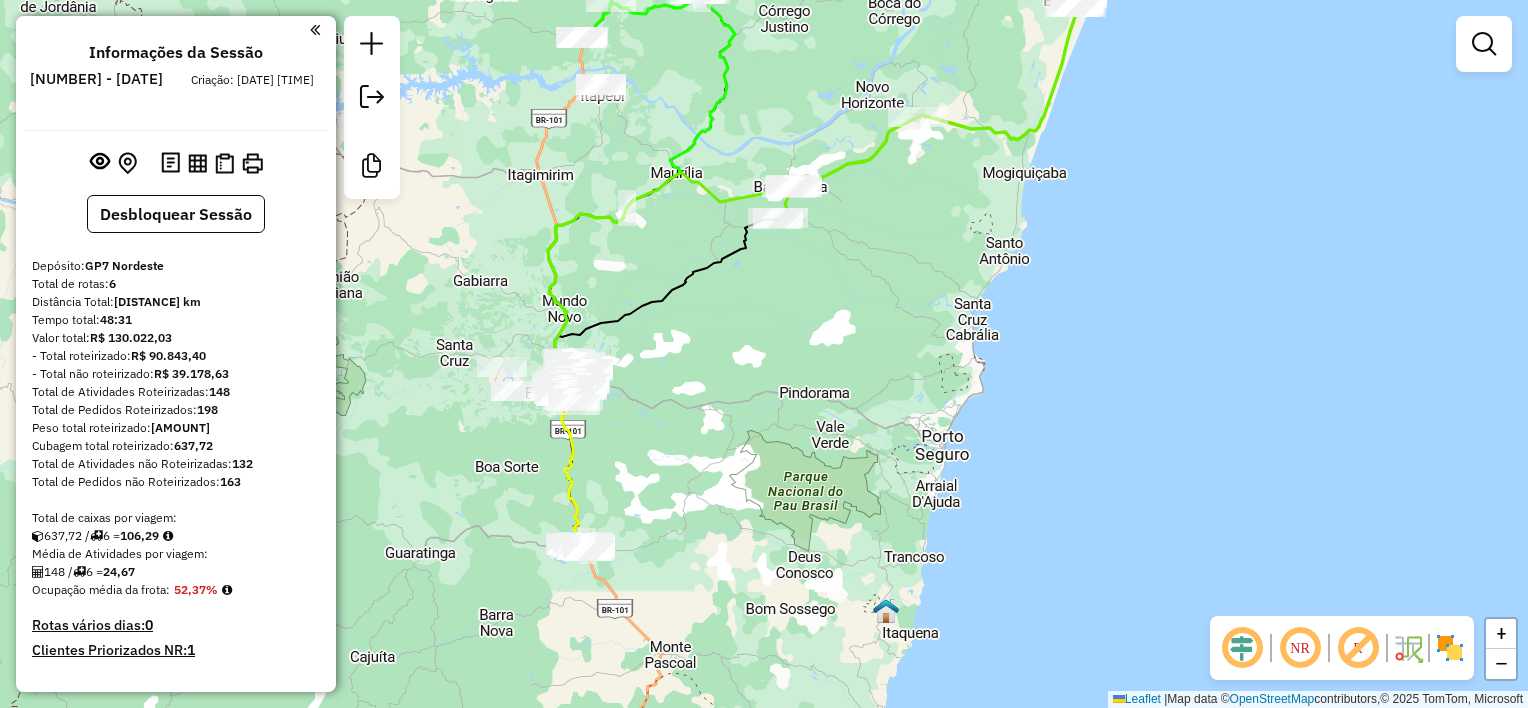 scroll, scrollTop: 0, scrollLeft: 0, axis: both 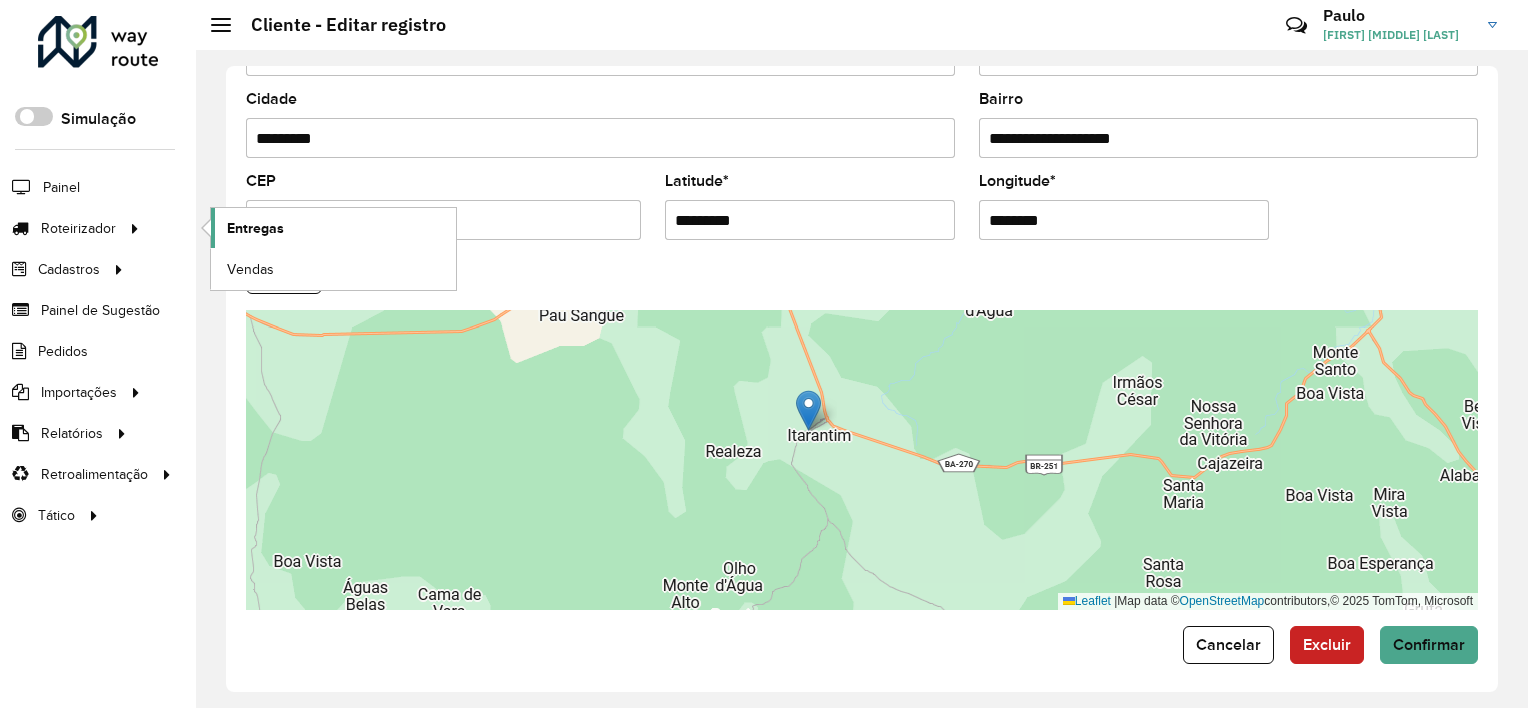 click on "Entregas" 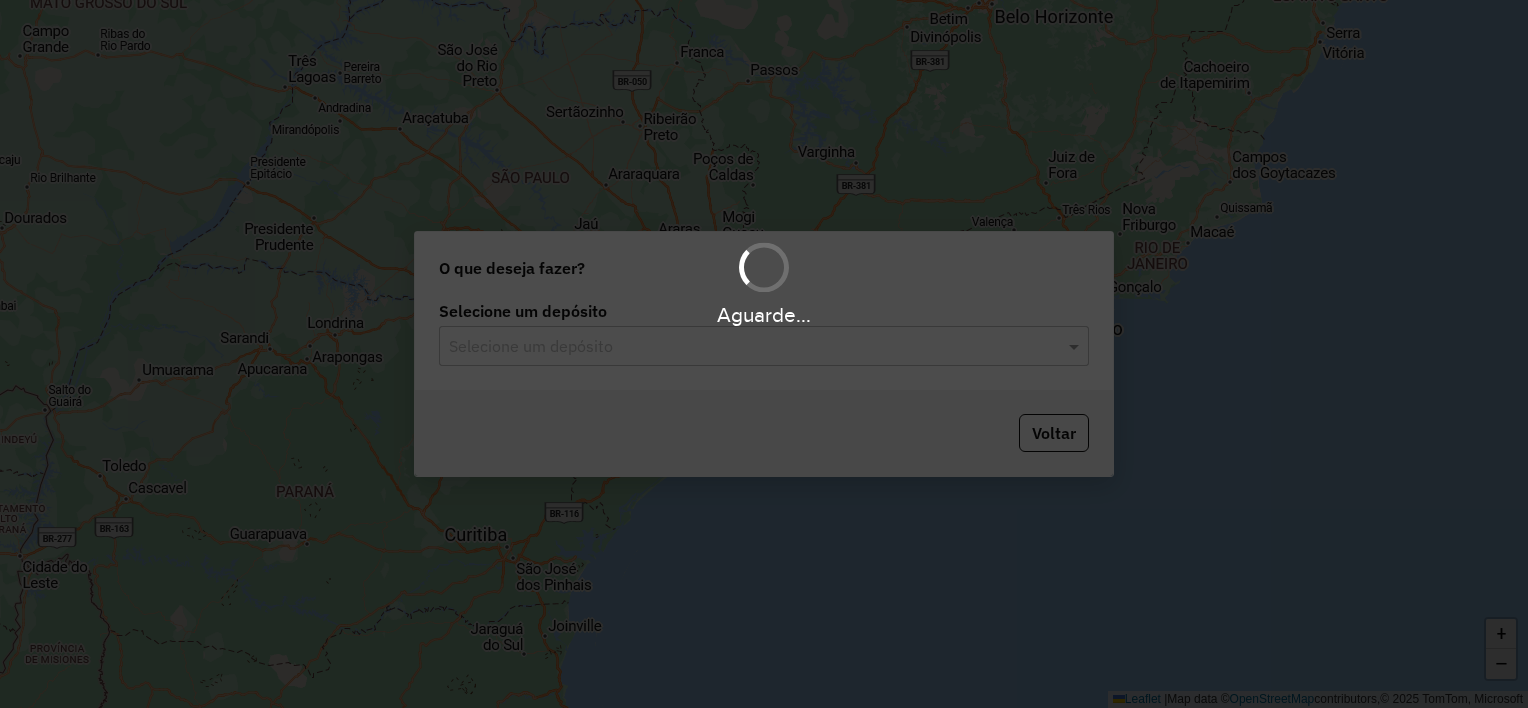 scroll, scrollTop: 0, scrollLeft: 0, axis: both 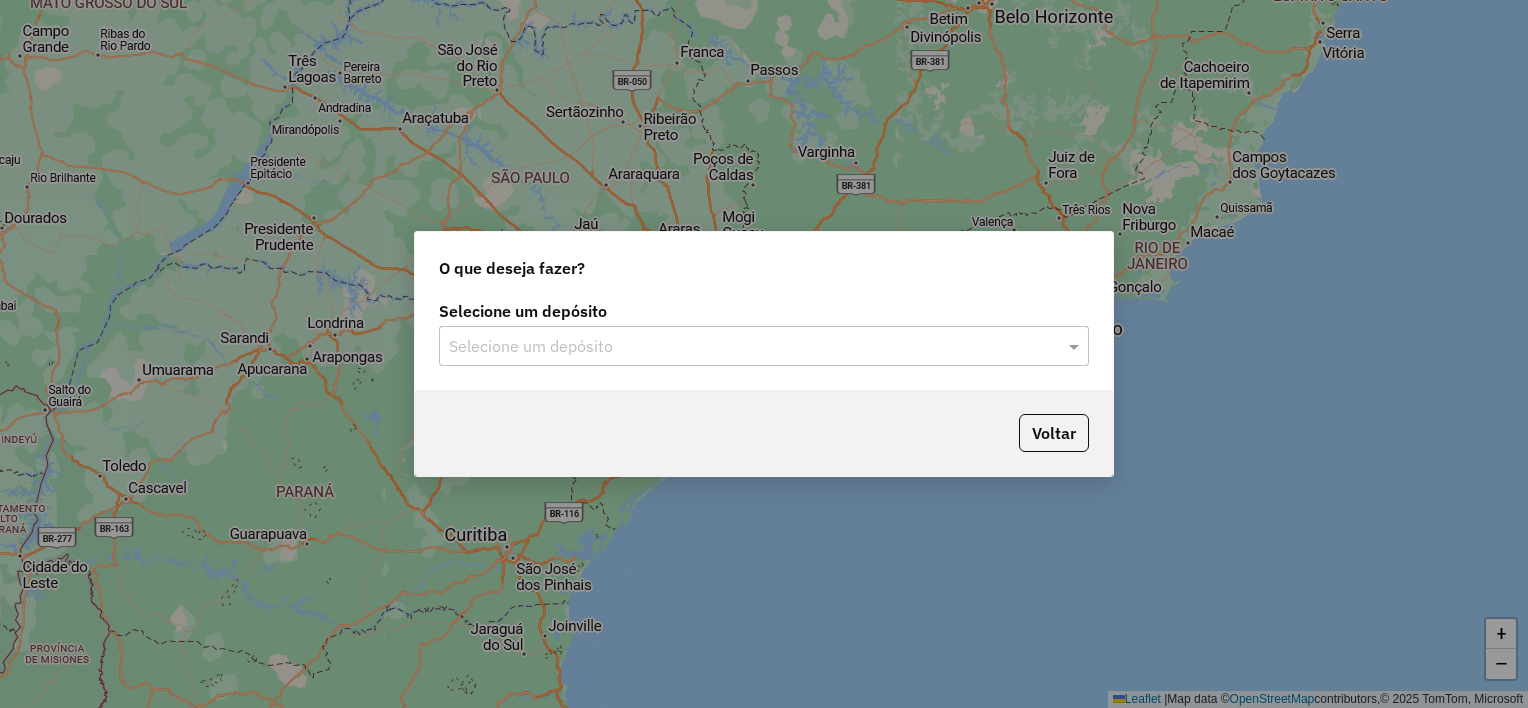 click 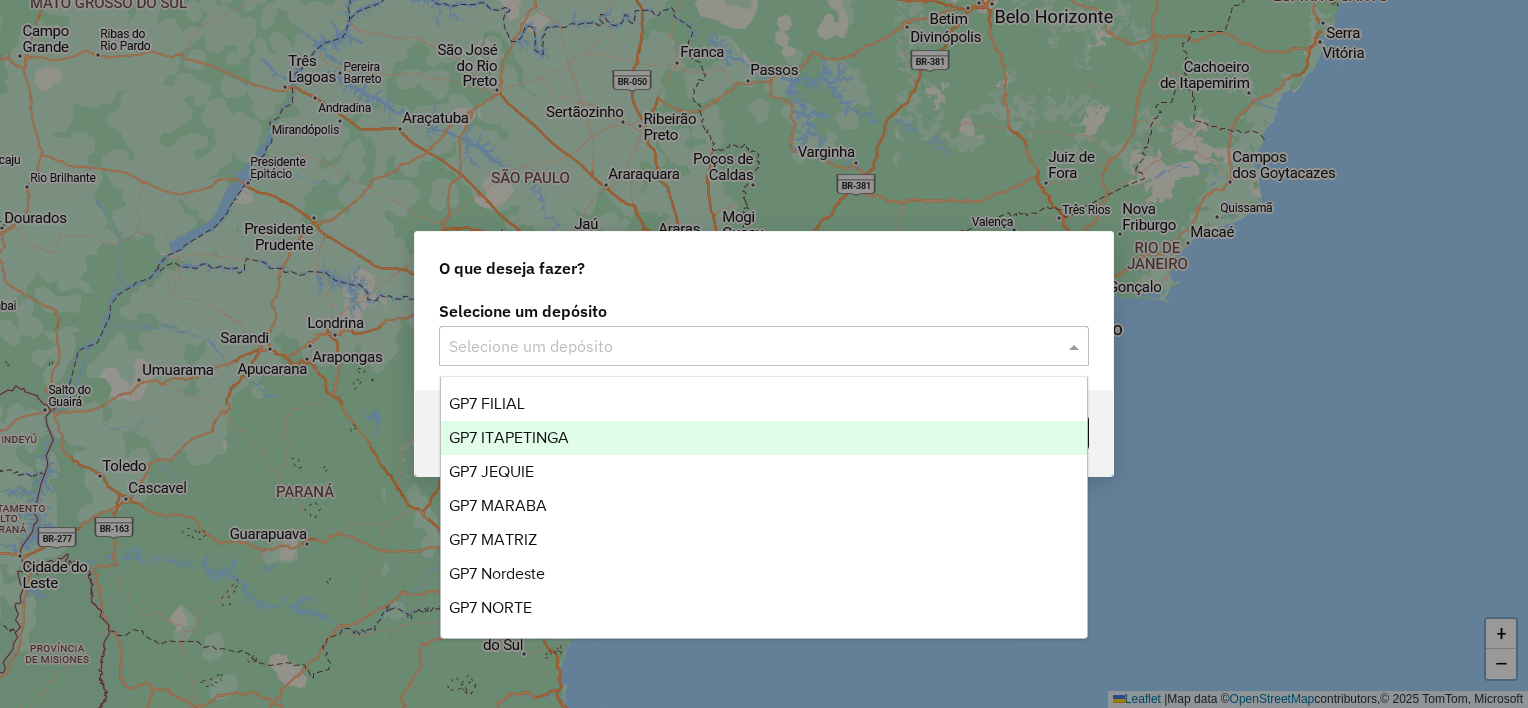 click on "GP7 ITAPETINGA" at bounding box center (509, 437) 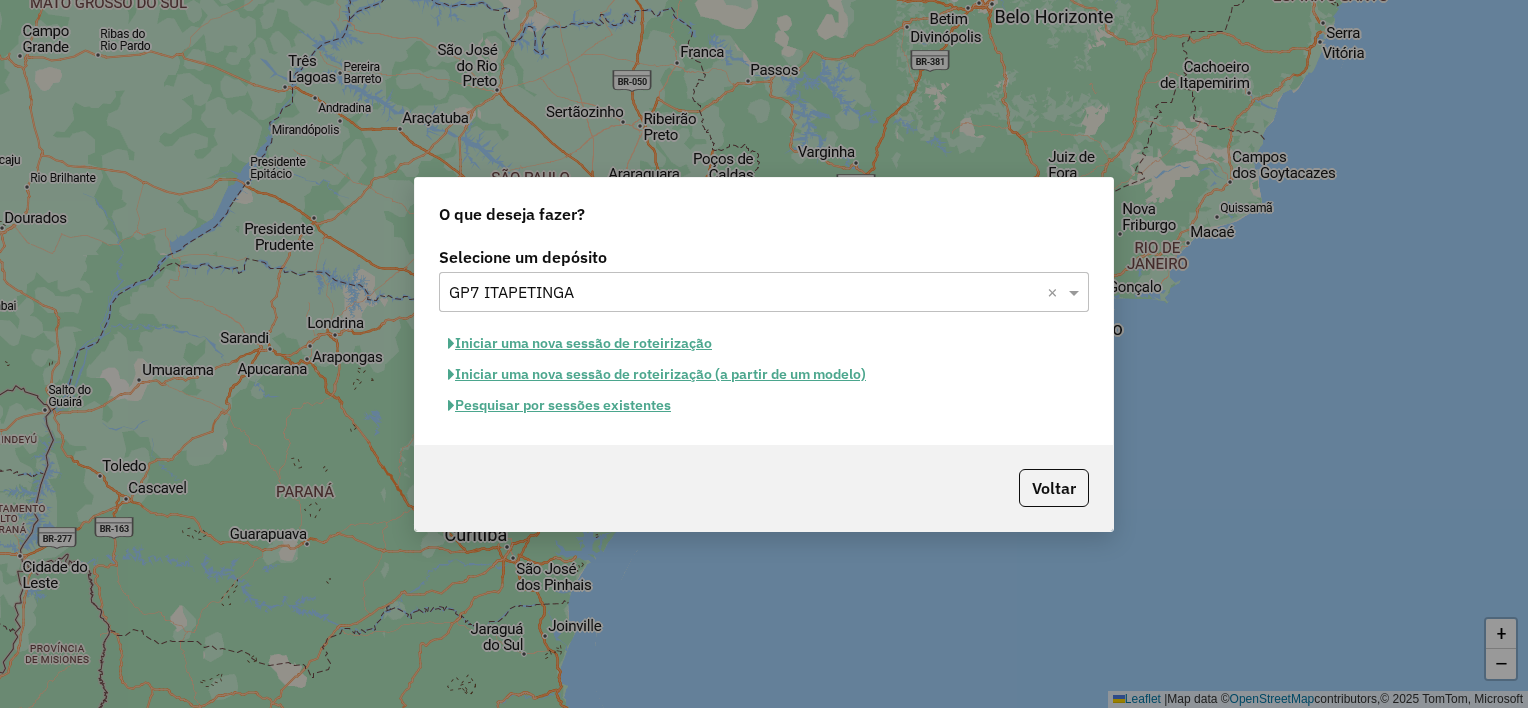 click on "Iniciar uma nova sessão de roteirização" 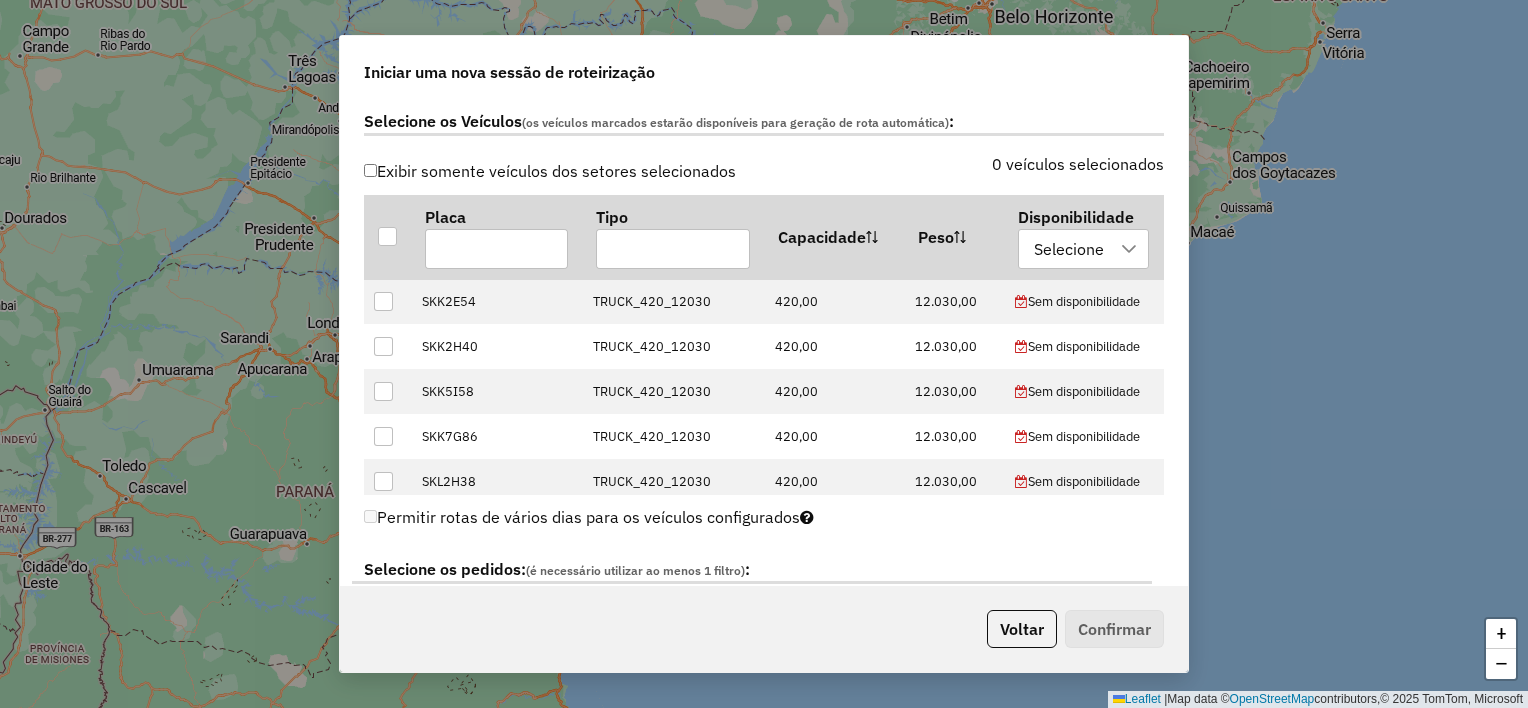 scroll, scrollTop: 600, scrollLeft: 0, axis: vertical 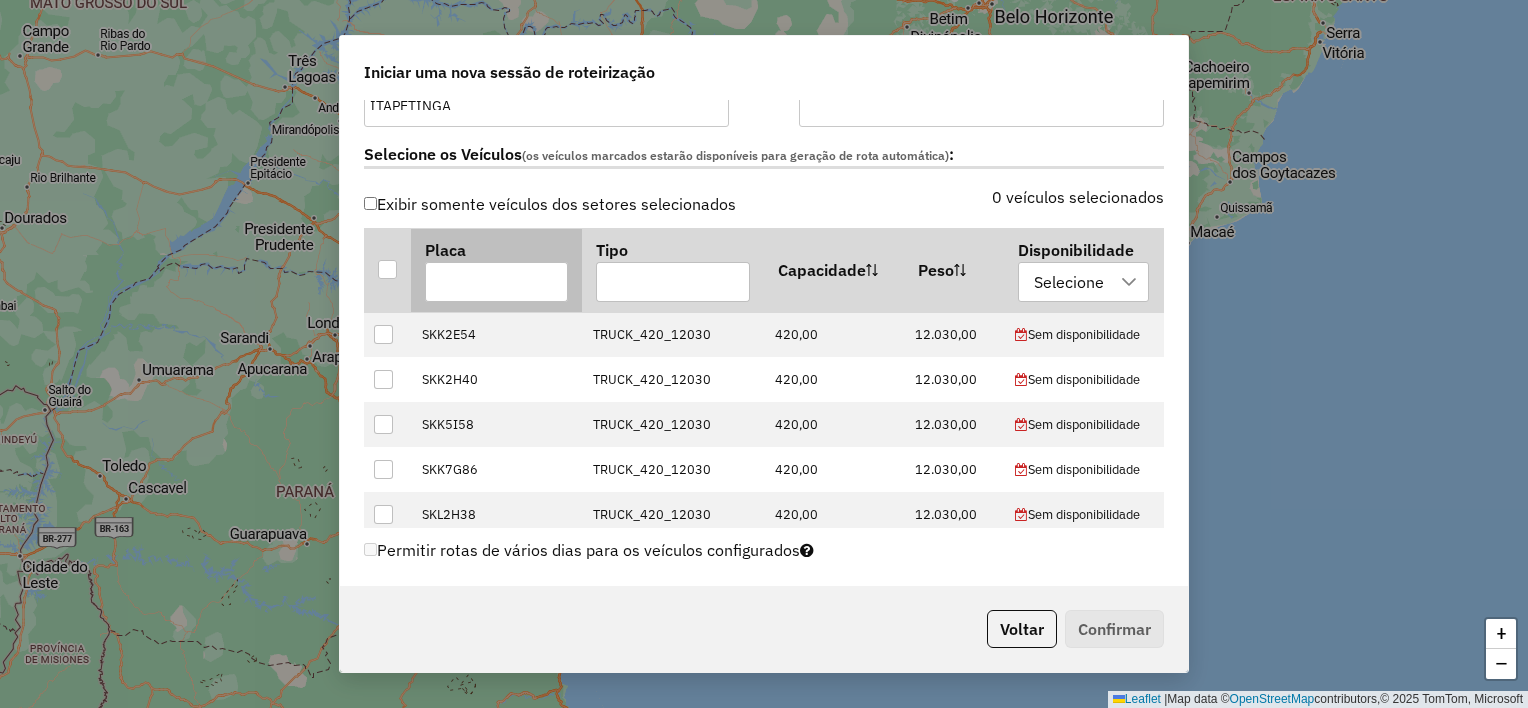 drag, startPoint x: 395, startPoint y: 272, endPoint x: 464, endPoint y: 268, distance: 69.115845 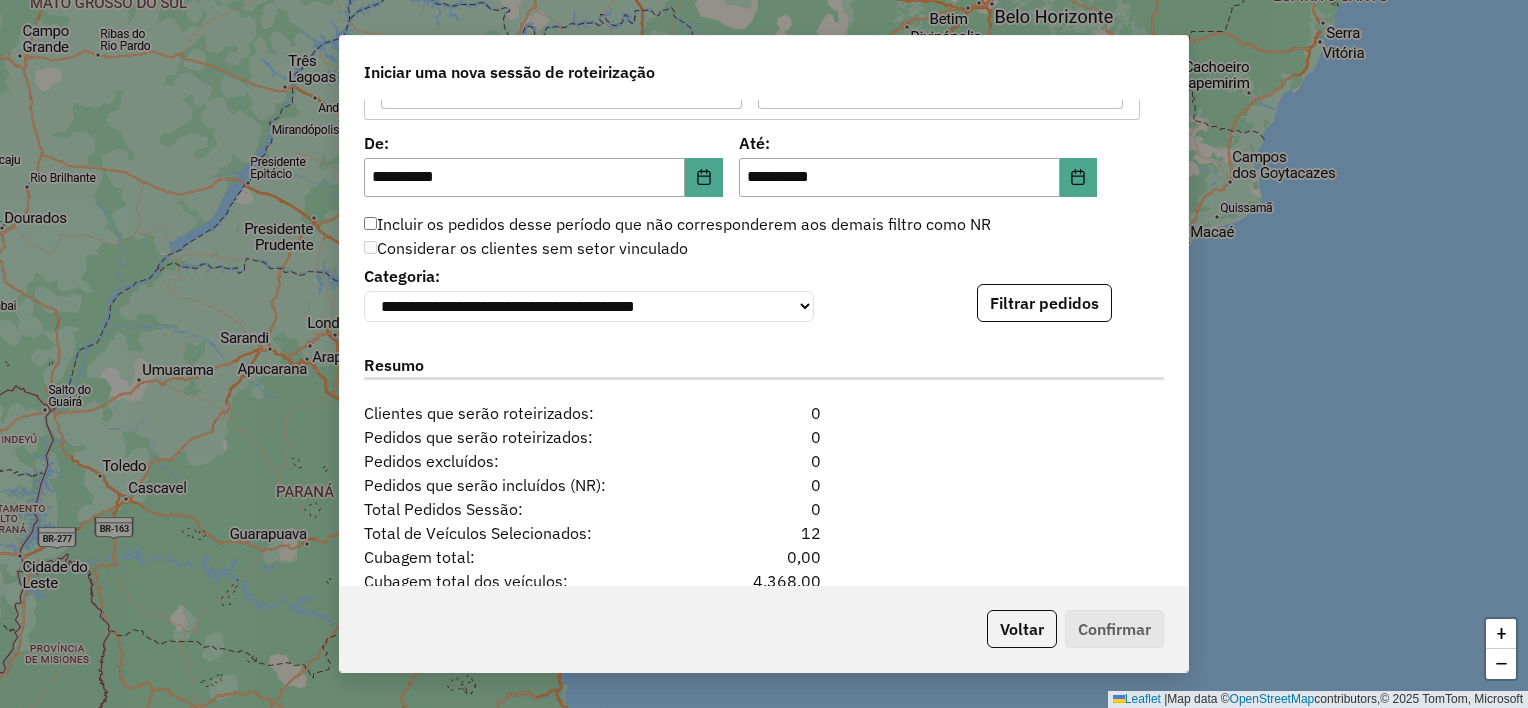 scroll, scrollTop: 2048, scrollLeft: 0, axis: vertical 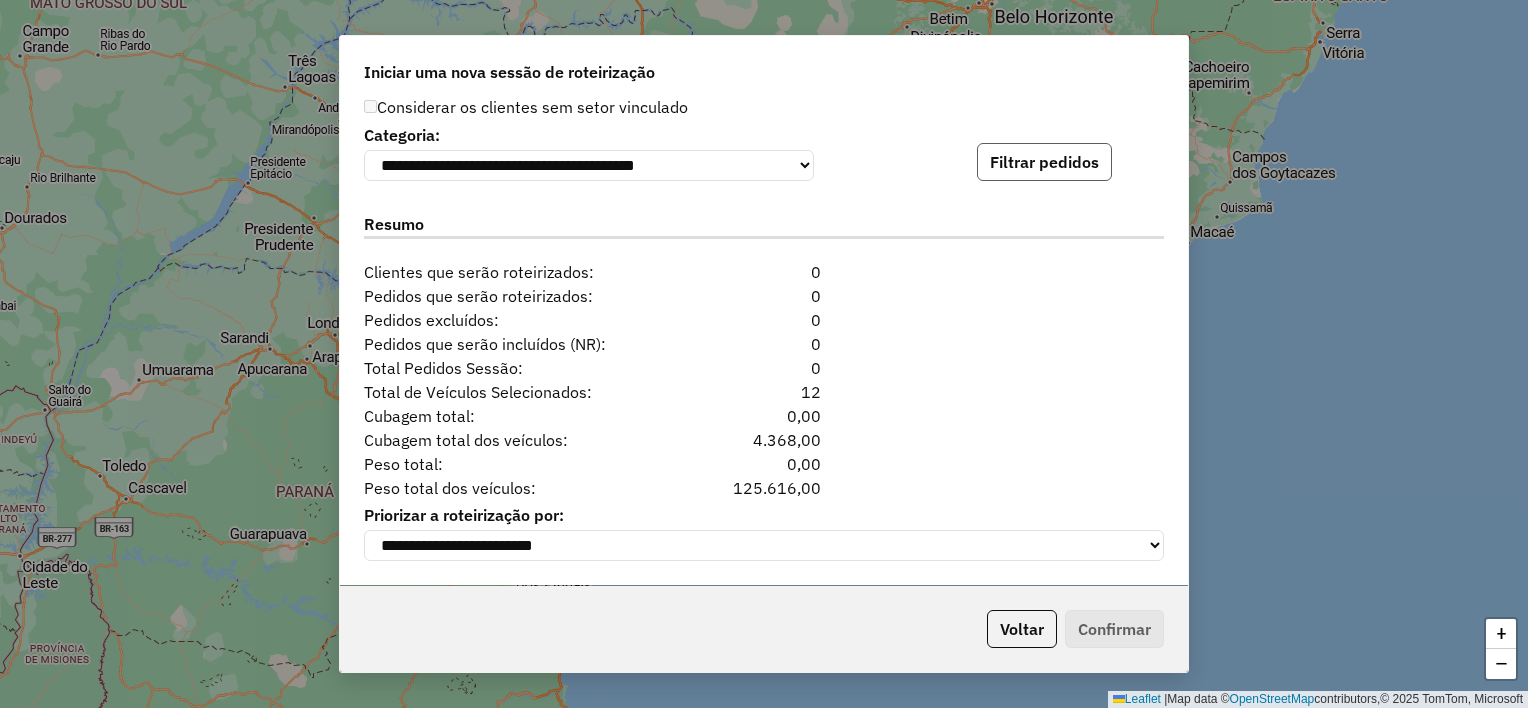 click on "Filtrar pedidos" 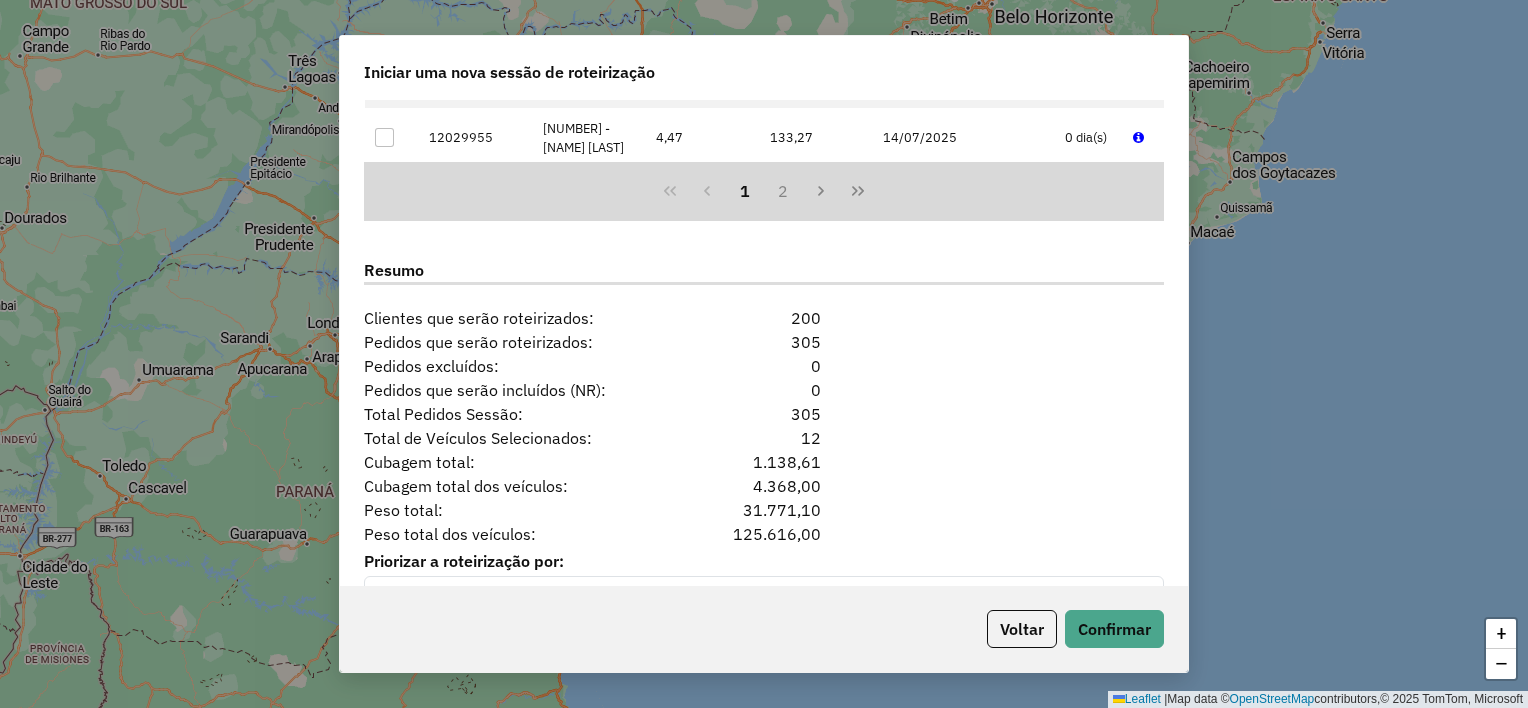 scroll, scrollTop: 2460, scrollLeft: 0, axis: vertical 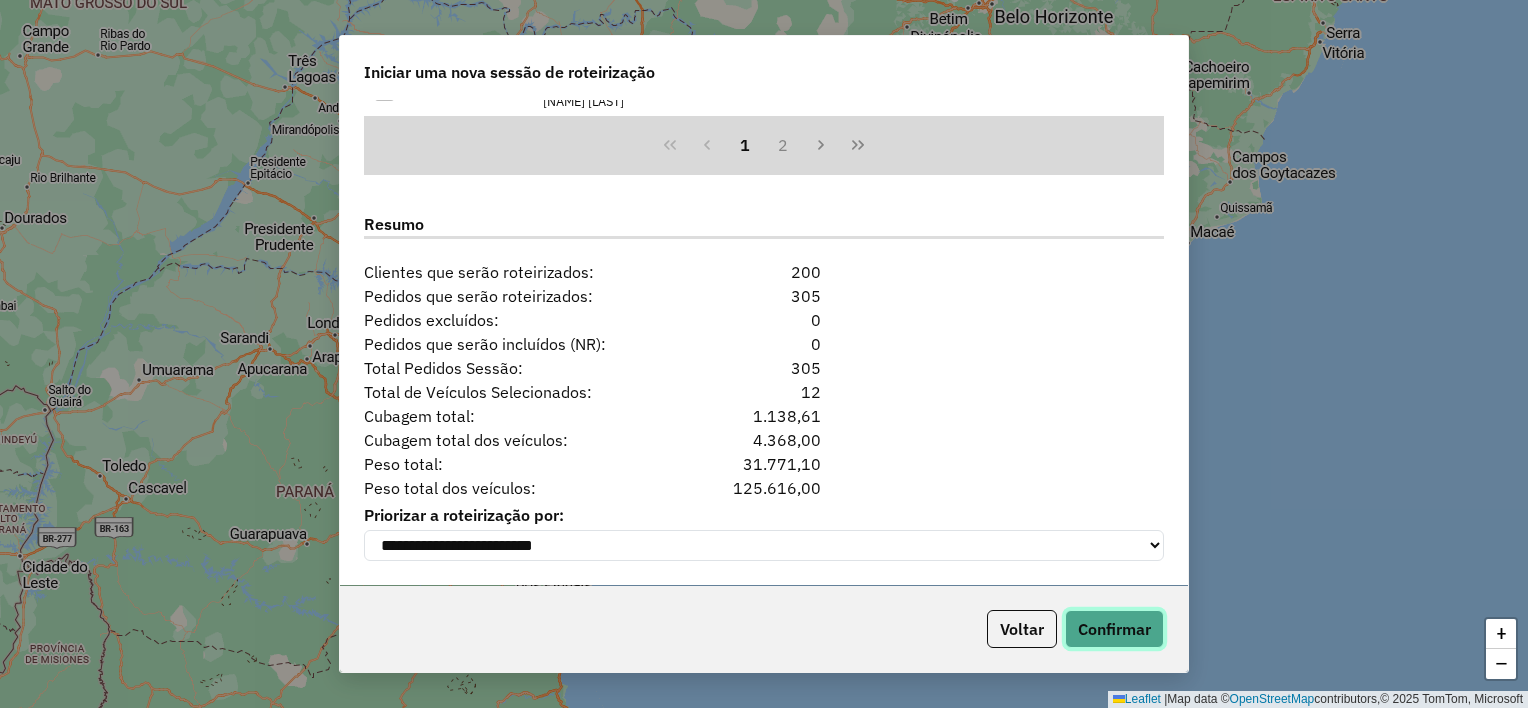 click on "Confirmar" 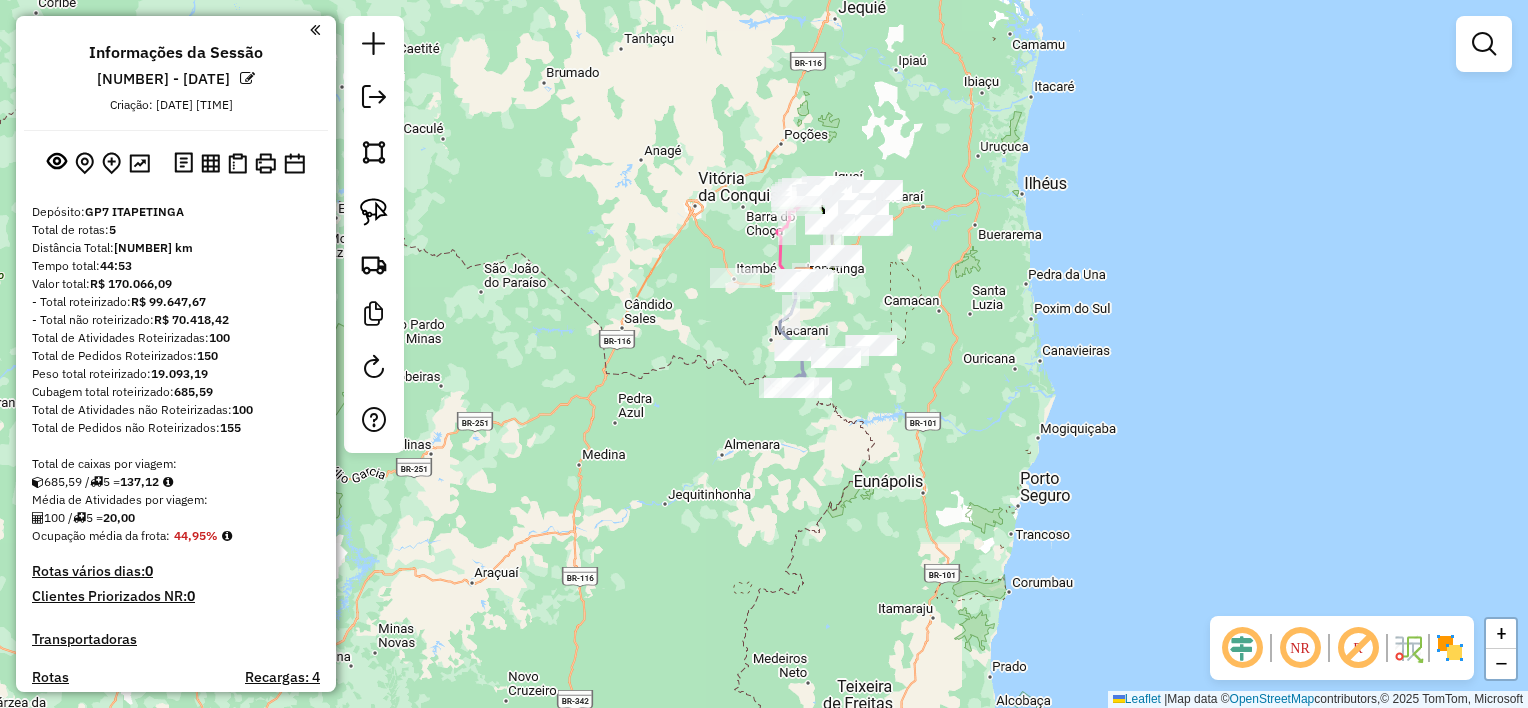 drag, startPoint x: 900, startPoint y: 272, endPoint x: 835, endPoint y: 294, distance: 68.622154 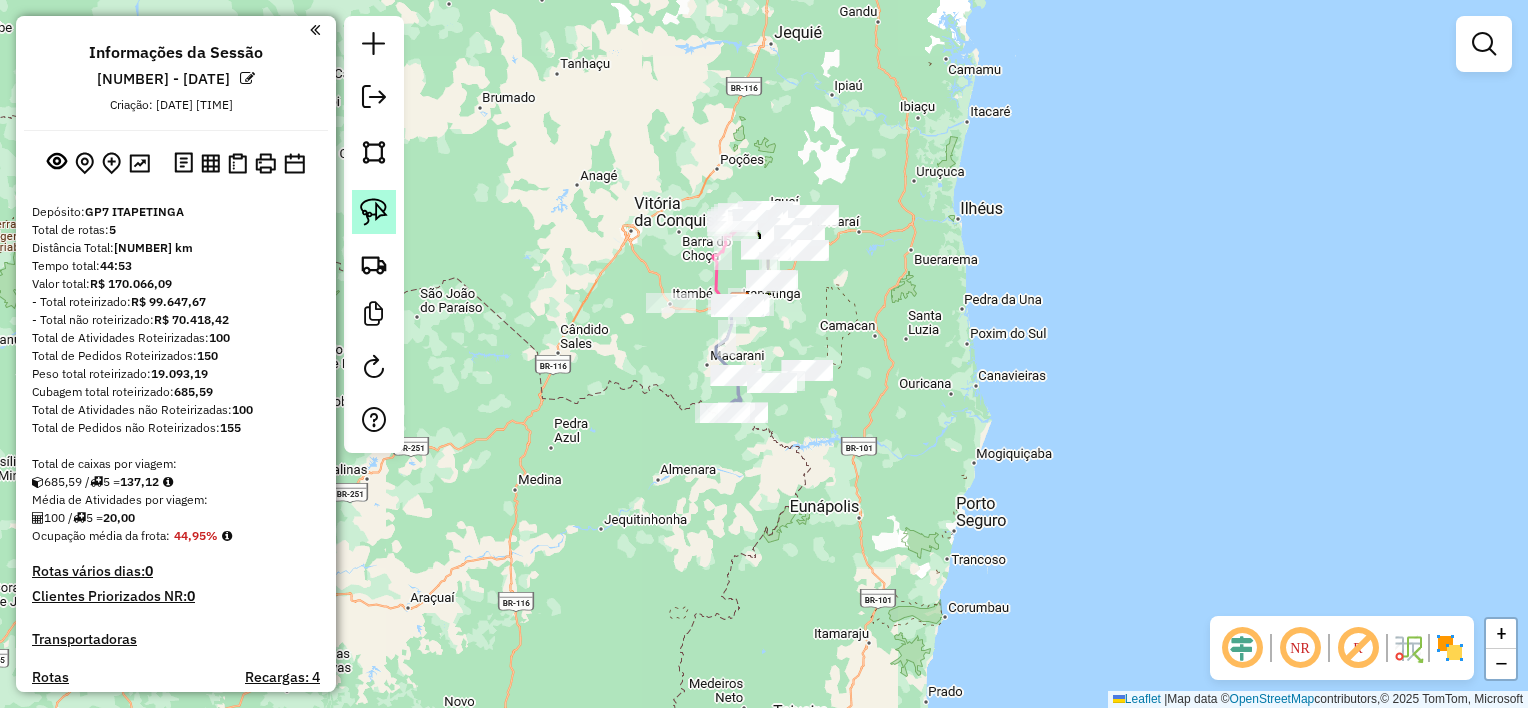 click 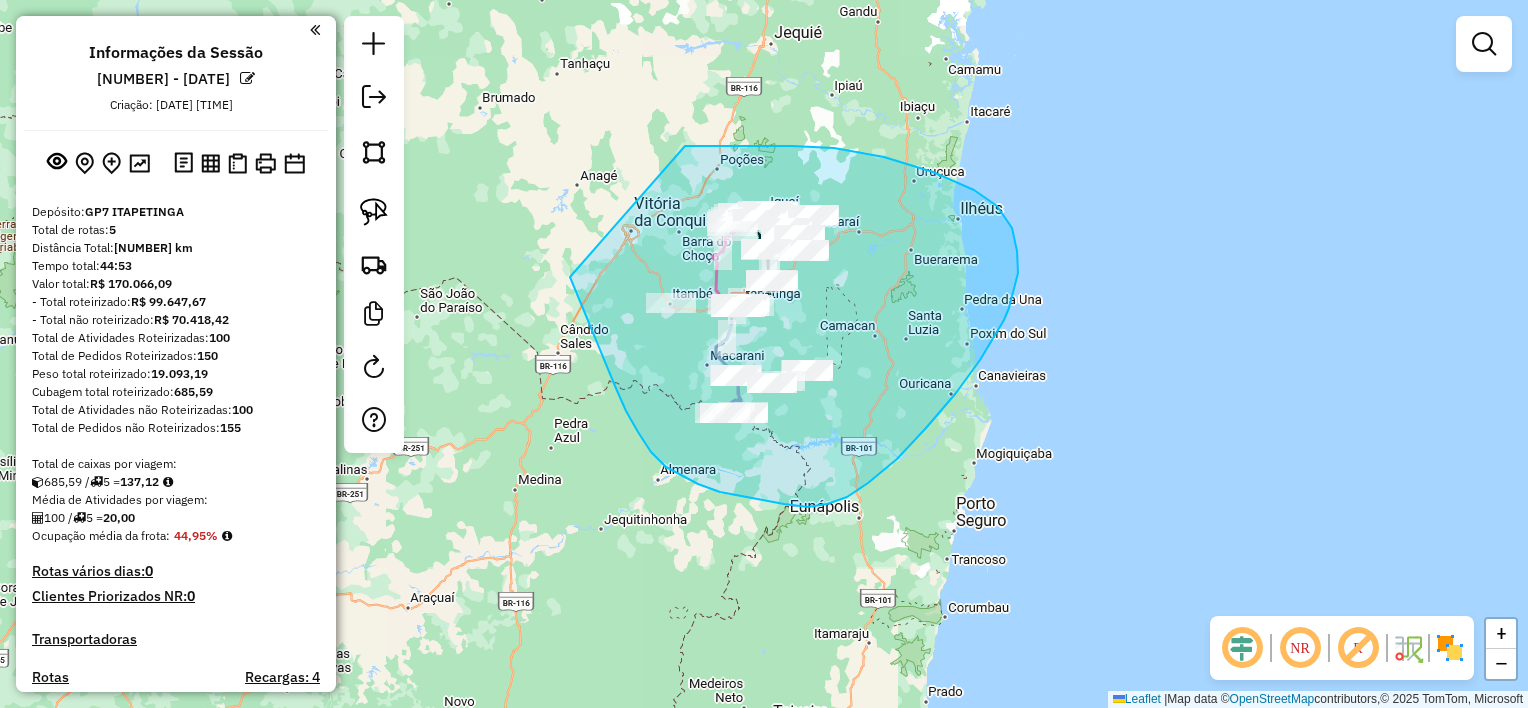 drag, startPoint x: 834, startPoint y: 148, endPoint x: 566, endPoint y: 235, distance: 281.76764 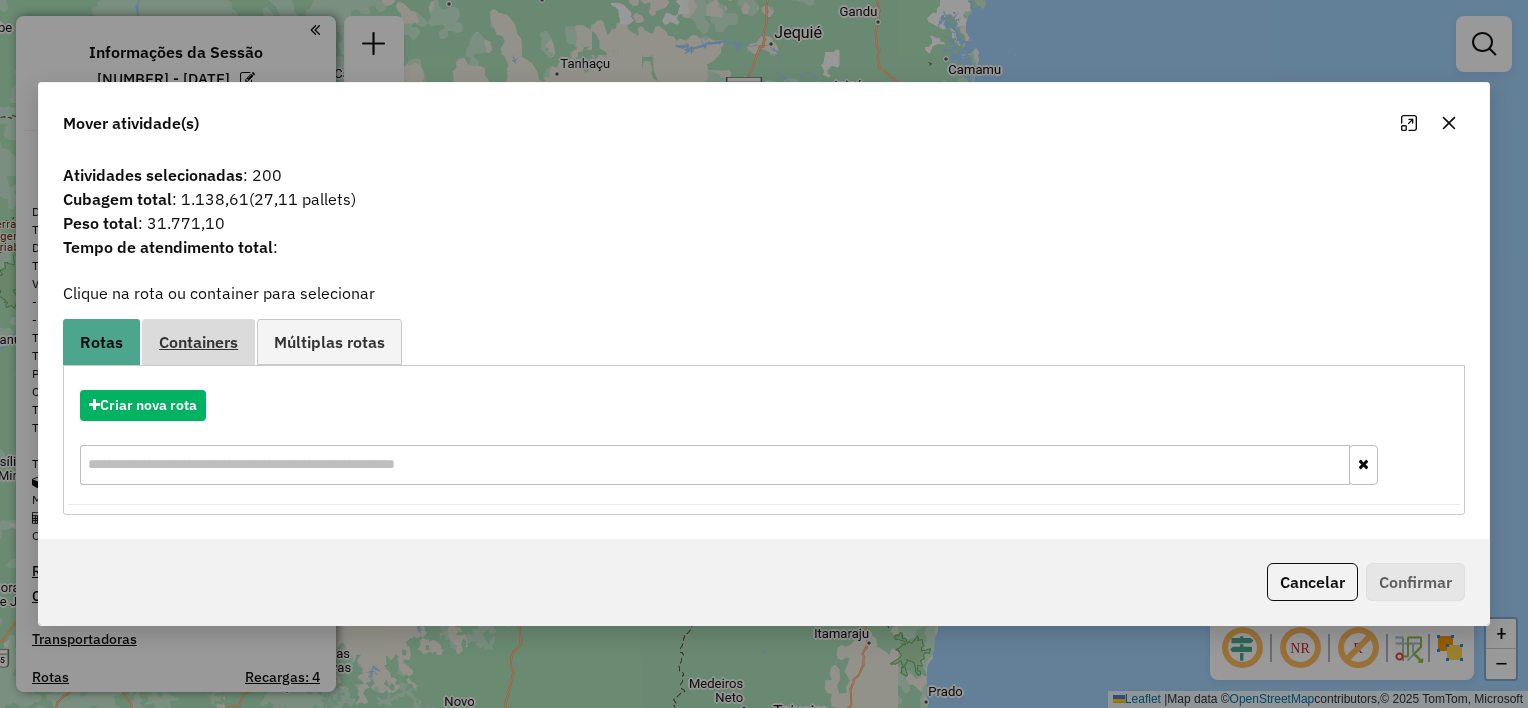 click on "Containers" at bounding box center (198, 342) 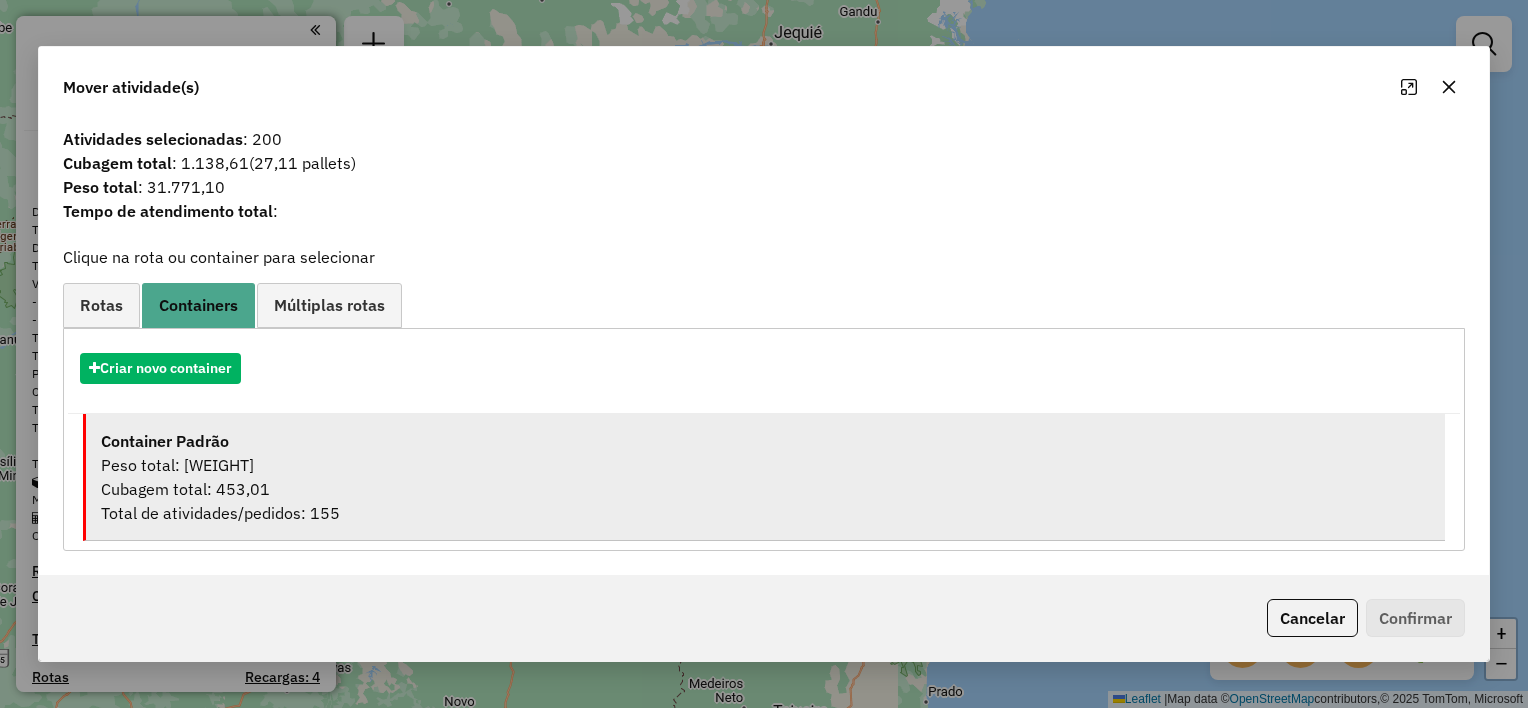 drag, startPoint x: 967, startPoint y: 498, endPoint x: 986, endPoint y: 500, distance: 19.104973 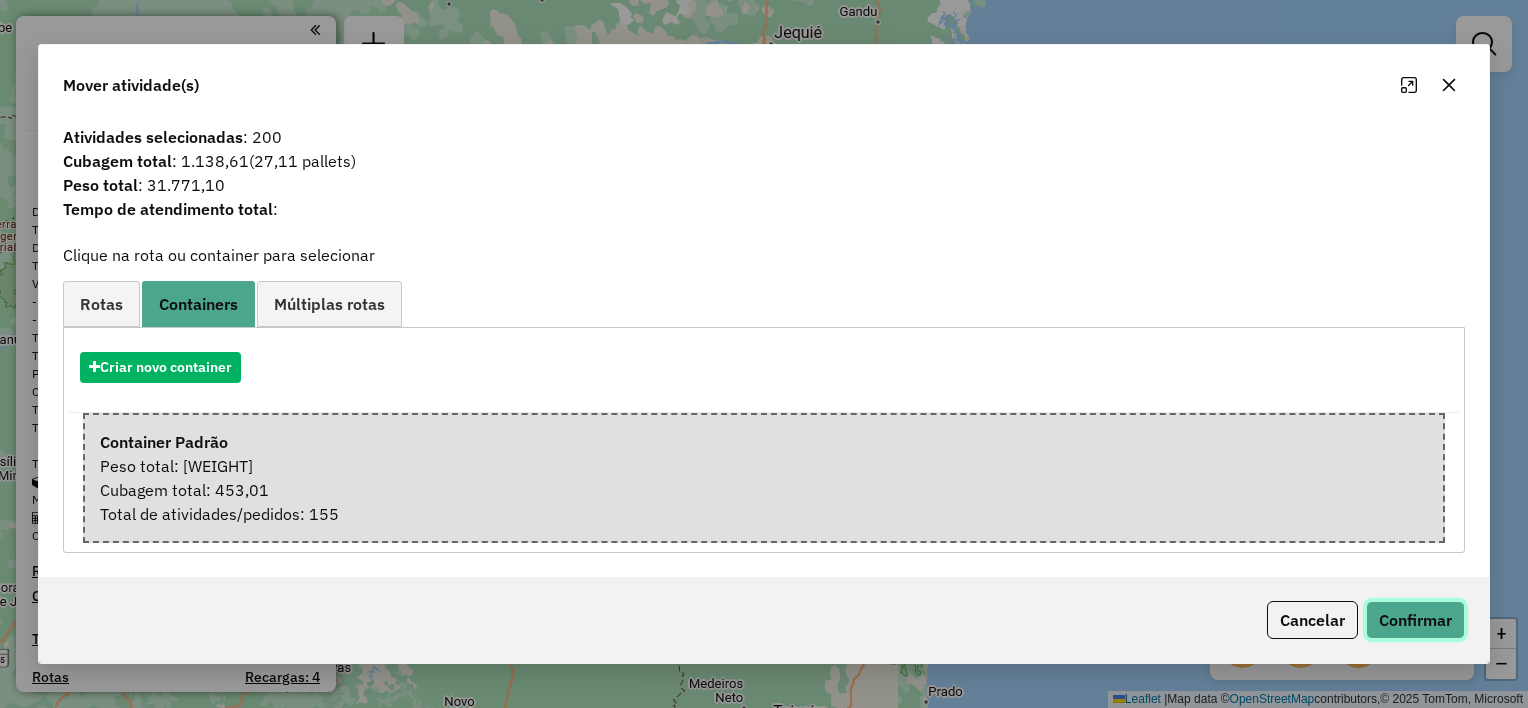 click on "Confirmar" 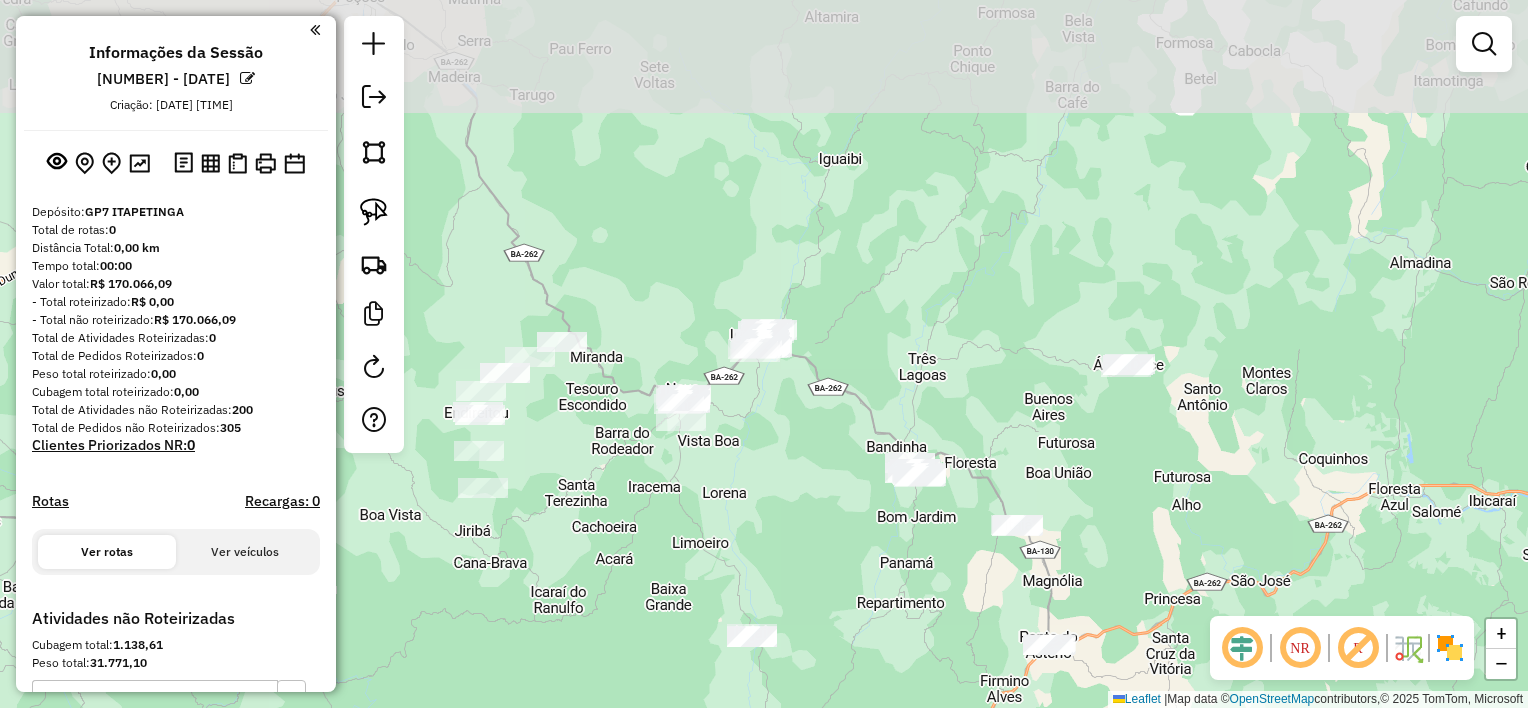 drag, startPoint x: 956, startPoint y: 232, endPoint x: 879, endPoint y: 547, distance: 324.27457 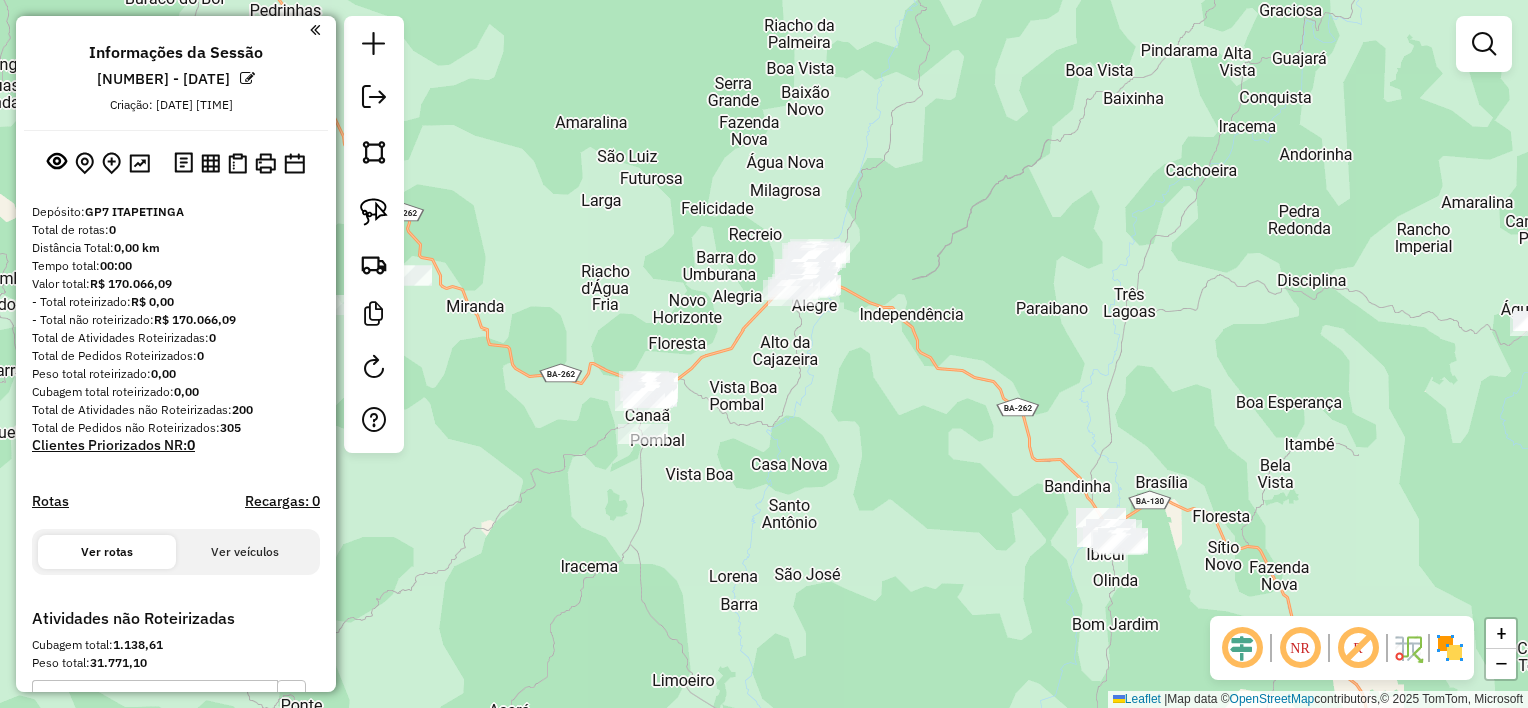 drag, startPoint x: 824, startPoint y: 379, endPoint x: 879, endPoint y: 340, distance: 67.424034 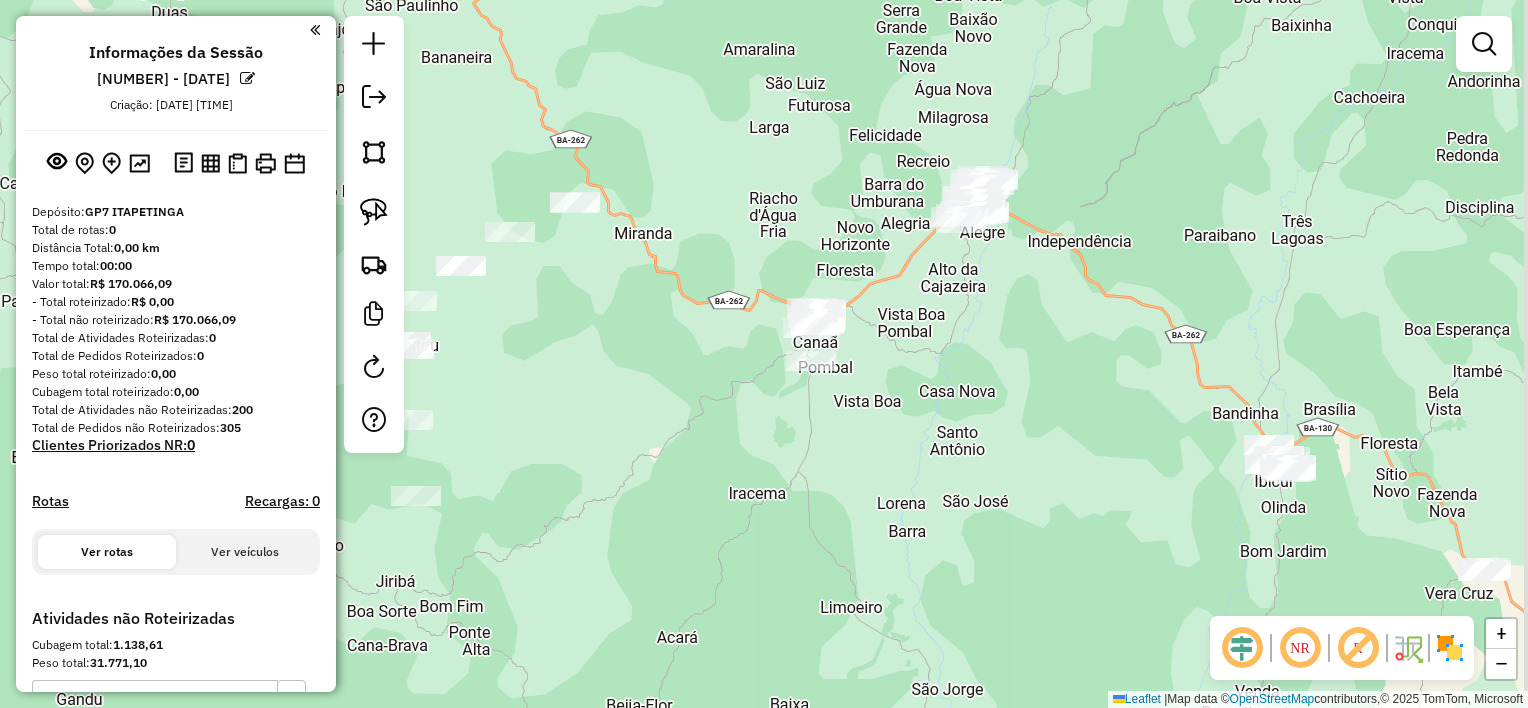 drag, startPoint x: 1153, startPoint y: 482, endPoint x: 1017, endPoint y: 414, distance: 152.05263 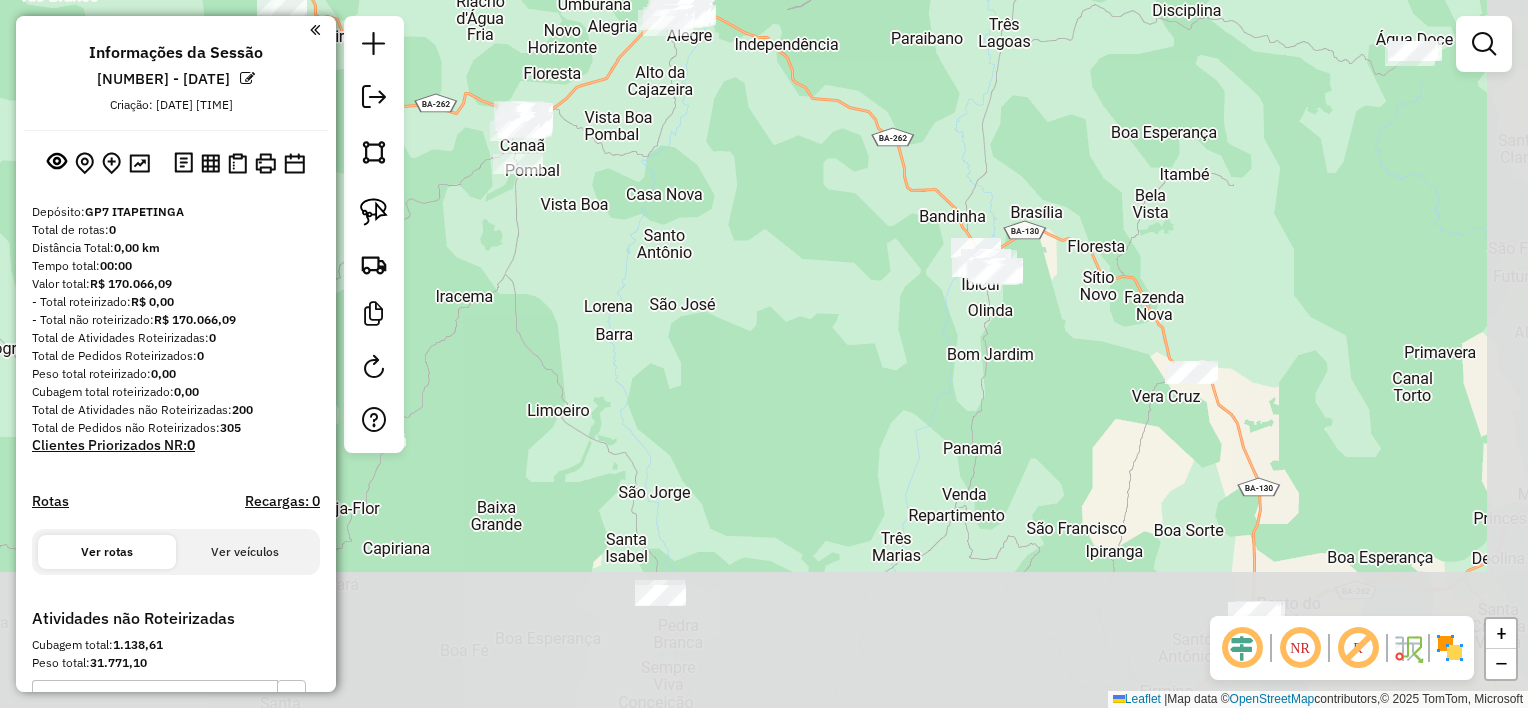 drag, startPoint x: 926, startPoint y: 340, endPoint x: 884, endPoint y: 296, distance: 60.827625 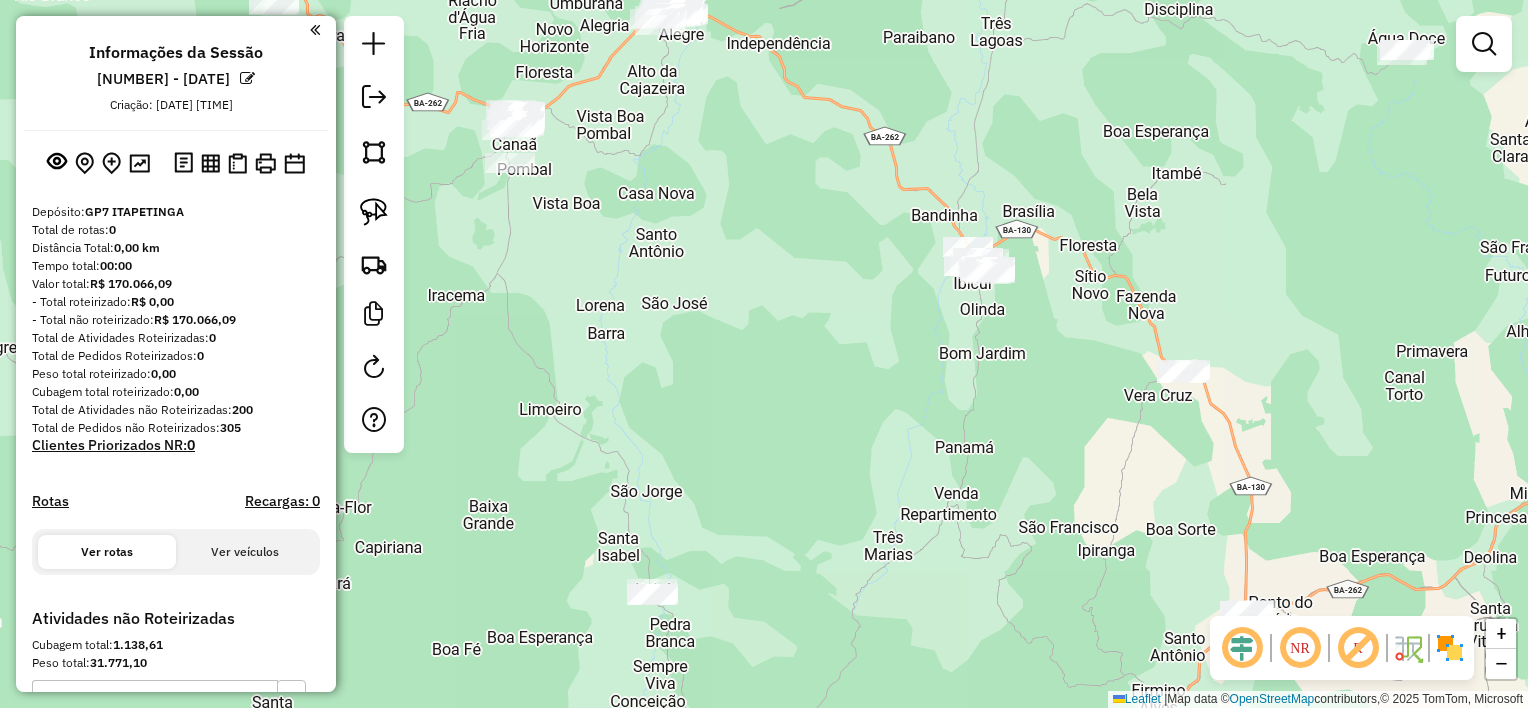 click on "Janela de atendimento Grade de atendimento Capacidade Transportadoras Veículos Cliente Pedidos  Rotas Selecione os dias de semana para filtrar as janelas de atendimento  Seg   Ter   Qua   Qui   Sex   Sáb   Dom  Informe o período da janela de atendimento: De: Até:  Filtrar exatamente a janela do cliente  Considerar janela de atendimento padrão  Selecione os dias de semana para filtrar as grades de atendimento  Seg   Ter   Qua   Qui   Sex   Sáb   Dom   Considerar clientes sem dia de atendimento cadastrado  Clientes fora do dia de atendimento selecionado Filtrar as atividades entre os valores definidos abaixo:  Peso mínimo:   Peso máximo:   Cubagem mínima:   Cubagem máxima:   De:   Até:  Filtrar as atividades entre o tempo de atendimento definido abaixo:  De:   Até:   Considerar capacidade total dos clientes não roteirizados Transportadora: Selecione um ou mais itens Tipo de veículo: Selecione um ou mais itens Veículo: Selecione um ou mais itens Motorista: Selecione um ou mais itens Nome: Rótulo:" 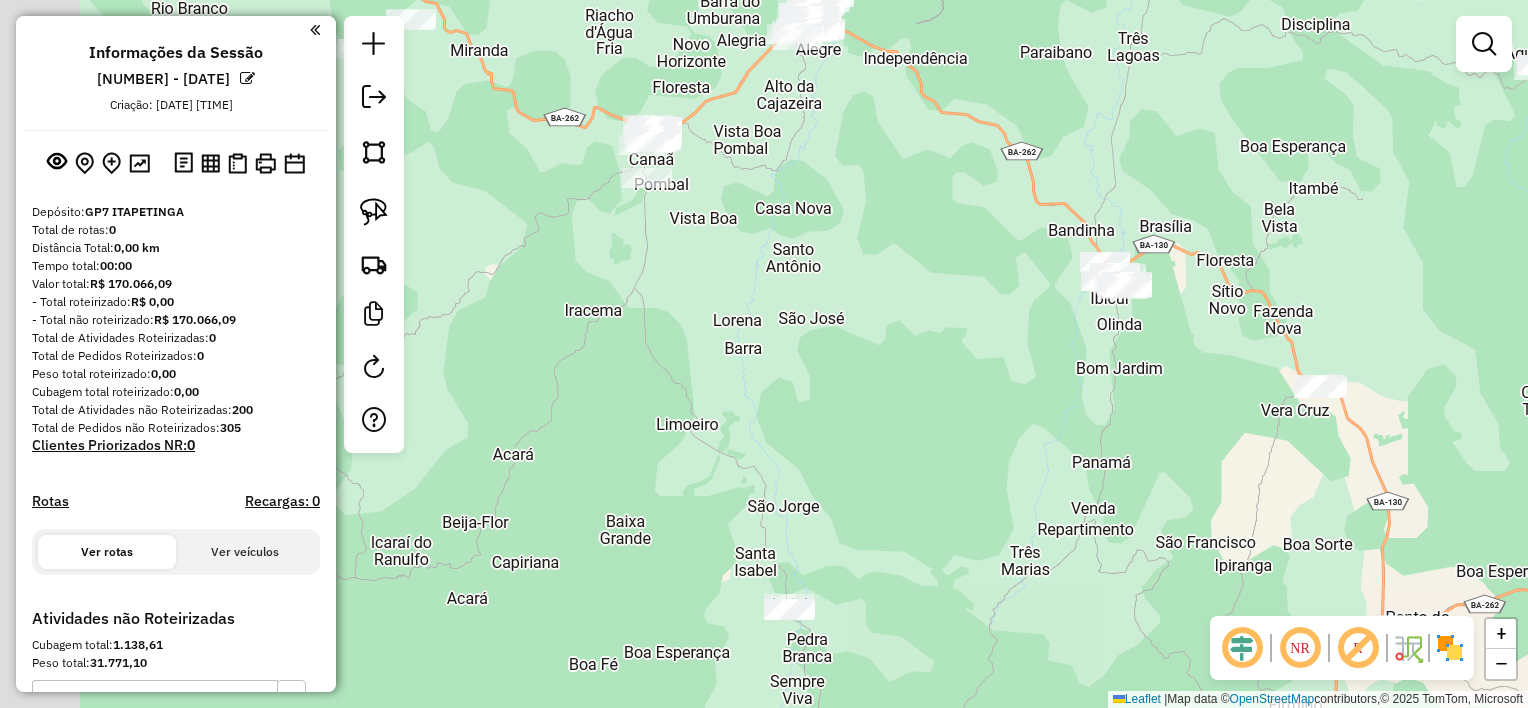 drag, startPoint x: 713, startPoint y: 341, endPoint x: 815, endPoint y: 366, distance: 105.01904 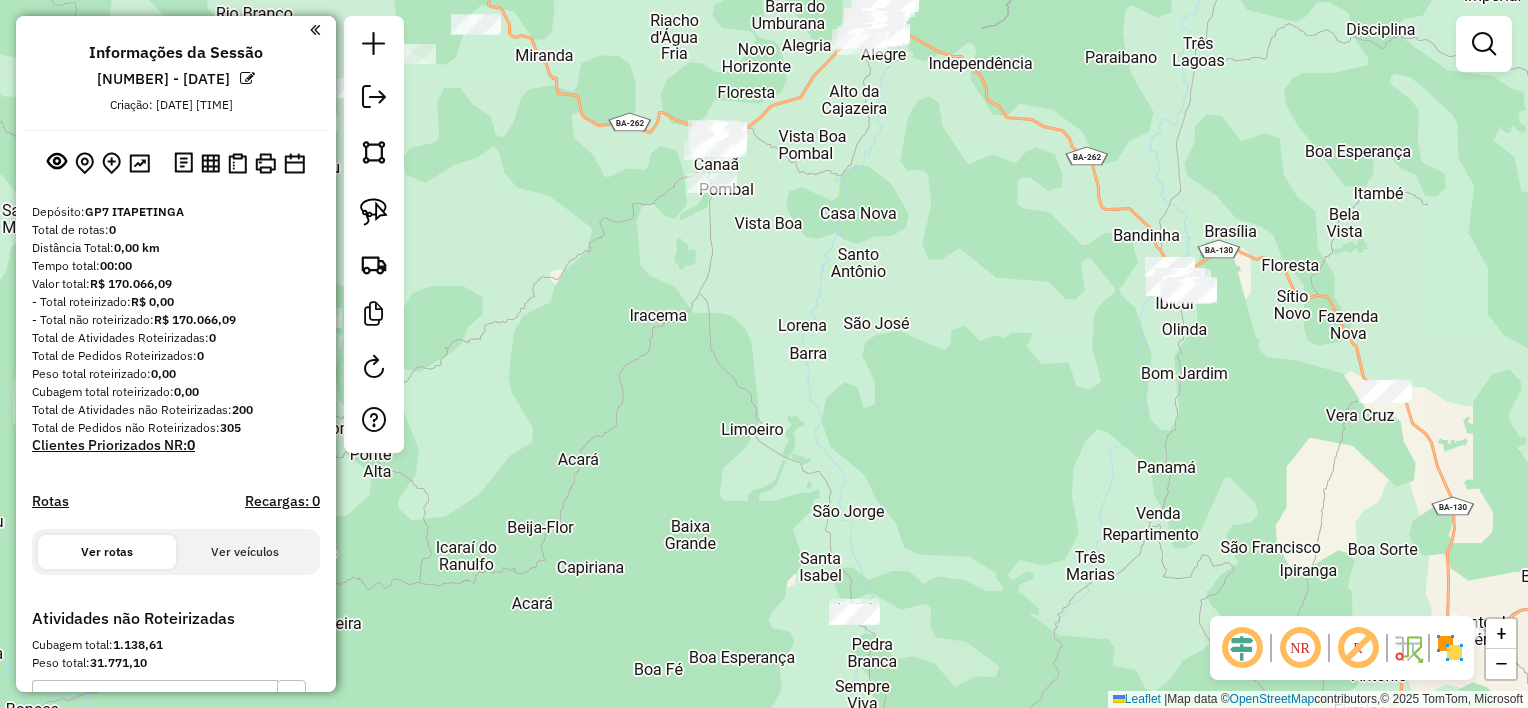 drag, startPoint x: 806, startPoint y: 278, endPoint x: 839, endPoint y: 251, distance: 42.638012 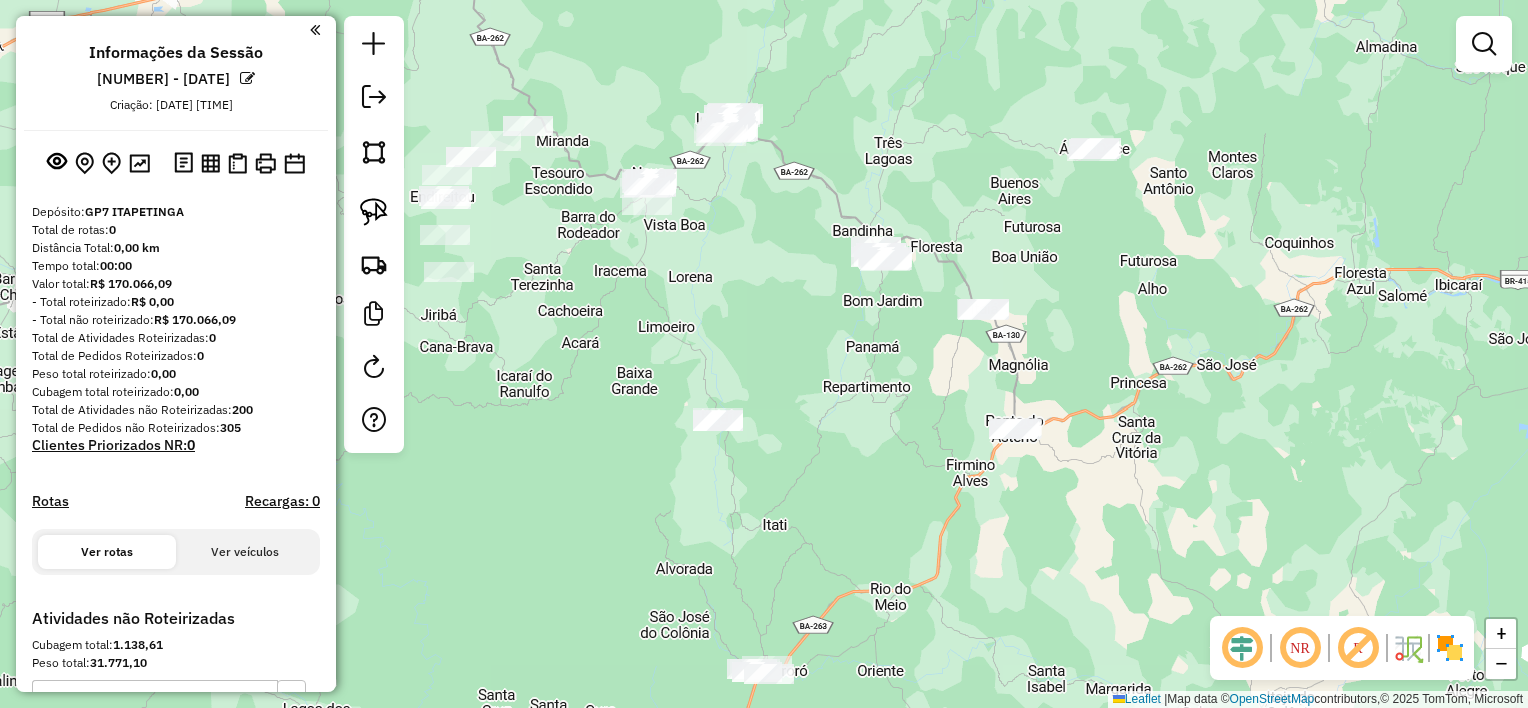 drag, startPoint x: 374, startPoint y: 213, endPoint x: 459, endPoint y: 251, distance: 93.10747 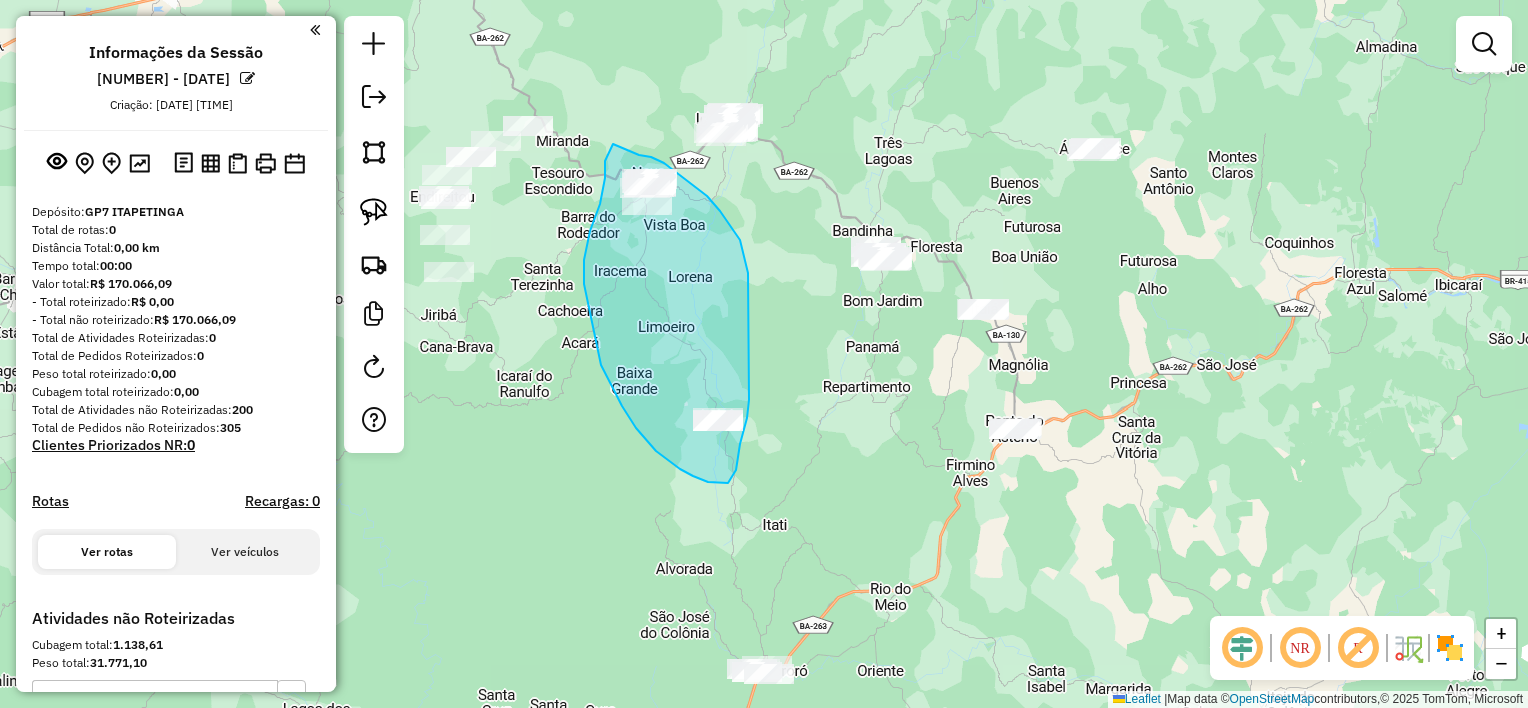 drag, startPoint x: 696, startPoint y: 188, endPoint x: 615, endPoint y: 143, distance: 92.660675 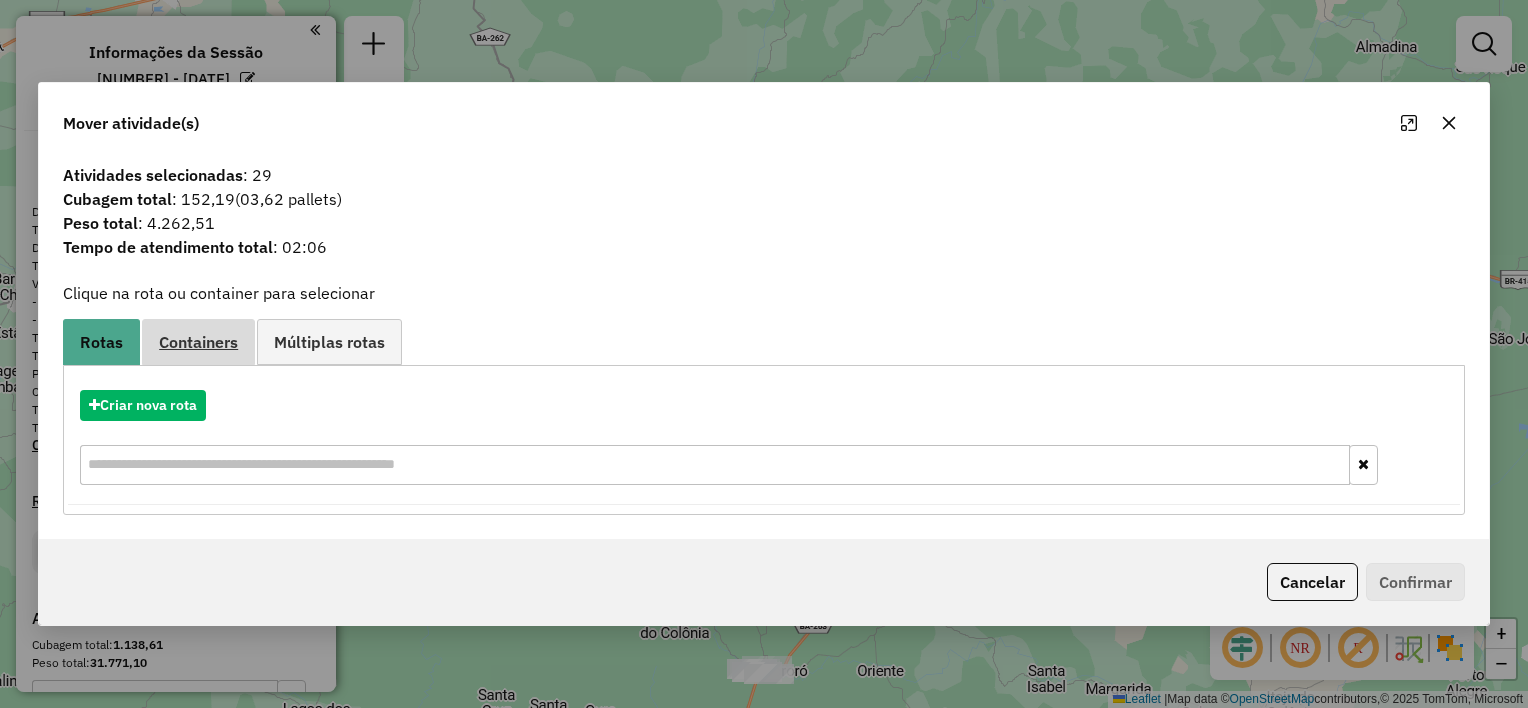 click on "Containers" at bounding box center (198, 342) 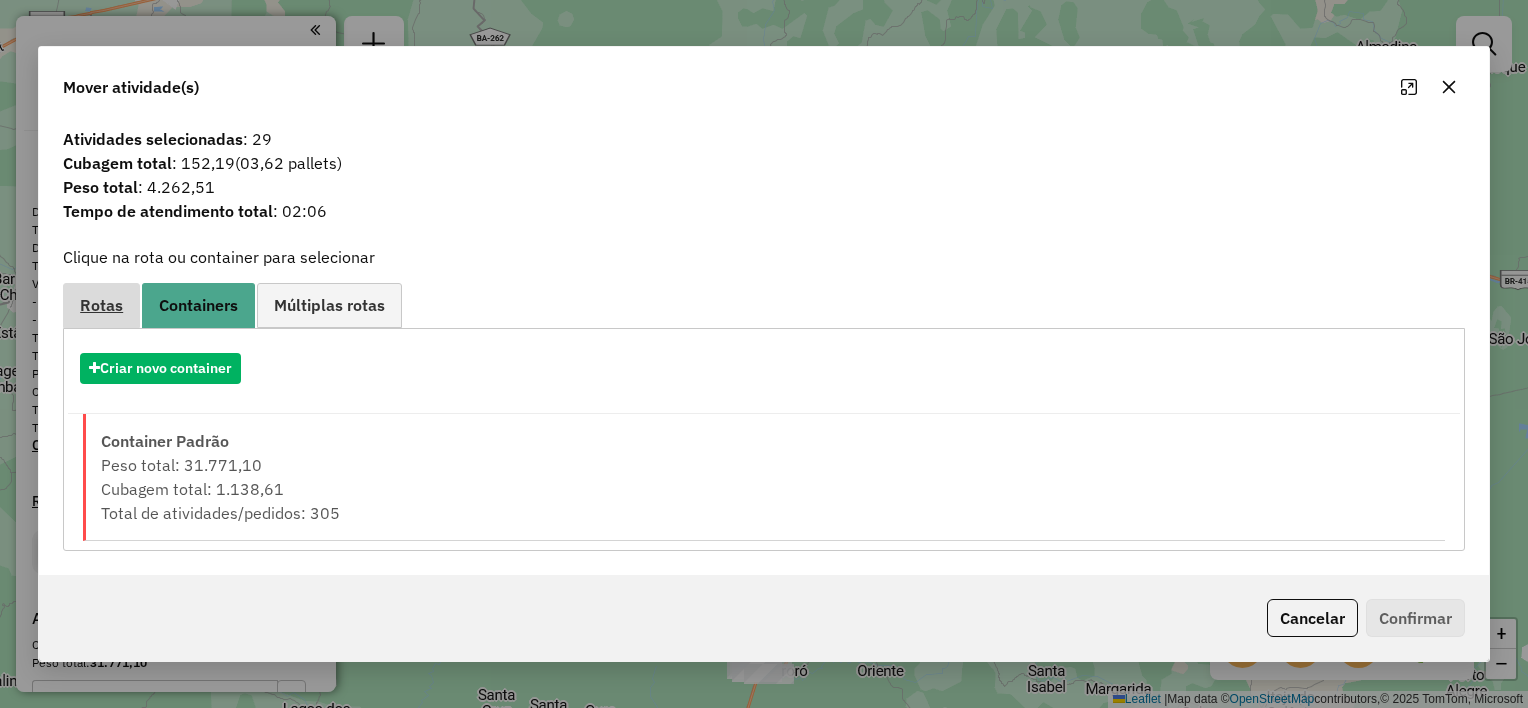 click on "Rotas" at bounding box center [101, 305] 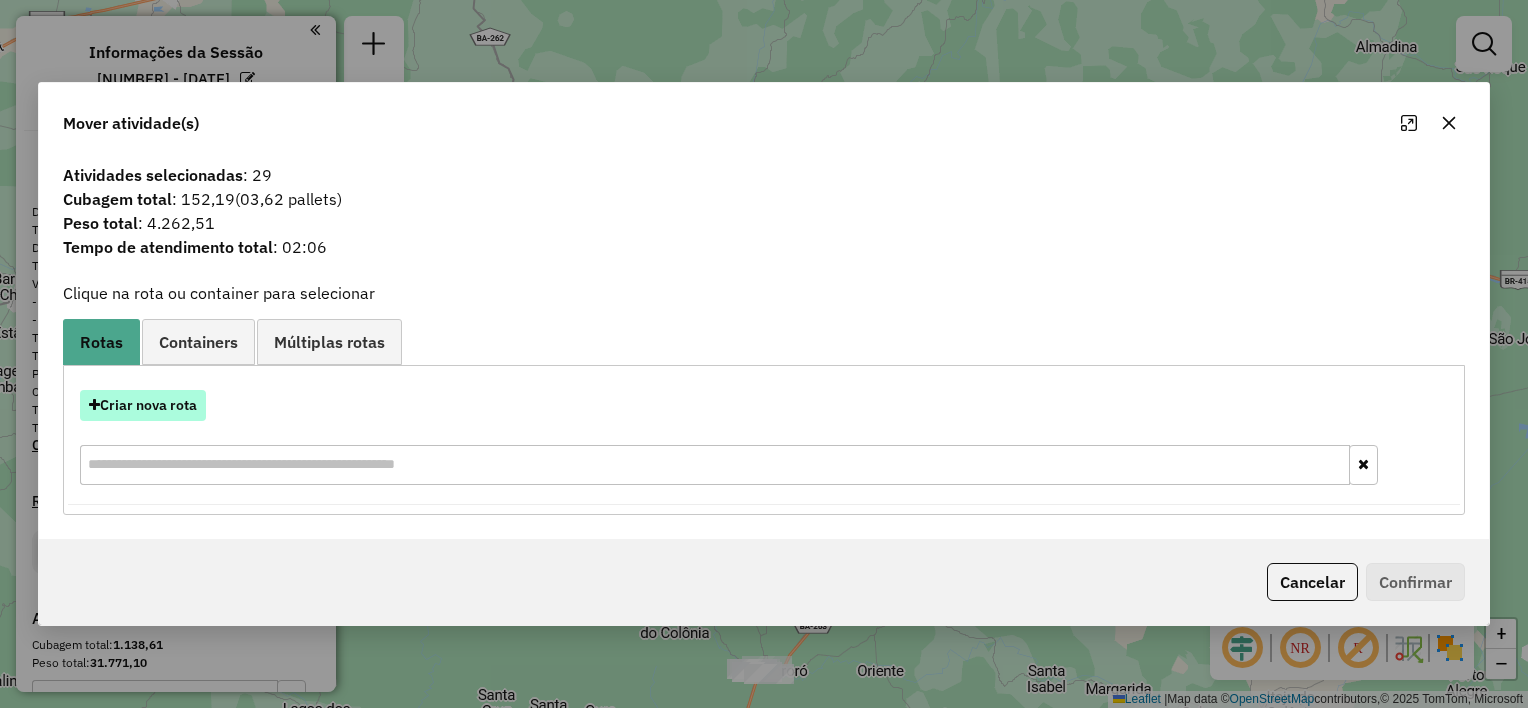 click on "Criar nova rota" at bounding box center (143, 405) 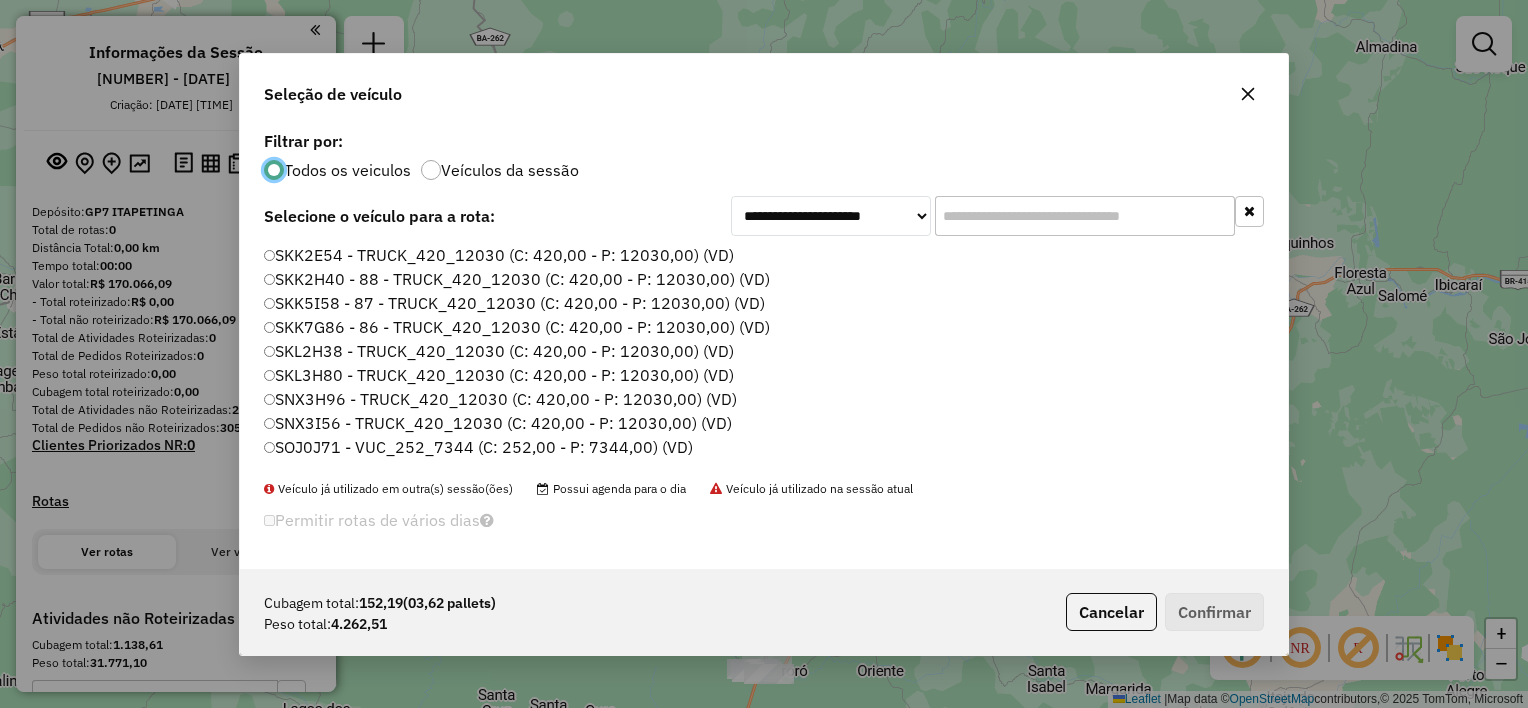 scroll, scrollTop: 10, scrollLeft: 6, axis: both 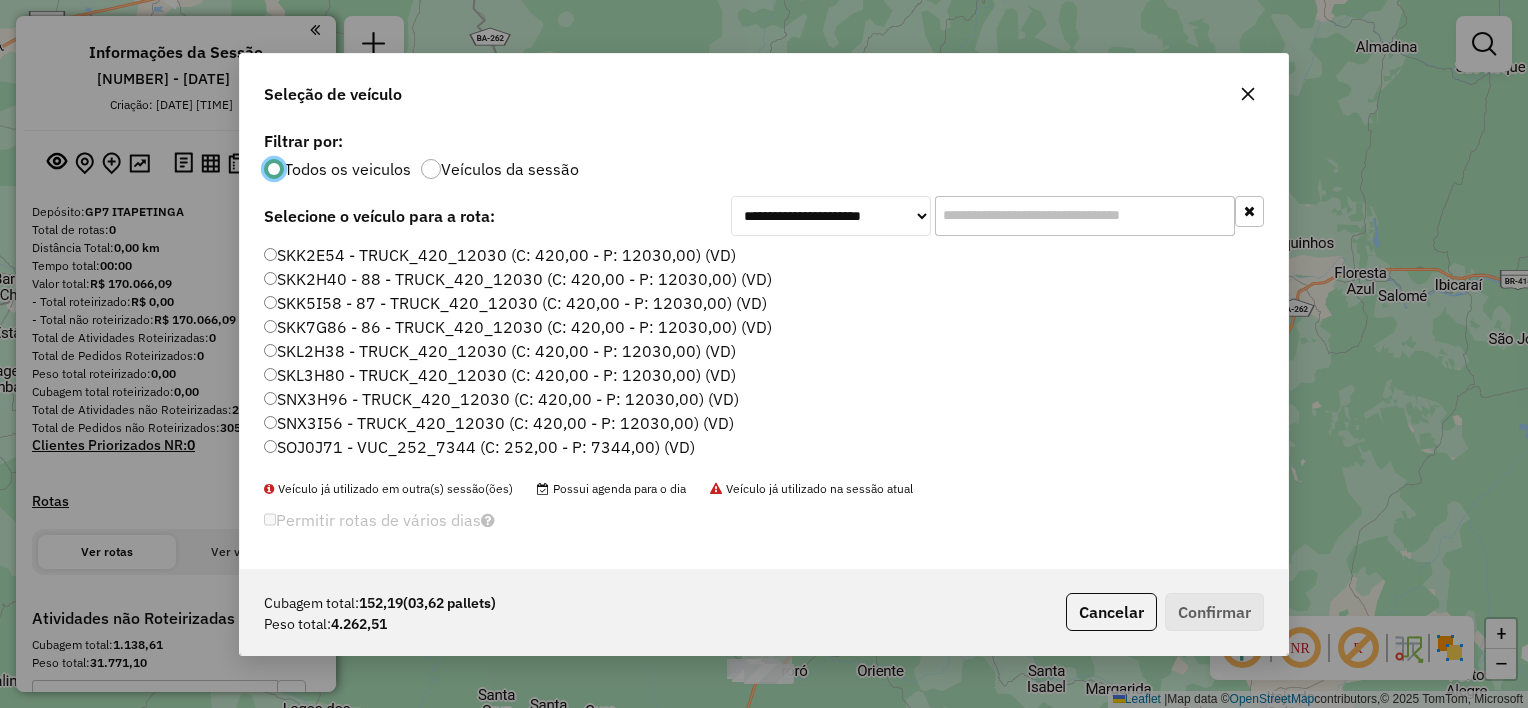 click 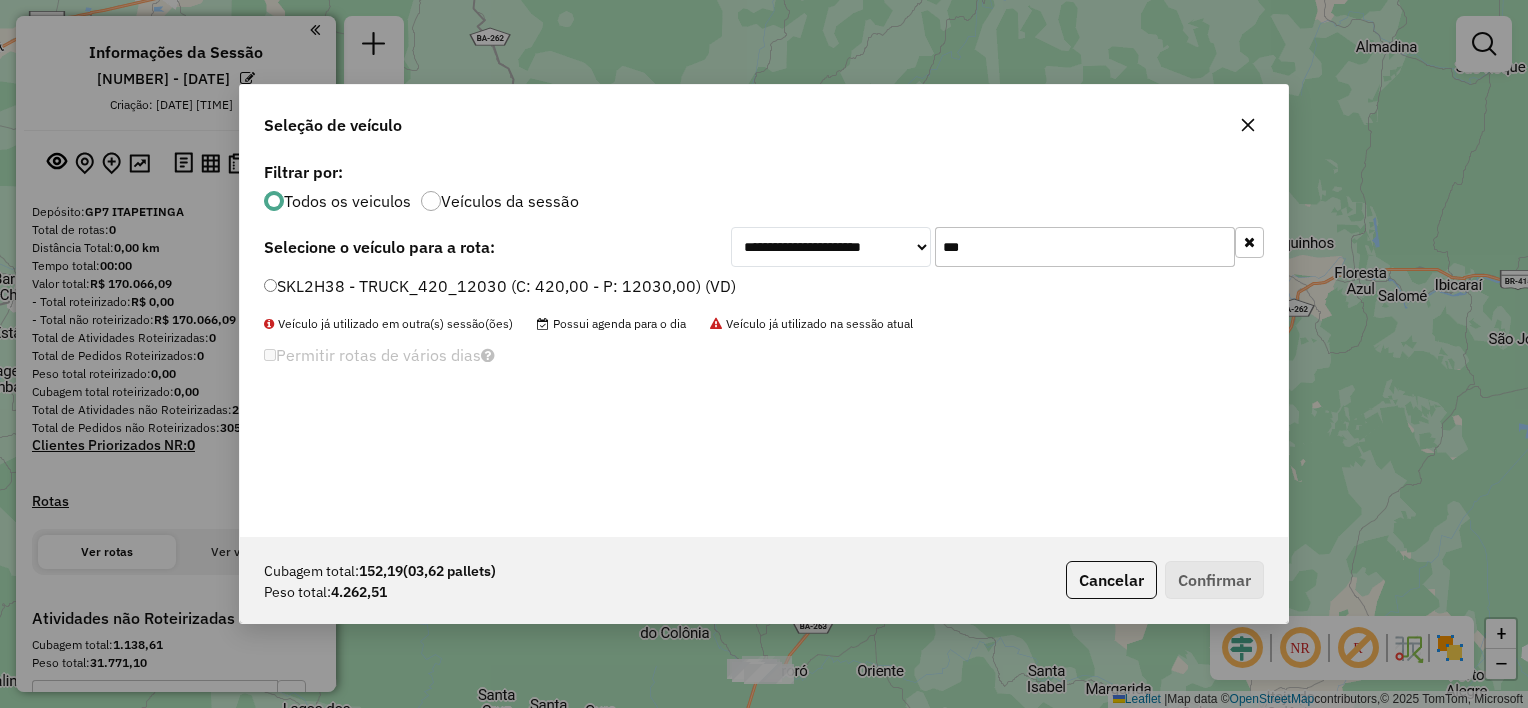 type on "***" 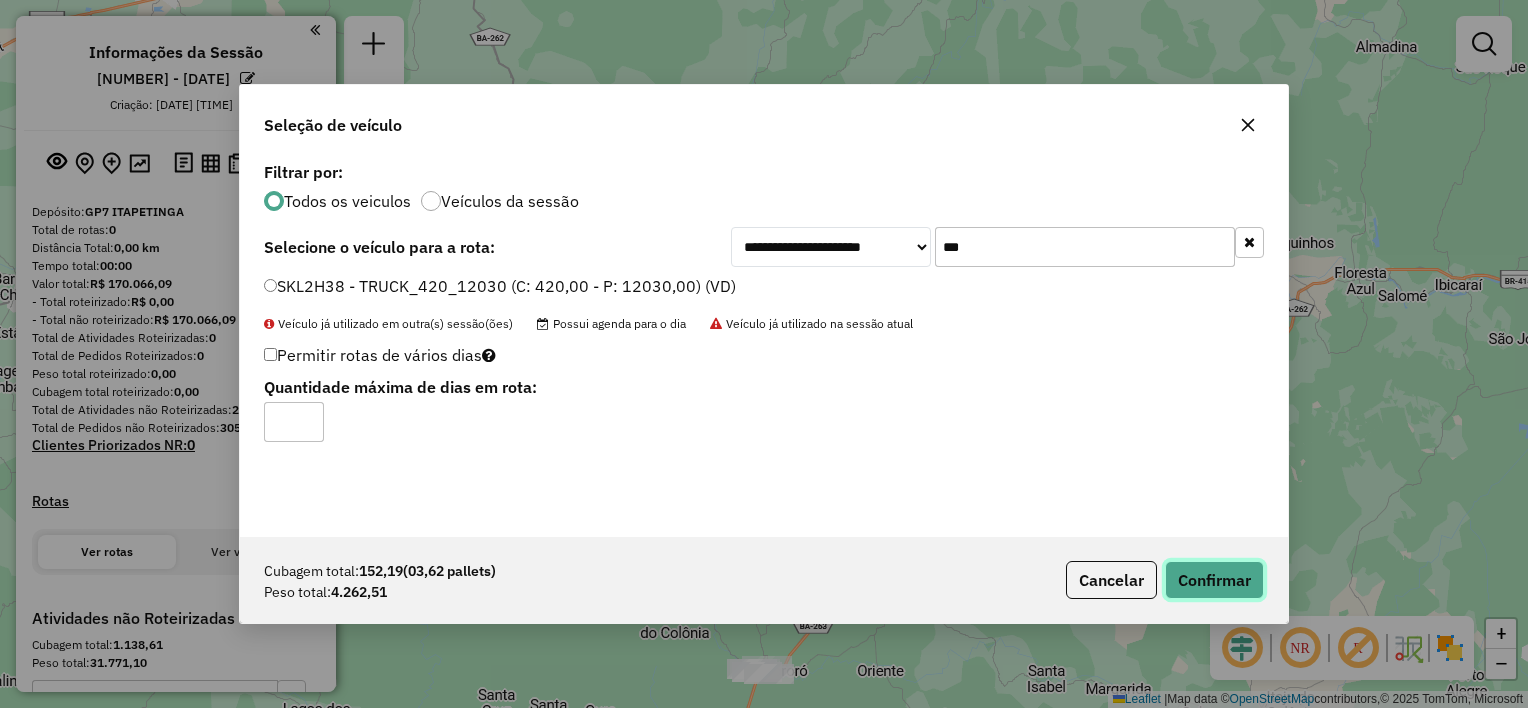 click on "Confirmar" 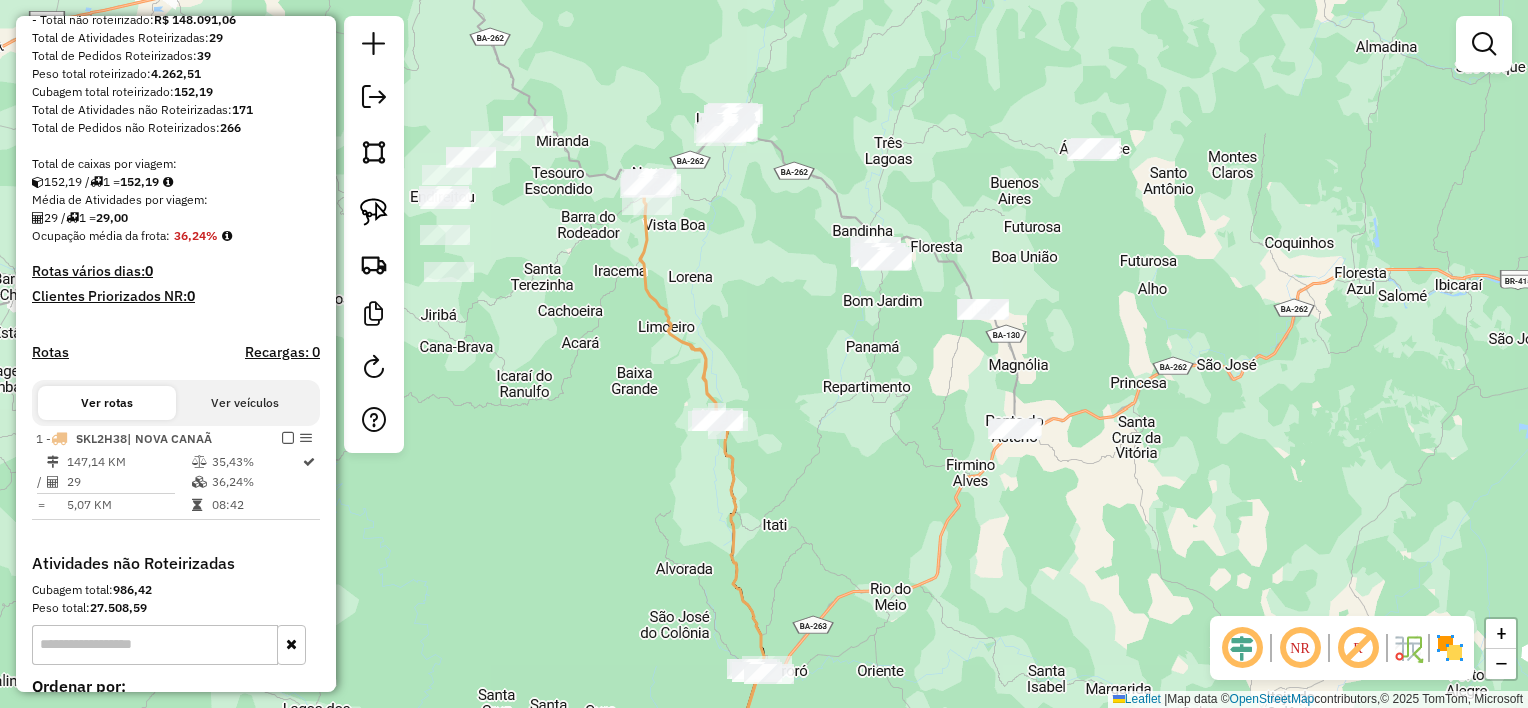 scroll, scrollTop: 400, scrollLeft: 0, axis: vertical 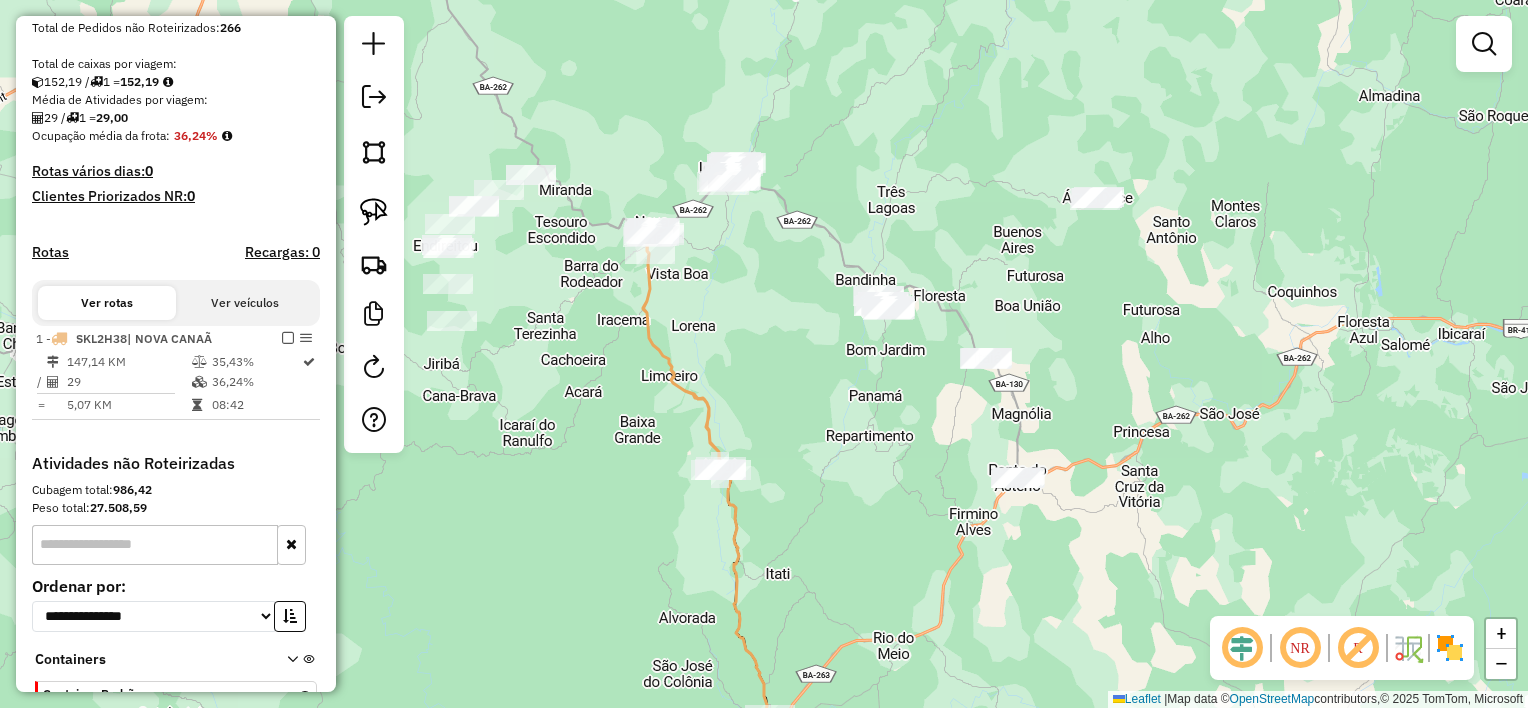 drag, startPoint x: 686, startPoint y: 302, endPoint x: 684, endPoint y: 351, distance: 49.0408 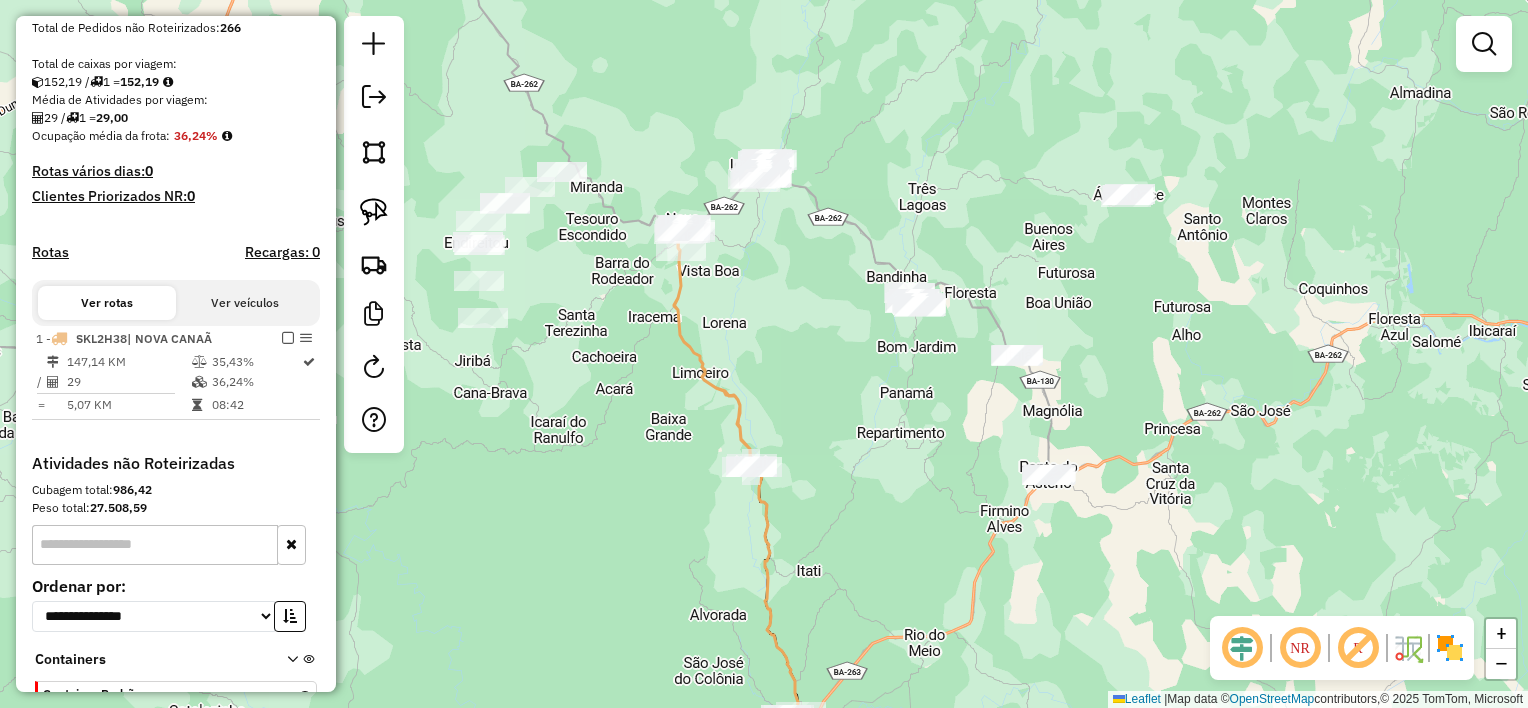 drag, startPoint x: 777, startPoint y: 279, endPoint x: 766, endPoint y: 288, distance: 14.21267 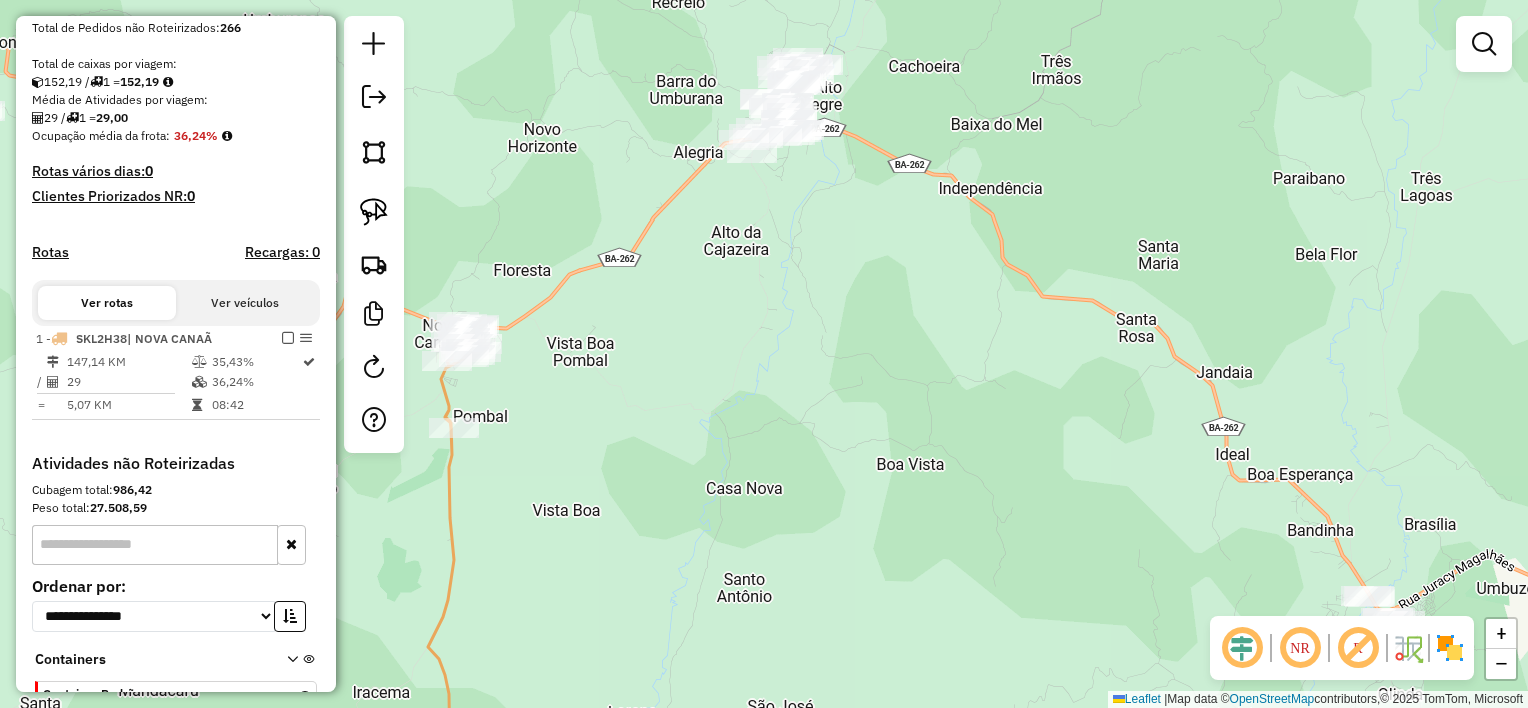 drag, startPoint x: 870, startPoint y: 277, endPoint x: 831, endPoint y: 280, distance: 39.115215 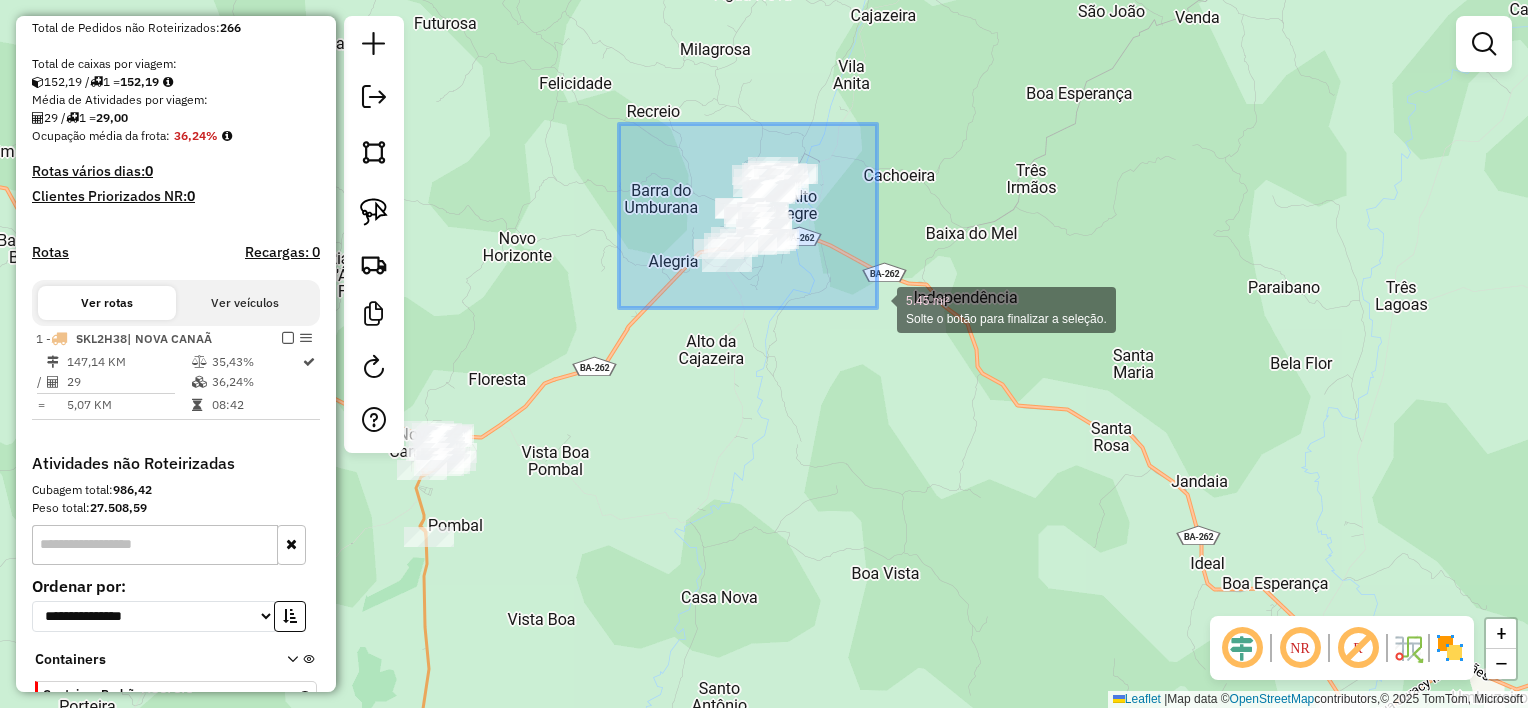 drag, startPoint x: 619, startPoint y: 124, endPoint x: 884, endPoint y: 319, distance: 329.01367 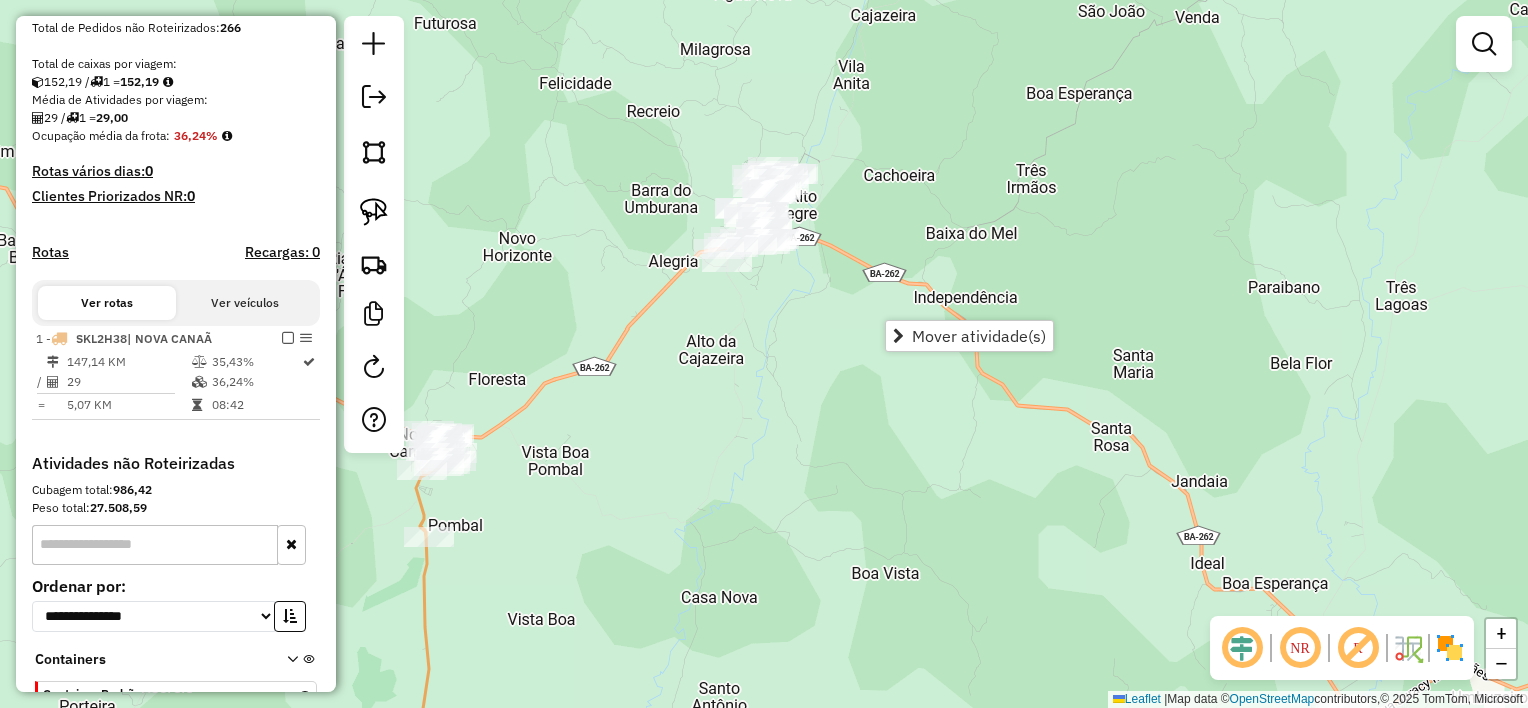 drag, startPoint x: 368, startPoint y: 216, endPoint x: 456, endPoint y: 194, distance: 90.70832 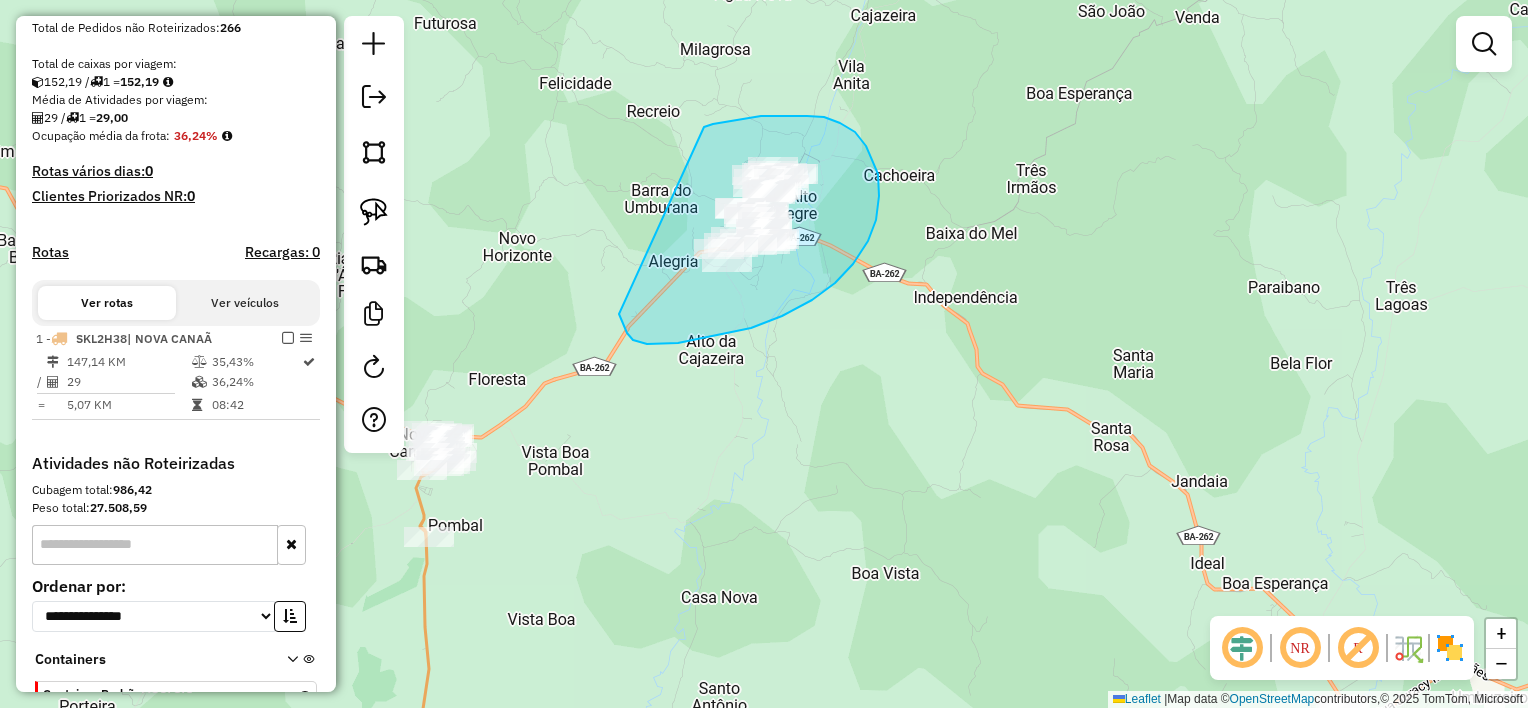 drag, startPoint x: 855, startPoint y: 132, endPoint x: 662, endPoint y: 107, distance: 194.61244 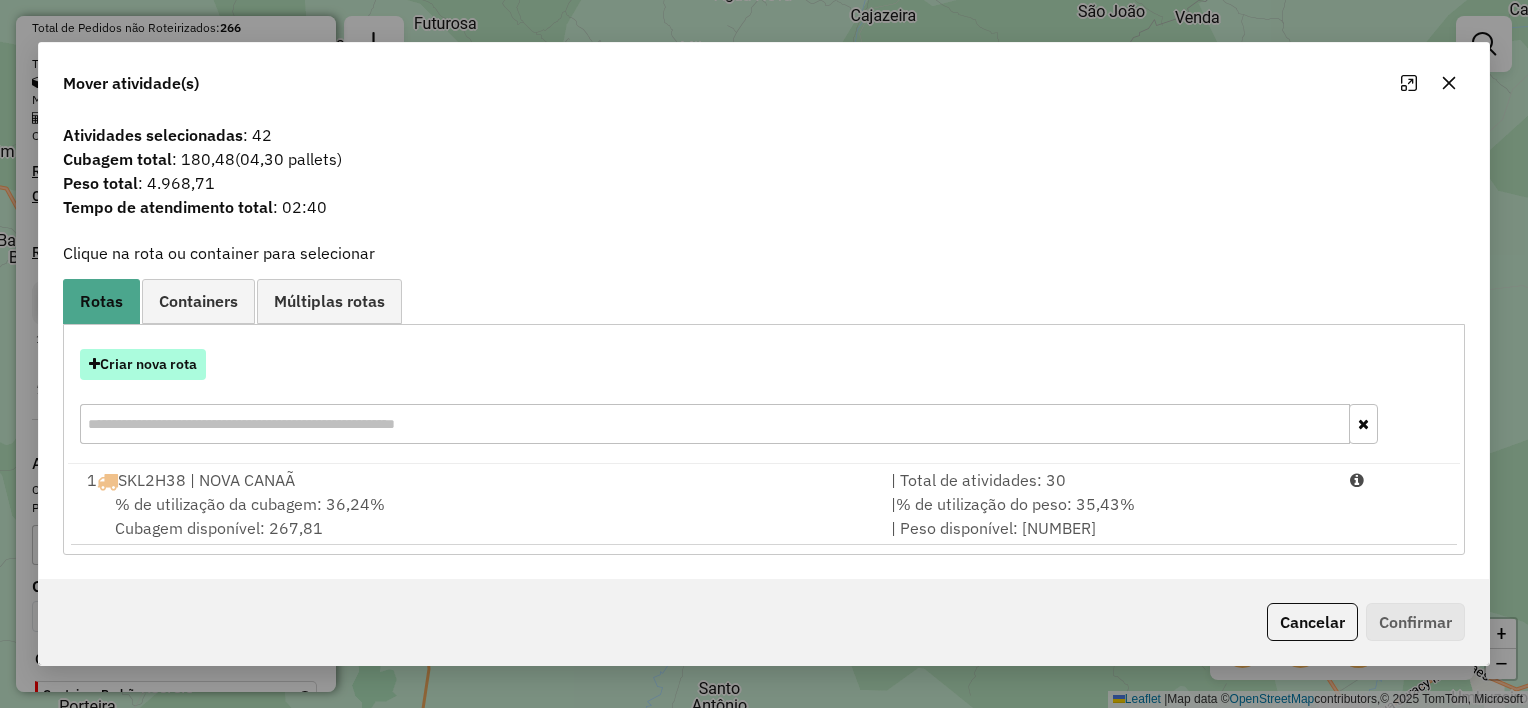 click on "Criar nova rota" at bounding box center (143, 364) 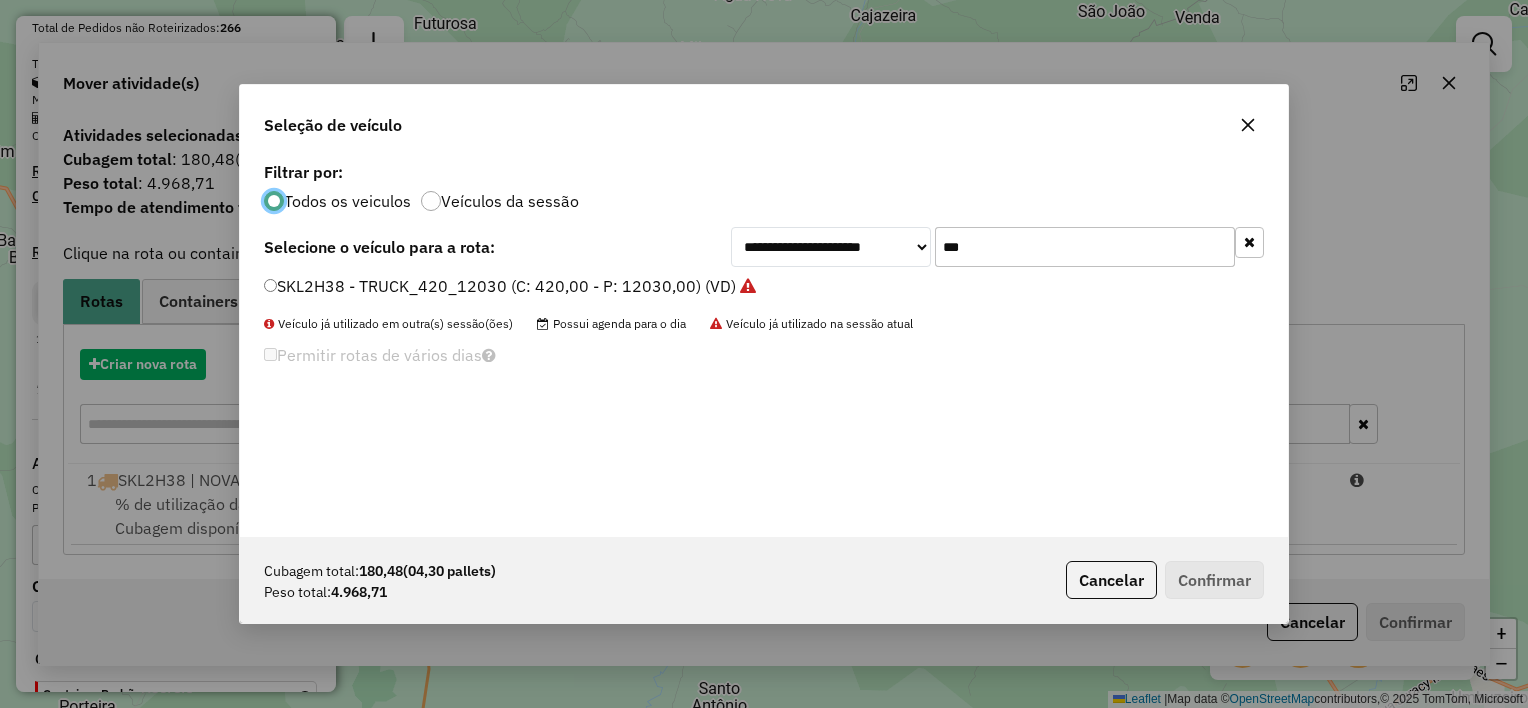 scroll, scrollTop: 10, scrollLeft: 6, axis: both 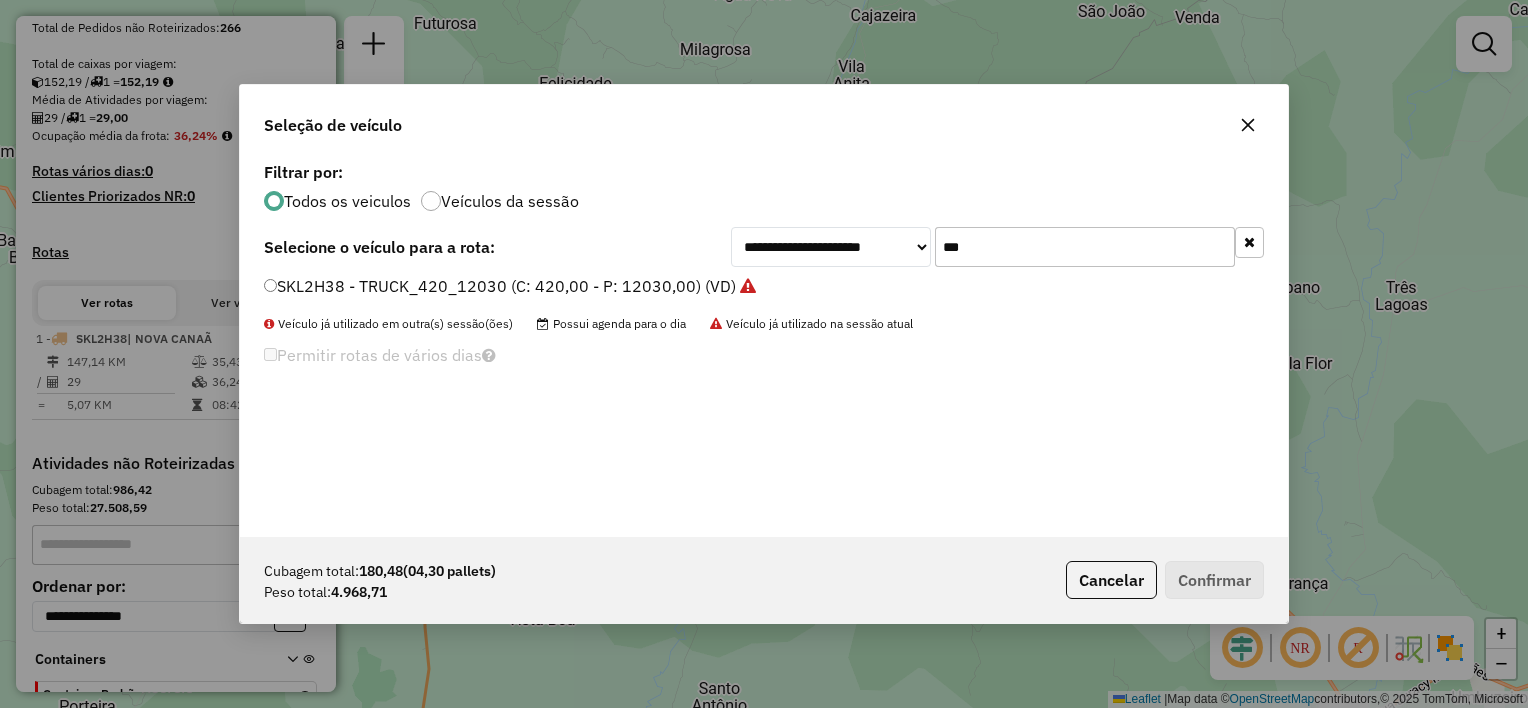 click on "***" 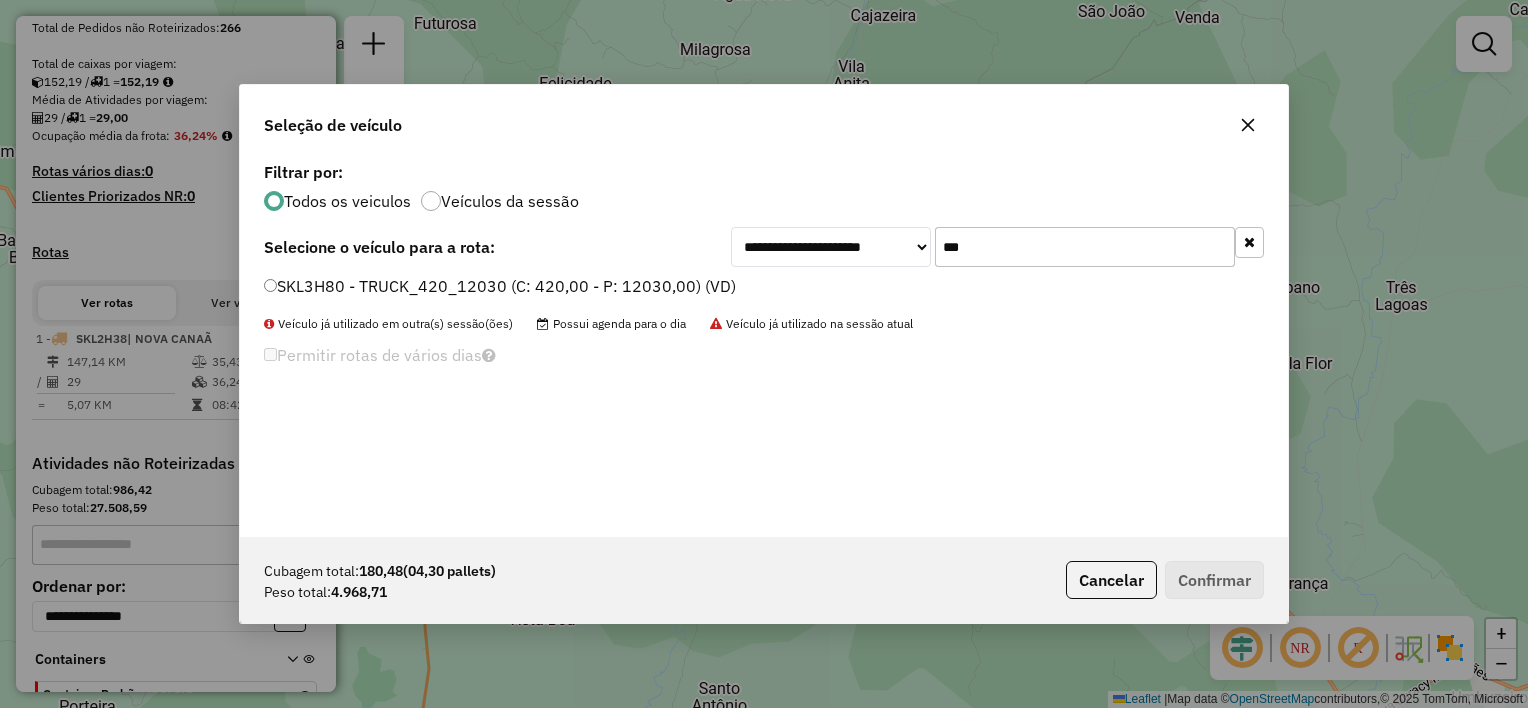 type on "***" 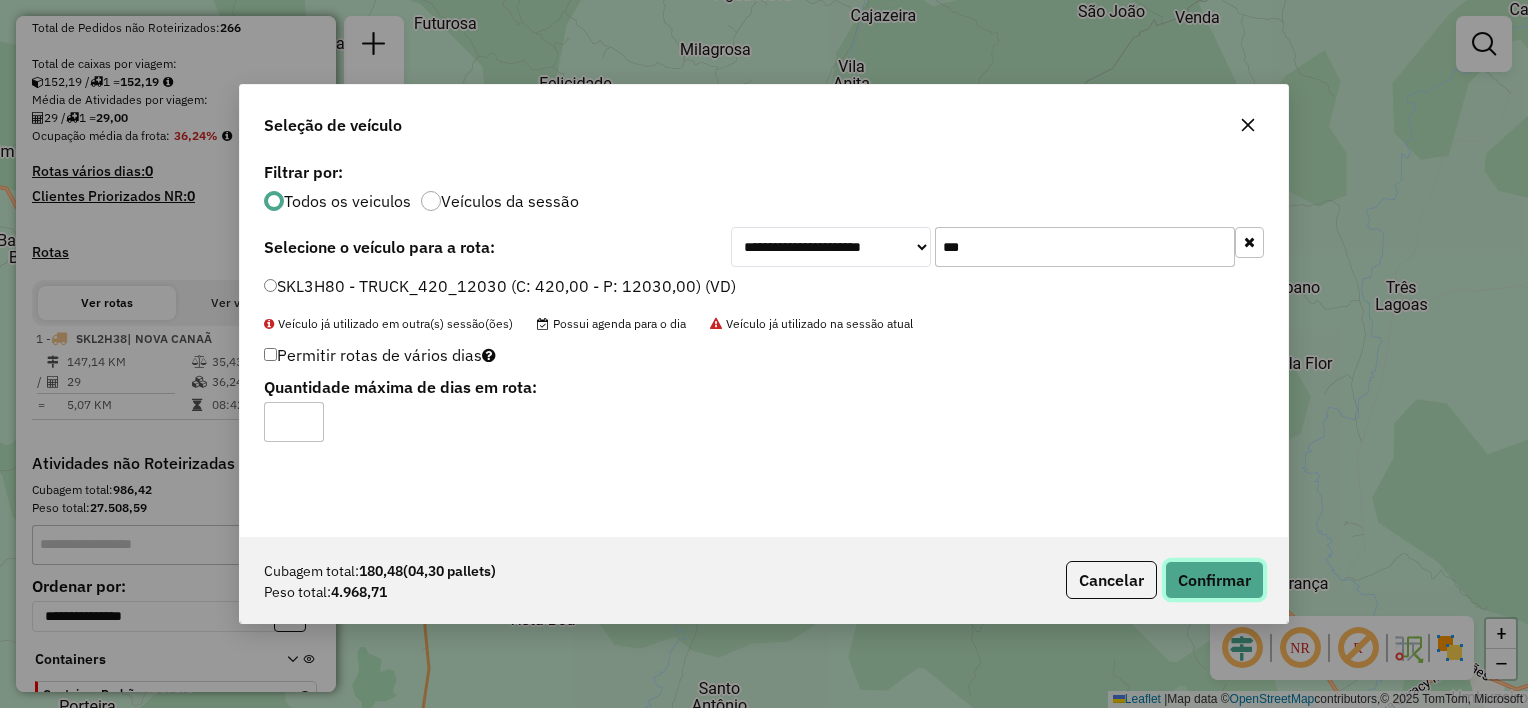 click on "Confirmar" 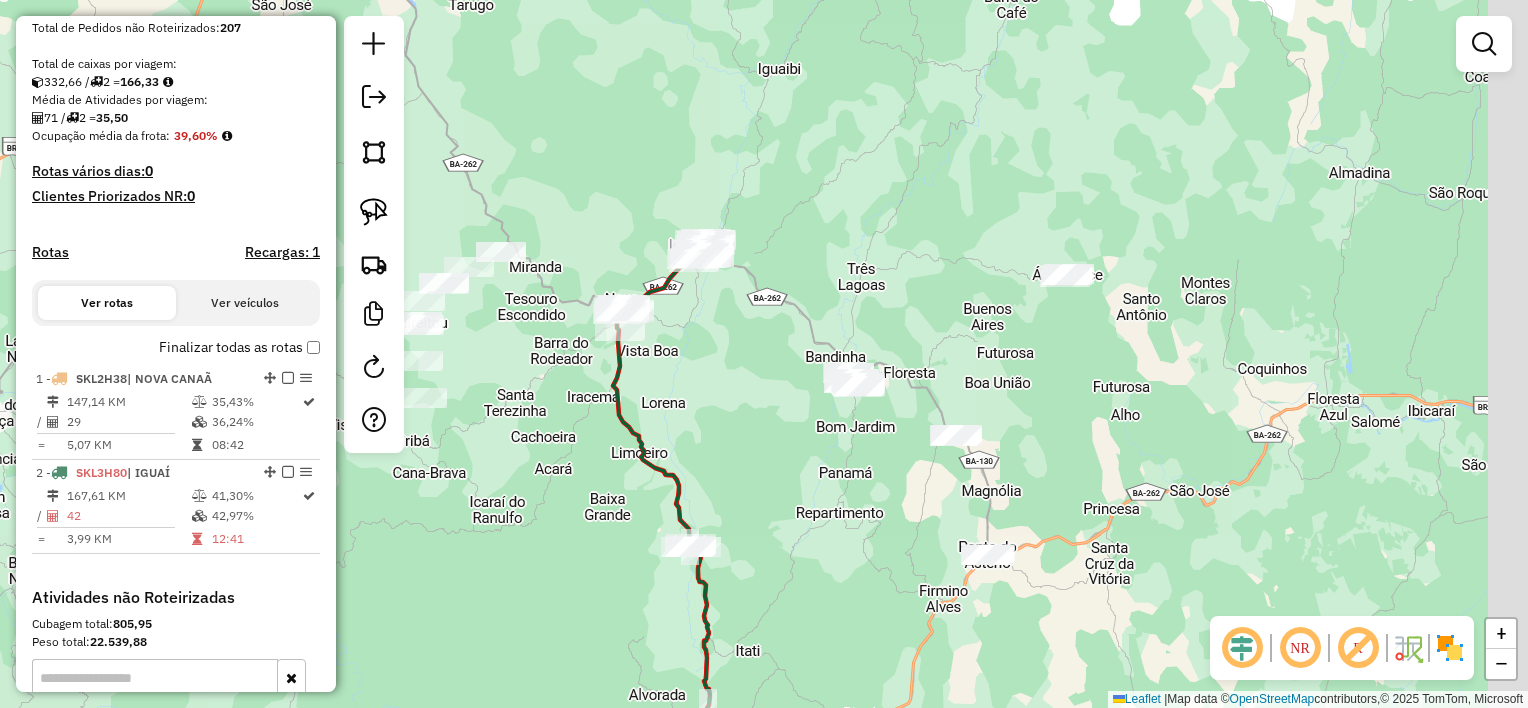 drag, startPoint x: 866, startPoint y: 401, endPoint x: 744, endPoint y: 374, distance: 124.95199 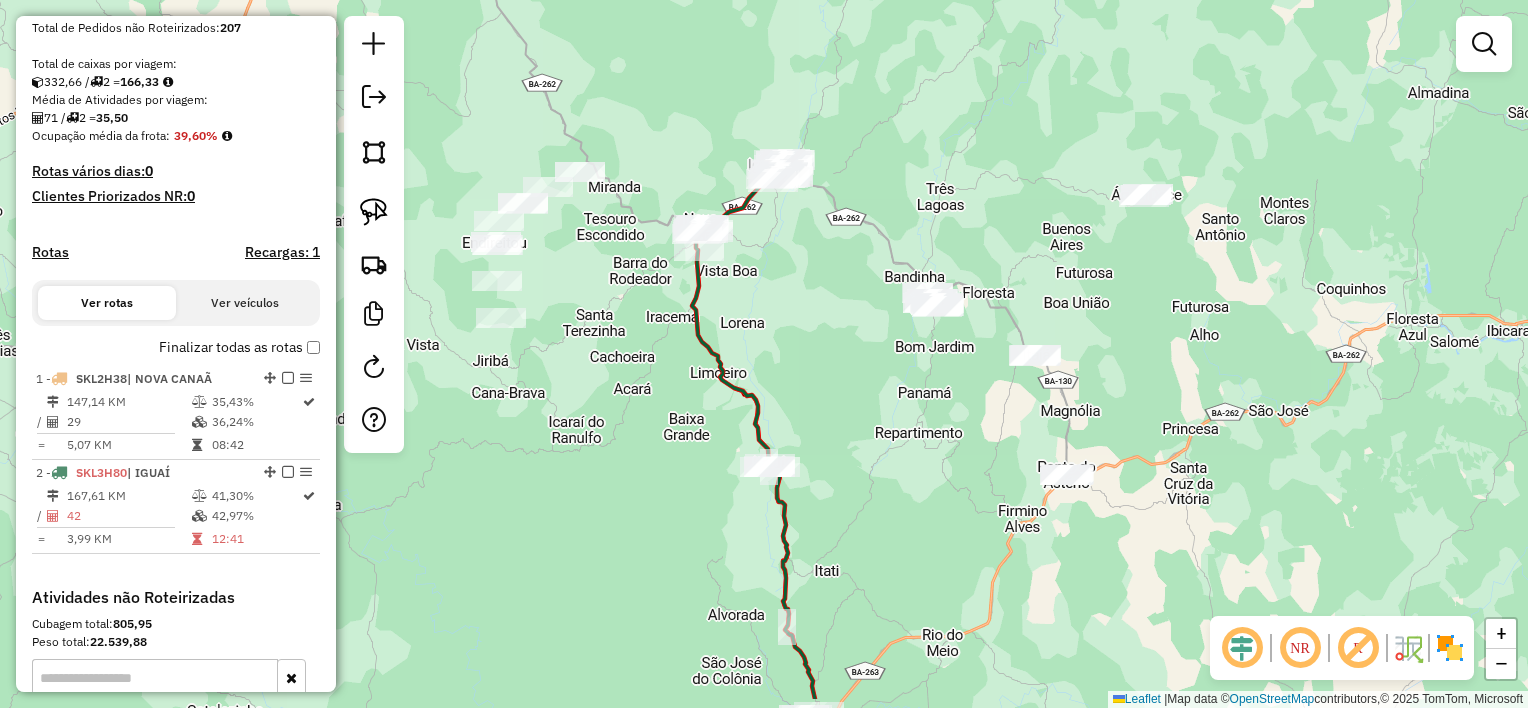 drag, startPoint x: 766, startPoint y: 317, endPoint x: 795, endPoint y: 277, distance: 49.40648 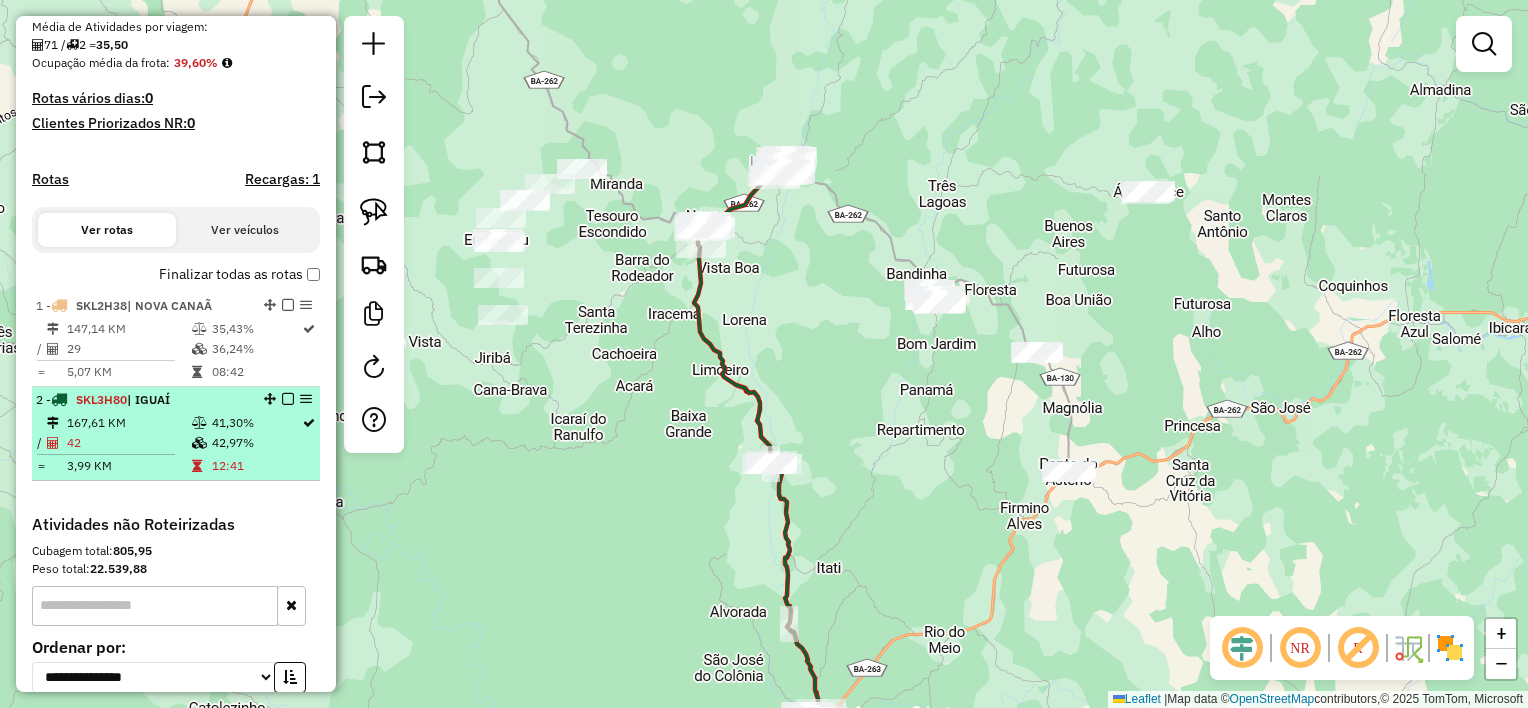 scroll, scrollTop: 500, scrollLeft: 0, axis: vertical 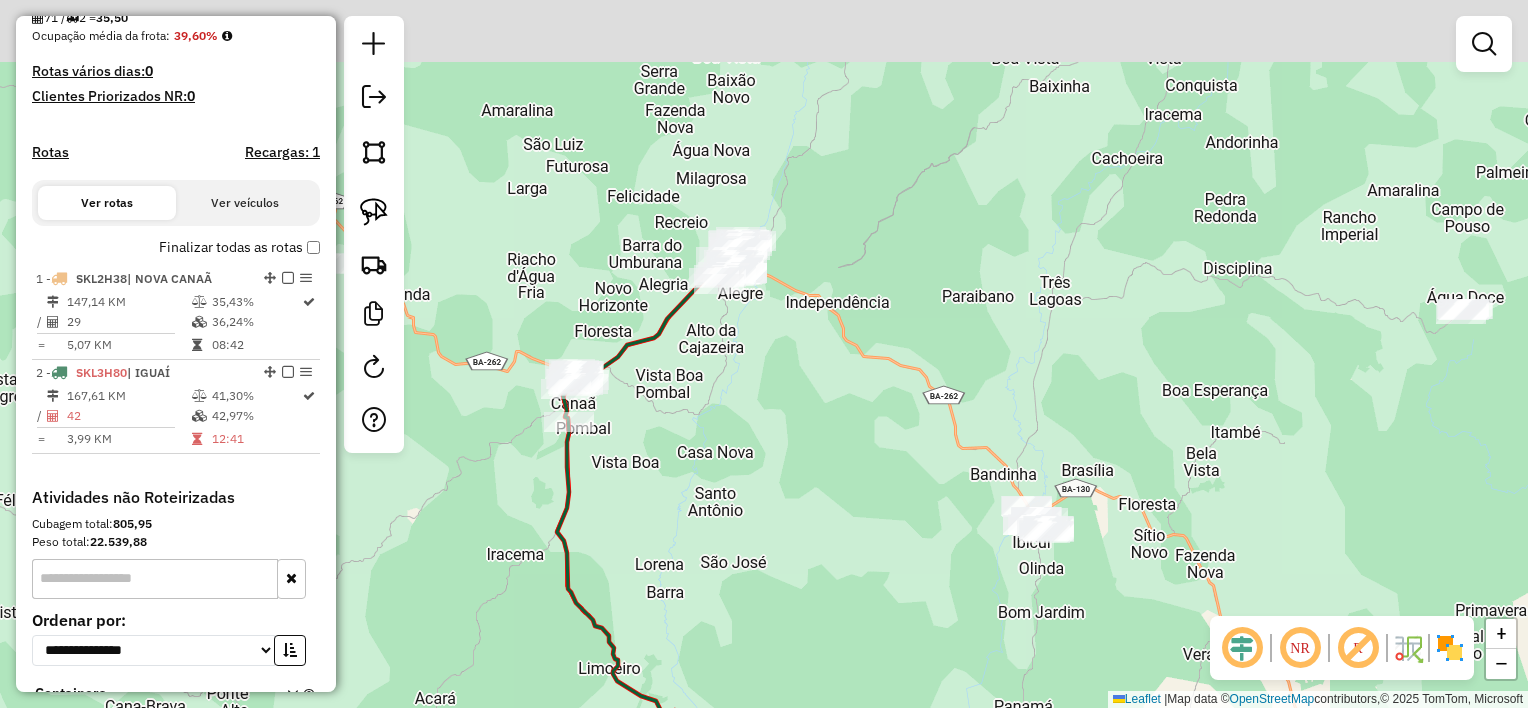 drag, startPoint x: 764, startPoint y: 400, endPoint x: 737, endPoint y: 437, distance: 45.80393 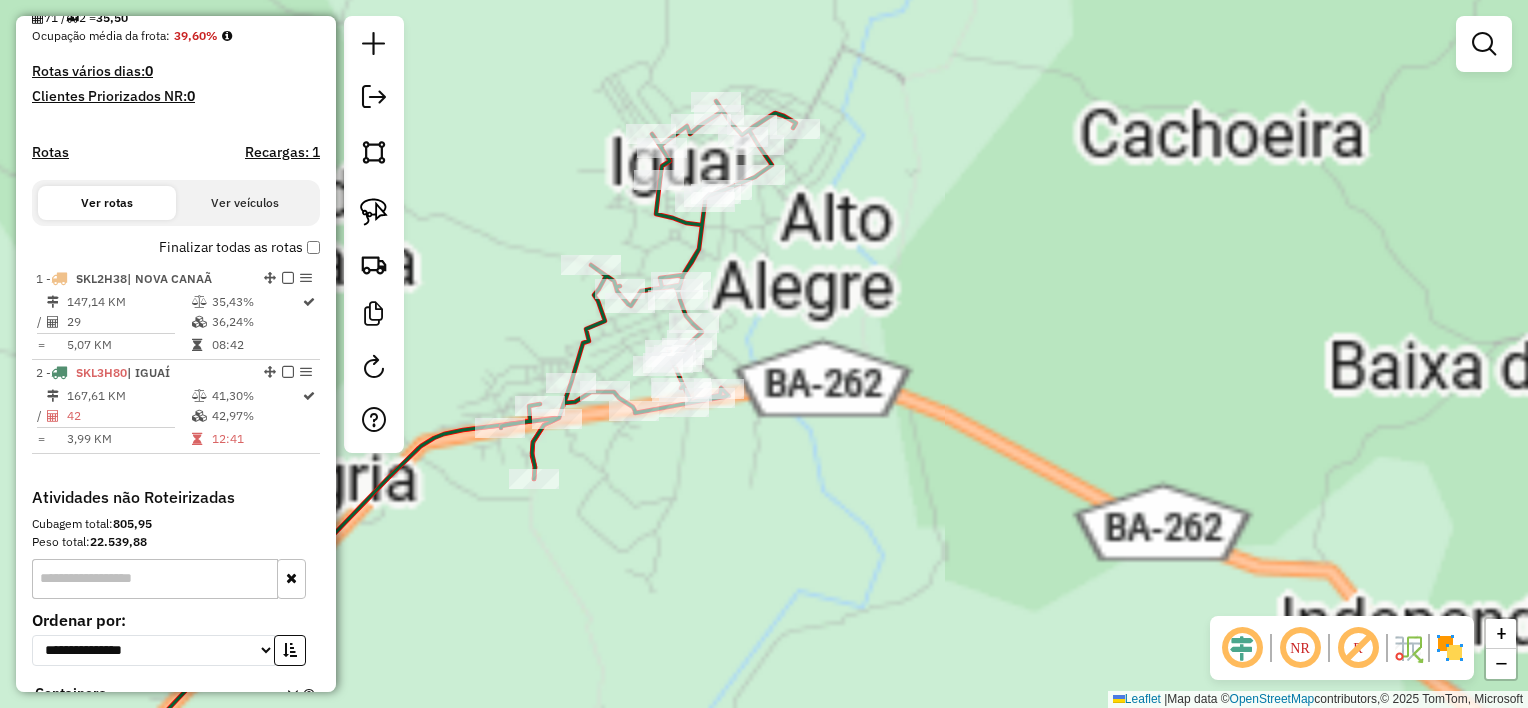 drag, startPoint x: 876, startPoint y: 480, endPoint x: 908, endPoint y: 540, distance: 68 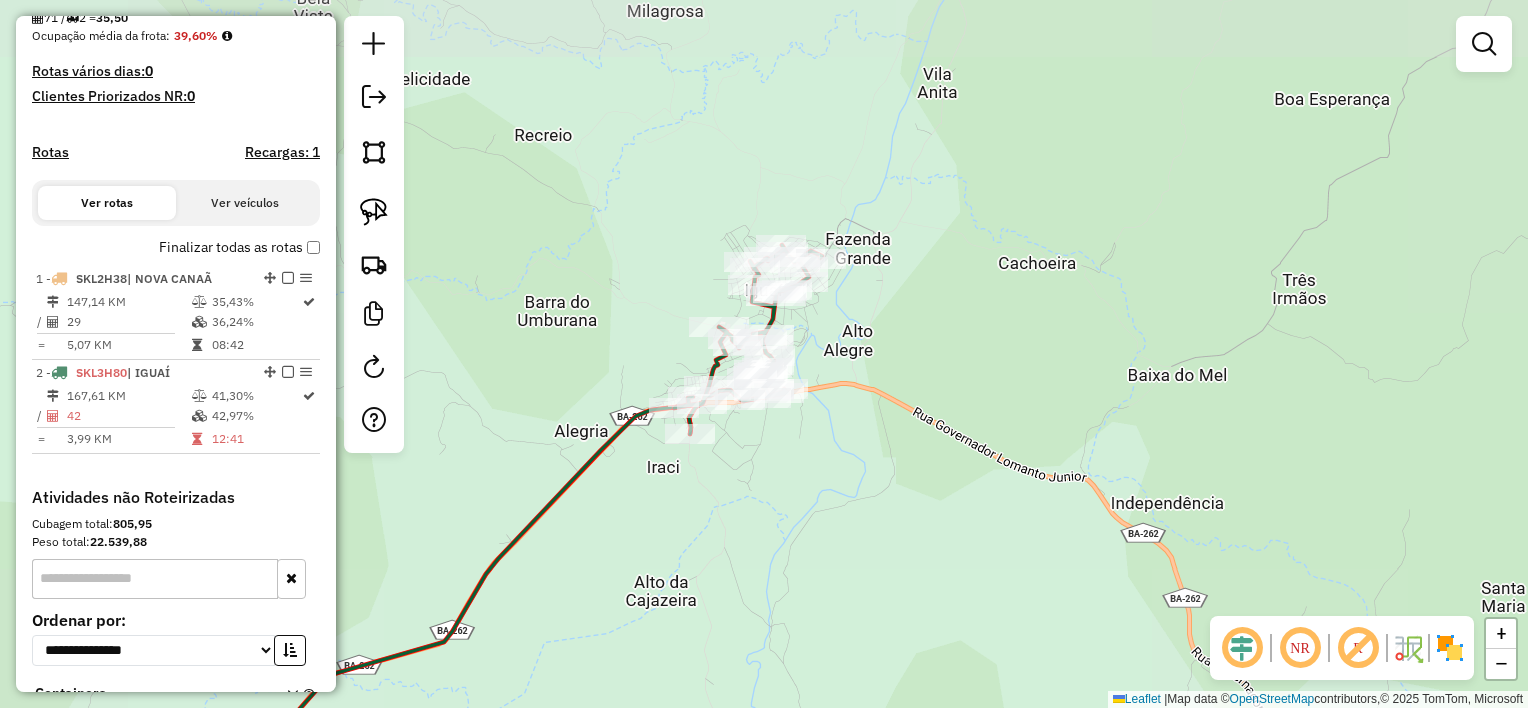 drag, startPoint x: 900, startPoint y: 372, endPoint x: 885, endPoint y: 392, distance: 25 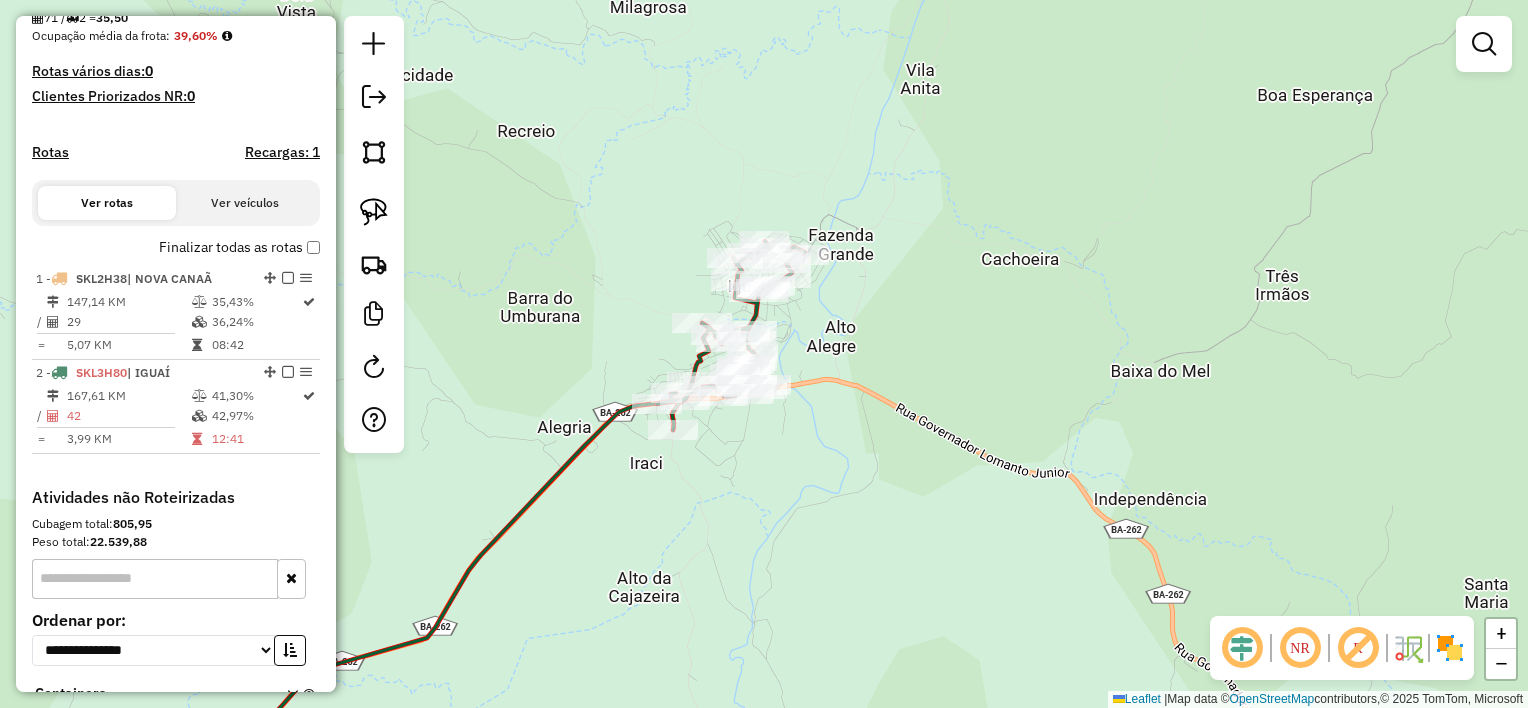 drag, startPoint x: 864, startPoint y: 374, endPoint x: 868, endPoint y: 330, distance: 44.181442 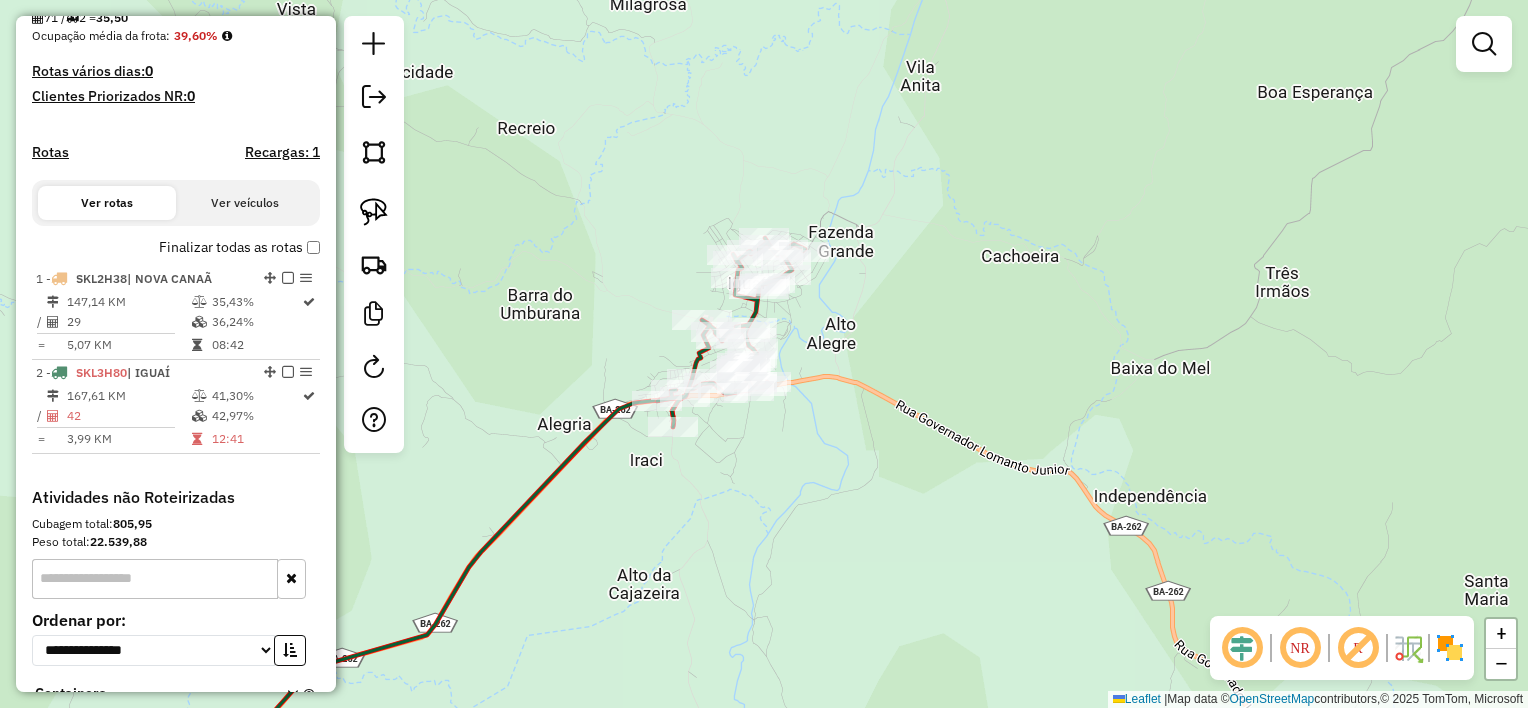 drag, startPoint x: 911, startPoint y: 338, endPoint x: 956, endPoint y: 318, distance: 49.24429 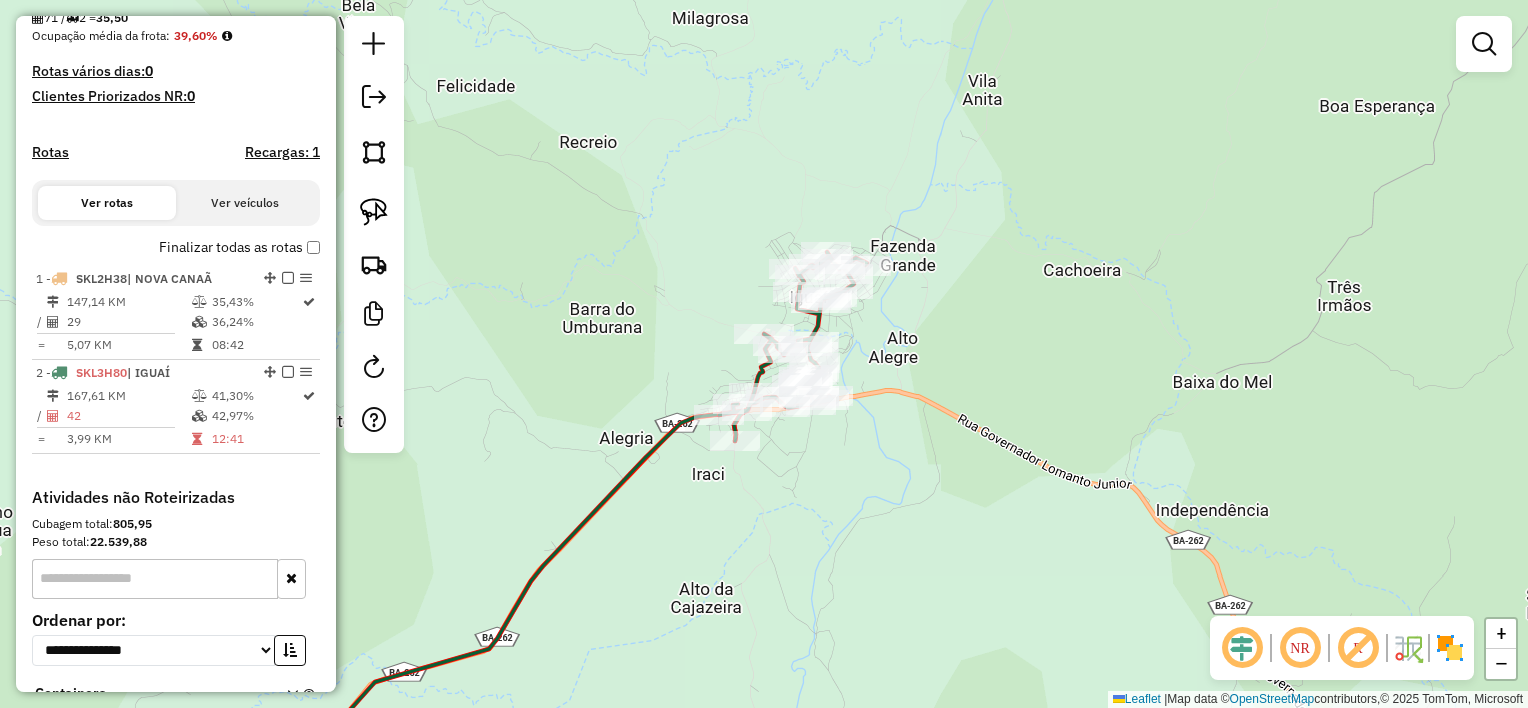 drag, startPoint x: 926, startPoint y: 323, endPoint x: 938, endPoint y: 359, distance: 37.94733 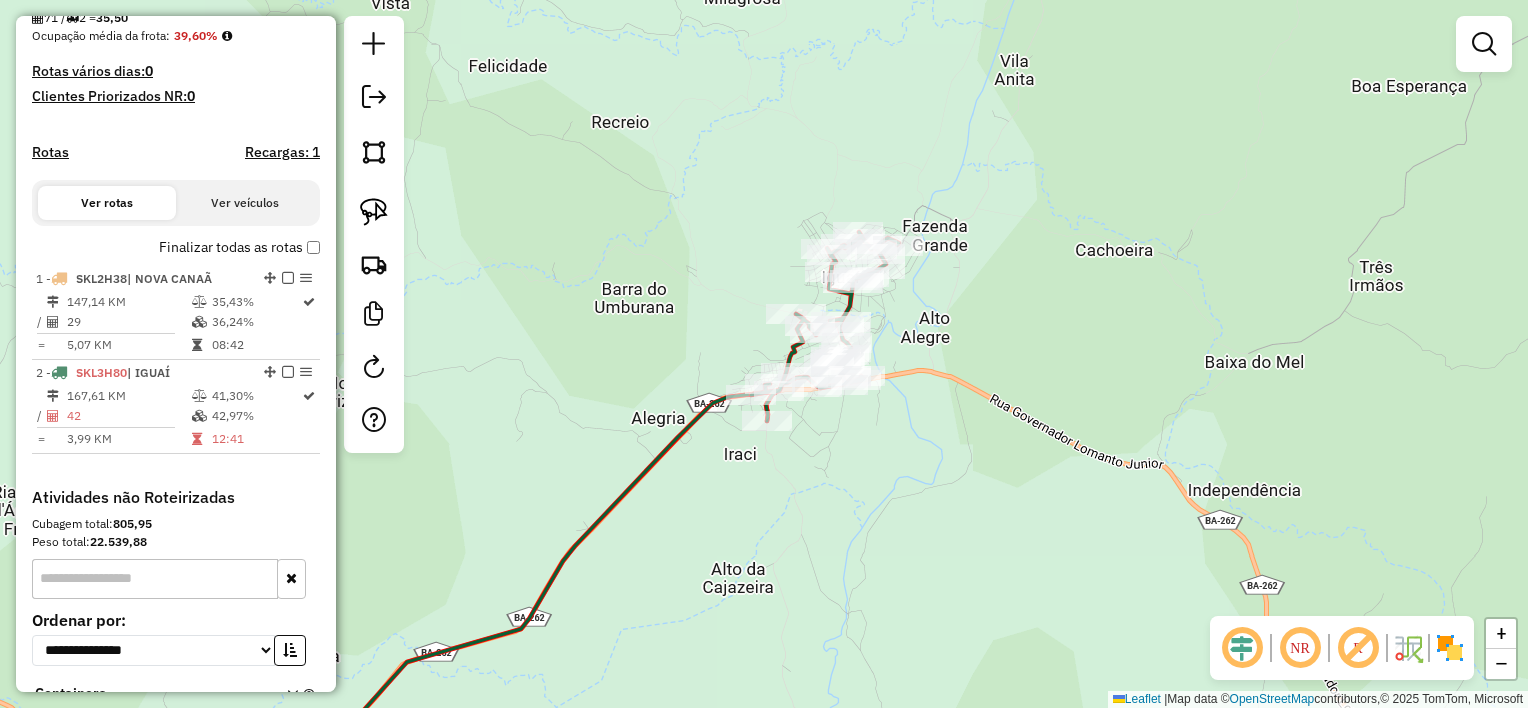 drag, startPoint x: 919, startPoint y: 380, endPoint x: 957, endPoint y: 354, distance: 46.043457 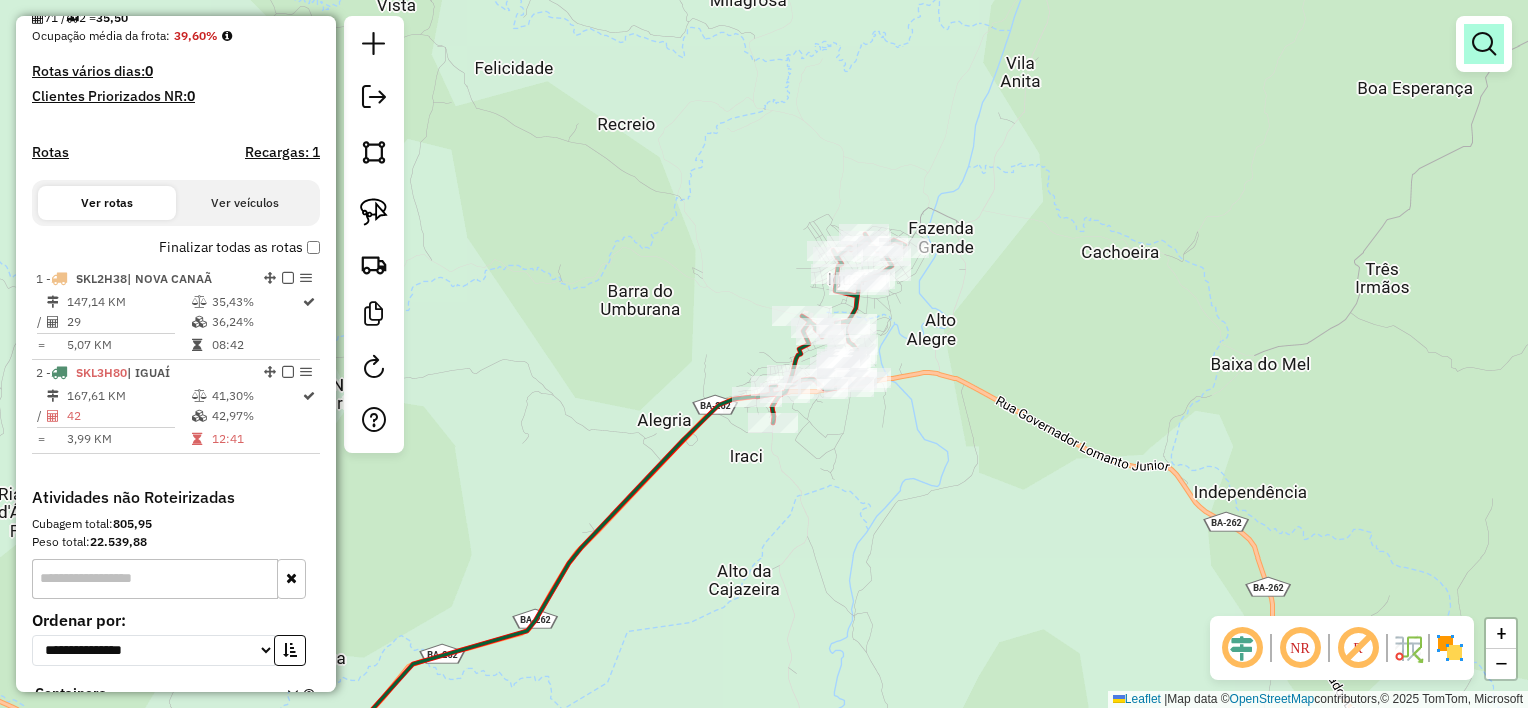 click at bounding box center (1484, 44) 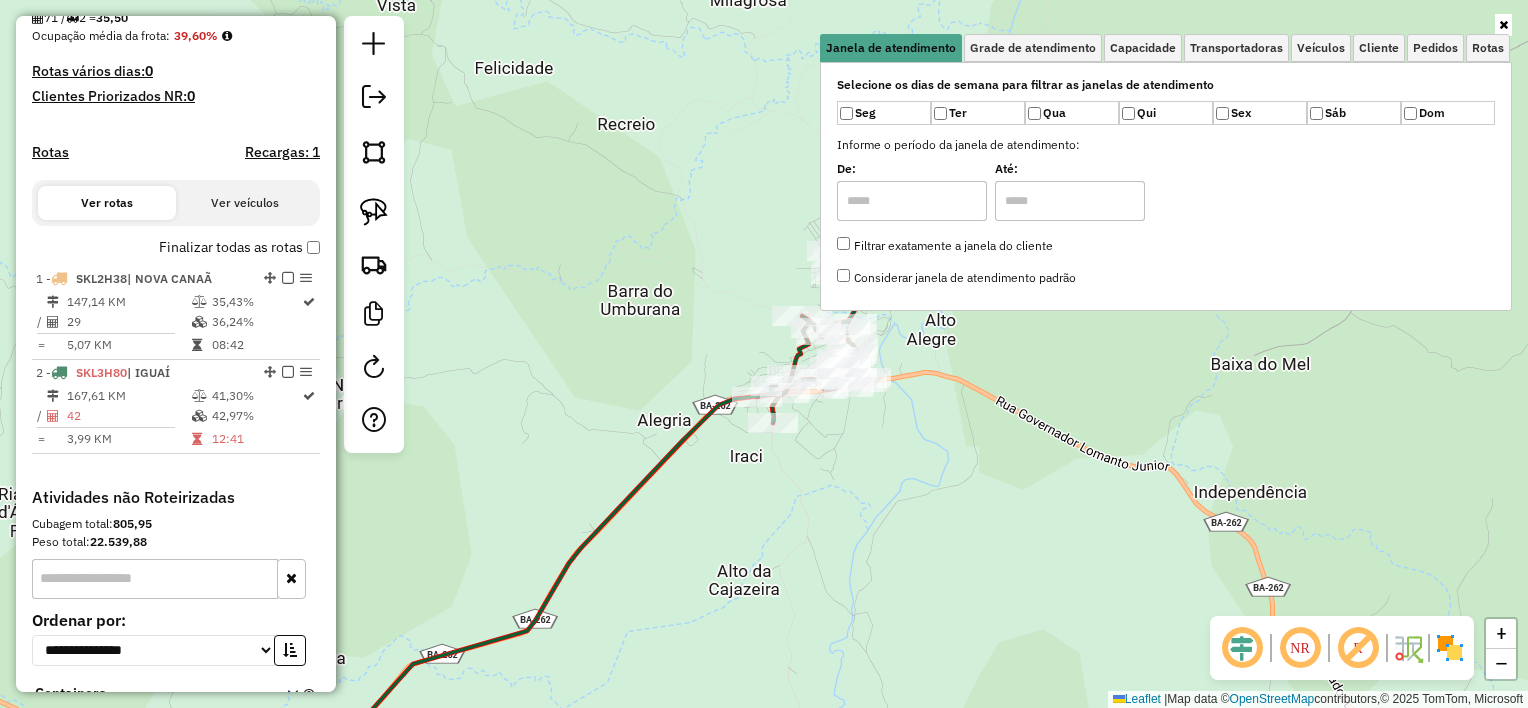 click at bounding box center [1503, 25] 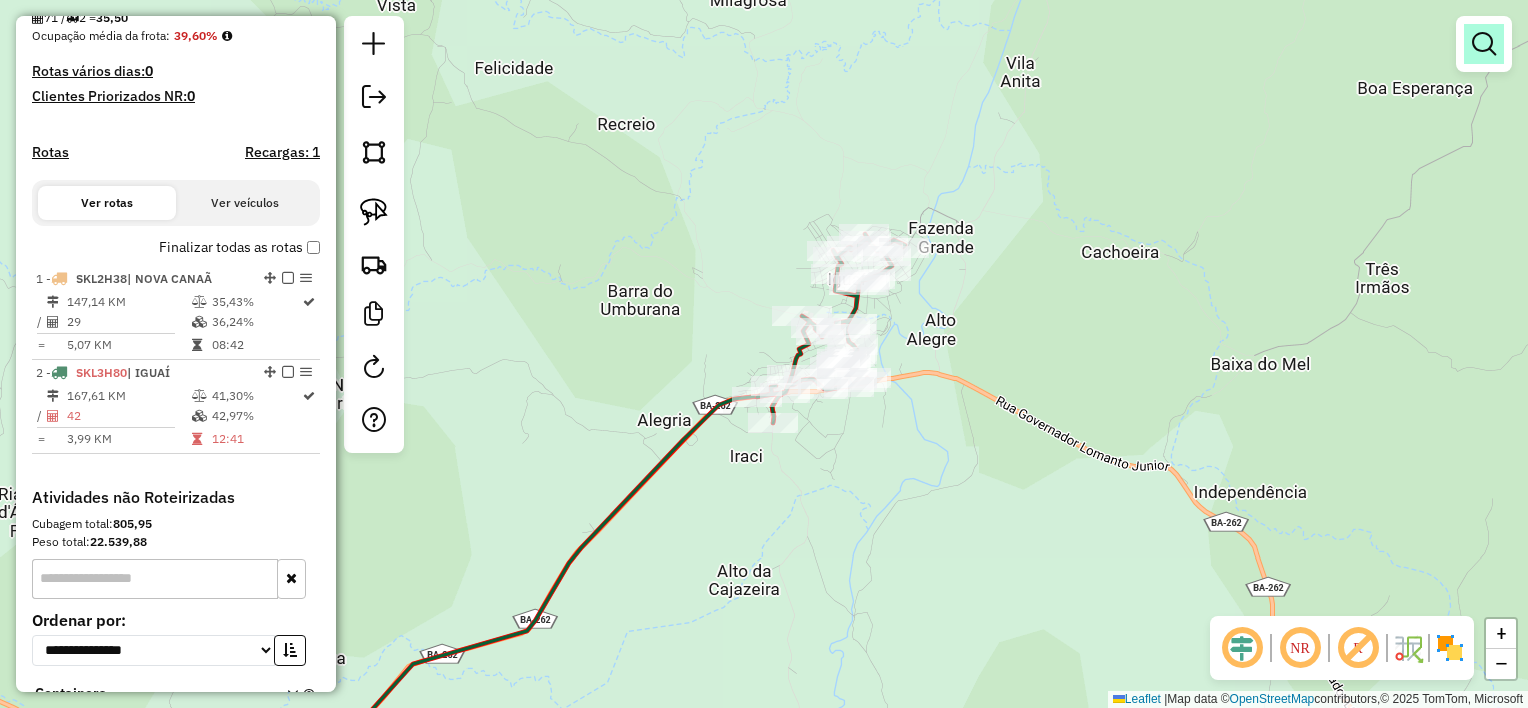 click at bounding box center [1484, 44] 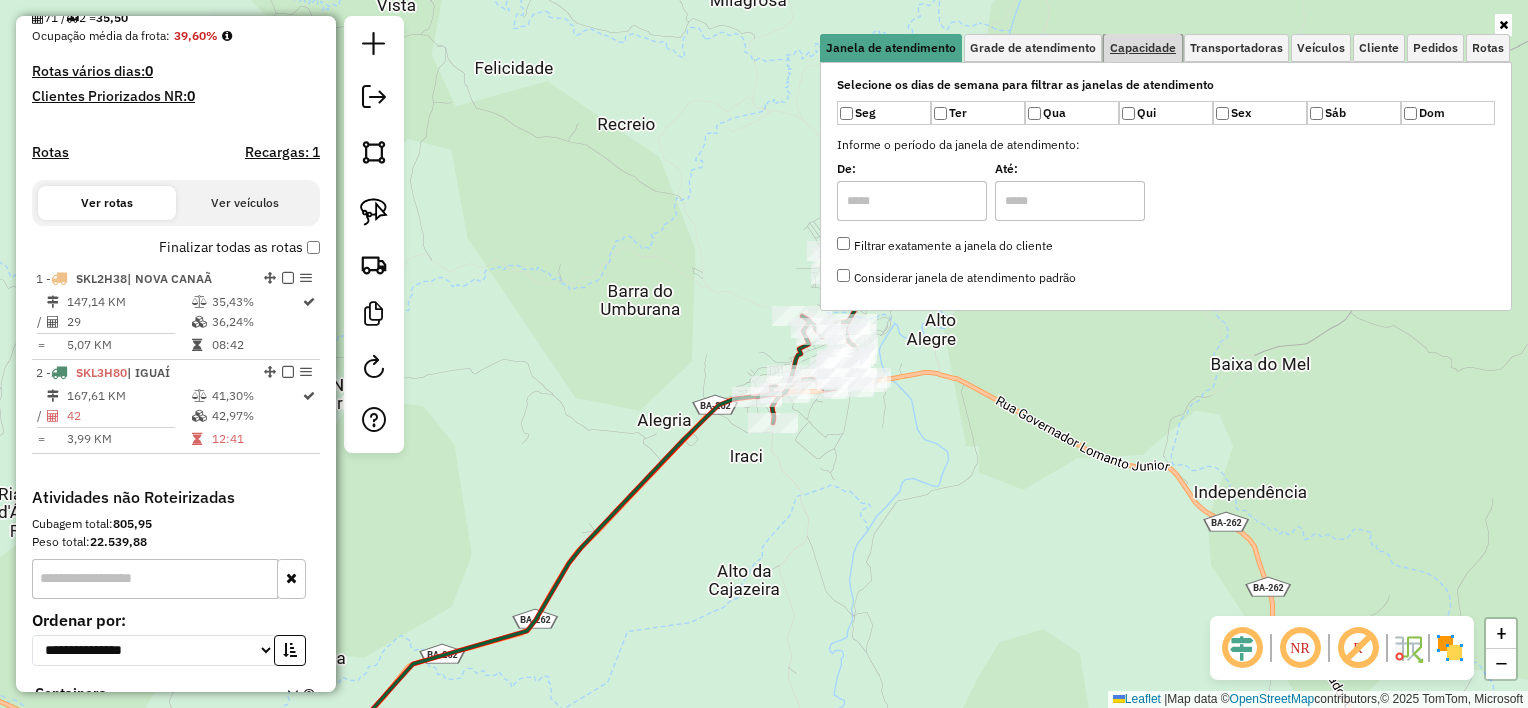 click on "Capacidade" at bounding box center (1143, 48) 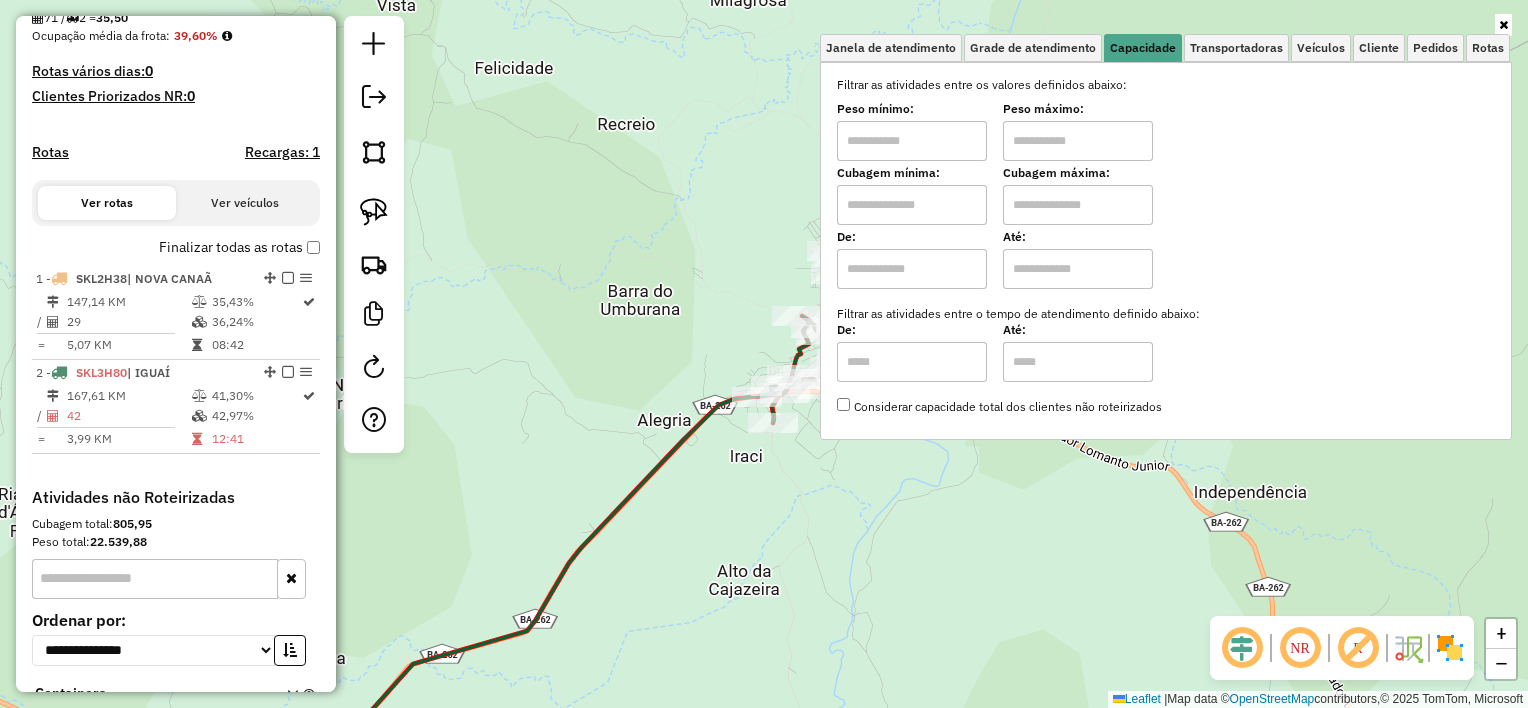 click at bounding box center (912, 205) 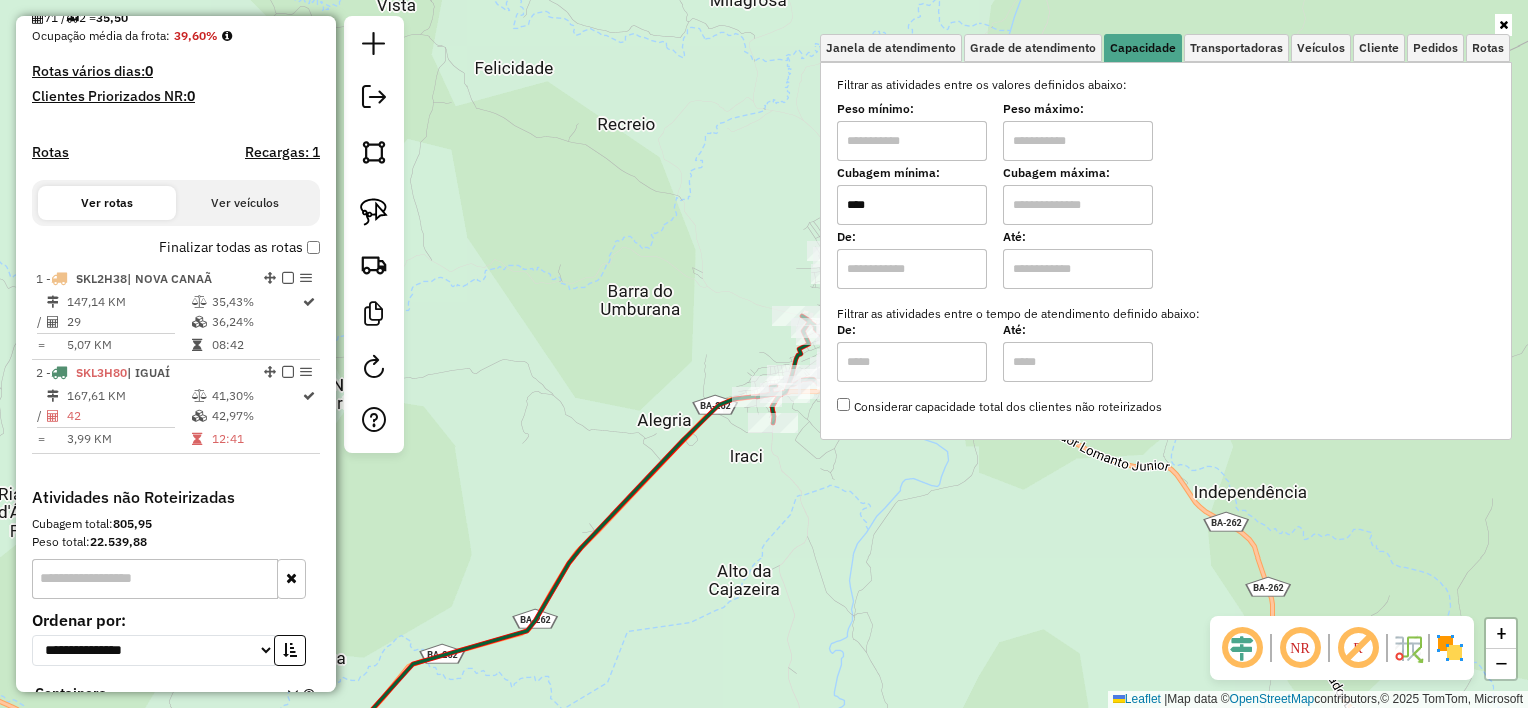 type on "****" 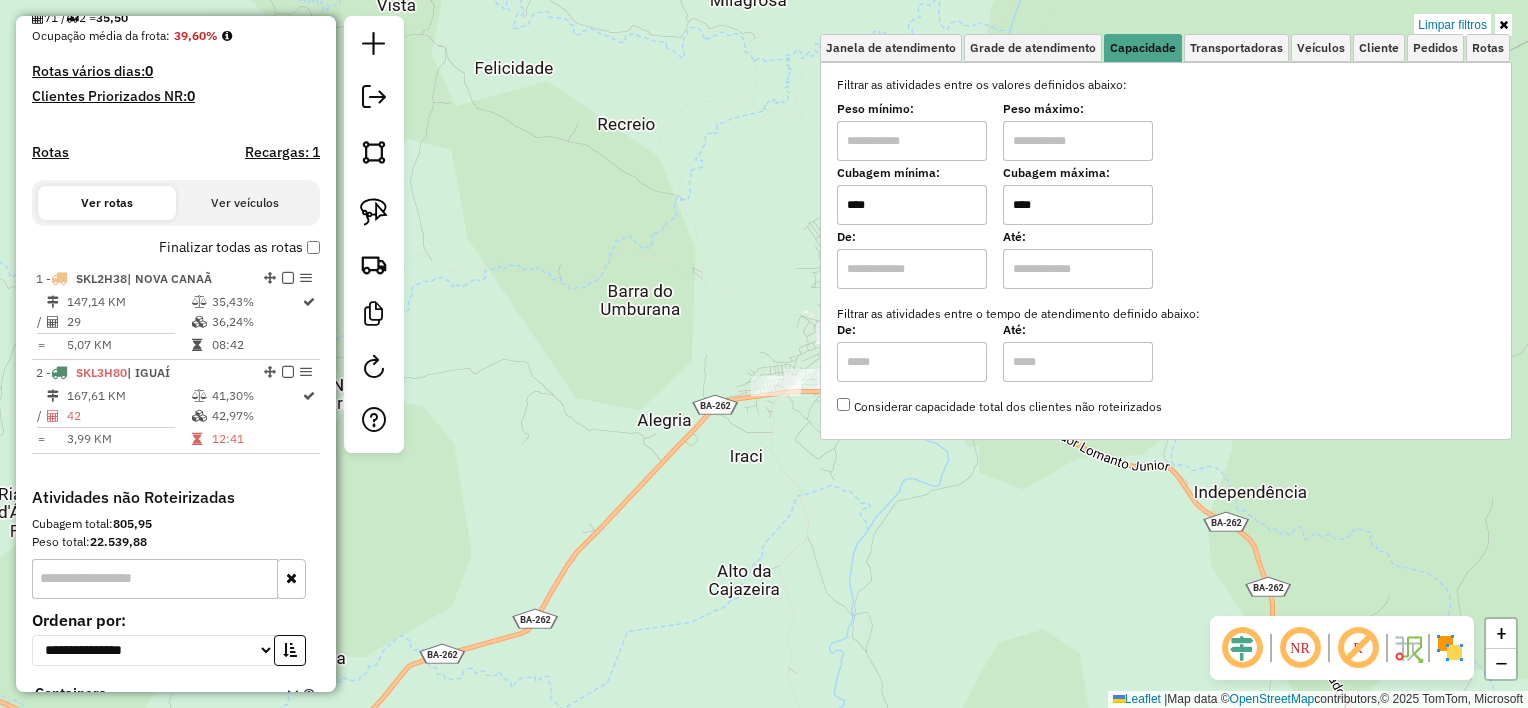 click on "Limpar filtros Janela de atendimento Grade de atendimento Capacidade Transportadoras Veículos Cliente Pedidos  Rotas Selecione os dias de semana para filtrar as janelas de atendimento  Seg   Ter   Qua   Qui   Sex   Sáb   Dom  Informe o período da janela de atendimento: De: Até:  Filtrar exatamente a janela do cliente  Considerar janela de atendimento padrão  Selecione os dias de semana para filtrar as grades de atendimento  Seg   Ter   Qua   Qui   Sex   Sáb   Dom   Considerar clientes sem dia de atendimento cadastrado  Clientes fora do dia de atendimento selecionado Filtrar as atividades entre os valores definidos abaixo:  Peso mínimo:   Peso máximo:   Cubagem mínima:  ****  Cubagem máxima:  ****  De:   Até:  Filtrar as atividades entre o tempo de atendimento definido abaixo:  De:   Até:   Considerar capacidade total dos clientes não roteirizados Transportadora: Selecione um ou mais itens Tipo de veículo: Selecione um ou mais itens Veículo: Selecione um ou mais itens Motorista: Nome: Rótulo: +" 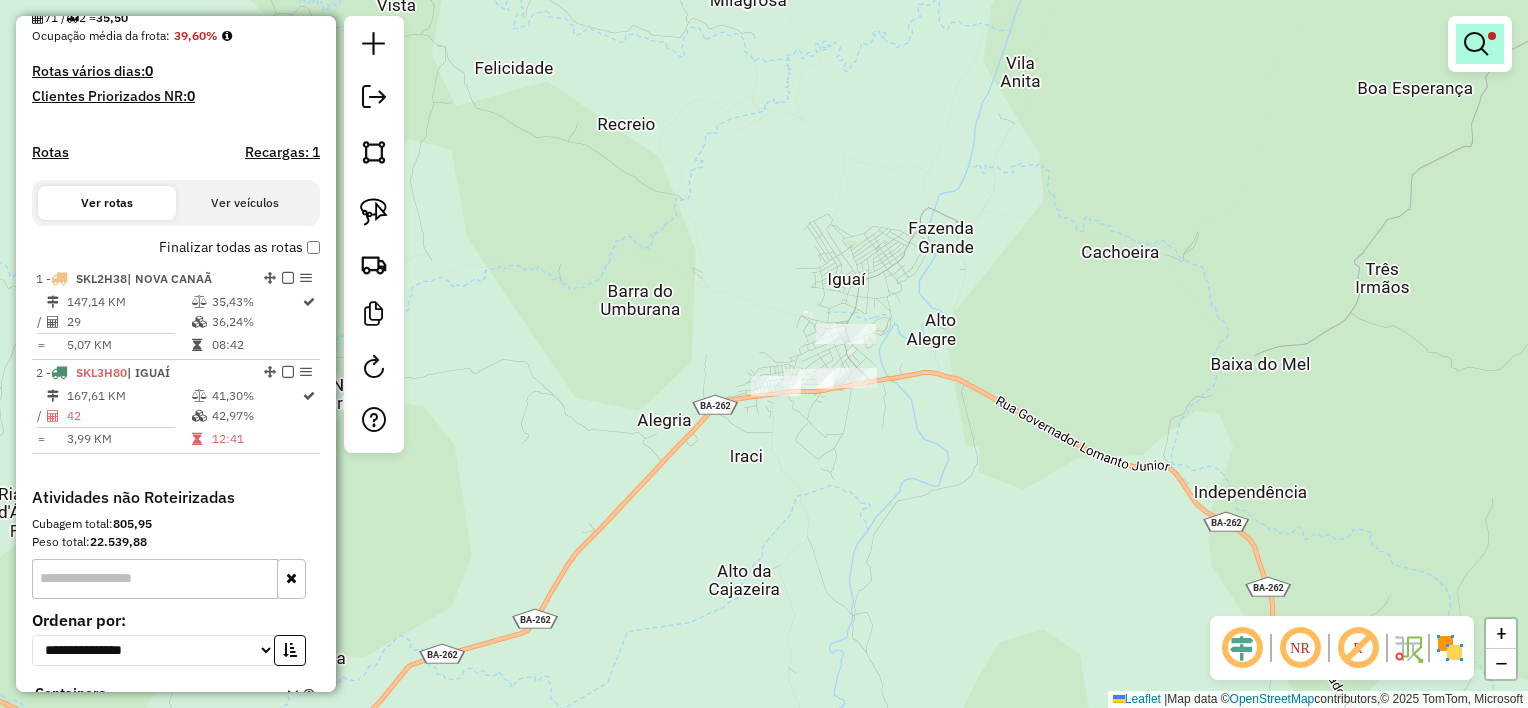 click at bounding box center [1480, 44] 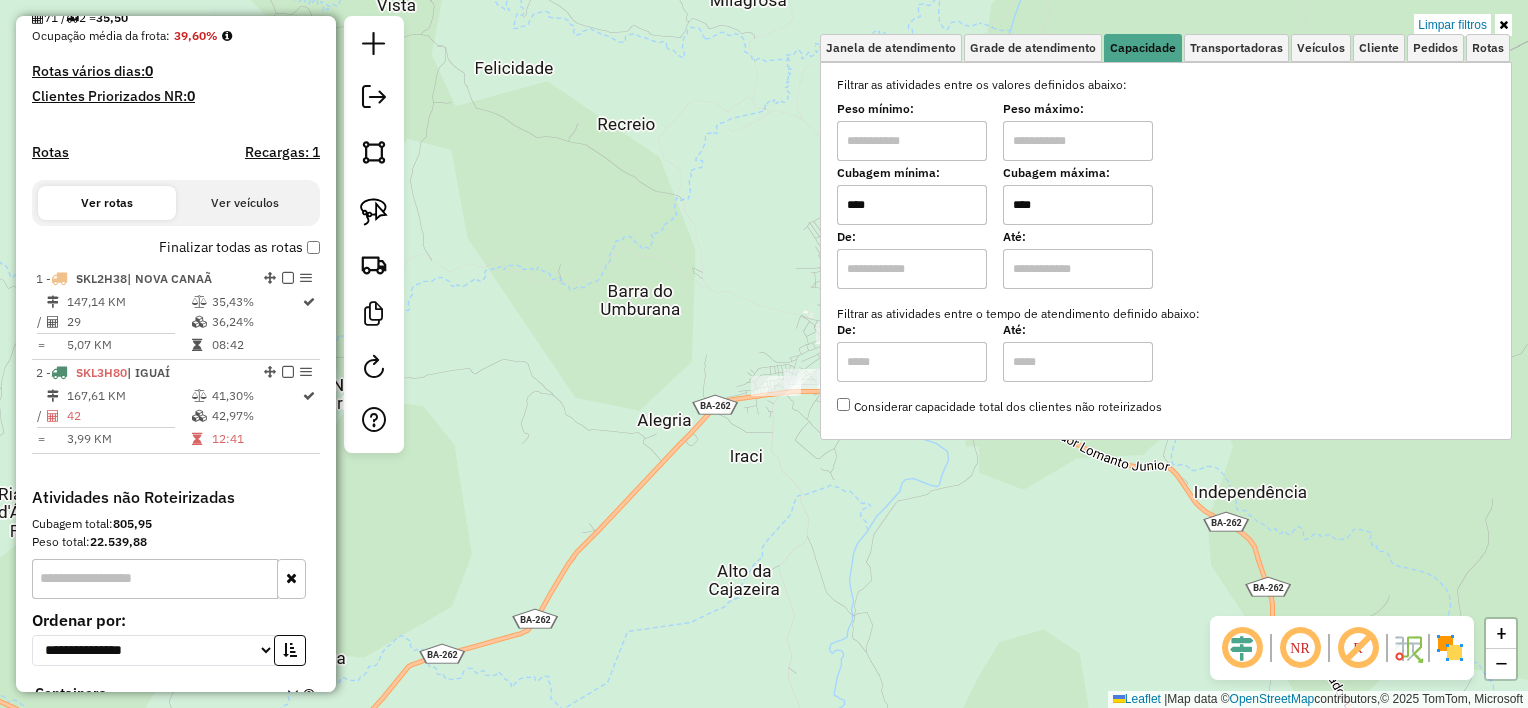 click on "****" at bounding box center [1078, 205] 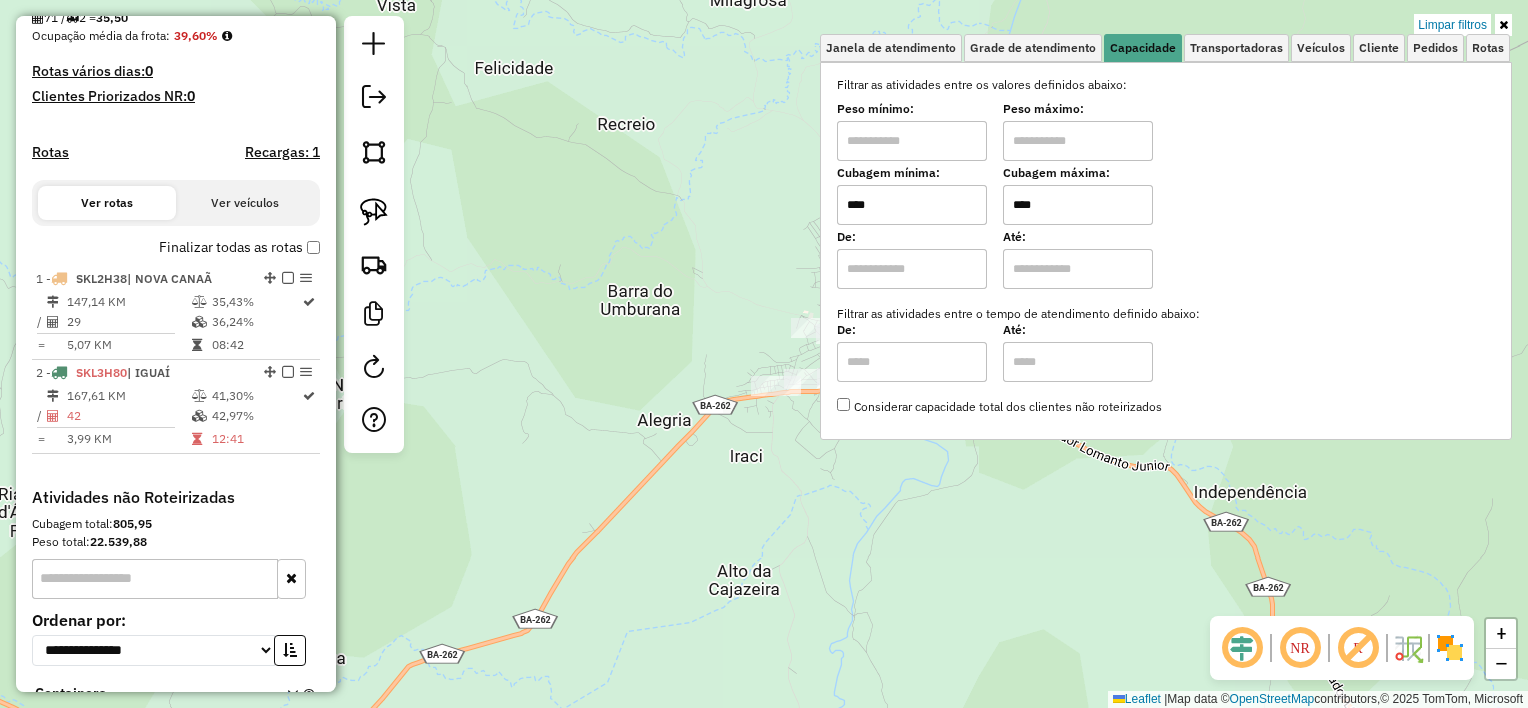 click on "Limpar filtros Janela de atendimento Grade de atendimento Capacidade Transportadoras Veículos Cliente Pedidos  Rotas Selecione os dias de semana para filtrar as janelas de atendimento  Seg   Ter   Qua   Qui   Sex   Sáb   Dom  Informe o período da janela de atendimento: De: Até:  Filtrar exatamente a janela do cliente  Considerar janela de atendimento padrão  Selecione os dias de semana para filtrar as grades de atendimento  Seg   Ter   Qua   Qui   Sex   Sáb   Dom   Considerar clientes sem dia de atendimento cadastrado  Clientes fora do dia de atendimento selecionado Filtrar as atividades entre os valores definidos abaixo:  Peso mínimo:   Peso máximo:   Cubagem mínima:  ****  Cubagem máxima:  ****  De:   Até:  Filtrar as atividades entre o tempo de atendimento definido abaixo:  De:   Até:   Considerar capacidade total dos clientes não roteirizados Transportadora: Selecione um ou mais itens Tipo de veículo: Selecione um ou mais itens Veículo: Selecione um ou mais itens Motorista: Nome: Rótulo: +" 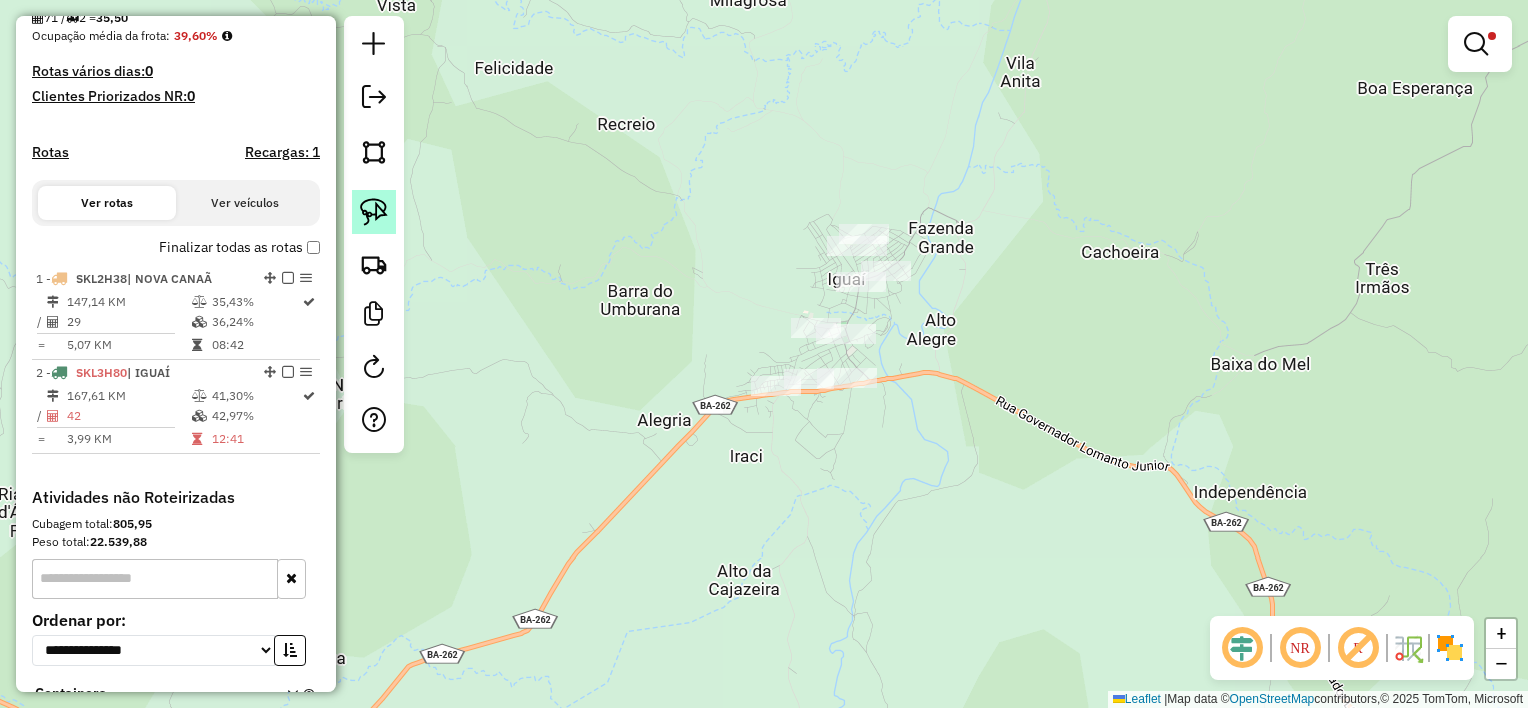 click 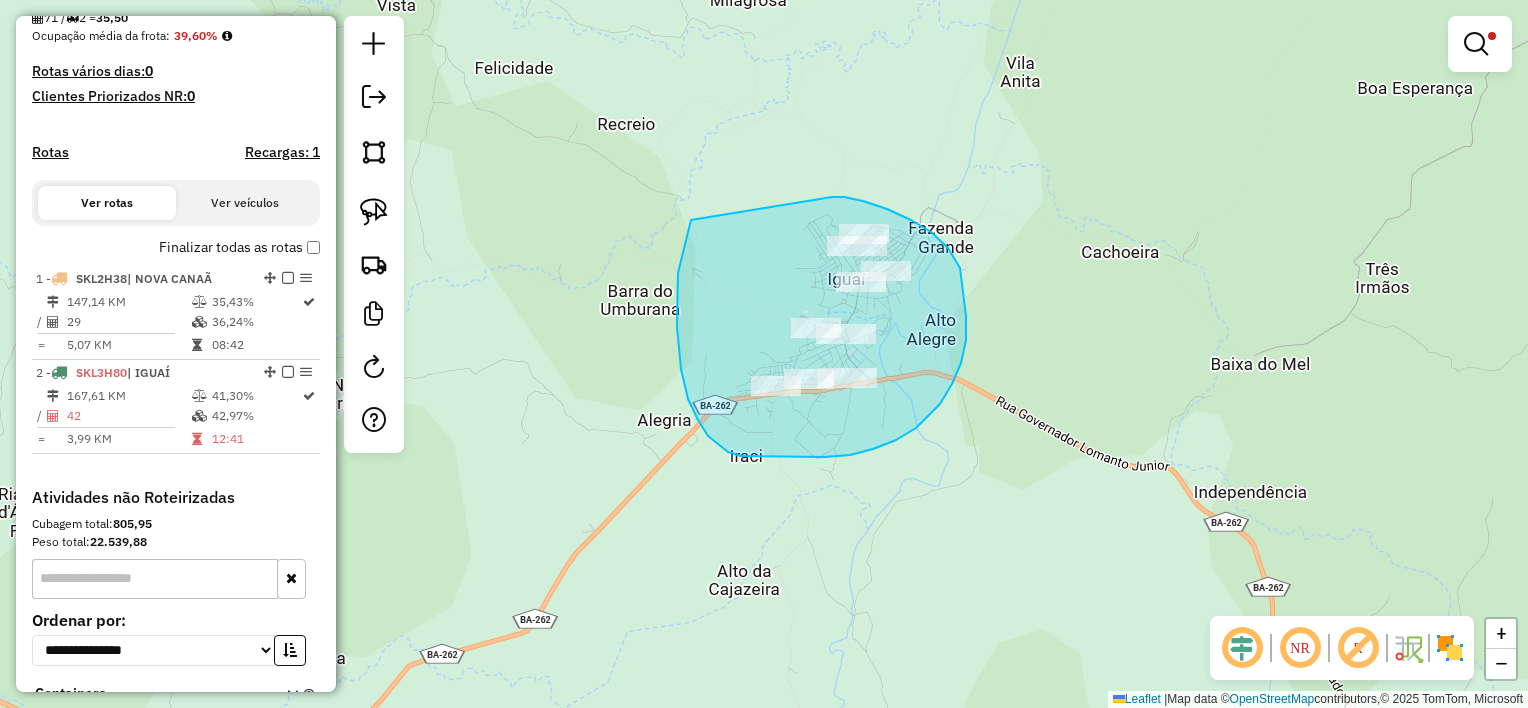 drag, startPoint x: 960, startPoint y: 268, endPoint x: 768, endPoint y: 134, distance: 234.13672 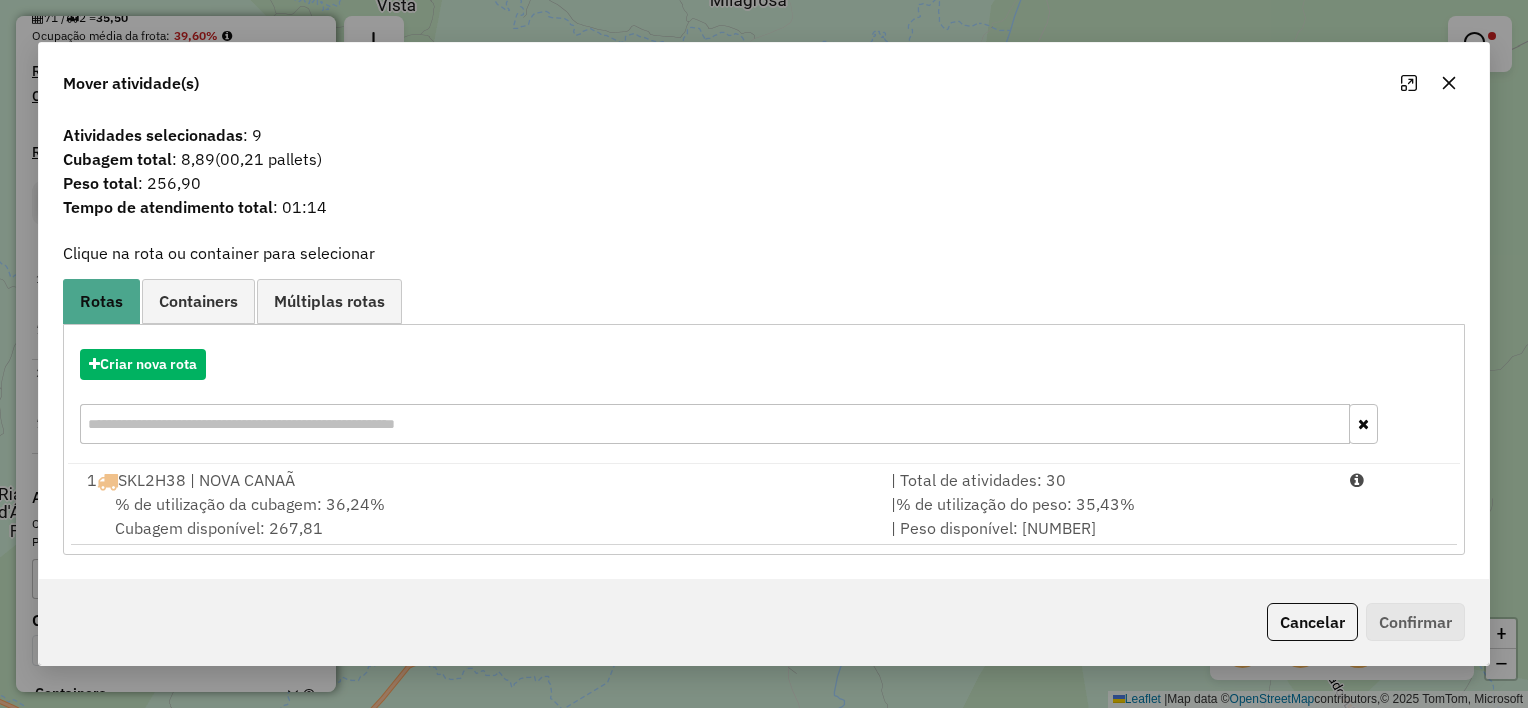click 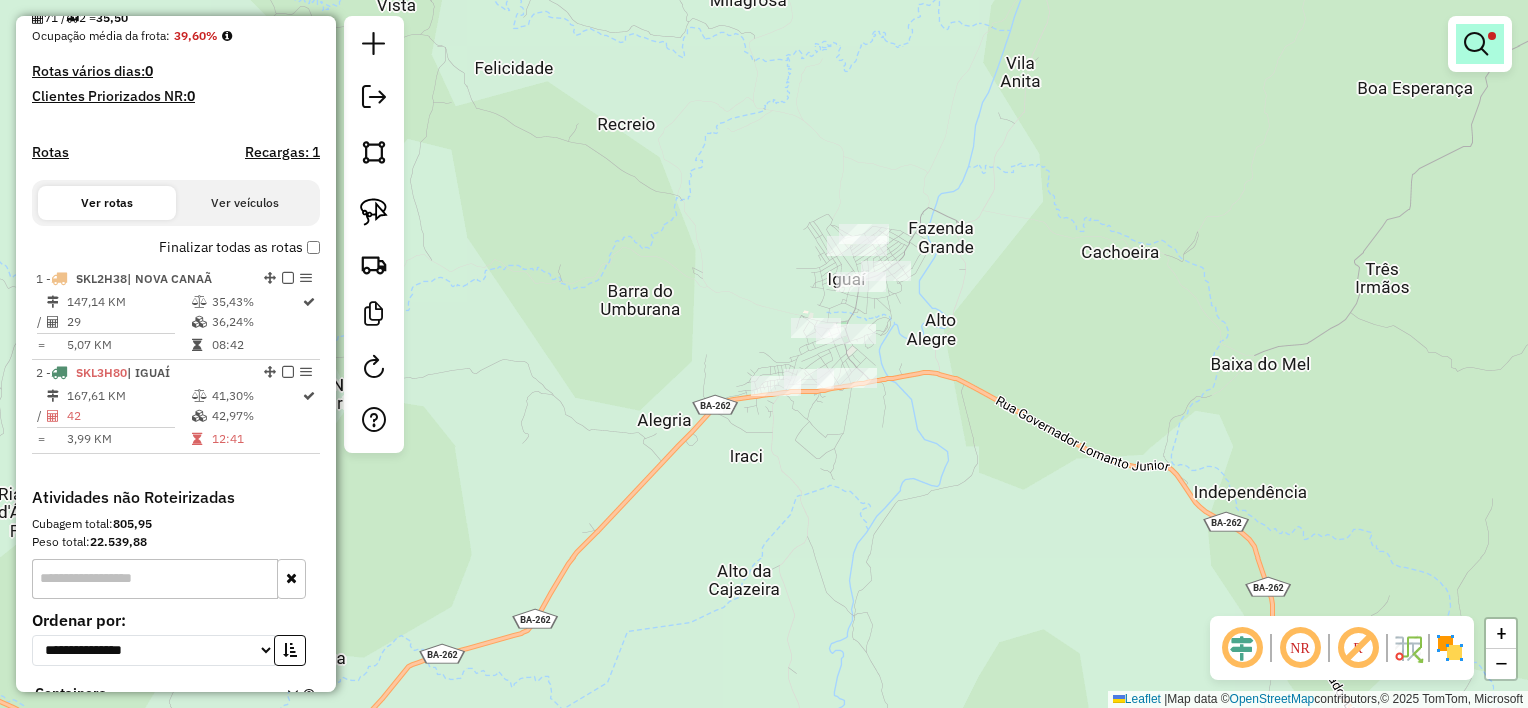 click at bounding box center (1476, 44) 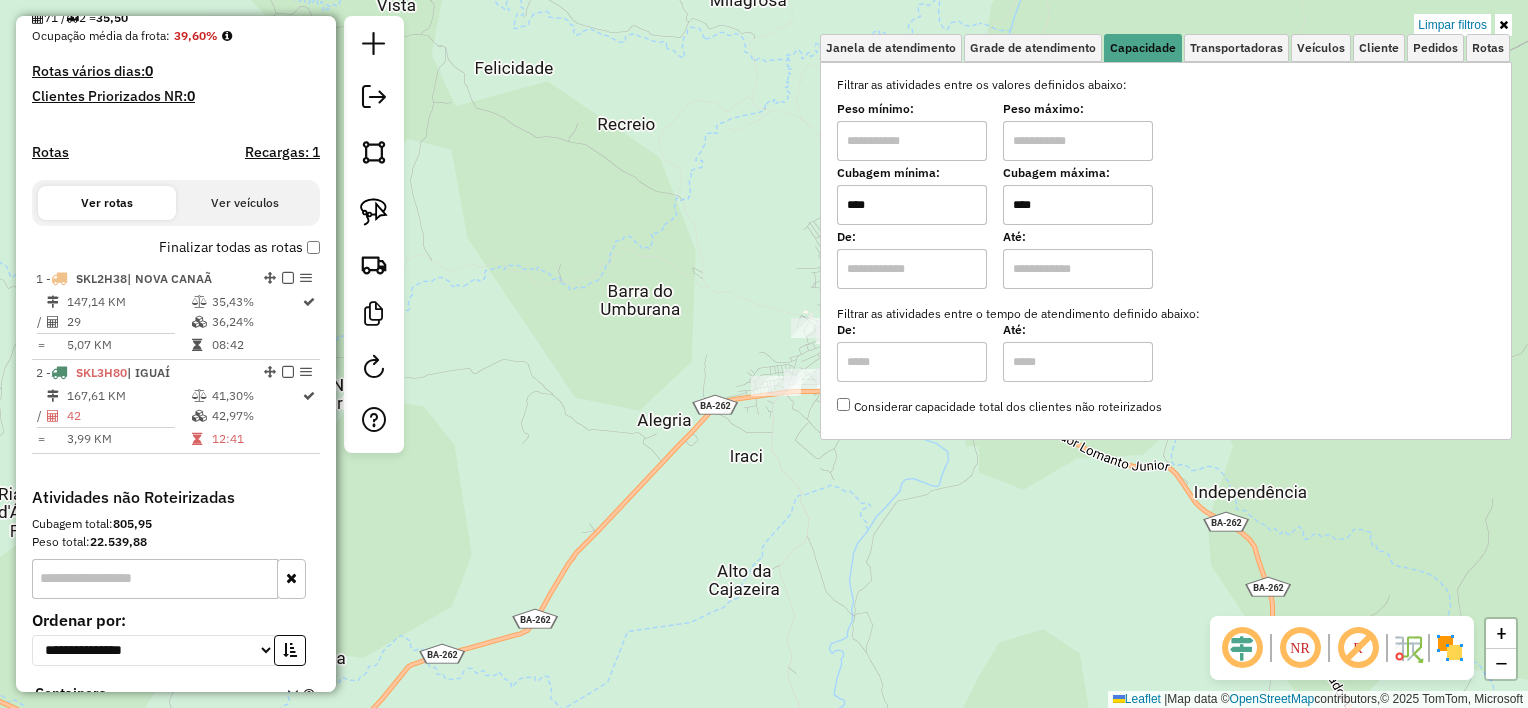 click on "****" at bounding box center [1078, 205] 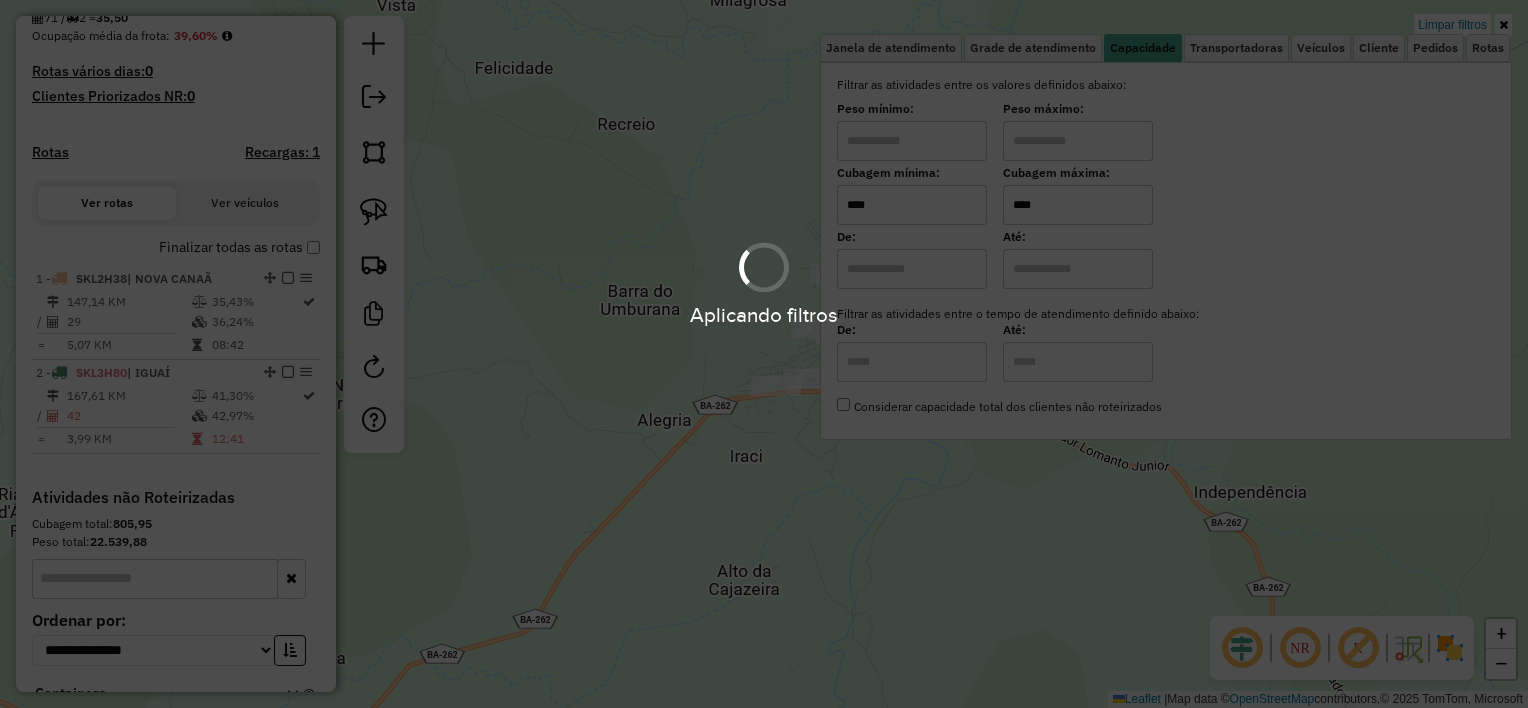 click on "Aplicando filtros  Pop-up bloqueado!  Seu navegador bloqueou automáticamente a abertura de uma nova janela.   Acesse as configurações e adicione o endereço do sistema a lista de permissão.   Fechar  Informações da Sessão 964846 - 14/07/2025     Criação: 12/07/2025 17:39   Depósito:  GP7 ITAPETINGA  Total de rotas:  2  Distância Total:  314,75 km  Tempo total:  21:23  Valor total:  R$ 170.066,09  - Total roteirizado:  R$ 48.516,83  - Total não roteirizado:  R$ 121.549,26  Total de Atividades Roteirizadas:  71  Total de Pedidos Roteirizados:  98  Peso total roteirizado:  9.231,22  Cubagem total roteirizado:  332,66  Total de Atividades não Roteirizadas:  129  Total de Pedidos não Roteirizados:  207 Total de caixas por viagem:  332,66 /   2 =  166,33 Média de Atividades por viagem:  71 /   2 =  35,50 Ocupação média da frota:  39,60%   Rotas vários dias:  0  Clientes Priorizados NR:  0 Rotas  Recargas: 1   Ver rotas   Ver veículos  Finalizar todas as rotas   1 -       SKL2H38   147,14 KM  /" at bounding box center [764, 354] 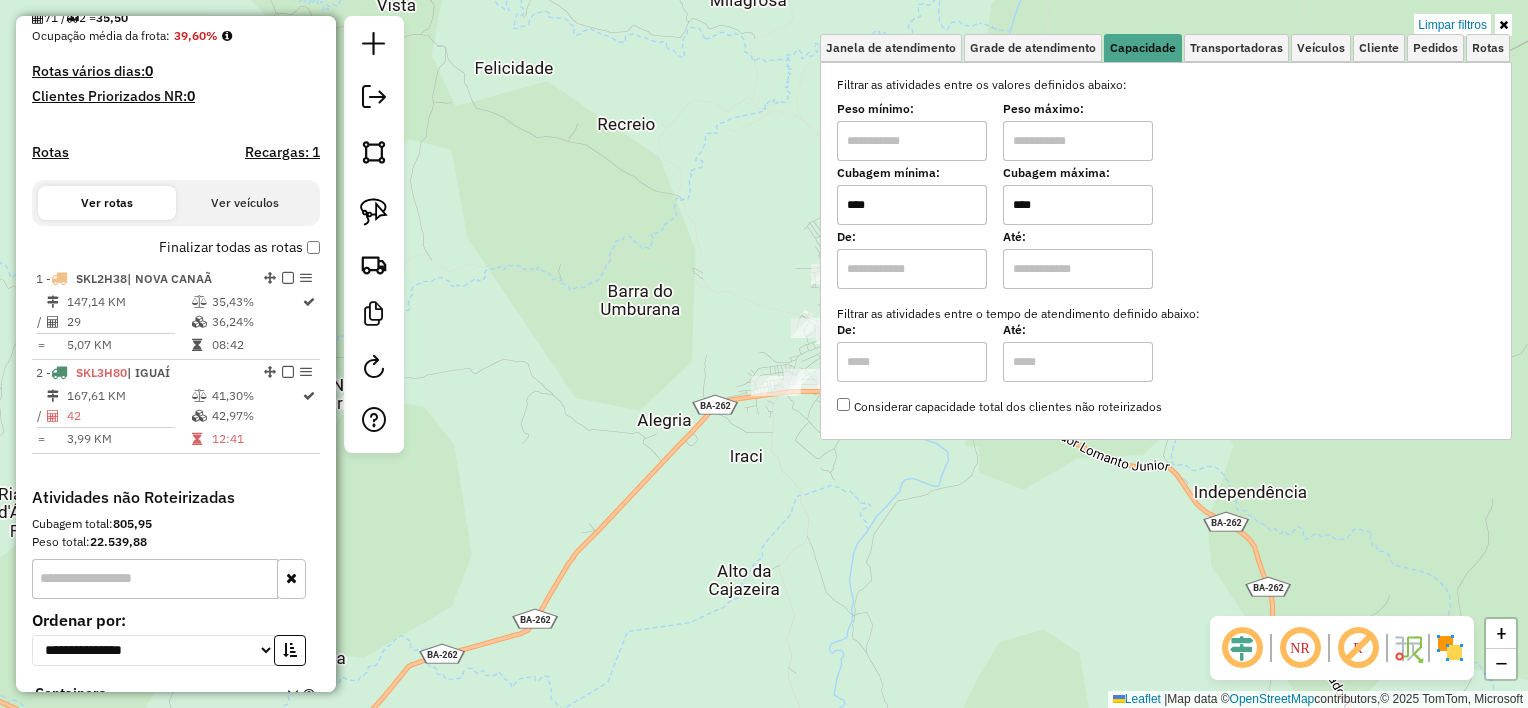 click on "Limpar filtros Janela de atendimento Grade de atendimento Capacidade Transportadoras Veículos Cliente Pedidos  Rotas Selecione os dias de semana para filtrar as janelas de atendimento  Seg   Ter   Qua   Qui   Sex   Sáb   Dom  Informe o período da janela de atendimento: De: Até:  Filtrar exatamente a janela do cliente  Considerar janela de atendimento padrão  Selecione os dias de semana para filtrar as grades de atendimento  Seg   Ter   Qua   Qui   Sex   Sáb   Dom   Considerar clientes sem dia de atendimento cadastrado  Clientes fora do dia de atendimento selecionado Filtrar as atividades entre os valores definidos abaixo:  Peso mínimo:   Peso máximo:   Cubagem mínima:  ****  Cubagem máxima:  ****  De:   Até:  Filtrar as atividades entre o tempo de atendimento definido abaixo:  De:   Até:   Considerar capacidade total dos clientes não roteirizados Transportadora: Selecione um ou mais itens Tipo de veículo: Selecione um ou mais itens Veículo: Selecione um ou mais itens Motorista: Nome: Rótulo: +" 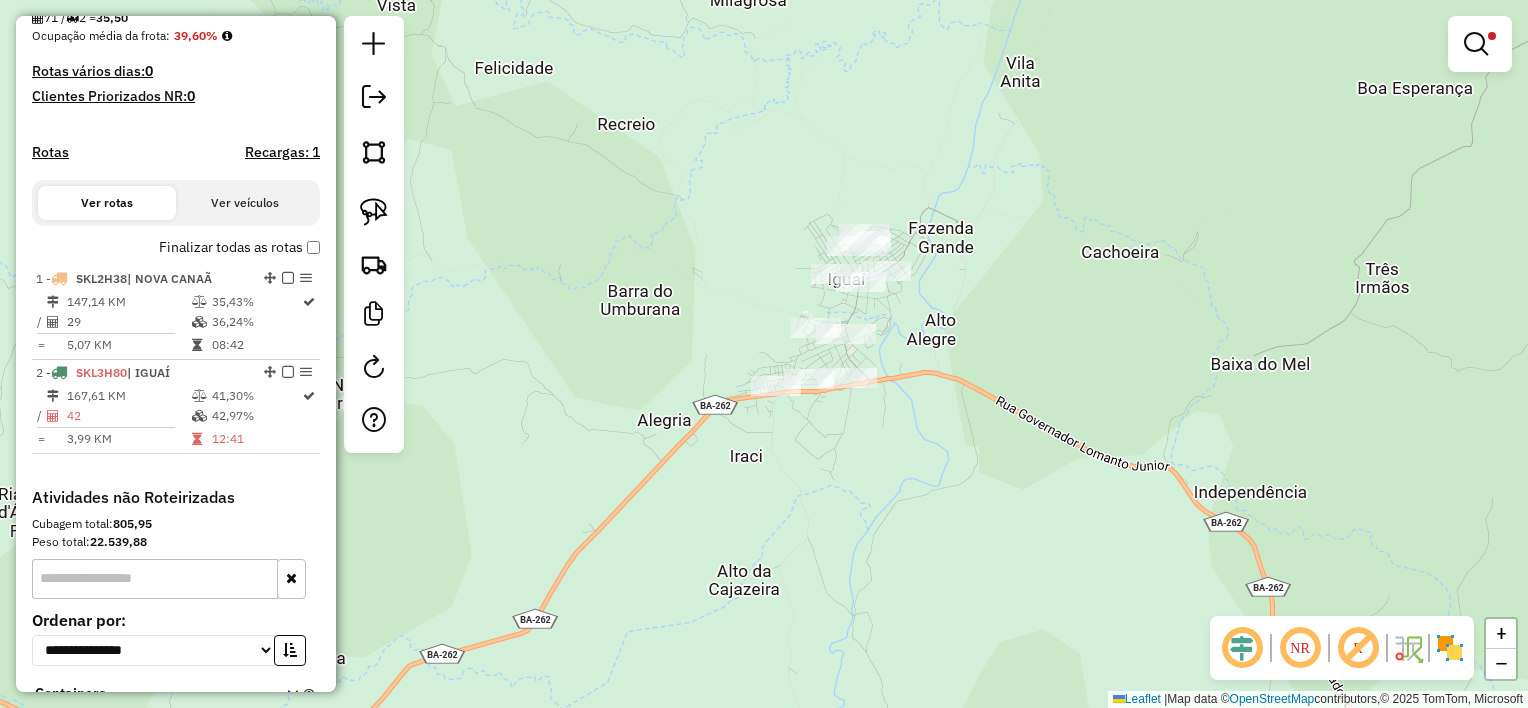 drag, startPoint x: 383, startPoint y: 208, endPoint x: 485, endPoint y: 208, distance: 102 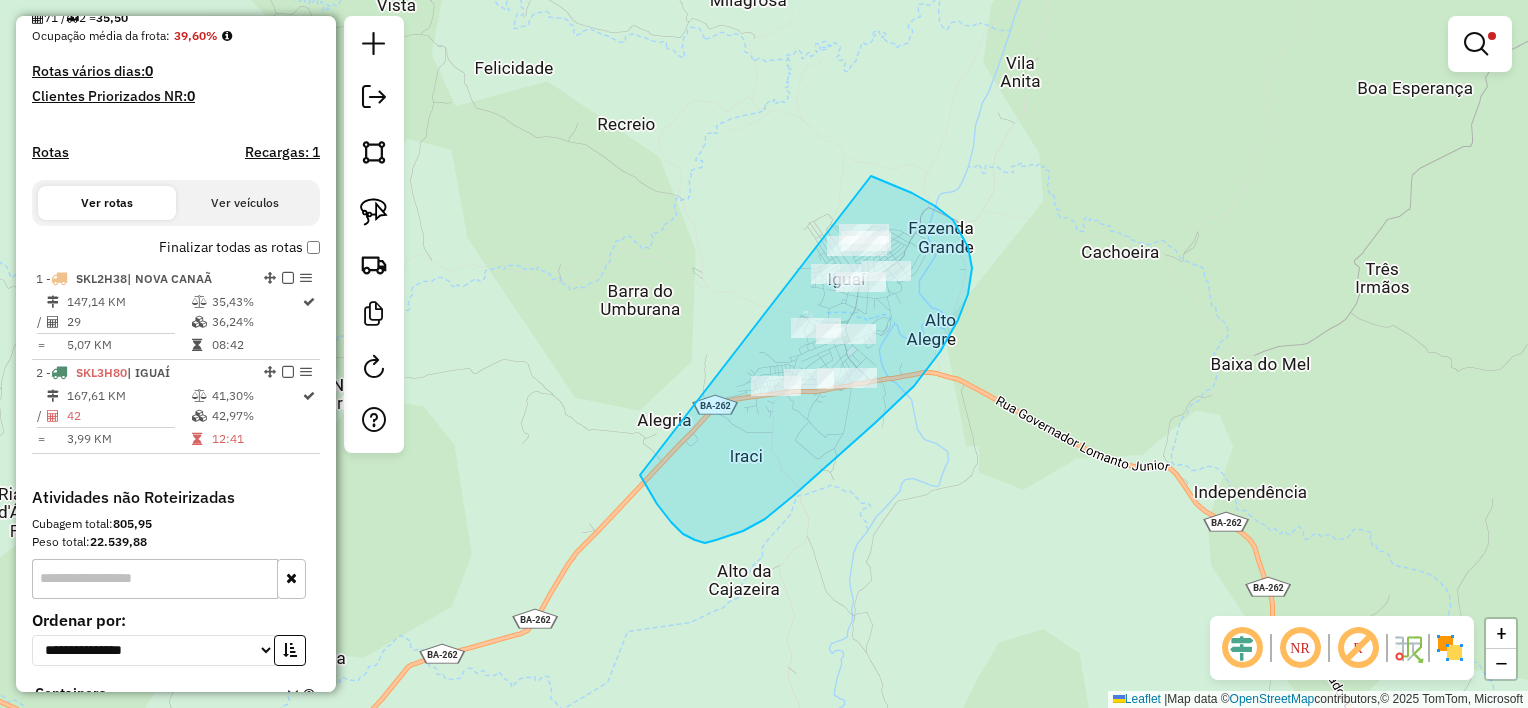 drag, startPoint x: 968, startPoint y: 294, endPoint x: 776, endPoint y: 265, distance: 194.17775 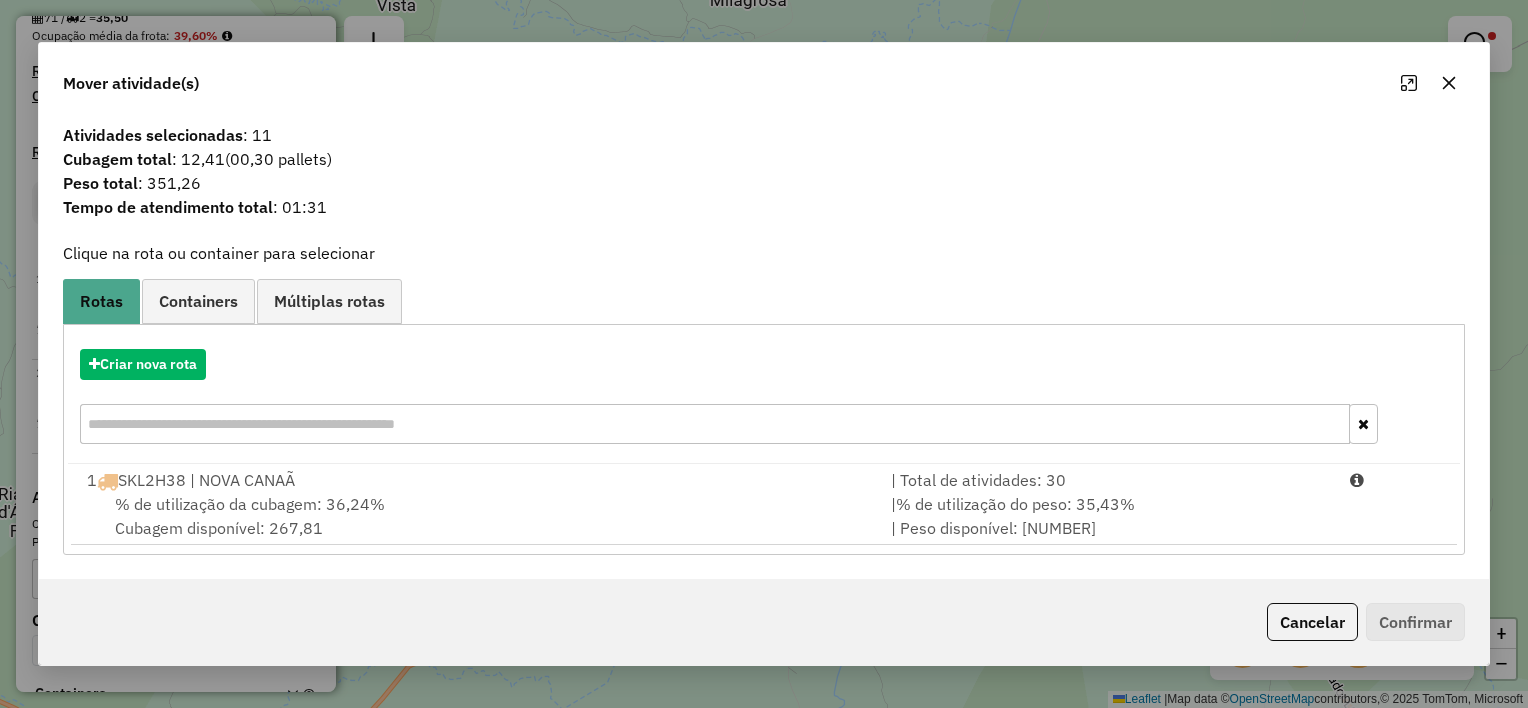 click 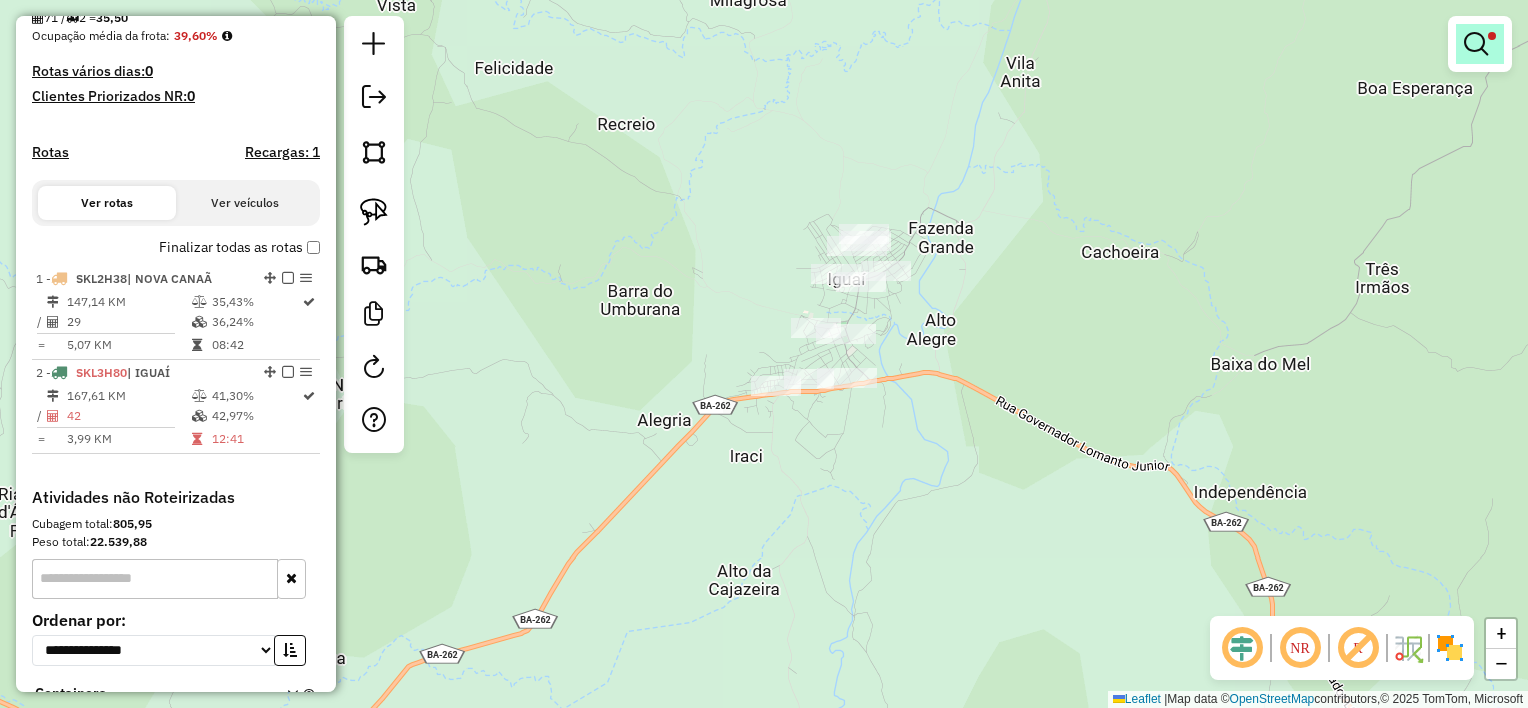 click at bounding box center [1476, 44] 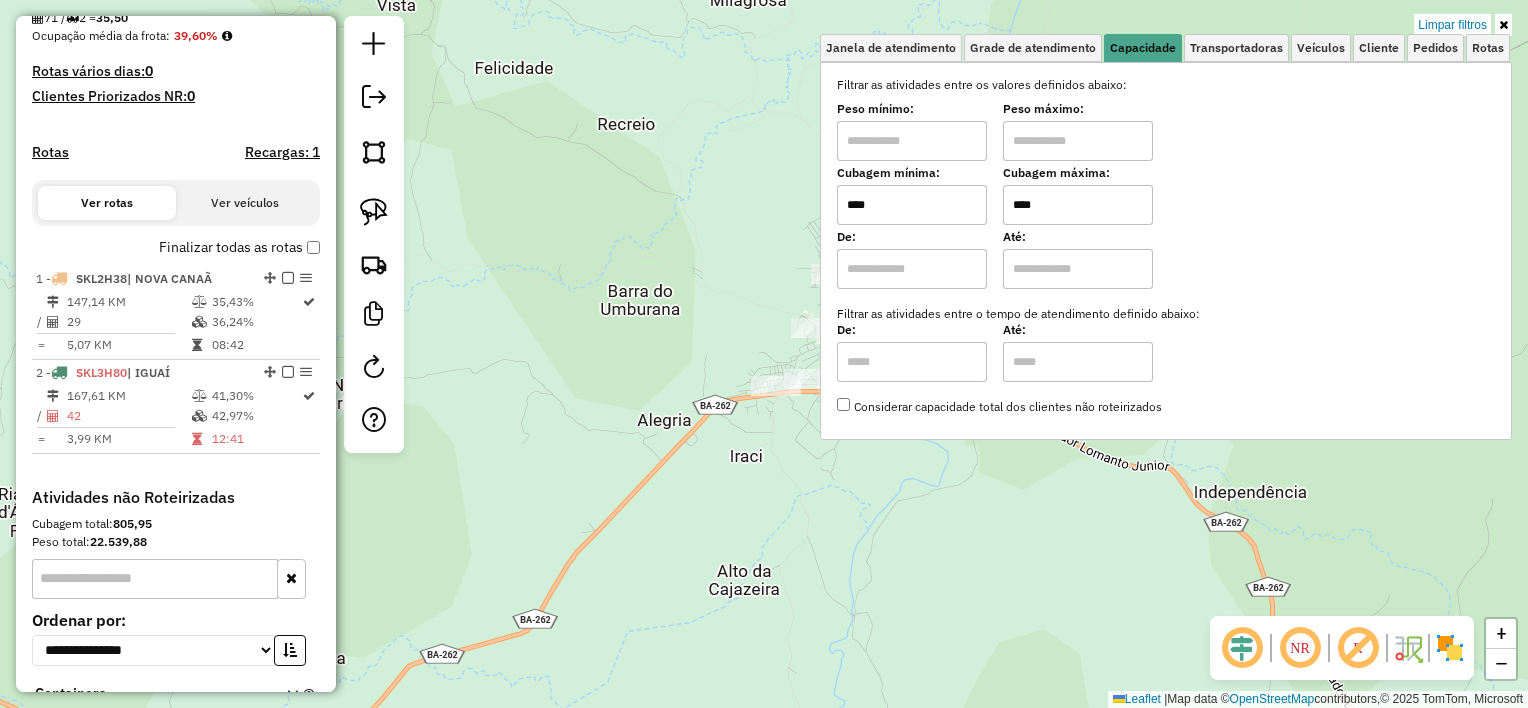 click on "****" at bounding box center (1078, 205) 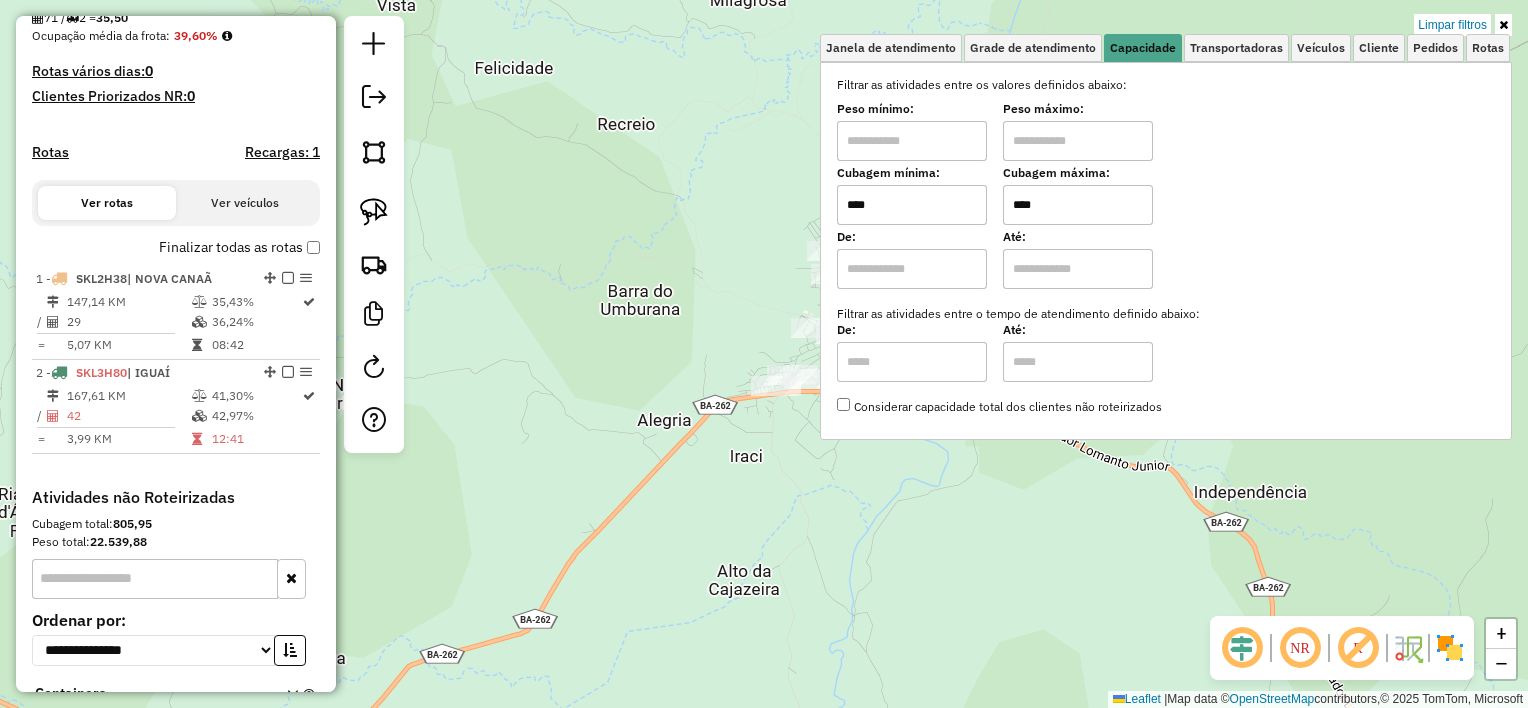 type on "****" 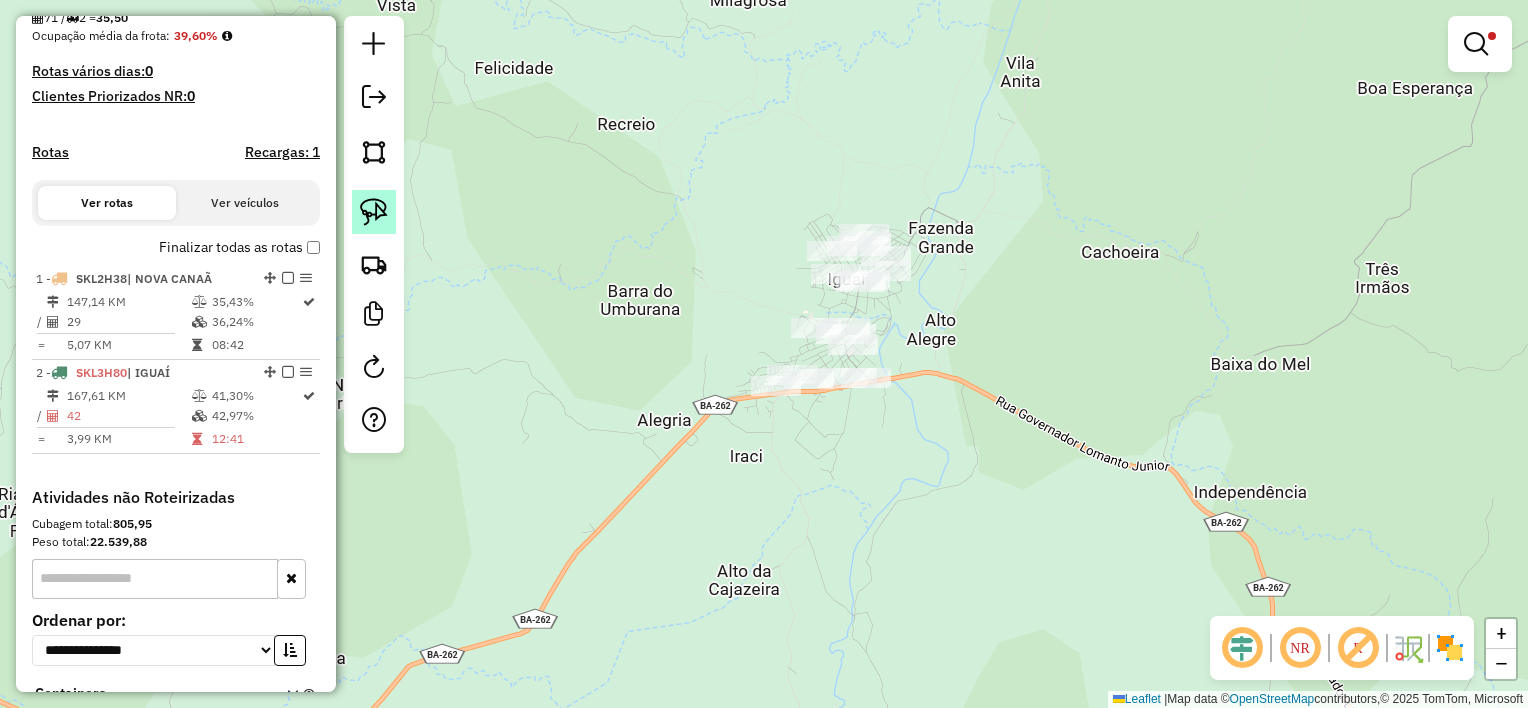 click 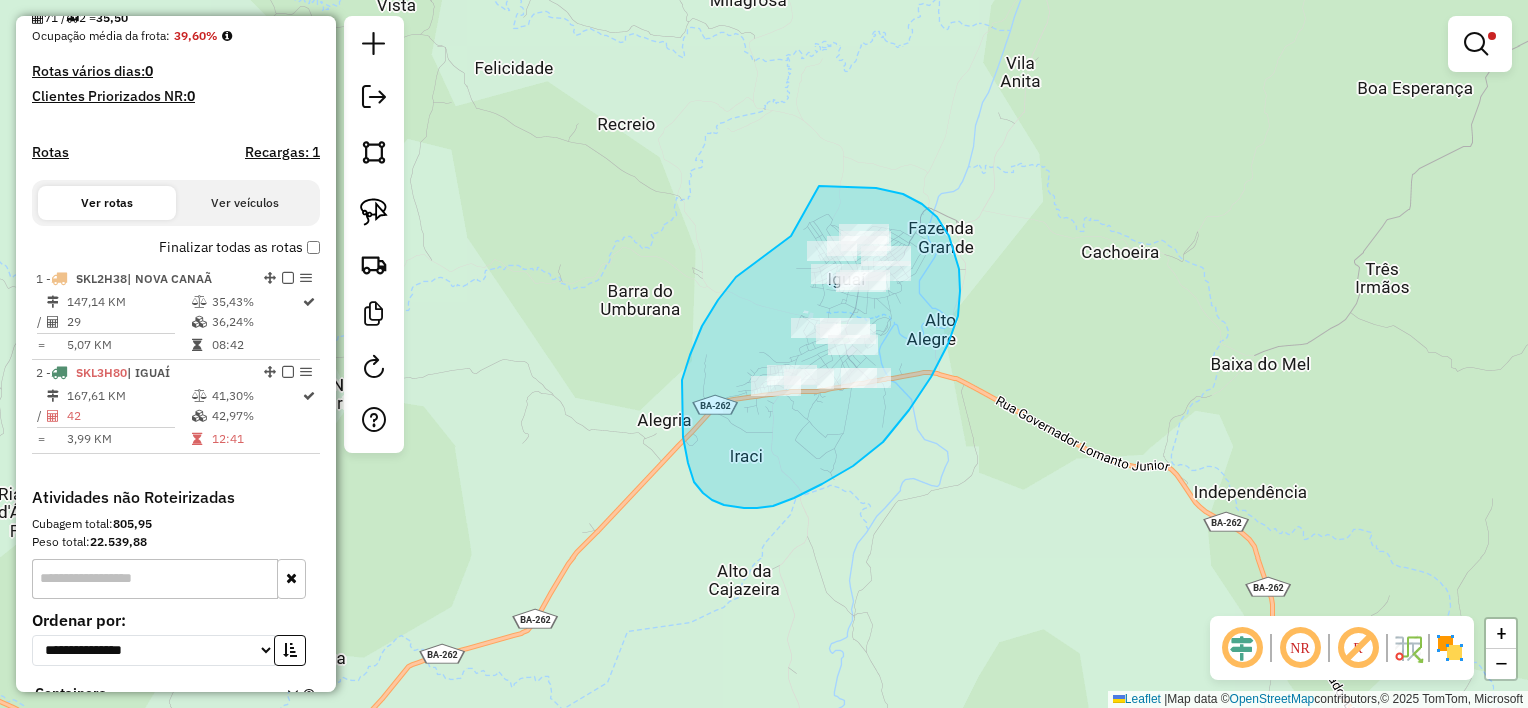 drag, startPoint x: 937, startPoint y: 217, endPoint x: 795, endPoint y: 231, distance: 142.68848 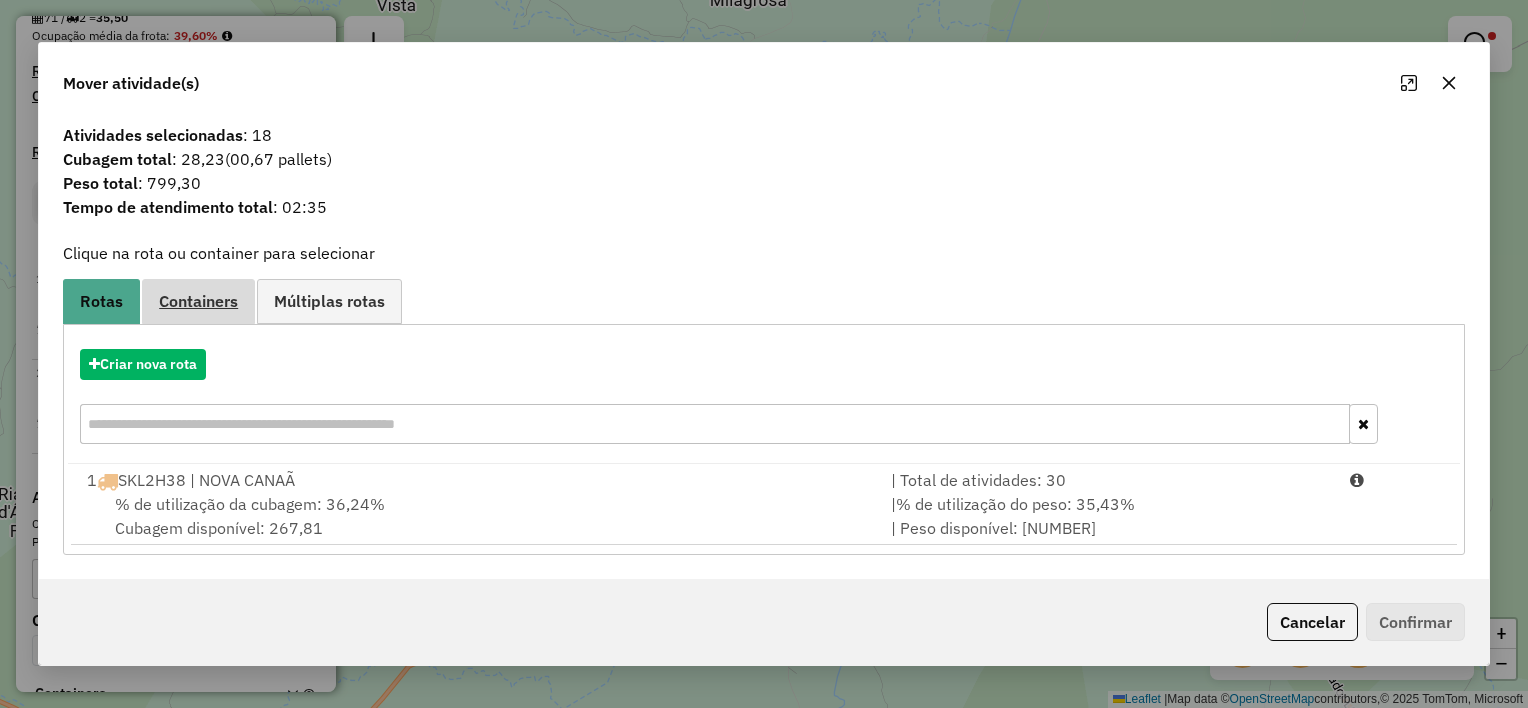 click on "Containers" at bounding box center [198, 301] 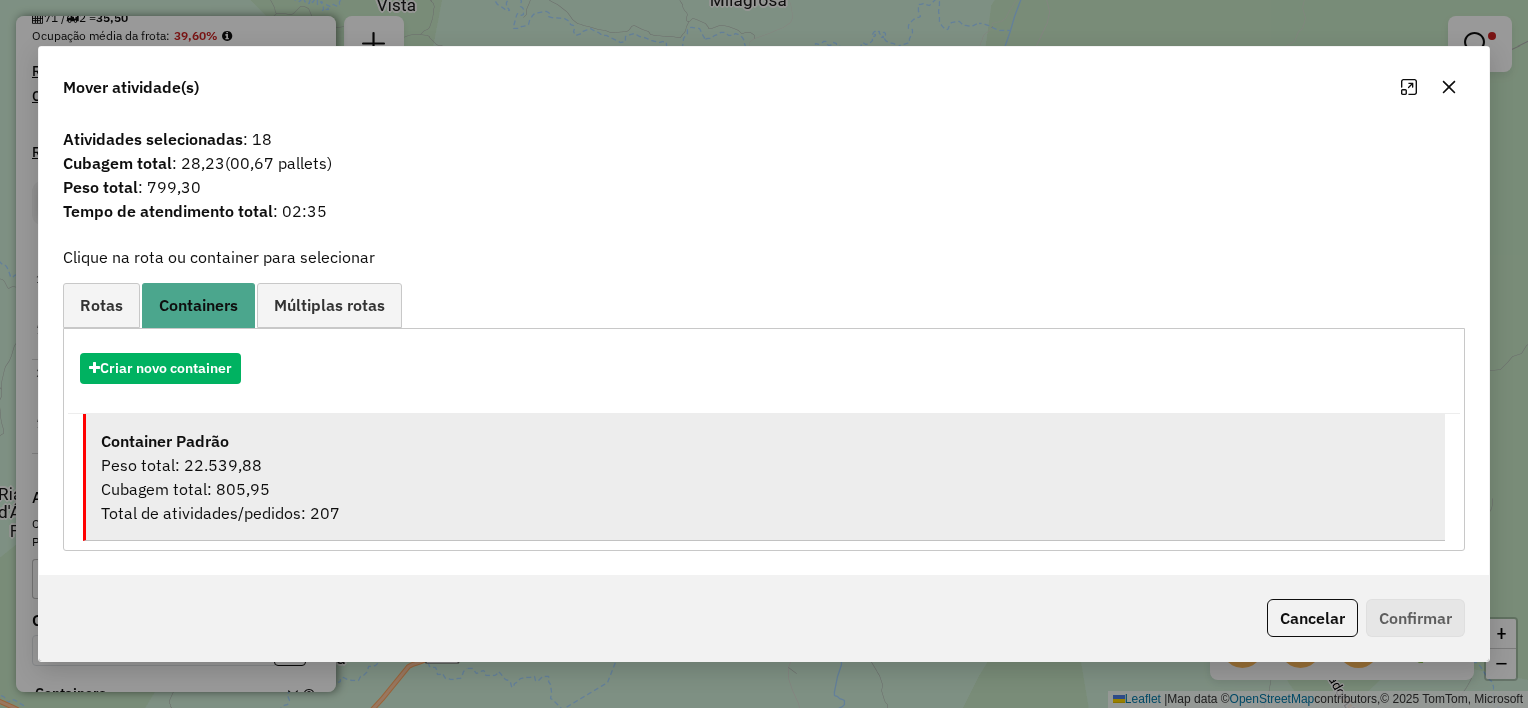 click on "Cubagem total: 805,95" at bounding box center (765, 489) 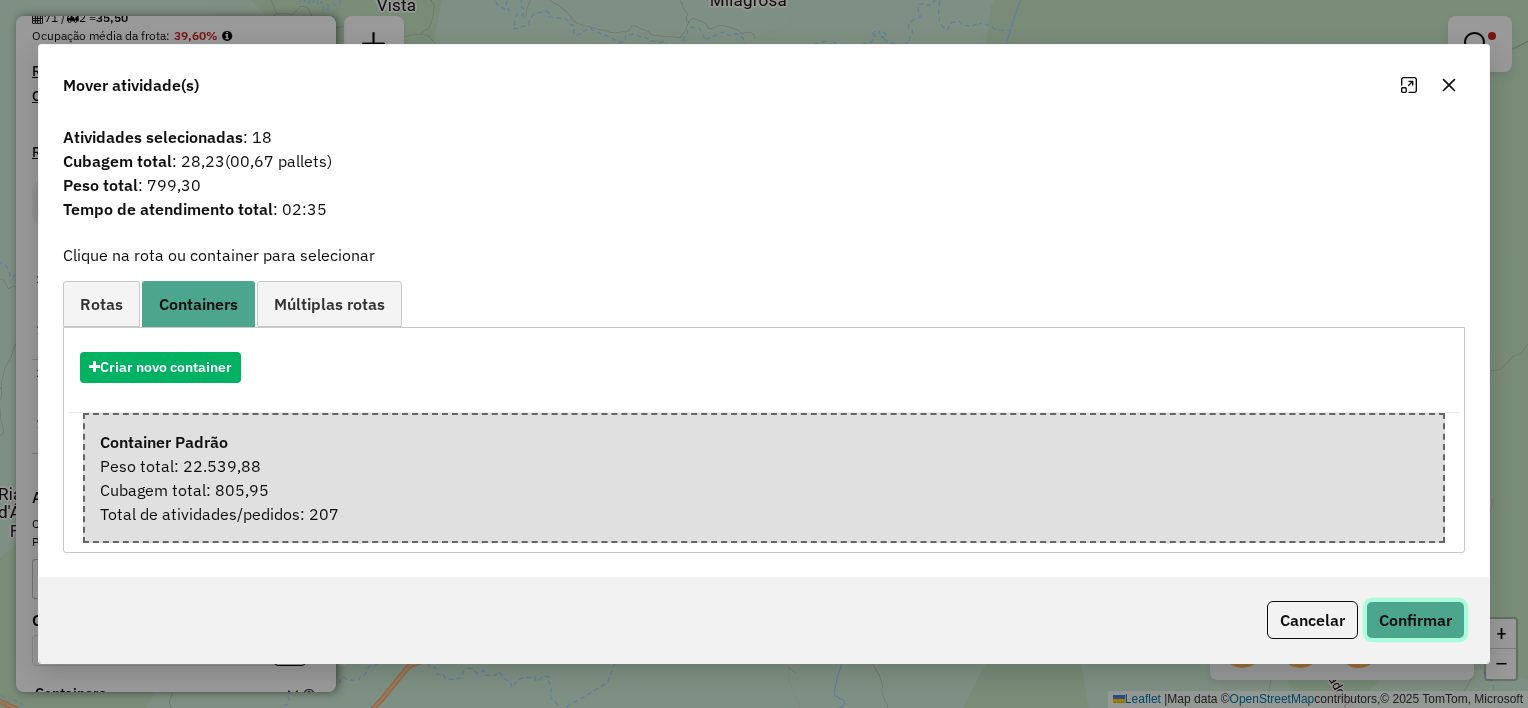 click on "Confirmar" 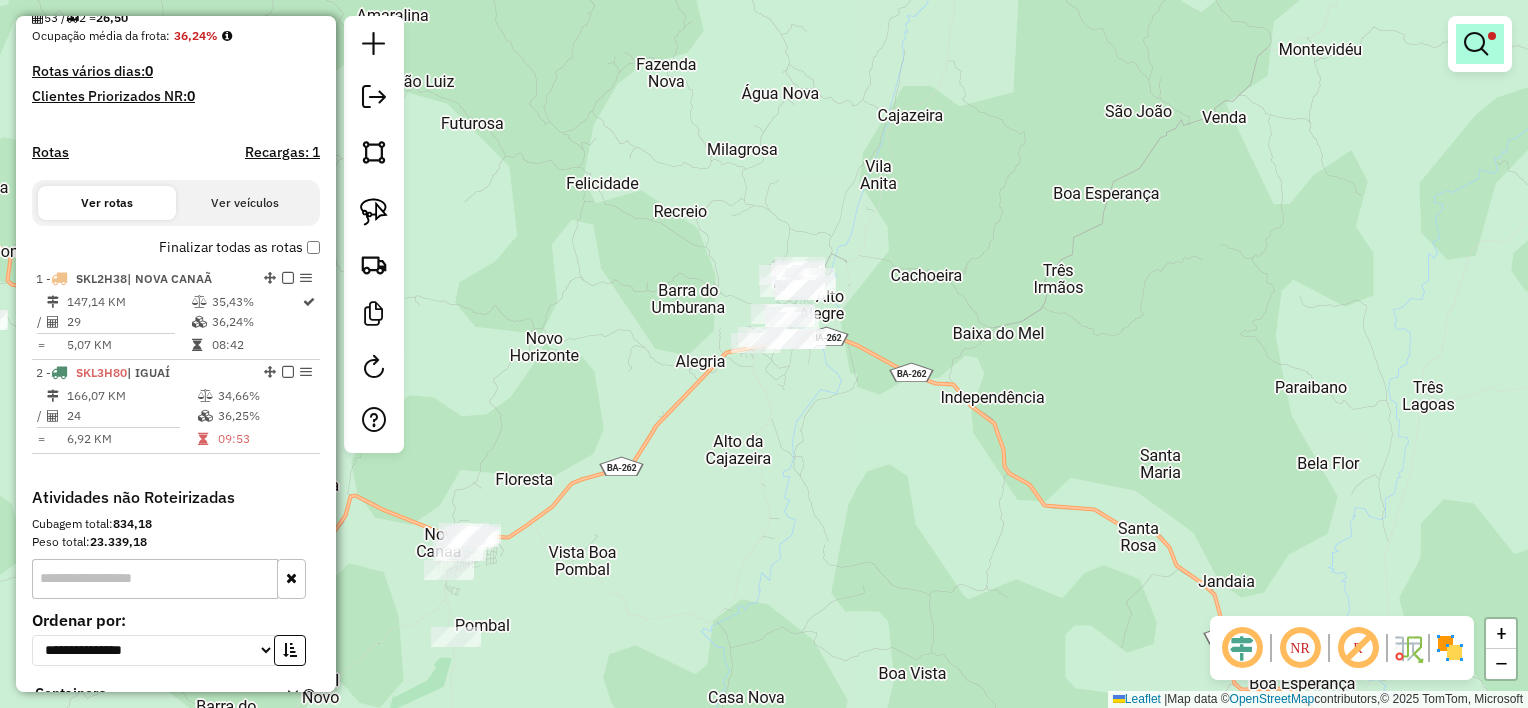 click at bounding box center [1476, 44] 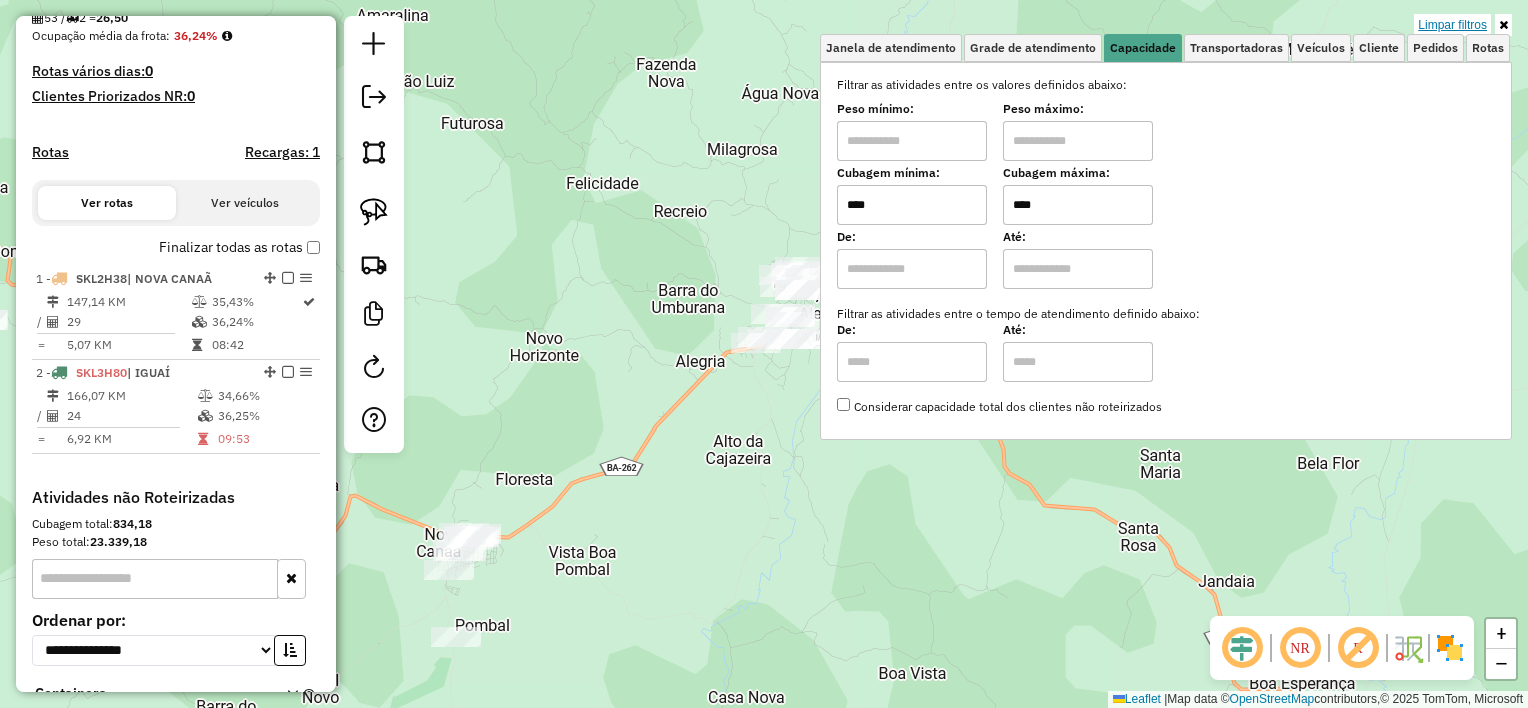 click on "Limpar filtros" at bounding box center [1452, 25] 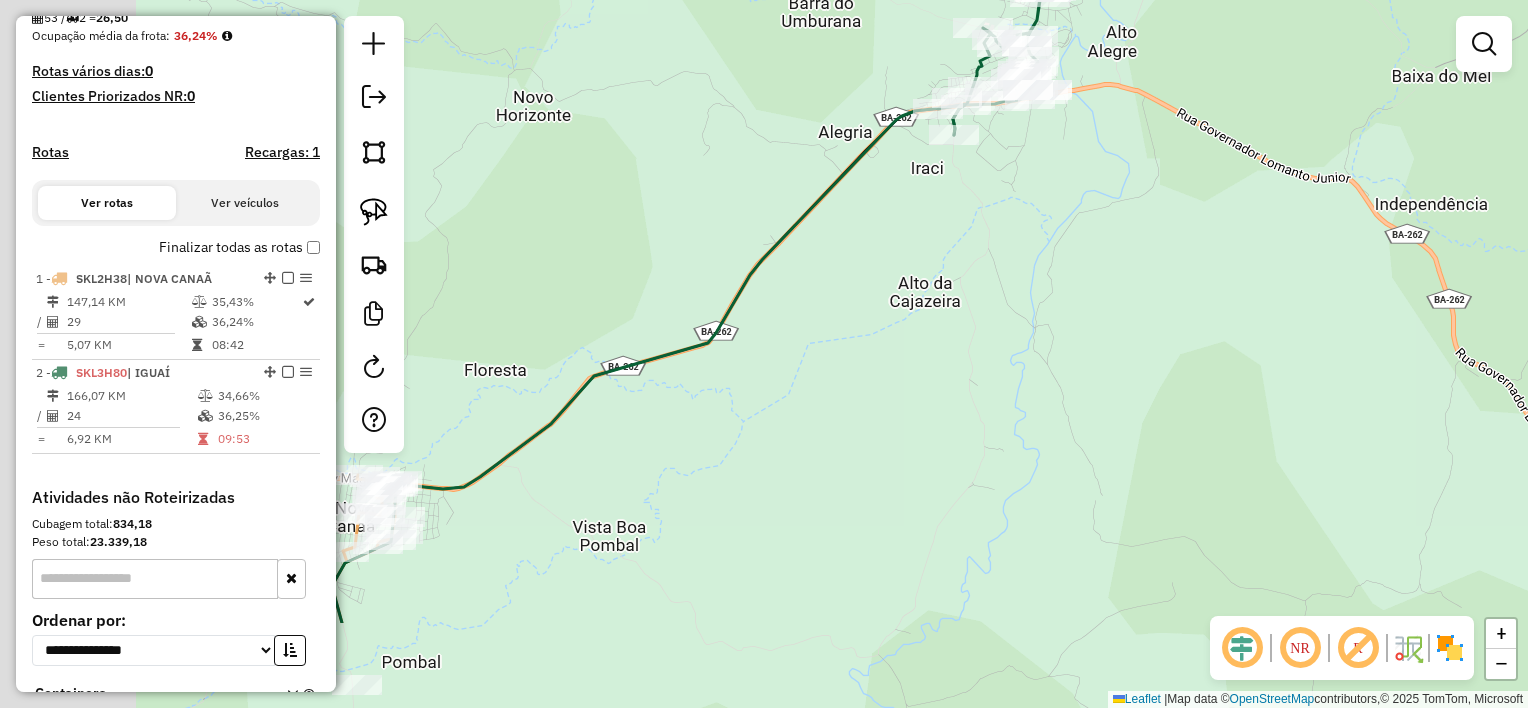 drag, startPoint x: 897, startPoint y: 343, endPoint x: 939, endPoint y: 304, distance: 57.31492 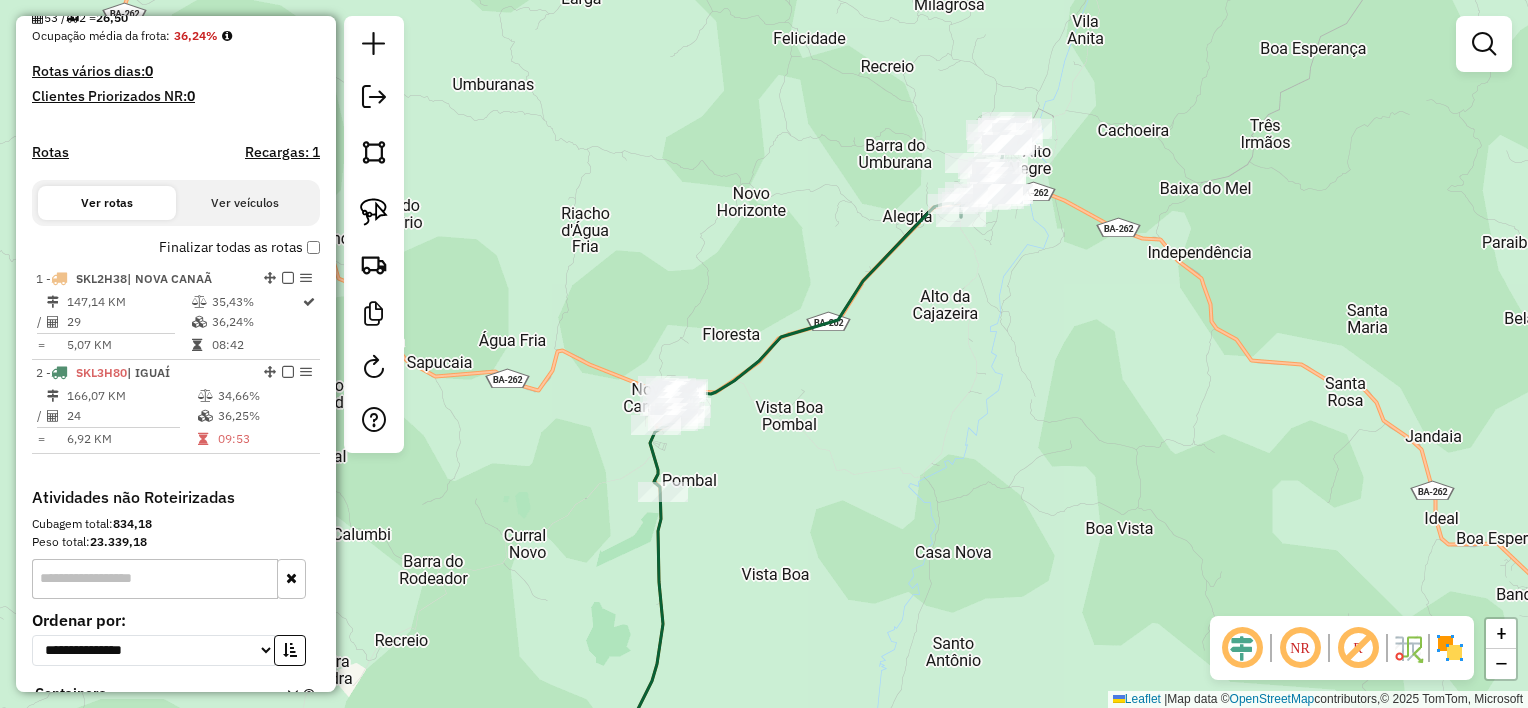 drag, startPoint x: 940, startPoint y: 342, endPoint x: 918, endPoint y: 356, distance: 26.076809 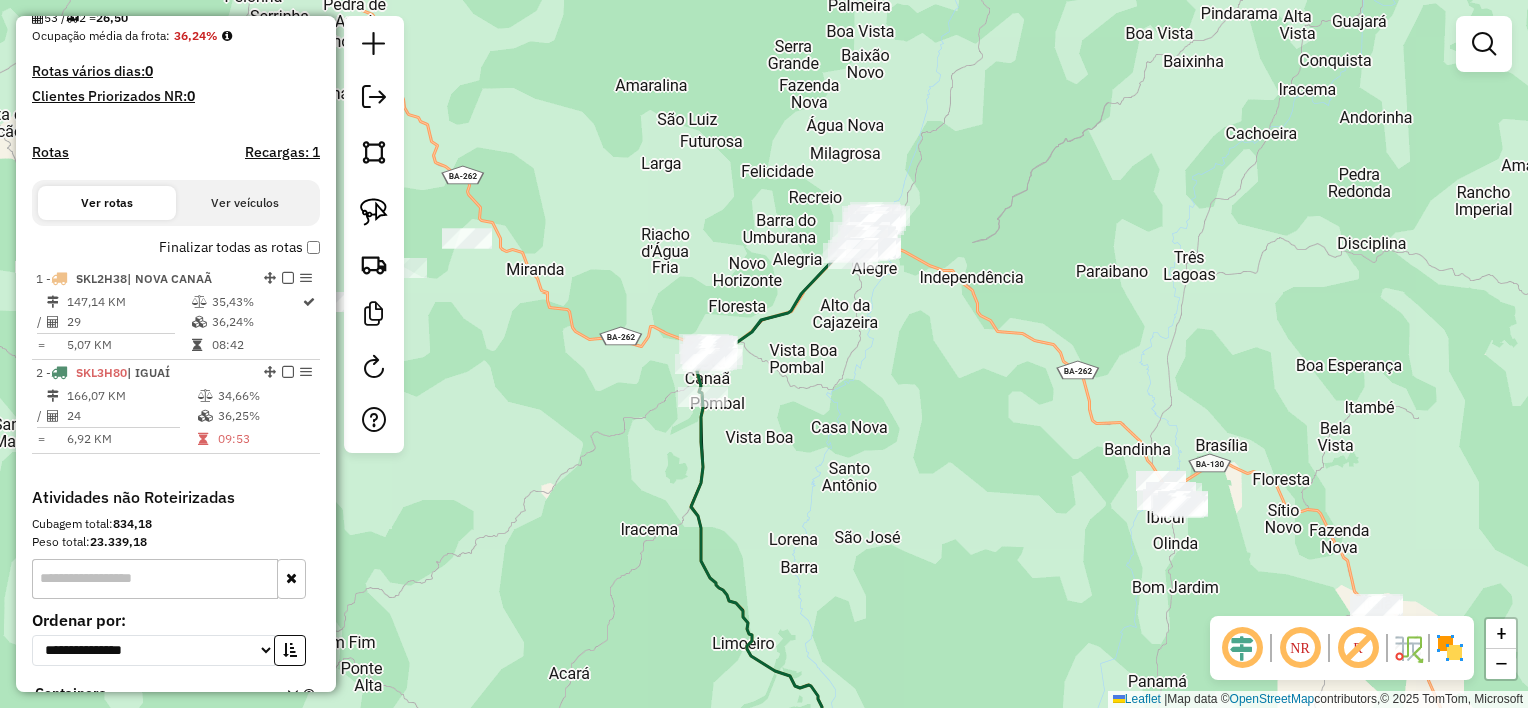 drag, startPoint x: 1096, startPoint y: 472, endPoint x: 1017, endPoint y: 435, distance: 87.23531 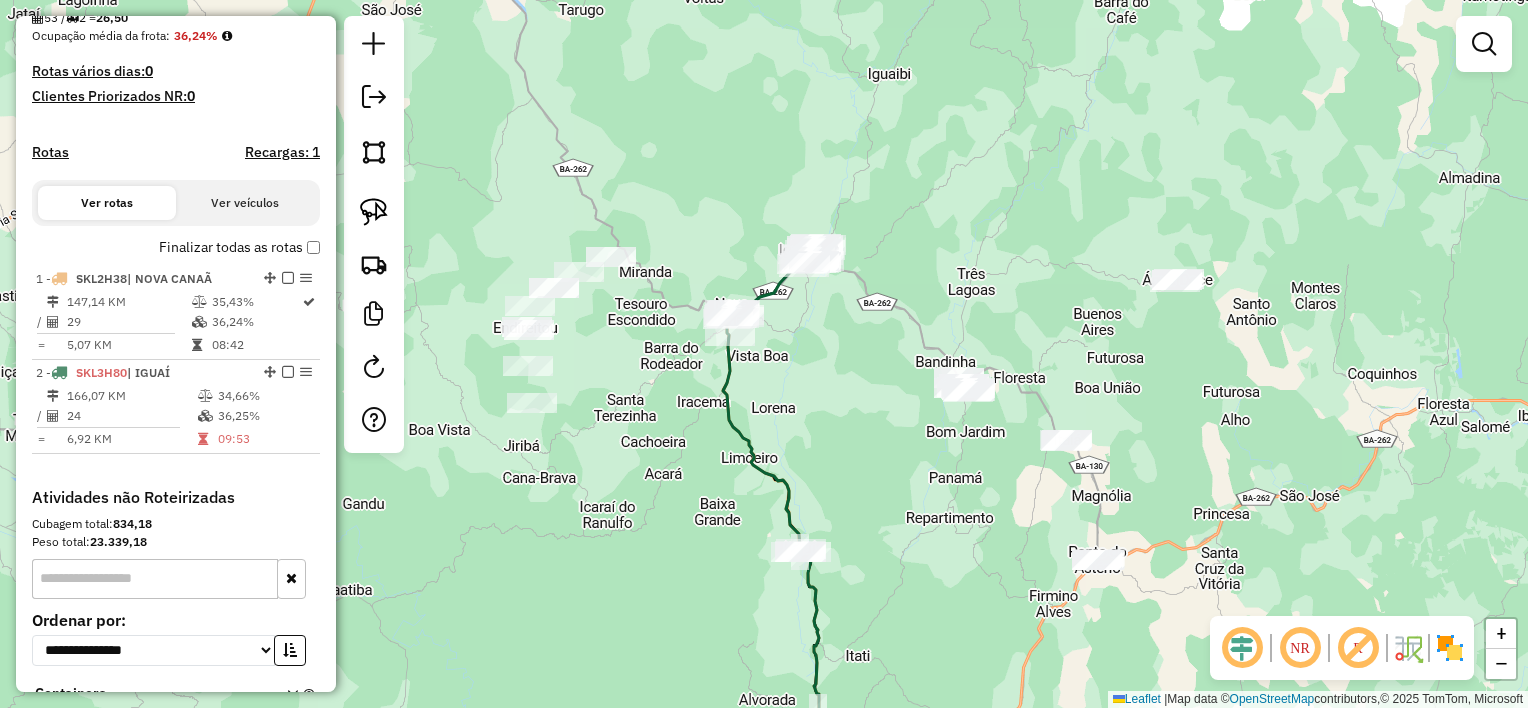 drag, startPoint x: 960, startPoint y: 424, endPoint x: 828, endPoint y: 343, distance: 154.87091 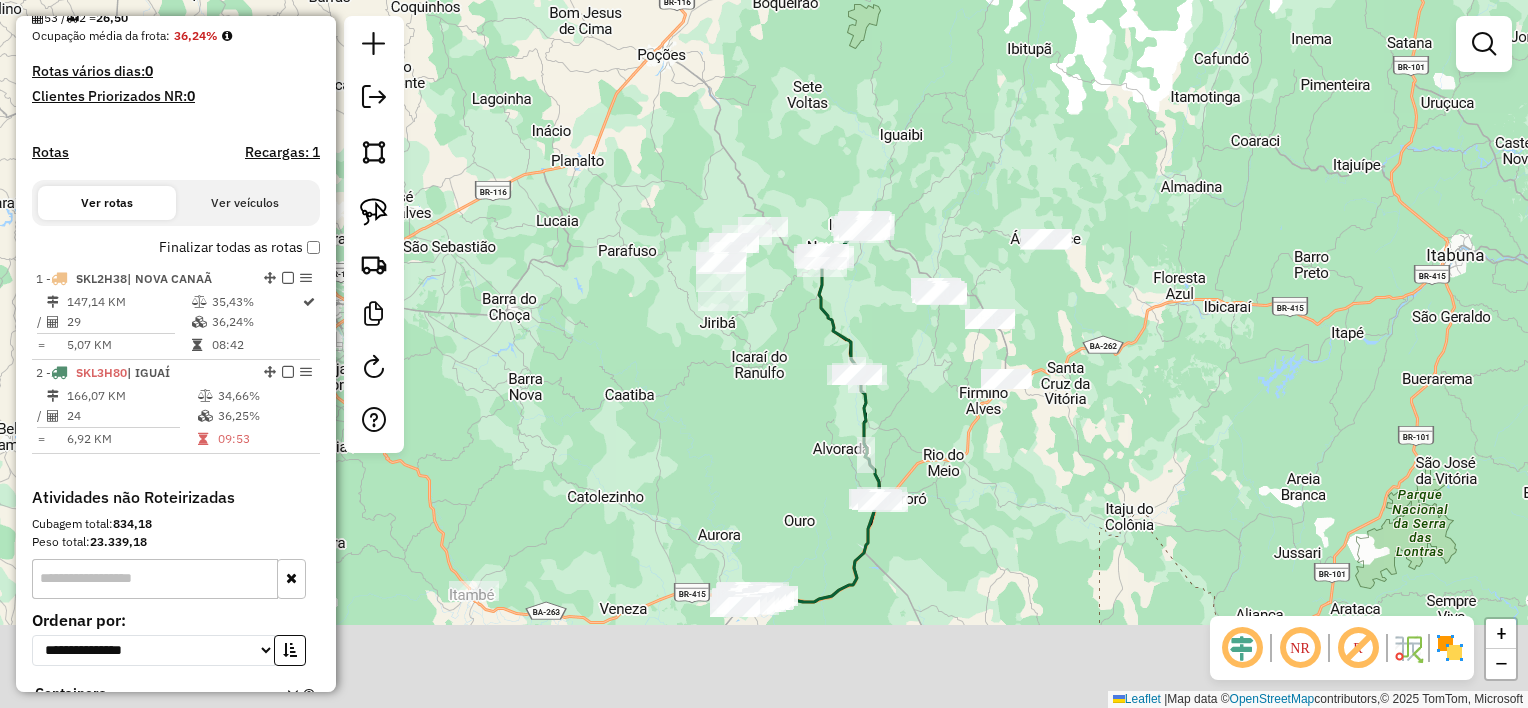 drag, startPoint x: 866, startPoint y: 396, endPoint x: 905, endPoint y: 330, distance: 76.66159 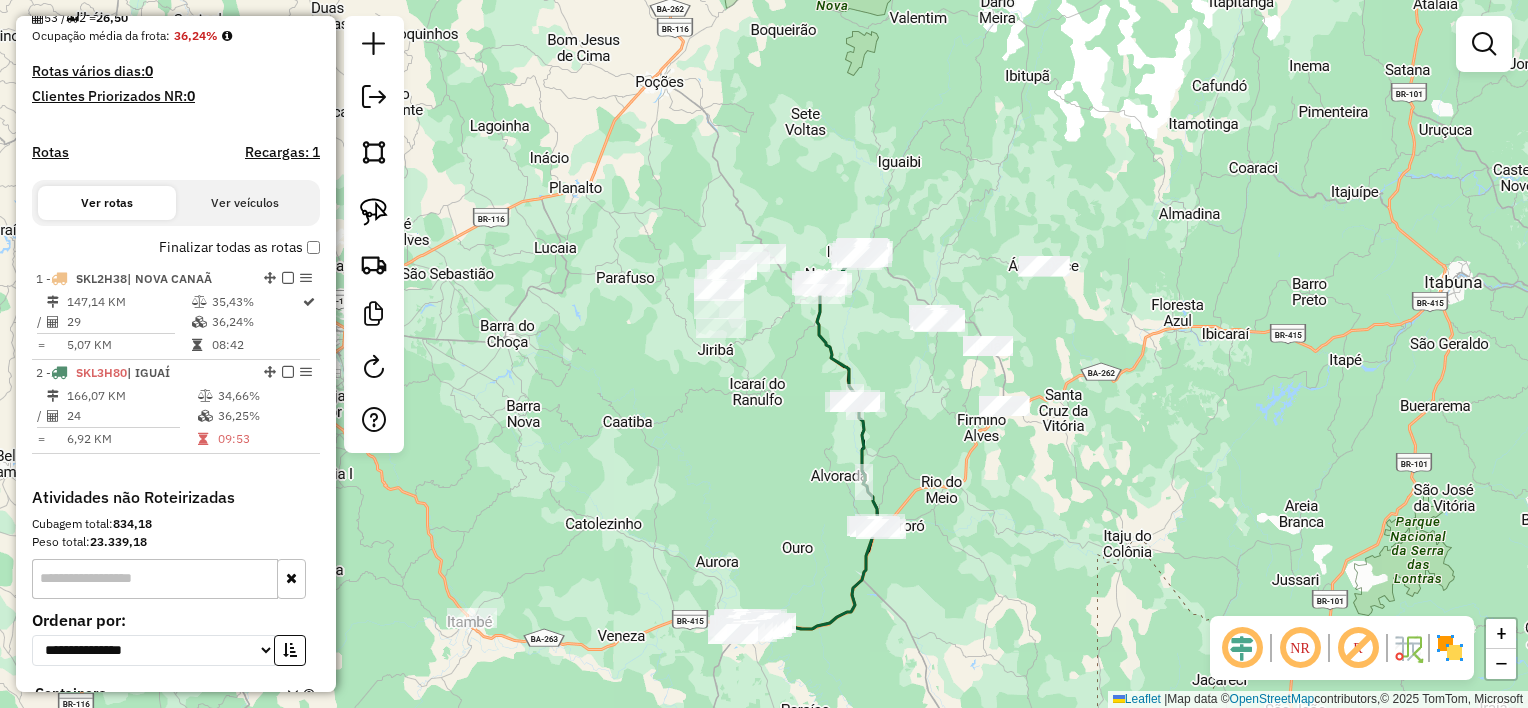 drag, startPoint x: 752, startPoint y: 410, endPoint x: 724, endPoint y: 441, distance: 41.773197 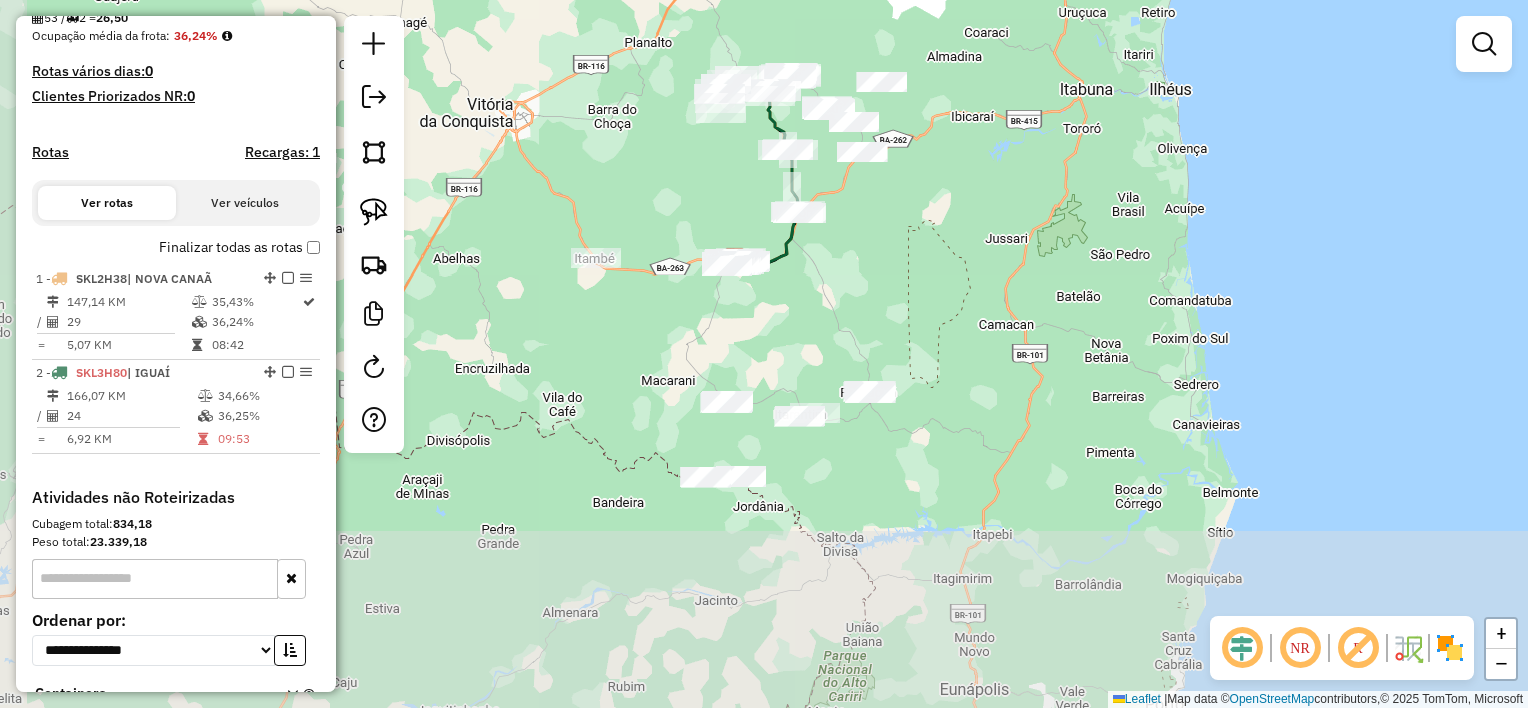 drag, startPoint x: 626, startPoint y: 478, endPoint x: 689, endPoint y: 226, distance: 259.75565 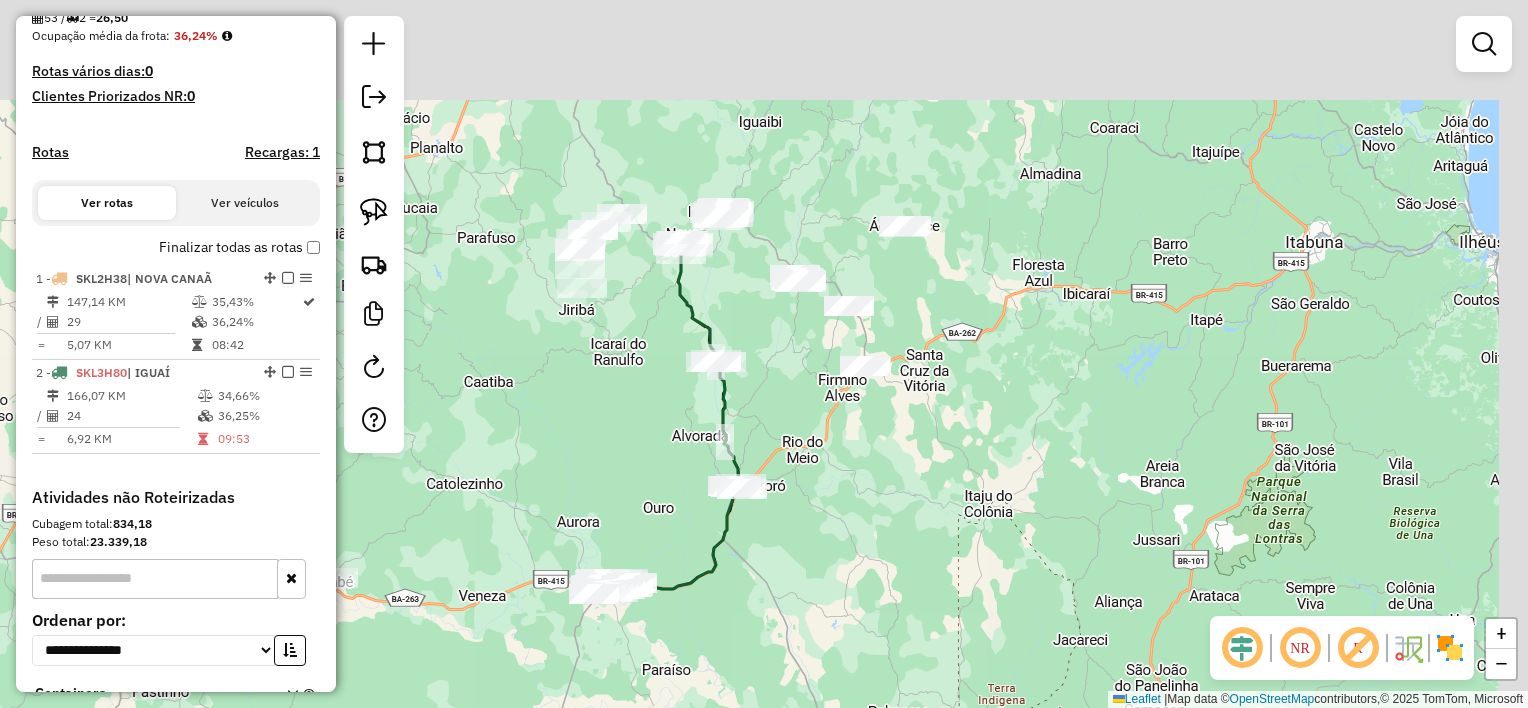 drag, startPoint x: 865, startPoint y: 396, endPoint x: 813, endPoint y: 492, distance: 109.17875 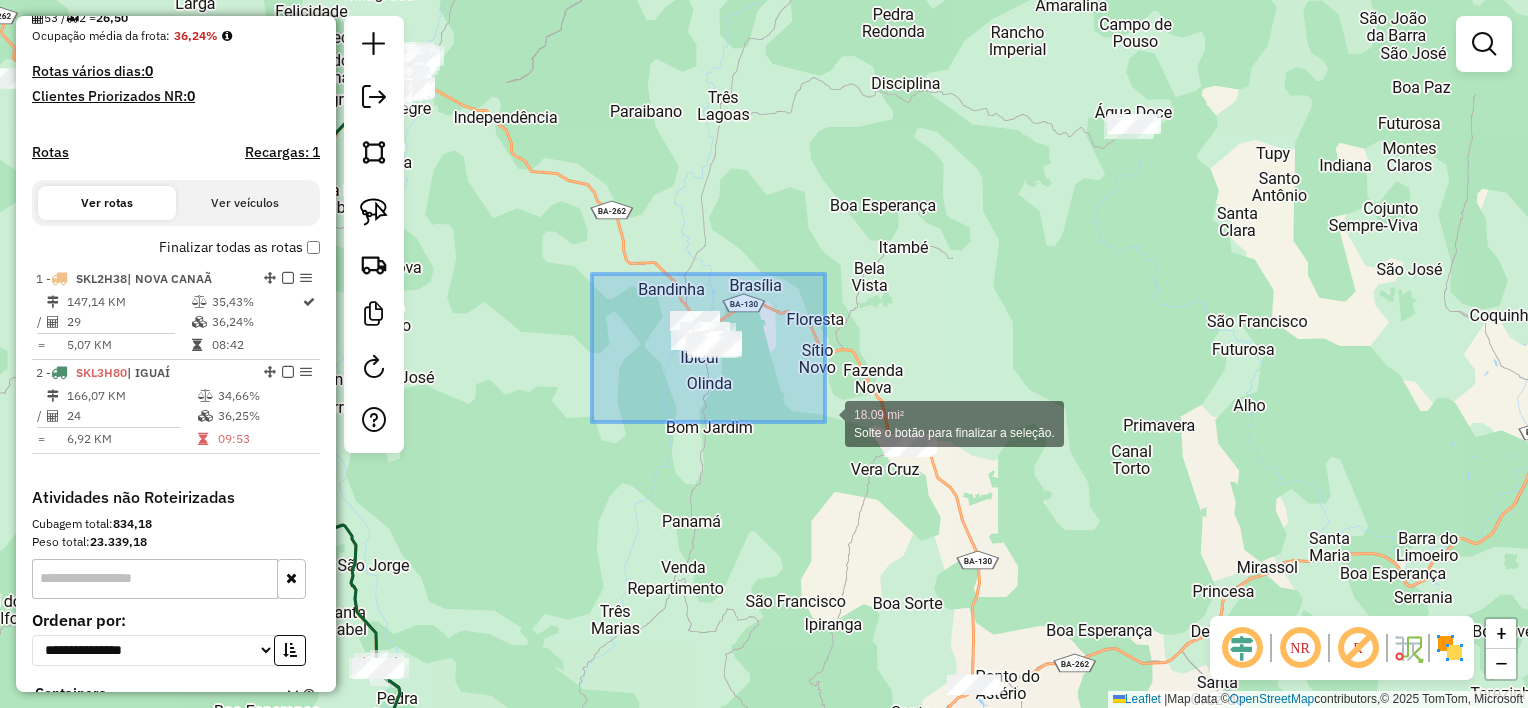 drag, startPoint x: 758, startPoint y: 374, endPoint x: 825, endPoint y: 422, distance: 82.419655 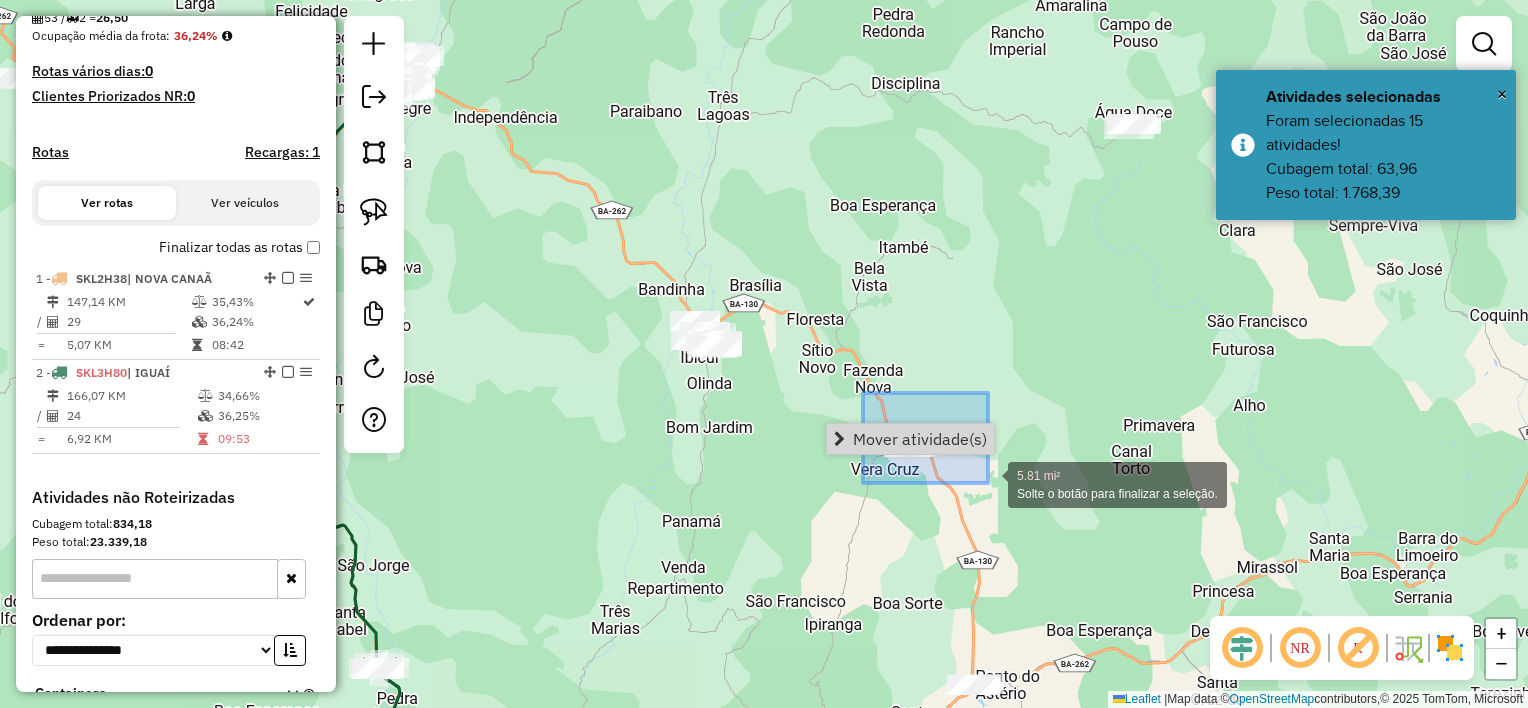 drag, startPoint x: 969, startPoint y: 471, endPoint x: 989, endPoint y: 484, distance: 23.853722 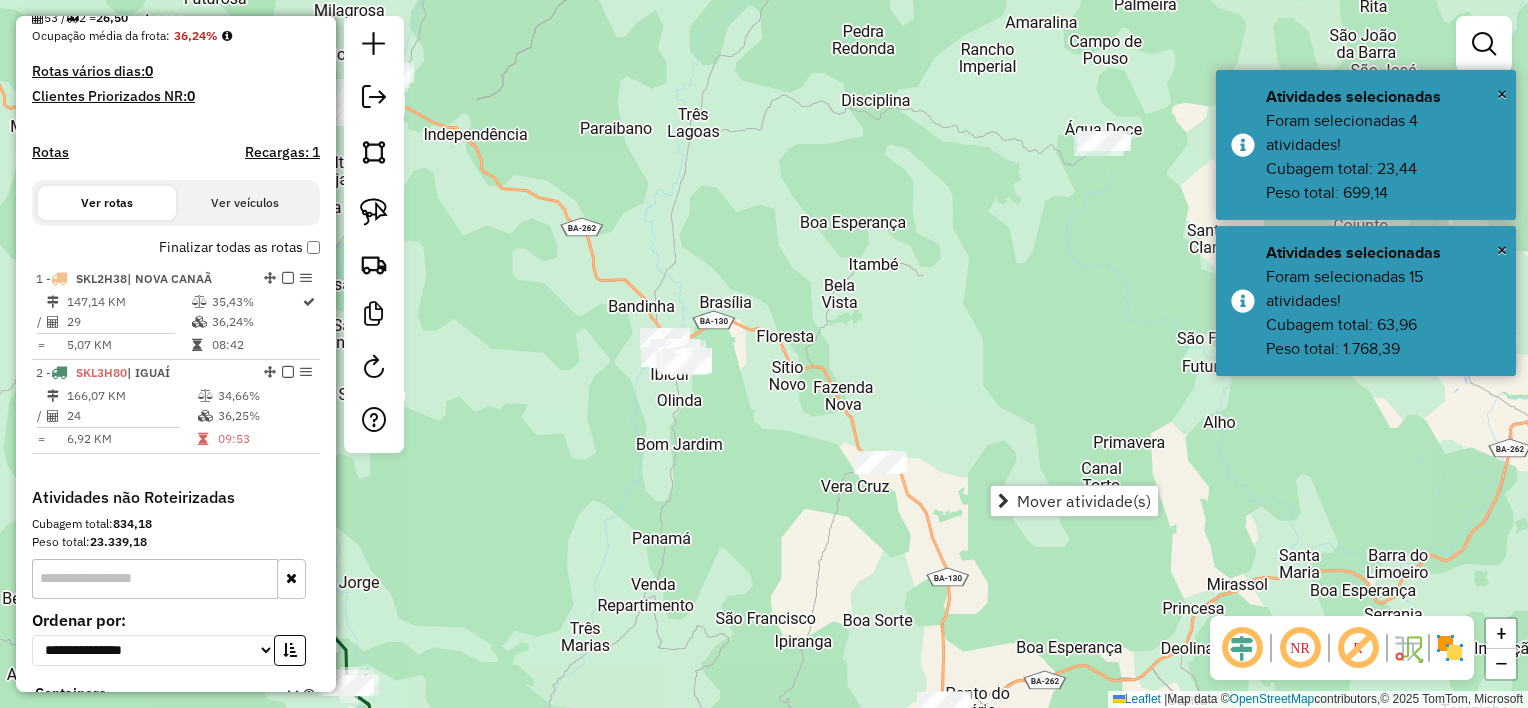 drag, startPoint x: 1106, startPoint y: 214, endPoint x: 1087, endPoint y: 228, distance: 23.600847 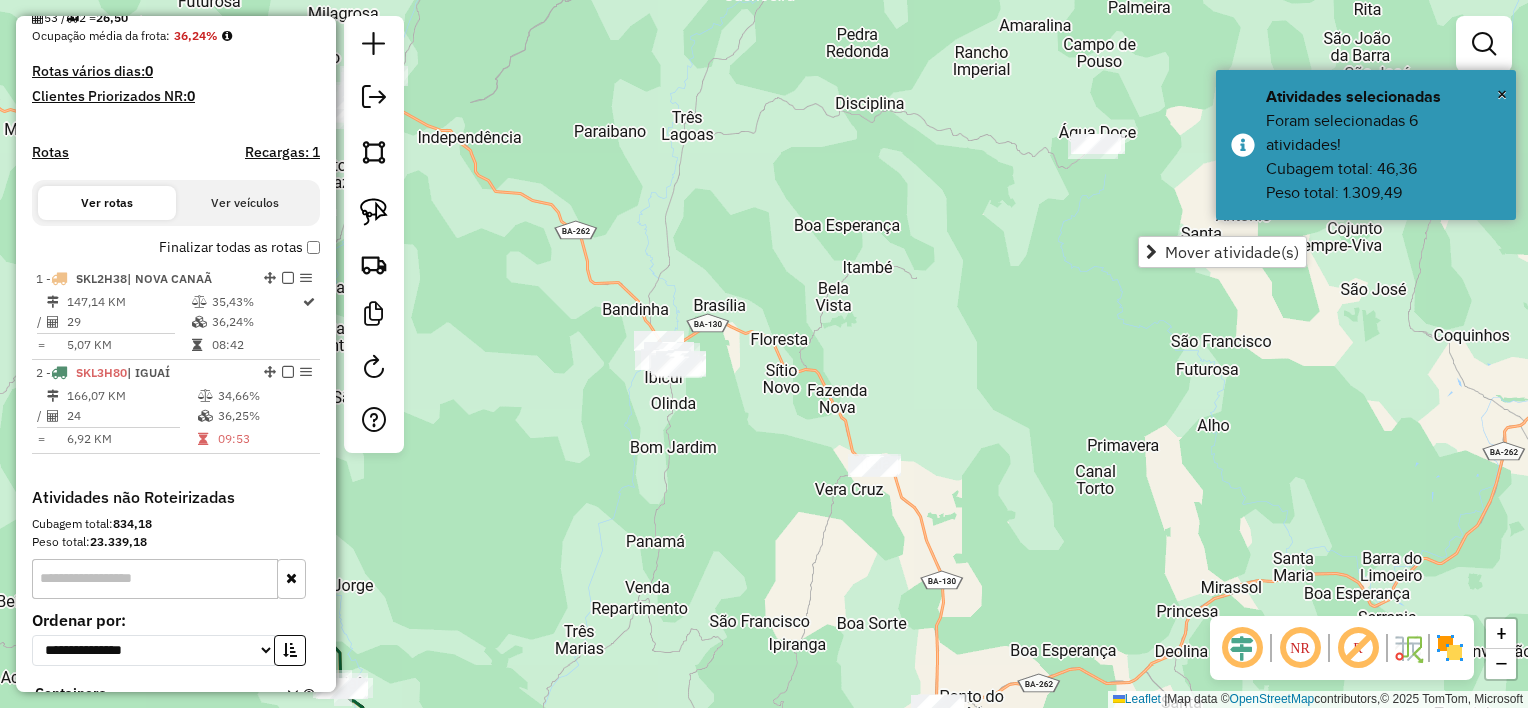 drag, startPoint x: 1139, startPoint y: 231, endPoint x: 1126, endPoint y: 208, distance: 26.41969 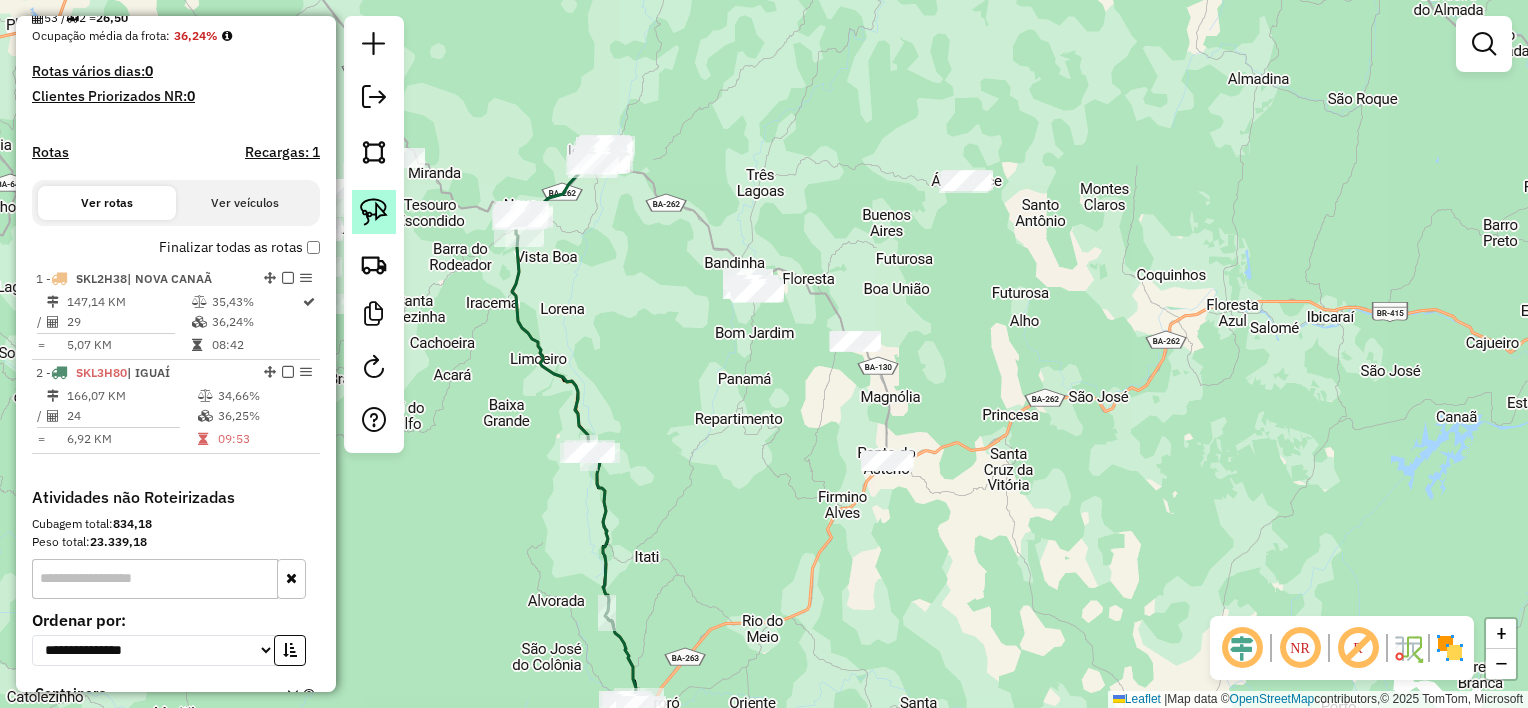 click 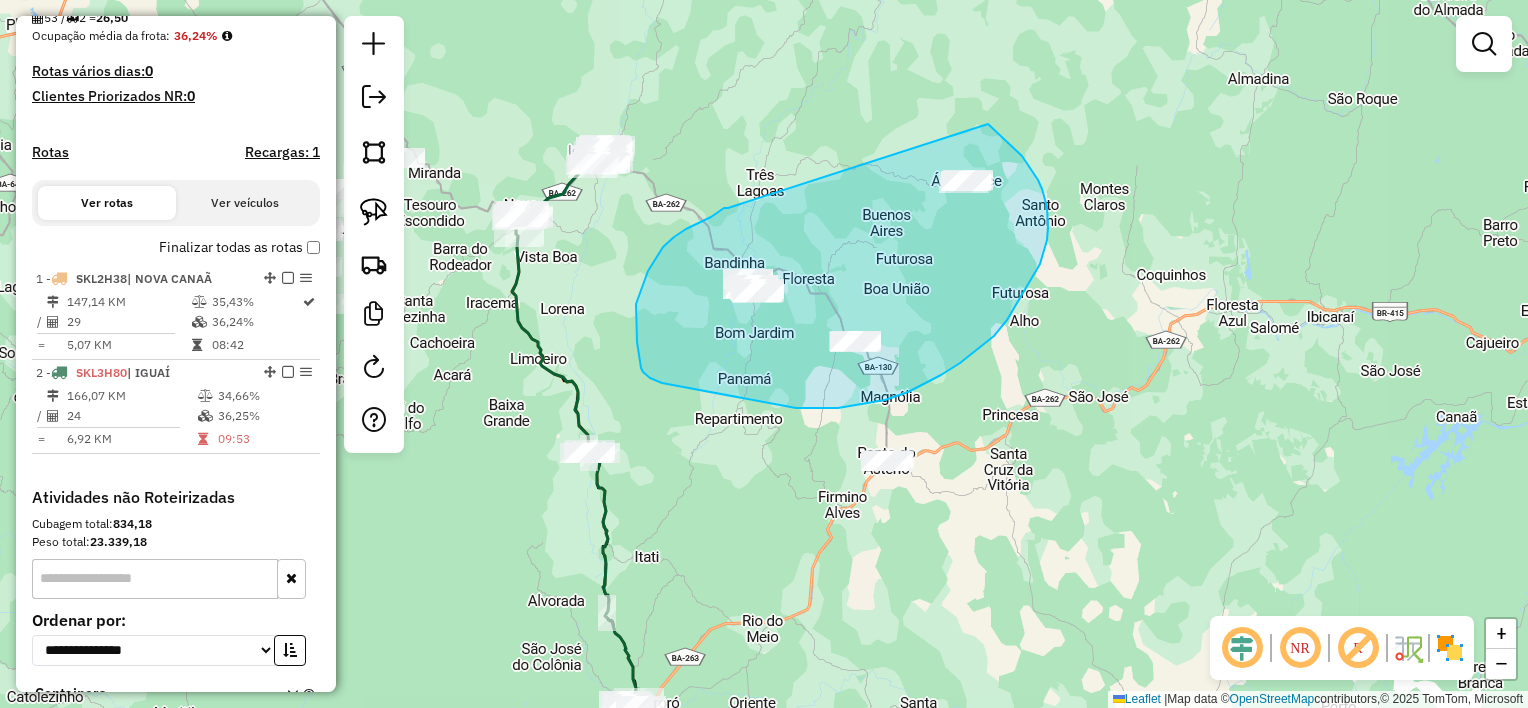 drag, startPoint x: 991, startPoint y: 127, endPoint x: 769, endPoint y: 216, distance: 239.17567 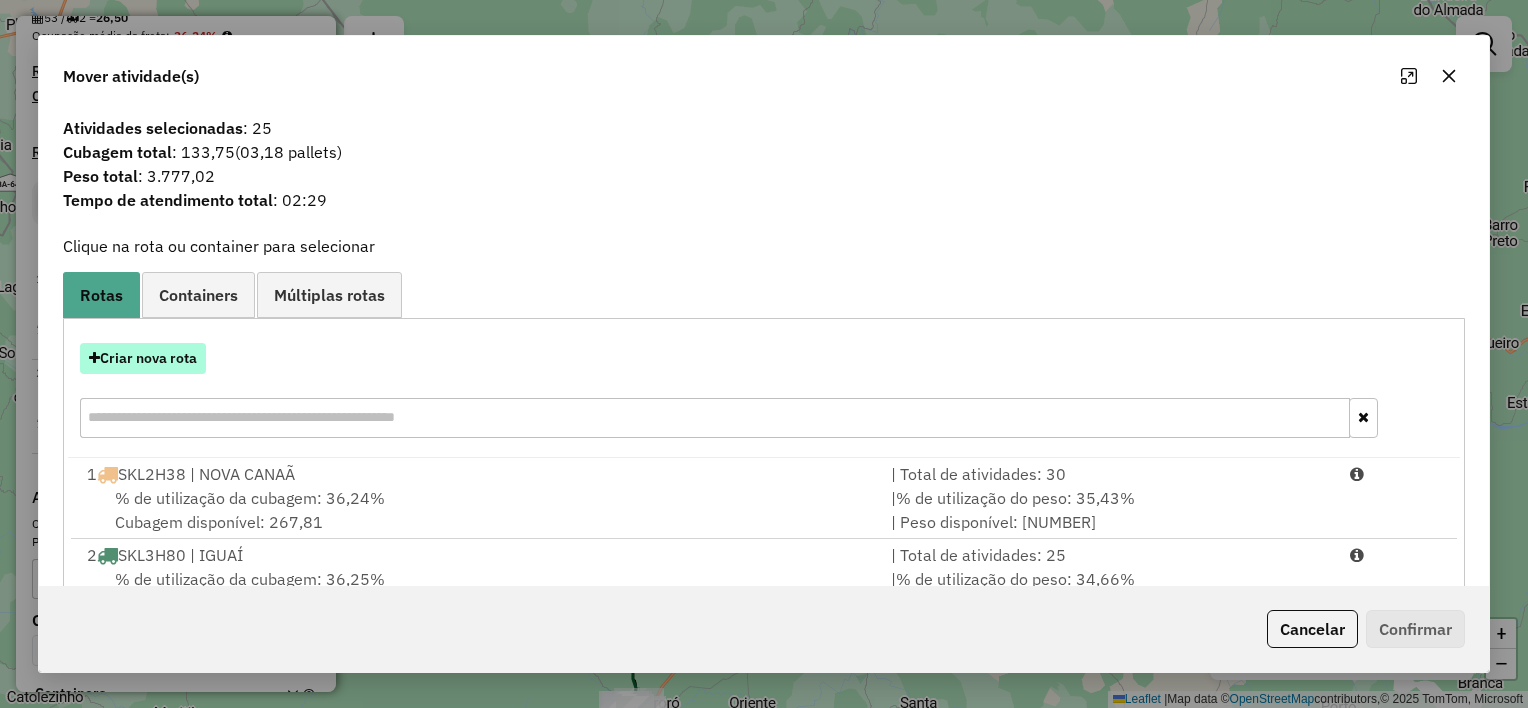 click on "Criar nova rota" at bounding box center (143, 358) 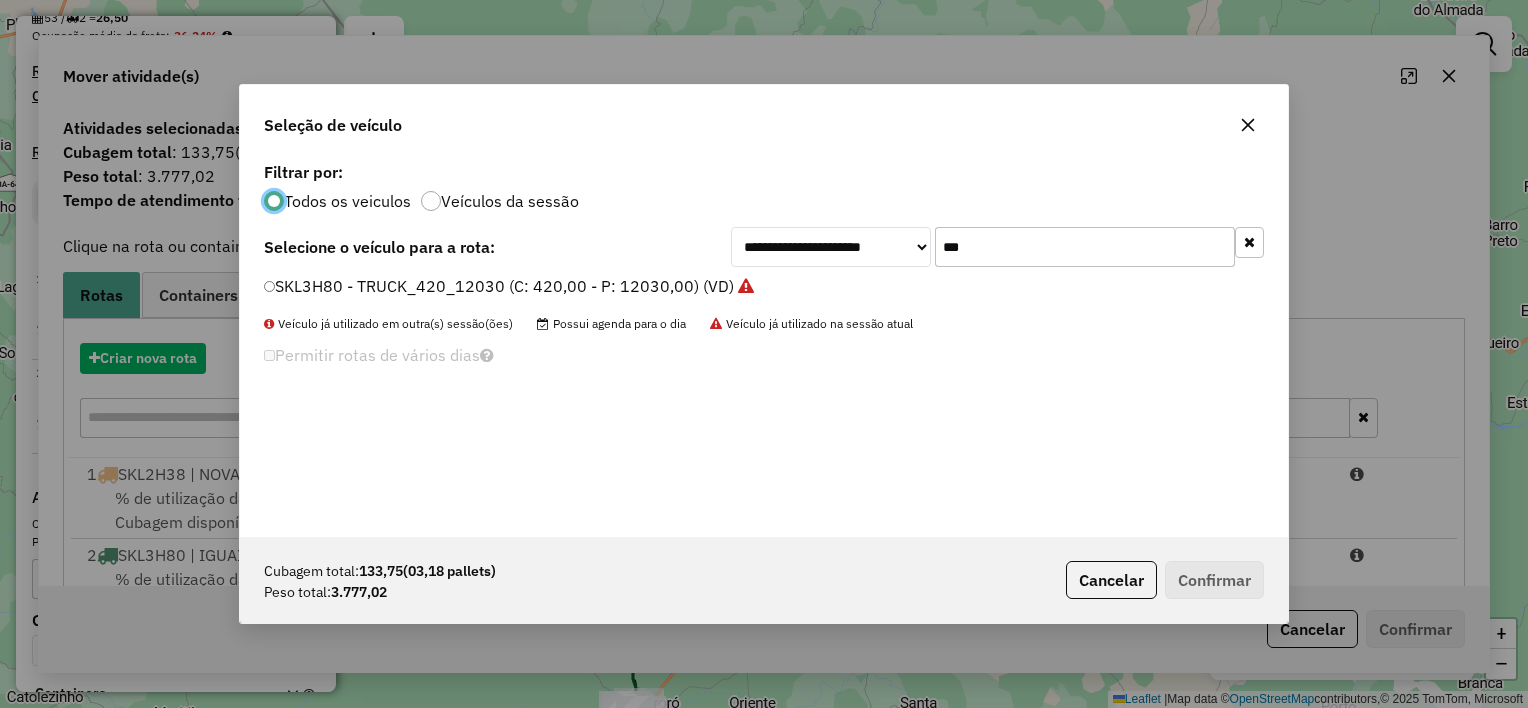scroll, scrollTop: 10, scrollLeft: 6, axis: both 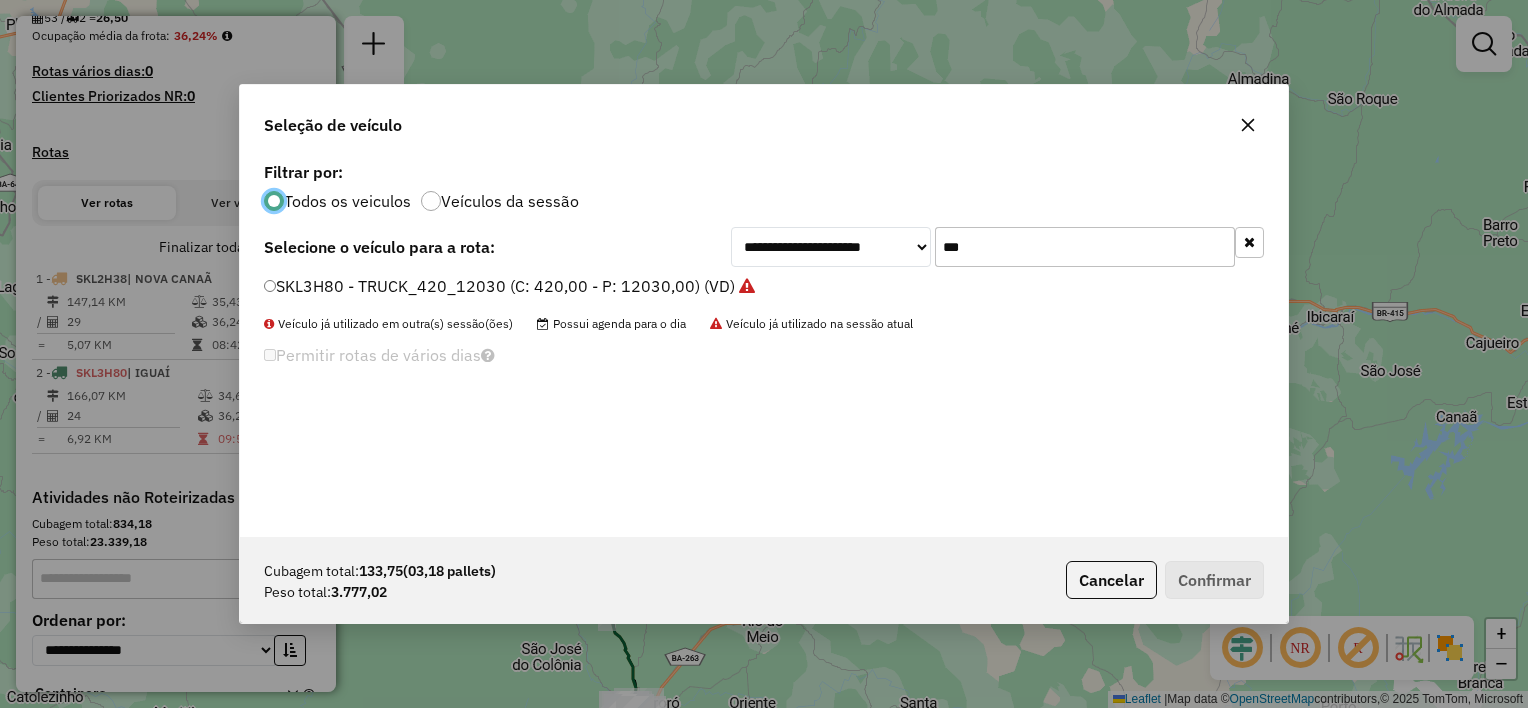 click on "***" 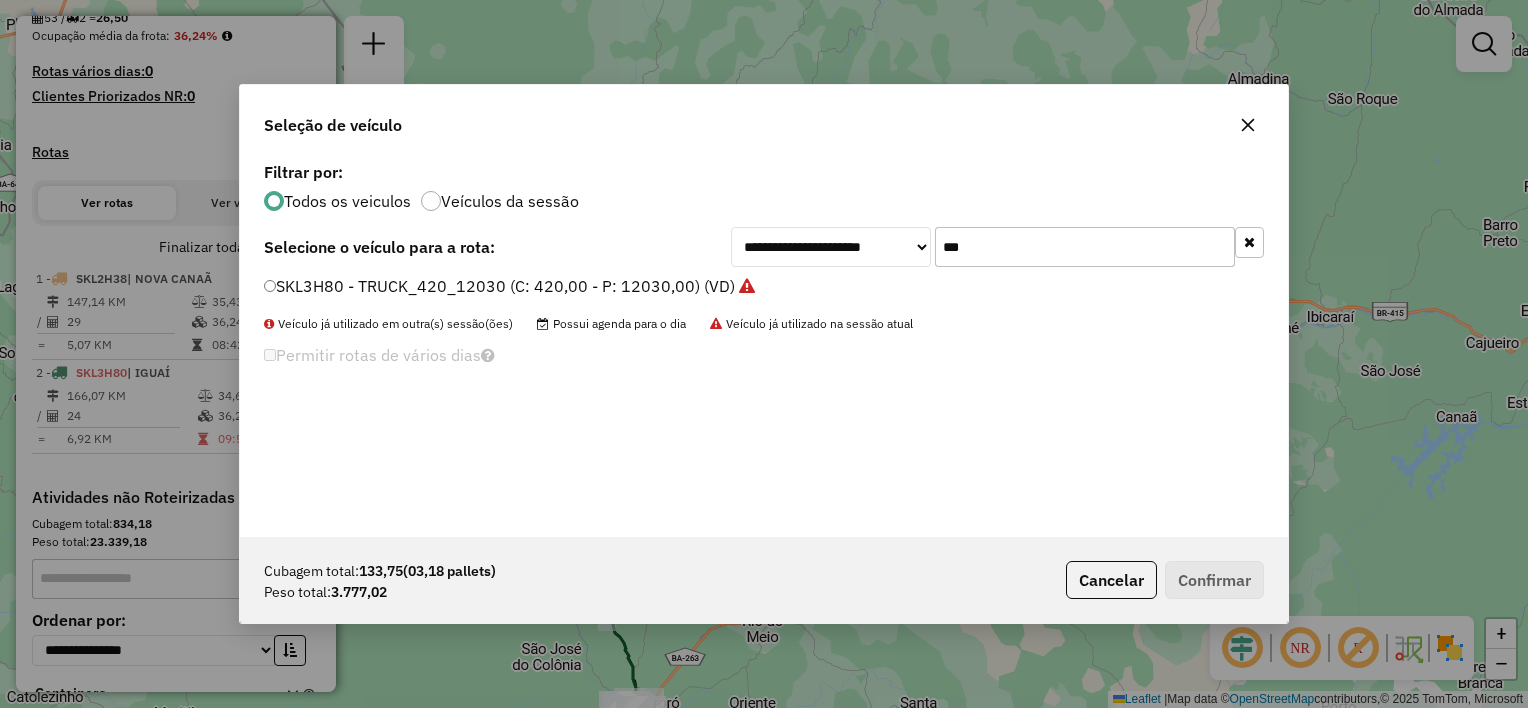 click on "***" 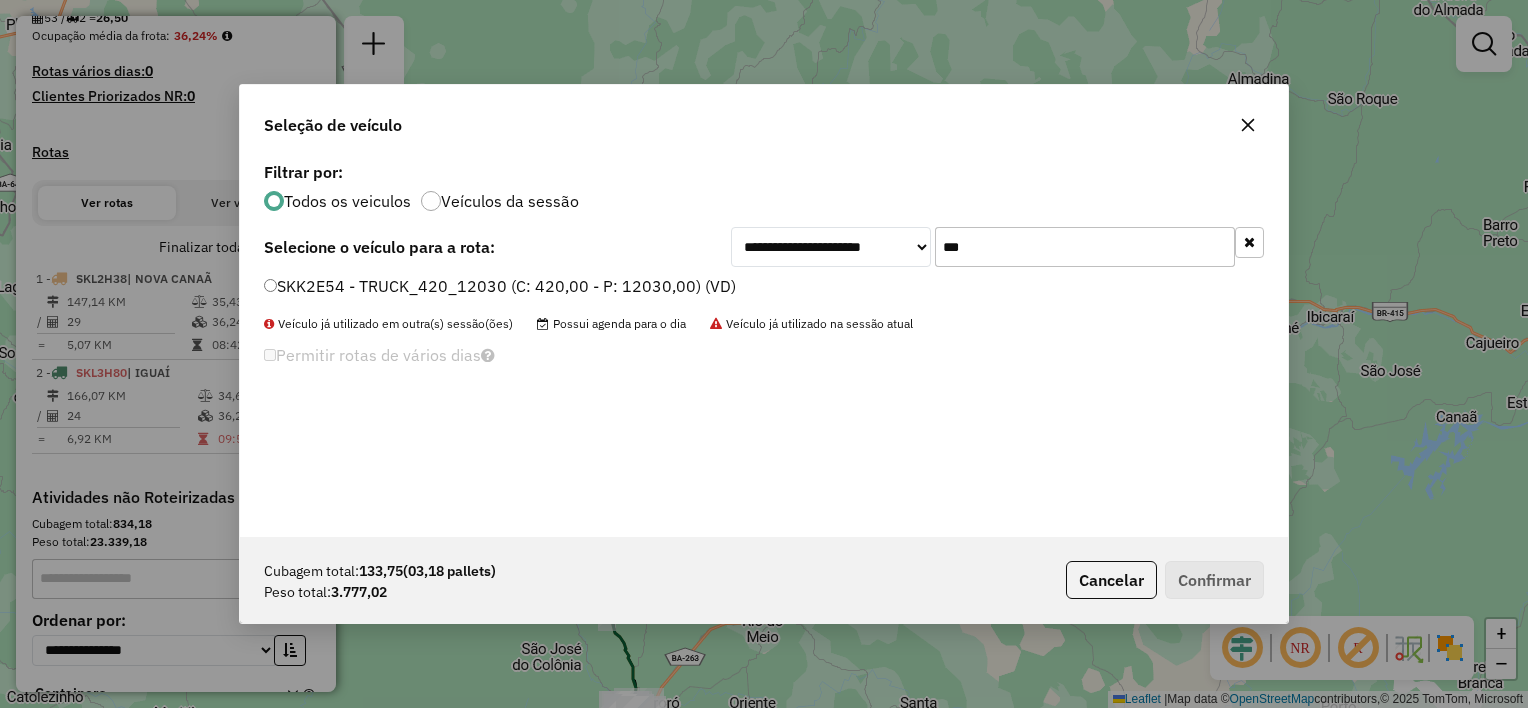 type on "***" 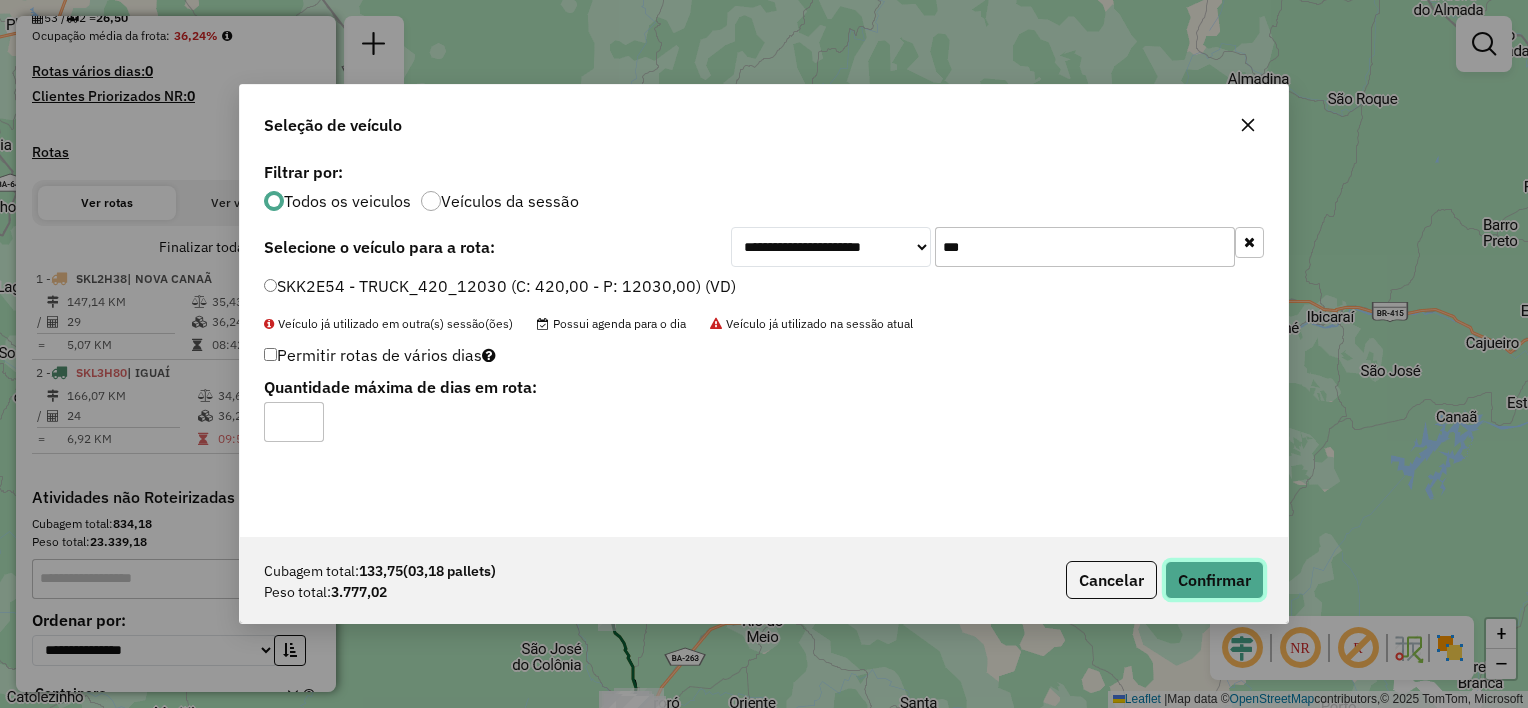 click on "Confirmar" 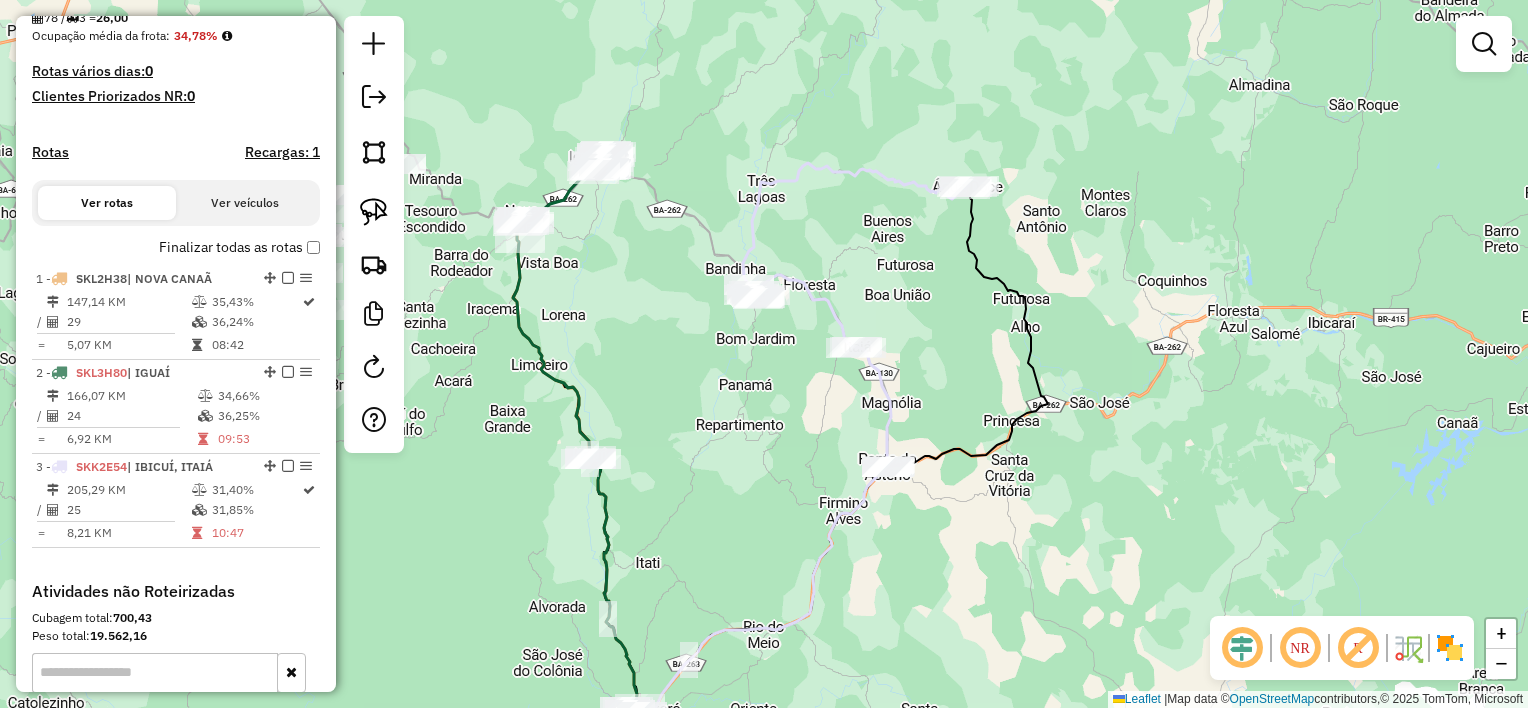drag, startPoint x: 950, startPoint y: 373, endPoint x: 952, endPoint y: 392, distance: 19.104973 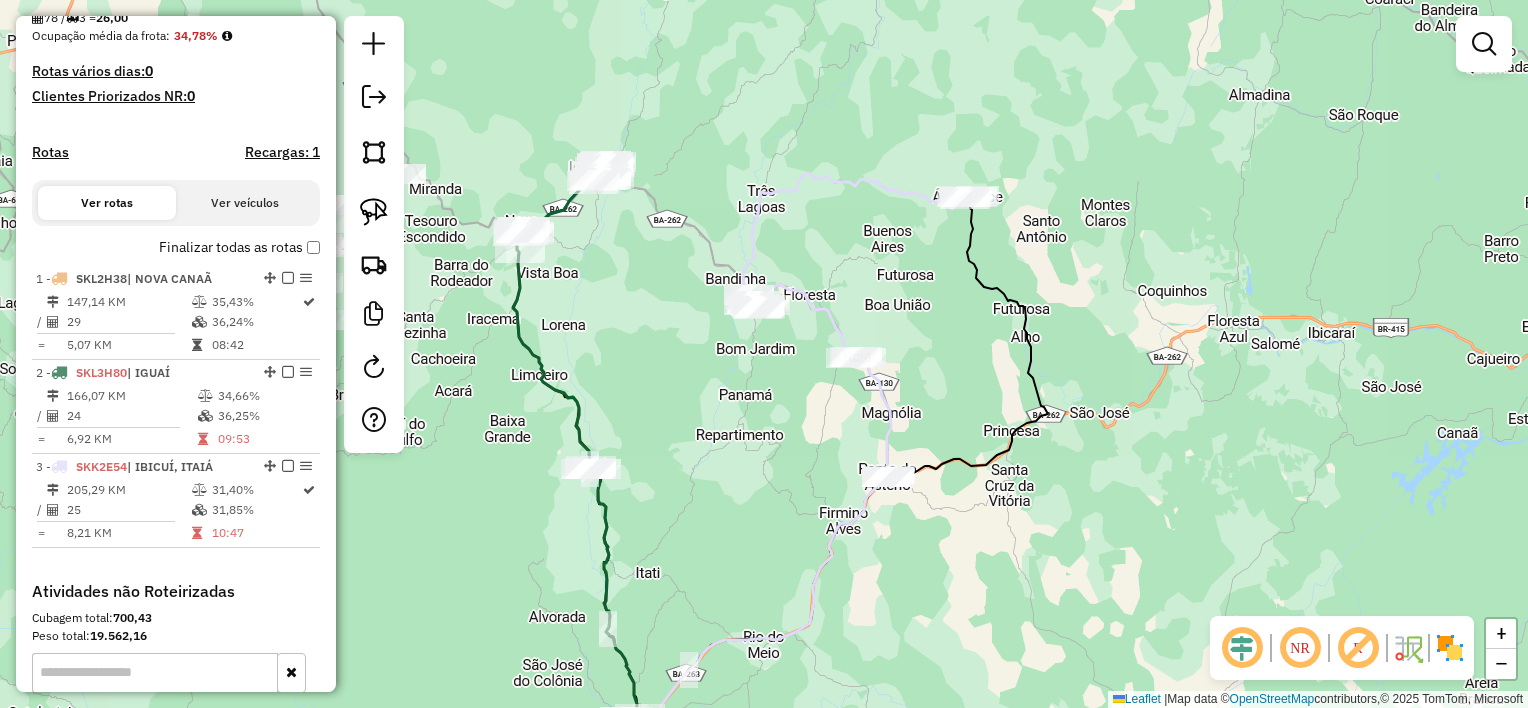 drag, startPoint x: 910, startPoint y: 311, endPoint x: 924, endPoint y: 292, distance: 23.600847 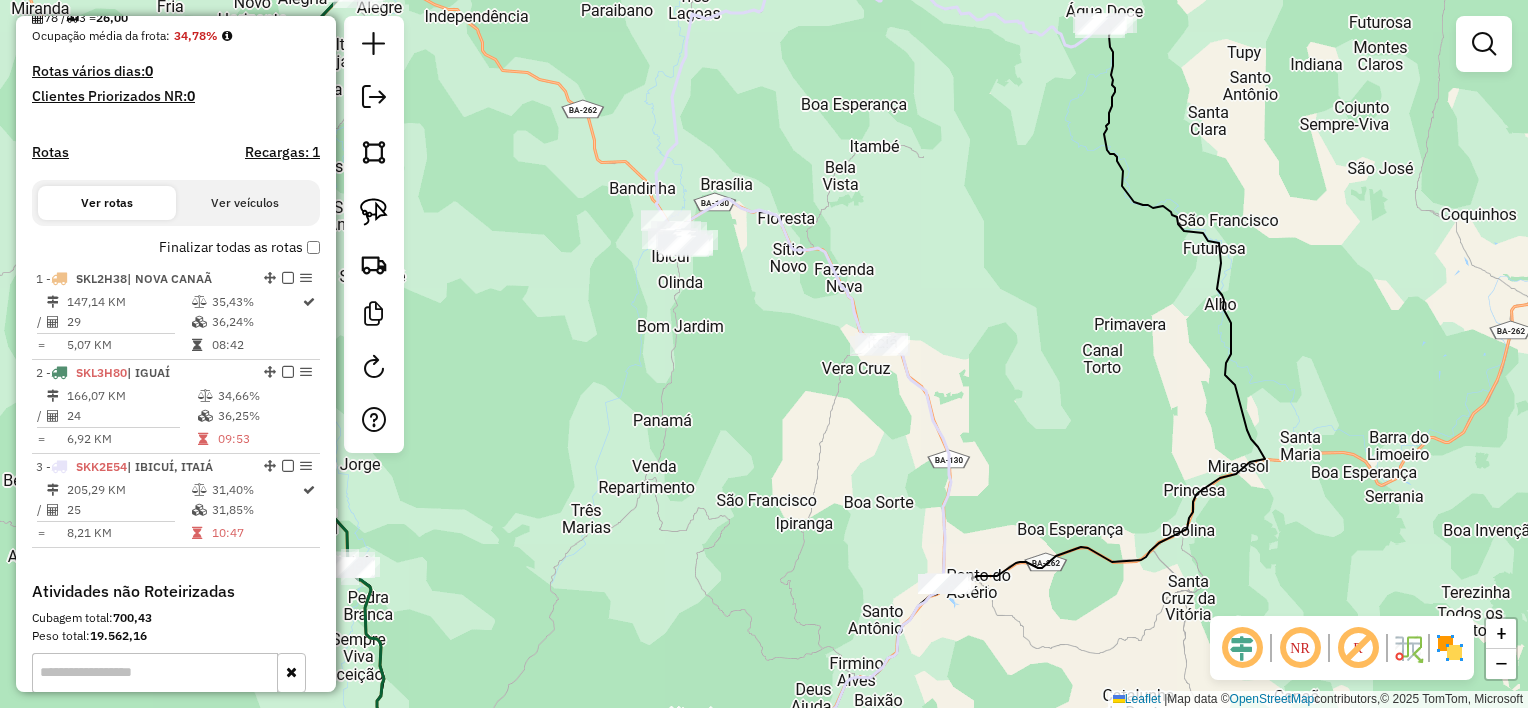 drag, startPoint x: 888, startPoint y: 254, endPoint x: 938, endPoint y: 217, distance: 62.201286 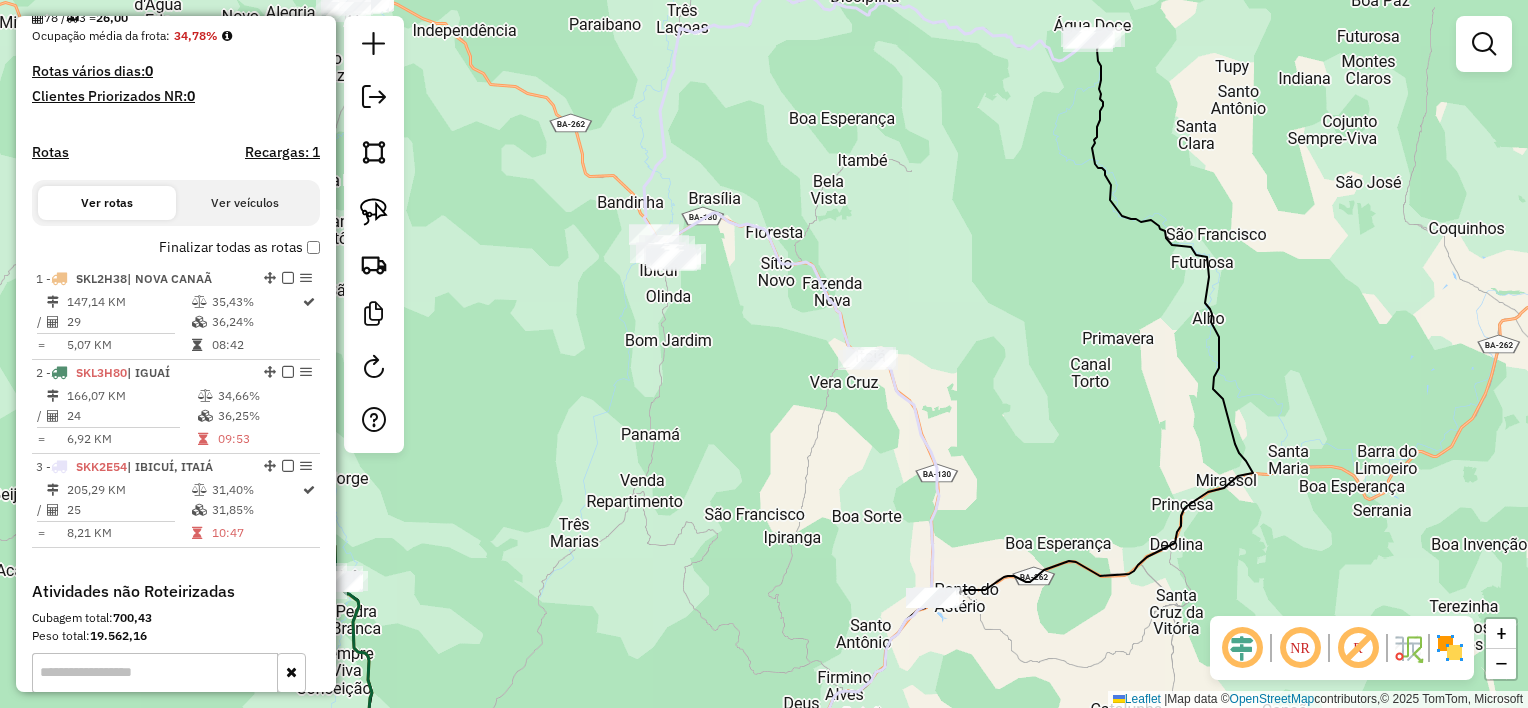 drag, startPoint x: 976, startPoint y: 351, endPoint x: 968, endPoint y: 360, distance: 12.0415945 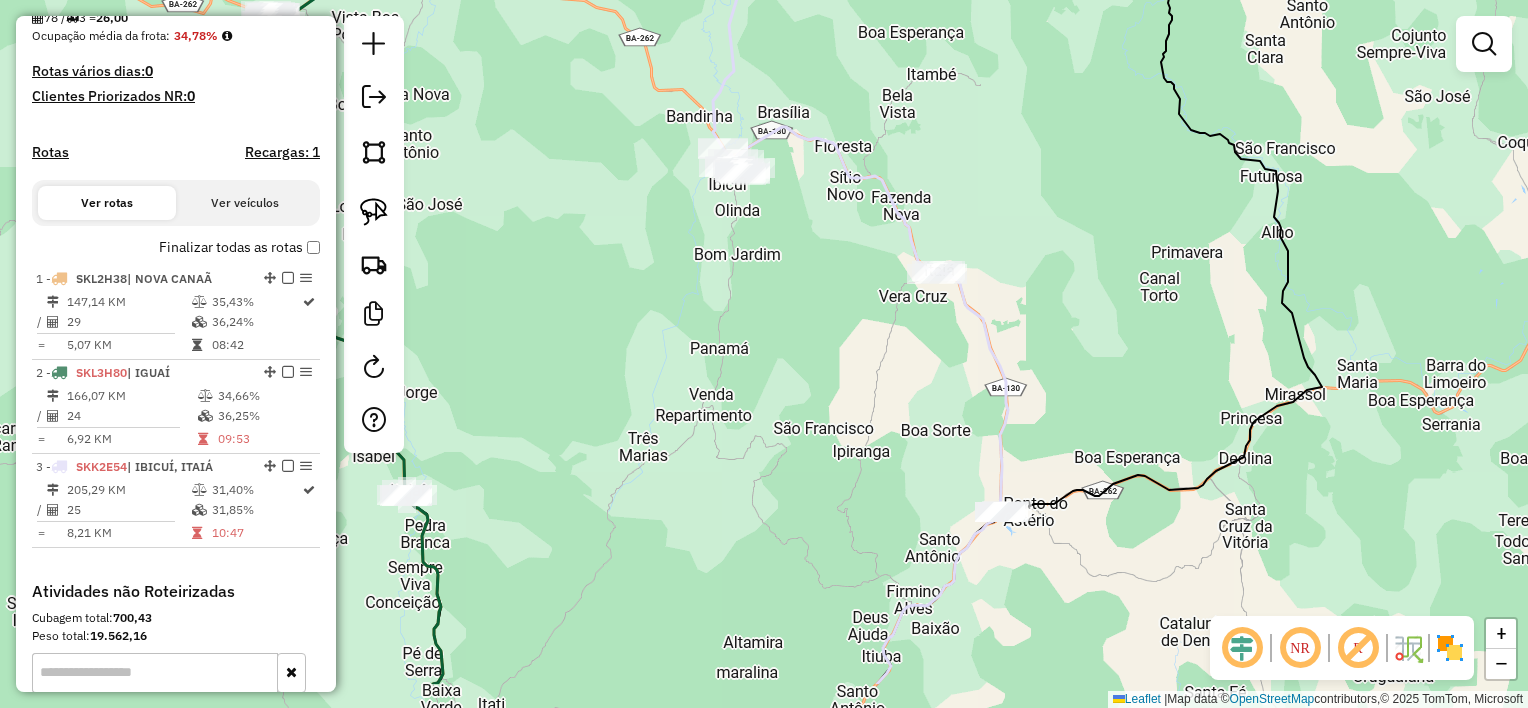 drag, startPoint x: 1000, startPoint y: 403, endPoint x: 1076, endPoint y: 310, distance: 120.10412 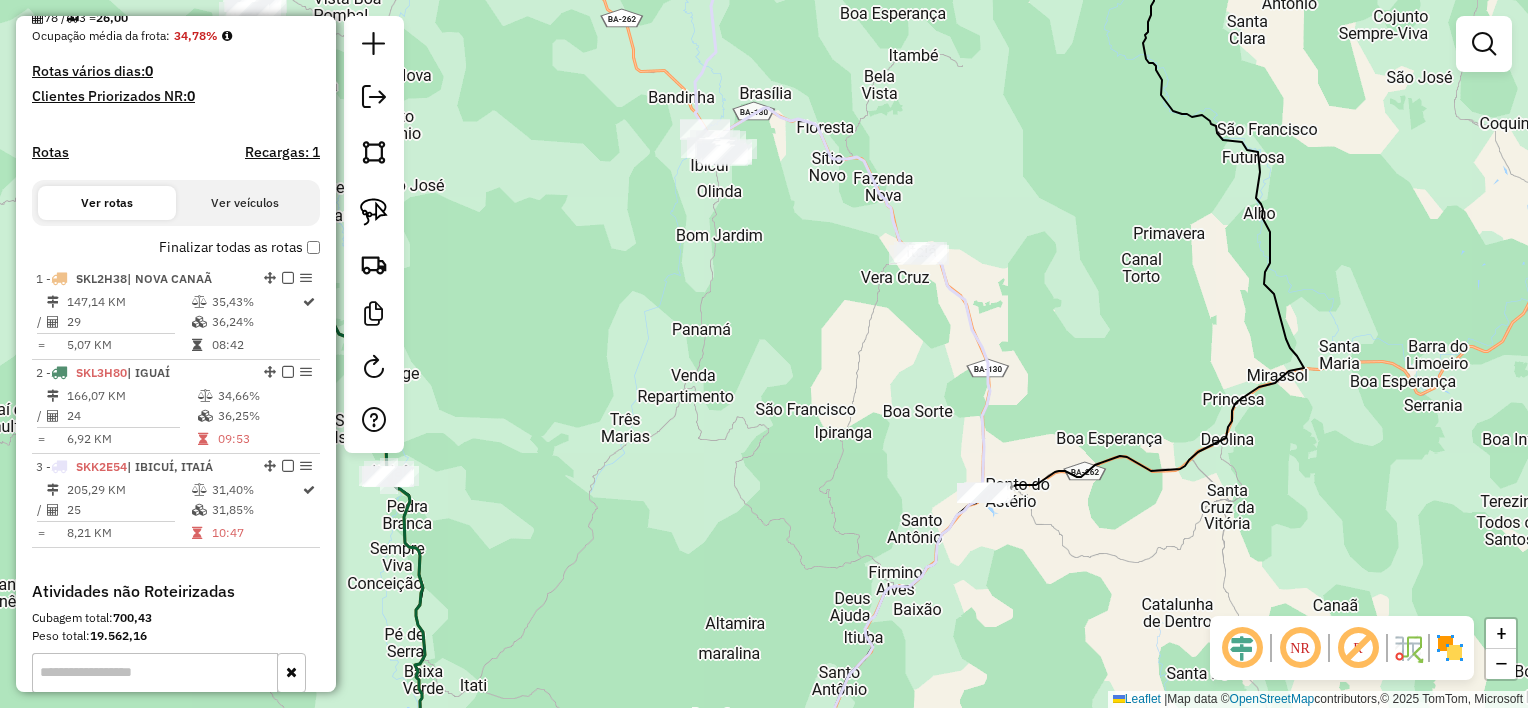 drag, startPoint x: 960, startPoint y: 226, endPoint x: 924, endPoint y: 213, distance: 38.27532 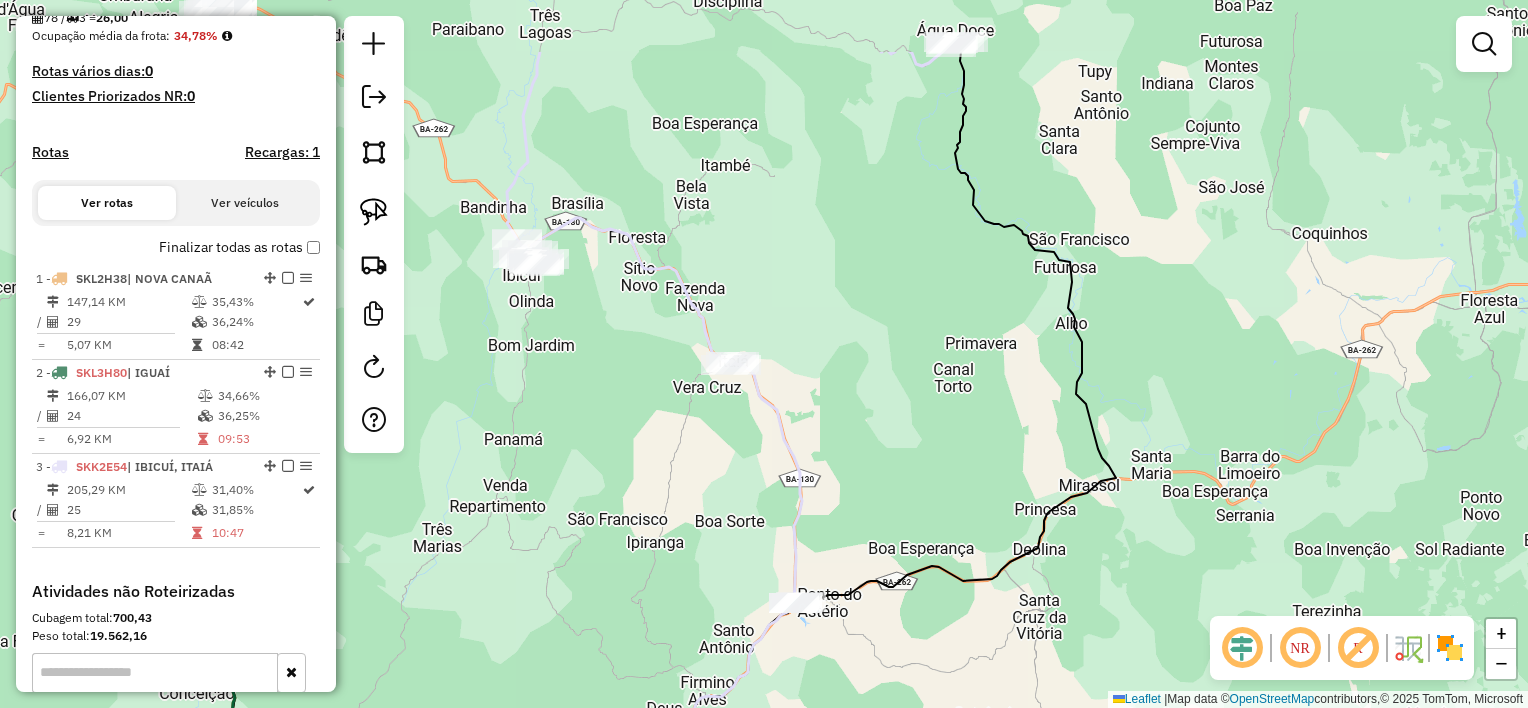 drag, startPoint x: 918, startPoint y: 387, endPoint x: 888, endPoint y: 422, distance: 46.09772 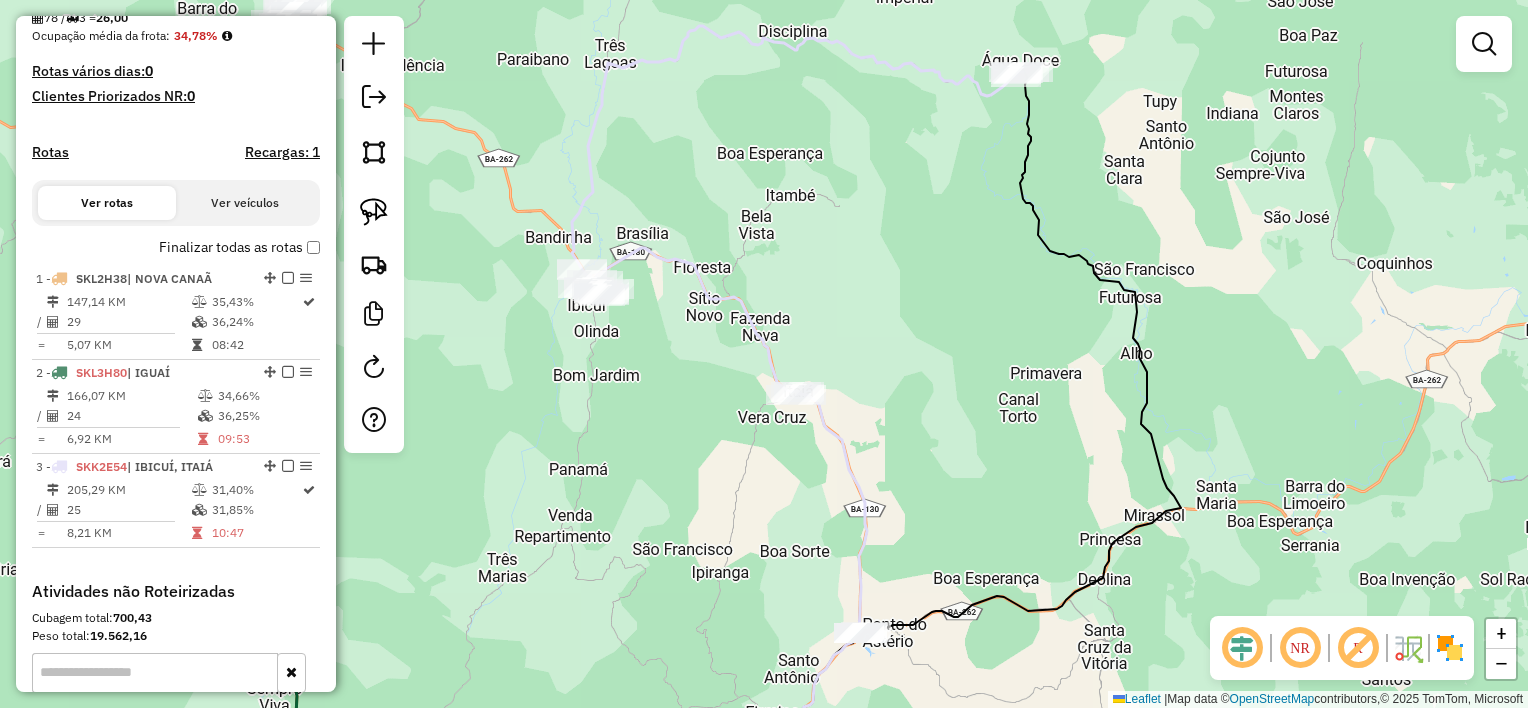 drag, startPoint x: 824, startPoint y: 236, endPoint x: 856, endPoint y: 244, distance: 32.984844 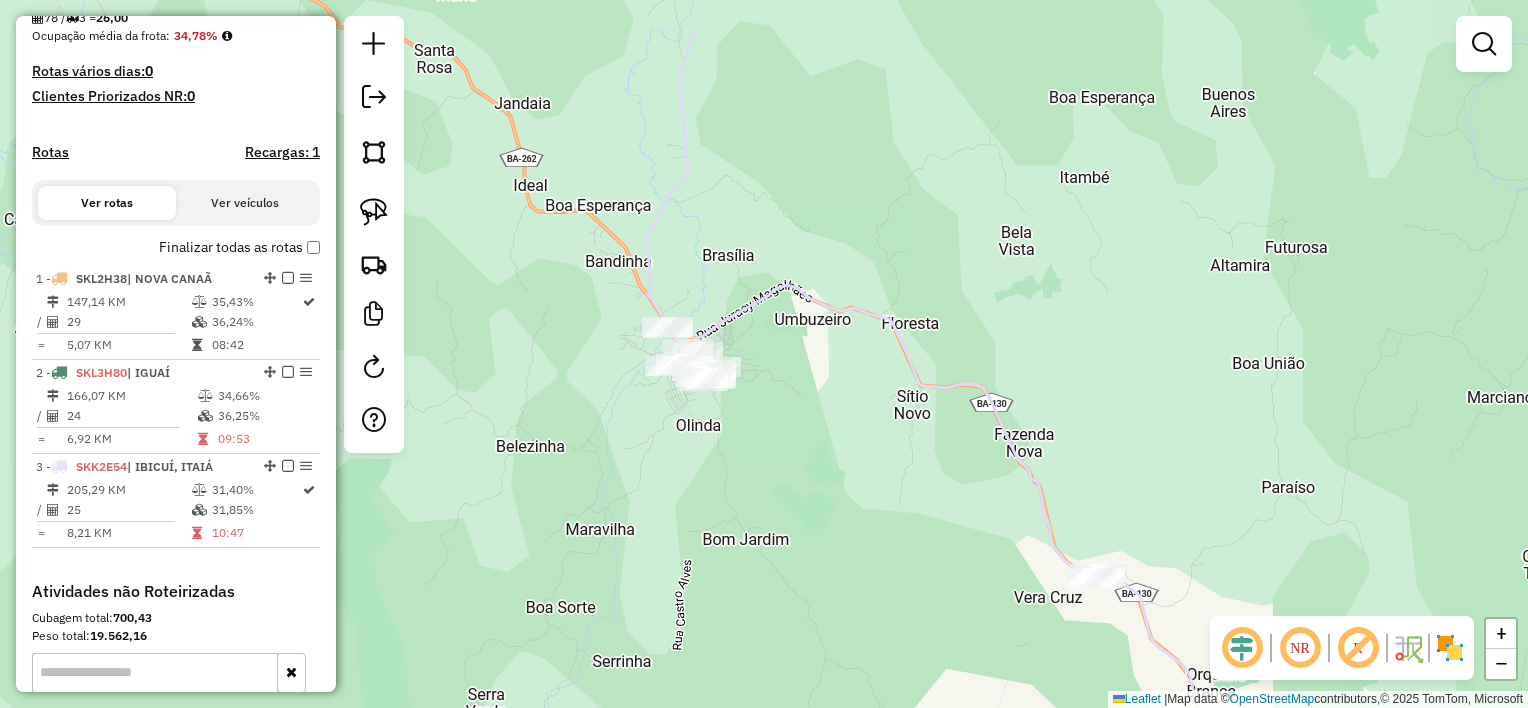 drag, startPoint x: 692, startPoint y: 124, endPoint x: 816, endPoint y: 228, distance: 161.83943 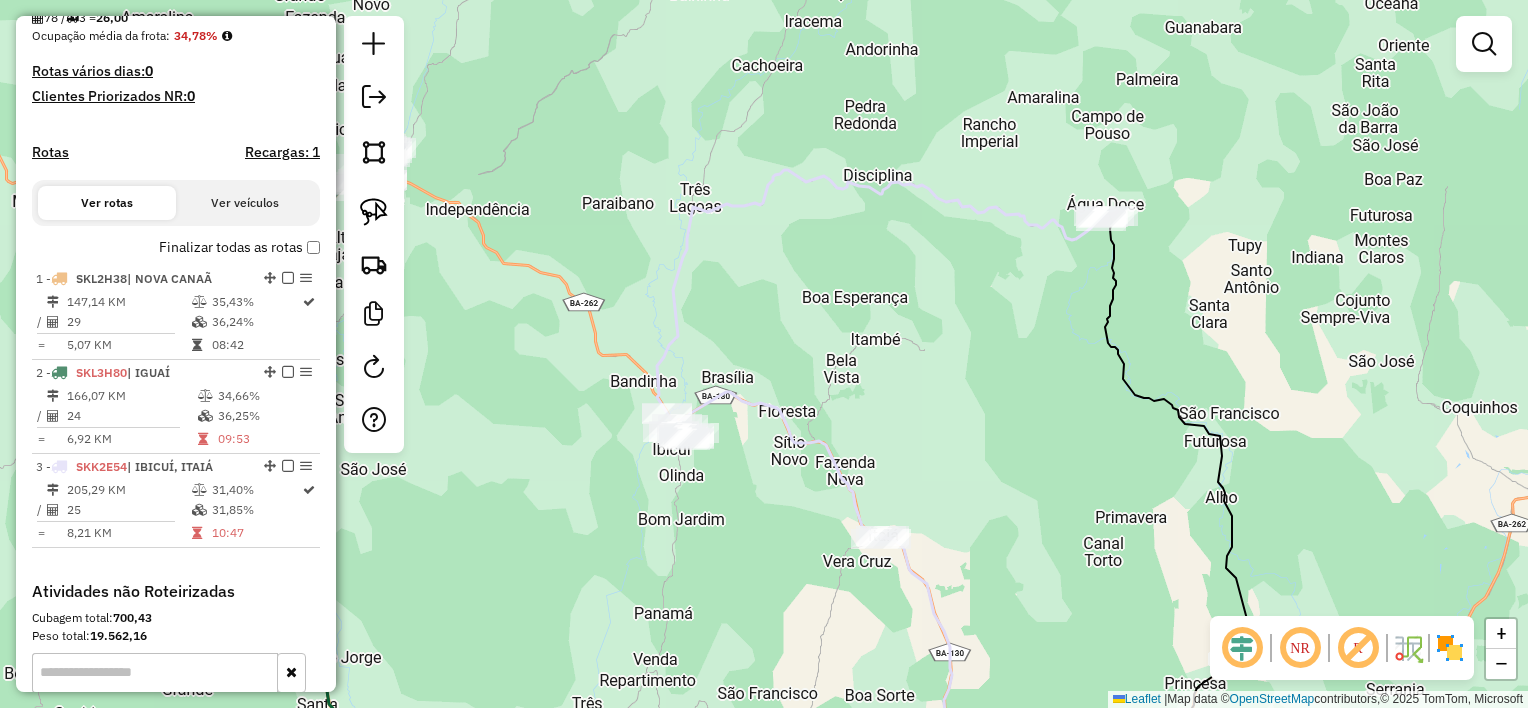 drag, startPoint x: 863, startPoint y: 412, endPoint x: 844, endPoint y: 440, distance: 33.83785 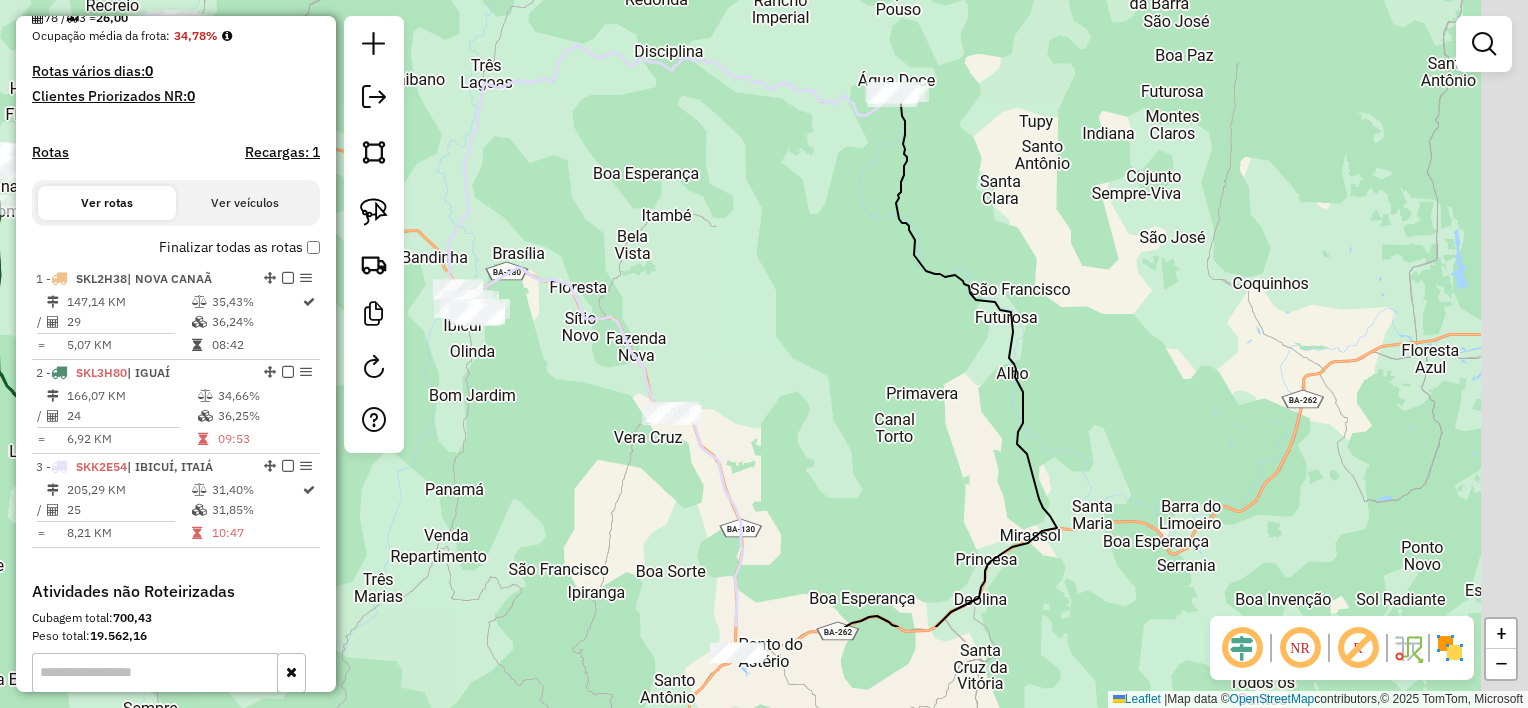 drag, startPoint x: 827, startPoint y: 295, endPoint x: 753, endPoint y: 232, distance: 97.18539 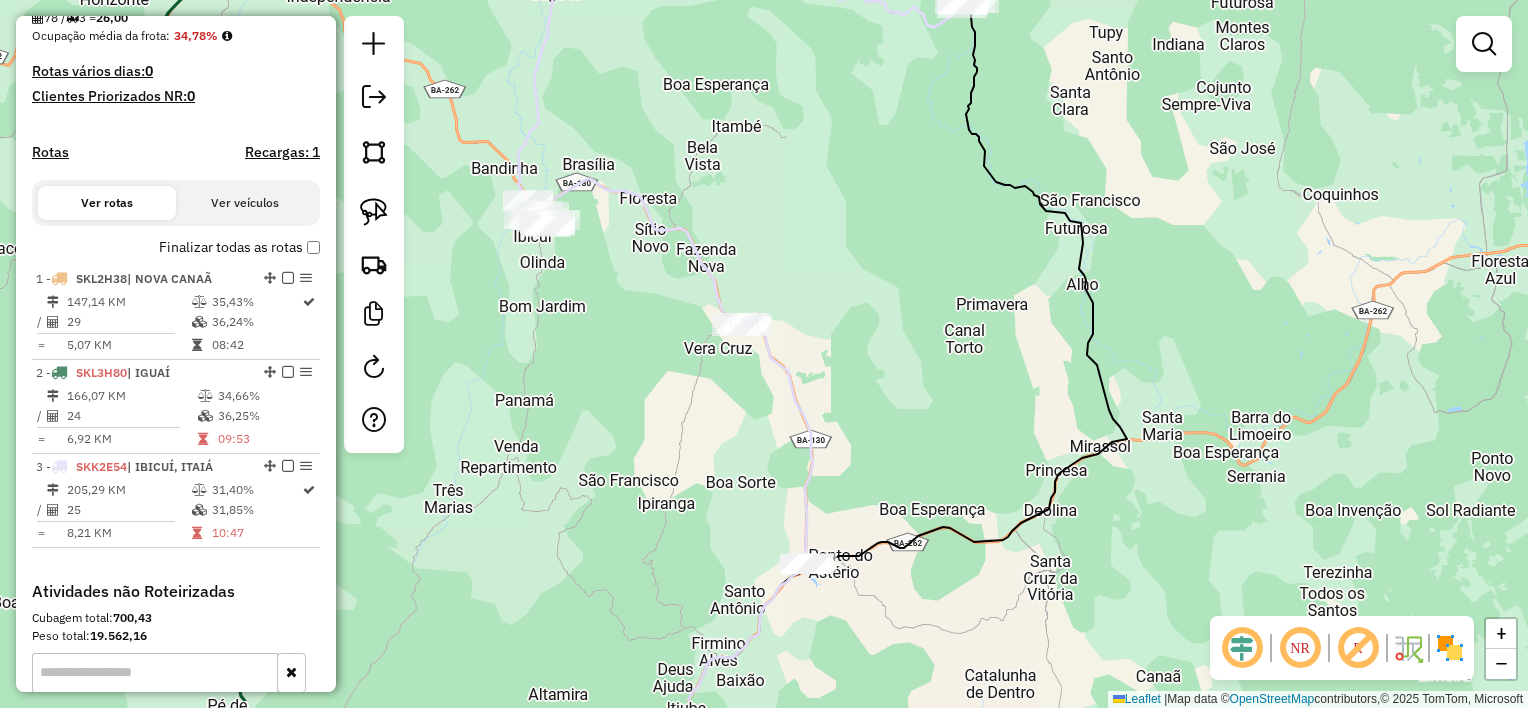 drag, startPoint x: 863, startPoint y: 382, endPoint x: 916, endPoint y: 324, distance: 78.56844 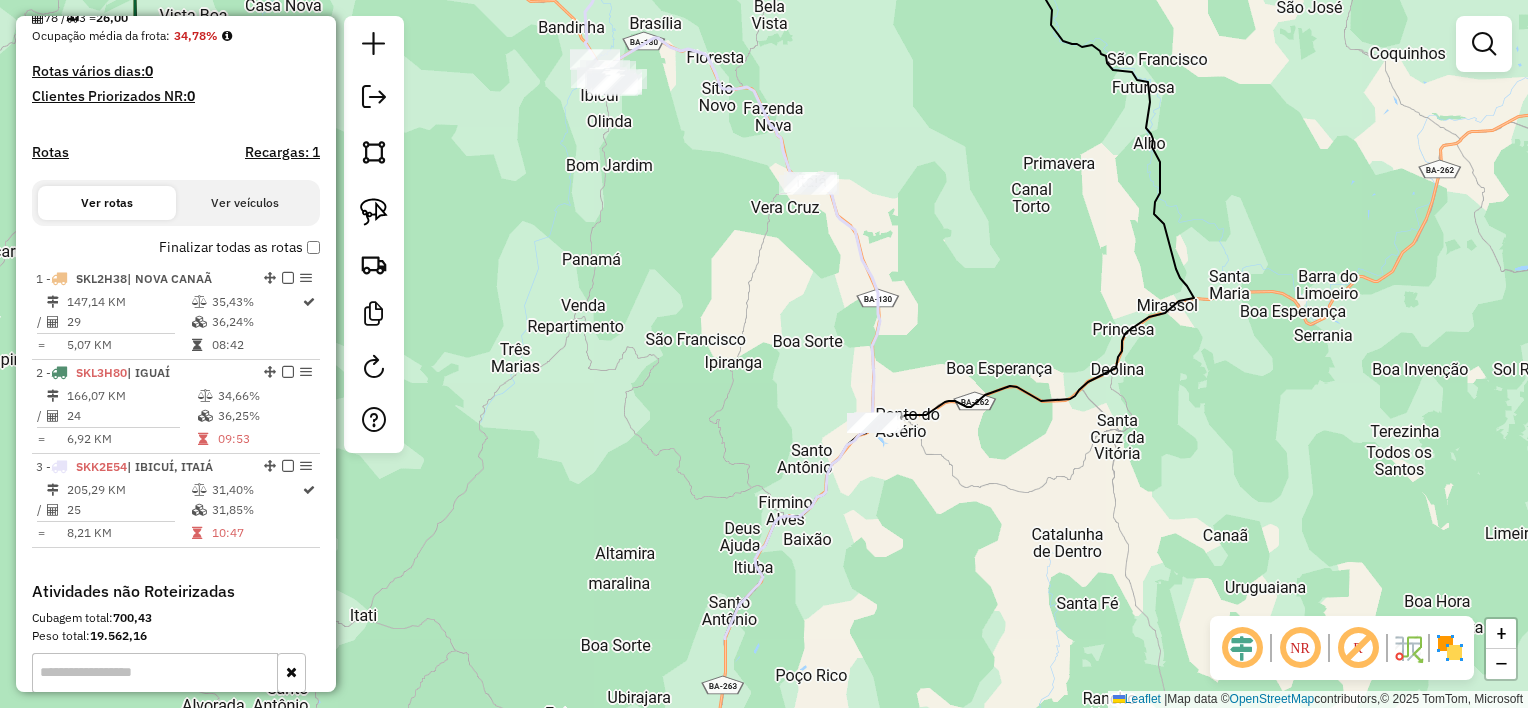 drag, startPoint x: 891, startPoint y: 500, endPoint x: 957, endPoint y: 361, distance: 153.87332 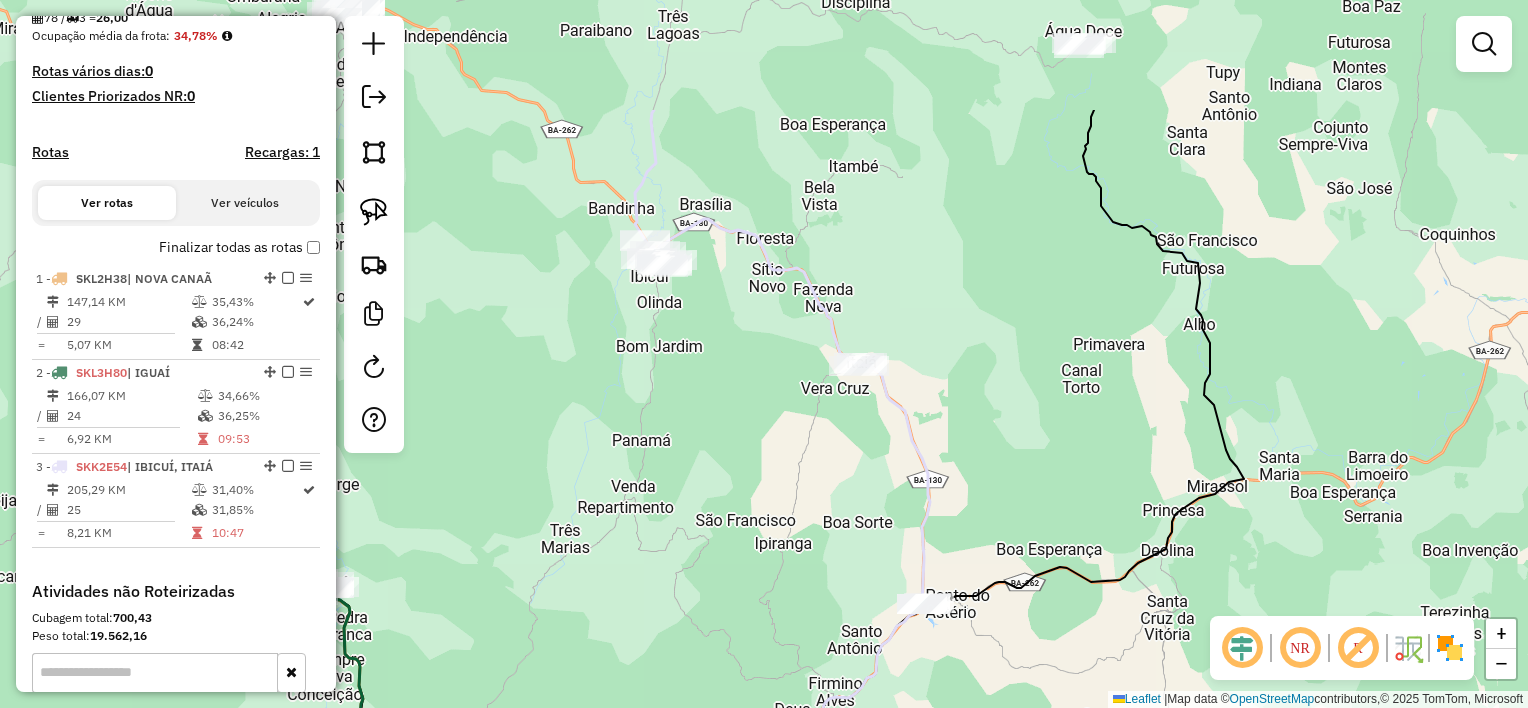 drag, startPoint x: 926, startPoint y: 204, endPoint x: 964, endPoint y: 341, distance: 142.17242 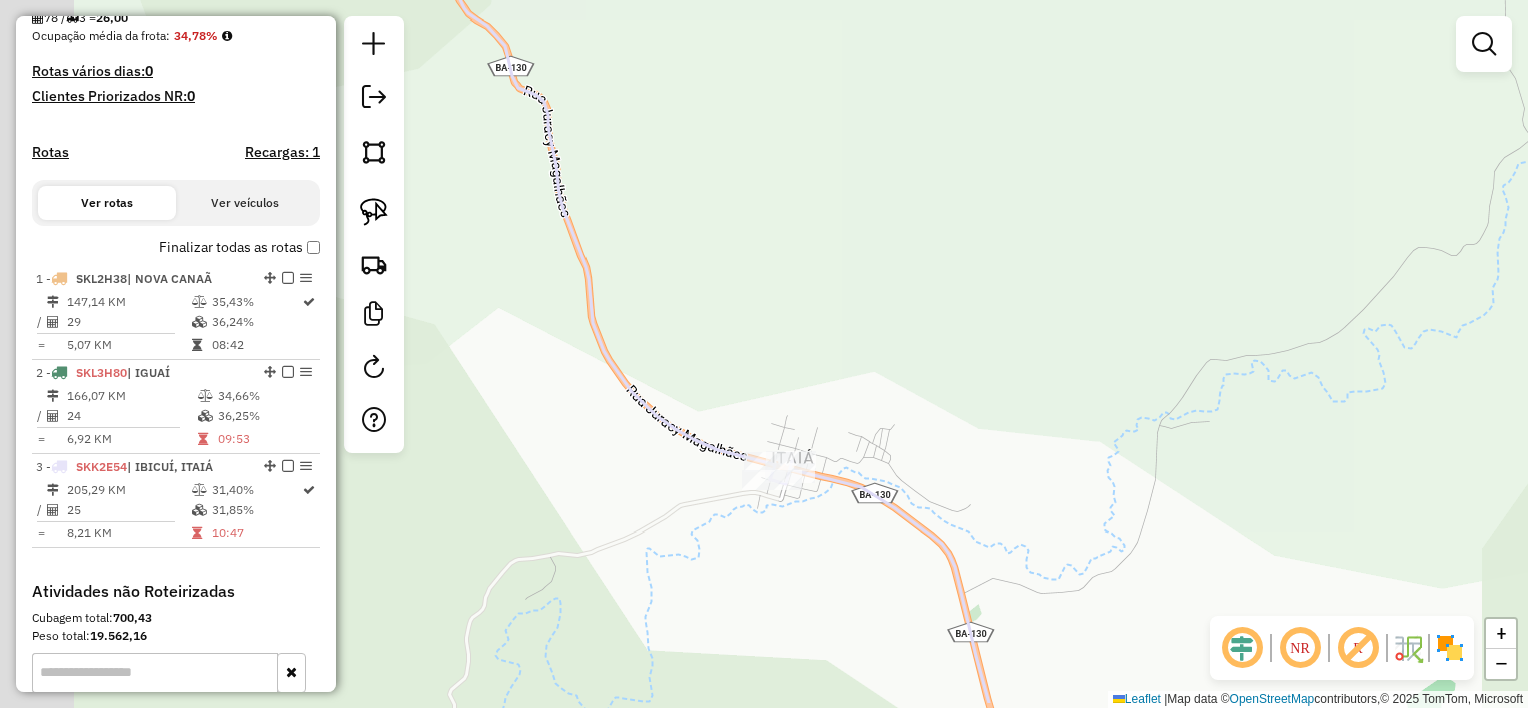 drag, startPoint x: 813, startPoint y: 406, endPoint x: 947, endPoint y: 279, distance: 184.62123 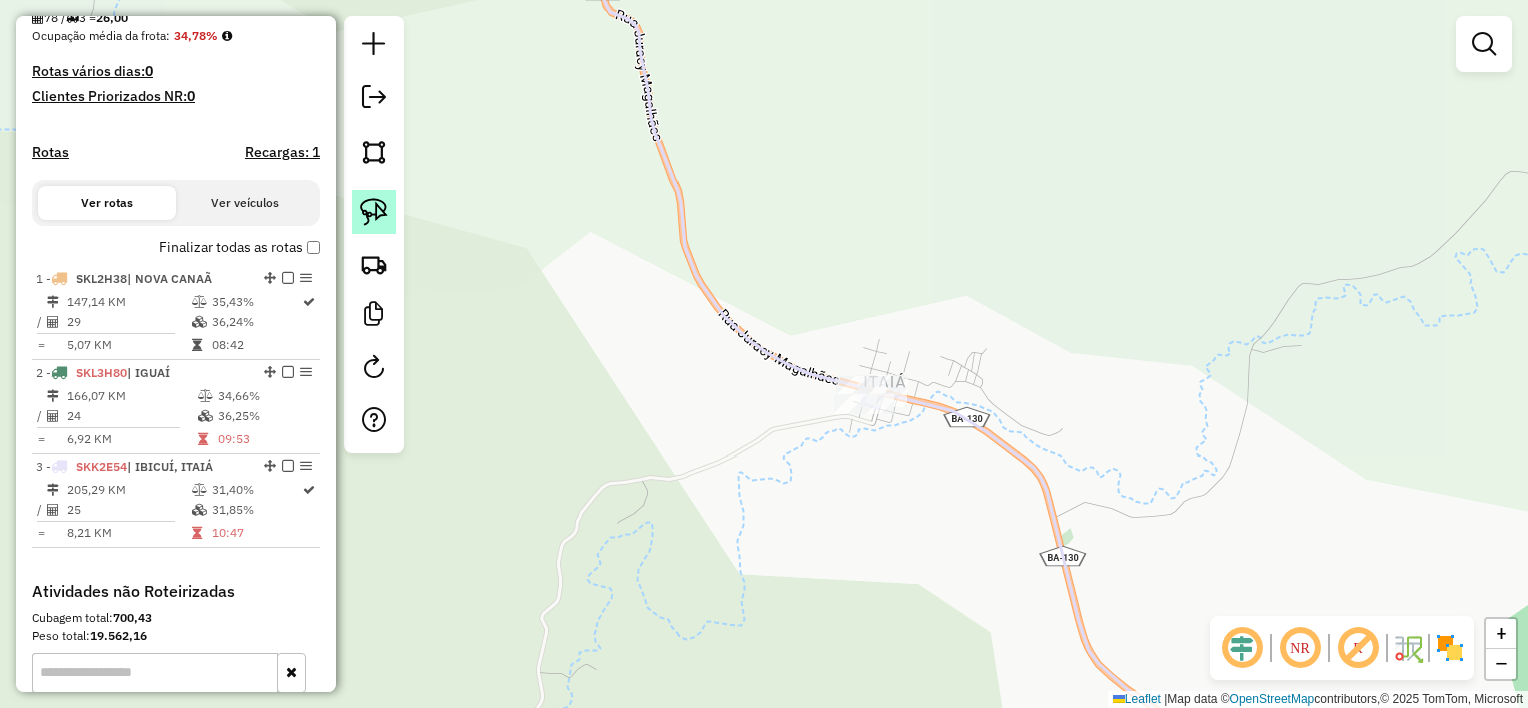 click 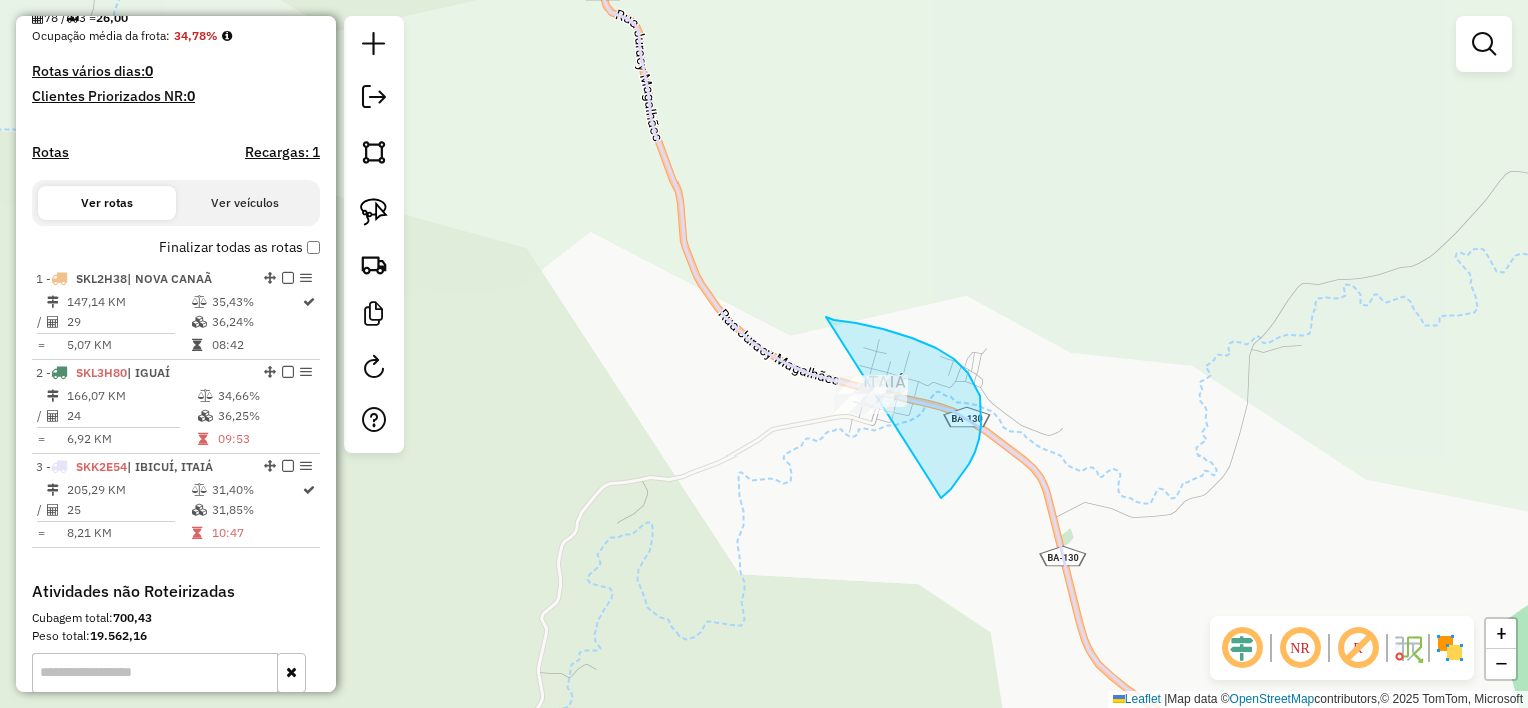 drag, startPoint x: 834, startPoint y: 320, endPoint x: 777, endPoint y: 357, distance: 67.95587 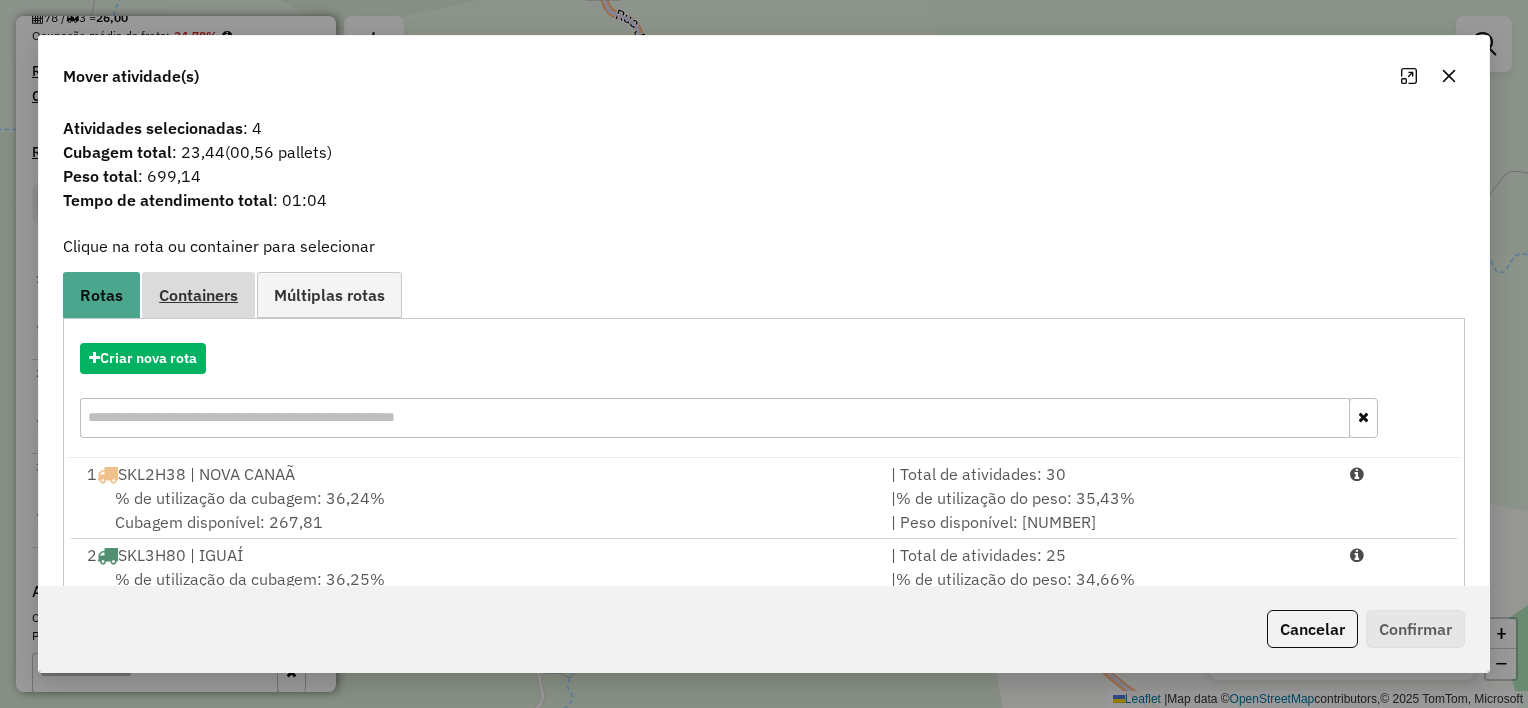 click on "Containers" at bounding box center [198, 295] 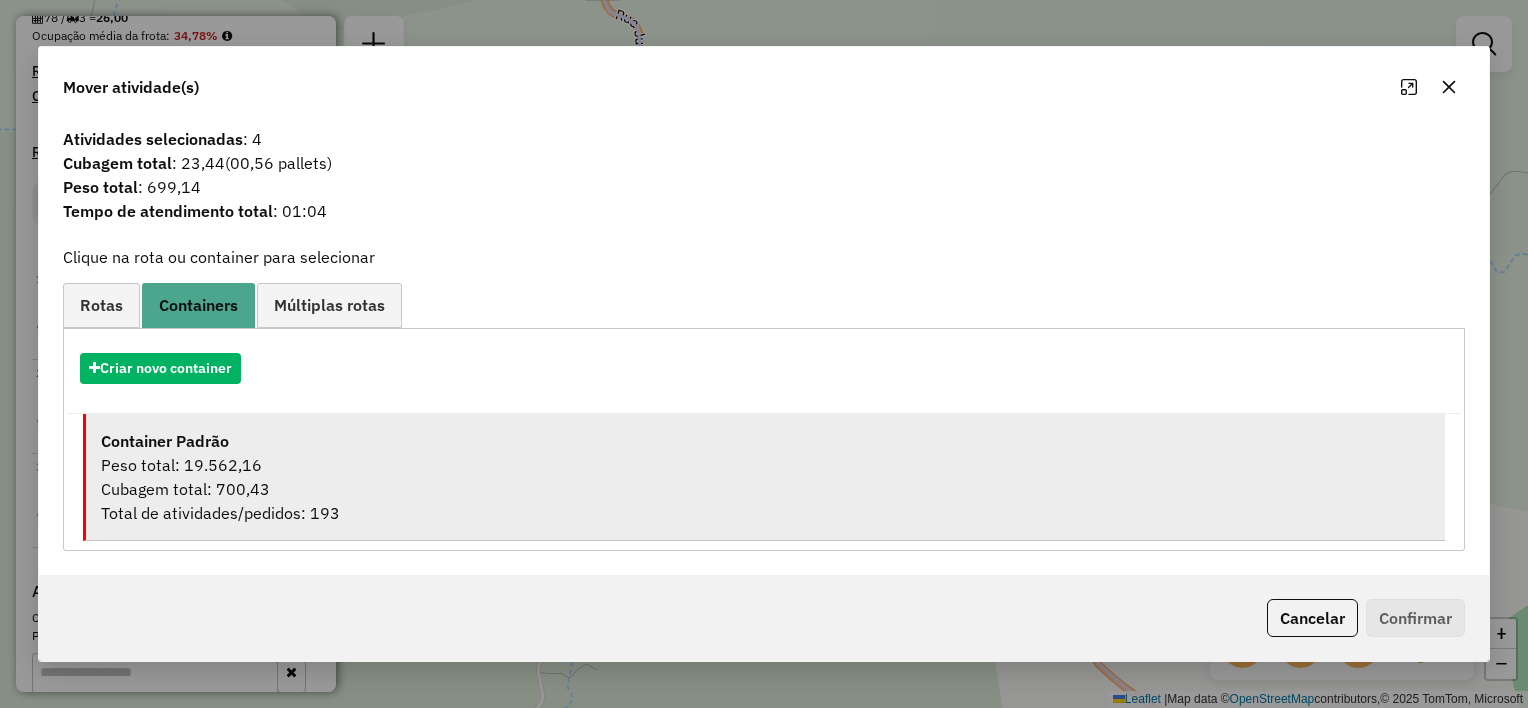 click on "Cubagem total: 700,43" at bounding box center [765, 489] 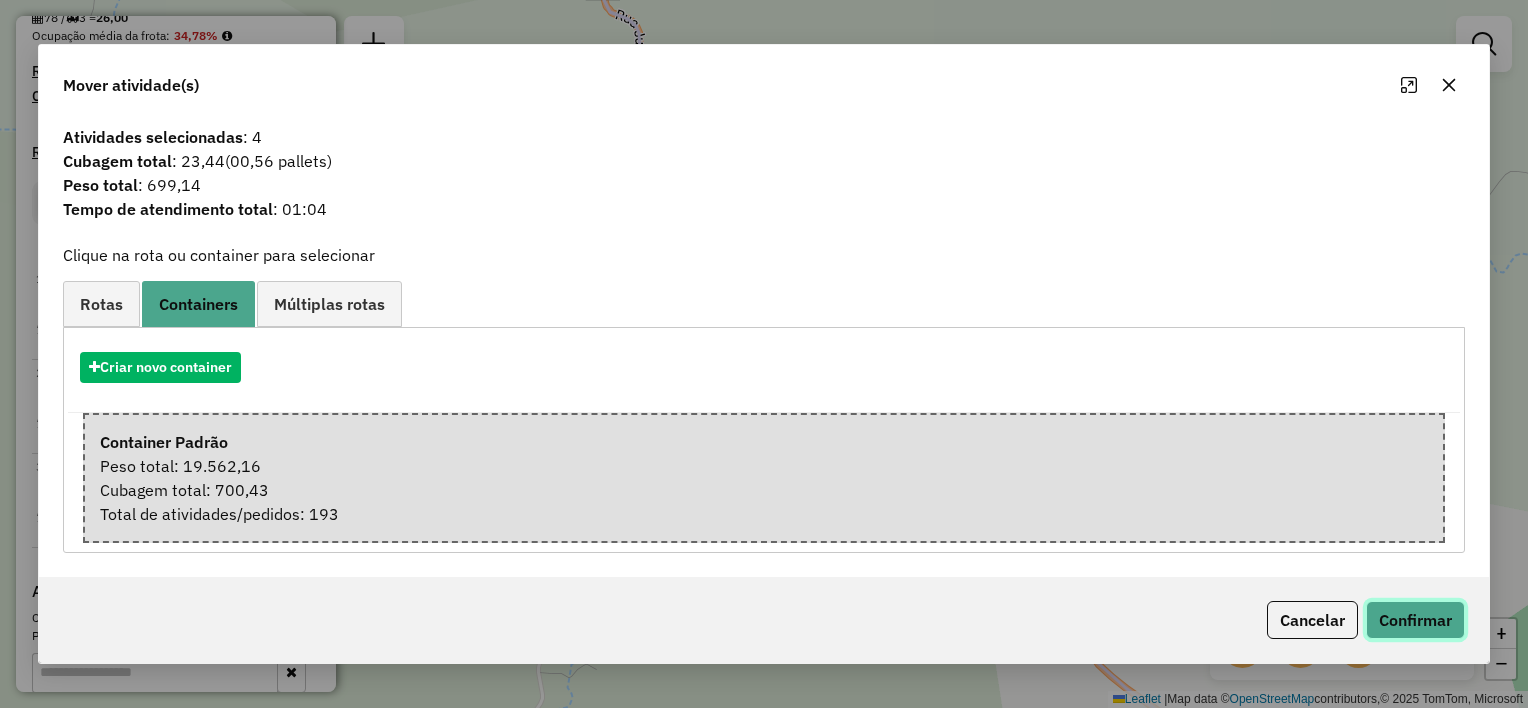 click on "Confirmar" 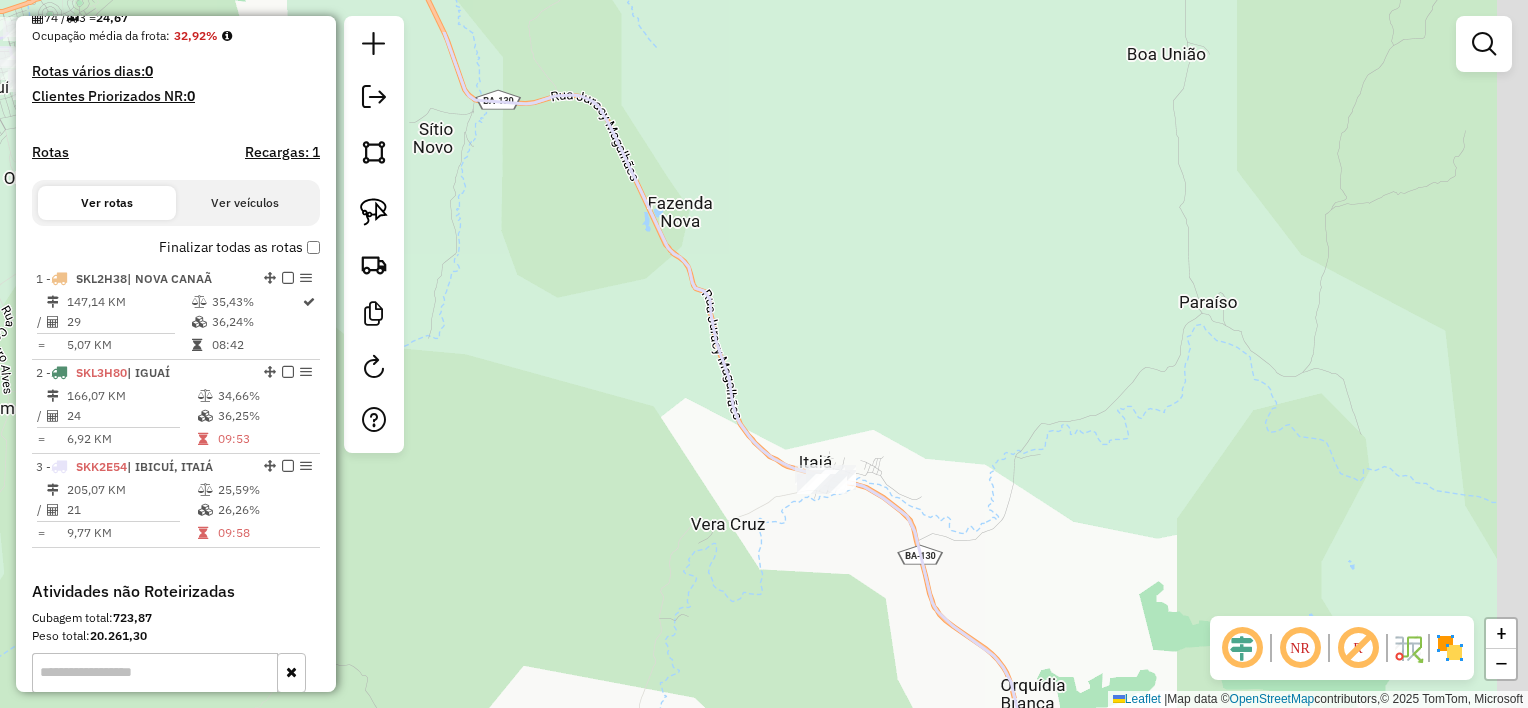drag, startPoint x: 910, startPoint y: 427, endPoint x: 591, endPoint y: 567, distance: 348.36905 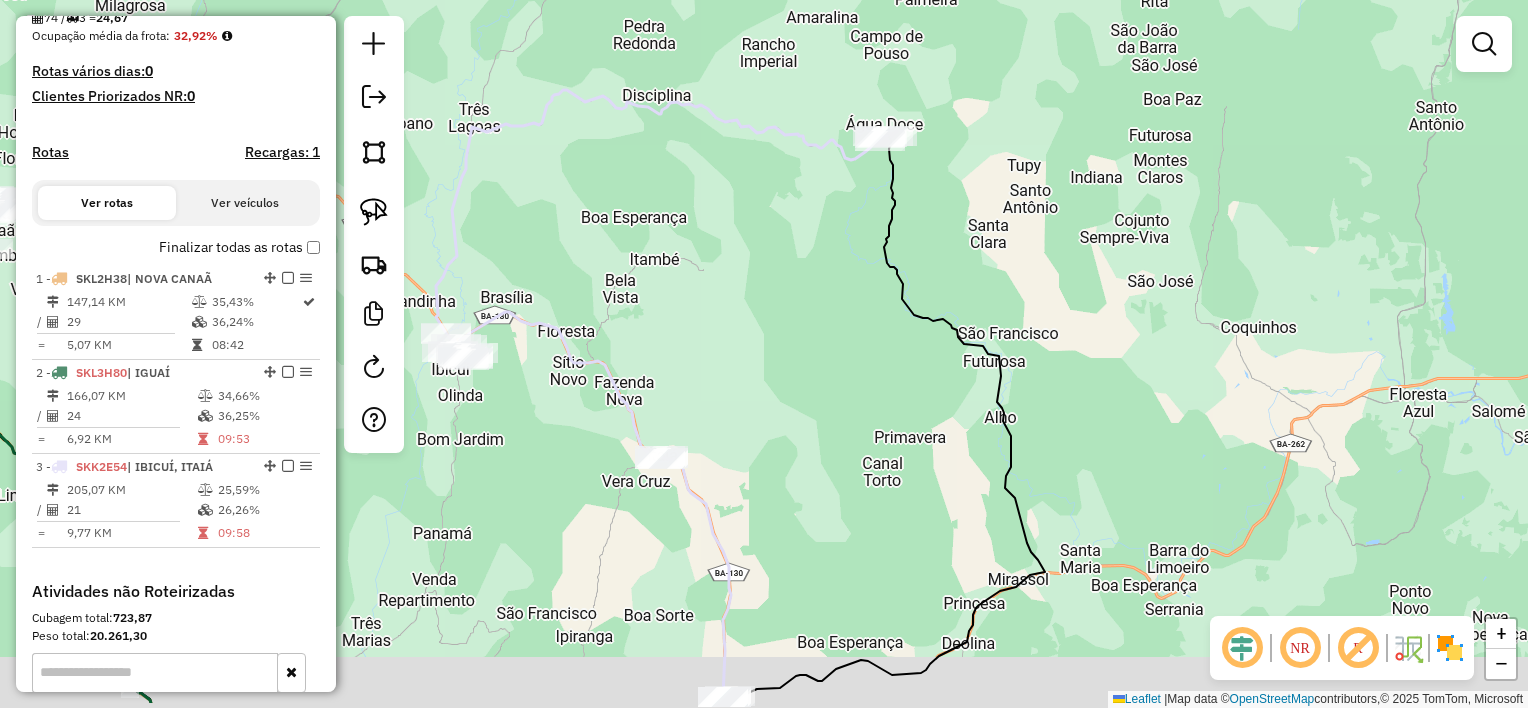 drag, startPoint x: 754, startPoint y: 416, endPoint x: 899, endPoint y: 111, distance: 337.7129 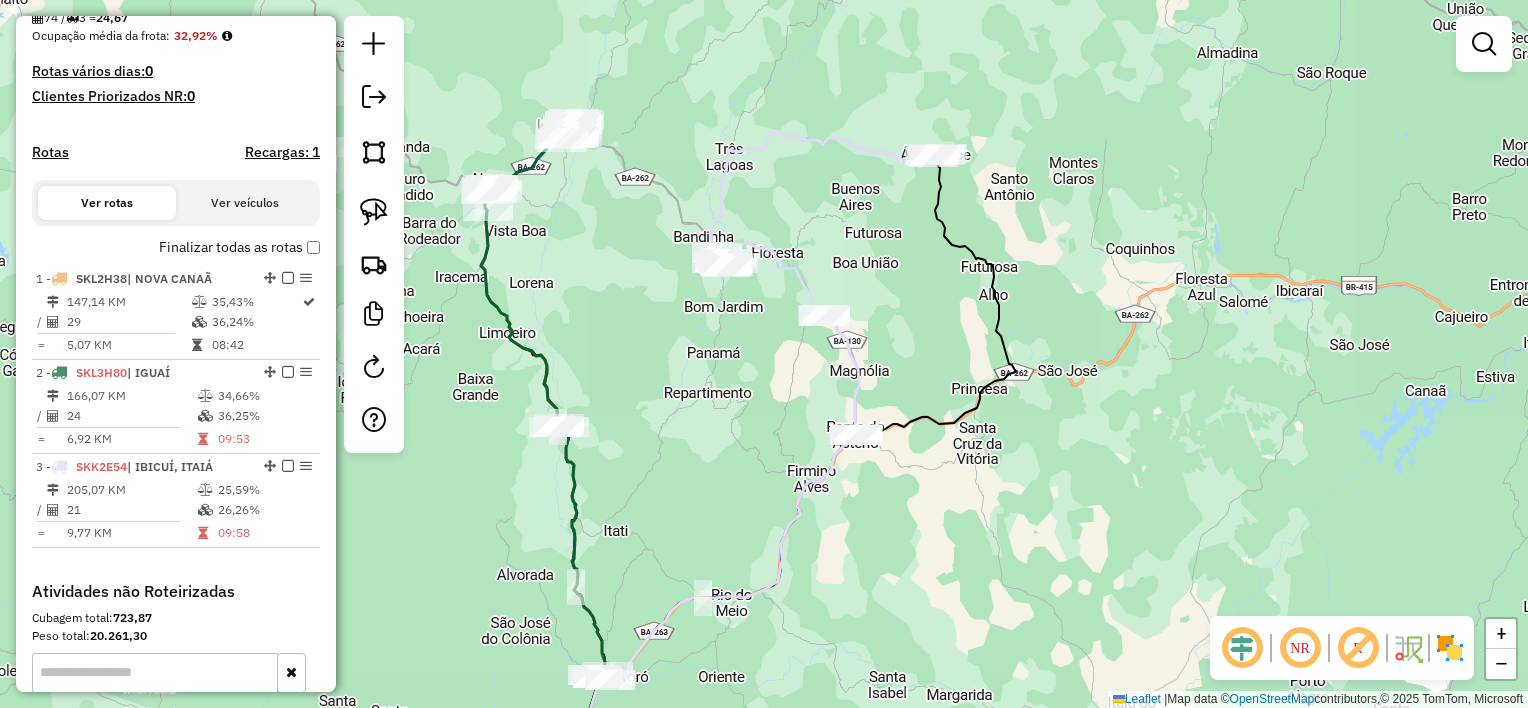 drag, startPoint x: 839, startPoint y: 114, endPoint x: 840, endPoint y: 243, distance: 129.00388 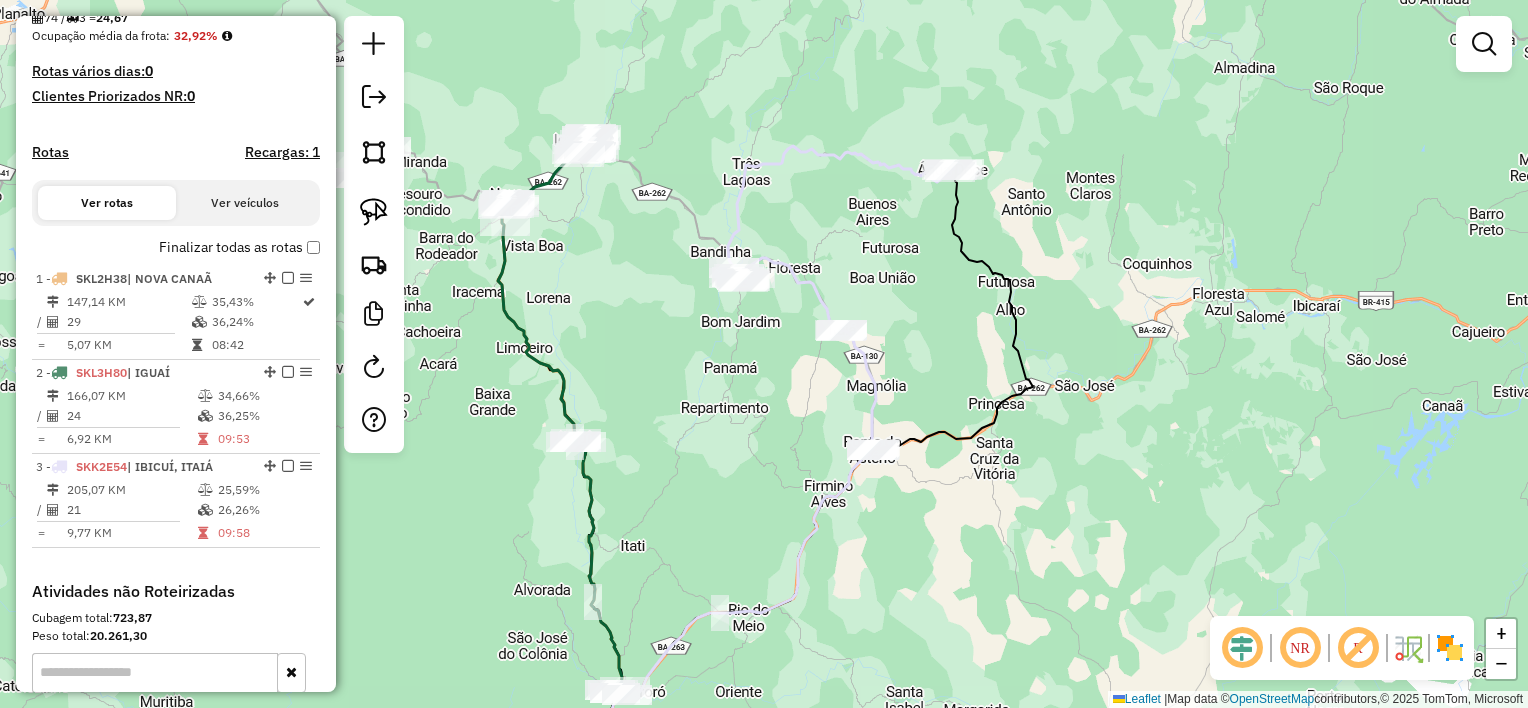 drag, startPoint x: 804, startPoint y: 254, endPoint x: 827, endPoint y: 263, distance: 24.698177 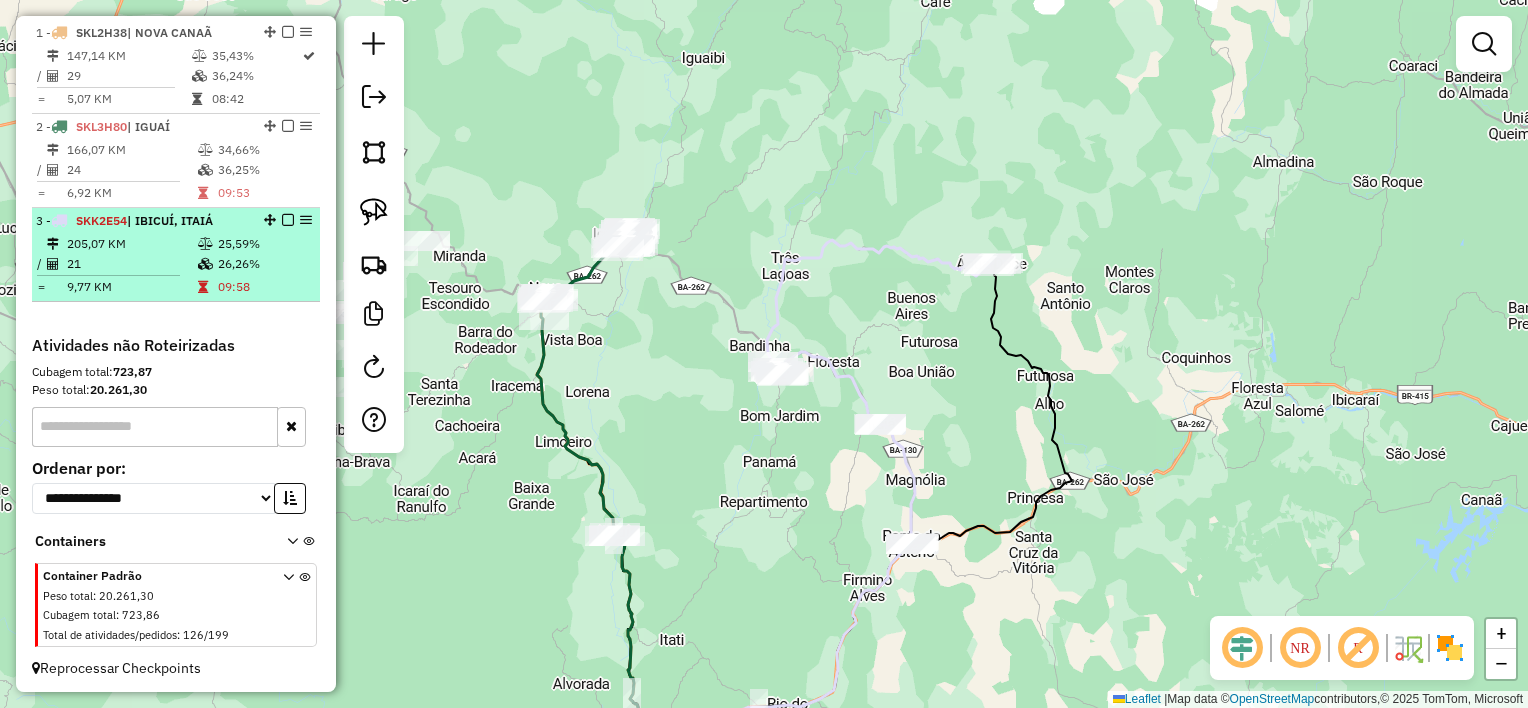 scroll, scrollTop: 747, scrollLeft: 0, axis: vertical 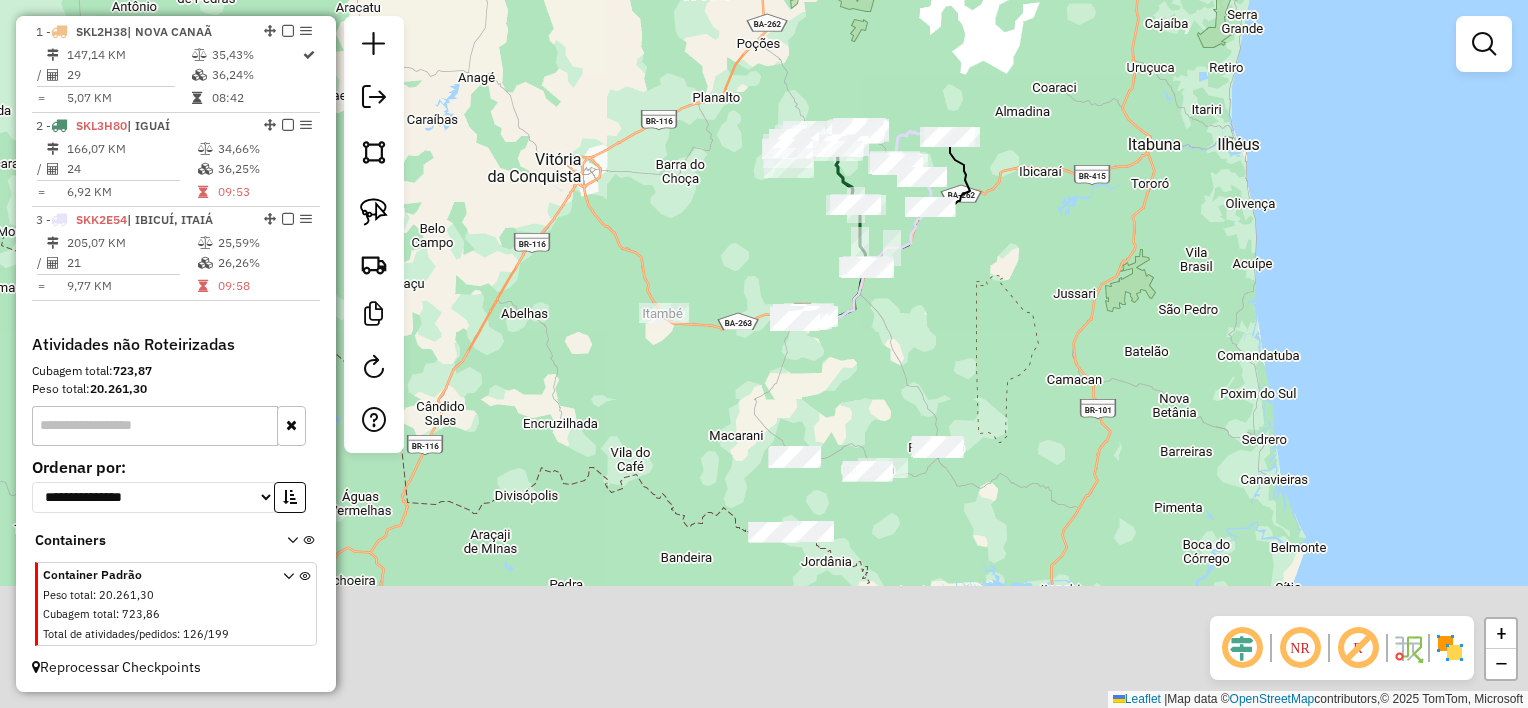 drag, startPoint x: 842, startPoint y: 417, endPoint x: 872, endPoint y: 269, distance: 151.00993 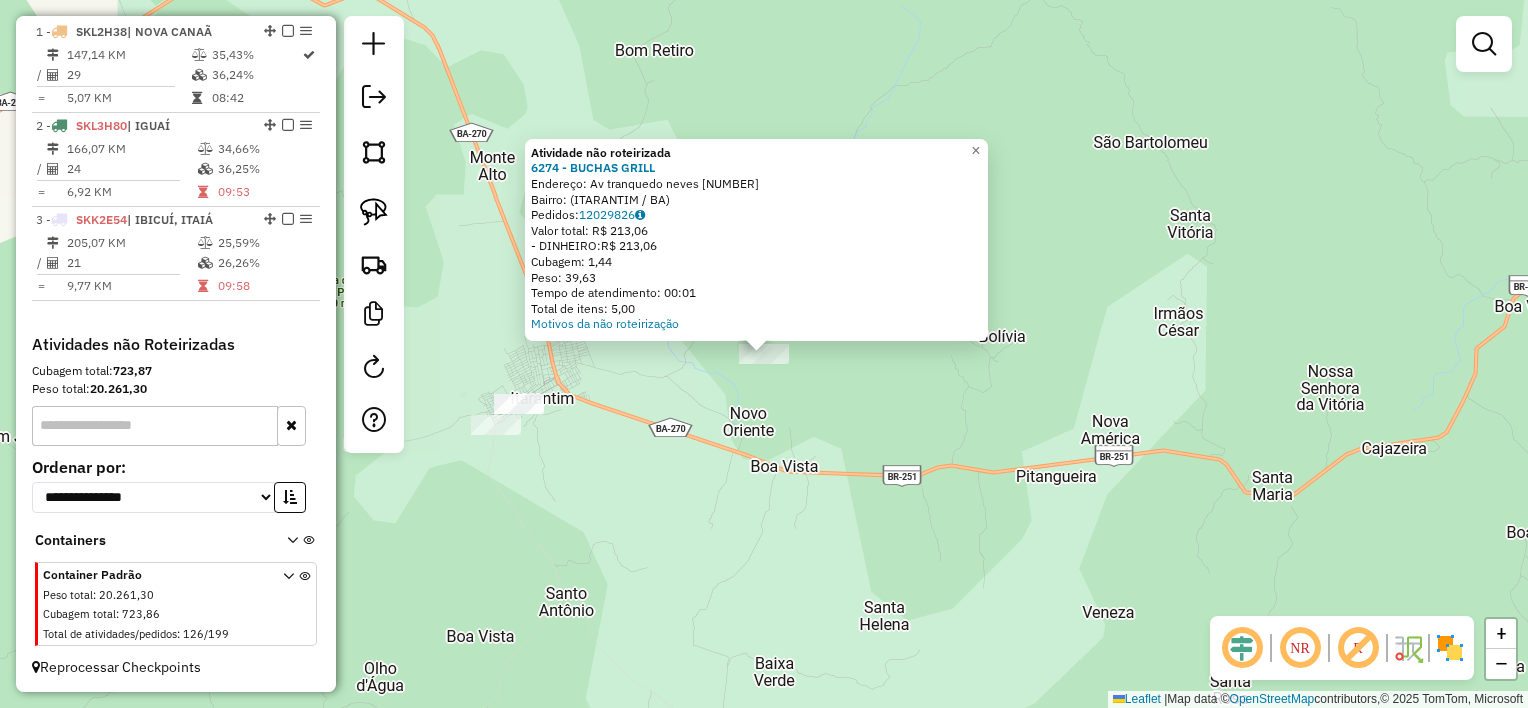 drag, startPoint x: 1048, startPoint y: 448, endPoint x: 899, endPoint y: 452, distance: 149.05368 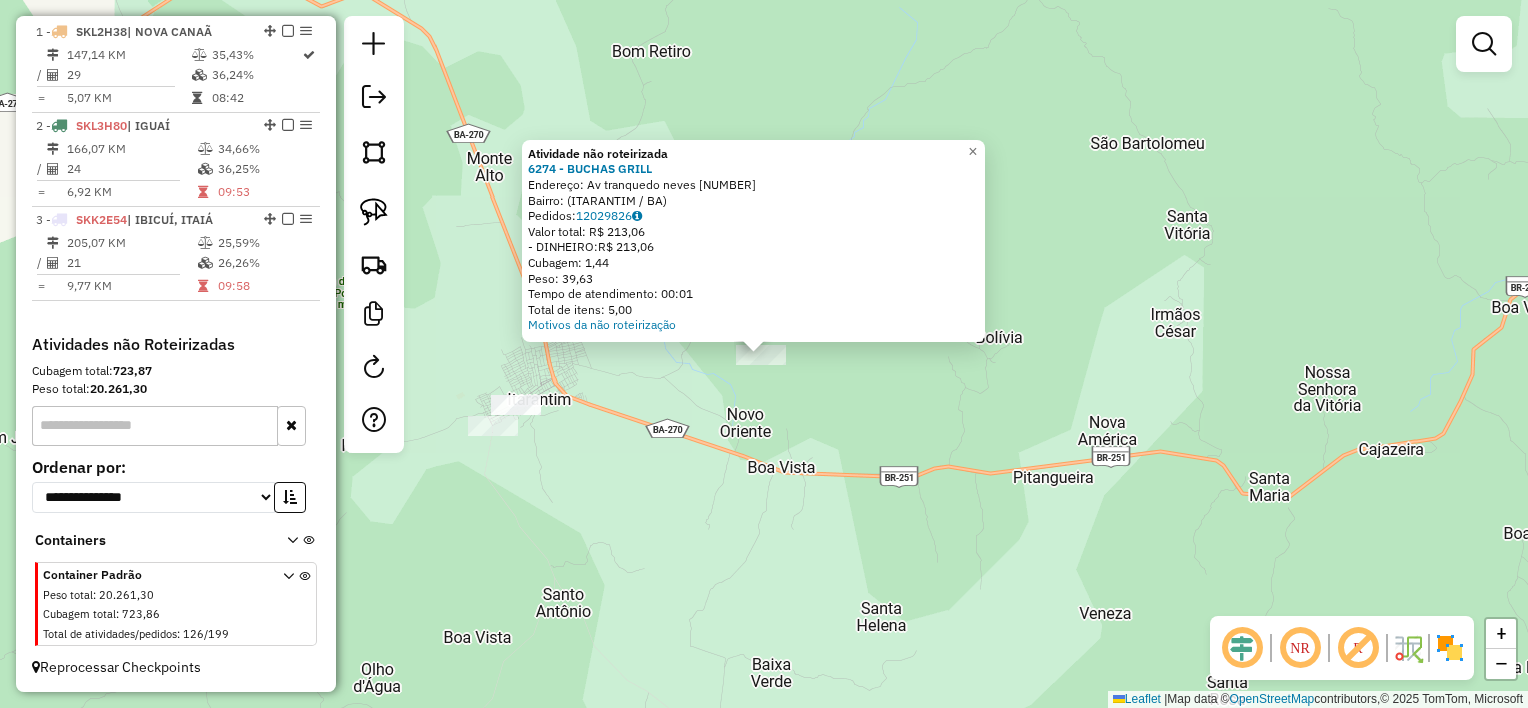 click on "Atividade não roteirizada 6274 - BUCHAS GRILL  Endereço:  Av tranquedo neves 117   Bairro:  (ITARANTIM / BA)   Pedidos:  12029826   Valor total: R$ 213,06   - DINHEIRO:  R$ 213,06   Cubagem: 1,44   Peso: 39,63   Tempo de atendimento: 00:01   Total de itens: 5,00  Motivos da não roteirização × Janela de atendimento Grade de atendimento Capacidade Transportadoras Veículos Cliente Pedidos  Rotas Selecione os dias de semana para filtrar as janelas de atendimento  Seg   Ter   Qua   Qui   Sex   Sáb   Dom  Informe o período da janela de atendimento: De: Até:  Filtrar exatamente a janela do cliente  Considerar janela de atendimento padrão  Selecione os dias de semana para filtrar as grades de atendimento  Seg   Ter   Qua   Qui   Sex   Sáb   Dom   Considerar clientes sem dia de atendimento cadastrado  Clientes fora do dia de atendimento selecionado Filtrar as atividades entre os valores definidos abaixo:  Peso mínimo:   Peso máximo:   Cubagem mínima:   Cubagem máxima:   De:   Até:   De:   Até:  Nome:" 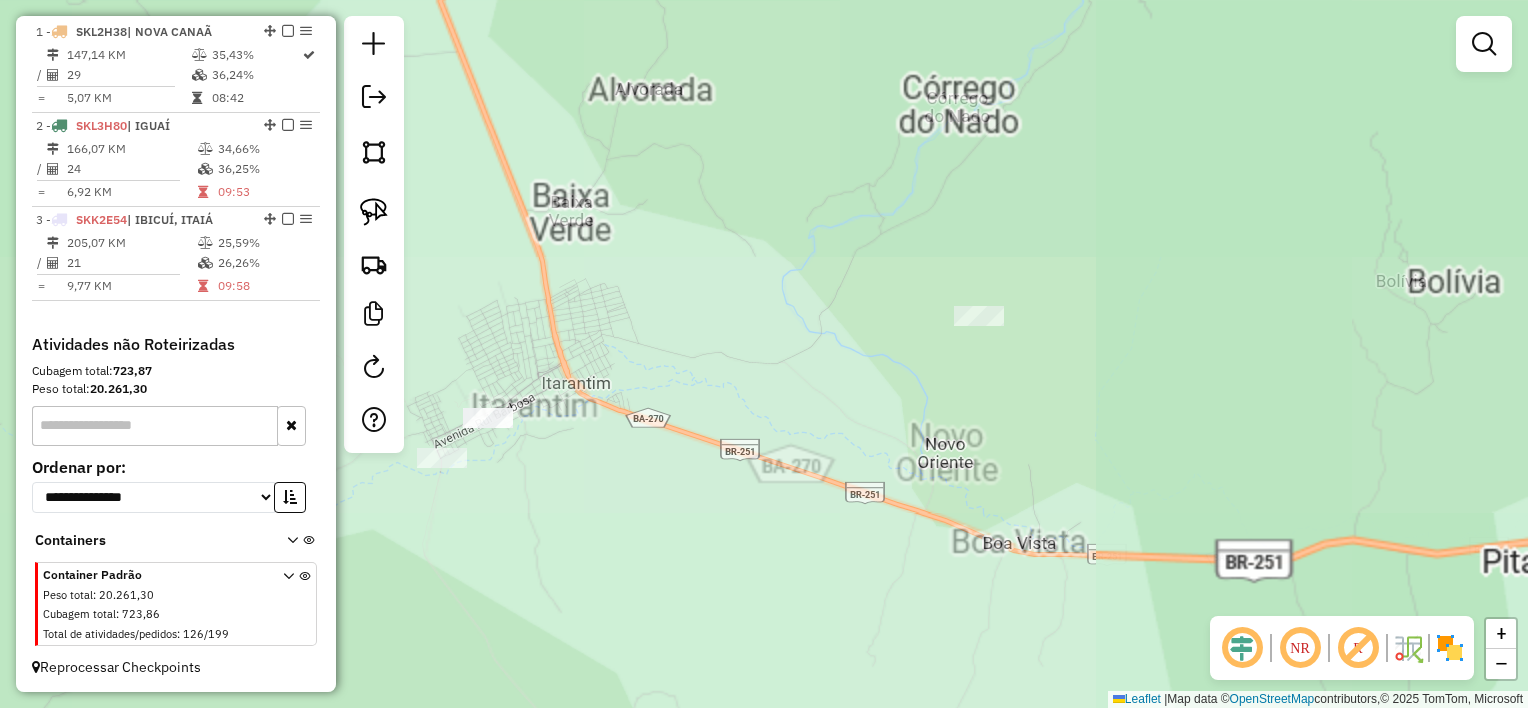 drag, startPoint x: 695, startPoint y: 320, endPoint x: 816, endPoint y: 269, distance: 131.30879 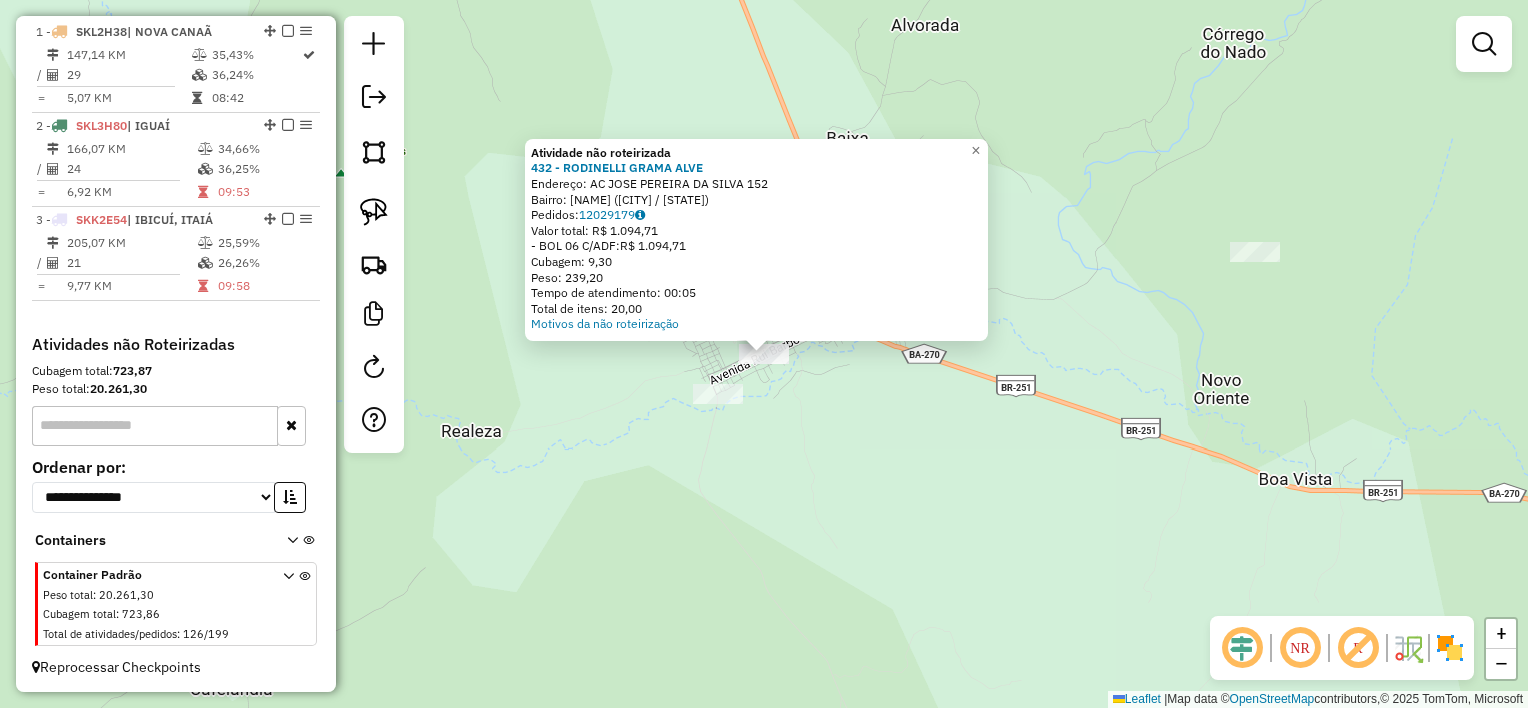 drag, startPoint x: 712, startPoint y: 432, endPoint x: 718, endPoint y: 404, distance: 28.635643 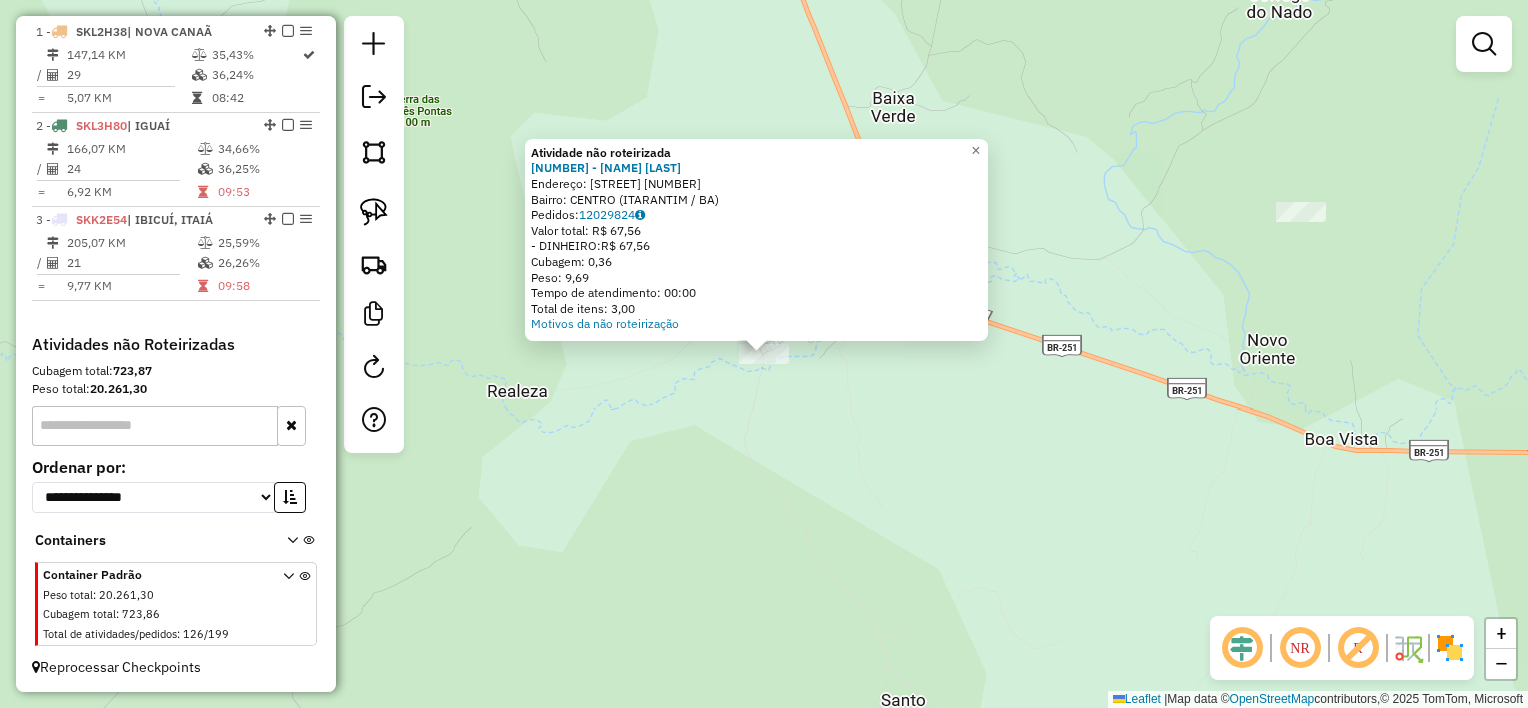 click on "Atividade não roteirizada 6262 - THIAGO VINICIUS VIEI  Endereço: R   VASCO DA GAMA                 14   Bairro: CENTRO (ITARANTIM / BA)   Pedidos:  12029824   Valor total: R$ 67,56   - DINHEIRO:  R$ 67,56   Cubagem: 0,36   Peso: 9,69   Tempo de atendimento: 00:00   Total de itens: 3,00  Motivos da não roteirização × Janela de atendimento Grade de atendimento Capacidade Transportadoras Veículos Cliente Pedidos  Rotas Selecione os dias de semana para filtrar as janelas de atendimento  Seg   Ter   Qua   Qui   Sex   Sáb   Dom  Informe o período da janela de atendimento: De: Até:  Filtrar exatamente a janela do cliente  Considerar janela de atendimento padrão  Selecione os dias de semana para filtrar as grades de atendimento  Seg   Ter   Qua   Qui   Sex   Sáb   Dom   Considerar clientes sem dia de atendimento cadastrado  Clientes fora do dia de atendimento selecionado Filtrar as atividades entre os valores definidos abaixo:  Peso mínimo:   Peso máximo:   Cubagem mínima:   Cubagem máxima:   De:  De:" 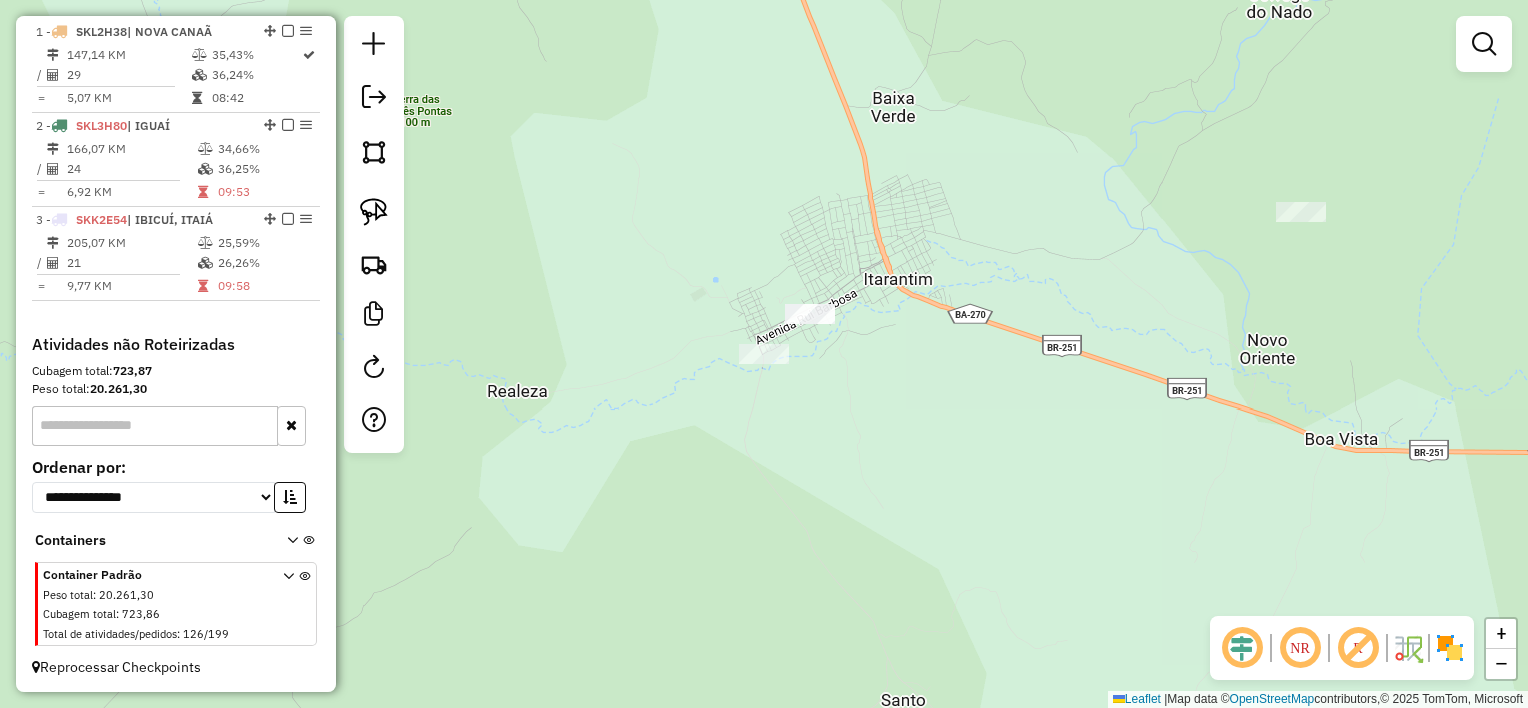 click 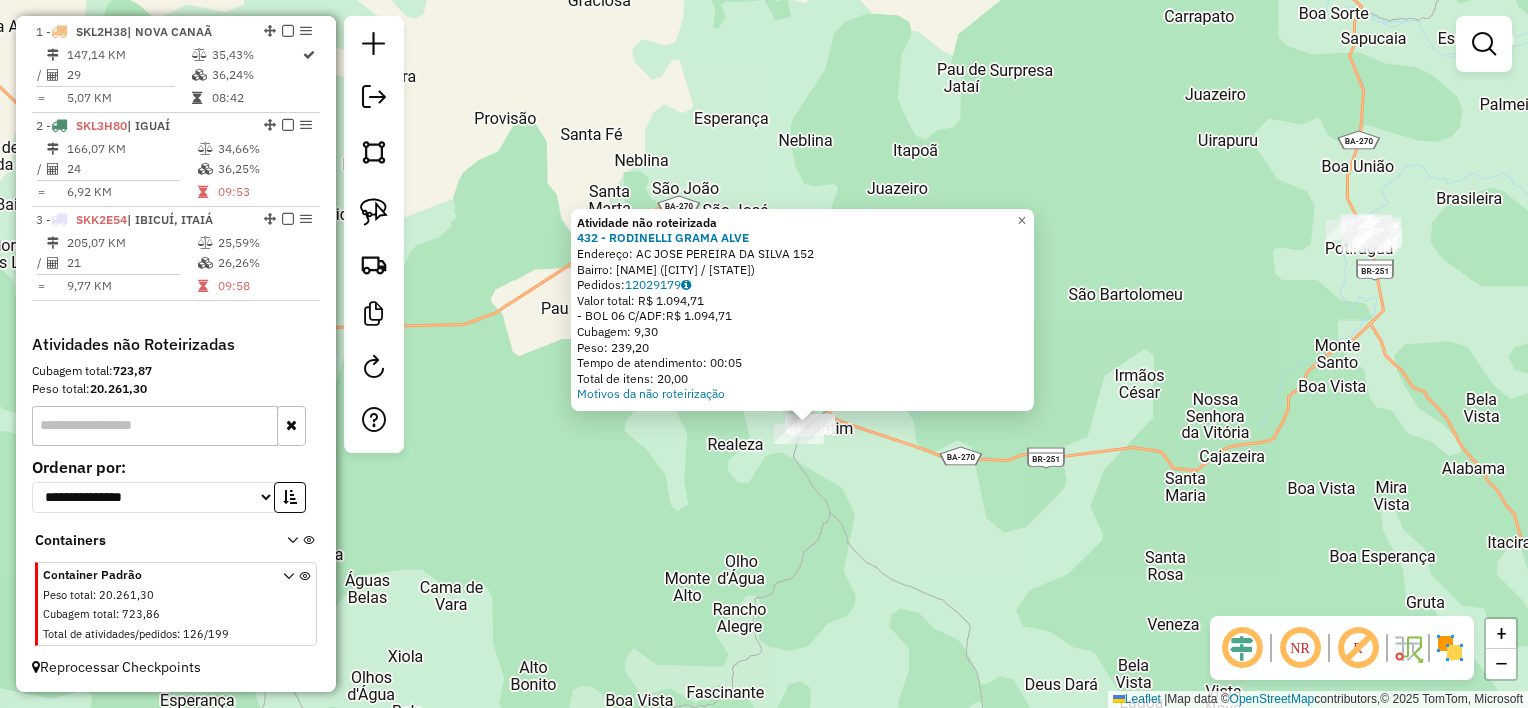 click on "Atividade não roteirizada 432 - RODINELLI GRAMA ALVE  Endereço: AC  JOSE PEREIRA DA SILVA         152   Bairro: ANEDILHA DE CARVALHO (ITARANTIM / BA)   Pedidos:  12029179   Valor total: R$ 1.094,71   - BOL 06 C/ADF:  R$ 1.094,71   Cubagem: 9,30   Peso: 239,20   Tempo de atendimento: 00:05   Total de itens: 20,00  Motivos da não roteirização × Janela de atendimento Grade de atendimento Capacidade Transportadoras Veículos Cliente Pedidos  Rotas Selecione os dias de semana para filtrar as janelas de atendimento  Seg   Ter   Qua   Qui   Sex   Sáb   Dom  Informe o período da janela de atendimento: De: Até:  Filtrar exatamente a janela do cliente  Considerar janela de atendimento padrão  Selecione os dias de semana para filtrar as grades de atendimento  Seg   Ter   Qua   Qui   Sex   Sáb   Dom   Considerar clientes sem dia de atendimento cadastrado  Clientes fora do dia de atendimento selecionado Filtrar as atividades entre os valores definidos abaixo:  Peso mínimo:   Peso máximo:   Cubagem mínima:  +" 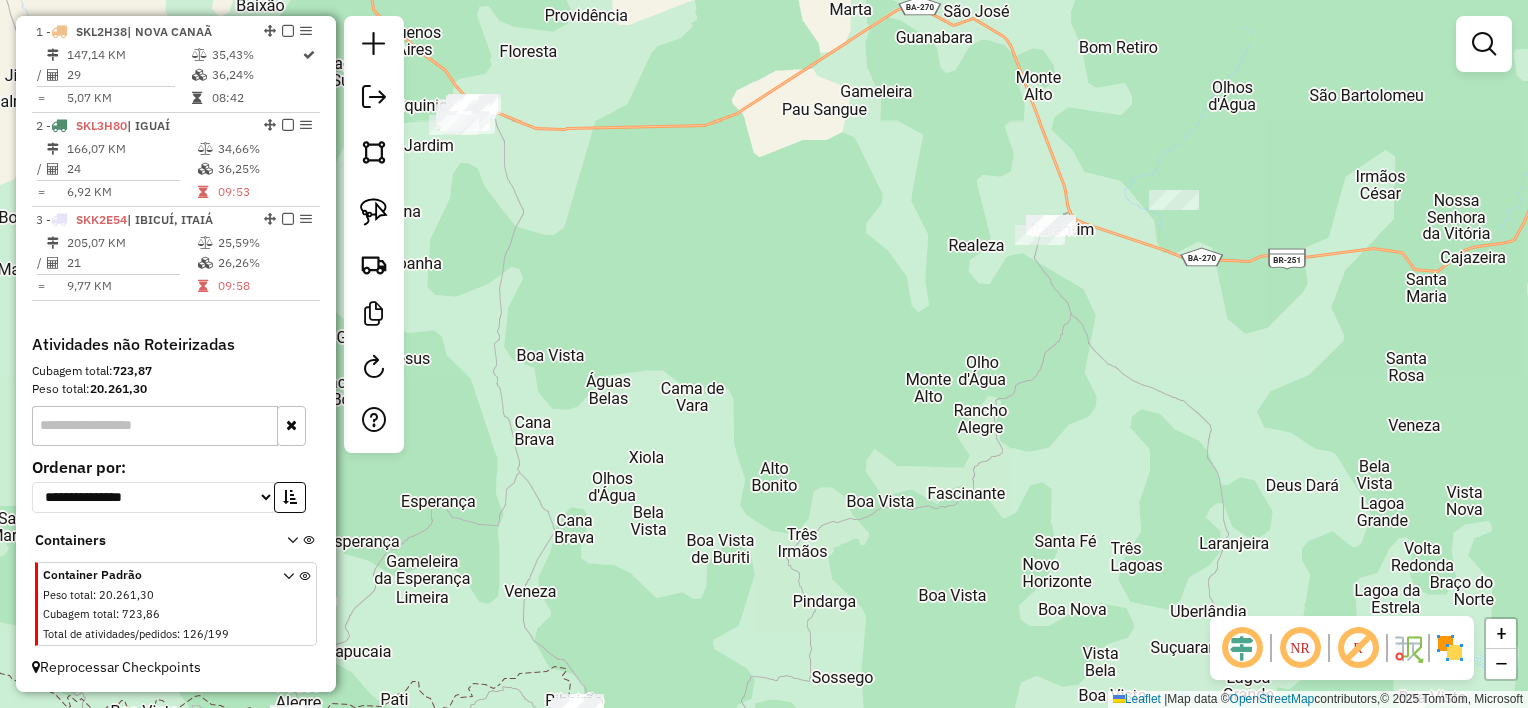 drag, startPoint x: 865, startPoint y: 520, endPoint x: 1080, endPoint y: 332, distance: 285.60287 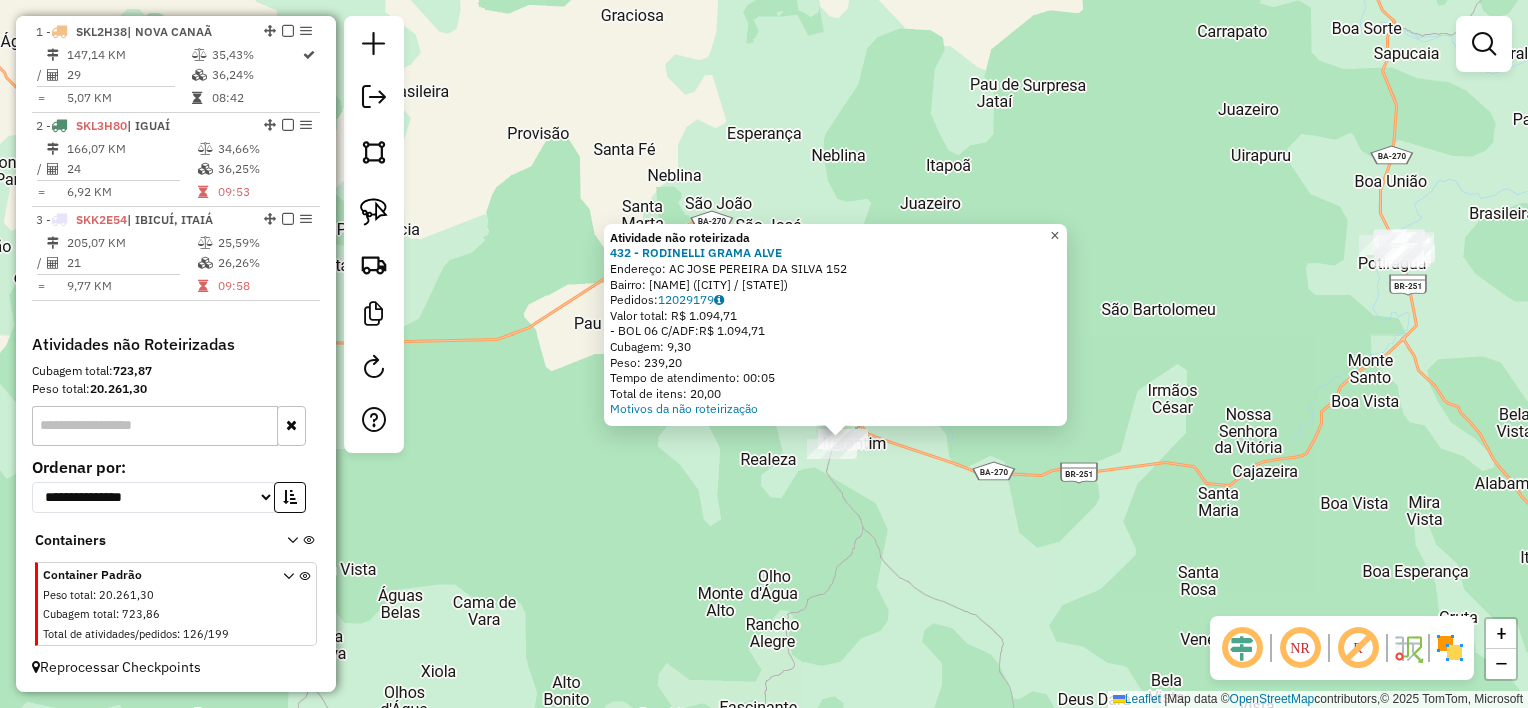drag, startPoint x: 1068, startPoint y: 232, endPoint x: 1033, endPoint y: 248, distance: 38.483765 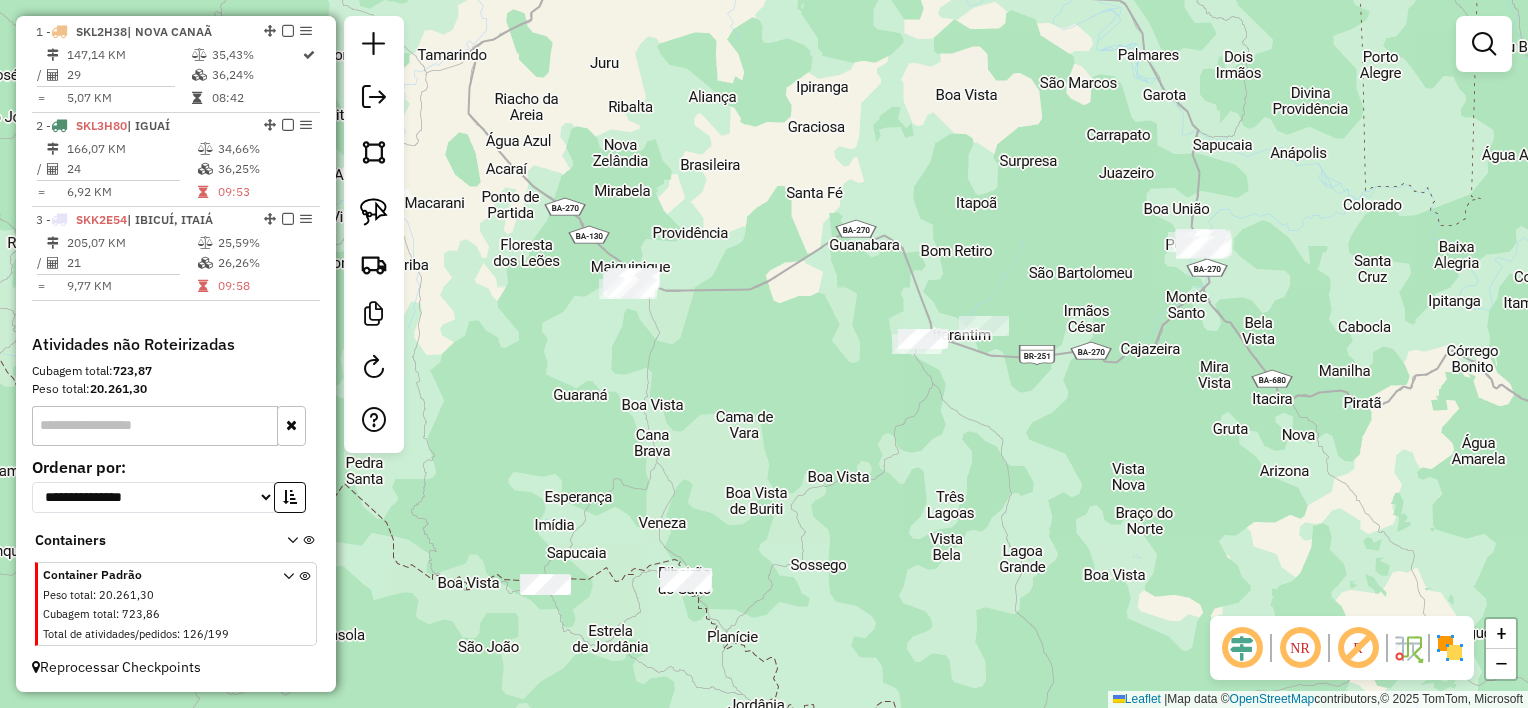 drag, startPoint x: 678, startPoint y: 359, endPoint x: 768, endPoint y: 317, distance: 99.31767 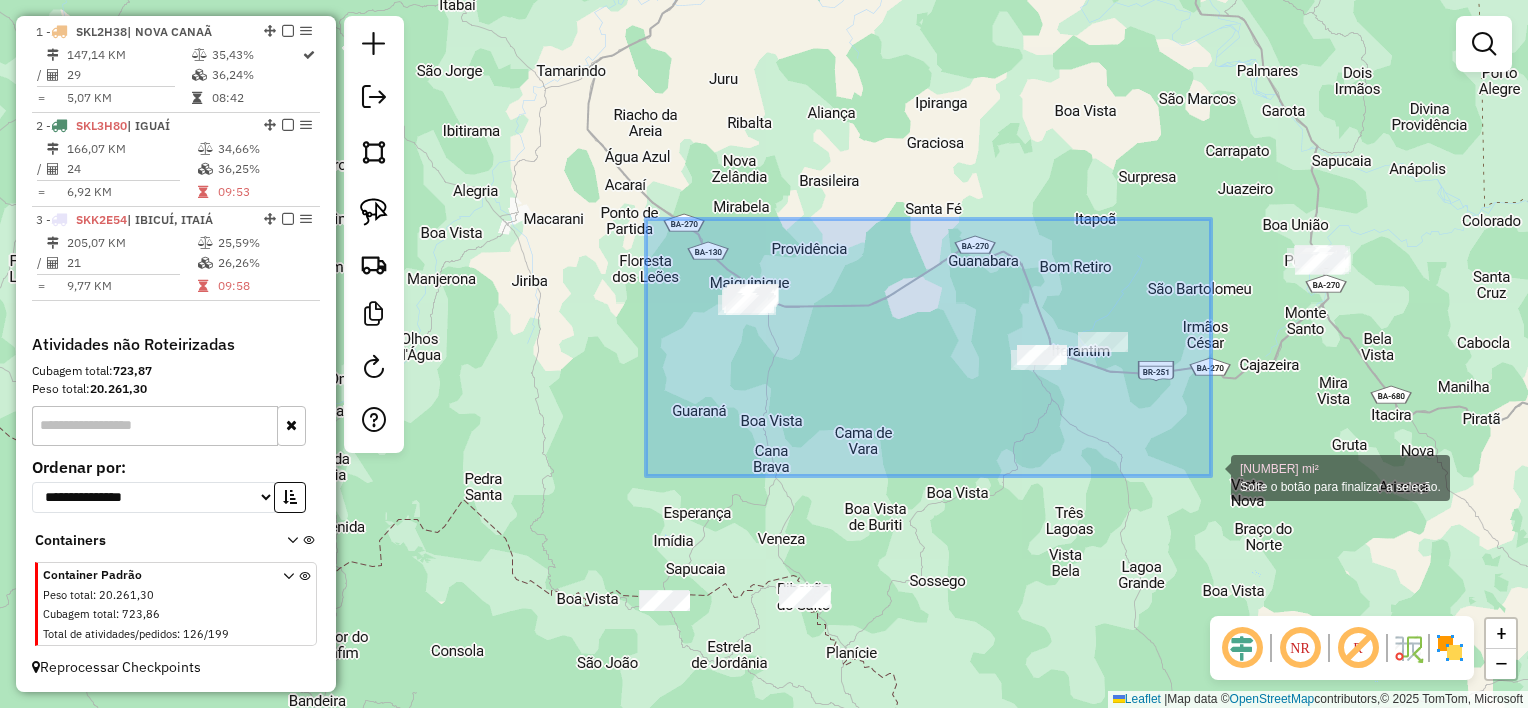 drag, startPoint x: 646, startPoint y: 219, endPoint x: 1211, endPoint y: 476, distance: 620.70447 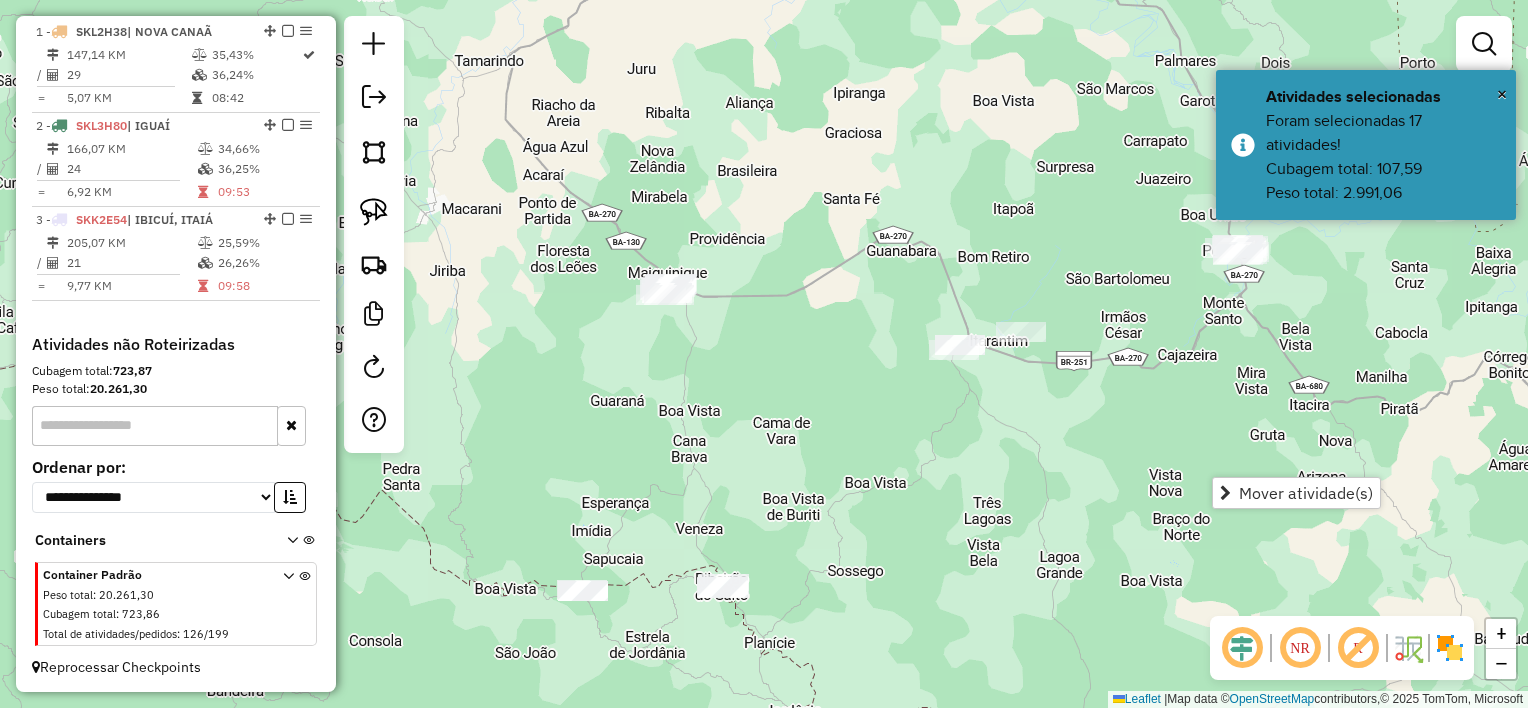 drag, startPoint x: 1146, startPoint y: 480, endPoint x: 1125, endPoint y: 446, distance: 39.962482 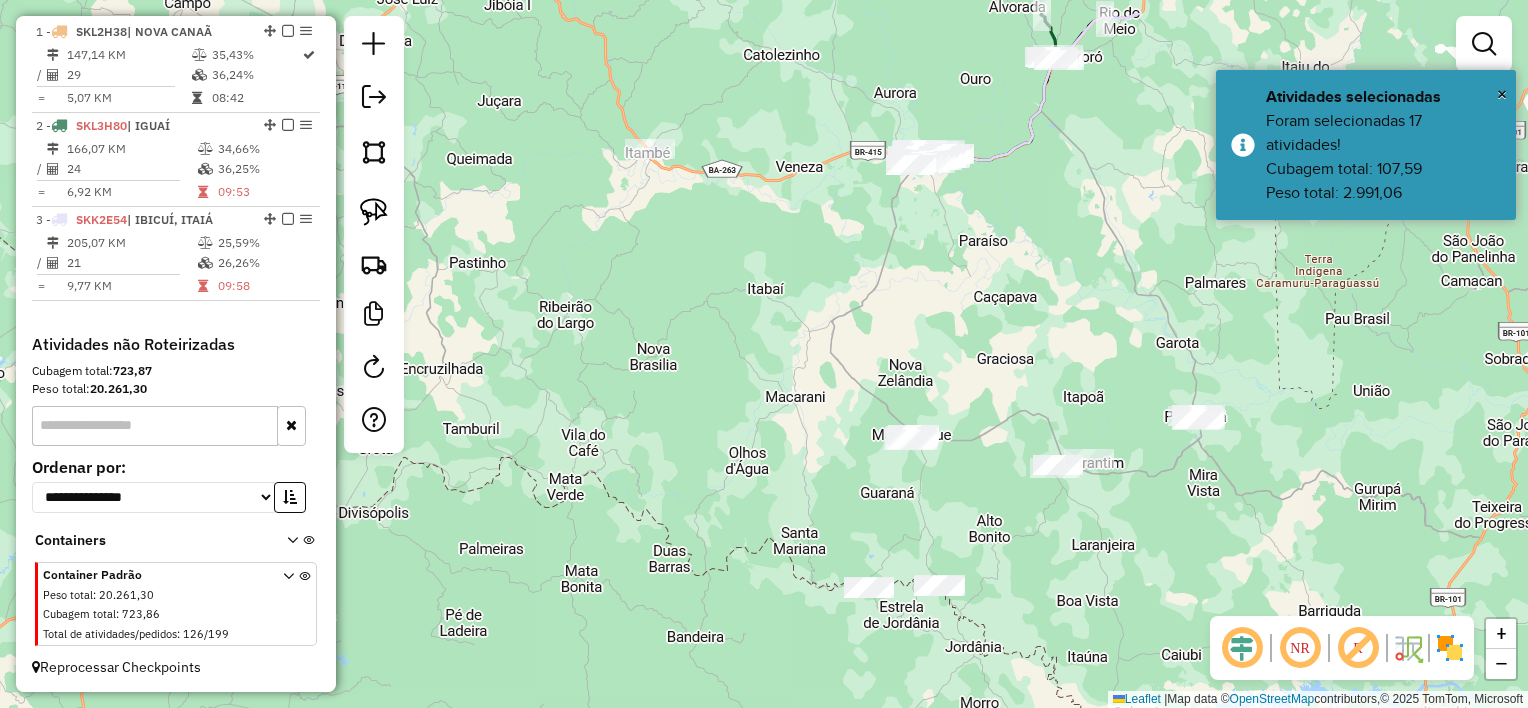 drag, startPoint x: 969, startPoint y: 284, endPoint x: 970, endPoint y: 352, distance: 68.007355 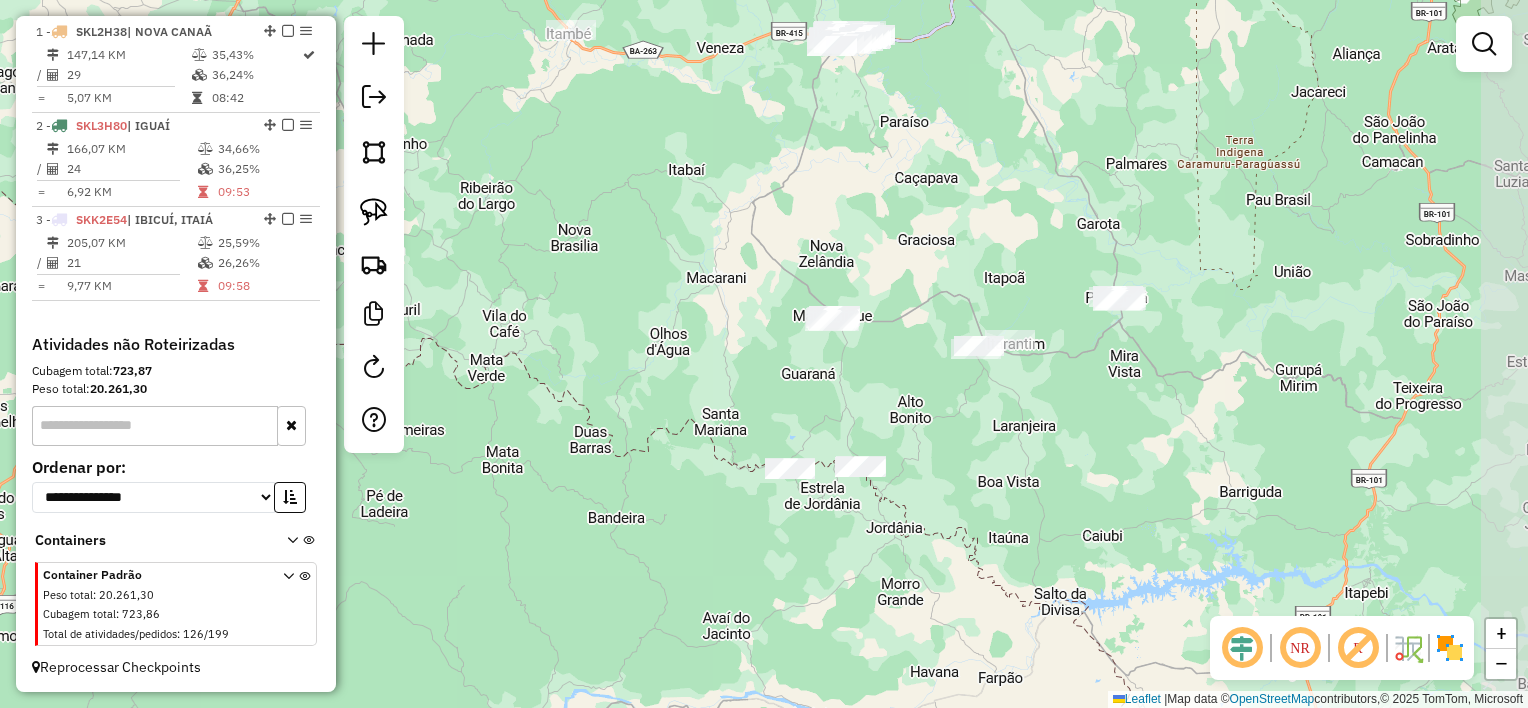 drag, startPoint x: 887, startPoint y: 314, endPoint x: 850, endPoint y: 266, distance: 60.60528 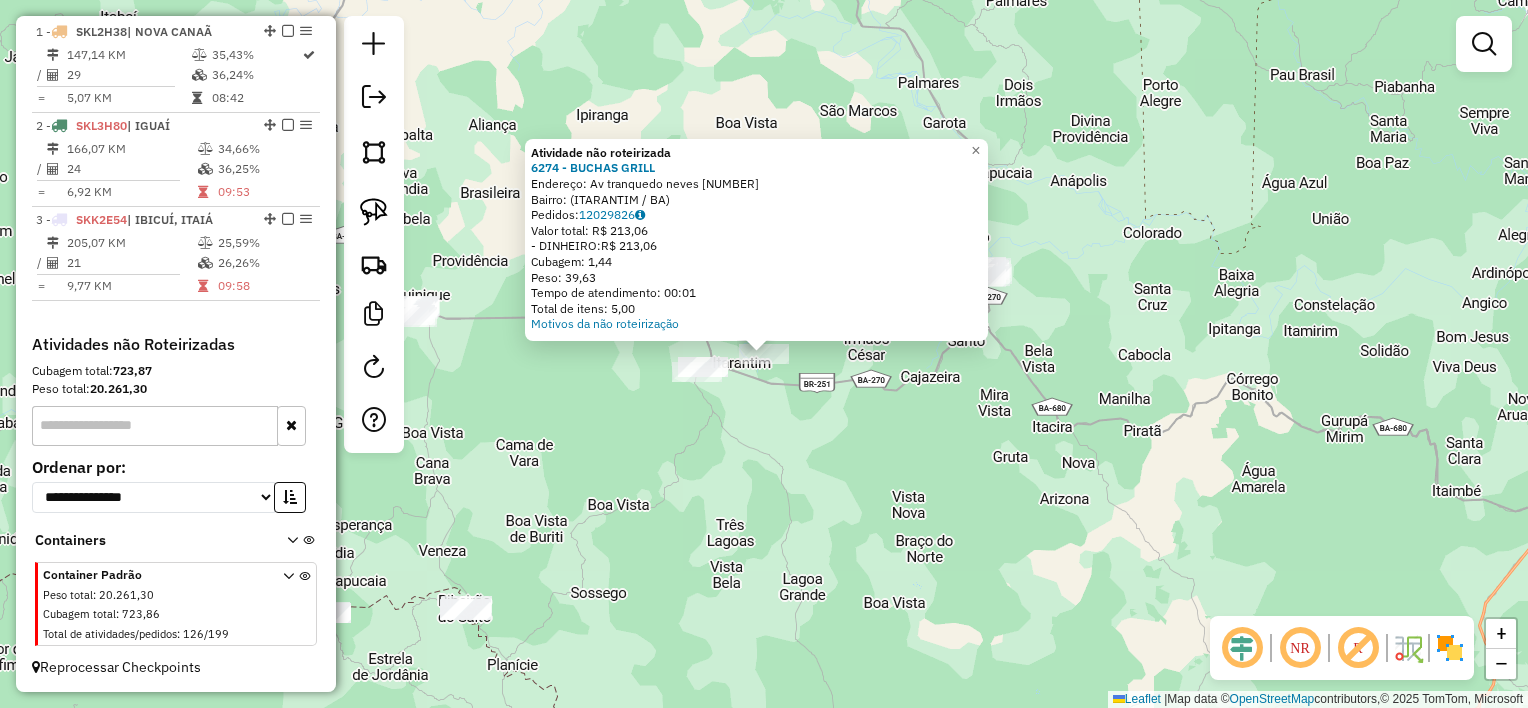 click on "Atividade não roteirizada 6274 - BUCHAS GRILL  Endereço:  Av tranquedo neves 117   Bairro:  (ITARANTIM / BA)   Pedidos:  12029826   Valor total: R$ 213,06   - DINHEIRO:  R$ 213,06   Cubagem: 1,44   Peso: 39,63   Tempo de atendimento: 00:01   Total de itens: 5,00  Motivos da não roteirização × Janela de atendimento Grade de atendimento Capacidade Transportadoras Veículos Cliente Pedidos  Rotas Selecione os dias de semana para filtrar as janelas de atendimento  Seg   Ter   Qua   Qui   Sex   Sáb   Dom  Informe o período da janela de atendimento: De: Até:  Filtrar exatamente a janela do cliente  Considerar janela de atendimento padrão  Selecione os dias de semana para filtrar as grades de atendimento  Seg   Ter   Qua   Qui   Sex   Sáb   Dom   Considerar clientes sem dia de atendimento cadastrado  Clientes fora do dia de atendimento selecionado Filtrar as atividades entre os valores definidos abaixo:  Peso mínimo:   Peso máximo:   Cubagem mínima:   Cubagem máxima:   De:   Até:   De:   Até:  Nome:" 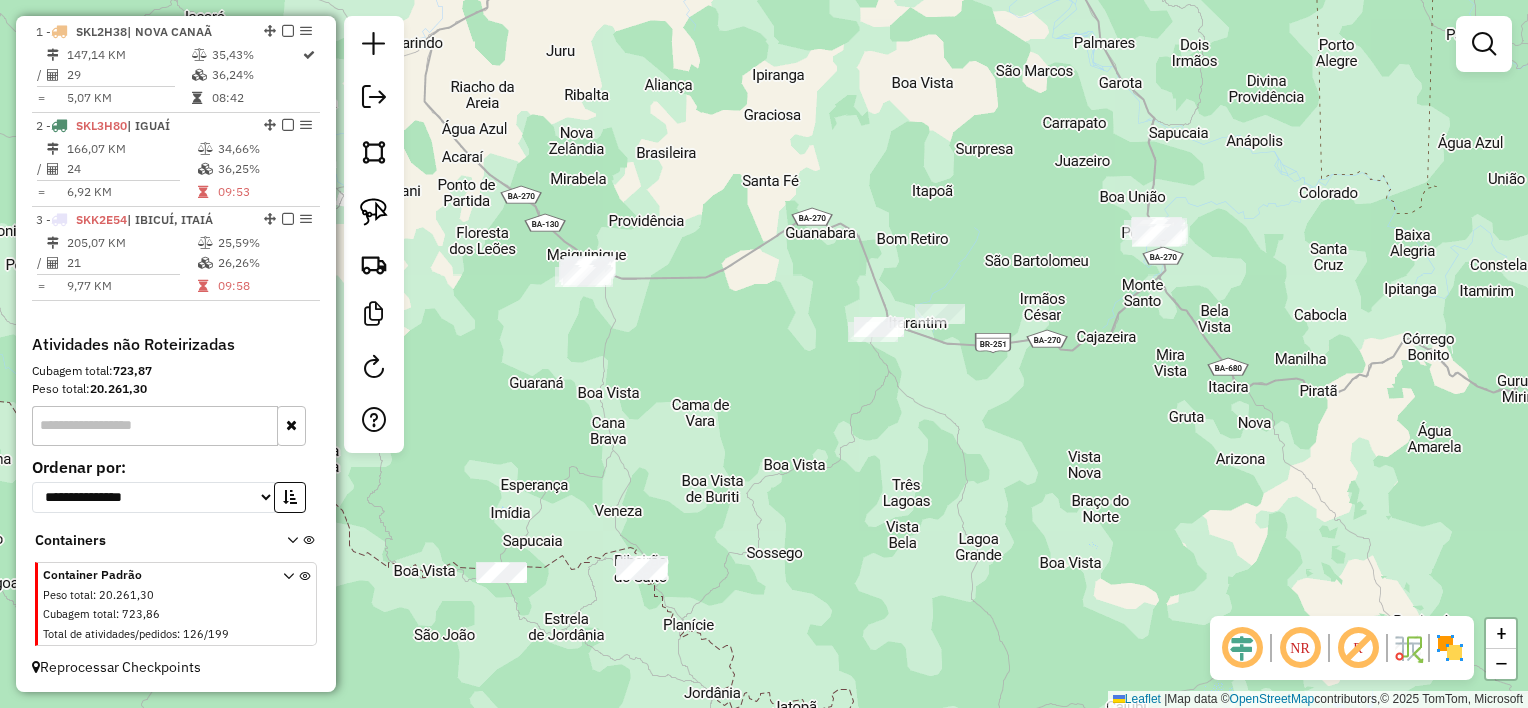 drag, startPoint x: 1000, startPoint y: 340, endPoint x: 1072, endPoint y: 356, distance: 73.756355 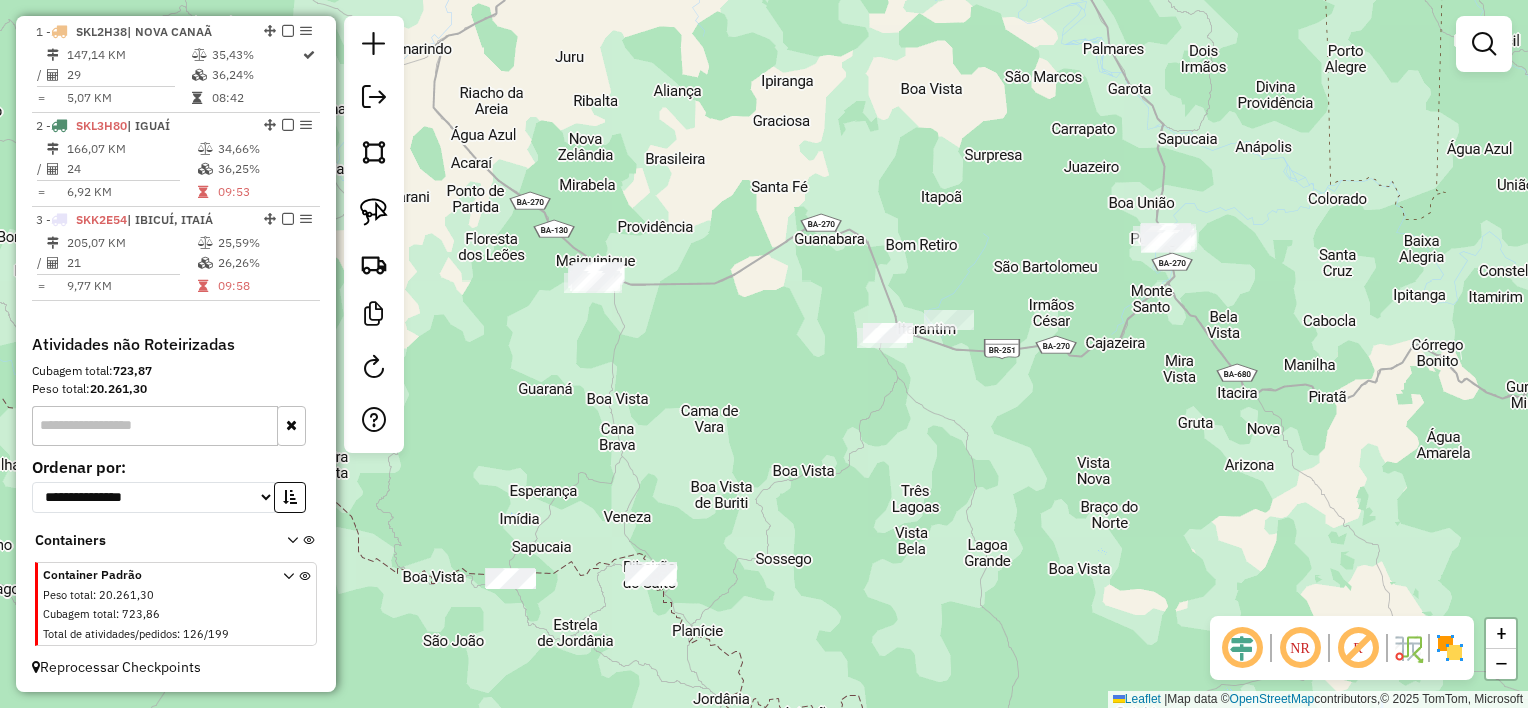 drag, startPoint x: 808, startPoint y: 293, endPoint x: 827, endPoint y: 304, distance: 21.954498 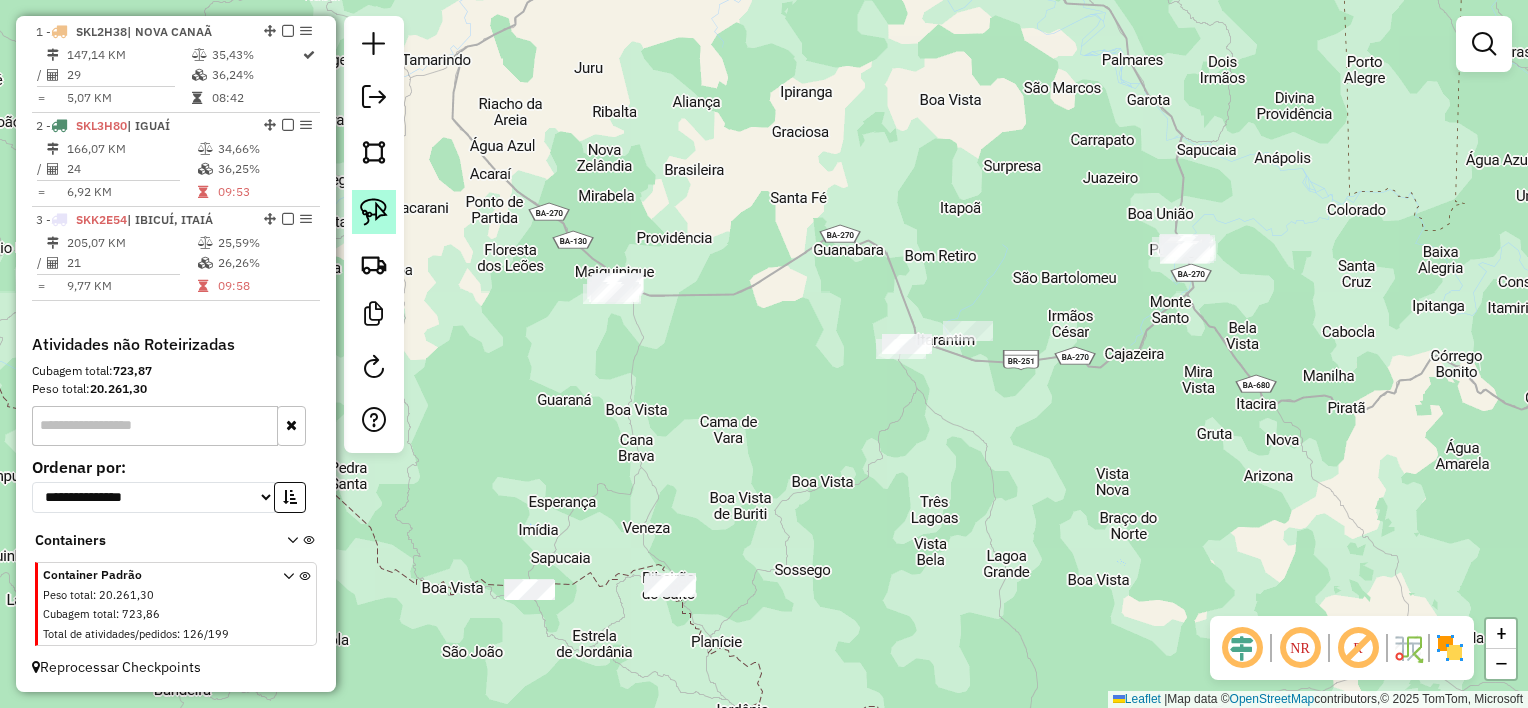 click 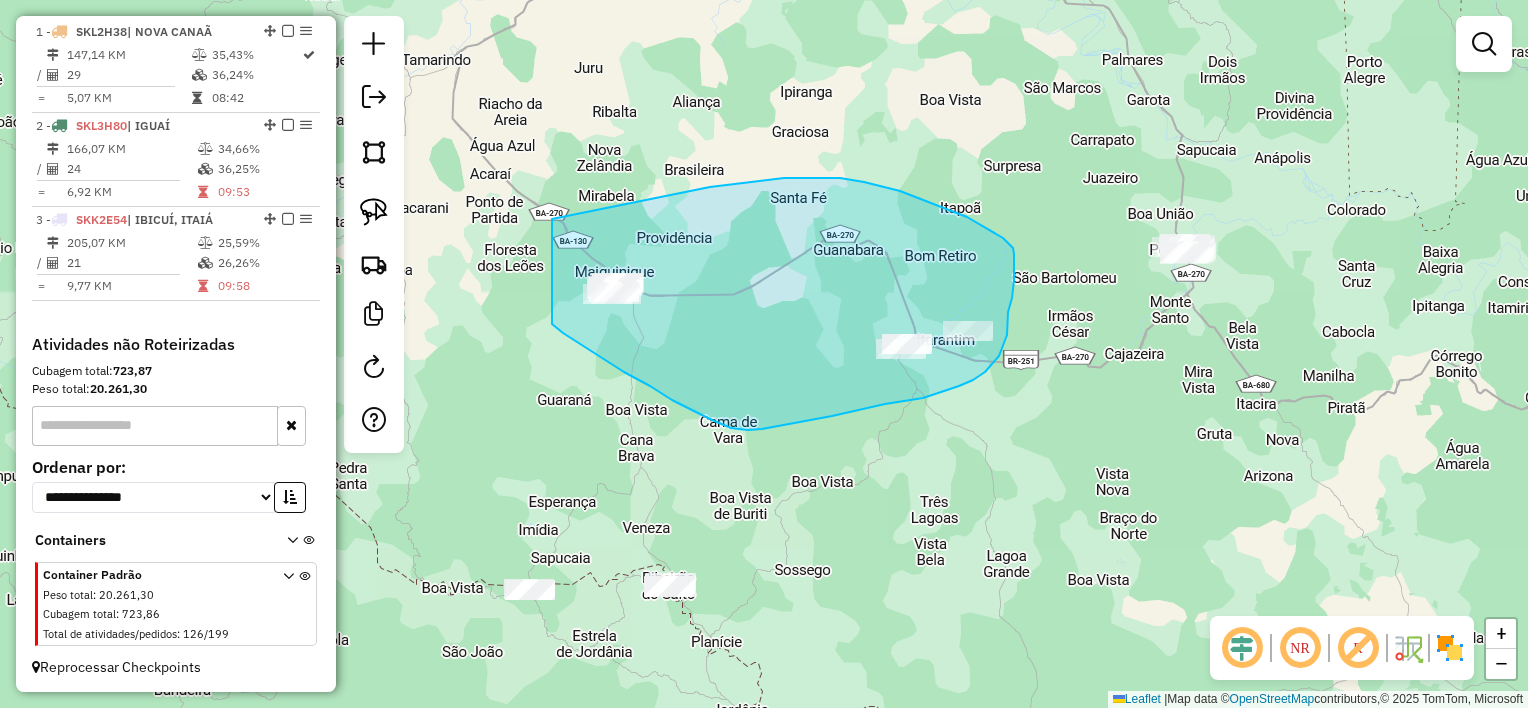 drag, startPoint x: 673, startPoint y: 195, endPoint x: 497, endPoint y: 234, distance: 180.26924 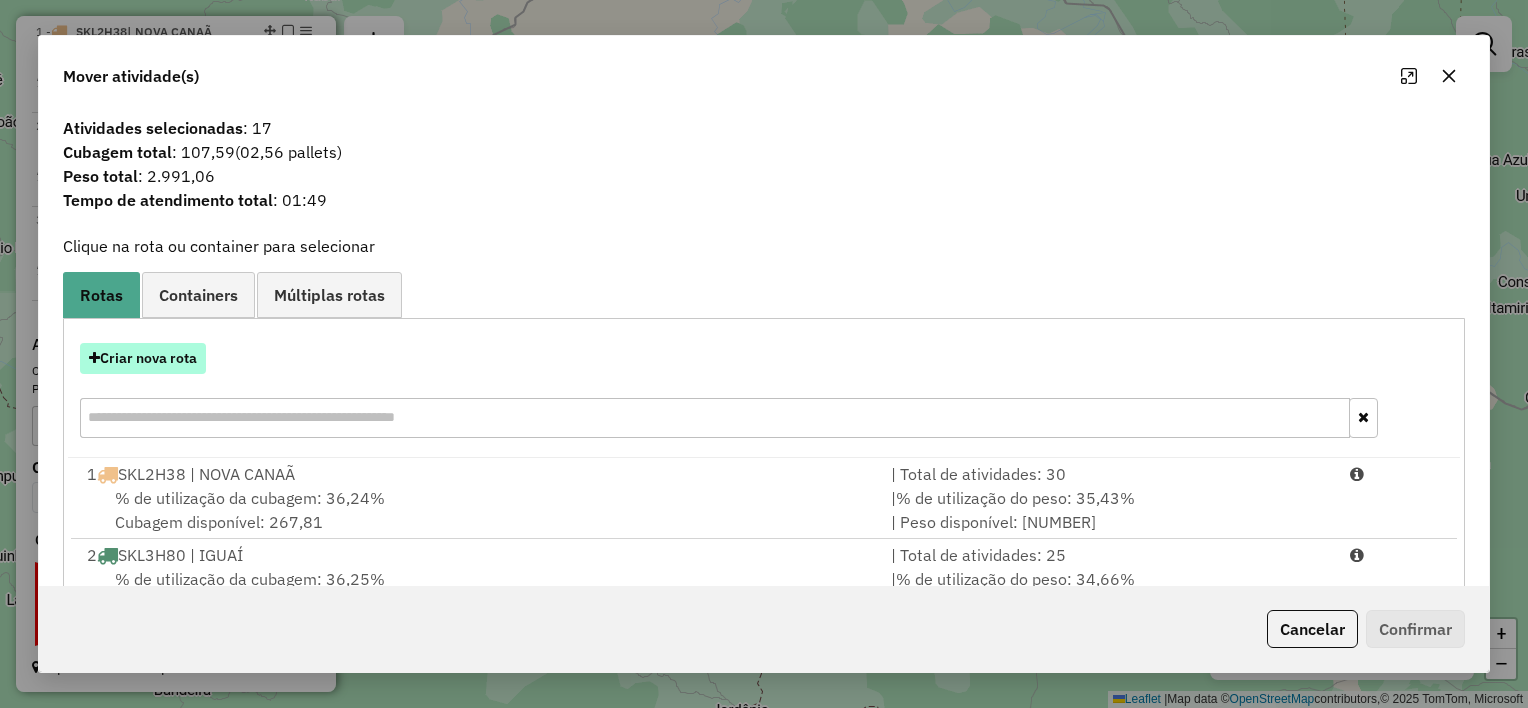 click on "Criar nova rota" at bounding box center (143, 358) 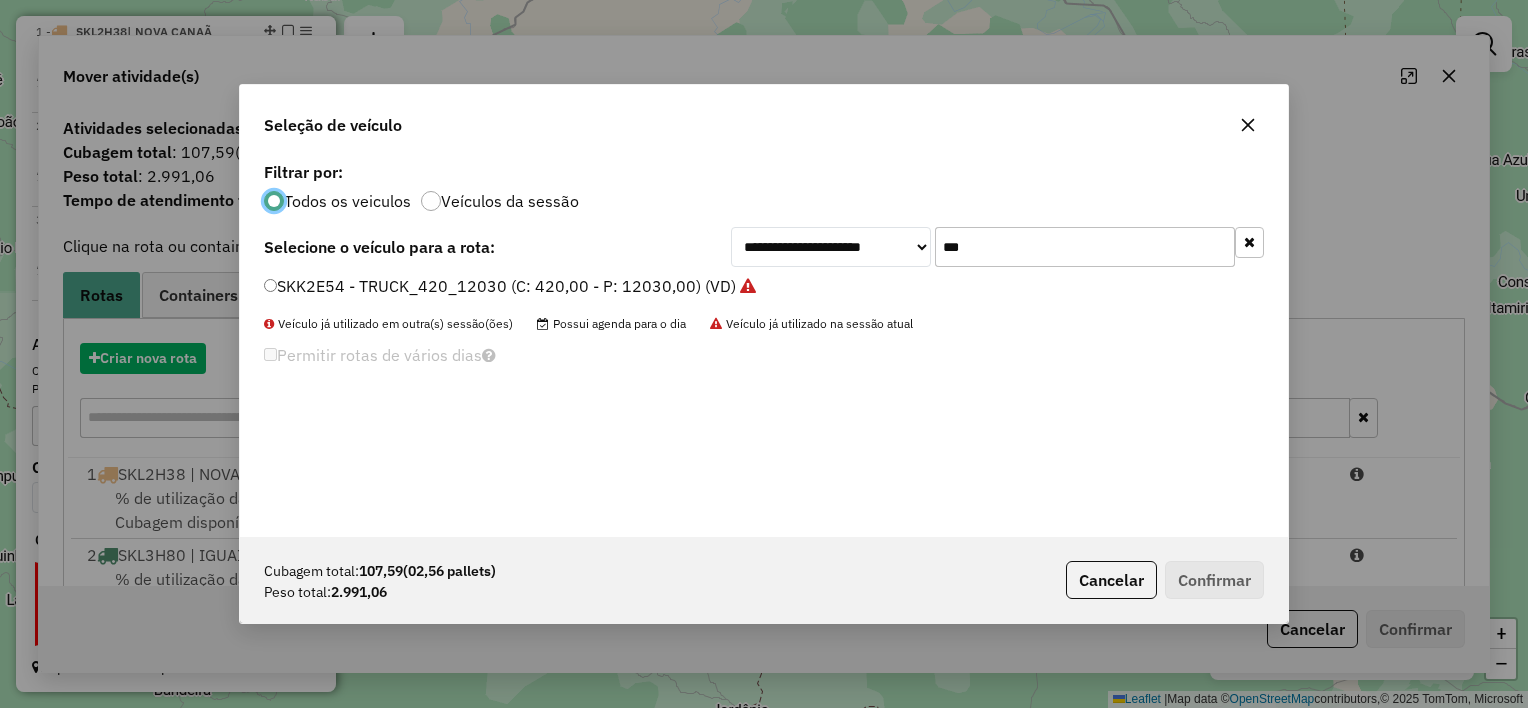 scroll, scrollTop: 10, scrollLeft: 6, axis: both 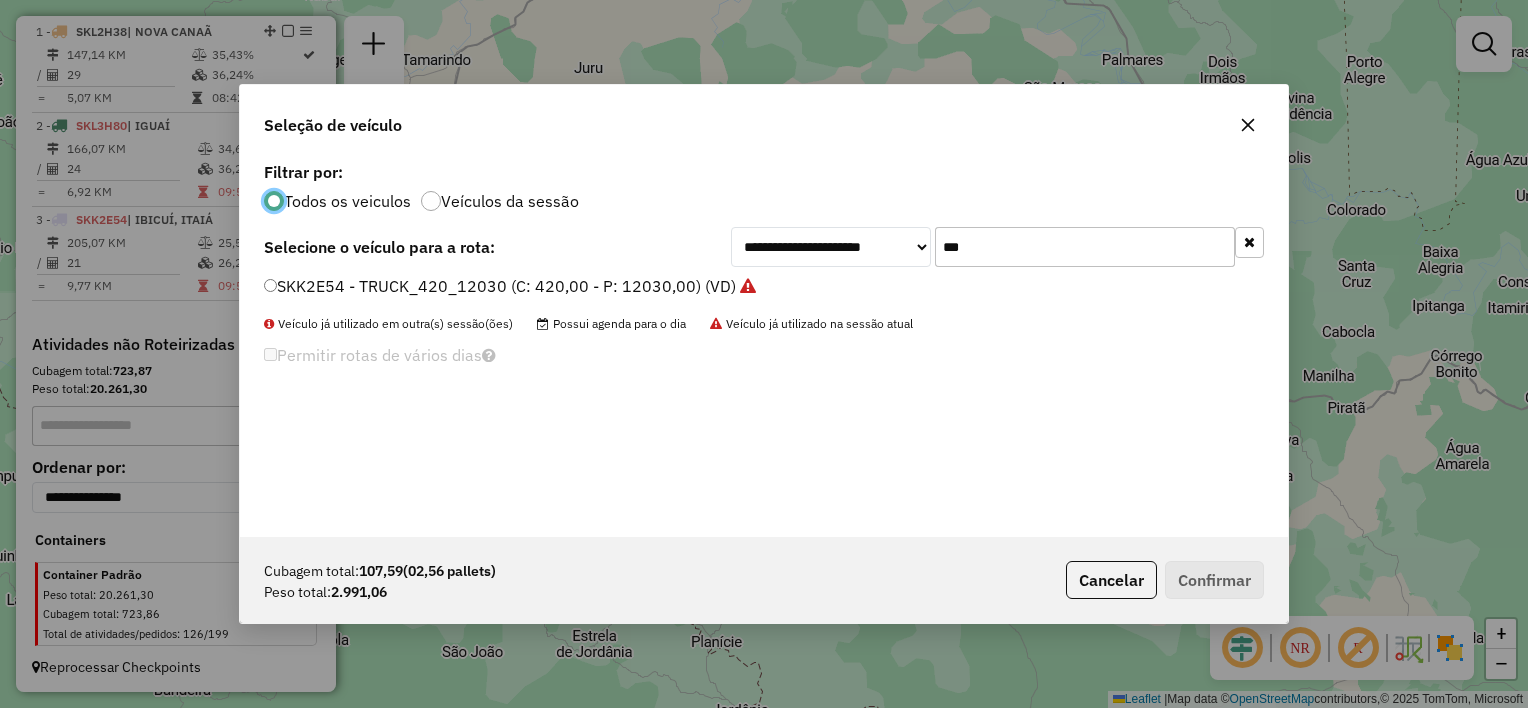 click on "***" 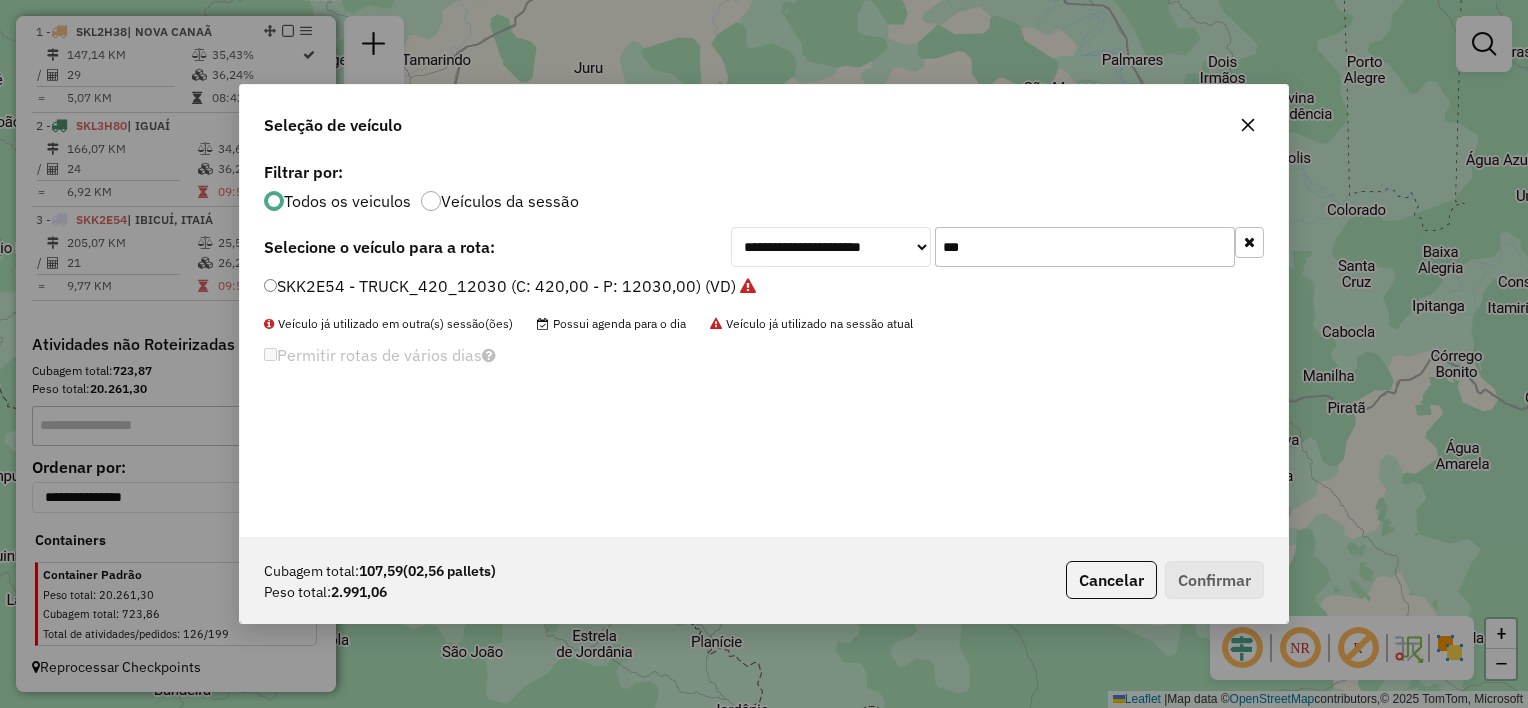 click on "***" 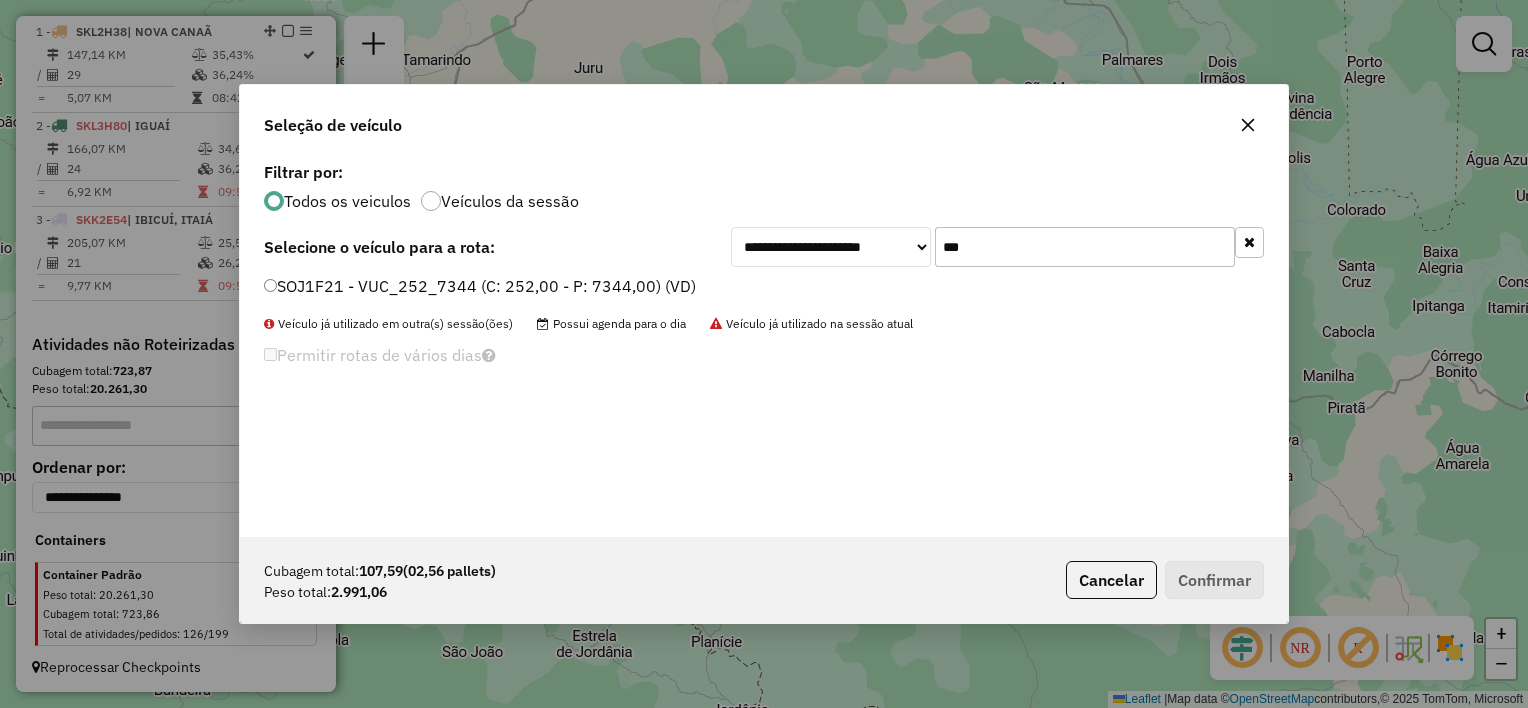 type on "***" 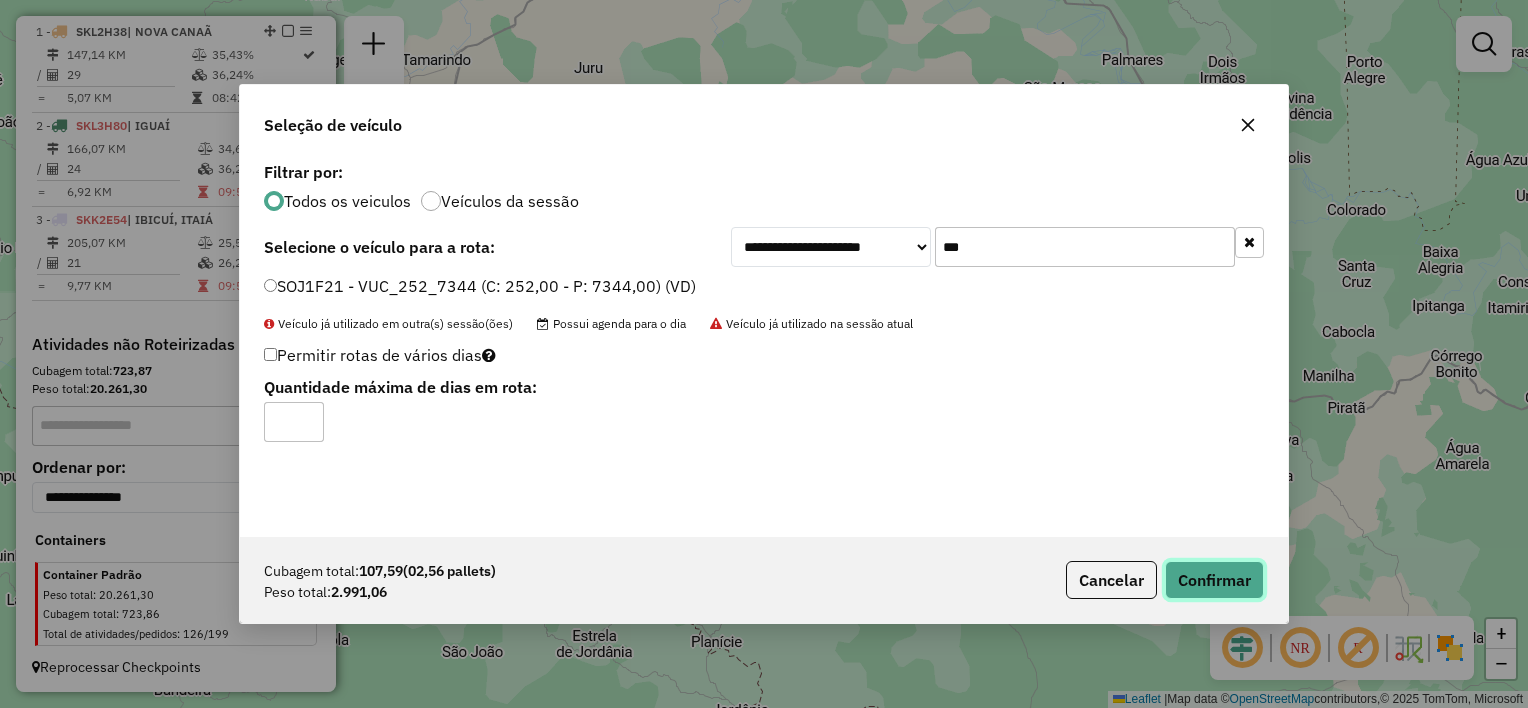 click on "Confirmar" 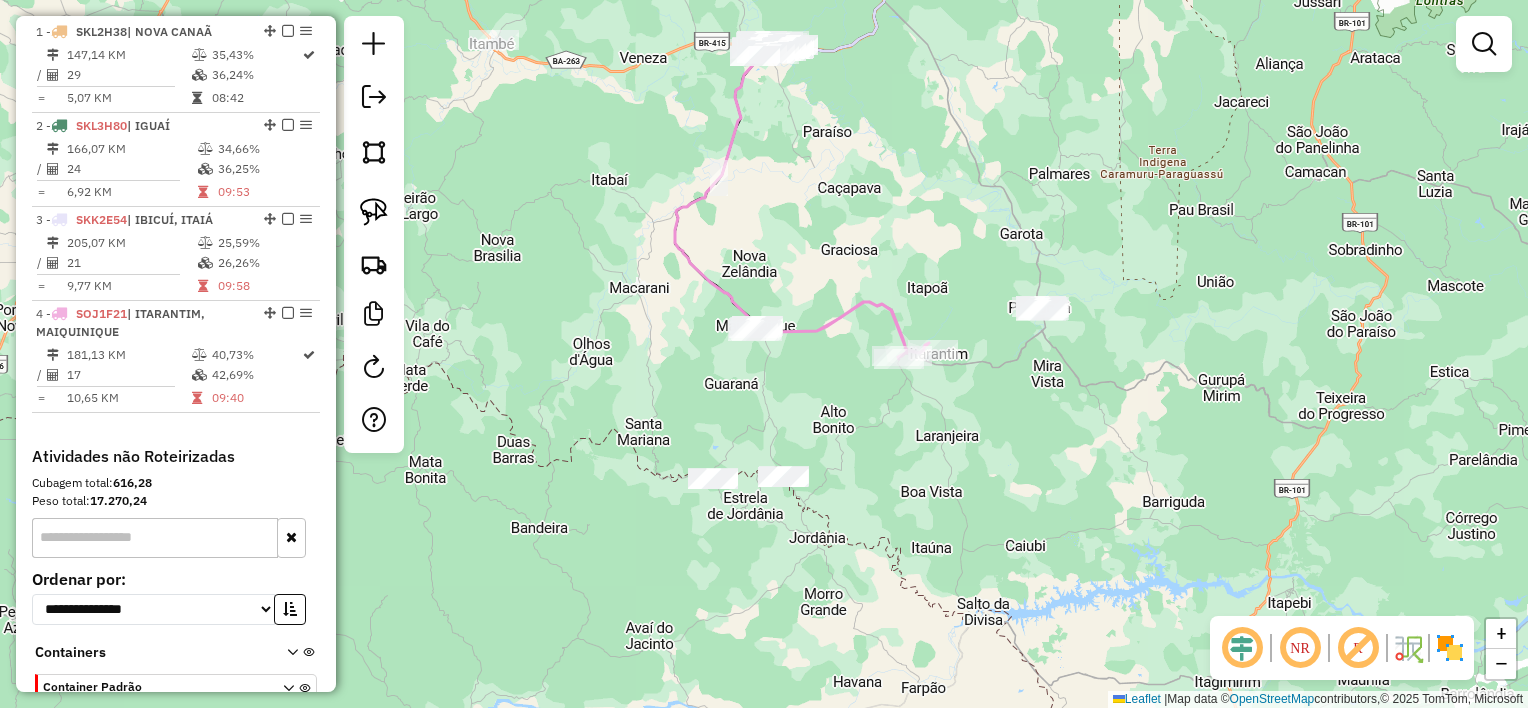drag, startPoint x: 815, startPoint y: 246, endPoint x: 817, endPoint y: 329, distance: 83.02409 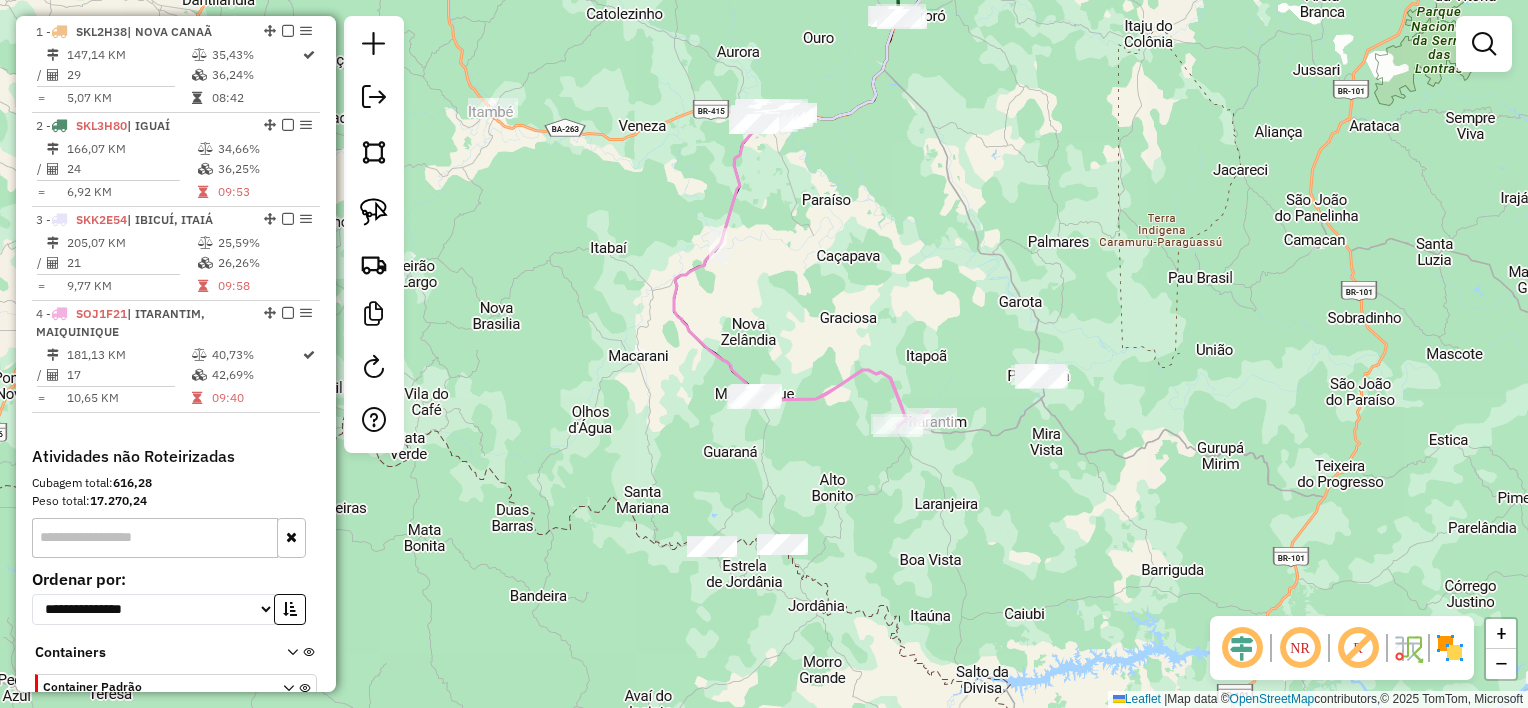 drag, startPoint x: 879, startPoint y: 312, endPoint x: 860, endPoint y: 250, distance: 64.84597 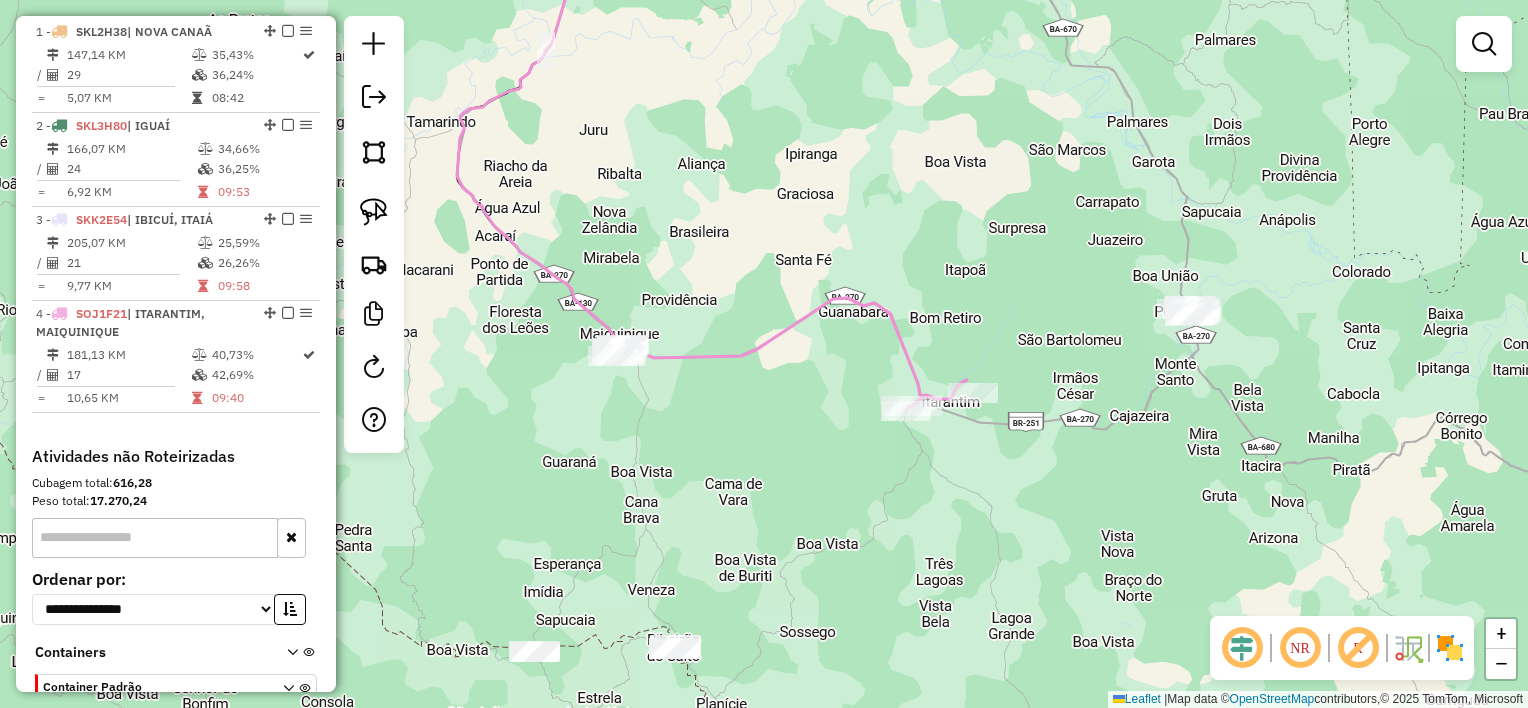 drag, startPoint x: 960, startPoint y: 247, endPoint x: 950, endPoint y: 271, distance: 26 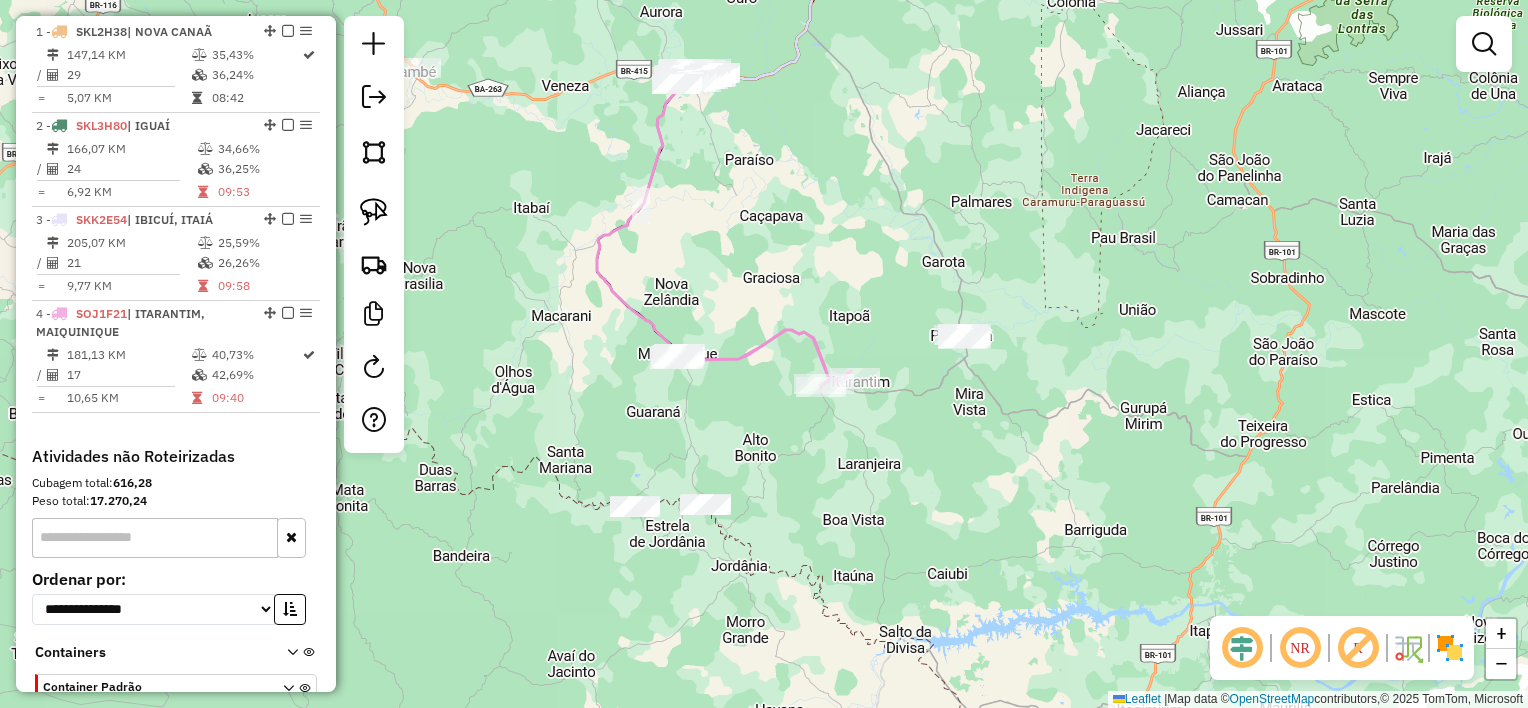 drag, startPoint x: 816, startPoint y: 199, endPoint x: 809, endPoint y: 261, distance: 62.39391 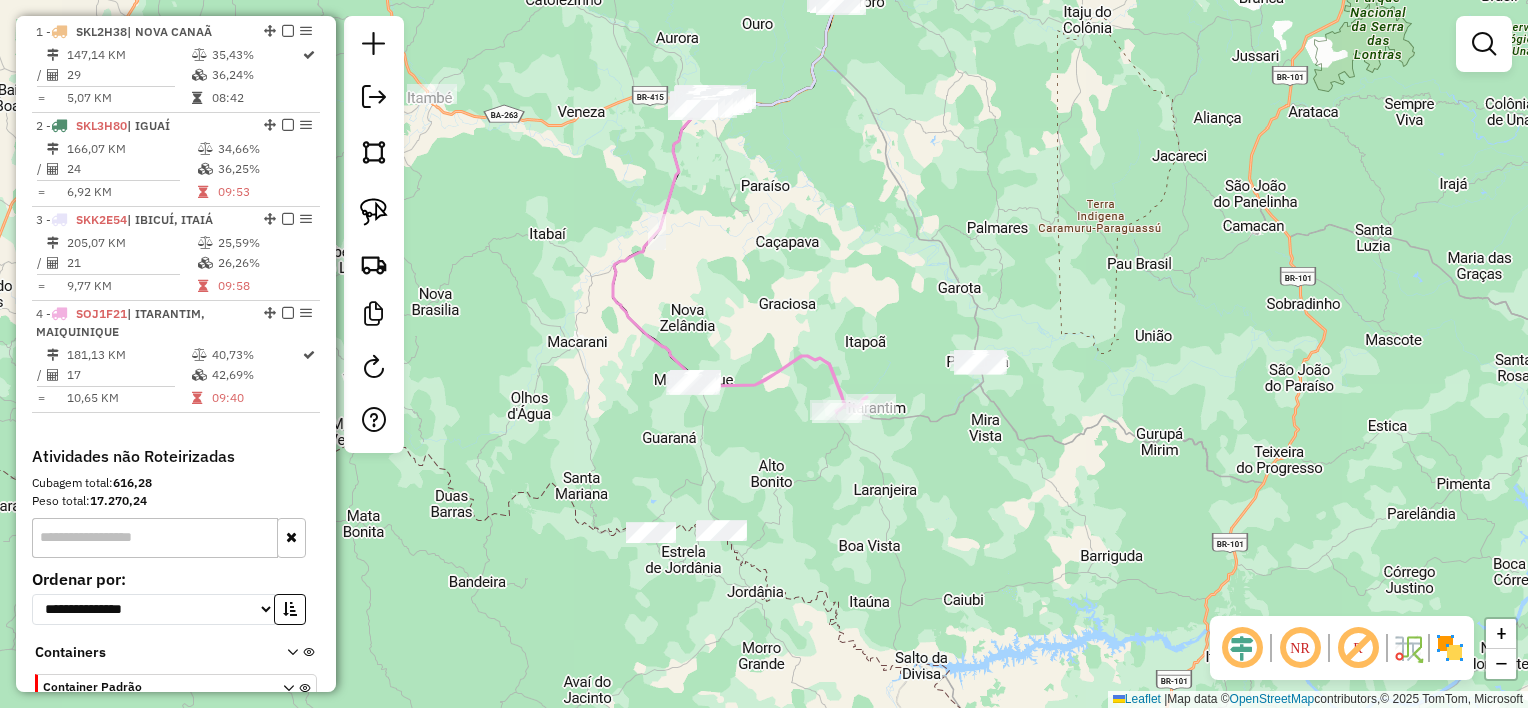 drag, startPoint x: 796, startPoint y: 225, endPoint x: 812, endPoint y: 252, distance: 31.38471 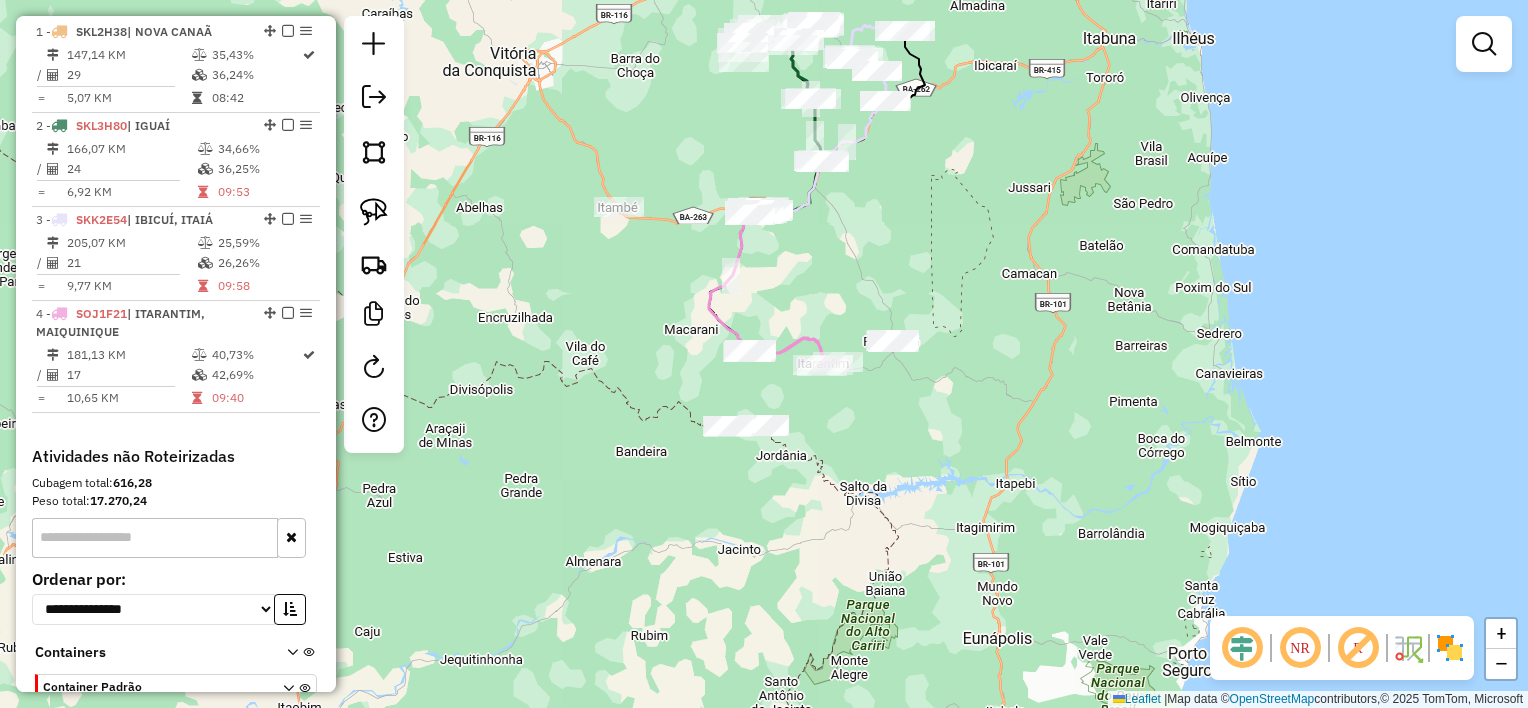 drag, startPoint x: 807, startPoint y: 260, endPoint x: 802, endPoint y: 280, distance: 20.615528 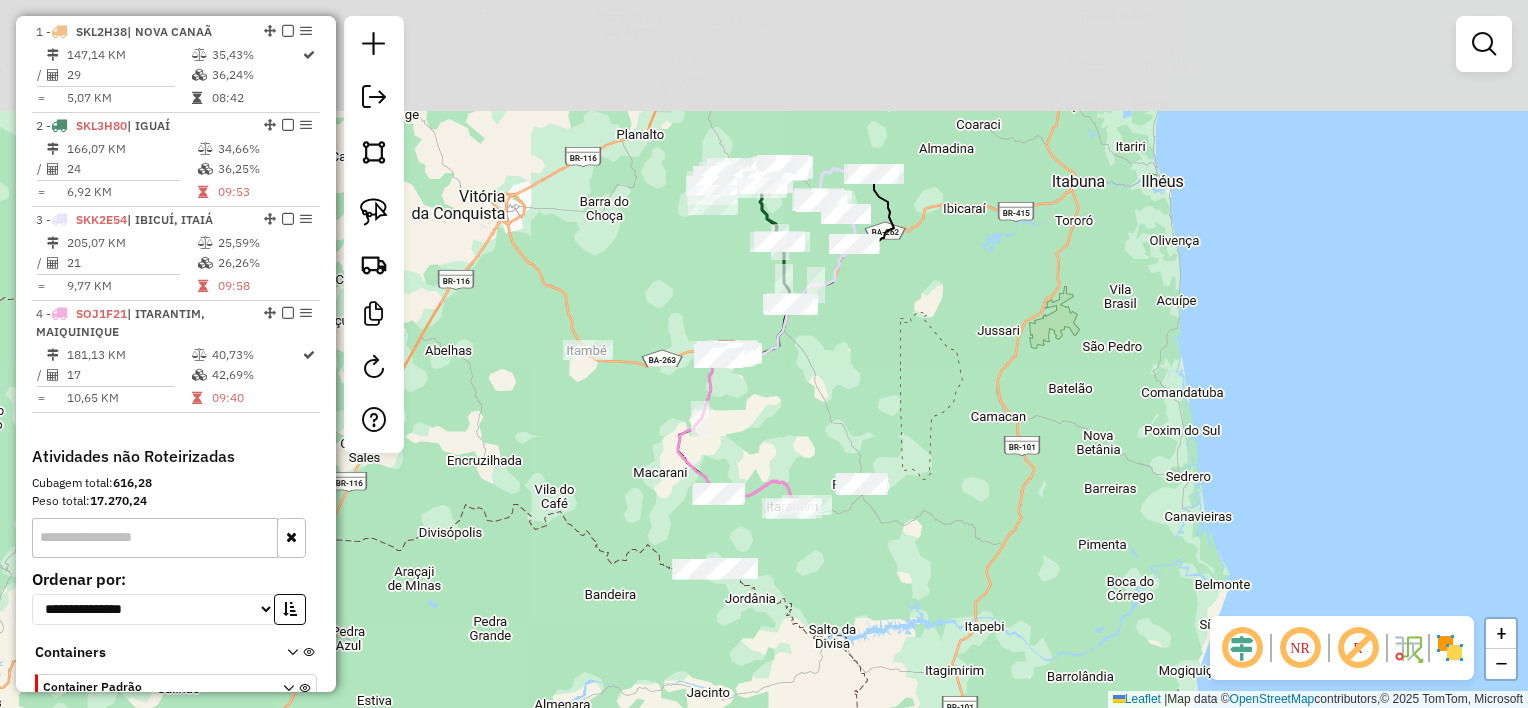drag, startPoint x: 868, startPoint y: 243, endPoint x: 835, endPoint y: 369, distance: 130.24976 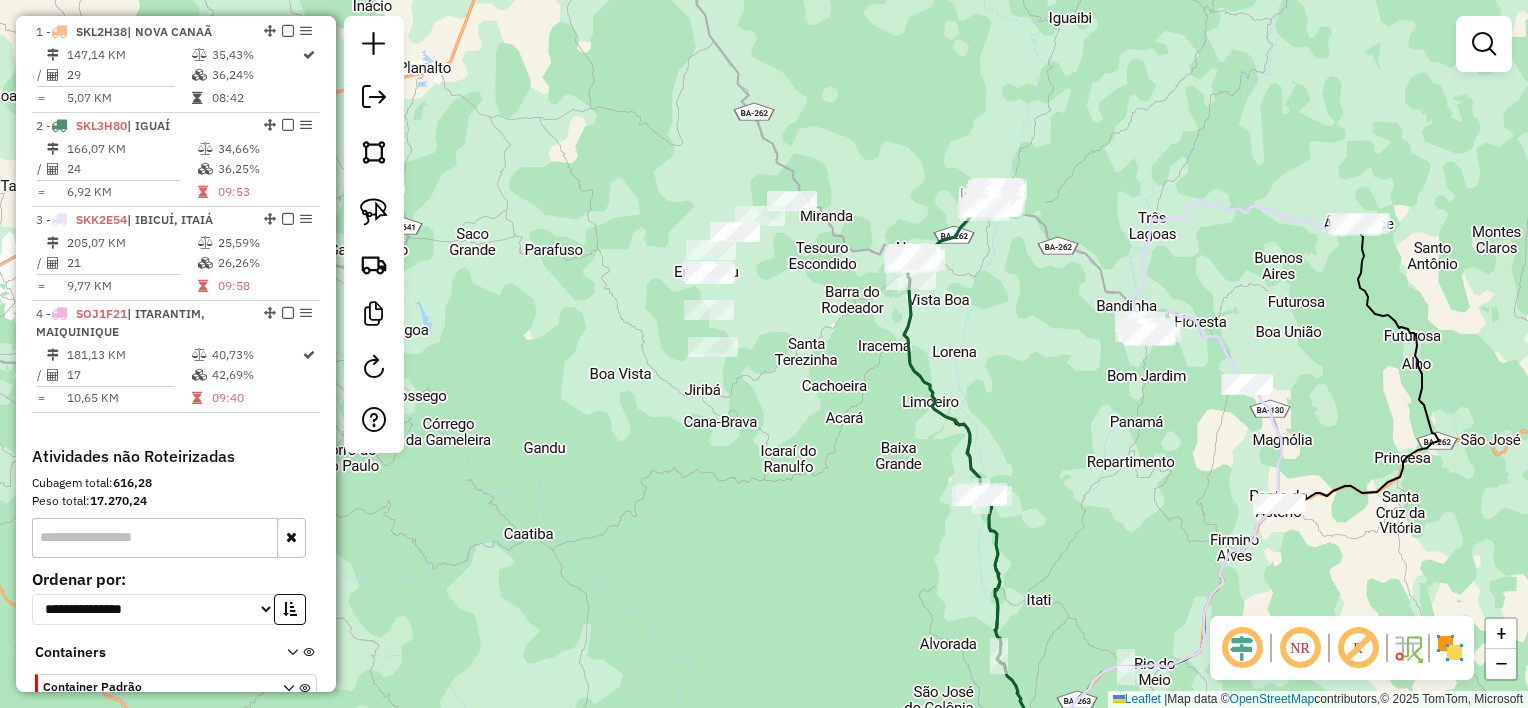 drag, startPoint x: 719, startPoint y: 292, endPoint x: 801, endPoint y: 276, distance: 83.546394 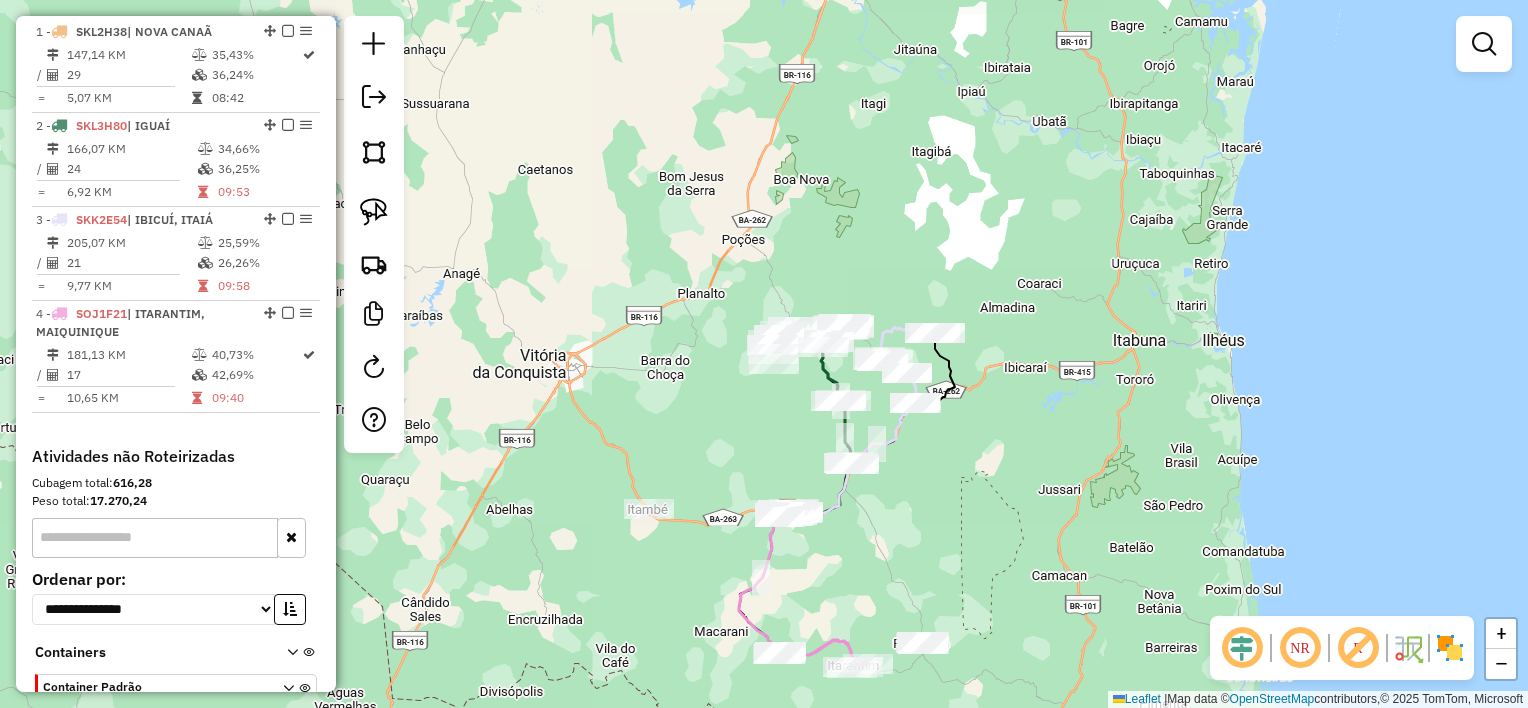 drag, startPoint x: 763, startPoint y: 453, endPoint x: 790, endPoint y: 257, distance: 197.85095 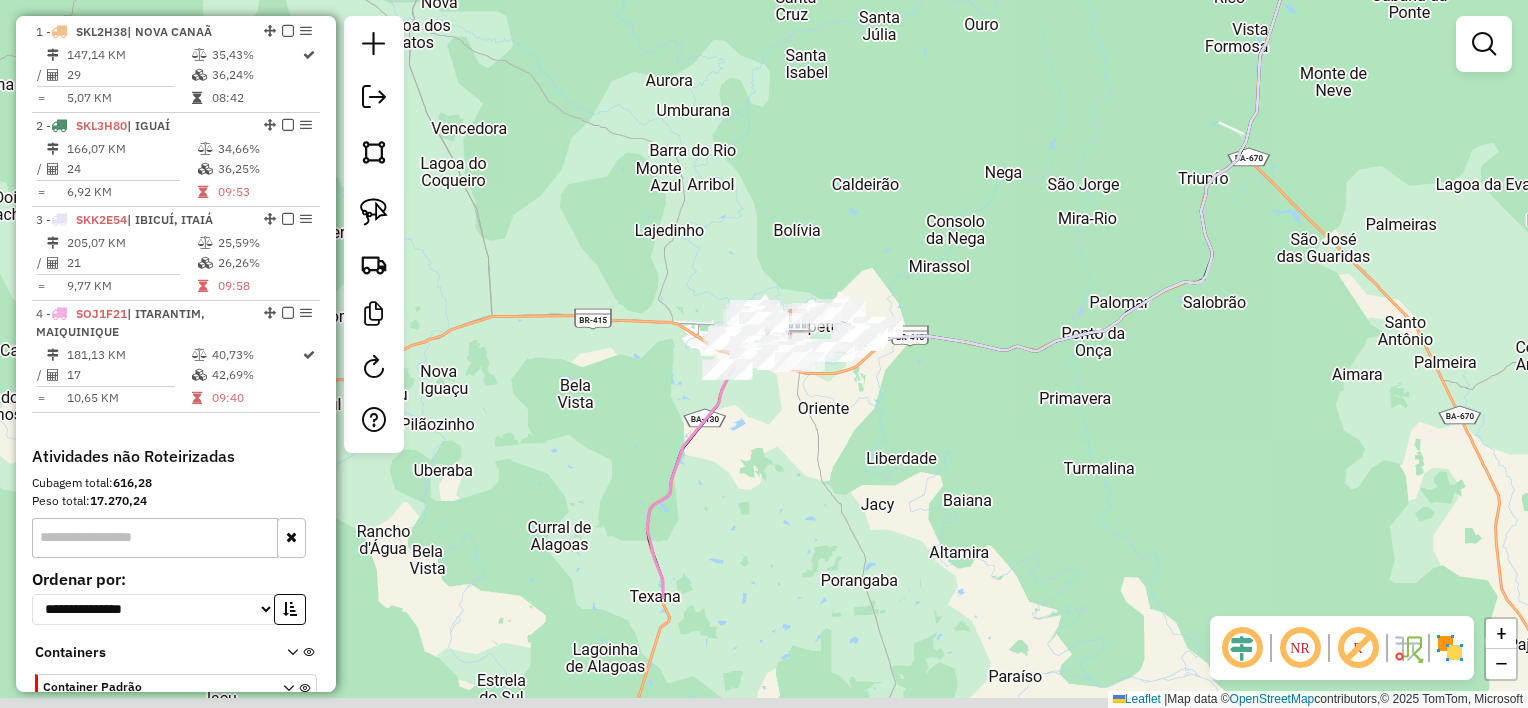 drag, startPoint x: 815, startPoint y: 261, endPoint x: 731, endPoint y: 120, distance: 164.12495 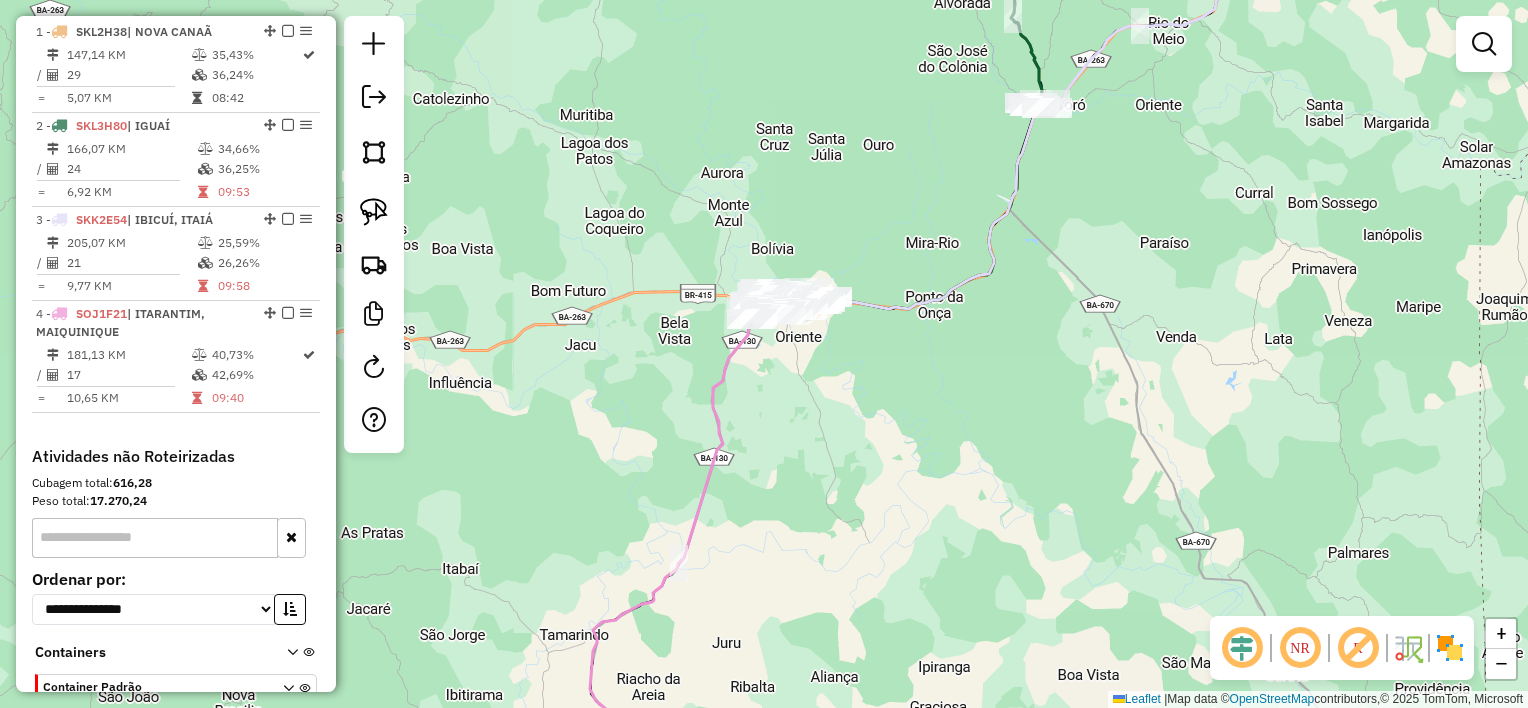 drag, startPoint x: 873, startPoint y: 99, endPoint x: 872, endPoint y: 169, distance: 70.00714 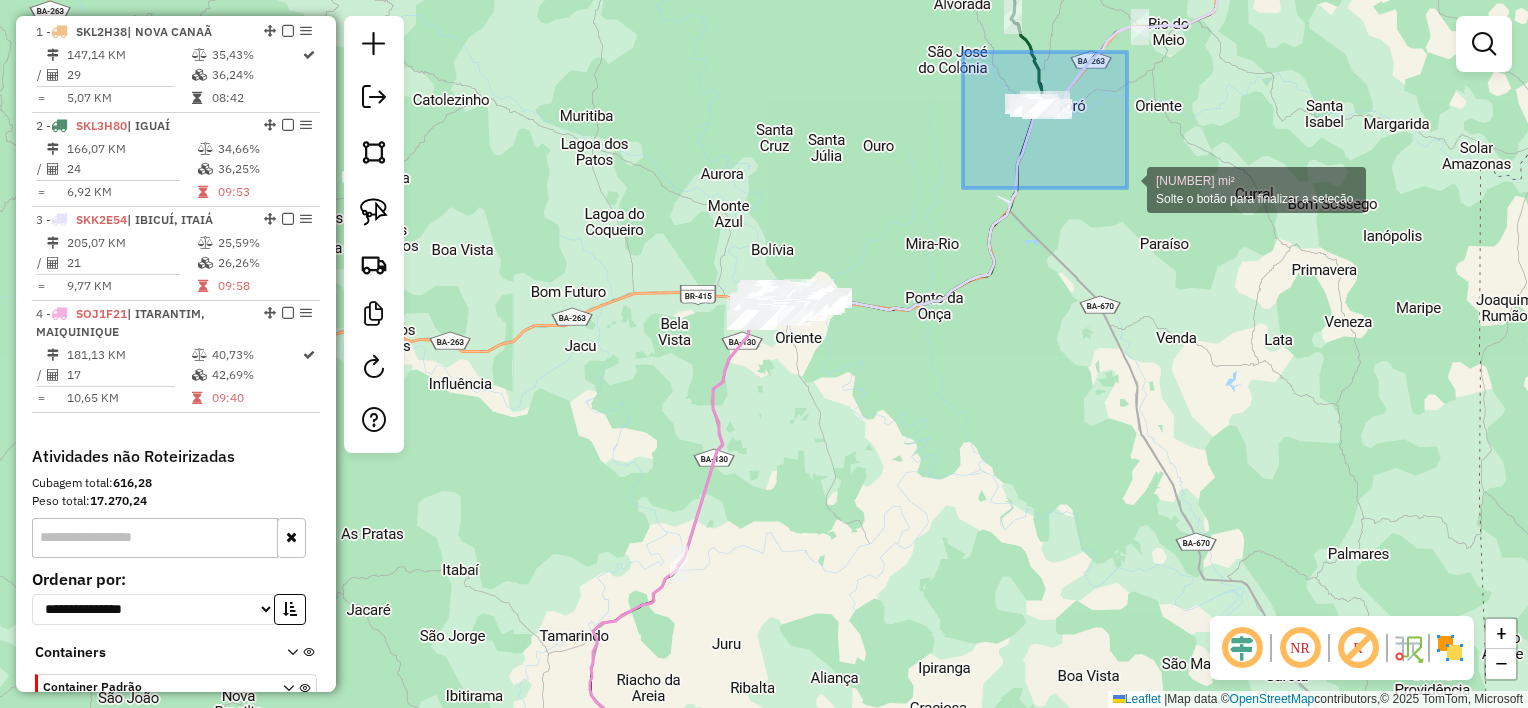 drag, startPoint x: 963, startPoint y: 52, endPoint x: 1128, endPoint y: 201, distance: 222.3196 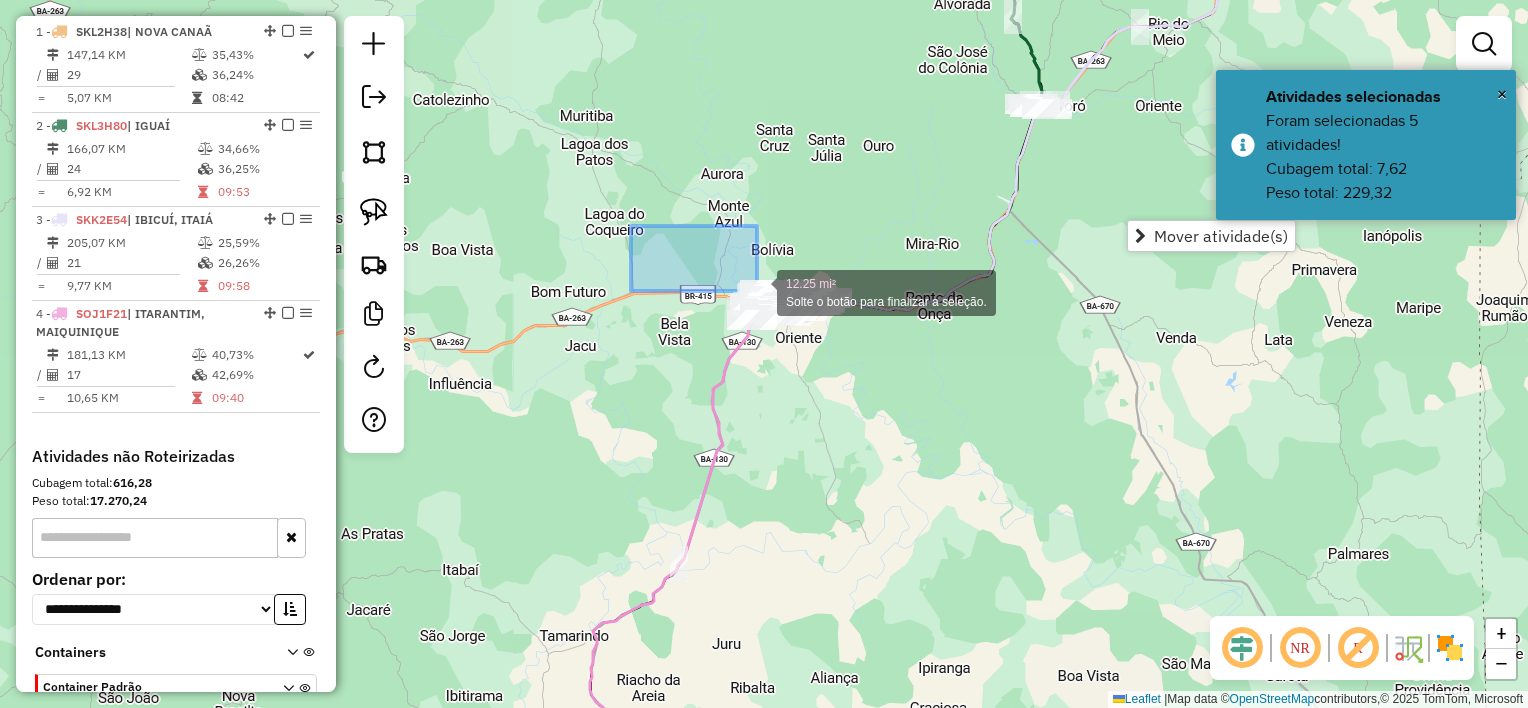 drag, startPoint x: 739, startPoint y: 280, endPoint x: 940, endPoint y: 407, distance: 237.76038 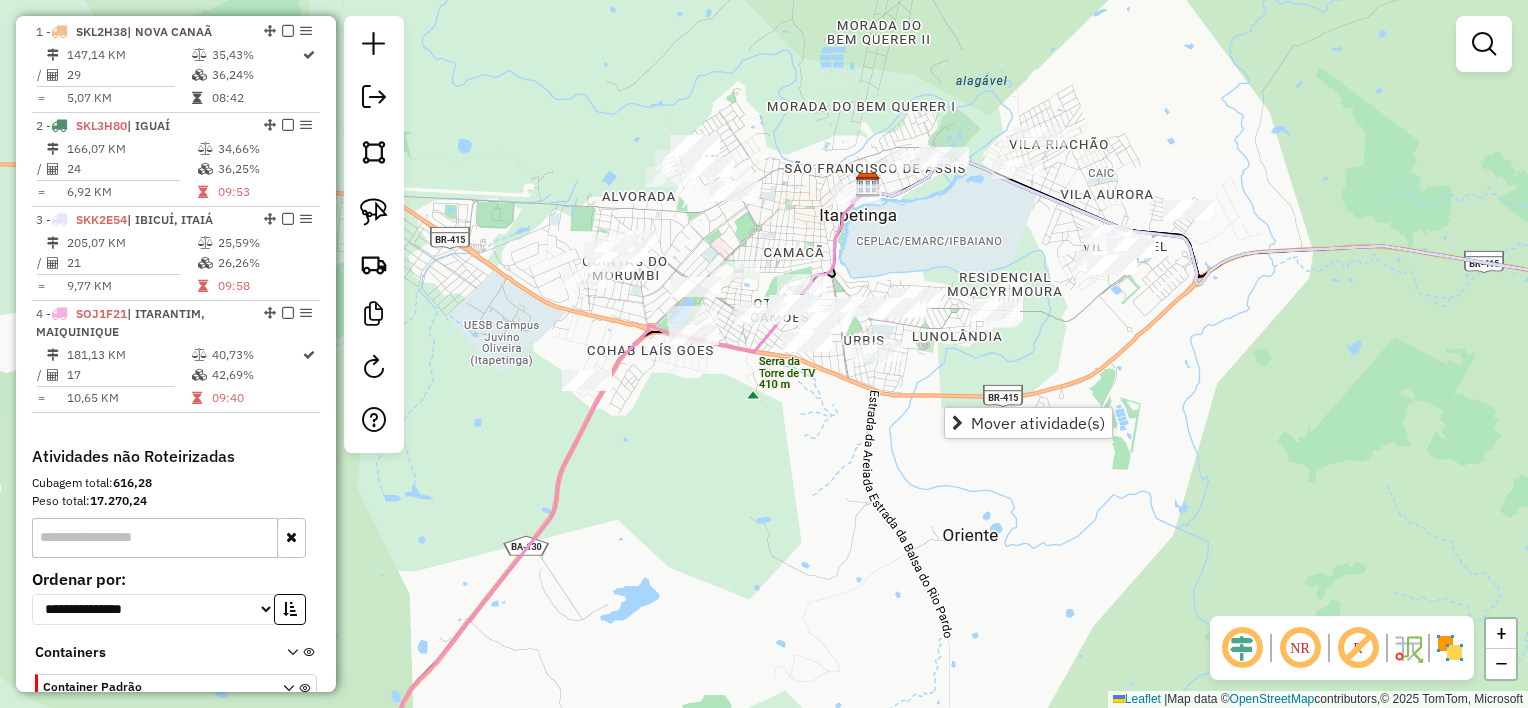 drag, startPoint x: 905, startPoint y: 237, endPoint x: 1000, endPoint y: 242, distance: 95.131485 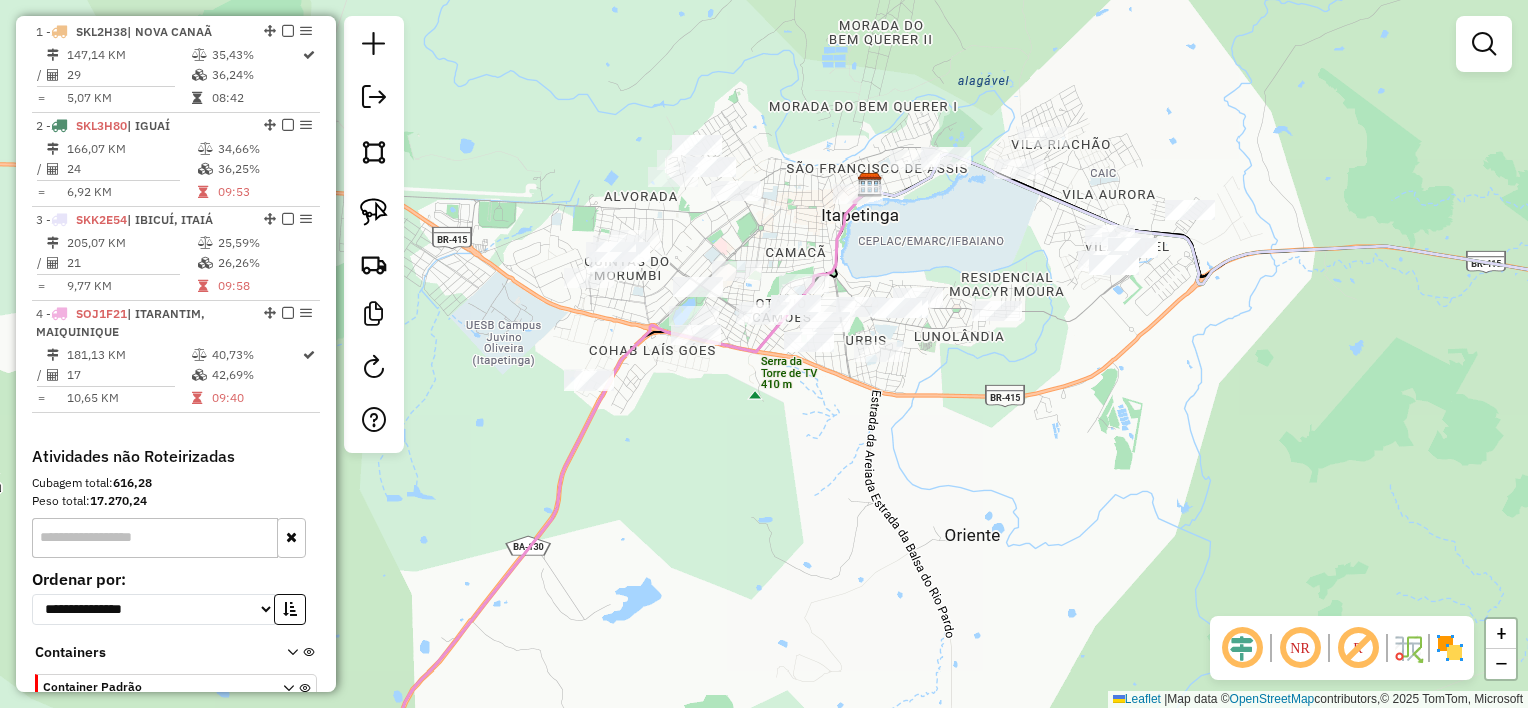 click on "Janela de atendimento Grade de atendimento Capacidade Transportadoras Veículos Cliente Pedidos  Rotas Selecione os dias de semana para filtrar as janelas de atendimento  Seg   Ter   Qua   Qui   Sex   Sáb   Dom  Informe o período da janela de atendimento: De: Até:  Filtrar exatamente a janela do cliente  Considerar janela de atendimento padrão  Selecione os dias de semana para filtrar as grades de atendimento  Seg   Ter   Qua   Qui   Sex   Sáb   Dom   Considerar clientes sem dia de atendimento cadastrado  Clientes fora do dia de atendimento selecionado Filtrar as atividades entre os valores definidos abaixo:  Peso mínimo:   Peso máximo:   Cubagem mínima:   Cubagem máxima:   De:   Até:  Filtrar as atividades entre o tempo de atendimento definido abaixo:  De:   Até:   Considerar capacidade total dos clientes não roteirizados Transportadora: Selecione um ou mais itens Tipo de veículo: Selecione um ou mais itens Veículo: Selecione um ou mais itens Motorista: Selecione um ou mais itens Nome: Rótulo:" 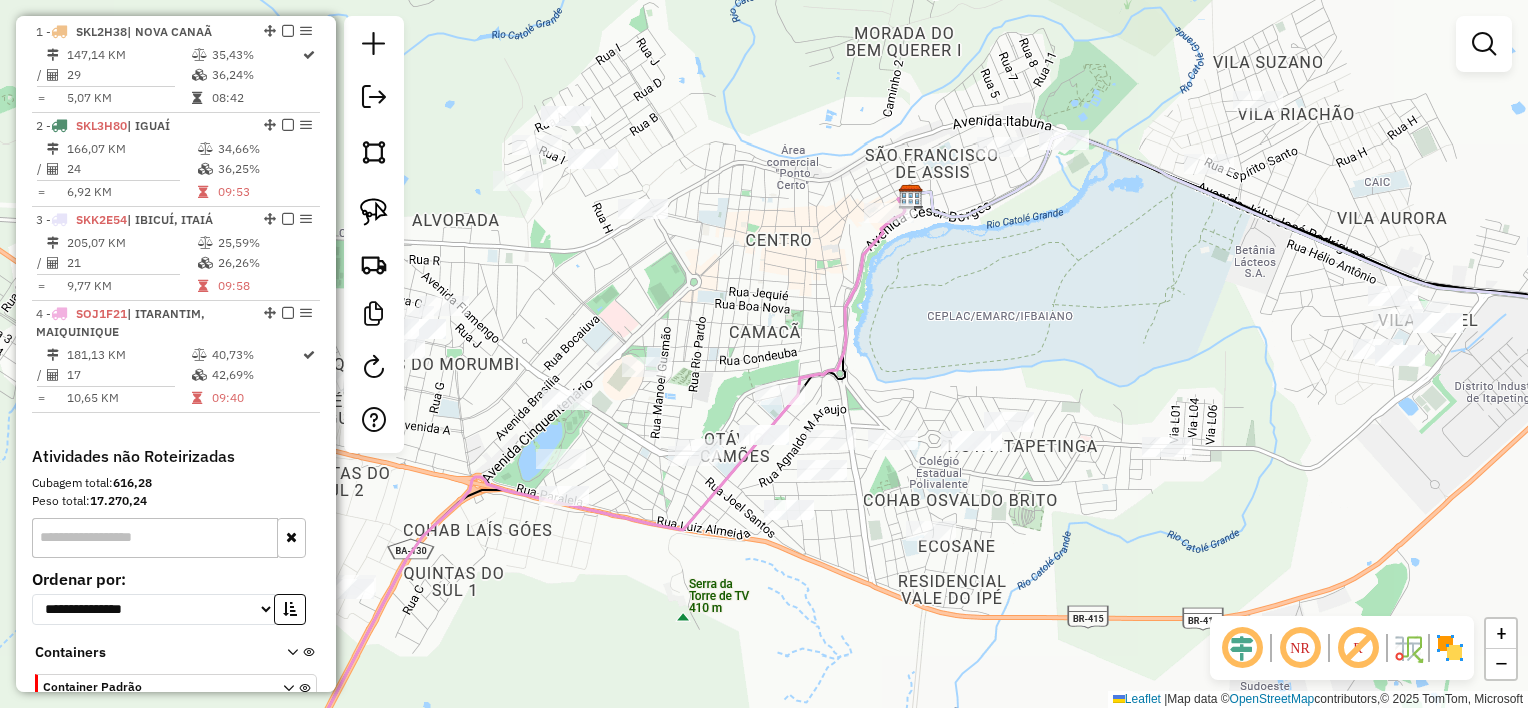 drag, startPoint x: 900, startPoint y: 246, endPoint x: 949, endPoint y: 316, distance: 85.44589 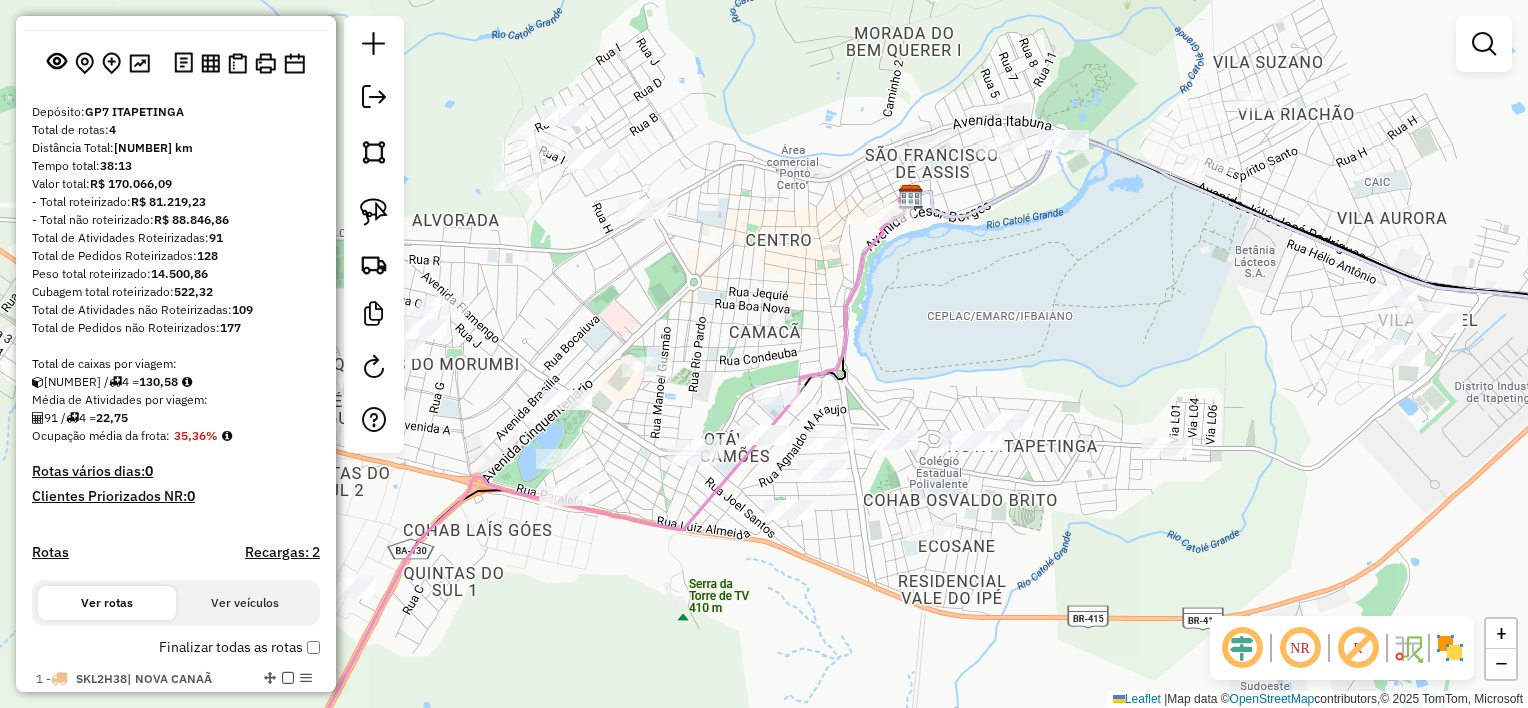 scroll, scrollTop: 0, scrollLeft: 0, axis: both 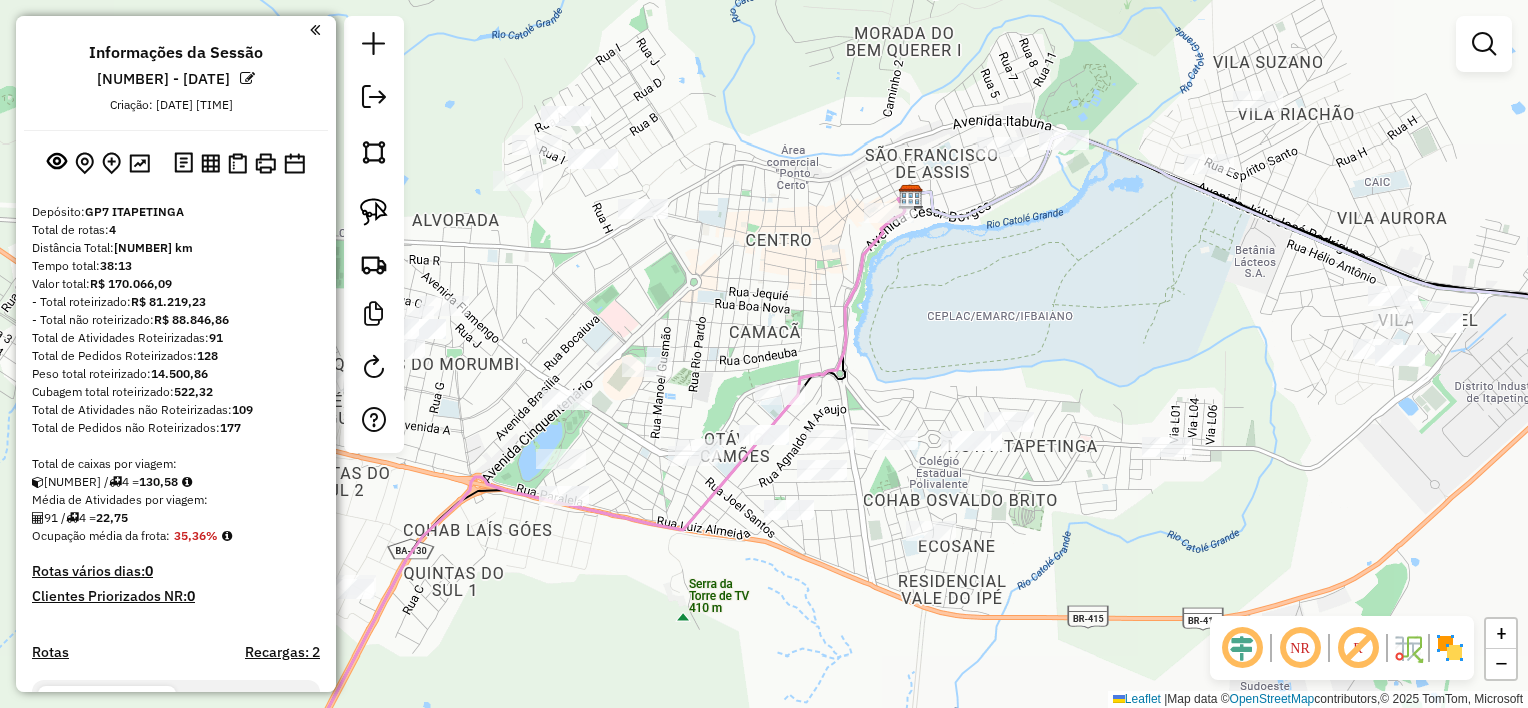 click on "Informações da Sessão 964846 - 14/07/2025     Criação: 12/07/2025 17:39   Depósito:  GP7 ITAPETINGA  Total de rotas:  4  Distância Total:  699,41 km  Tempo total:  38:13  Valor total:  R$ 170.066,09  - Total roteirizado:  R$ 81.219,23  - Total não roteirizado:  R$ 88.846,86  Total de Atividades Roteirizadas:  91  Total de Pedidos Roteirizados:  128  Peso total roteirizado:  14.500,86  Cubagem total roteirizado:  522,32  Total de Atividades não Roteirizadas:  109  Total de Pedidos não Roteirizados:  177 Total de caixas por viagem:  522,32 /   4 =  130,58 Média de Atividades por viagem:  91 /   4 =  22,75 Ocupação média da frota:  35,36%   Rotas vários dias:  0  Clientes Priorizados NR:  0 Rotas  Recargas: 2   Ver rotas   Ver veículos  Finalizar todas as rotas   1 -       SKL2H38   | NOVA CANAÃ  147,14 KM   35,43%  /  29   36,24%     =  5,07 KM   08:42   2 -       SKL3H80   | IGUAÍ  166,07 KM   34,66%  /  24   36,25%     =  6,92 KM   09:53   3 -       SKK2E54   | IBICUÍ, ITAIÁ  205,07 KM" at bounding box center (176, 354) 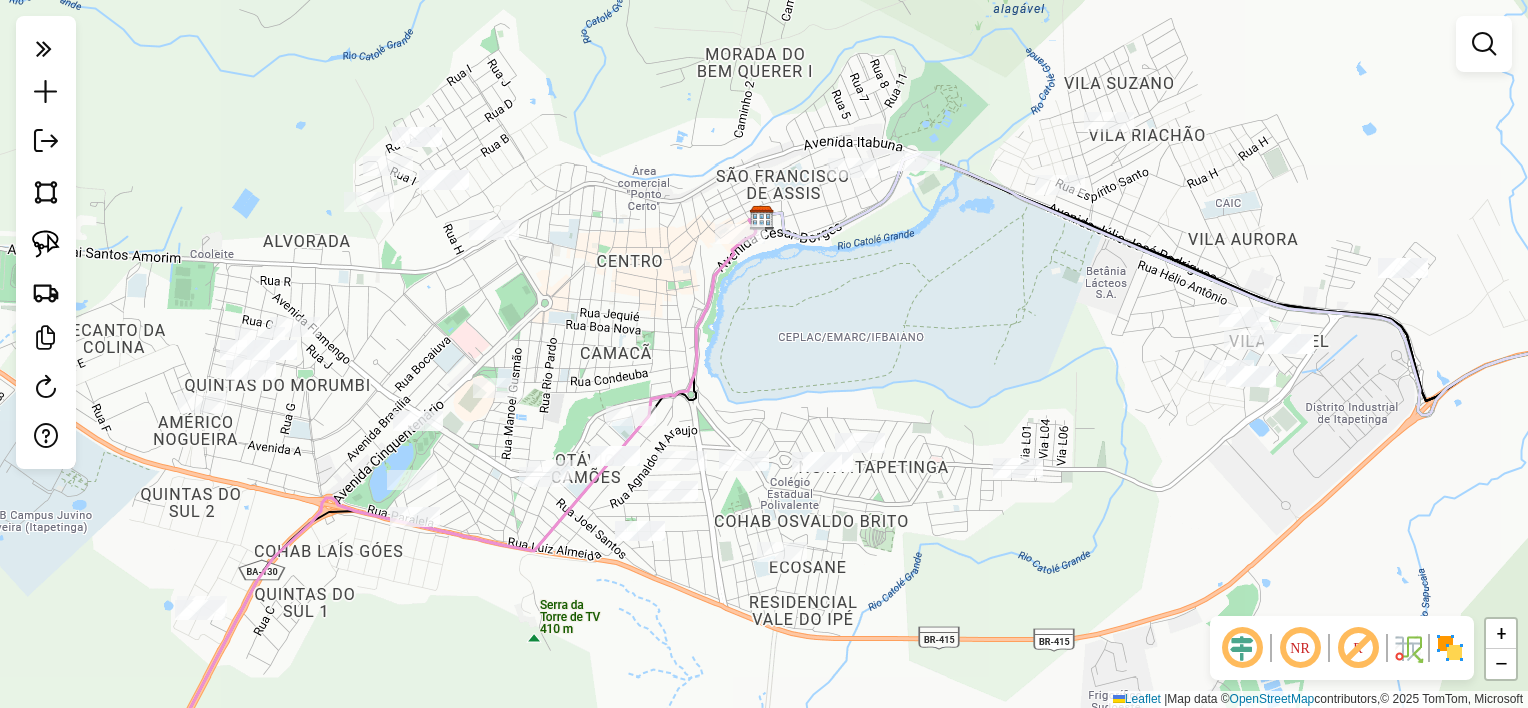 drag, startPoint x: 792, startPoint y: 118, endPoint x: 714, endPoint y: 132, distance: 79.24645 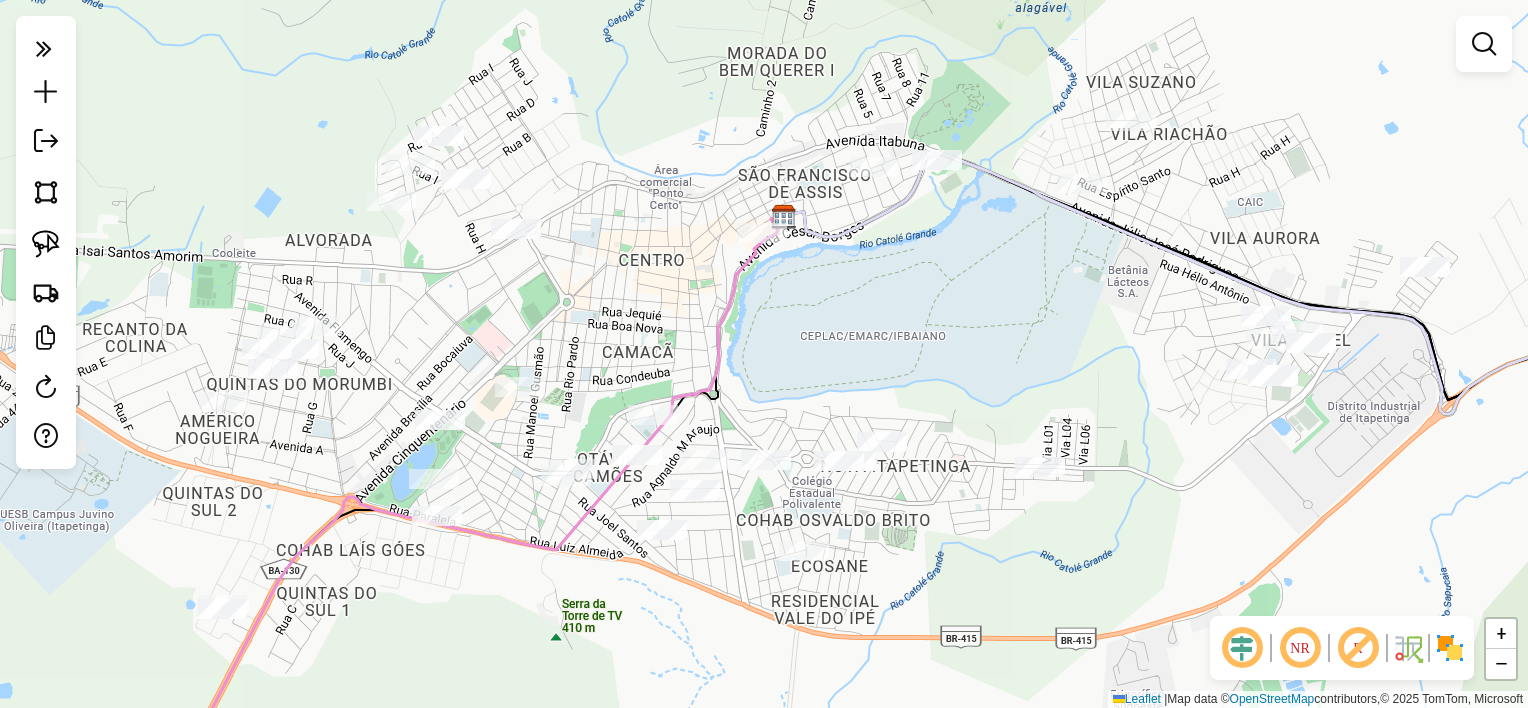 drag, startPoint x: 815, startPoint y: 340, endPoint x: 804, endPoint y: 337, distance: 11.401754 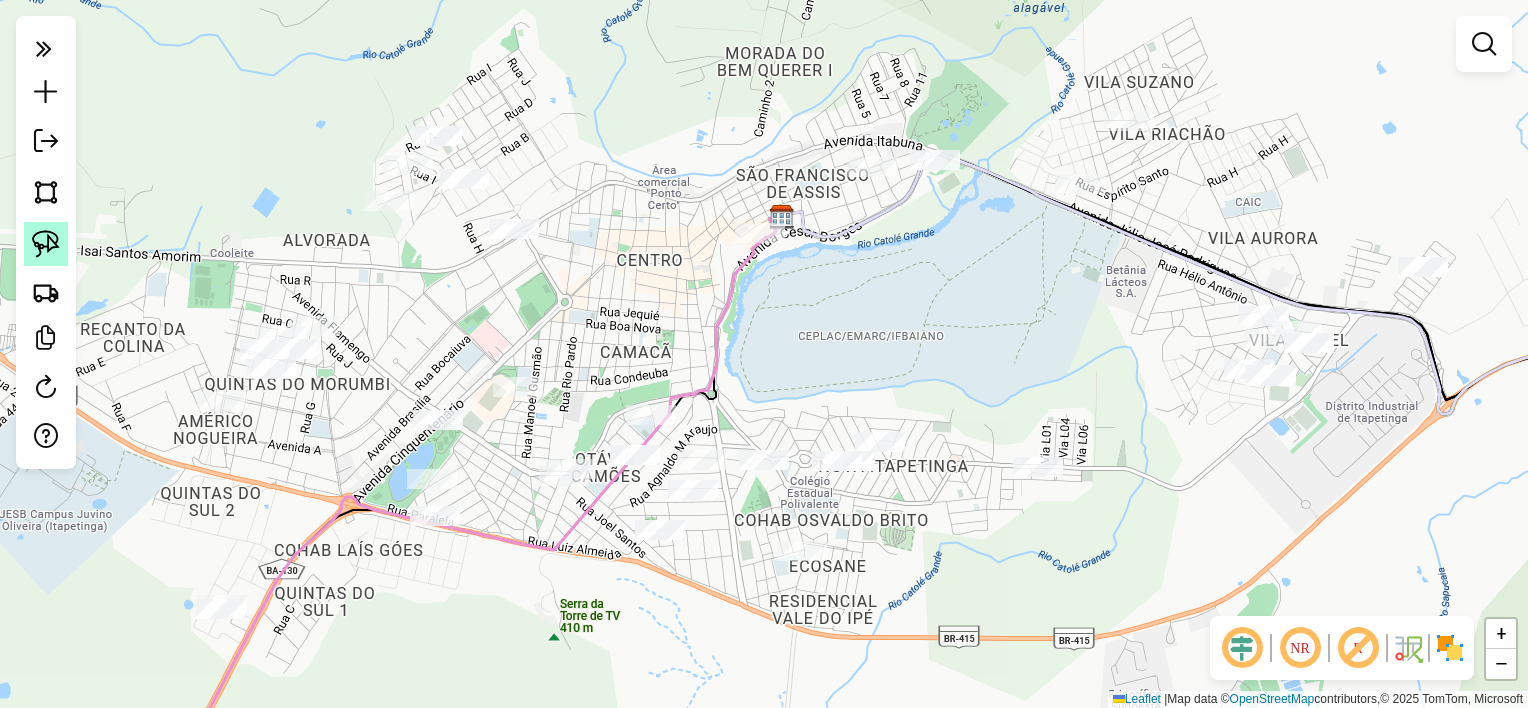 click 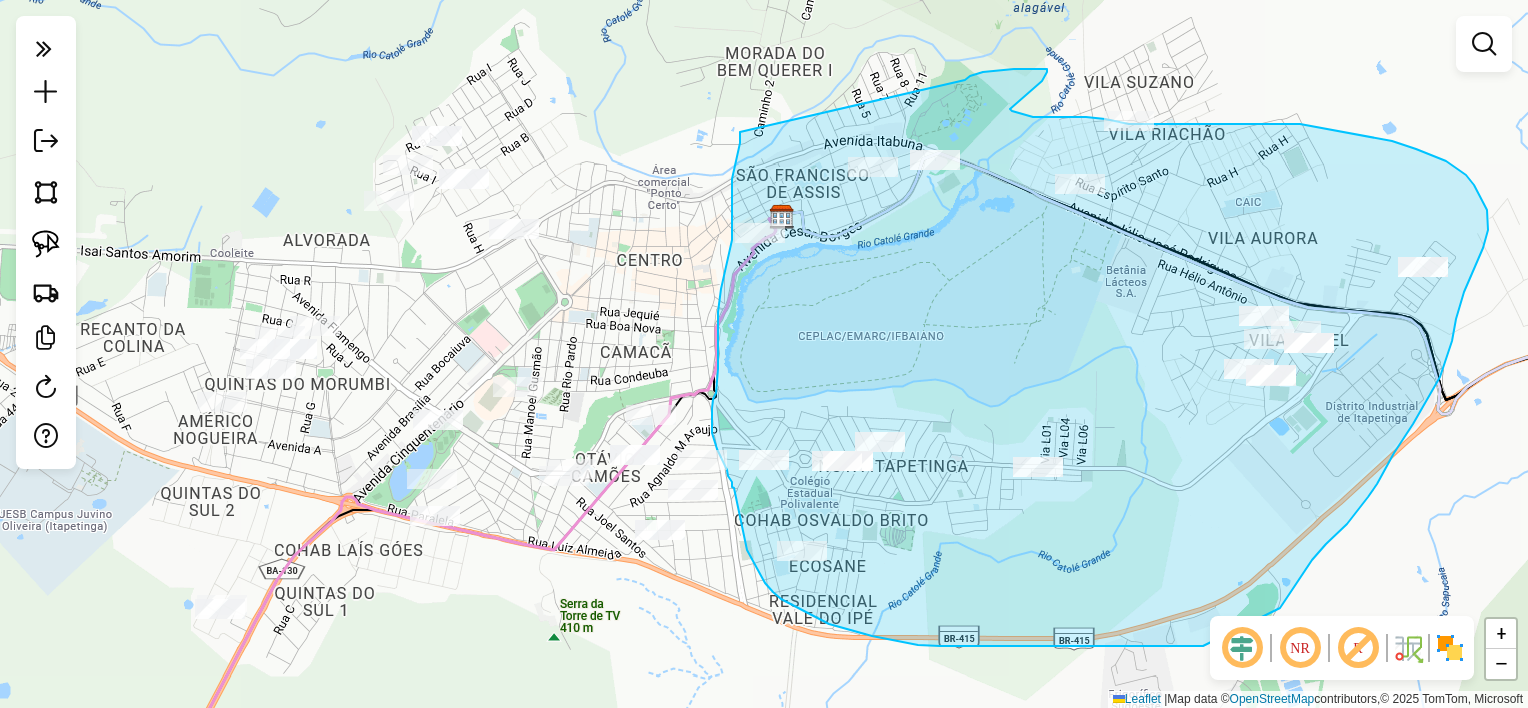 drag, startPoint x: 740, startPoint y: 132, endPoint x: 957, endPoint y: 89, distance: 221.21935 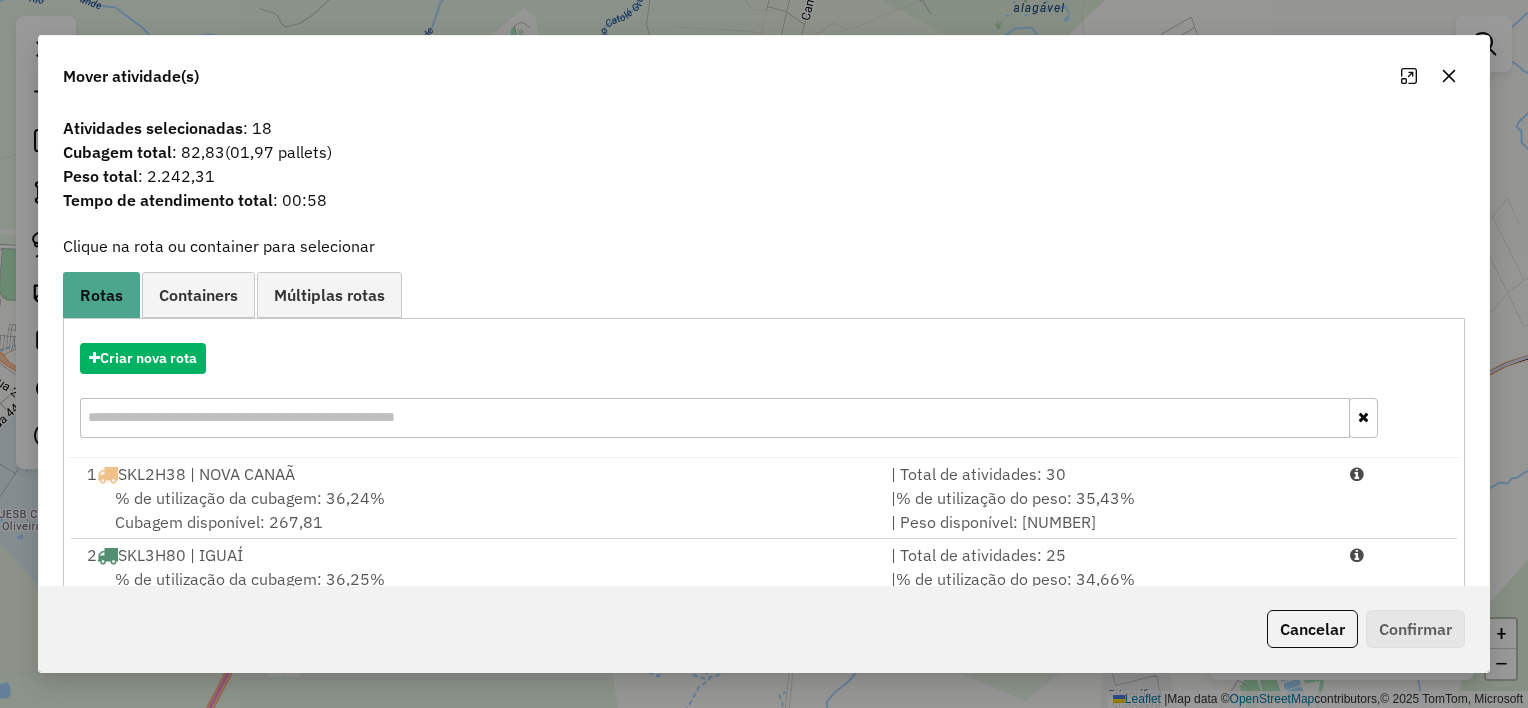 click 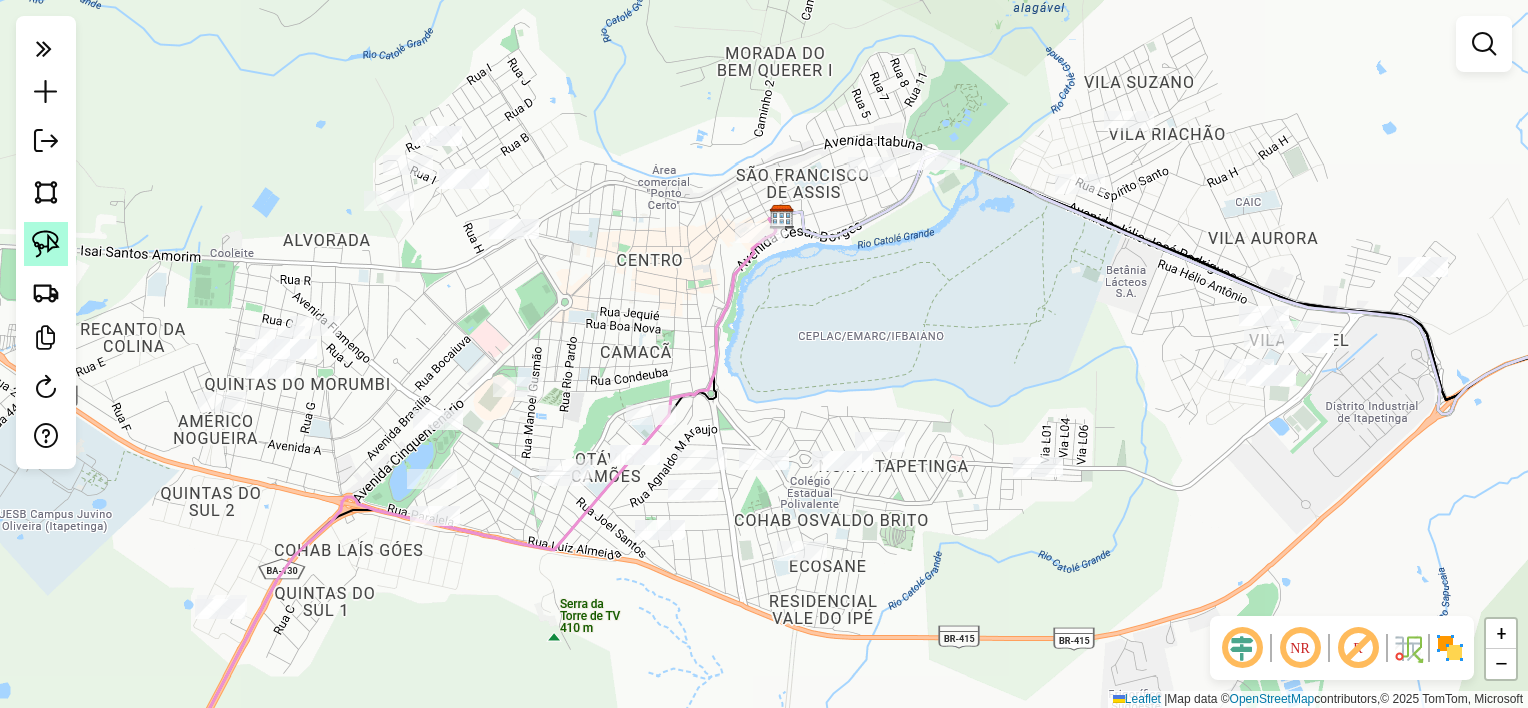 click 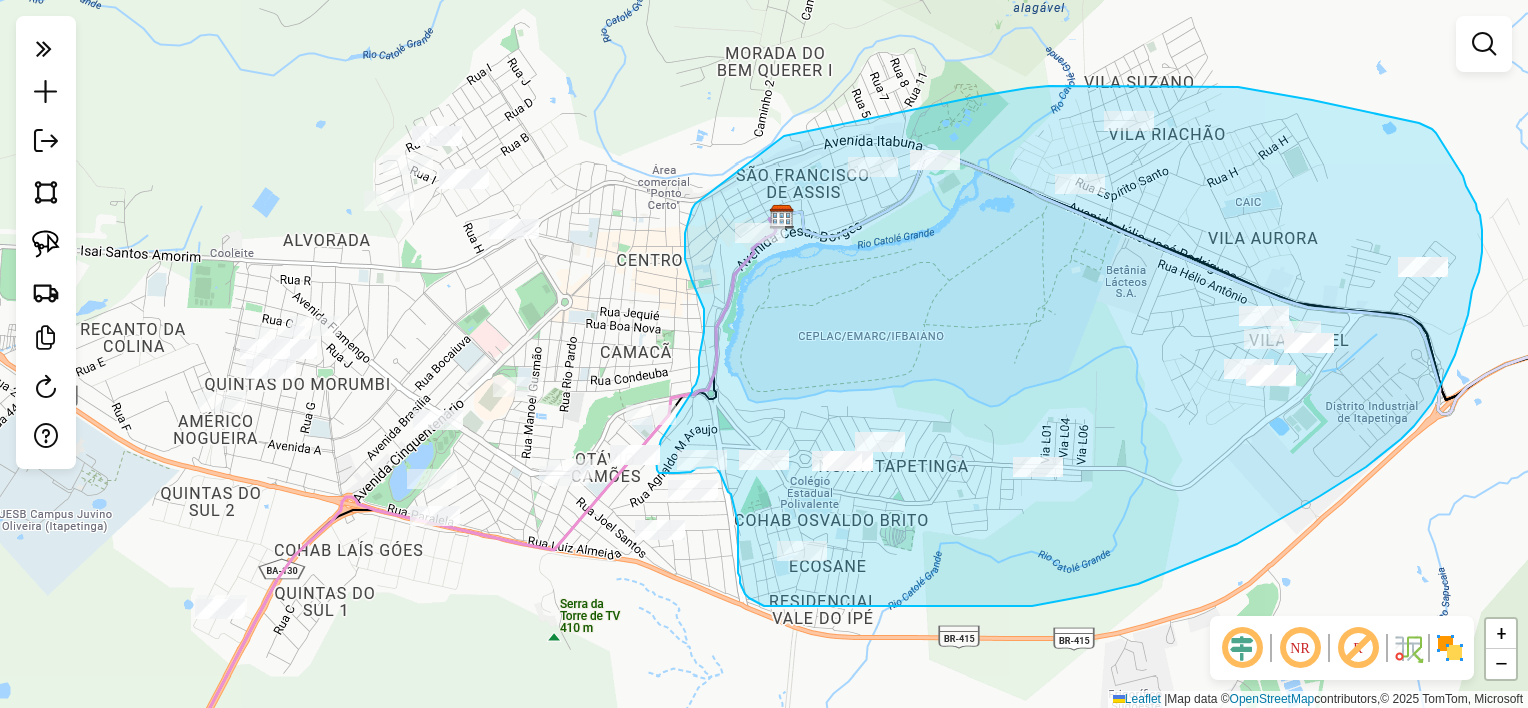drag, startPoint x: 847, startPoint y: 123, endPoint x: 700, endPoint y: 208, distance: 169.80577 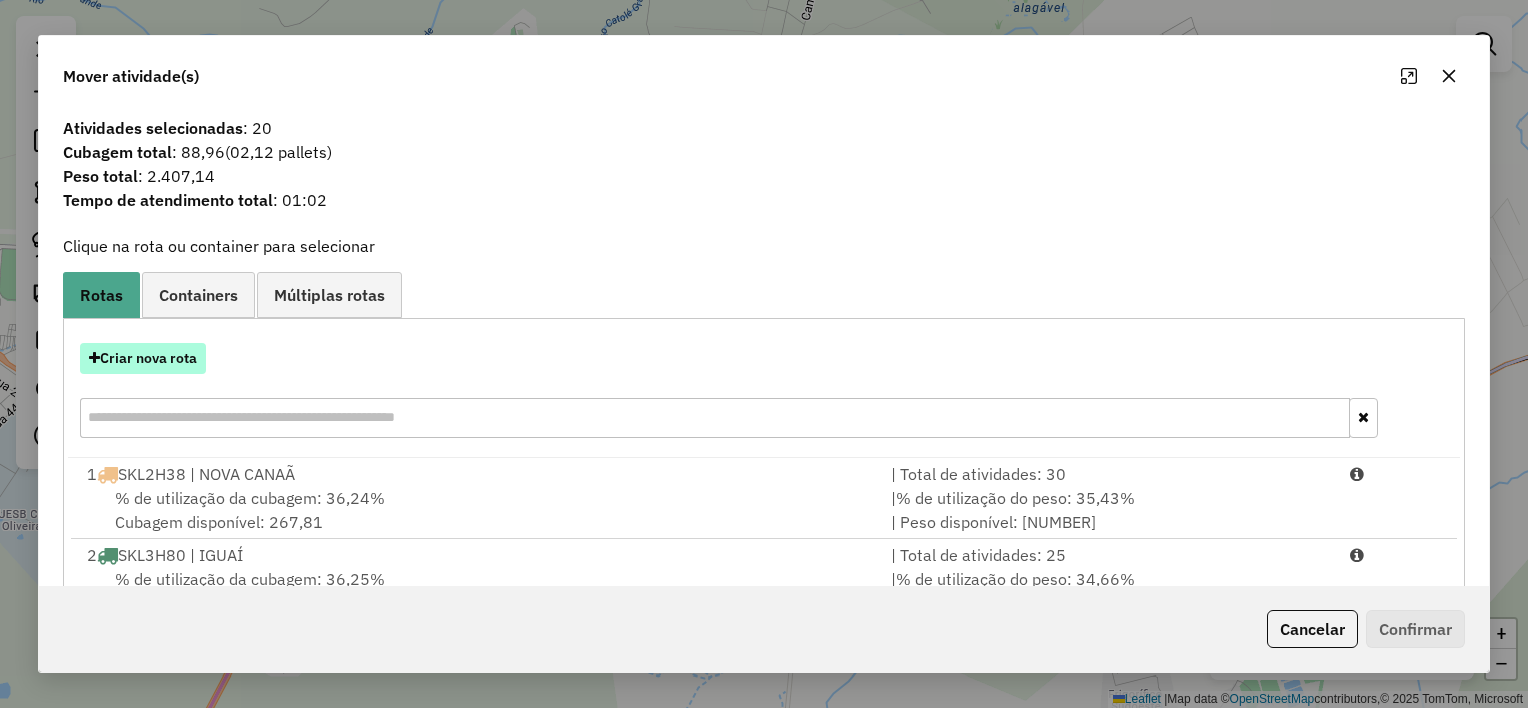 click on "Criar nova rota" at bounding box center [143, 358] 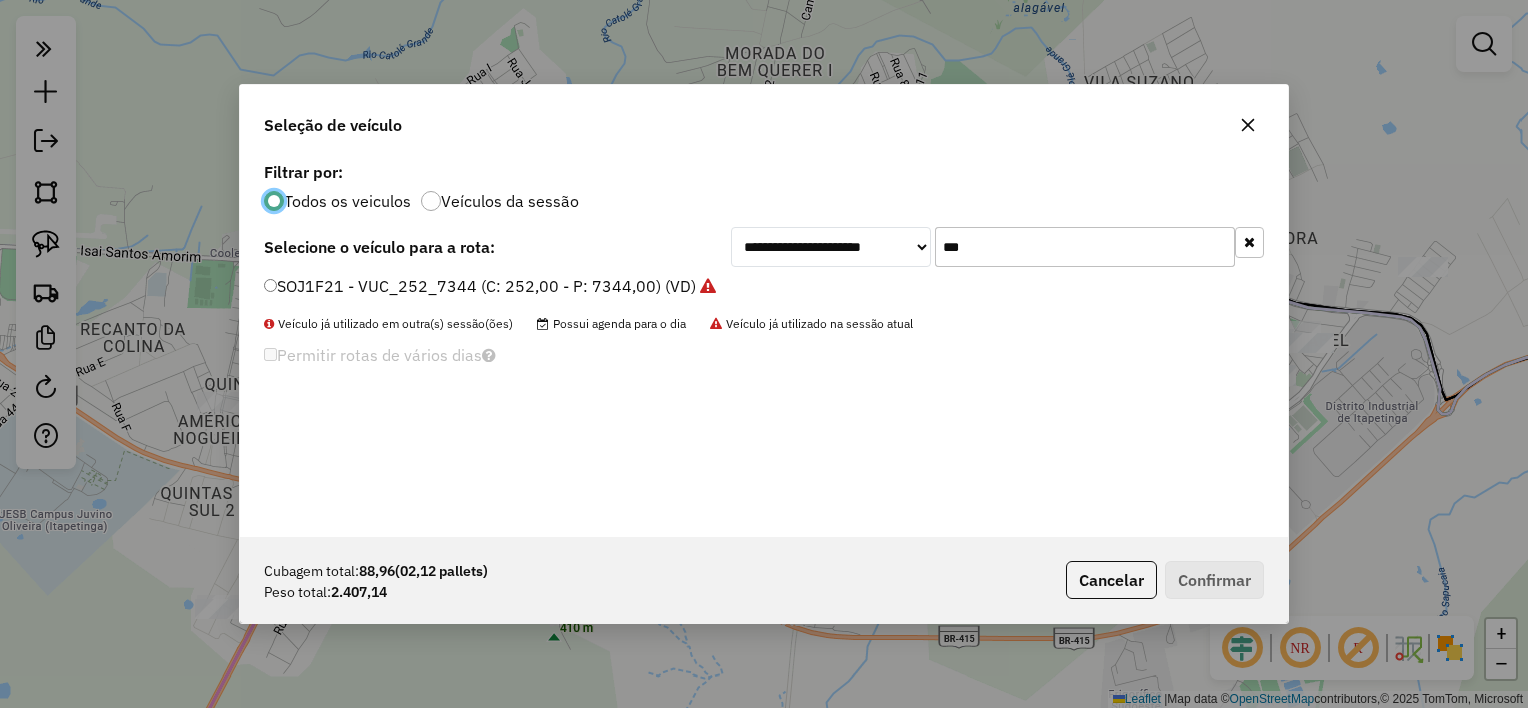 scroll, scrollTop: 10, scrollLeft: 6, axis: both 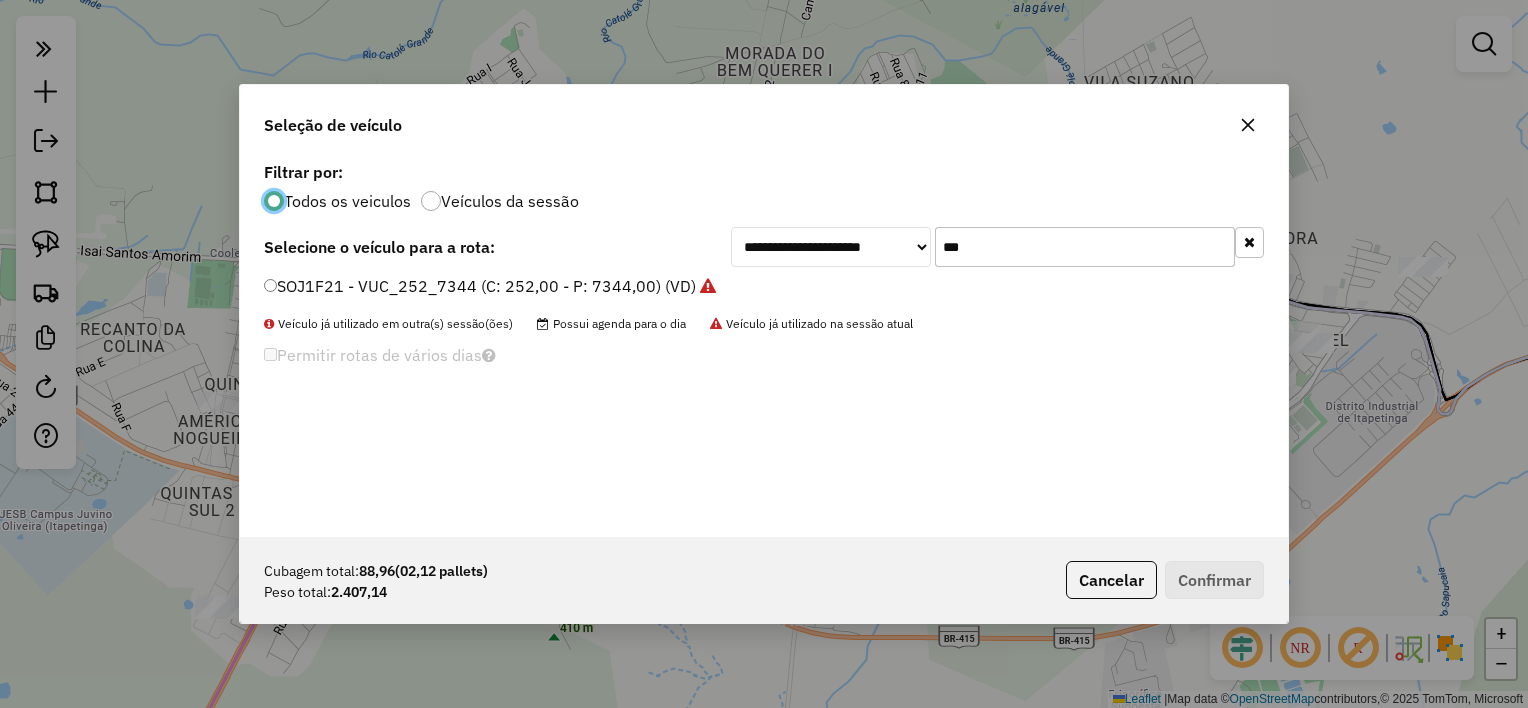 click on "***" 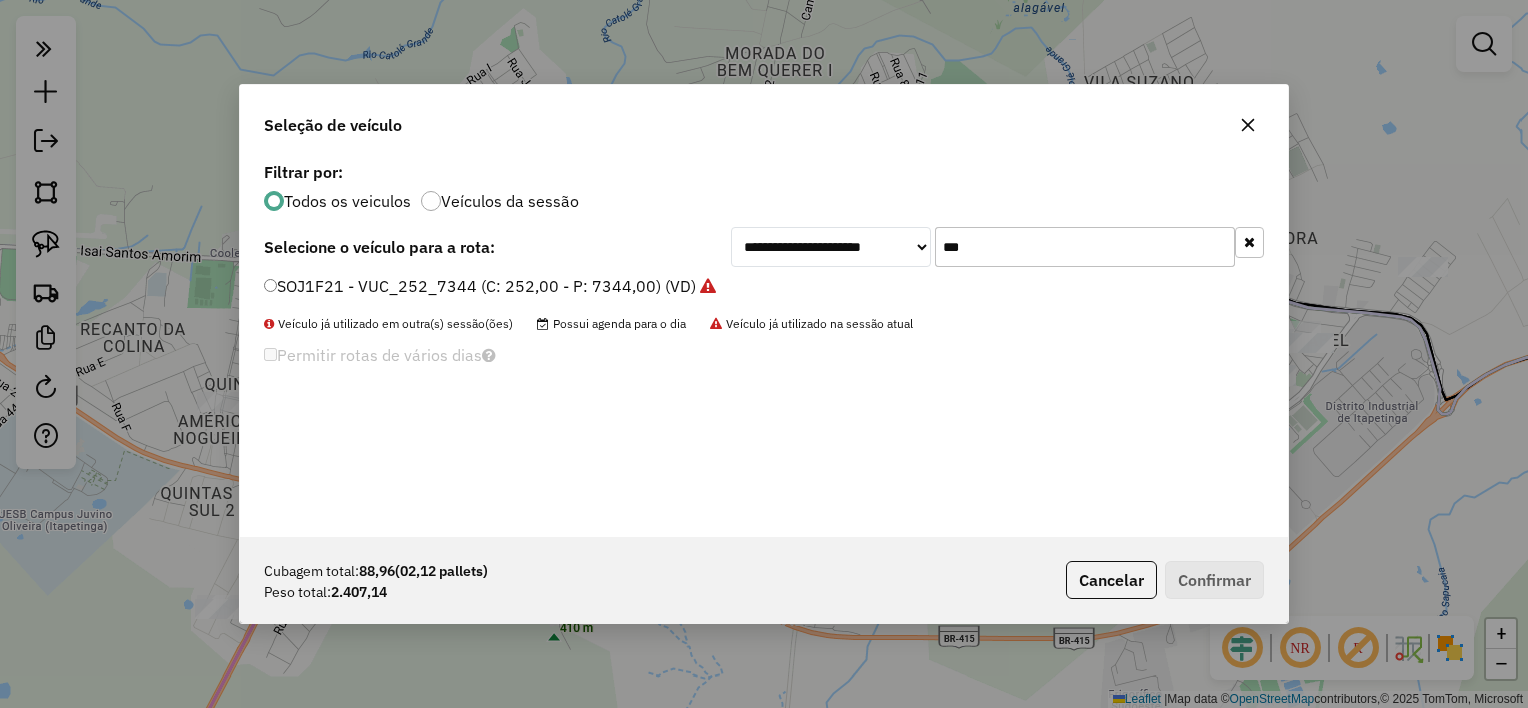 click on "***" 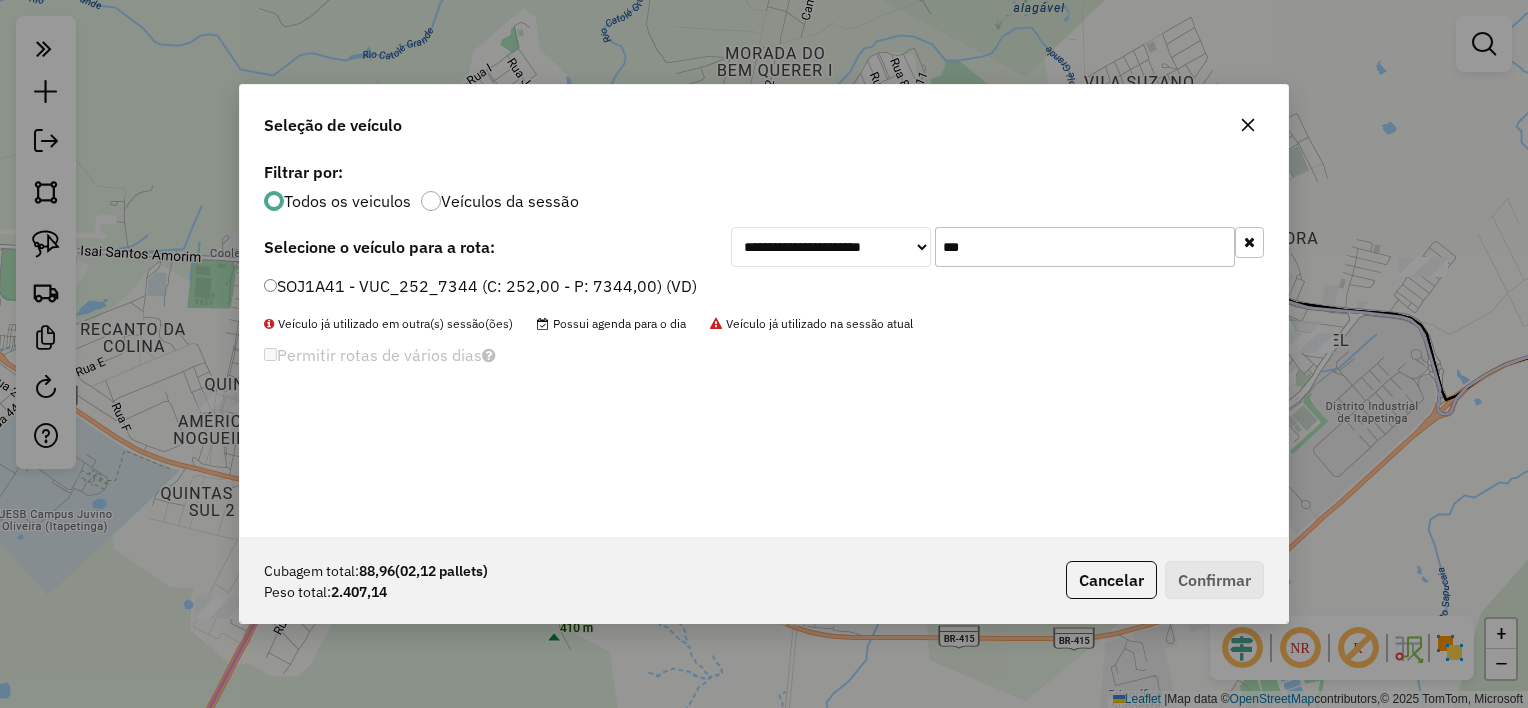 type on "***" 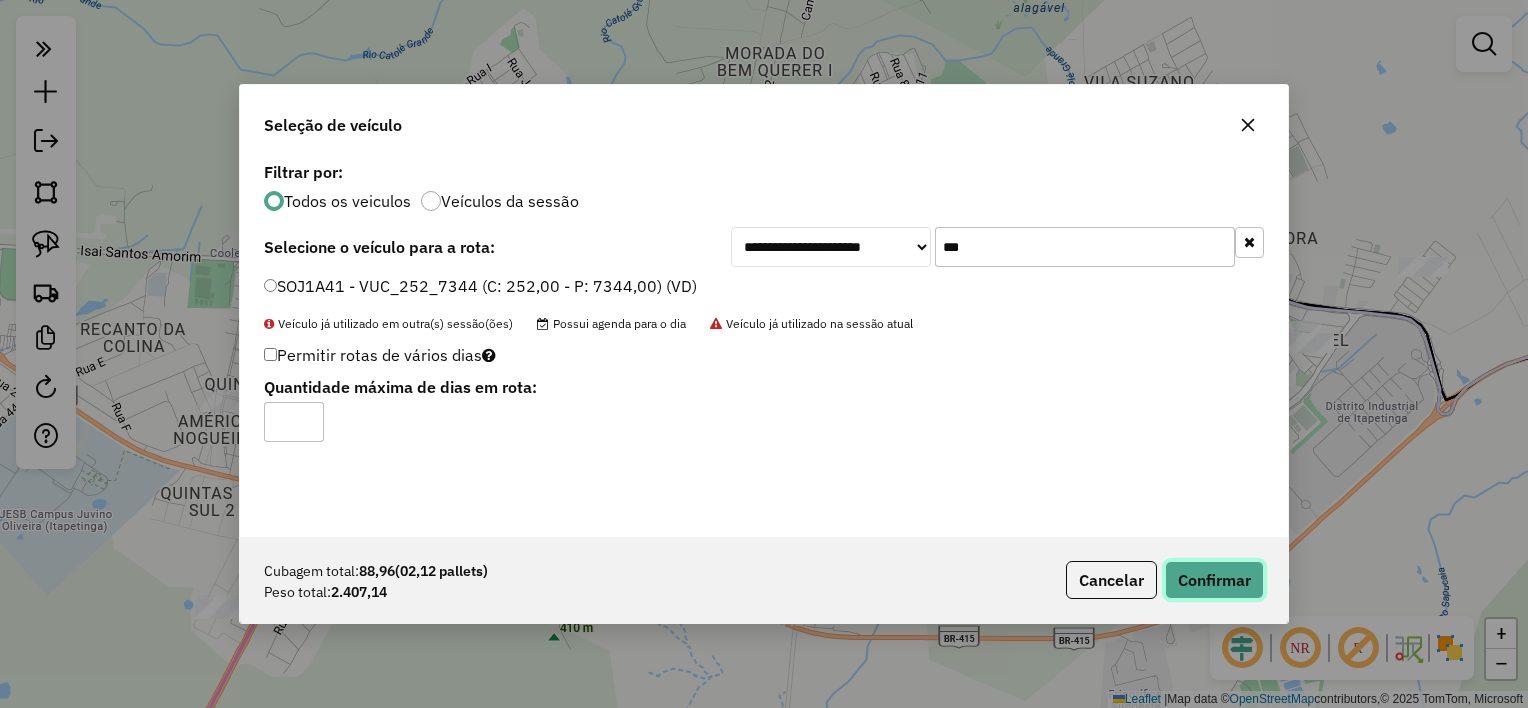 click on "Confirmar" 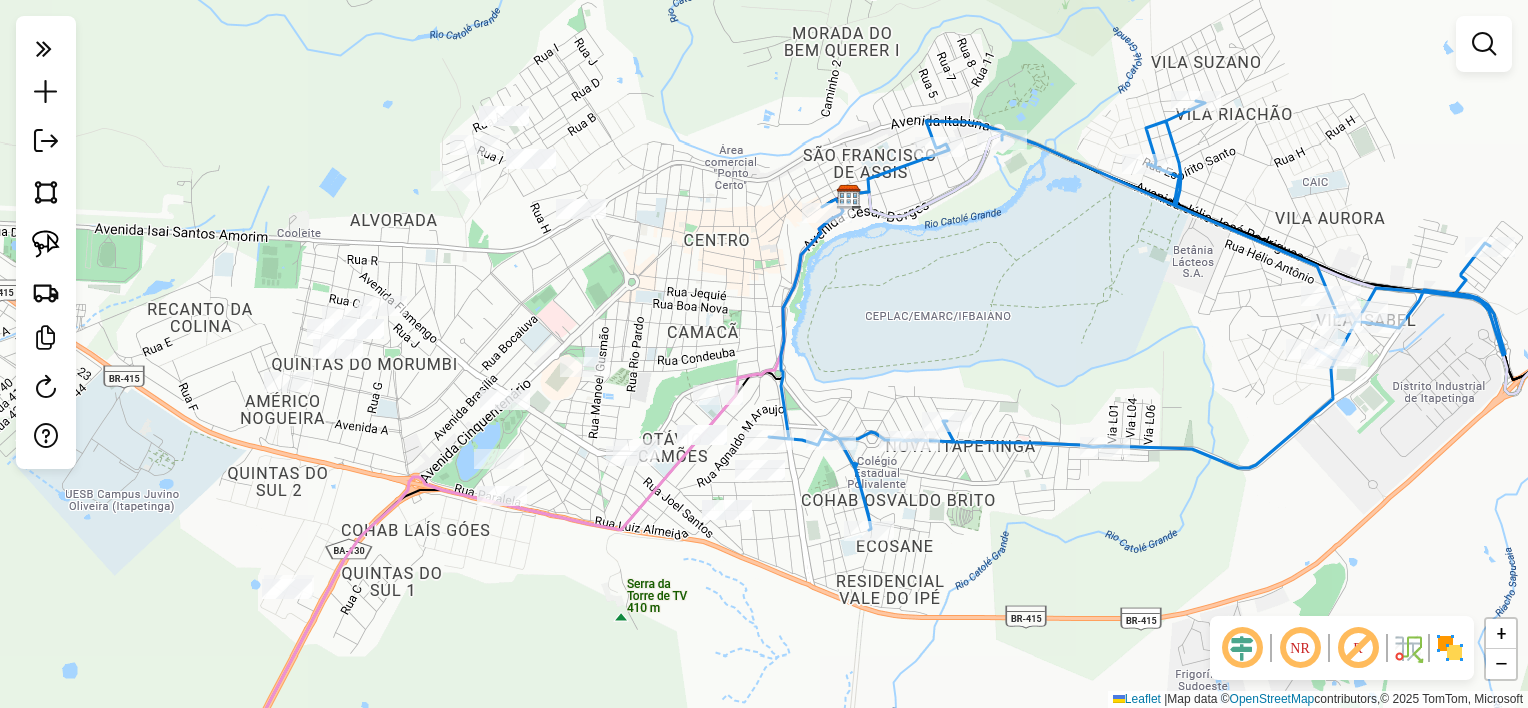 drag, startPoint x: 839, startPoint y: 338, endPoint x: 917, endPoint y: 315, distance: 81.32035 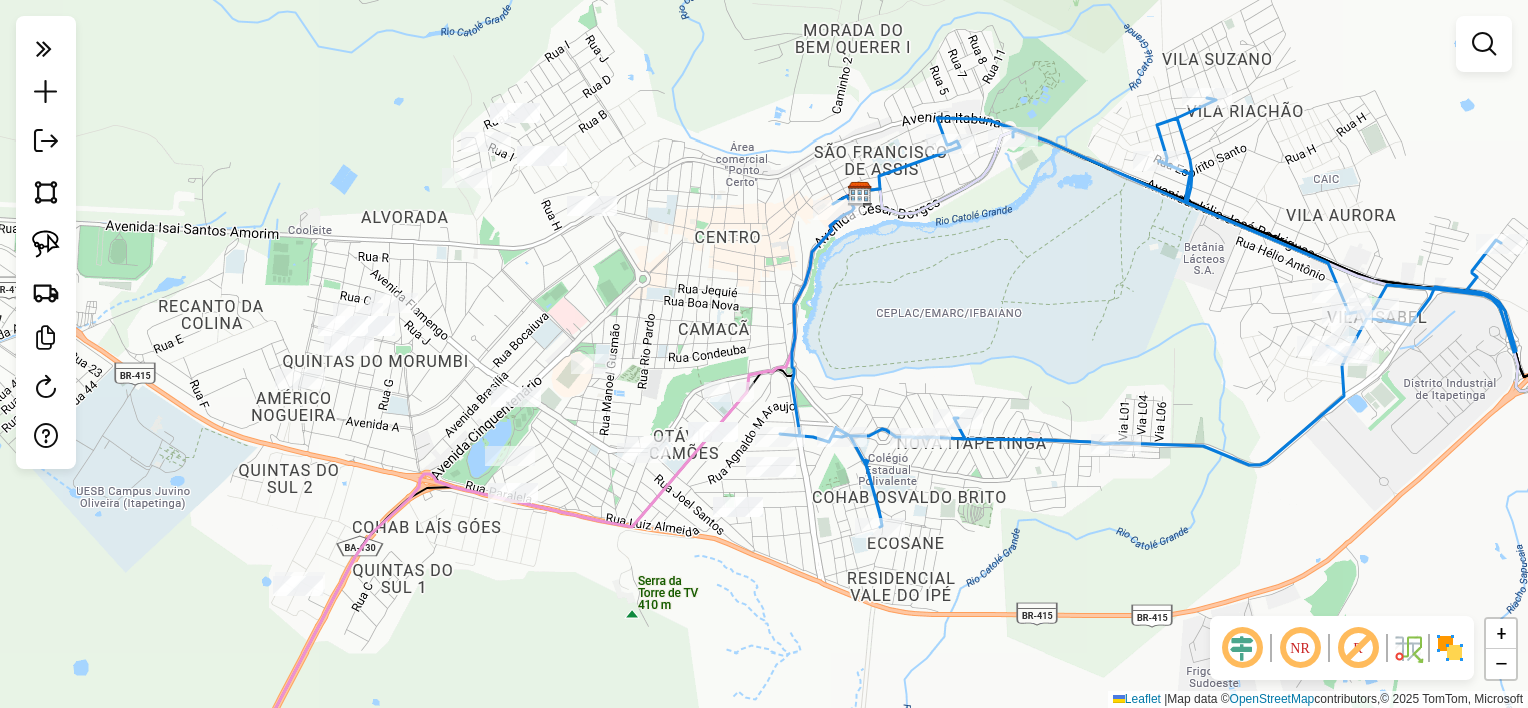 drag, startPoint x: 53, startPoint y: 240, endPoint x: 77, endPoint y: 232, distance: 25.298222 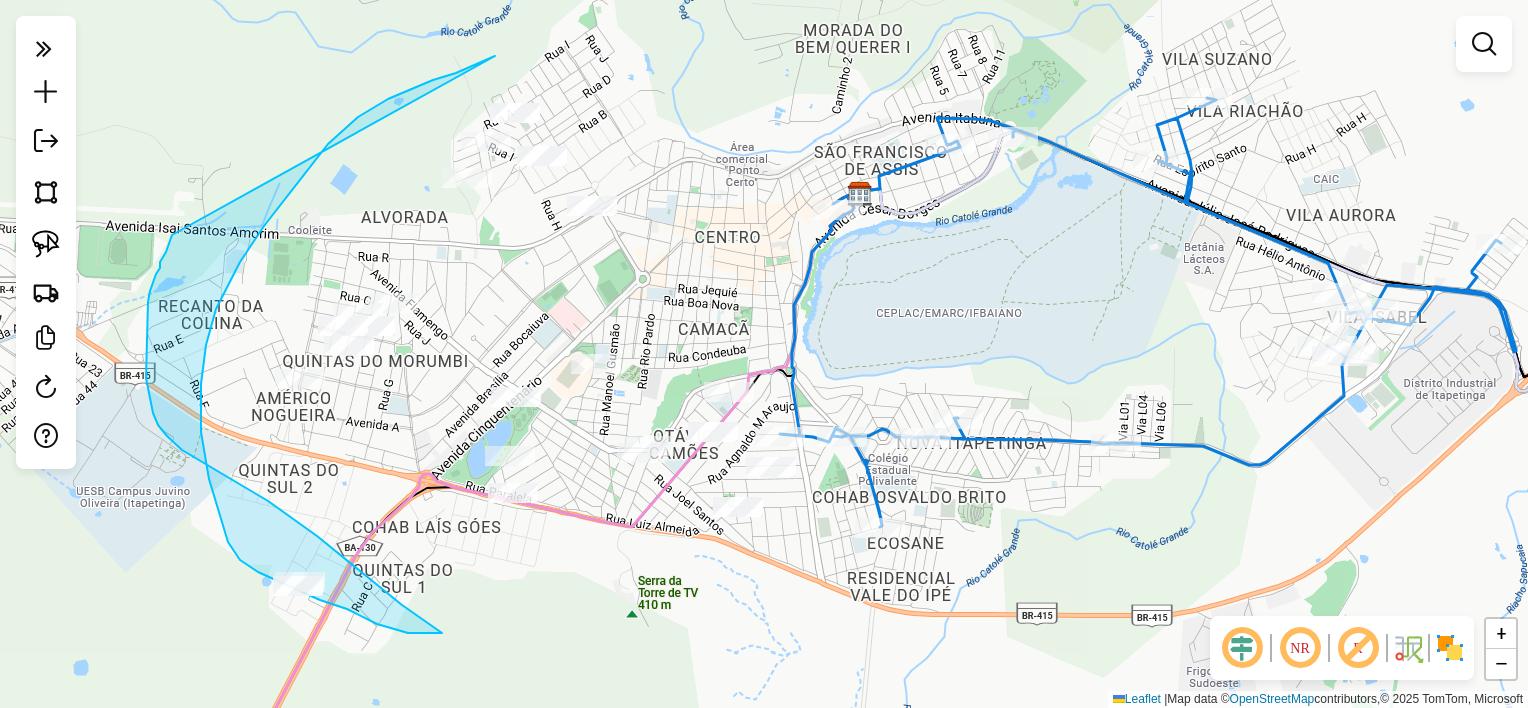 drag, startPoint x: 404, startPoint y: 92, endPoint x: 176, endPoint y: 224, distance: 263.45398 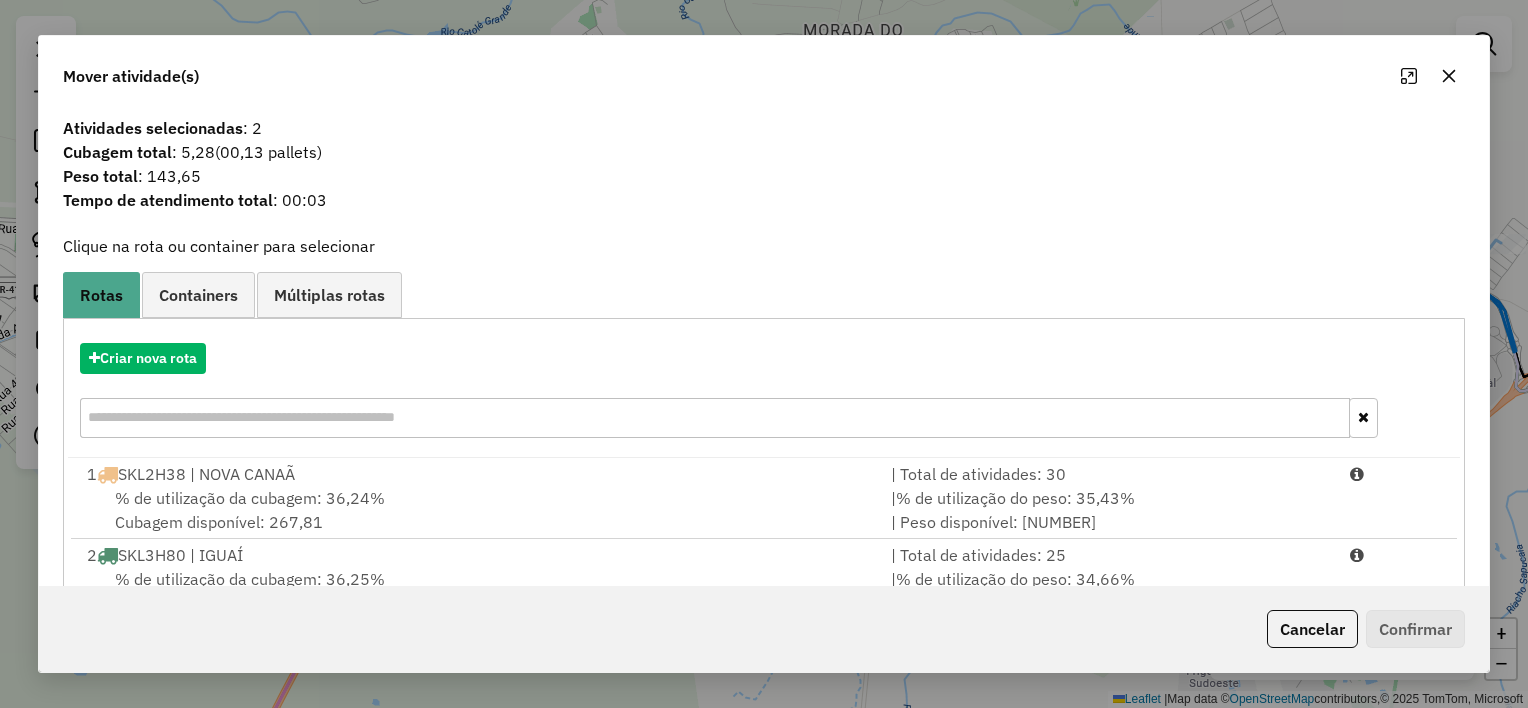 click 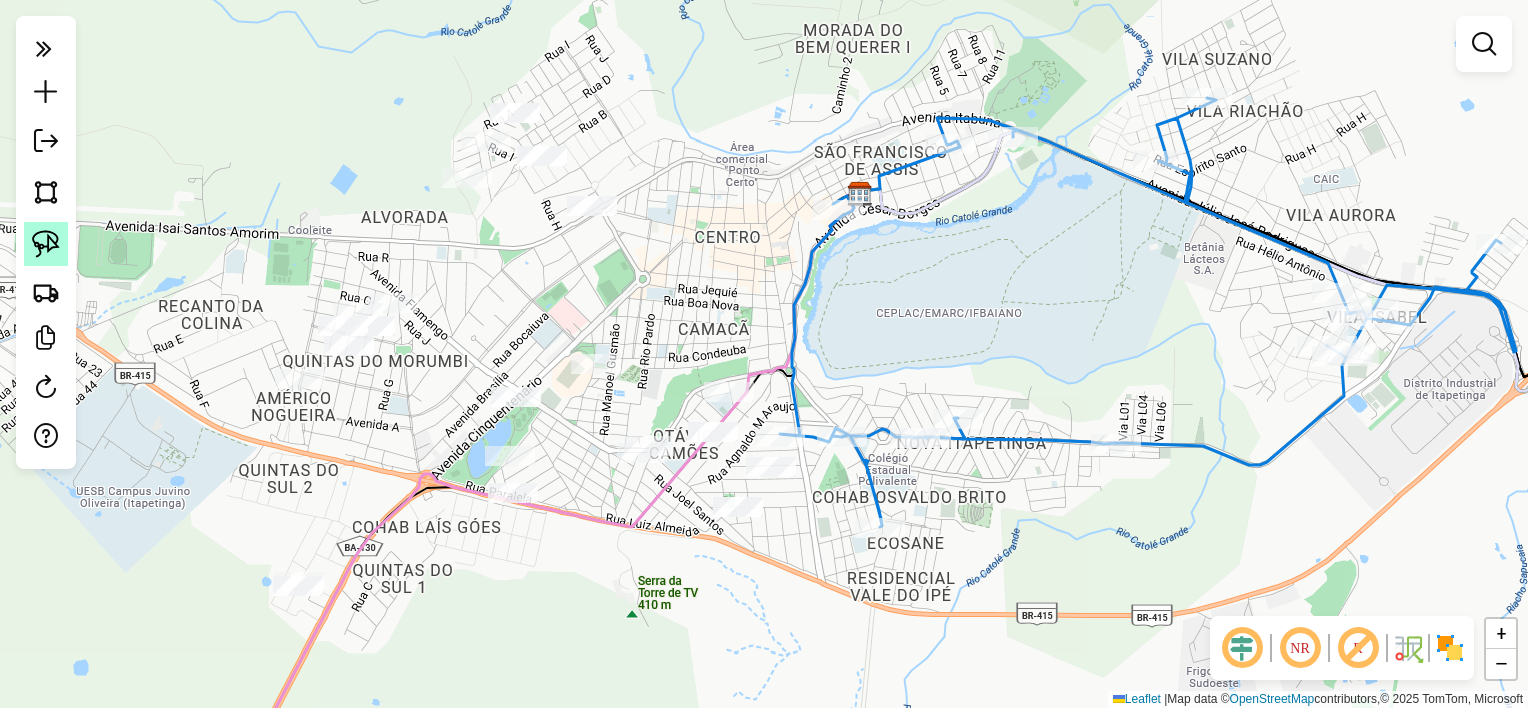 click 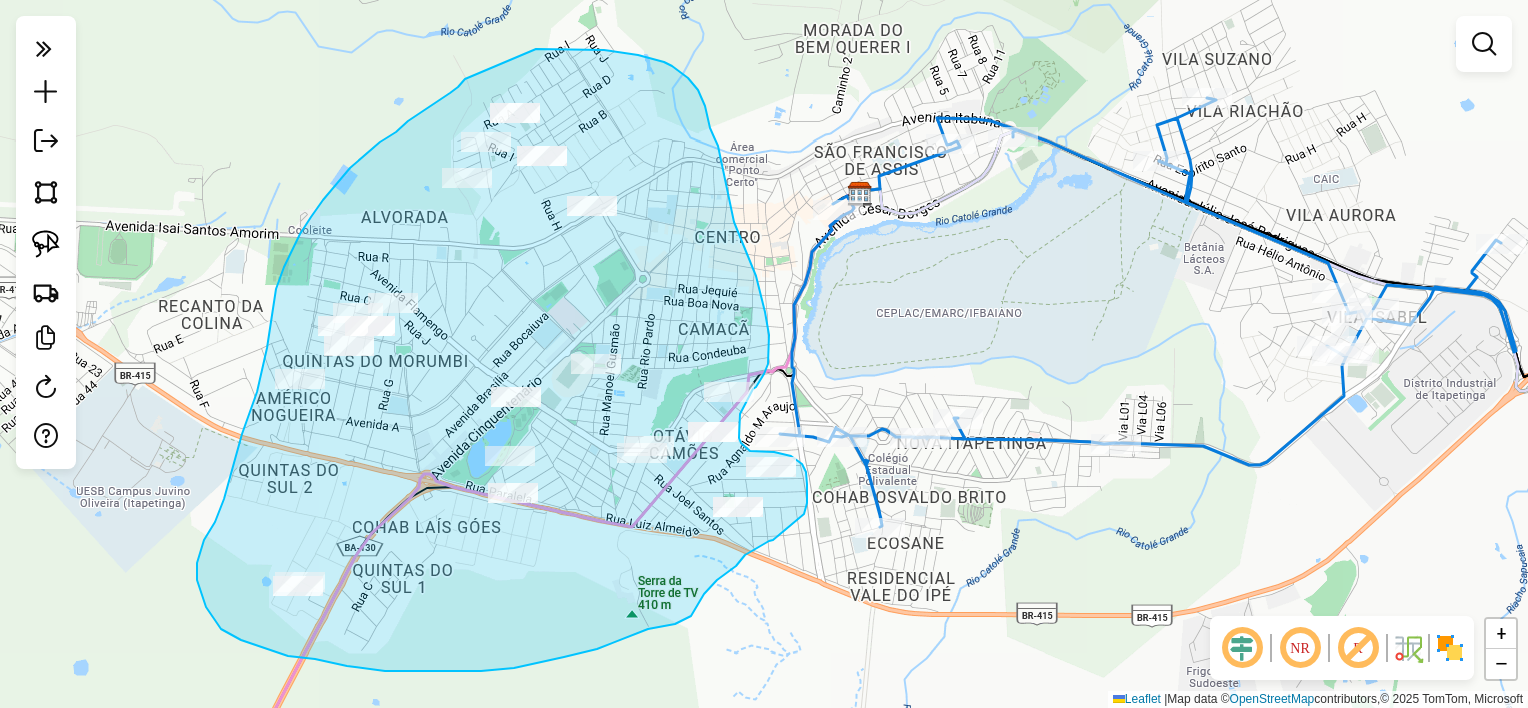 drag, startPoint x: 463, startPoint y: 82, endPoint x: 527, endPoint y: 49, distance: 72.00694 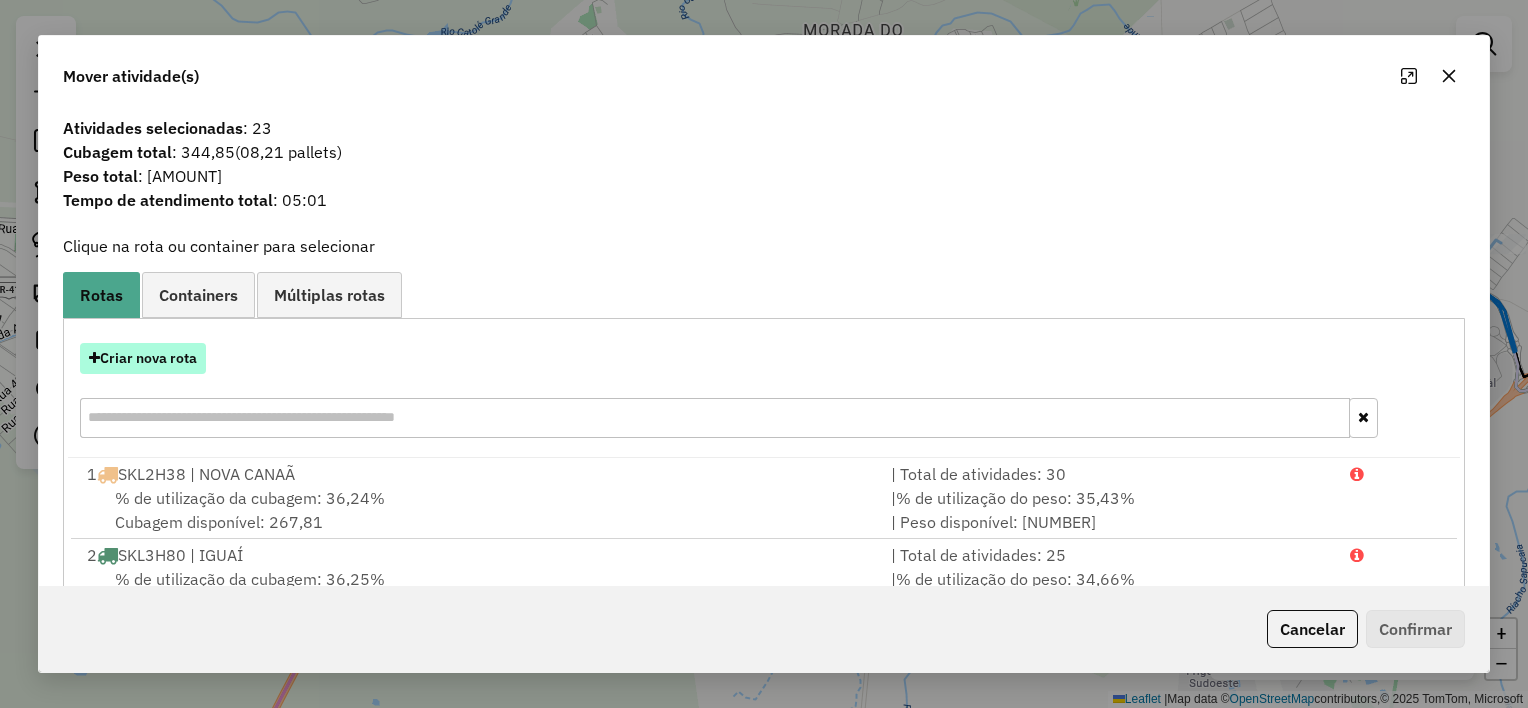 click on "Criar nova rota" at bounding box center (143, 358) 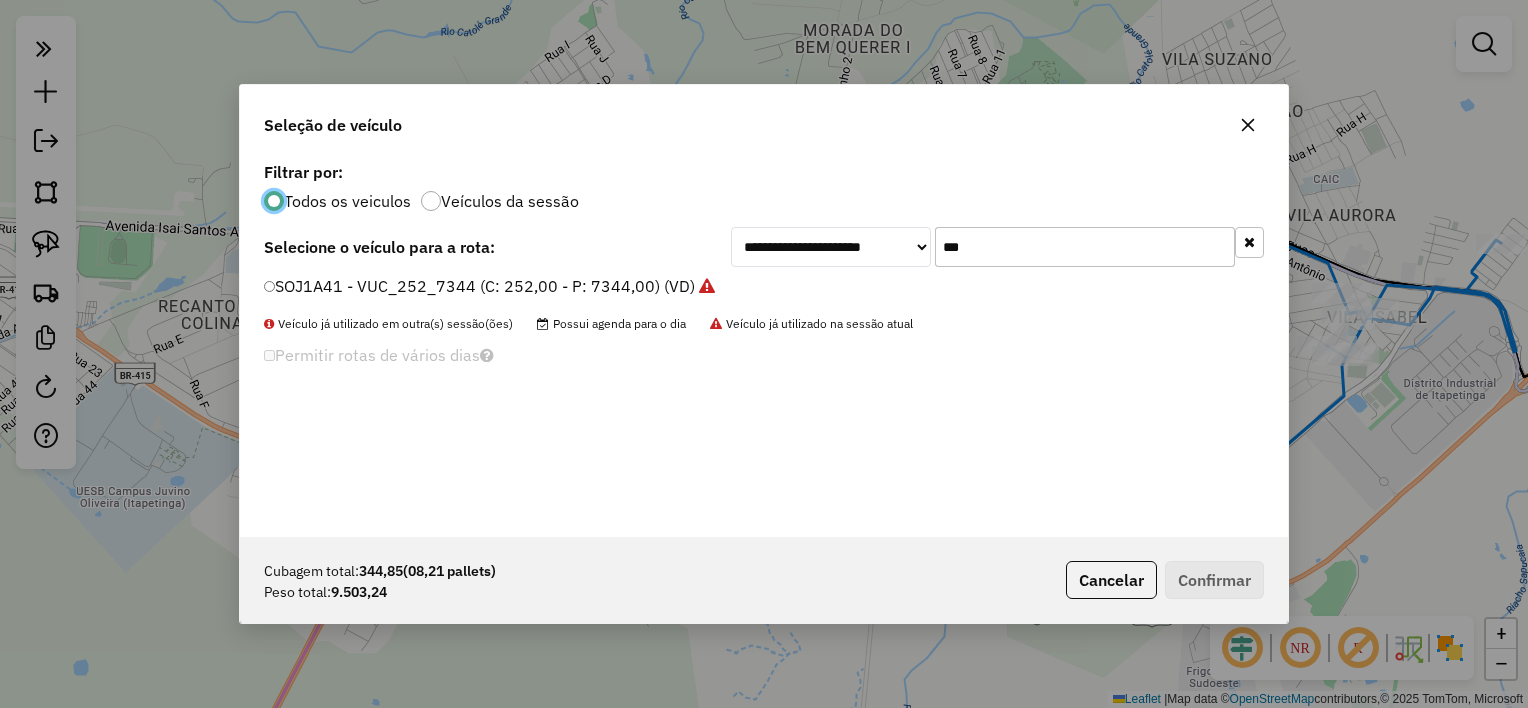 scroll, scrollTop: 10, scrollLeft: 6, axis: both 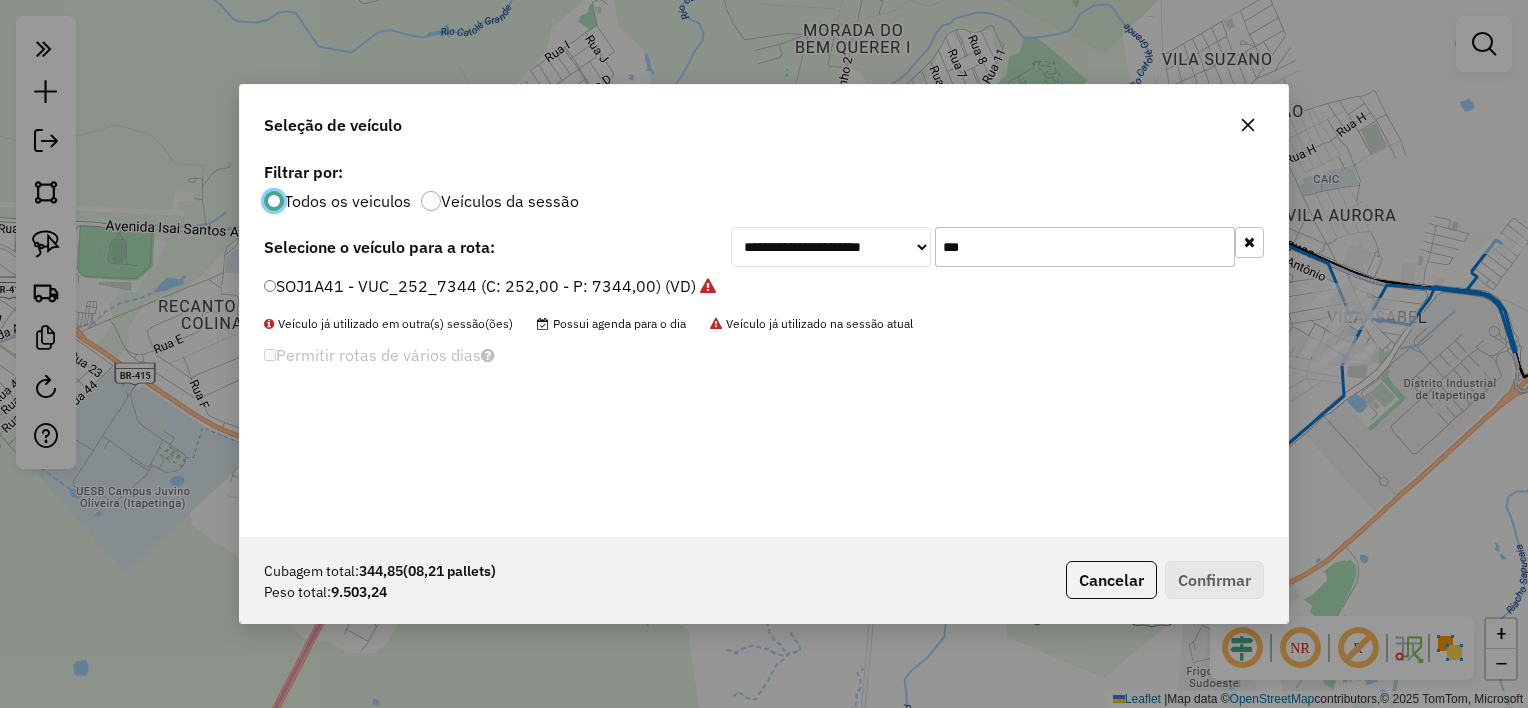 click on "***" 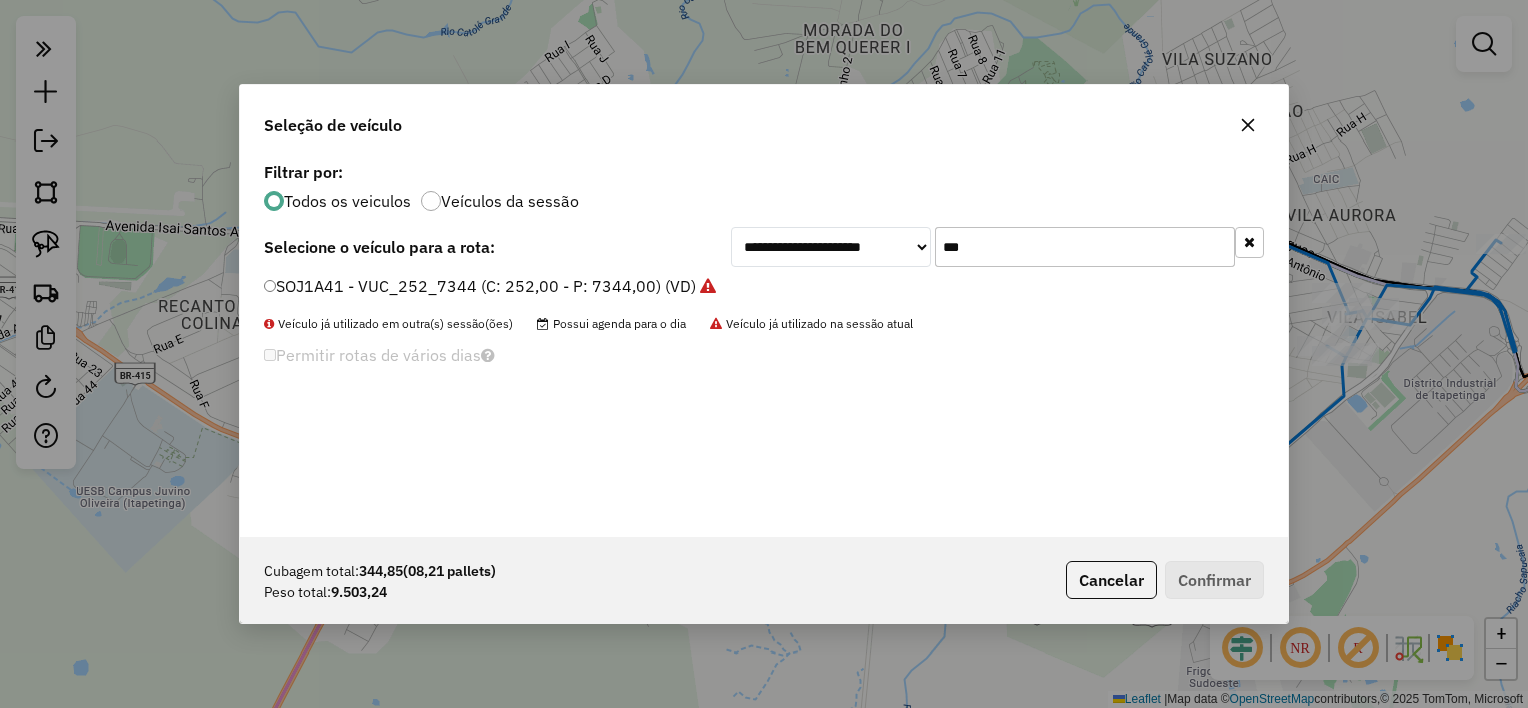 click on "***" 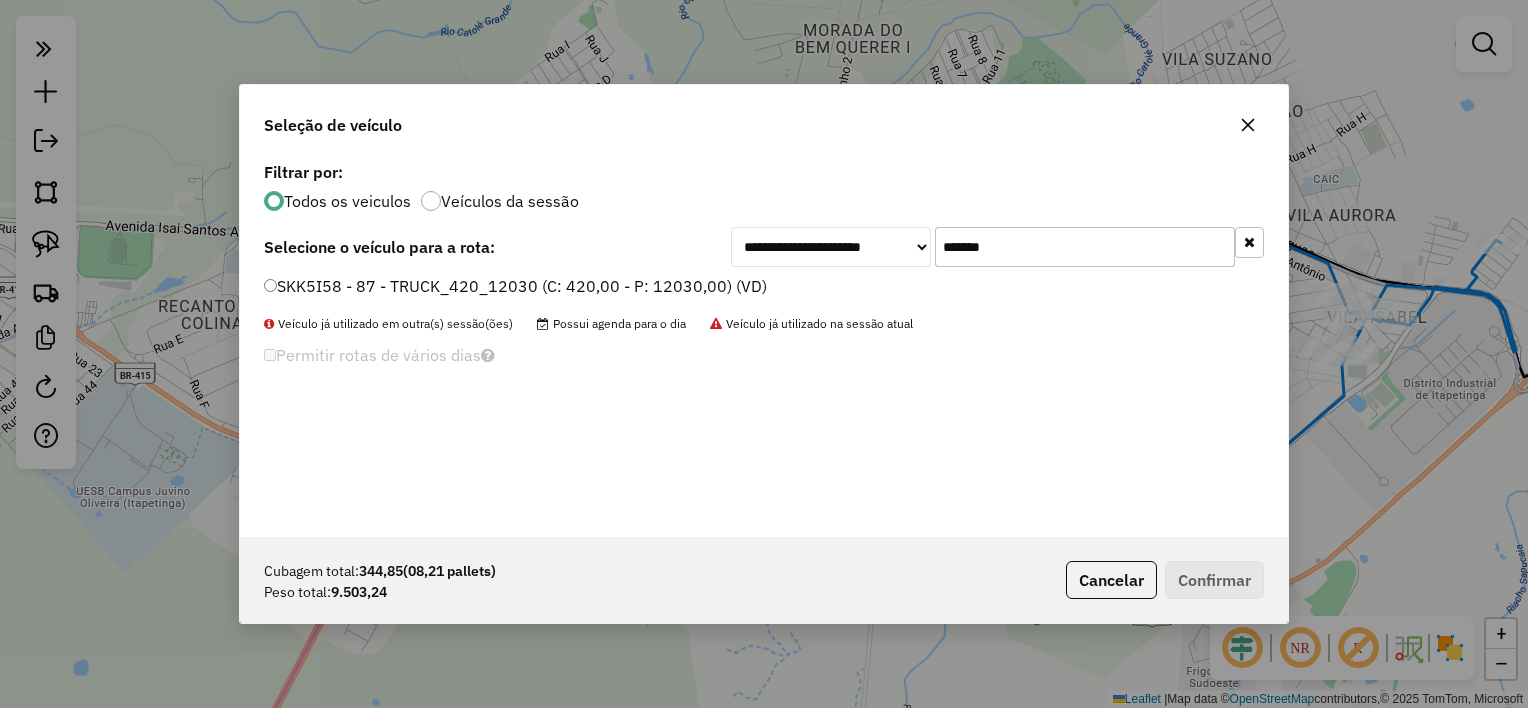 type on "*******" 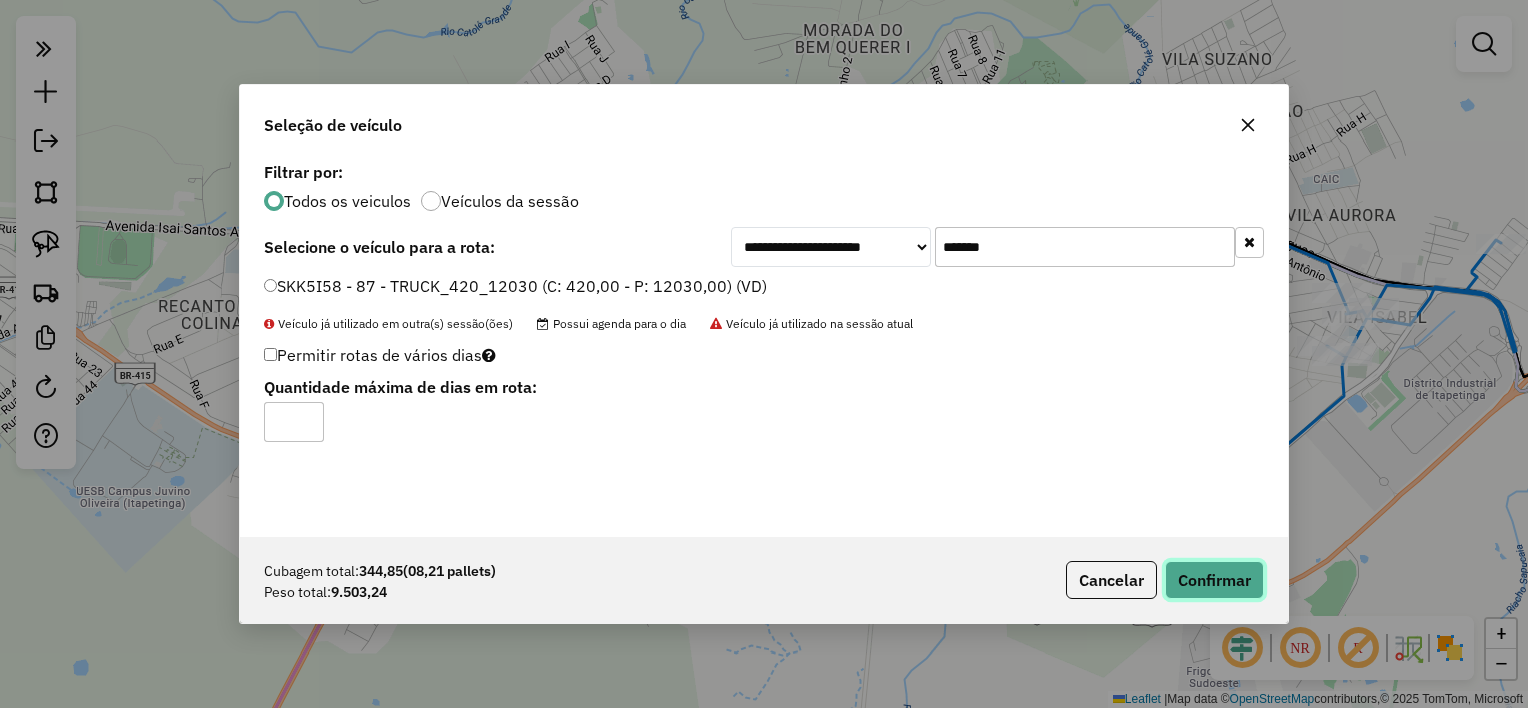click on "Confirmar" 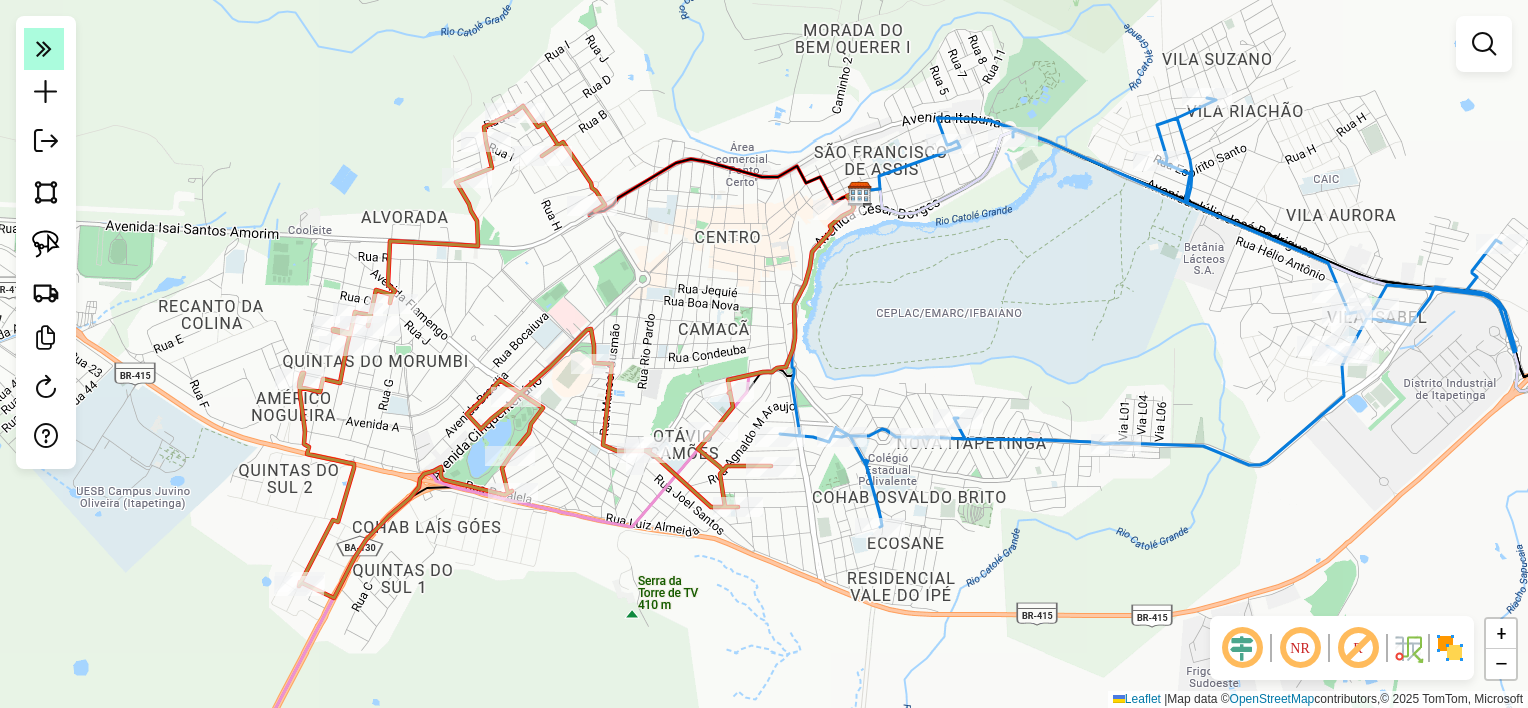 click 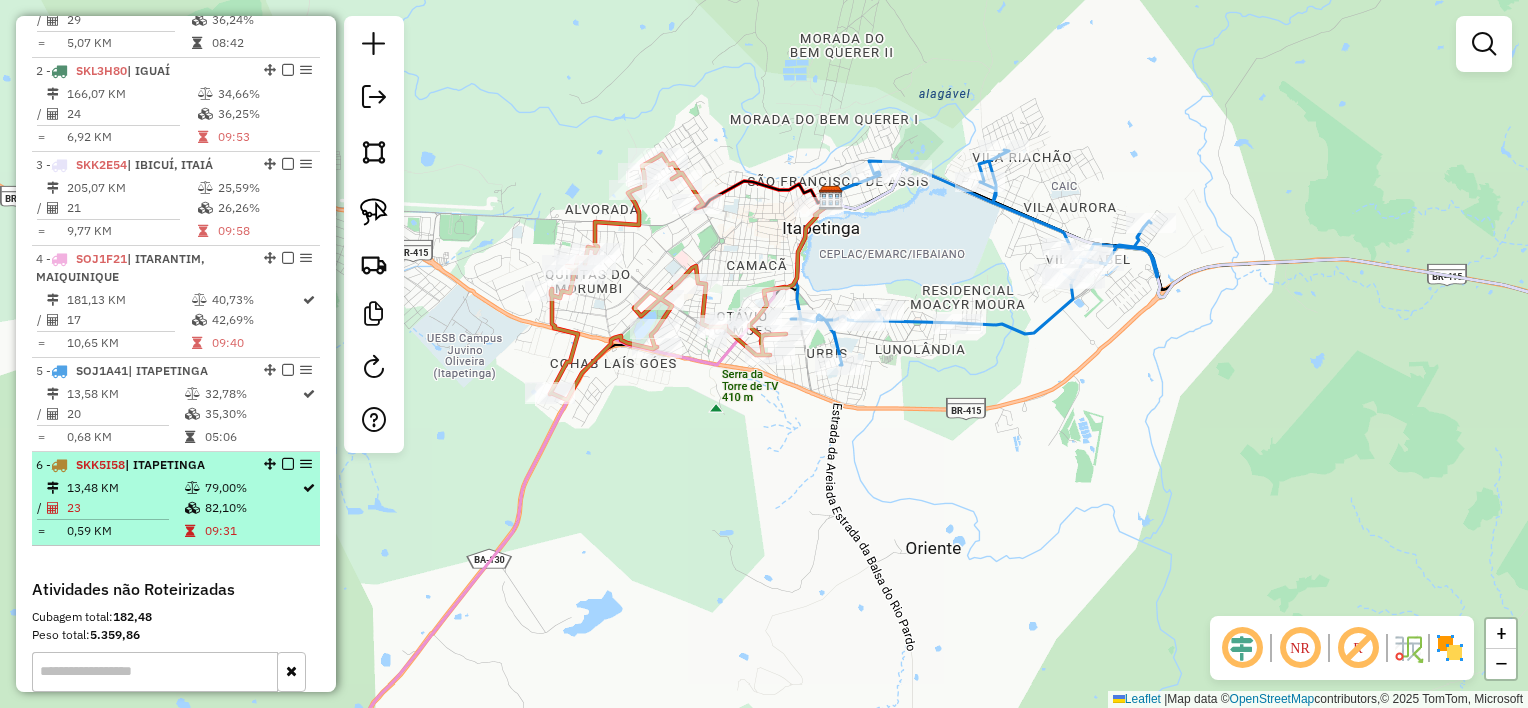 scroll, scrollTop: 900, scrollLeft: 0, axis: vertical 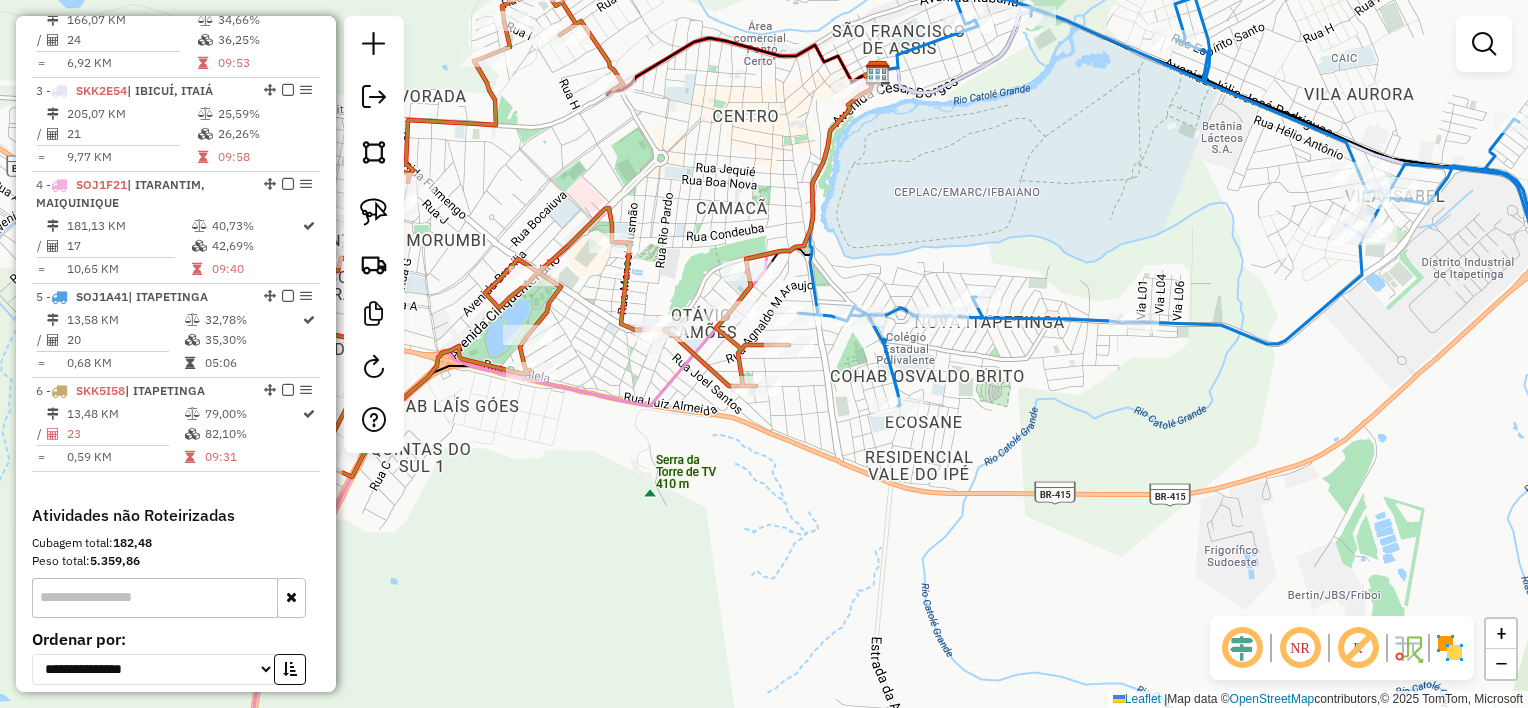 drag, startPoint x: 808, startPoint y: 221, endPoint x: 741, endPoint y: 173, distance: 82.419655 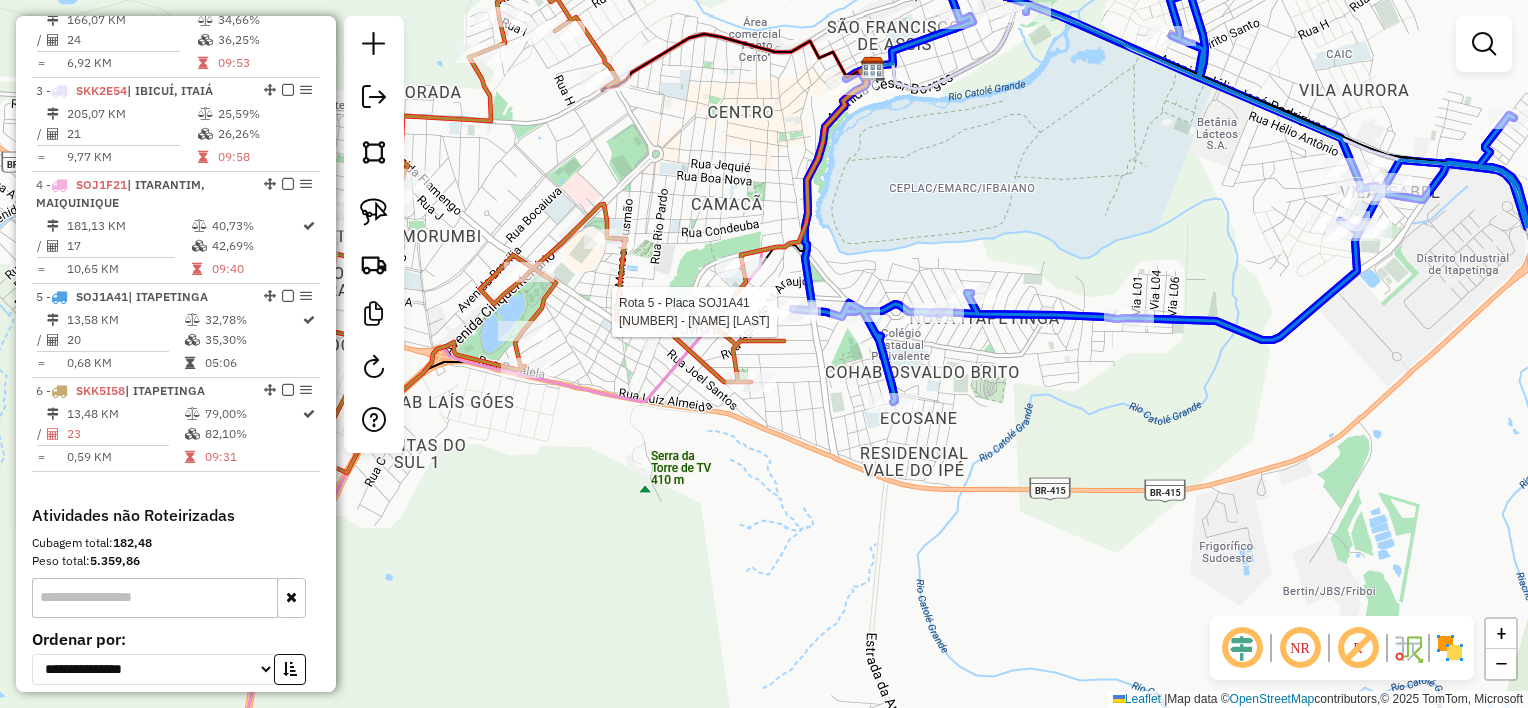 click 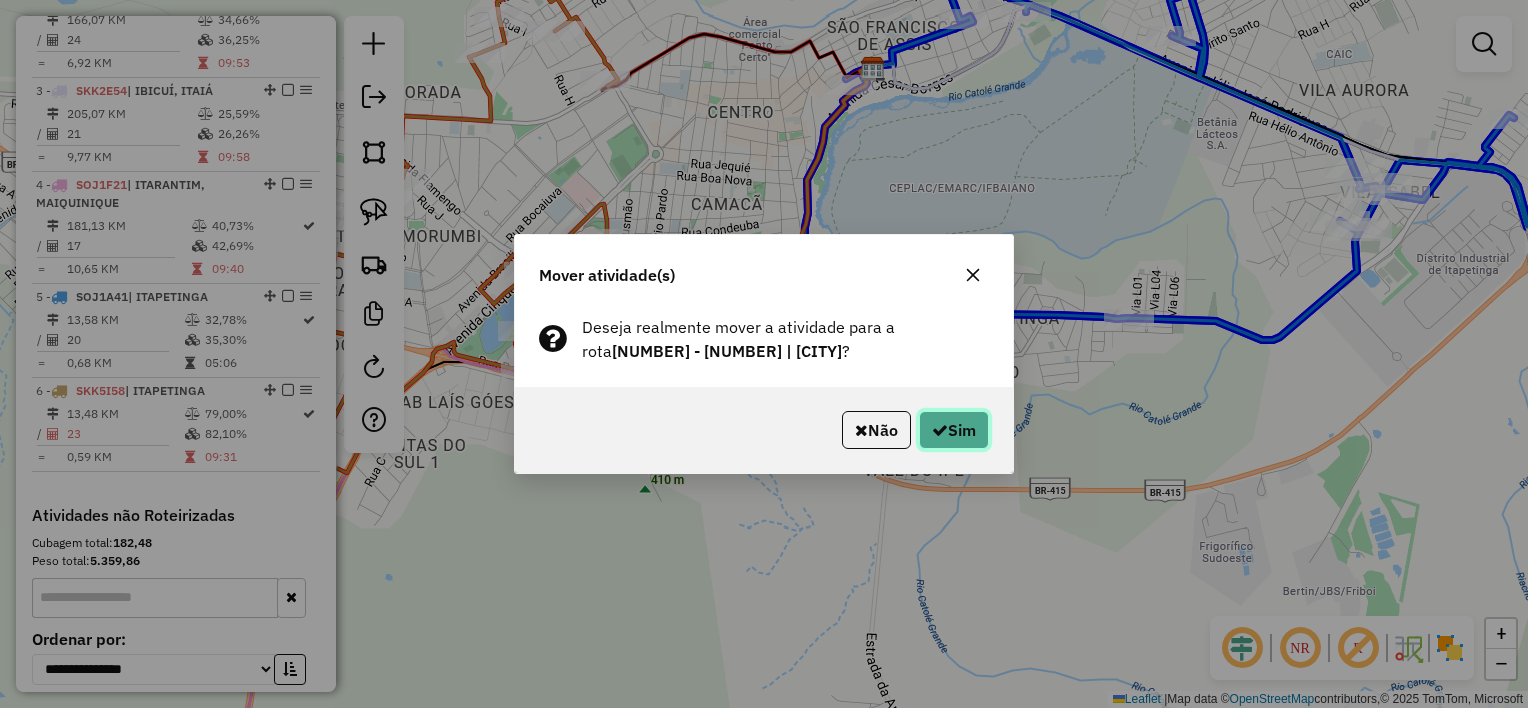 click on "Sim" 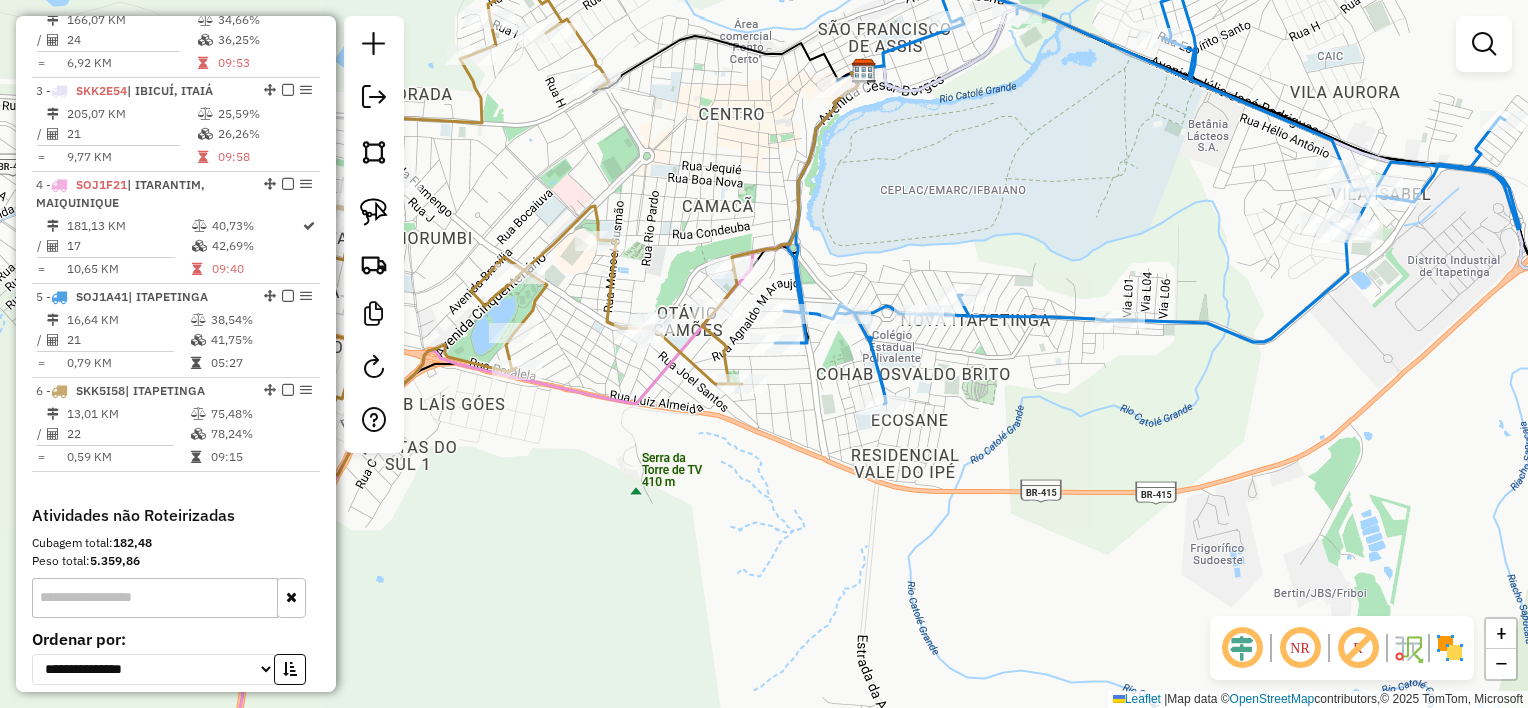 drag, startPoint x: 805, startPoint y: 375, endPoint x: 787, endPoint y: 376, distance: 18.027756 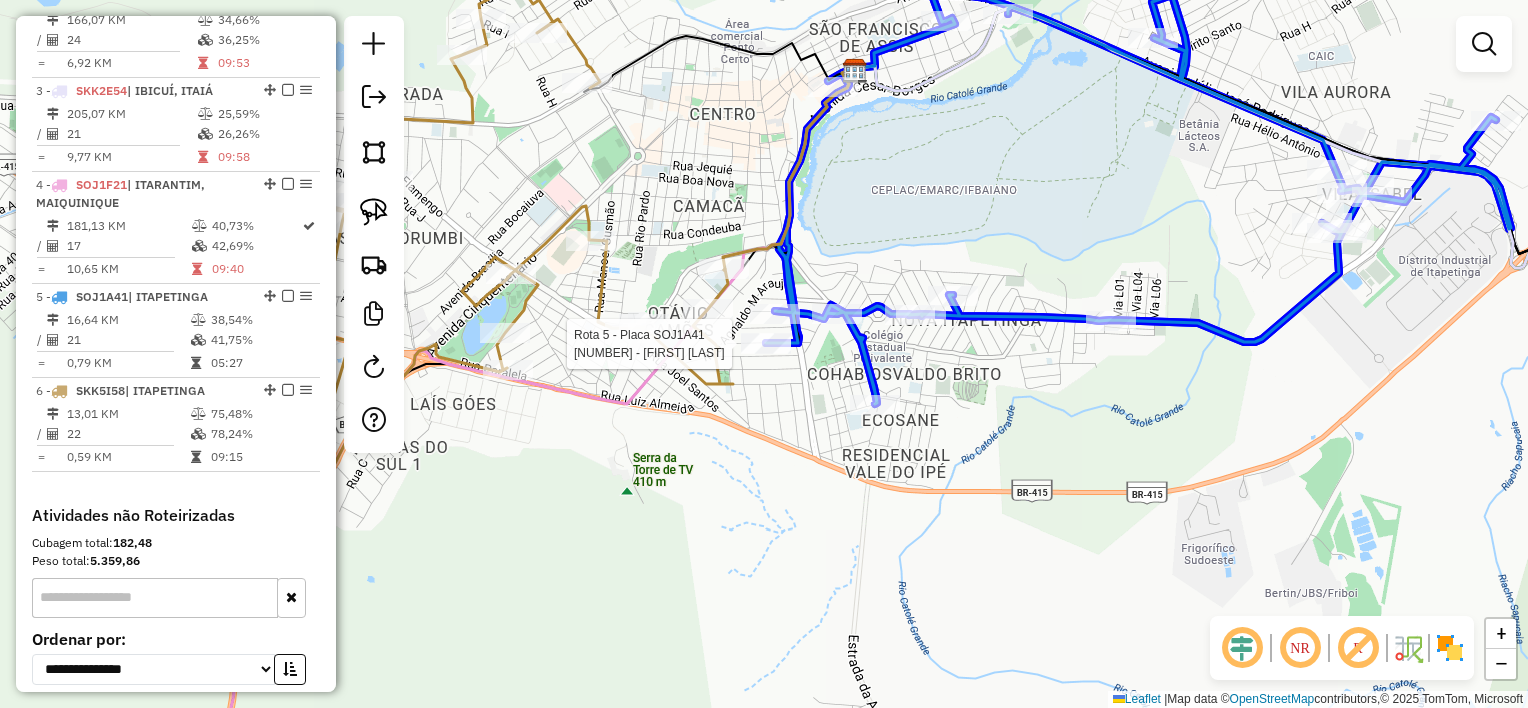 click 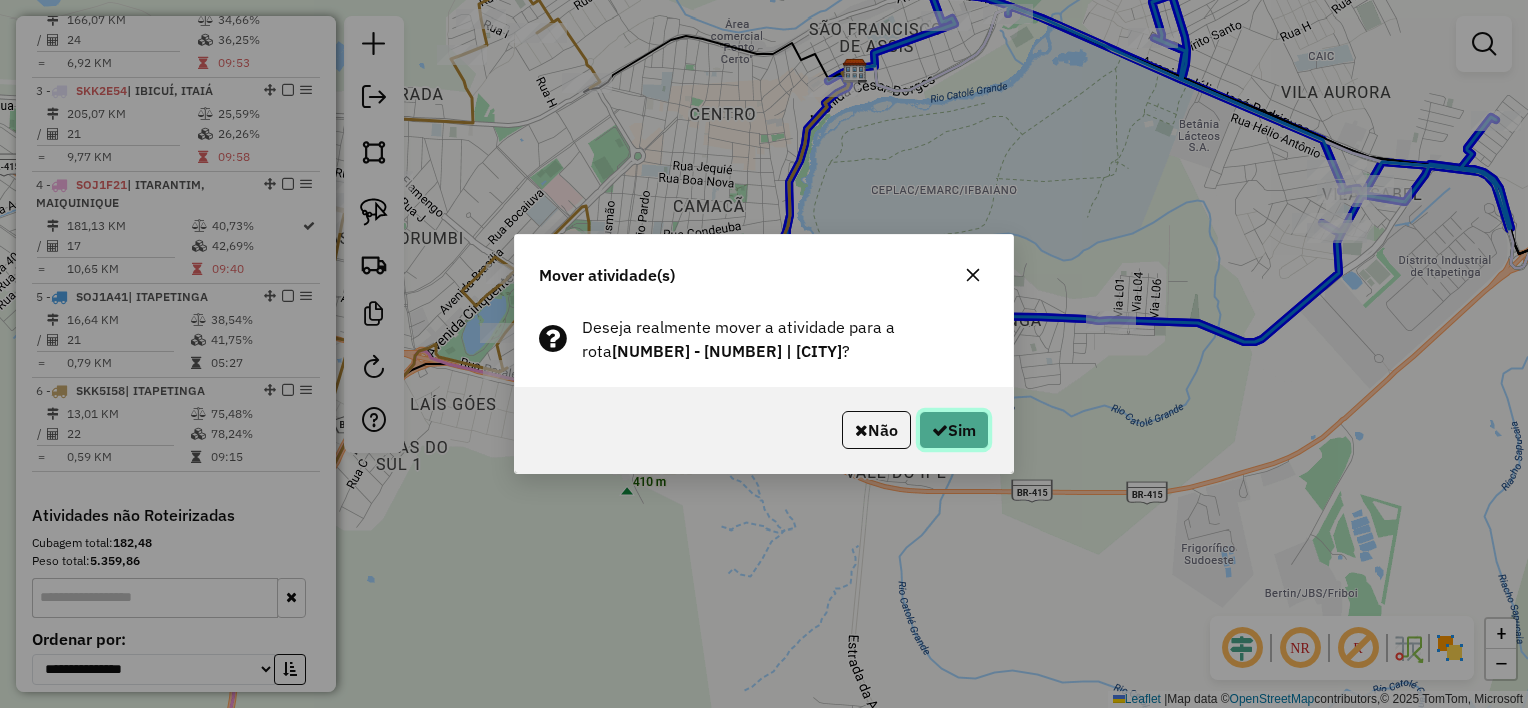click 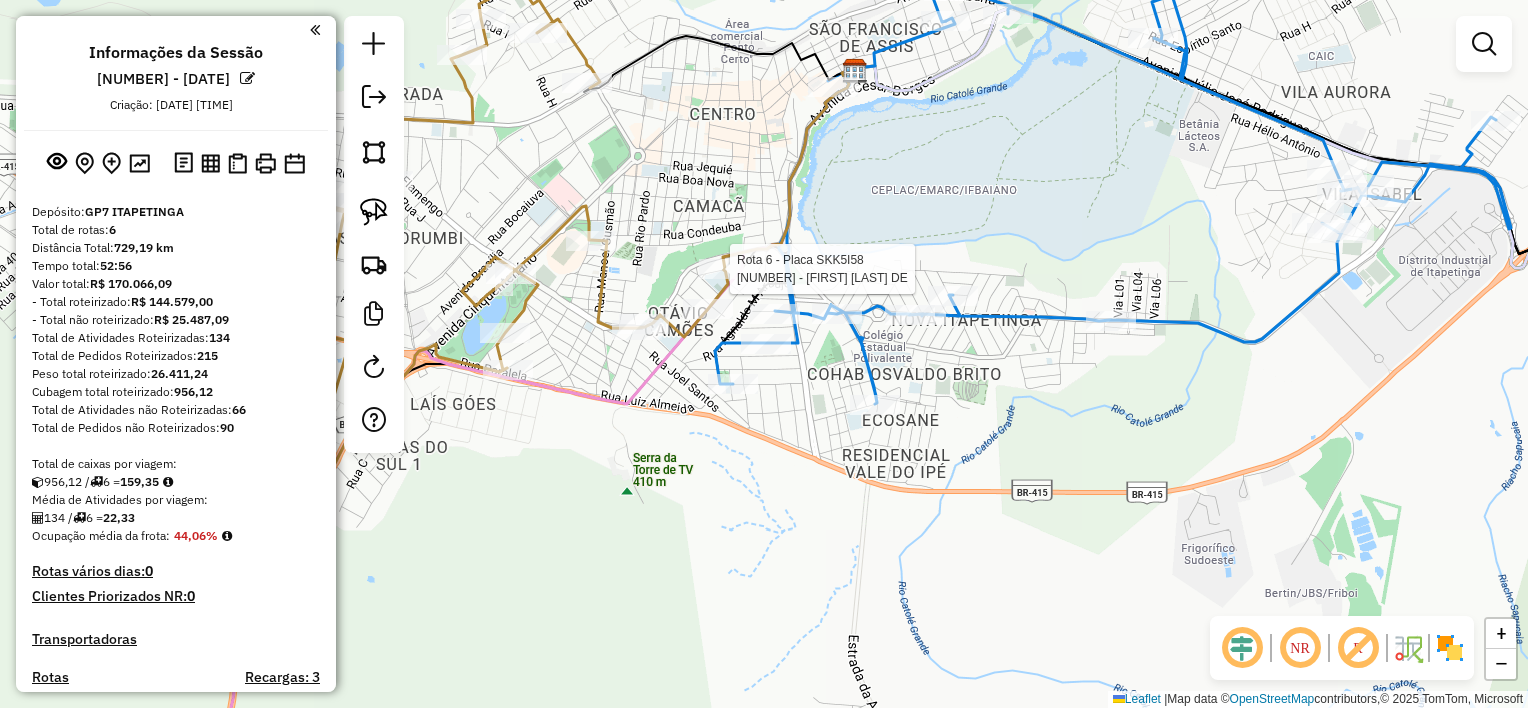 scroll, scrollTop: 0, scrollLeft: 0, axis: both 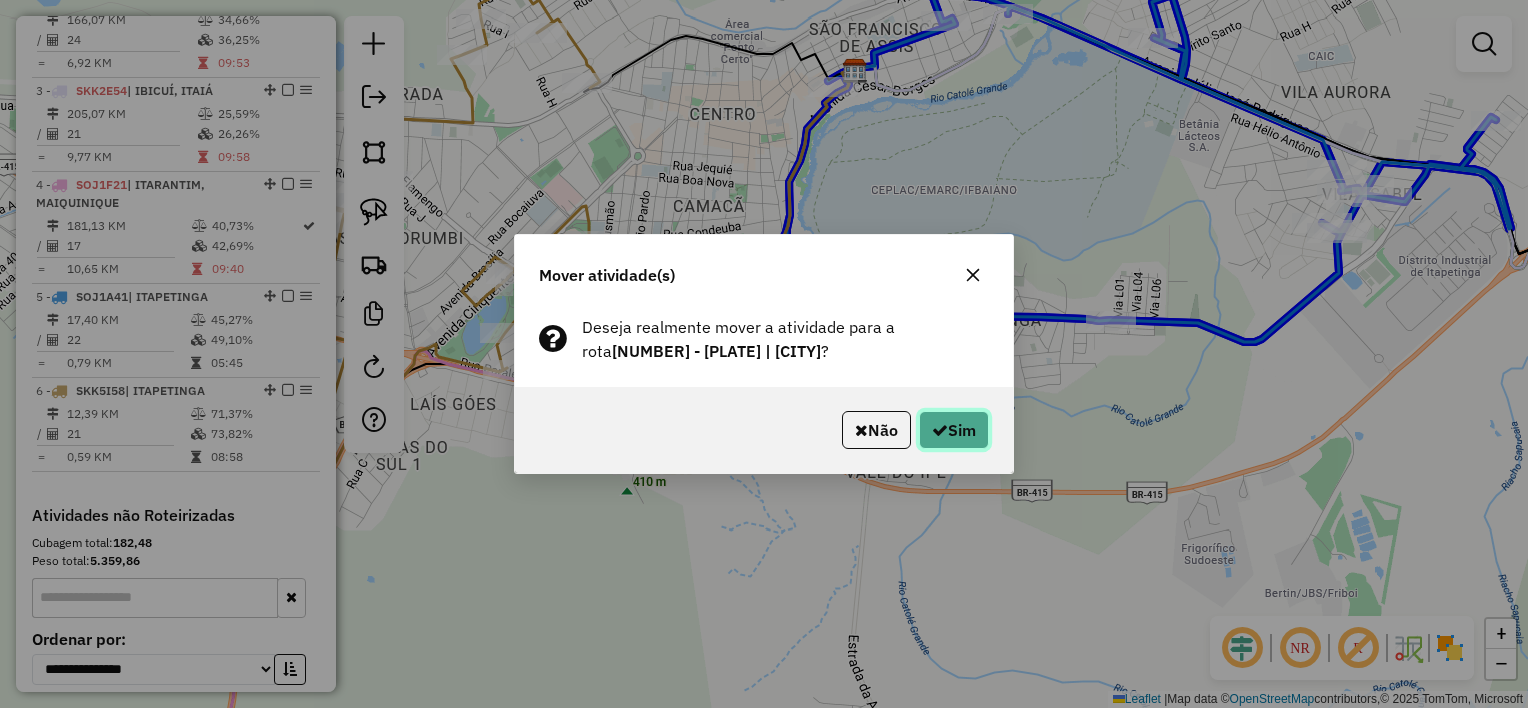 click on "Sim" 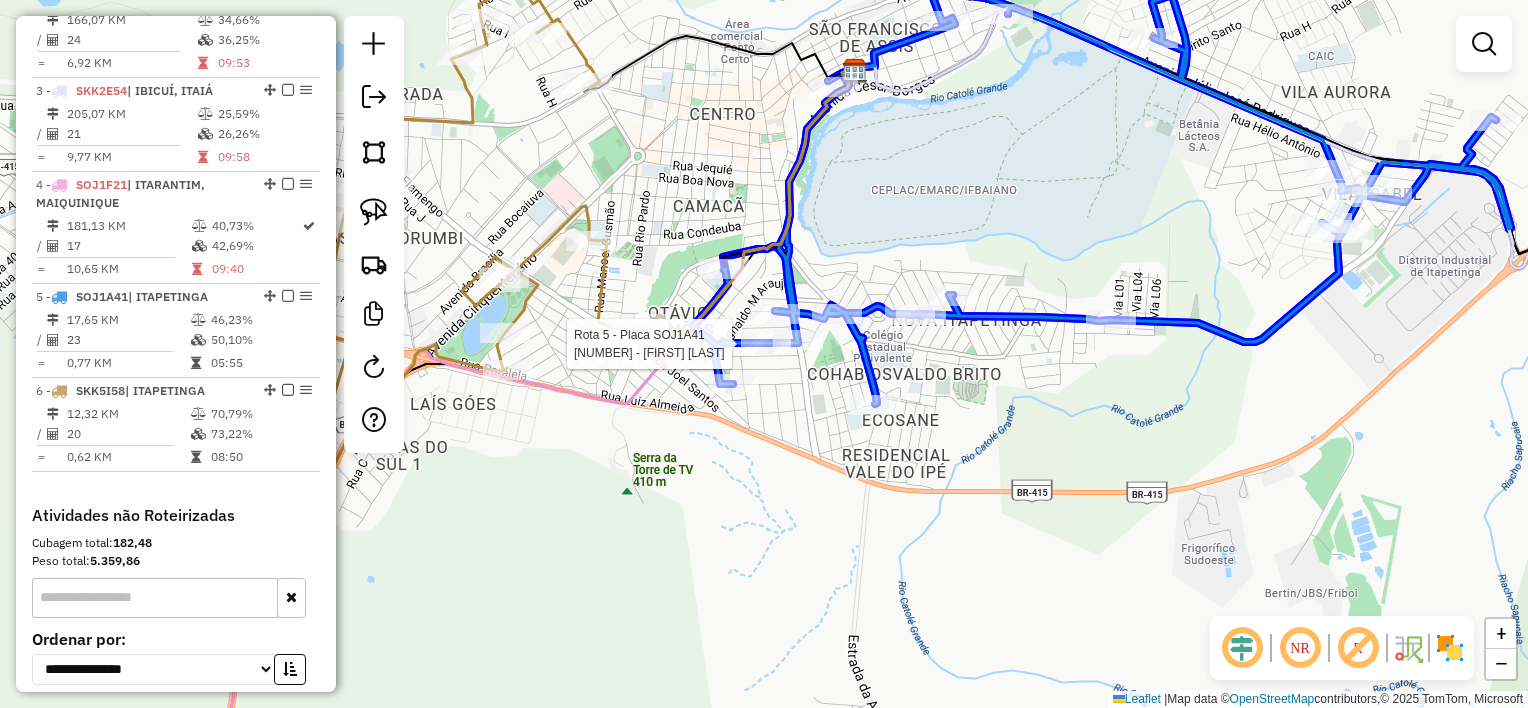 click 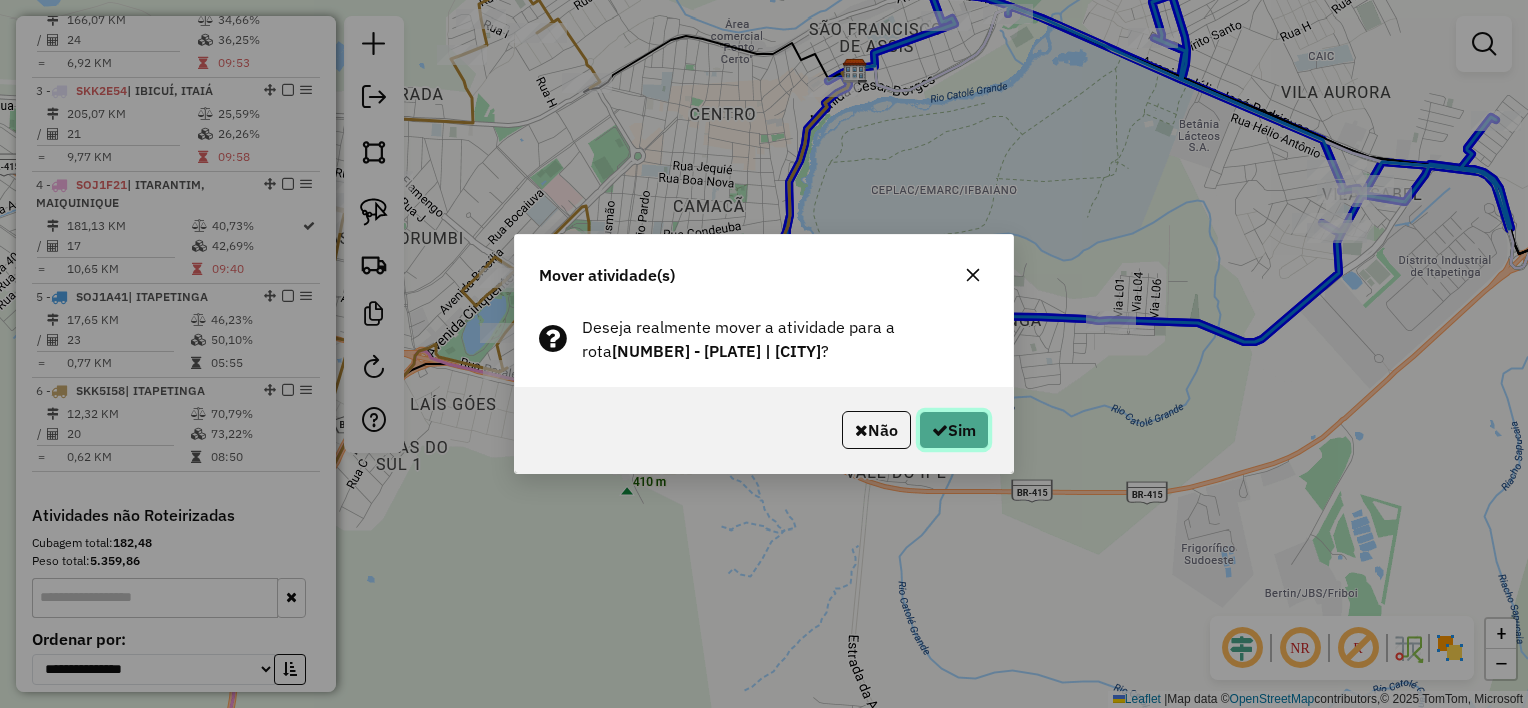 click on "Sim" 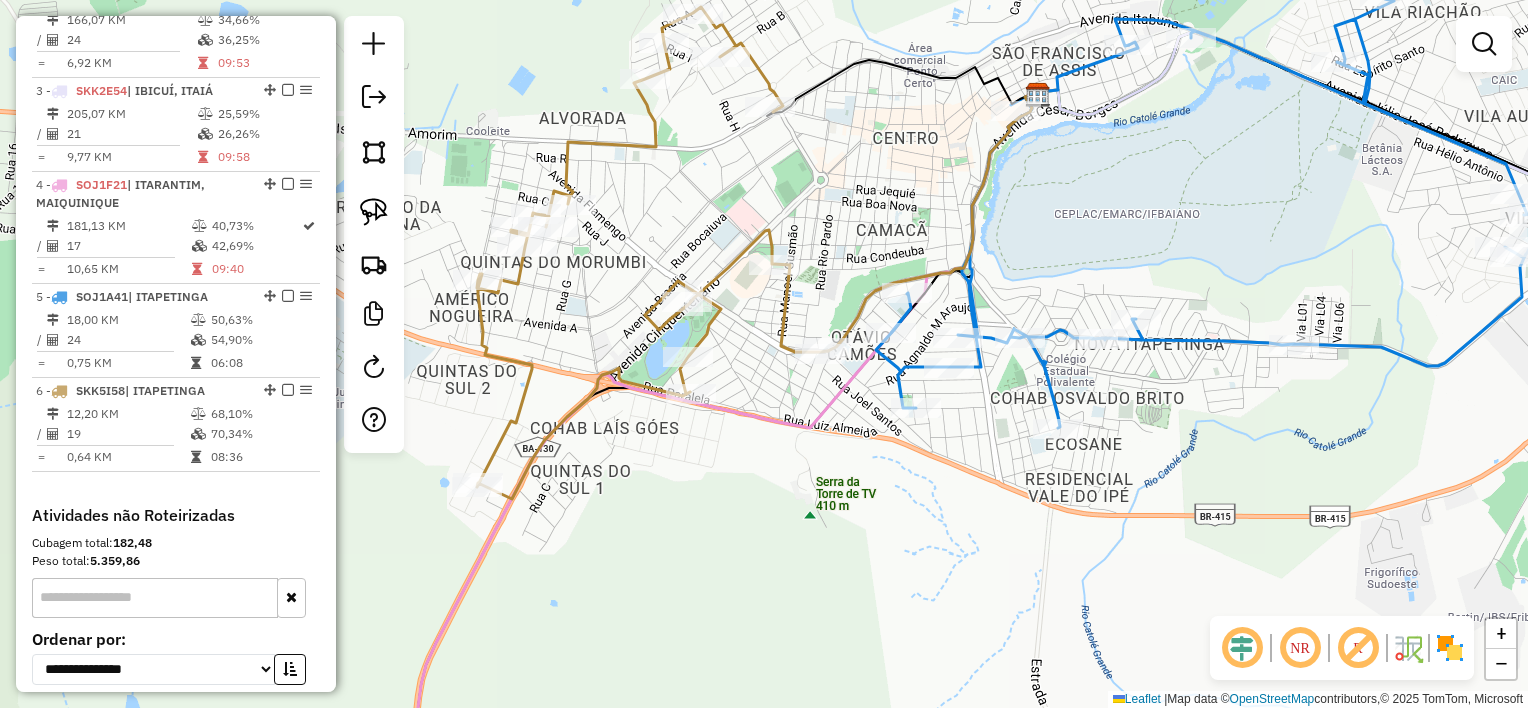 drag, startPoint x: 672, startPoint y: 174, endPoint x: 853, endPoint y: 208, distance: 184.16568 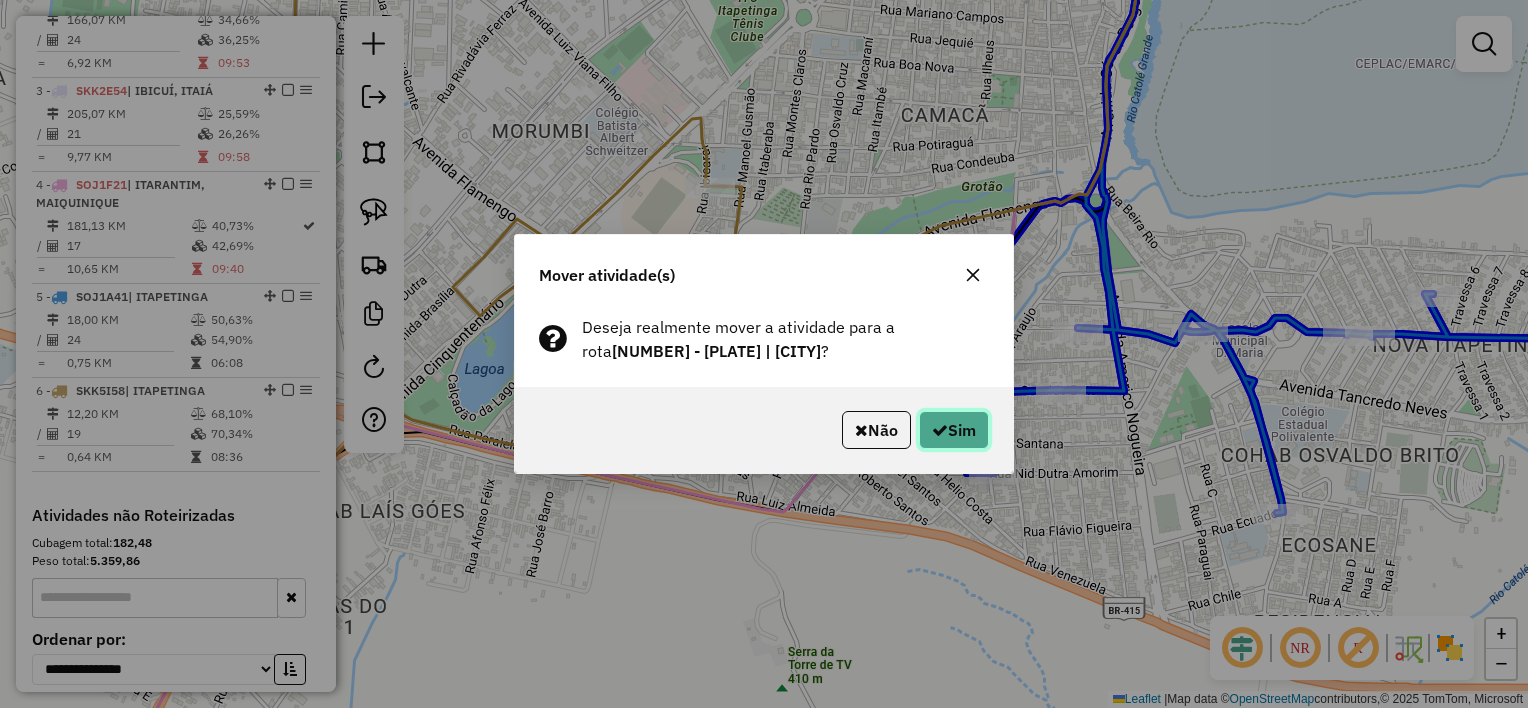 click on "Sim" 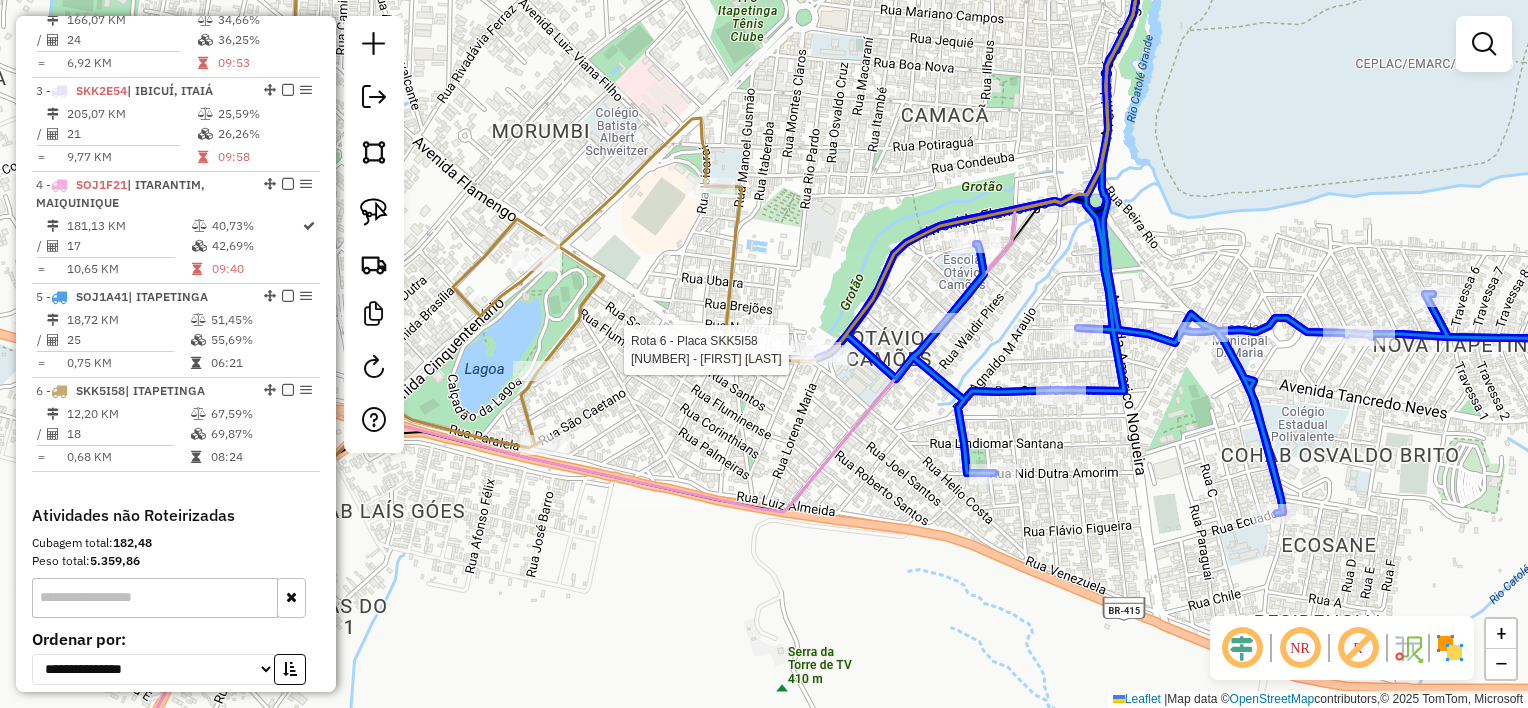 click 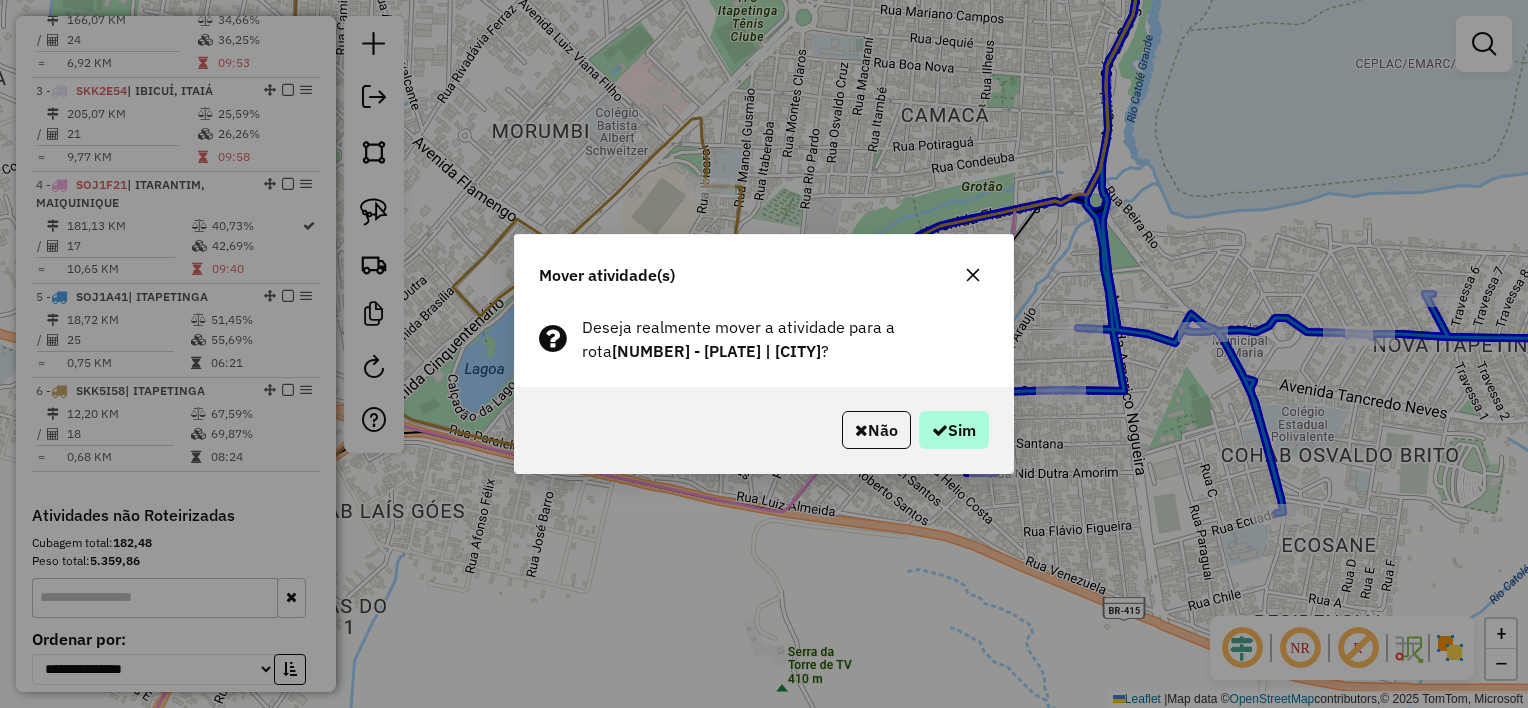 drag, startPoint x: 908, startPoint y: 422, endPoint x: 932, endPoint y: 419, distance: 24.186773 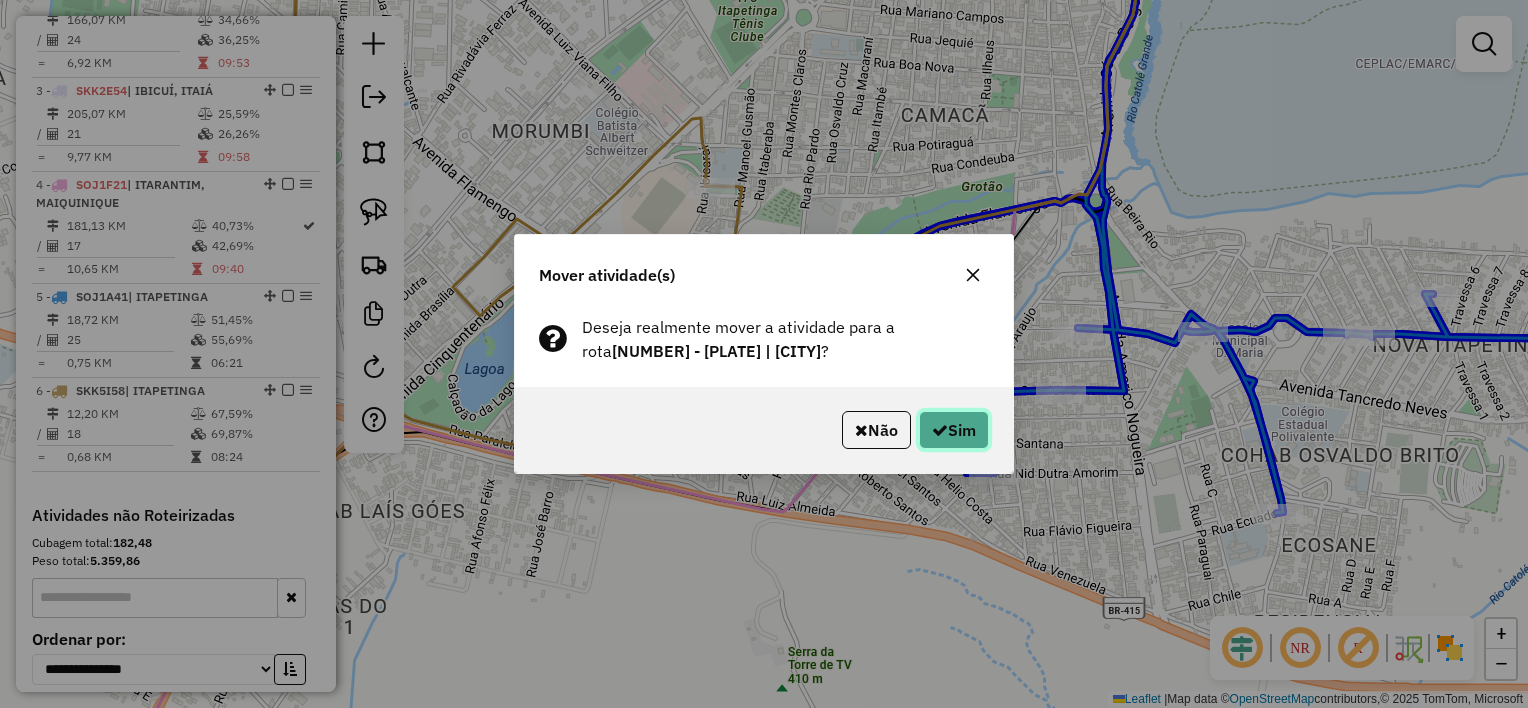click on "Sim" 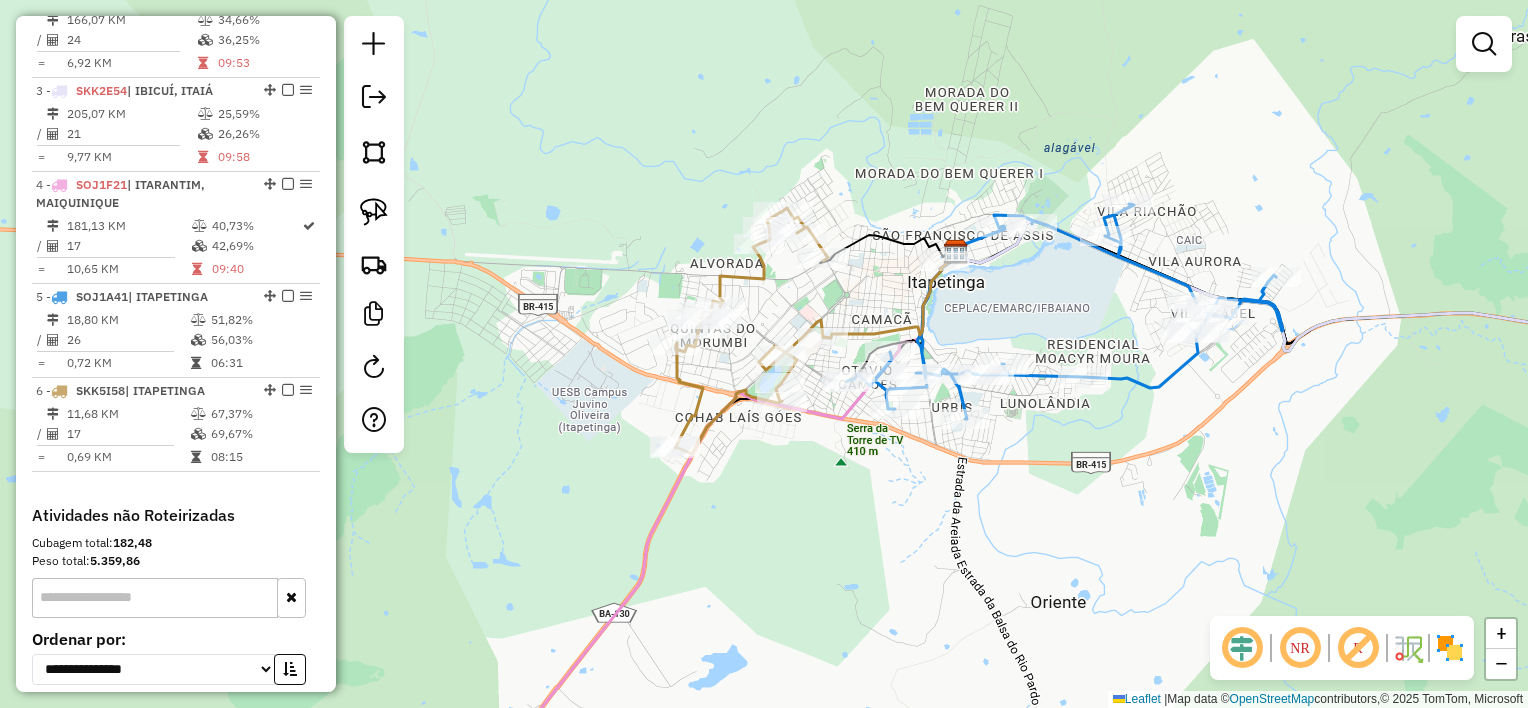 drag, startPoint x: 1084, startPoint y: 280, endPoint x: 1026, endPoint y: 318, distance: 69.339745 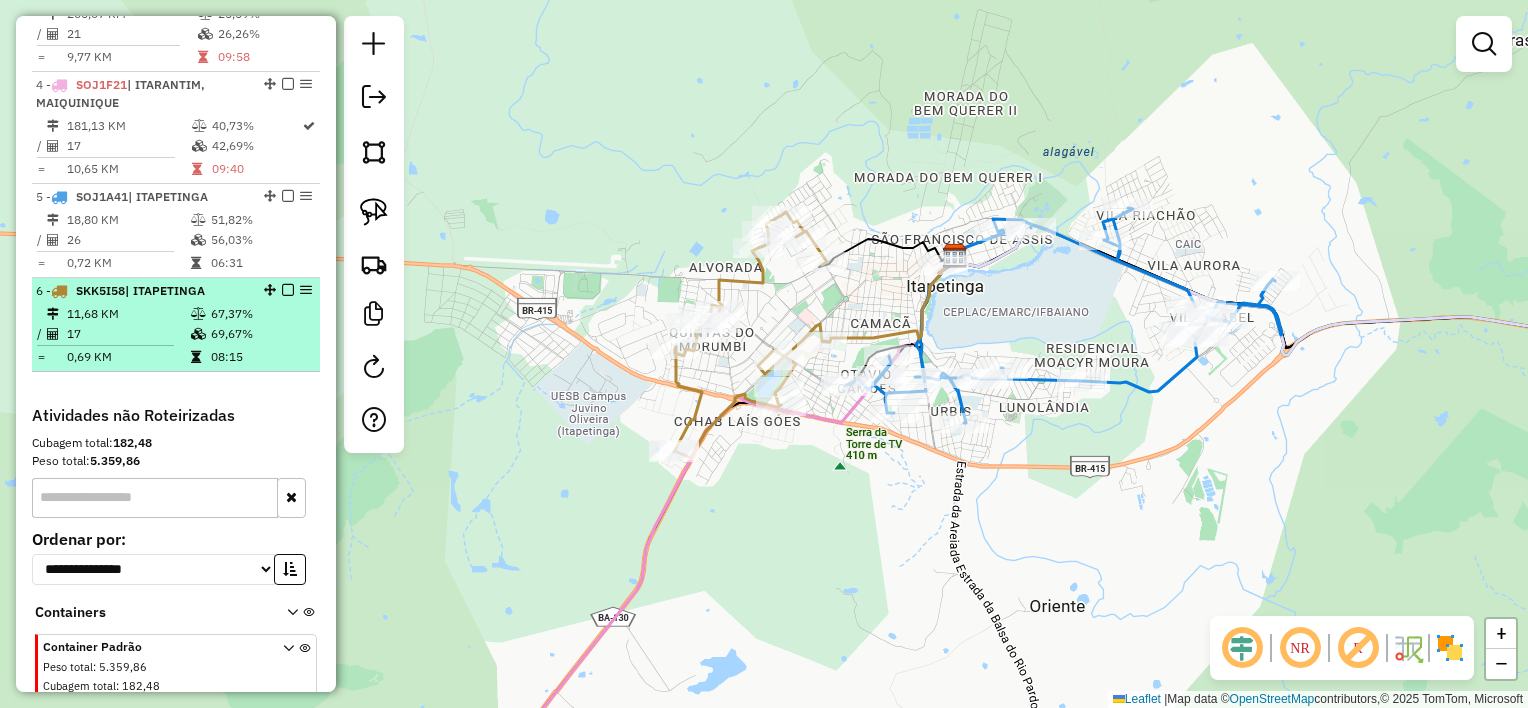 scroll, scrollTop: 800, scrollLeft: 0, axis: vertical 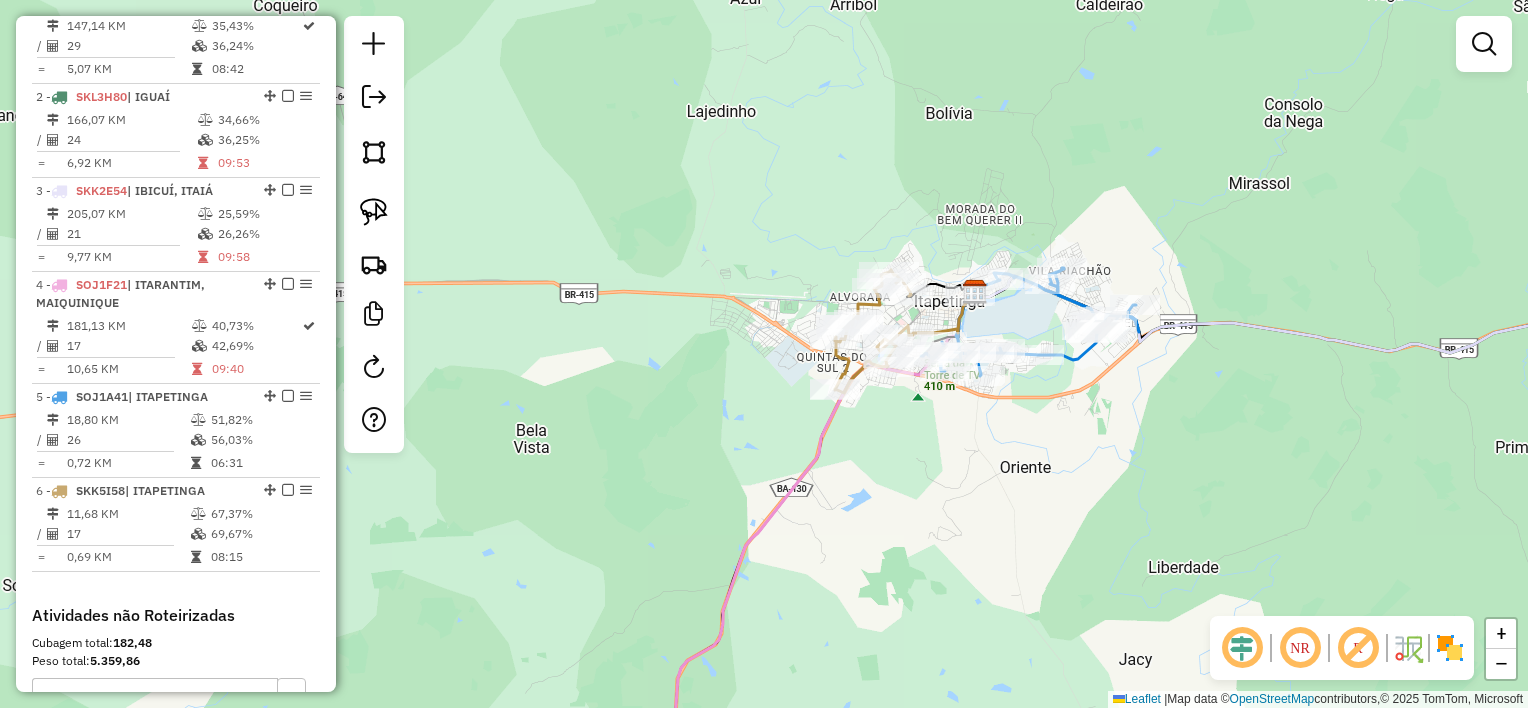 drag, startPoint x: 1058, startPoint y: 321, endPoint x: 988, endPoint y: 330, distance: 70.5762 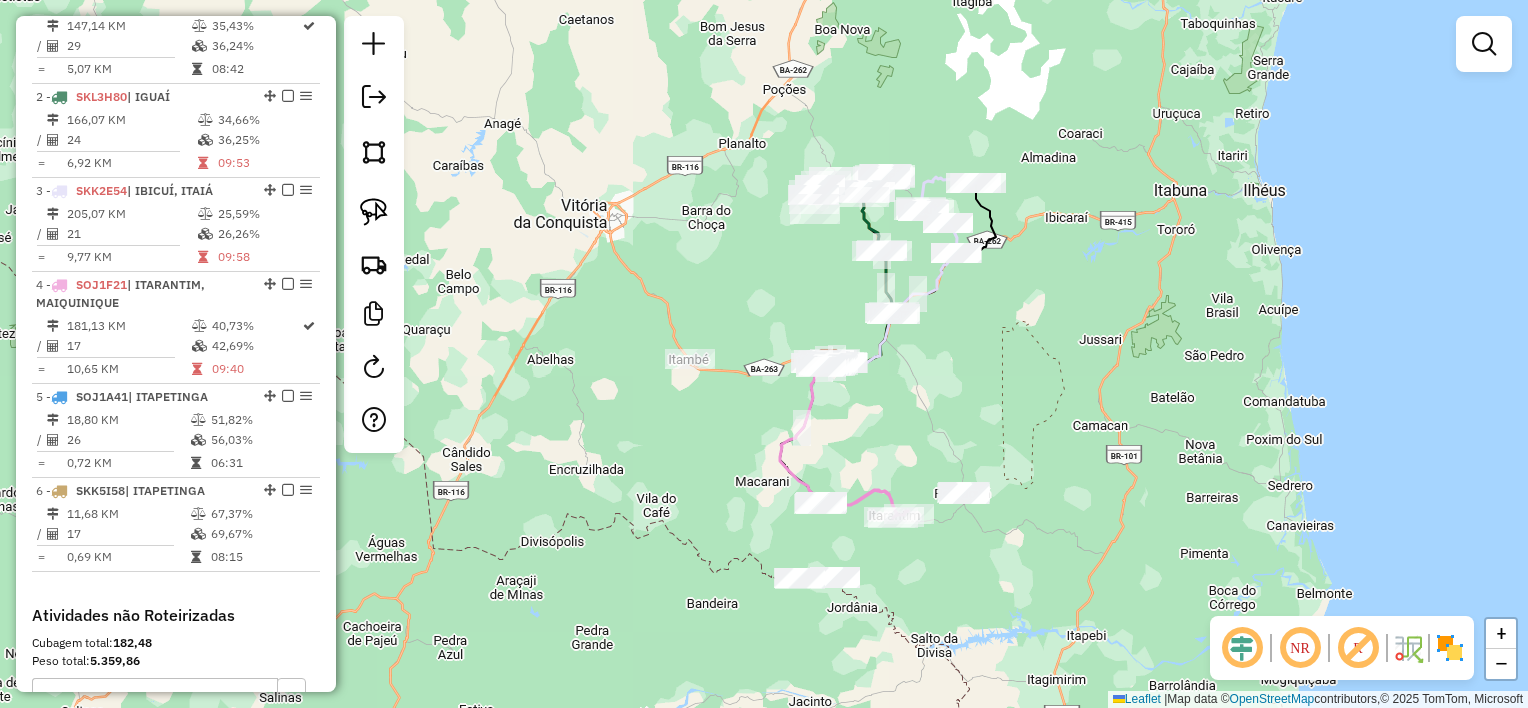 drag, startPoint x: 800, startPoint y: 428, endPoint x: 688, endPoint y: 471, distance: 119.97083 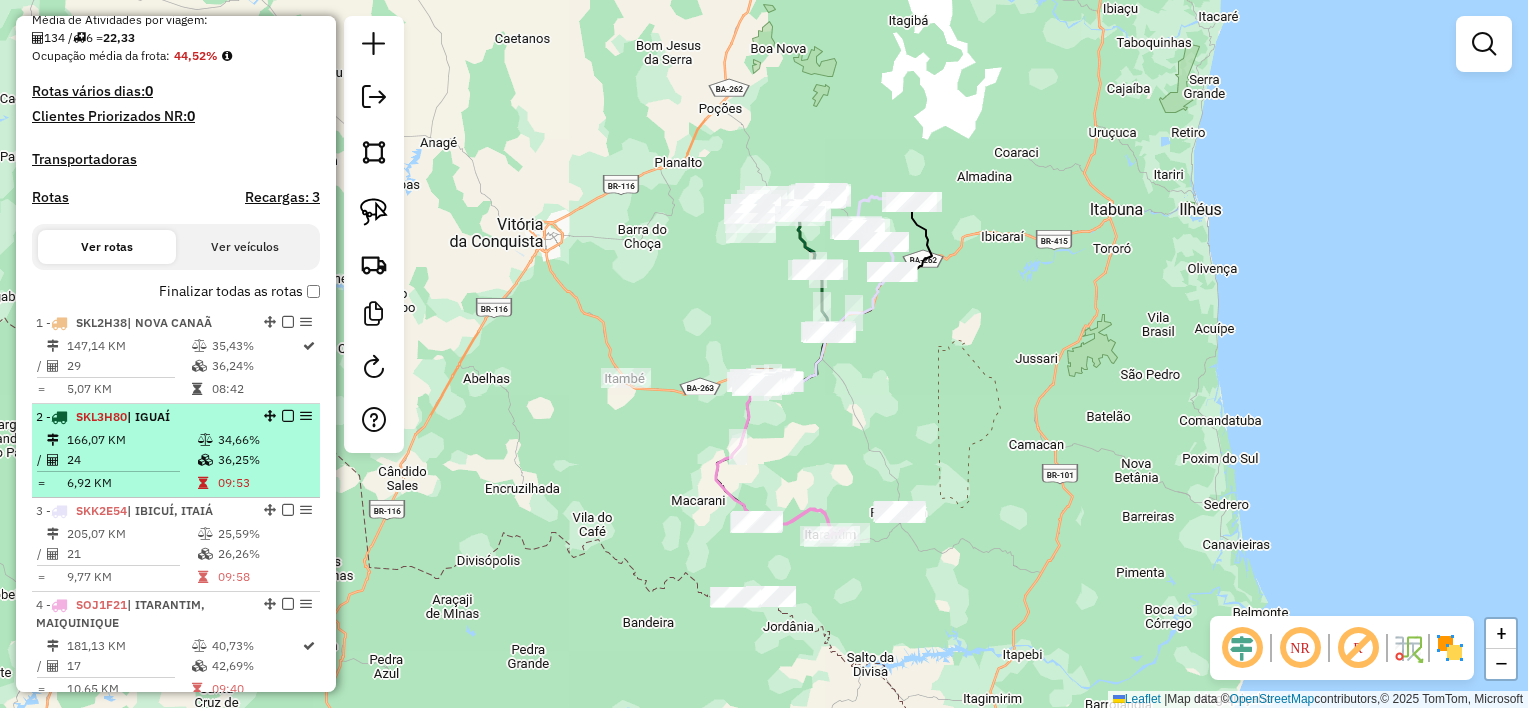 scroll, scrollTop: 600, scrollLeft: 0, axis: vertical 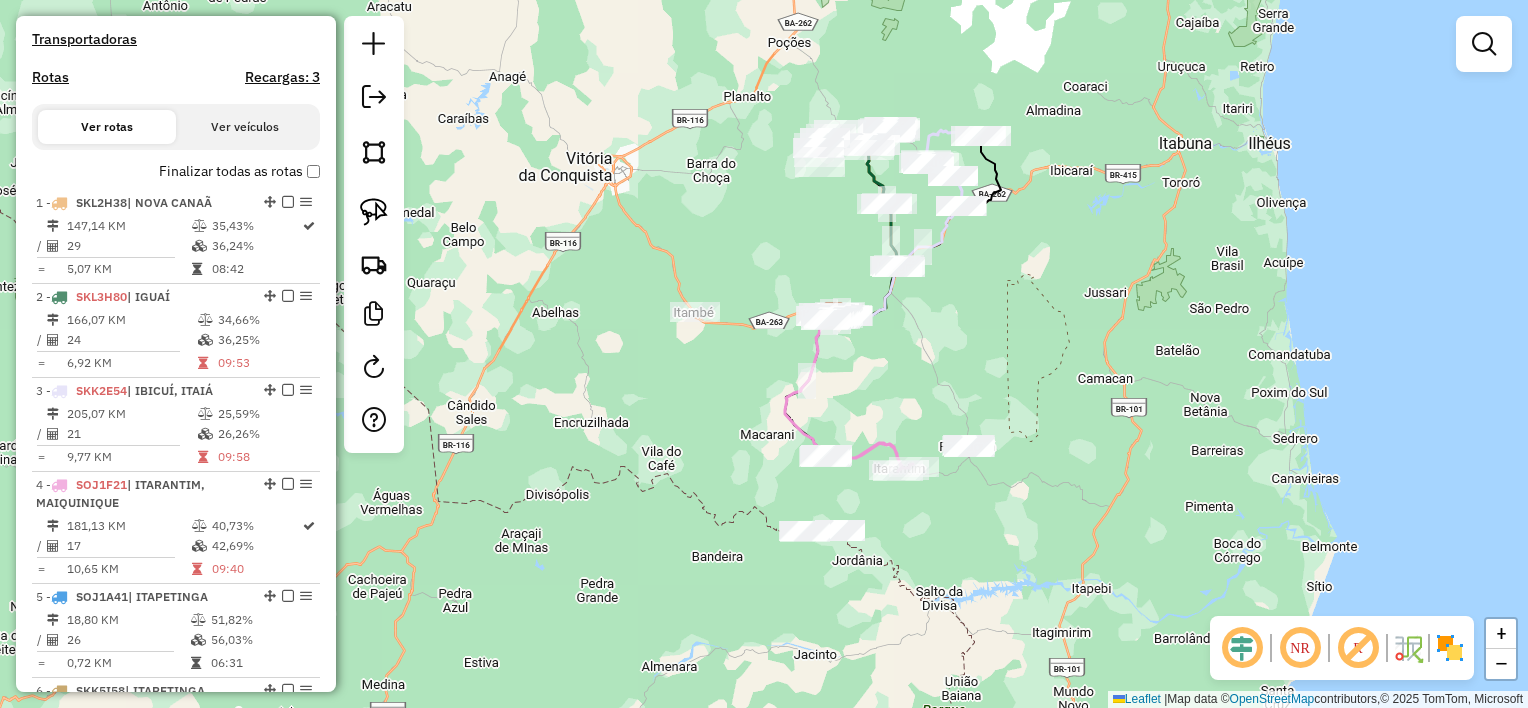click on "Janela de atendimento Grade de atendimento Capacidade Transportadoras Veículos Cliente Pedidos  Rotas Selecione os dias de semana para filtrar as janelas de atendimento  Seg   Ter   Qua   Qui   Sex   Sáb   Dom  Informe o período da janela de atendimento: De: Até:  Filtrar exatamente a janela do cliente  Considerar janela de atendimento padrão  Selecione os dias de semana para filtrar as grades de atendimento  Seg   Ter   Qua   Qui   Sex   Sáb   Dom   Considerar clientes sem dia de atendimento cadastrado  Clientes fora do dia de atendimento selecionado Filtrar as atividades entre os valores definidos abaixo:  Peso mínimo:   Peso máximo:   Cubagem mínima:   Cubagem máxima:   De:   Até:  Filtrar as atividades entre o tempo de atendimento definido abaixo:  De:   Até:   Considerar capacidade total dos clientes não roteirizados Transportadora: Selecione um ou mais itens Tipo de veículo: Selecione um ou mais itens Veículo: Selecione um ou mais itens Motorista: Selecione um ou mais itens Nome: Rótulo:" 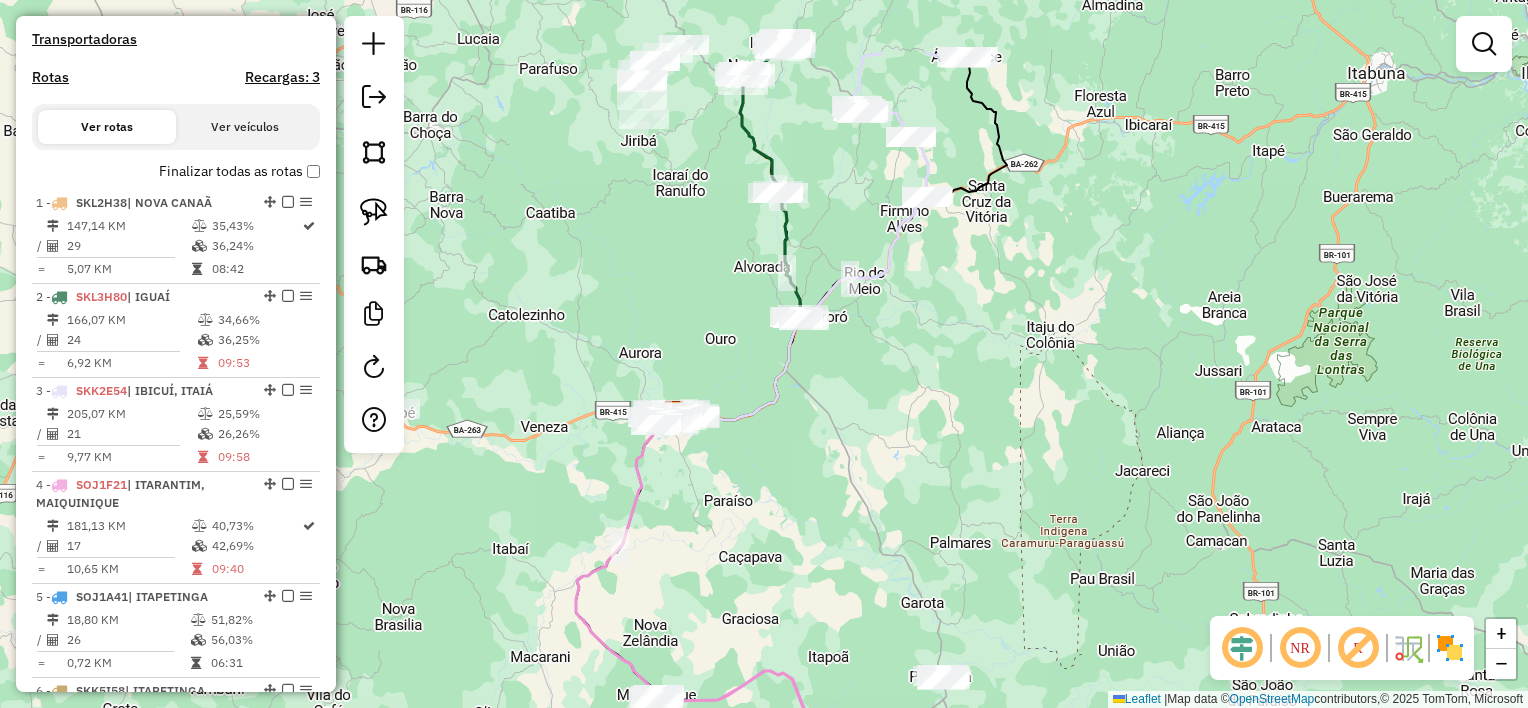 drag, startPoint x: 1030, startPoint y: 293, endPoint x: 981, endPoint y: 426, distance: 141.7392 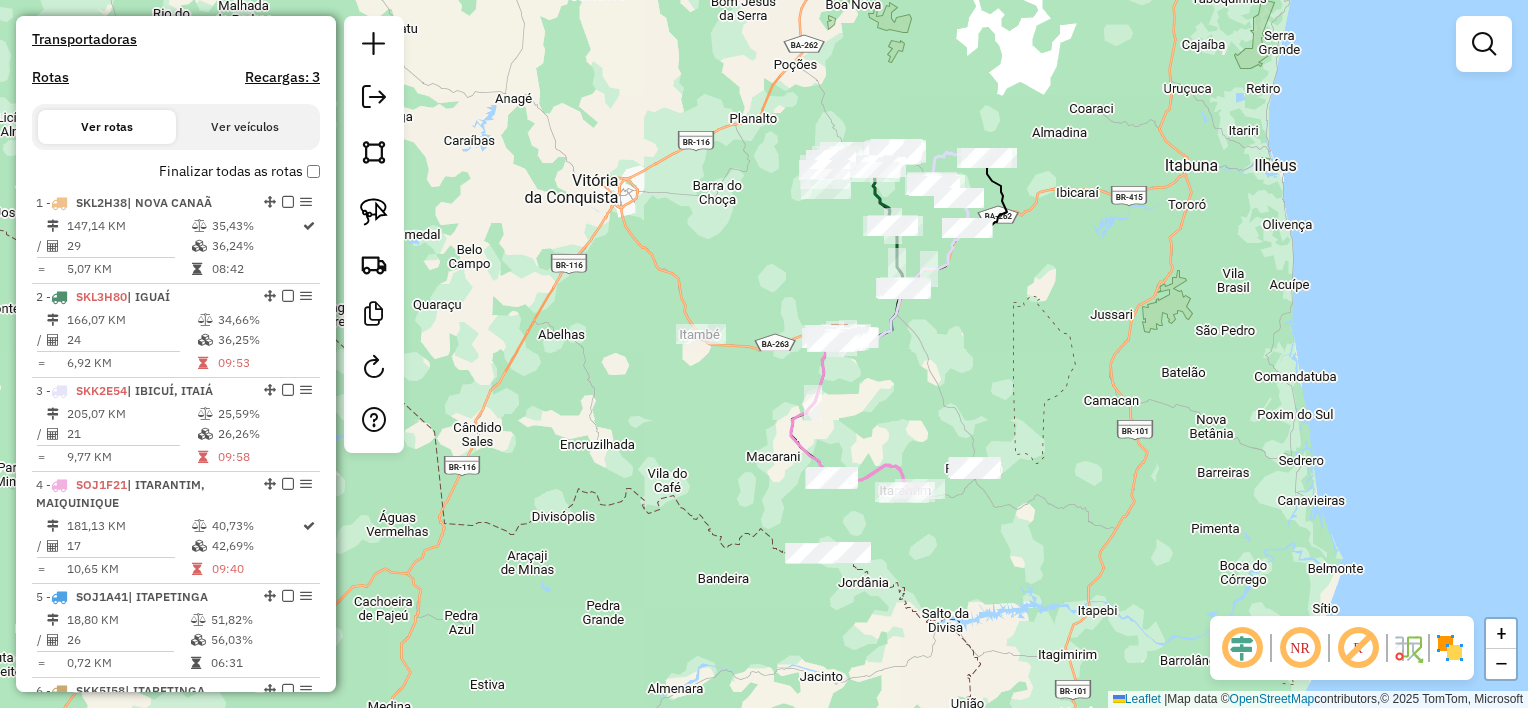drag, startPoint x: 1004, startPoint y: 392, endPoint x: 998, endPoint y: 328, distance: 64.28063 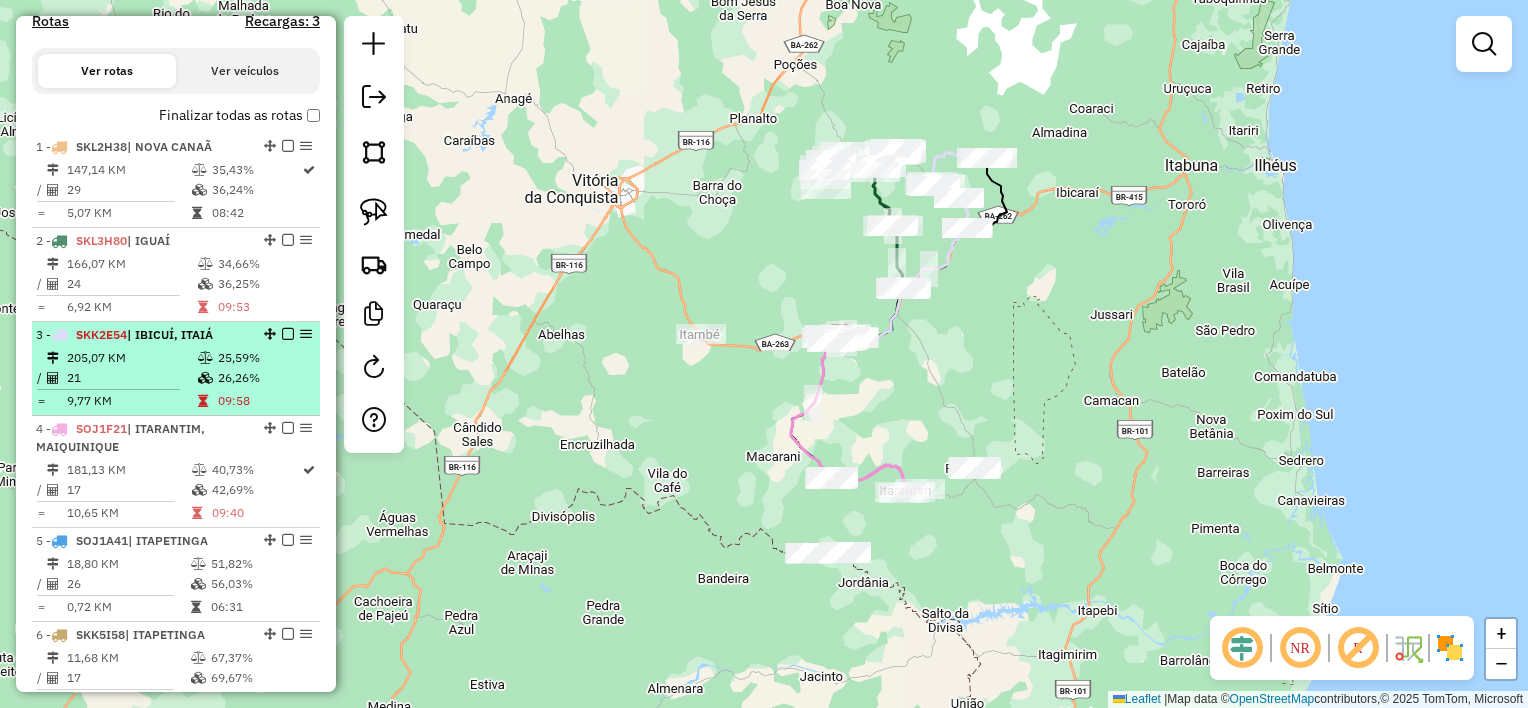 scroll, scrollTop: 800, scrollLeft: 0, axis: vertical 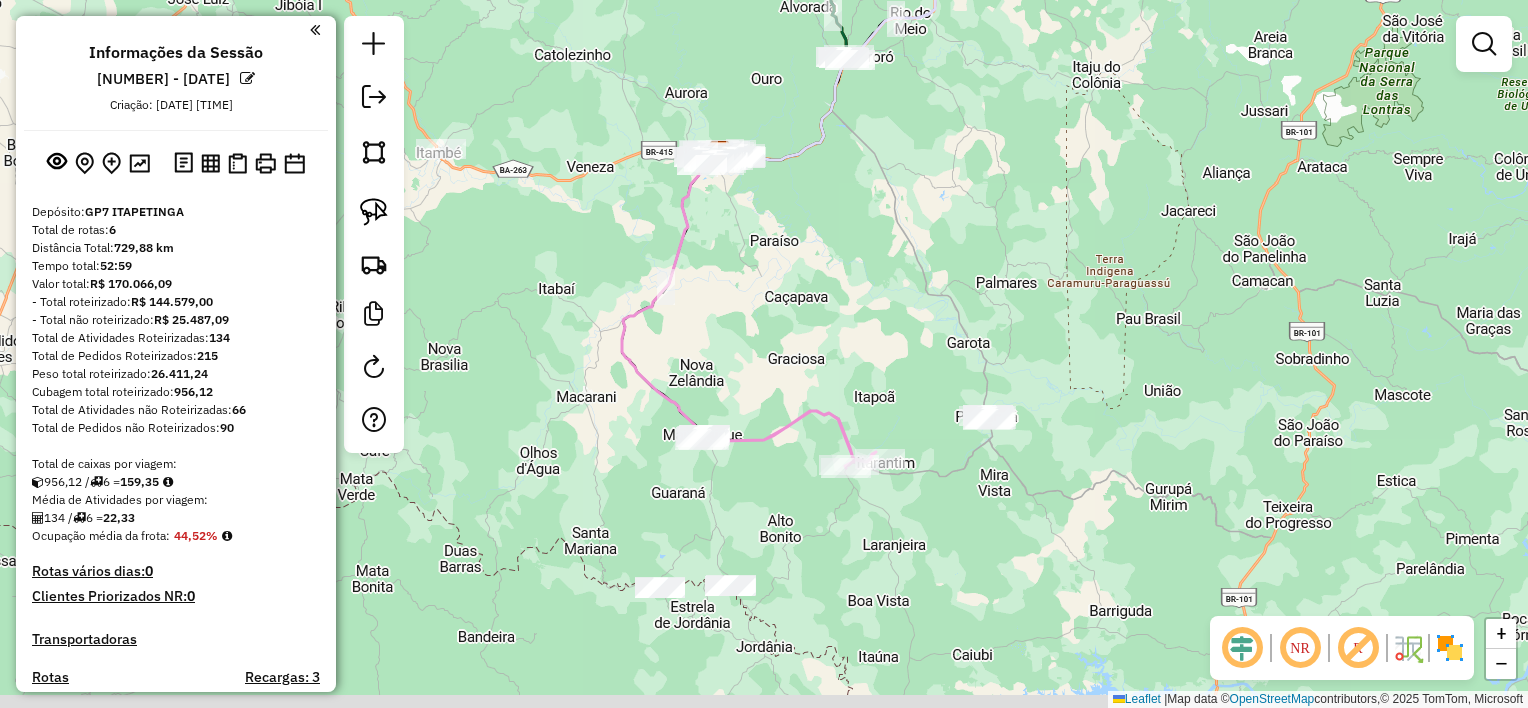 drag, startPoint x: 861, startPoint y: 320, endPoint x: 814, endPoint y: 367, distance: 66.46804 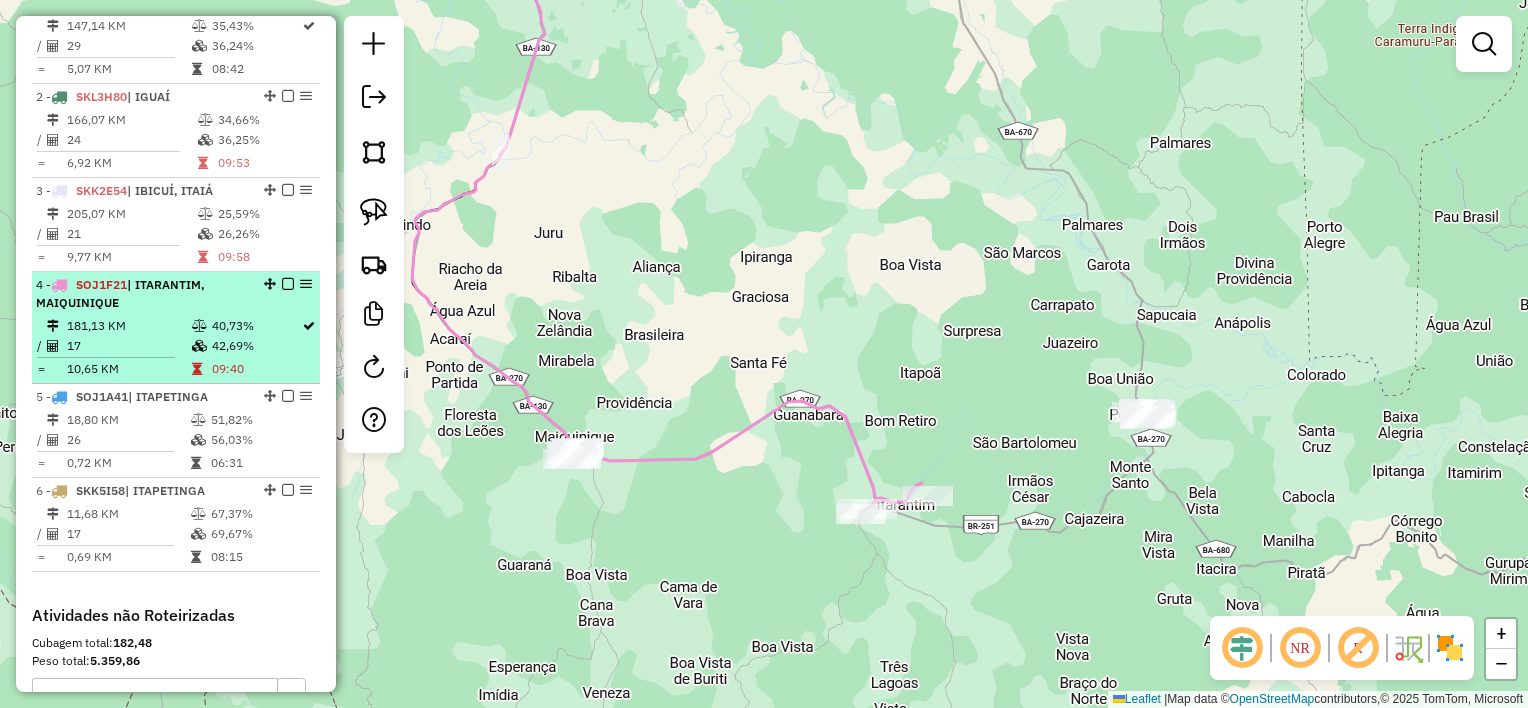 scroll, scrollTop: 700, scrollLeft: 0, axis: vertical 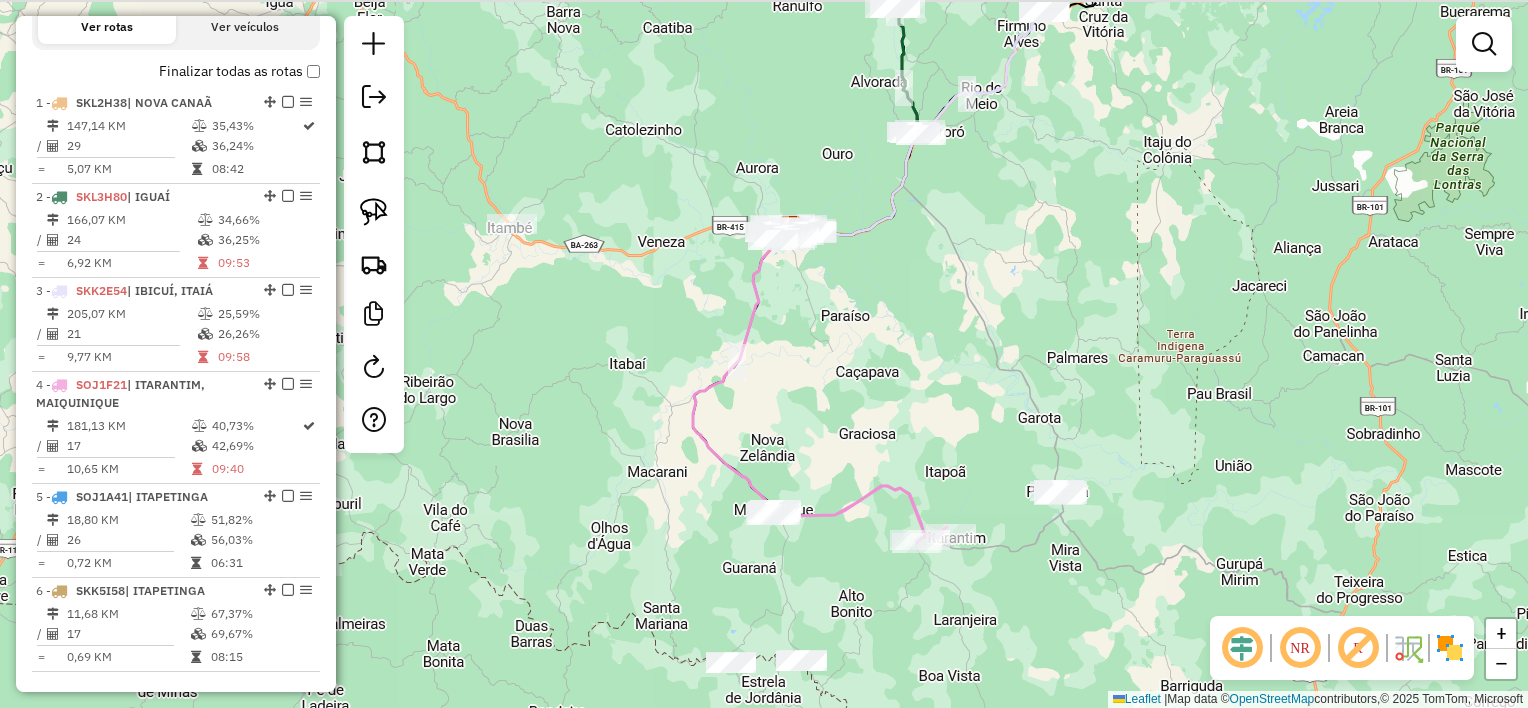 drag, startPoint x: 865, startPoint y: 304, endPoint x: 881, endPoint y: 332, distance: 32.24903 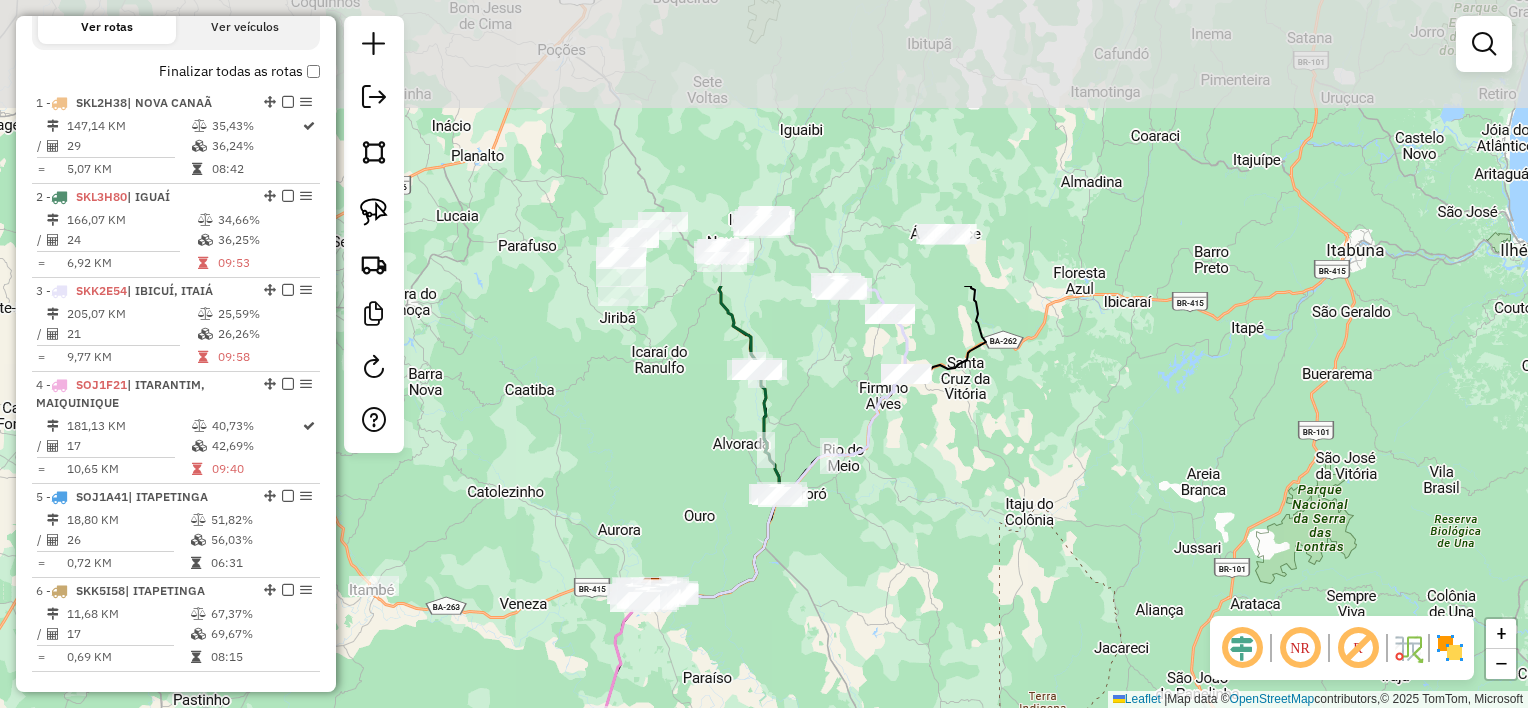 drag, startPoint x: 914, startPoint y: 233, endPoint x: 783, endPoint y: 552, distance: 344.85068 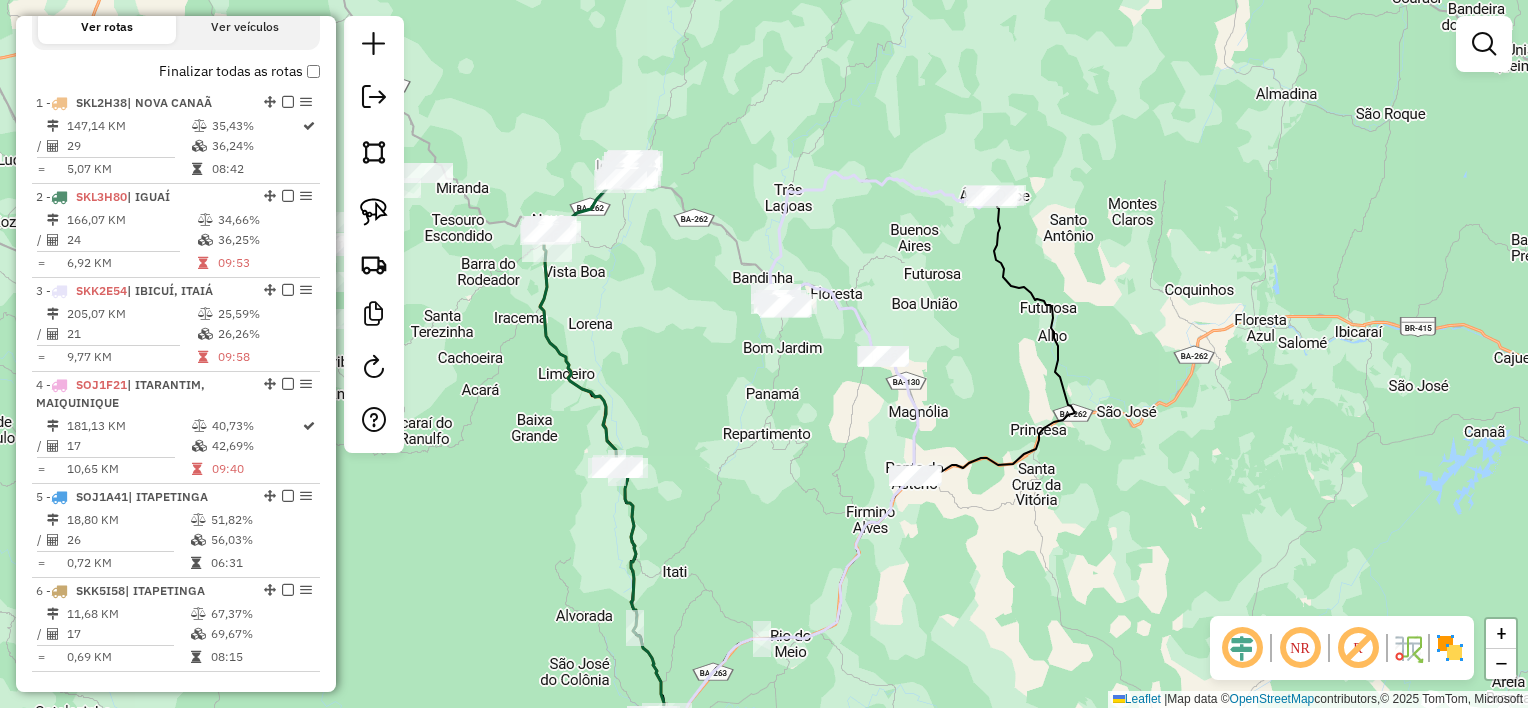drag, startPoint x: 702, startPoint y: 271, endPoint x: 971, endPoint y: 383, distance: 291.3846 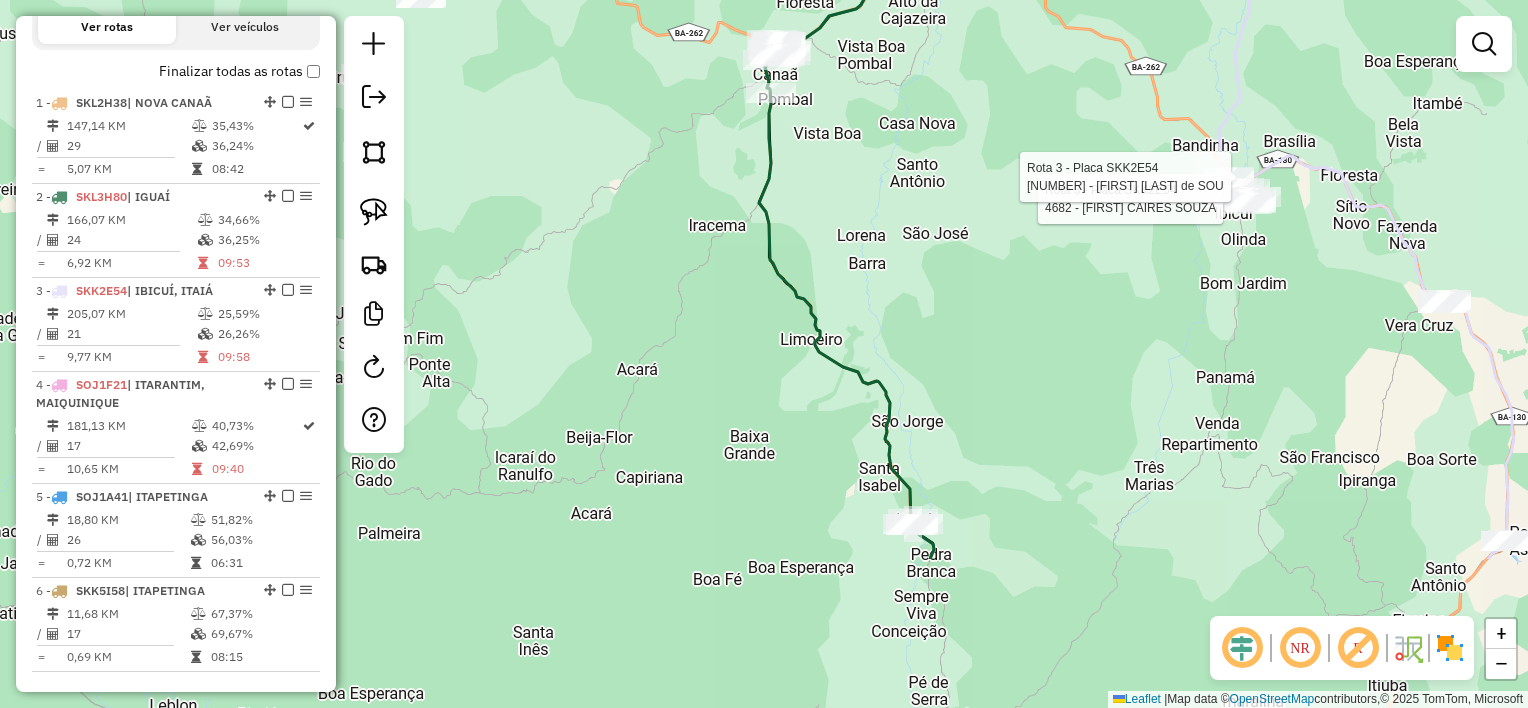 drag, startPoint x: 908, startPoint y: 310, endPoint x: 880, endPoint y: 171, distance: 141.7921 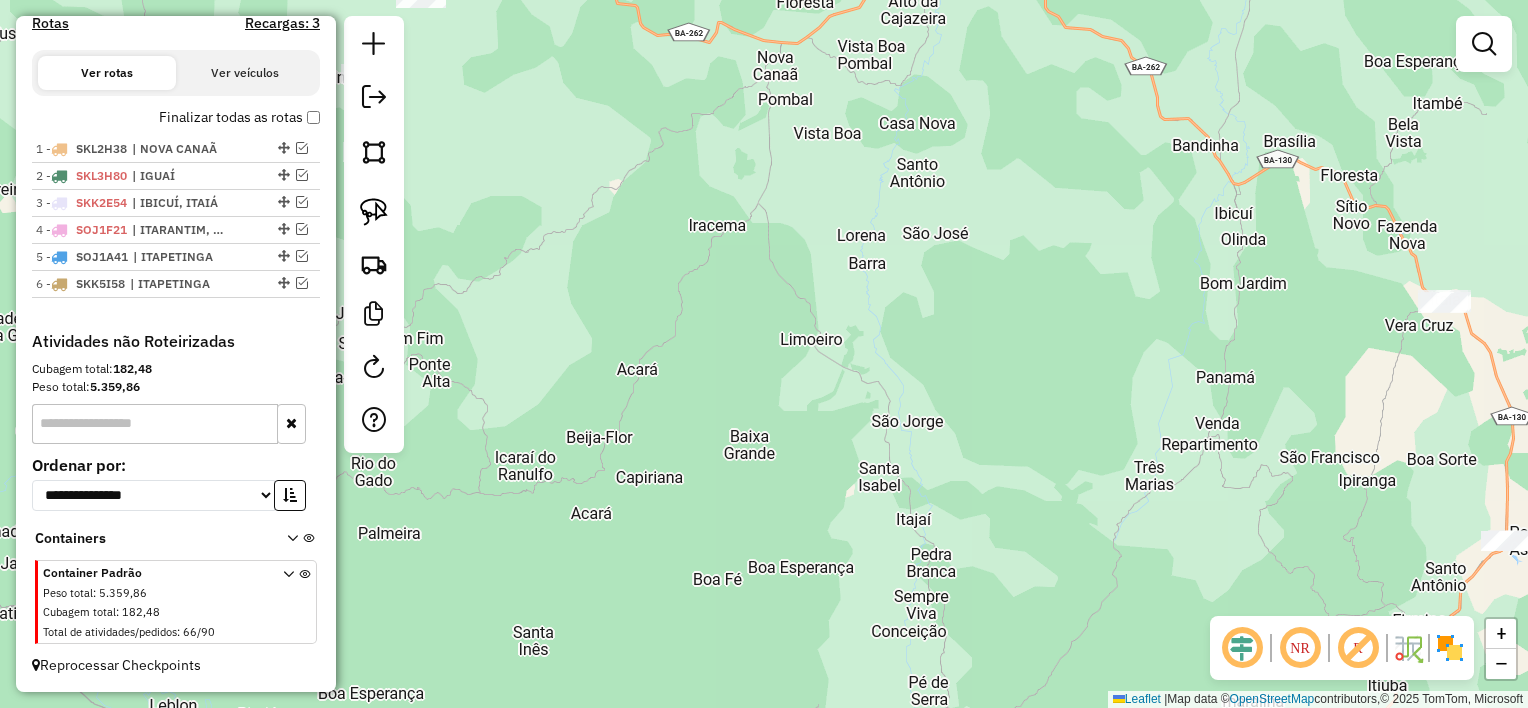 scroll, scrollTop: 652, scrollLeft: 0, axis: vertical 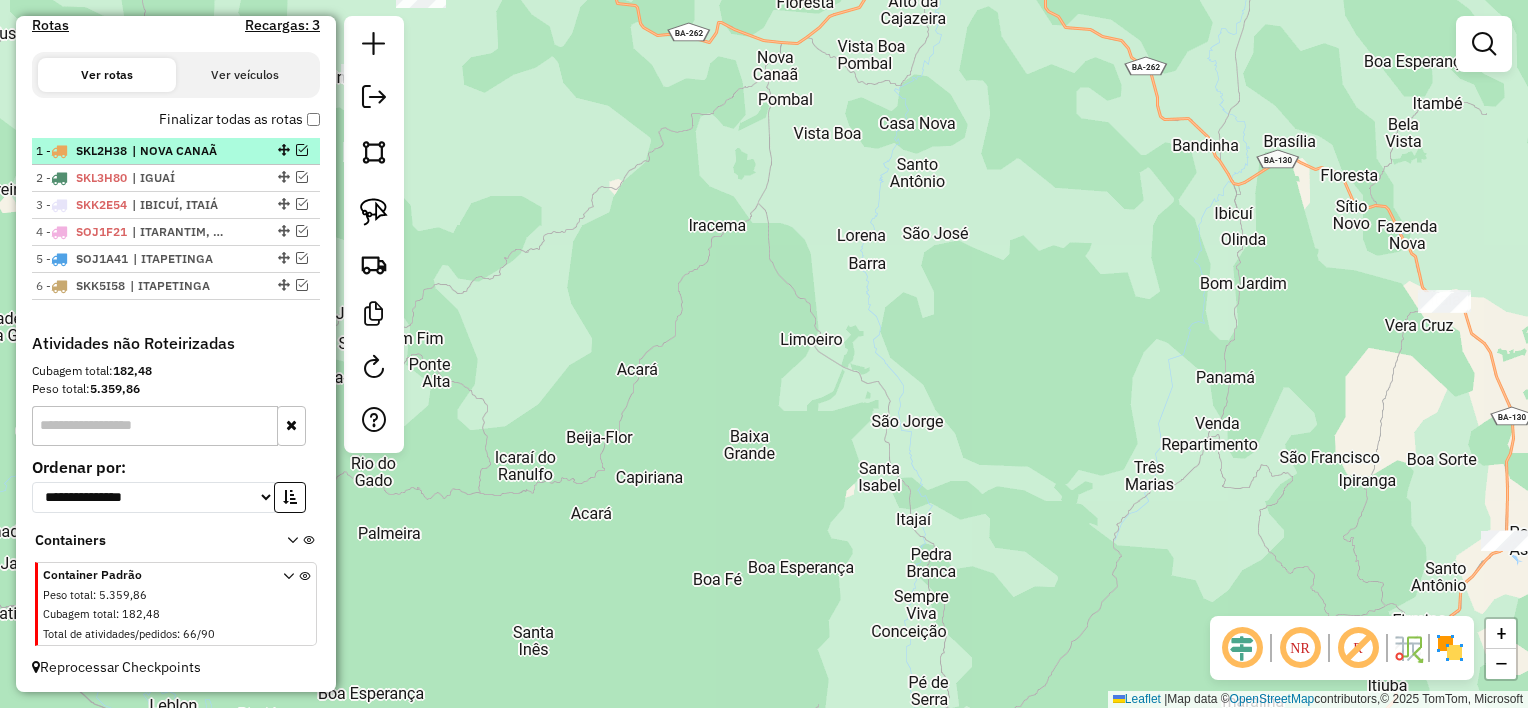 click at bounding box center (302, 150) 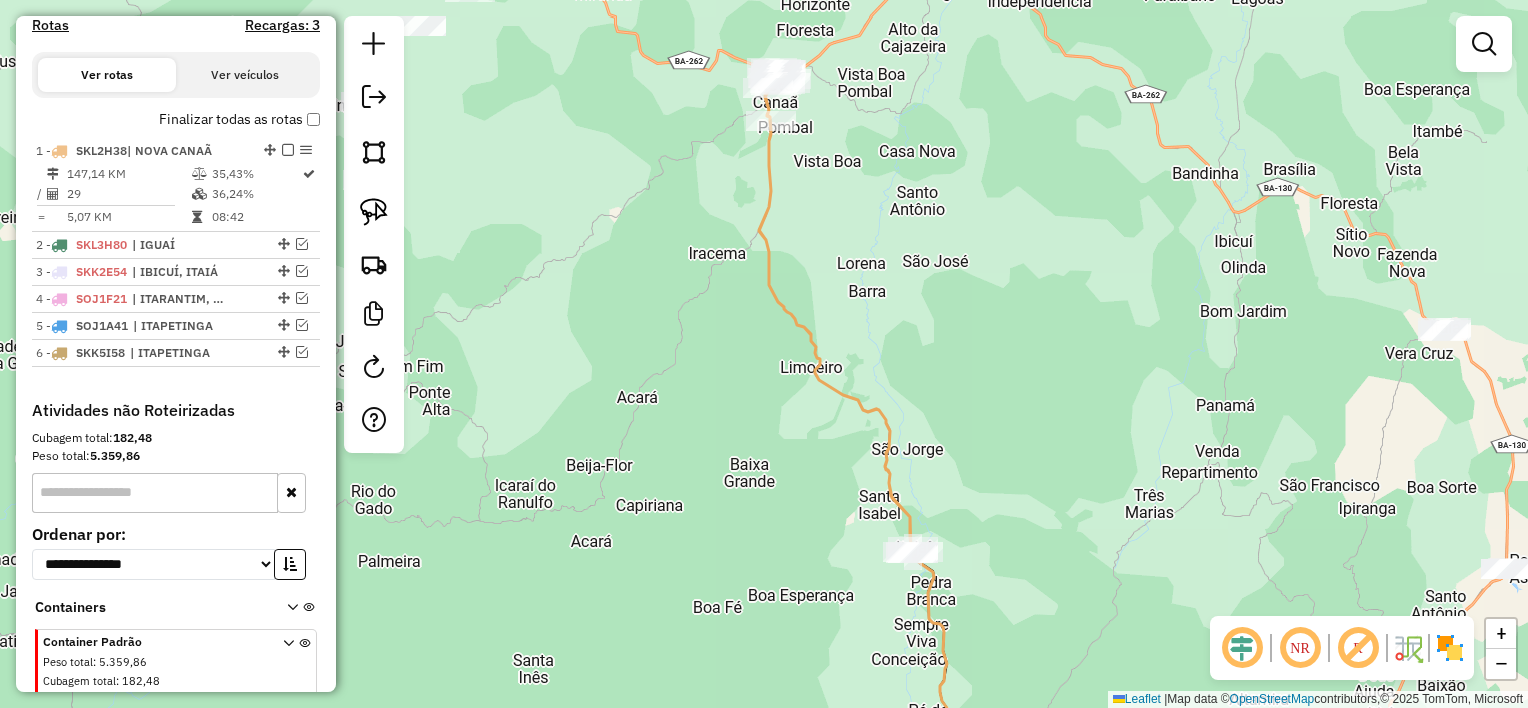 drag, startPoint x: 1032, startPoint y: 435, endPoint x: 1032, endPoint y: 420, distance: 15 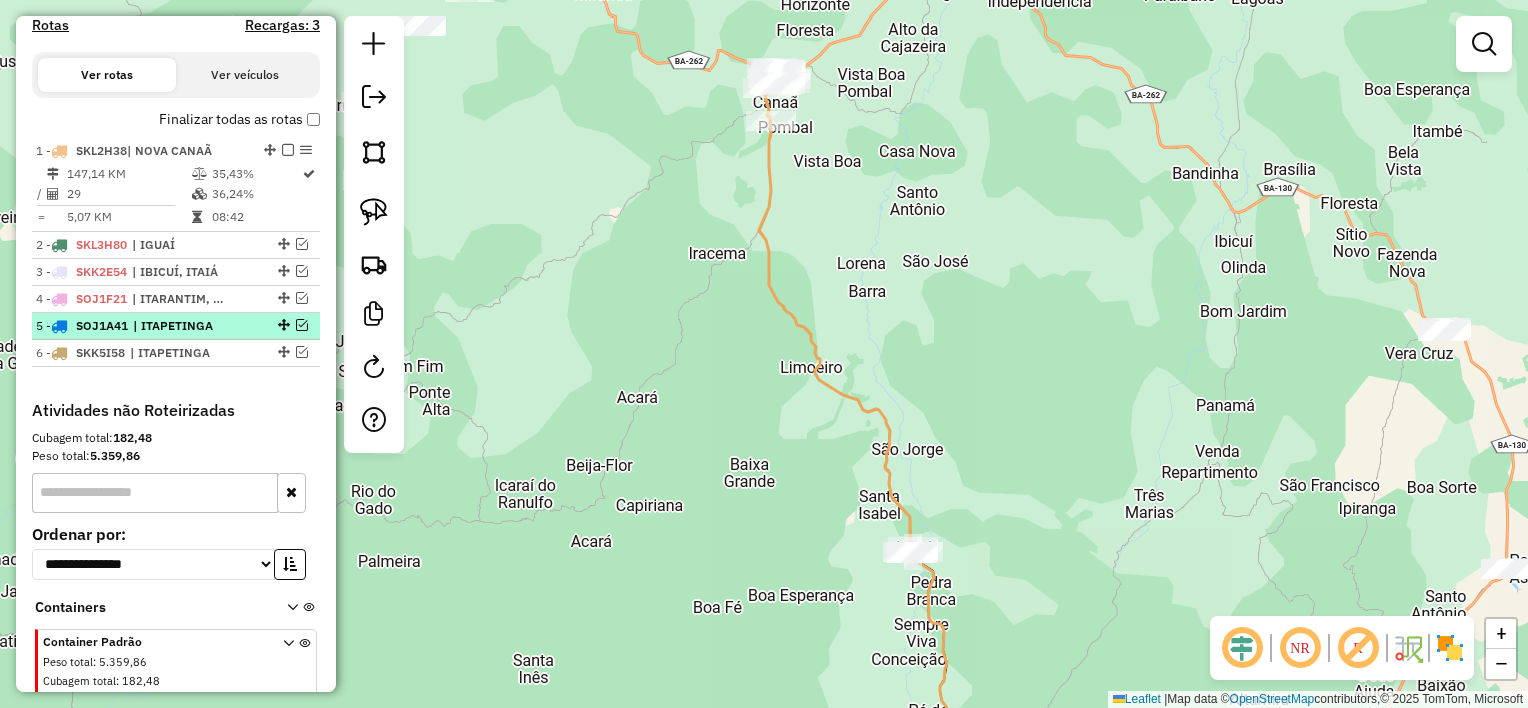 scroll, scrollTop: 452, scrollLeft: 0, axis: vertical 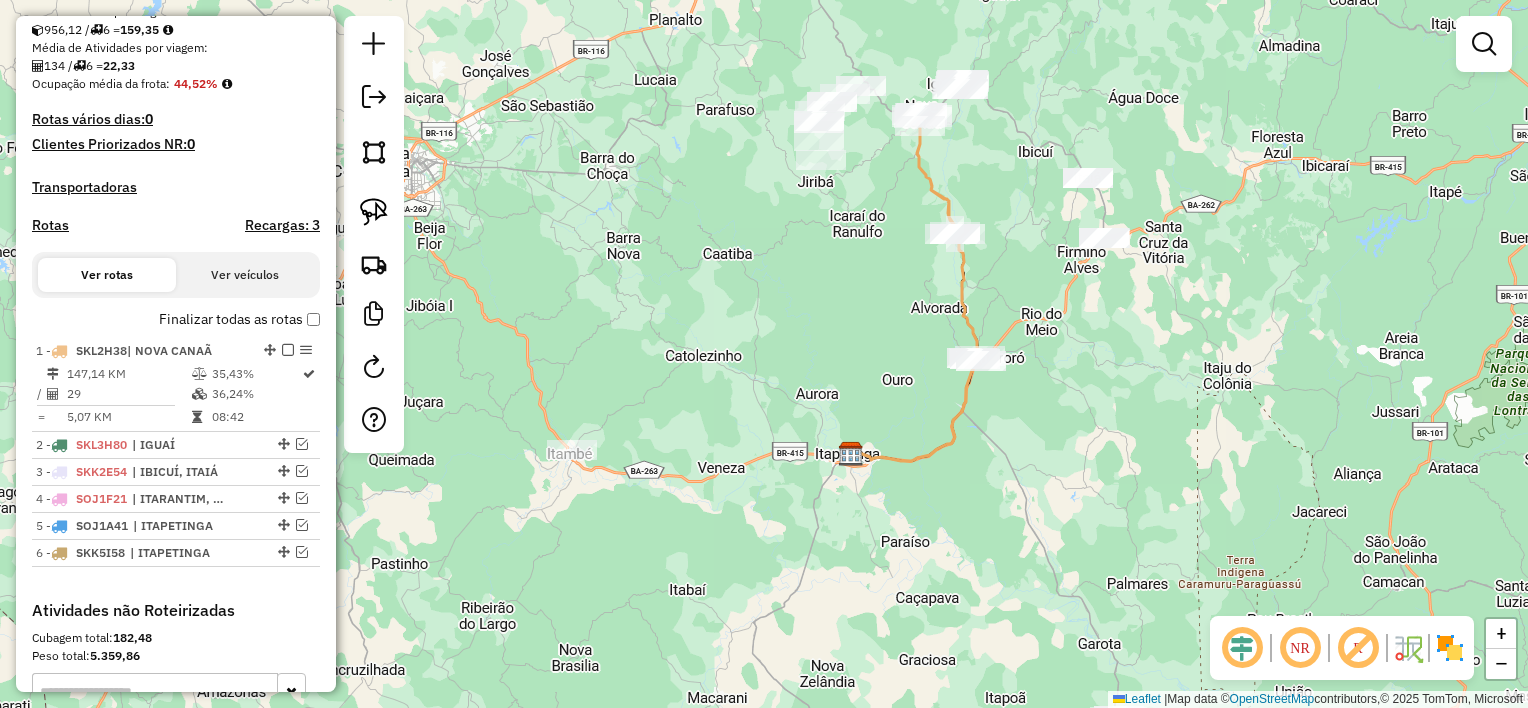 drag, startPoint x: 829, startPoint y: 325, endPoint x: 884, endPoint y: 280, distance: 71.063354 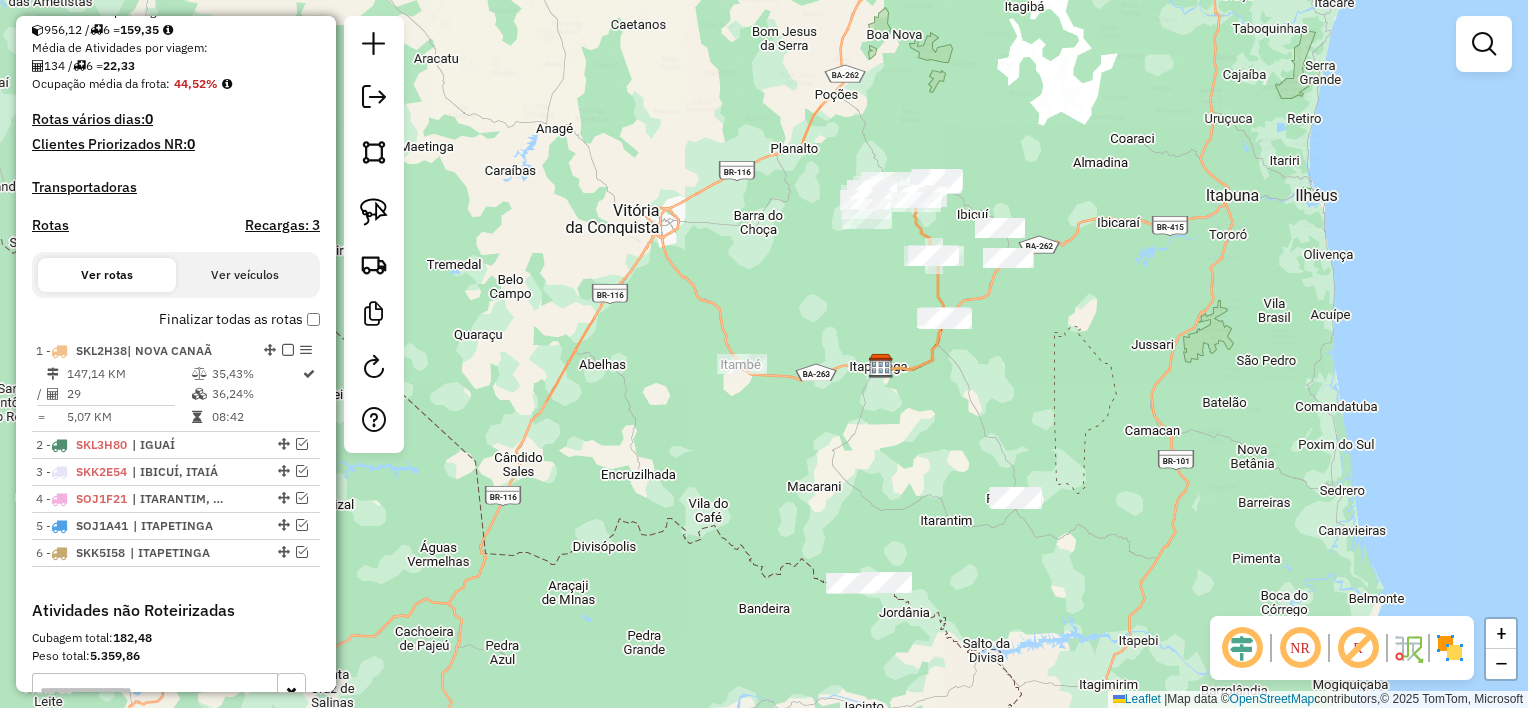 click on "Janela de atendimento Grade de atendimento Capacidade Transportadoras Veículos Cliente Pedidos  Rotas Selecione os dias de semana para filtrar as janelas de atendimento  Seg   Ter   Qua   Qui   Sex   Sáb   Dom  Informe o período da janela de atendimento: De: Até:  Filtrar exatamente a janela do cliente  Considerar janela de atendimento padrão  Selecione os dias de semana para filtrar as grades de atendimento  Seg   Ter   Qua   Qui   Sex   Sáb   Dom   Considerar clientes sem dia de atendimento cadastrado  Clientes fora do dia de atendimento selecionado Filtrar as atividades entre os valores definidos abaixo:  Peso mínimo:   Peso máximo:   Cubagem mínima:   Cubagem máxima:   De:   Até:  Filtrar as atividades entre o tempo de atendimento definido abaixo:  De:   Até:   Considerar capacidade total dos clientes não roteirizados Transportadora: Selecione um ou mais itens Tipo de veículo: Selecione um ou mais itens Veículo: Selecione um ou mais itens Motorista: Selecione um ou mais itens Nome: Rótulo:" 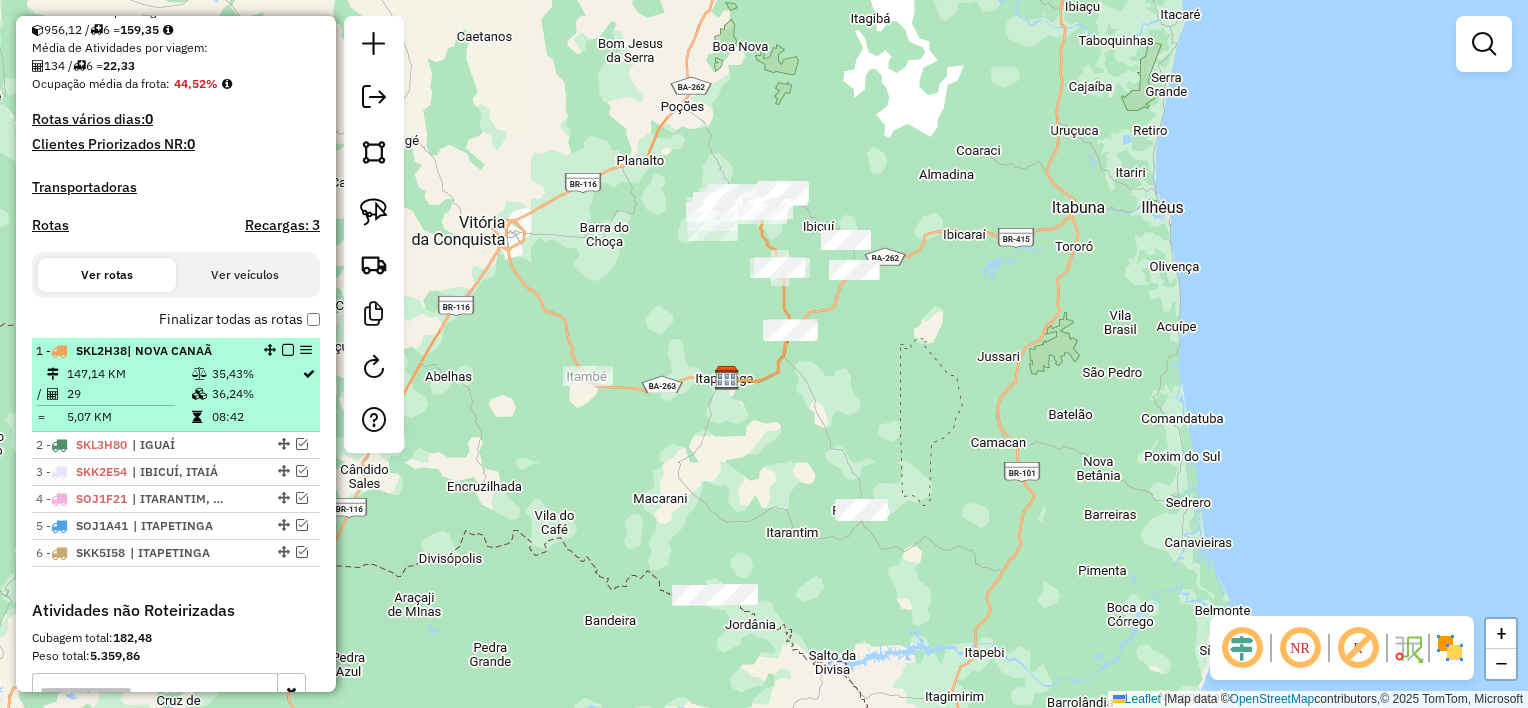 click at bounding box center (288, 350) 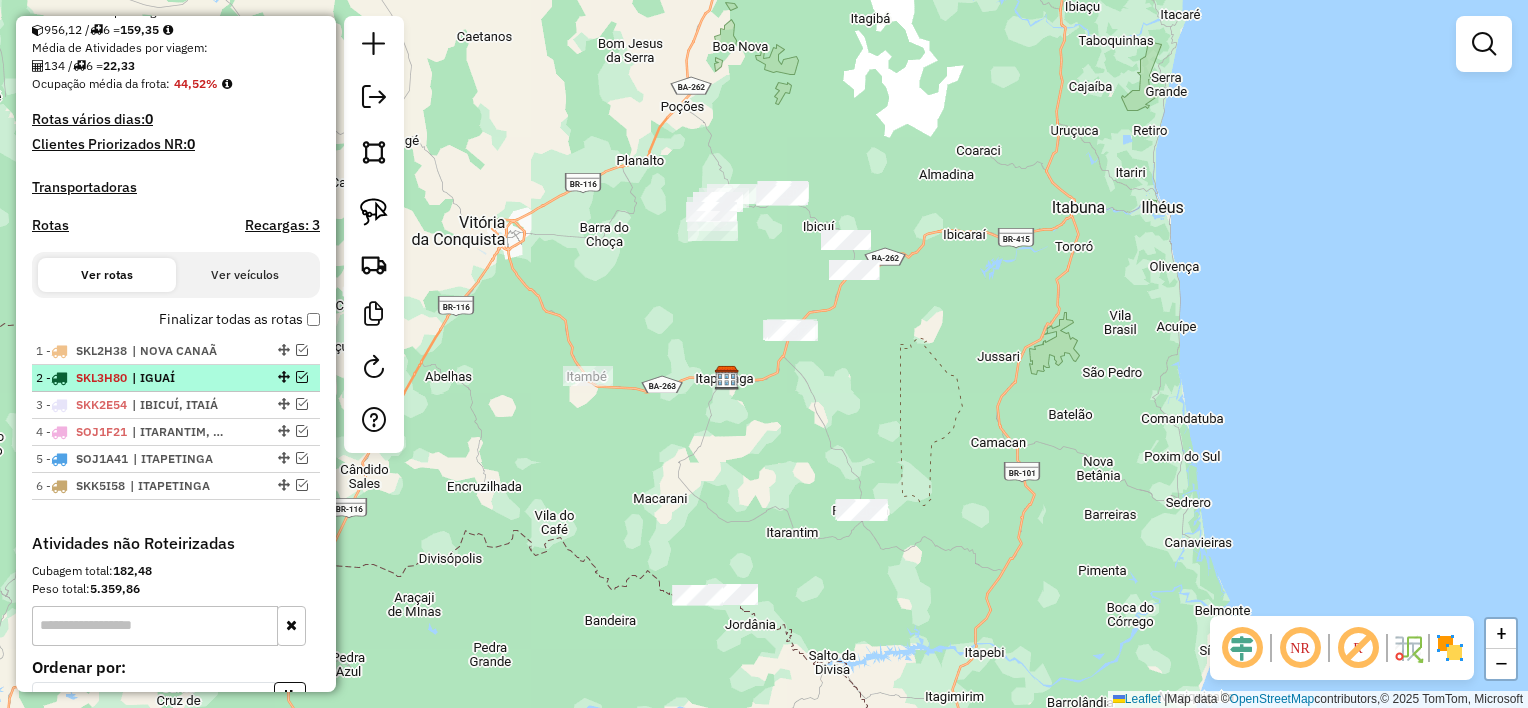 click at bounding box center [302, 377] 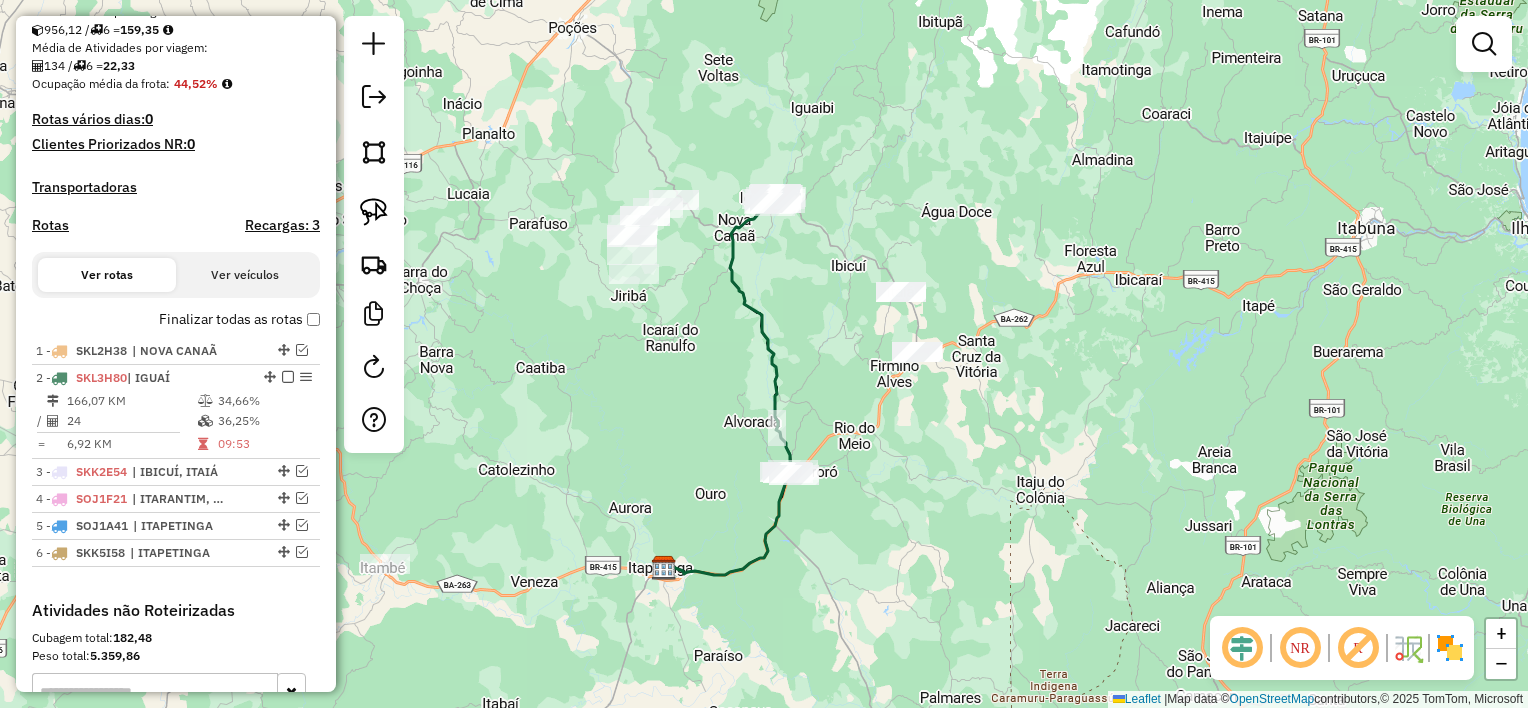 click on "Janela de atendimento Grade de atendimento Capacidade Transportadoras Veículos Cliente Pedidos  Rotas Selecione os dias de semana para filtrar as janelas de atendimento  Seg   Ter   Qua   Qui   Sex   Sáb   Dom  Informe o período da janela de atendimento: De: Até:  Filtrar exatamente a janela do cliente  Considerar janela de atendimento padrão  Selecione os dias de semana para filtrar as grades de atendimento  Seg   Ter   Qua   Qui   Sex   Sáb   Dom   Considerar clientes sem dia de atendimento cadastrado  Clientes fora do dia de atendimento selecionado Filtrar as atividades entre os valores definidos abaixo:  Peso mínimo:   Peso máximo:   Cubagem mínima:   Cubagem máxima:   De:   Até:  Filtrar as atividades entre o tempo de atendimento definido abaixo:  De:   Até:   Considerar capacidade total dos clientes não roteirizados Transportadora: Selecione um ou mais itens Tipo de veículo: Selecione um ou mais itens Veículo: Selecione um ou mais itens Motorista: Selecione um ou mais itens Nome: Rótulo:" 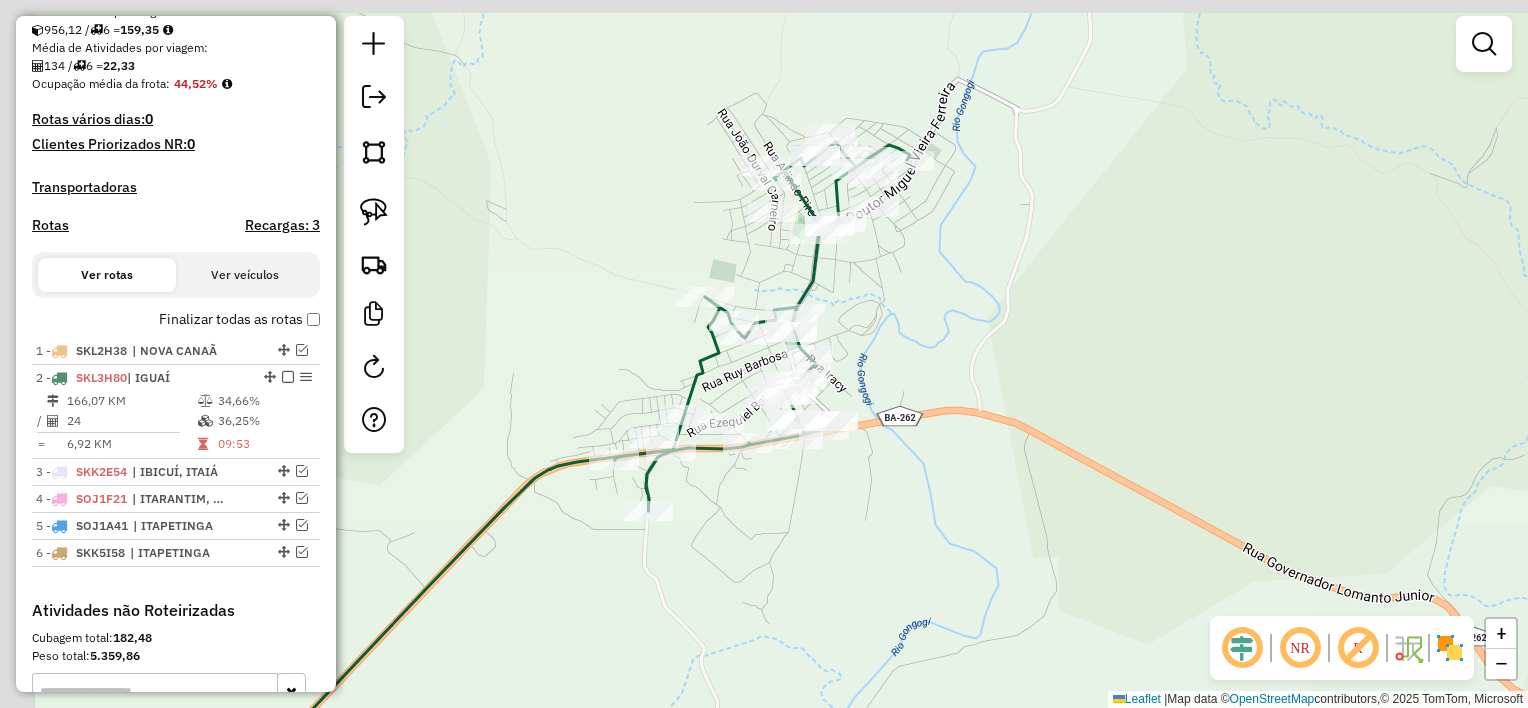 drag, startPoint x: 819, startPoint y: 244, endPoint x: 1001, endPoint y: 324, distance: 198.80644 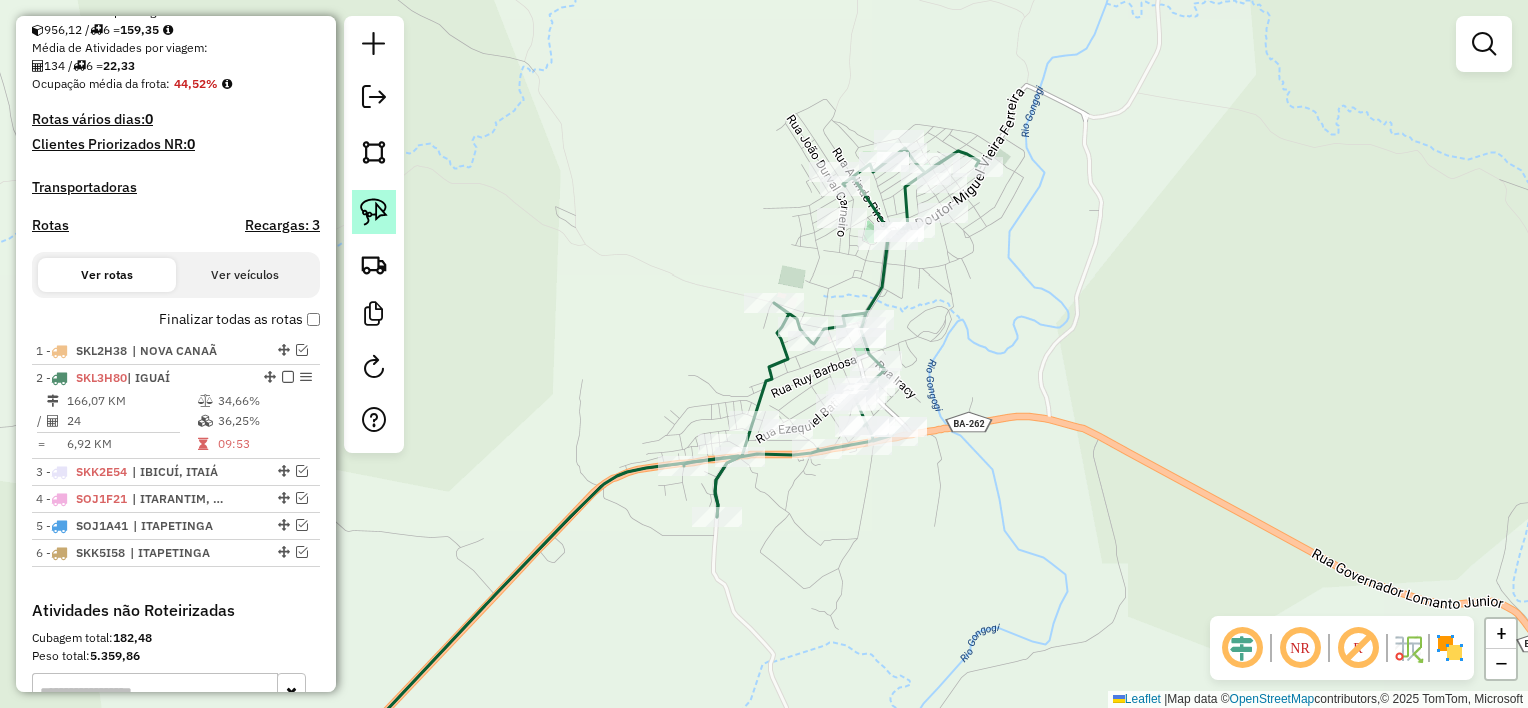 click 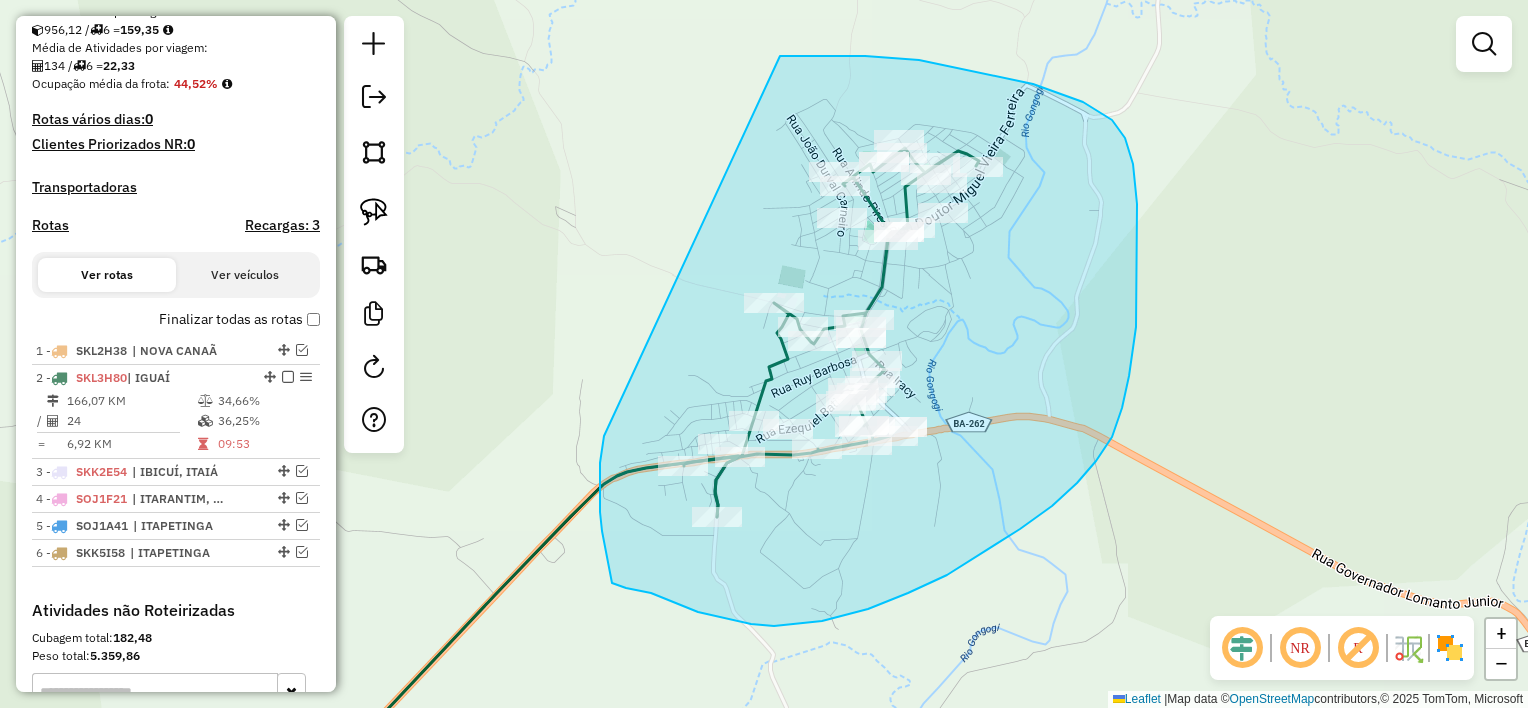 drag, startPoint x: 919, startPoint y: 60, endPoint x: 657, endPoint y: 275, distance: 338.9233 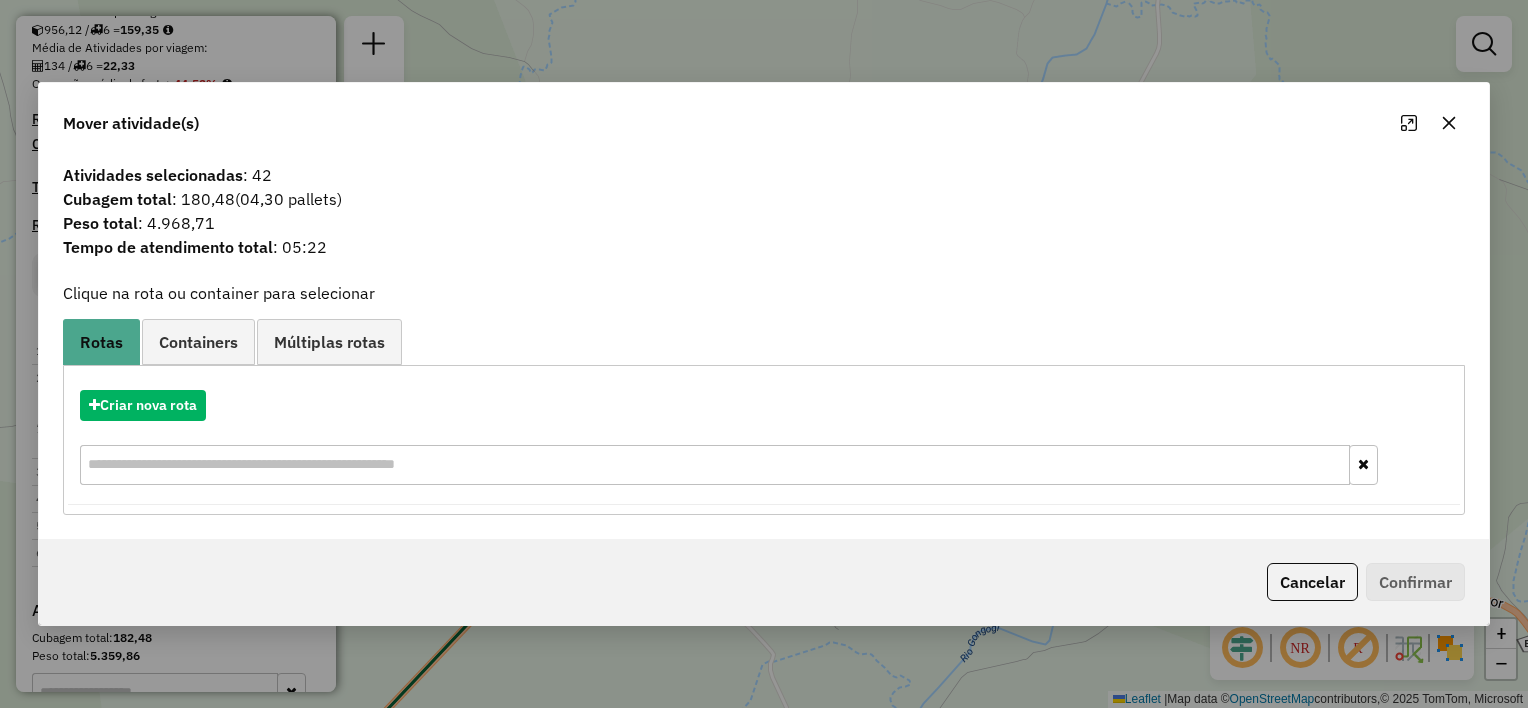 click 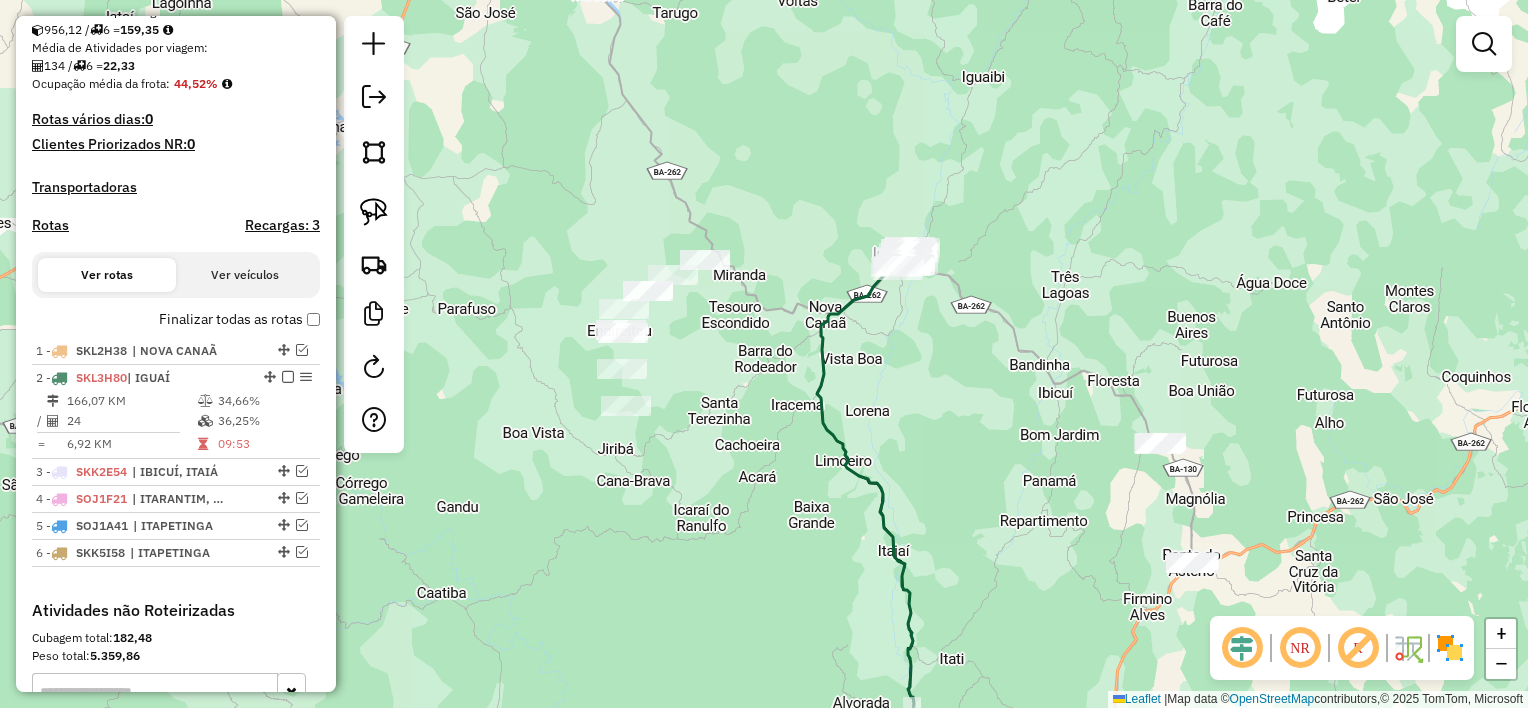 drag, startPoint x: 1017, startPoint y: 433, endPoint x: 832, endPoint y: 339, distance: 207.51144 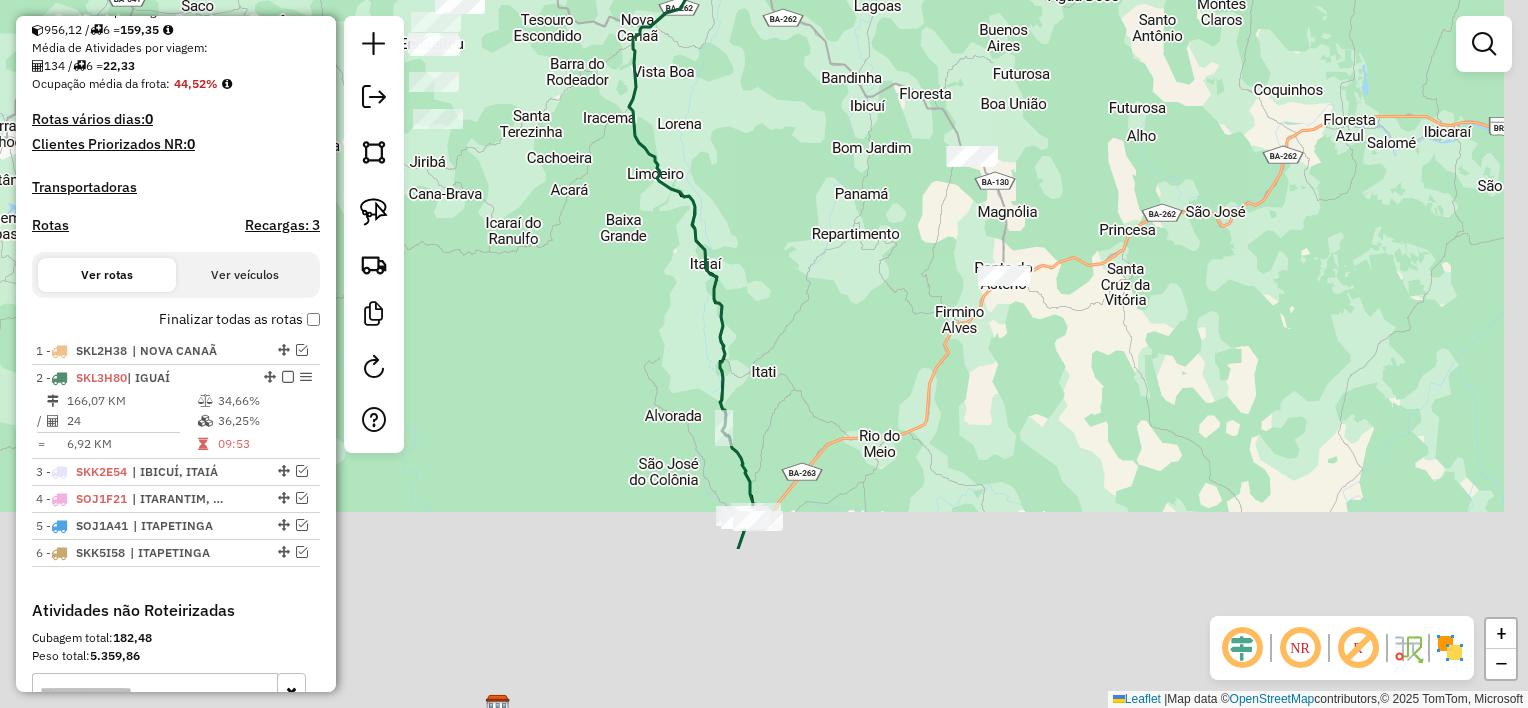drag, startPoint x: 860, startPoint y: 407, endPoint x: 813, endPoint y: 235, distance: 178.30592 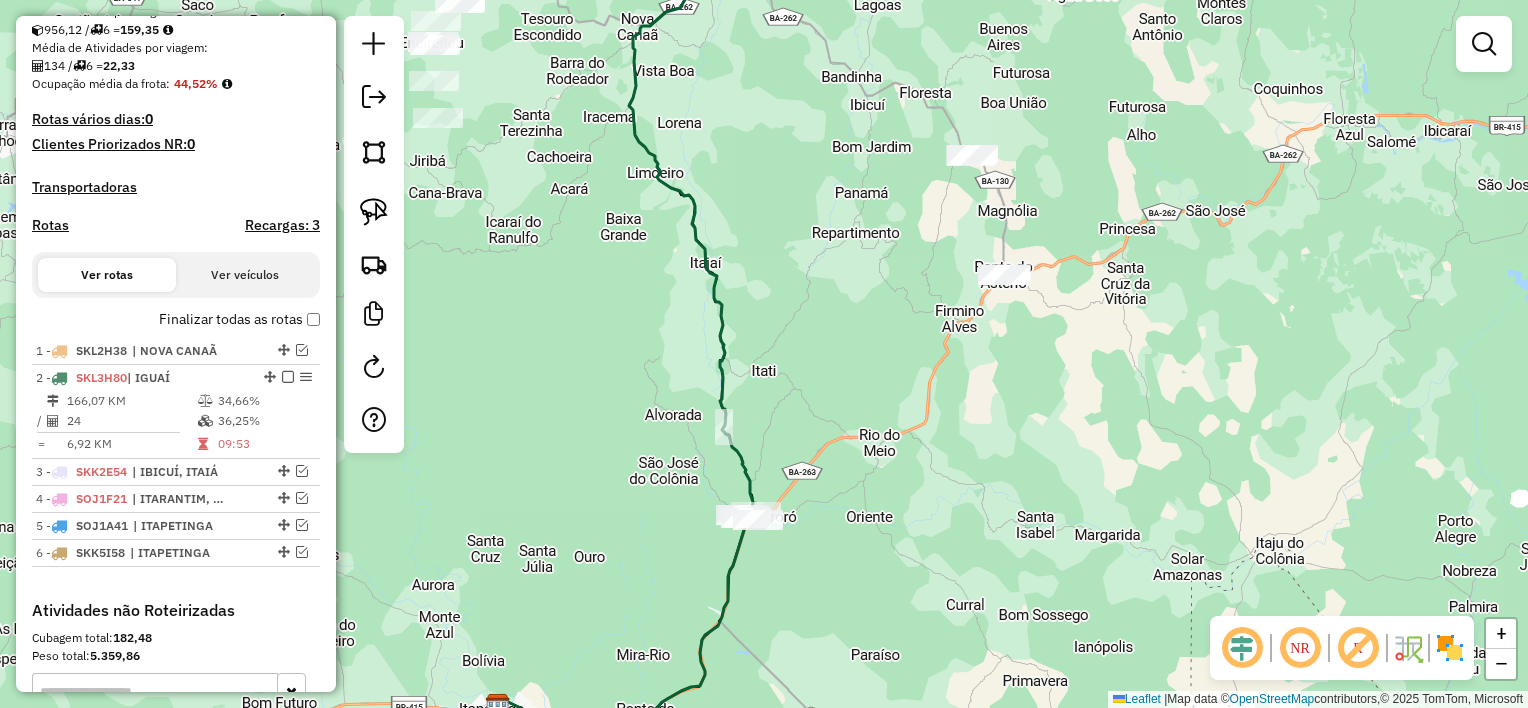 drag, startPoint x: 792, startPoint y: 434, endPoint x: 844, endPoint y: 250, distance: 191.2067 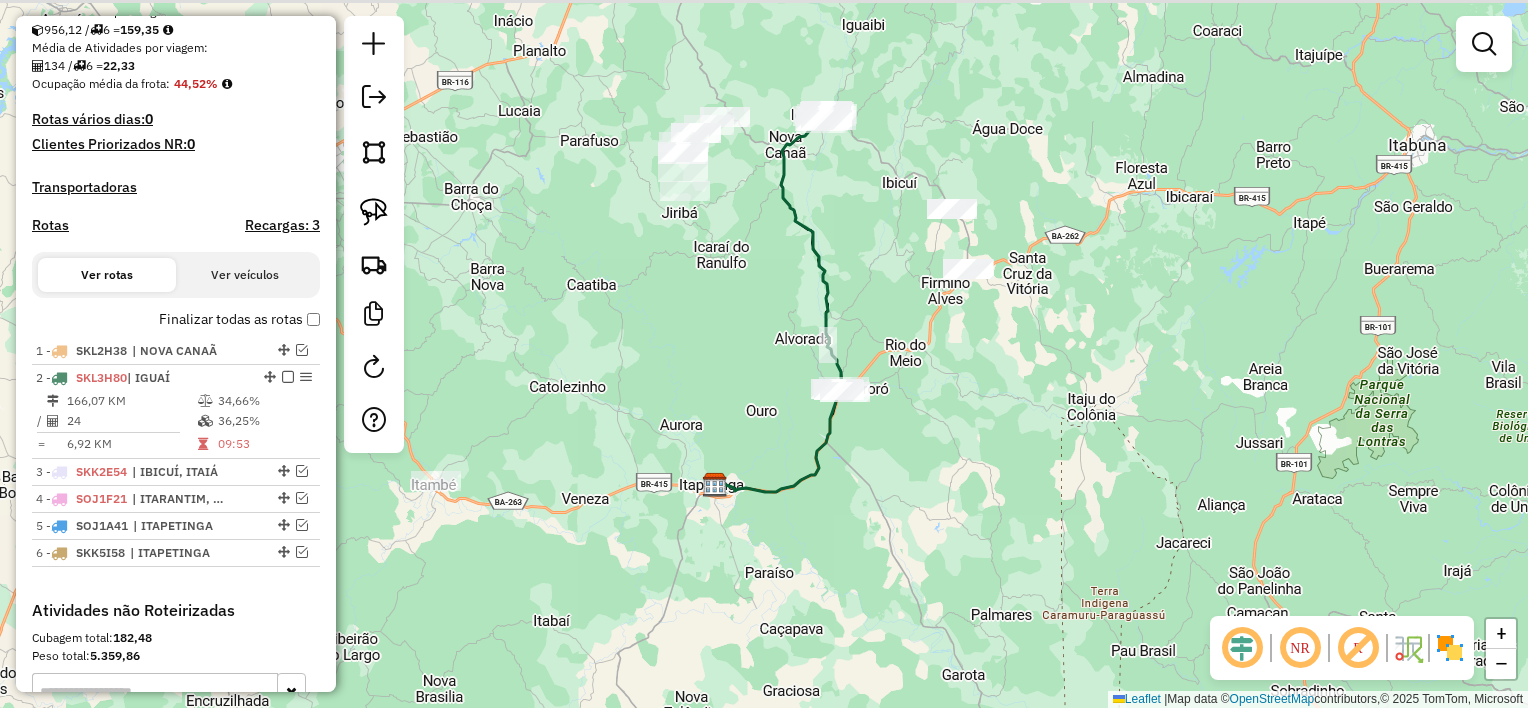 drag, startPoint x: 852, startPoint y: 236, endPoint x: 787, endPoint y: 326, distance: 111.01801 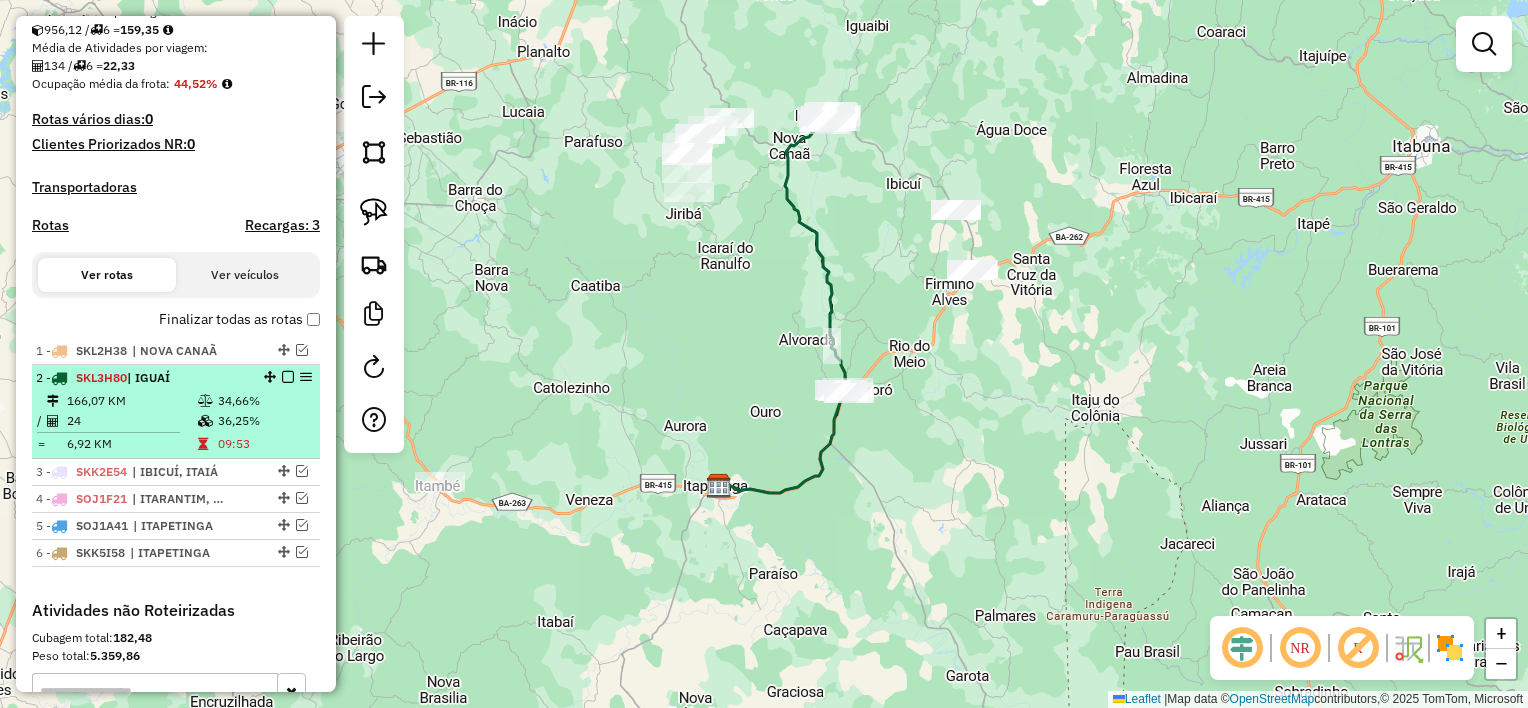 click at bounding box center [288, 377] 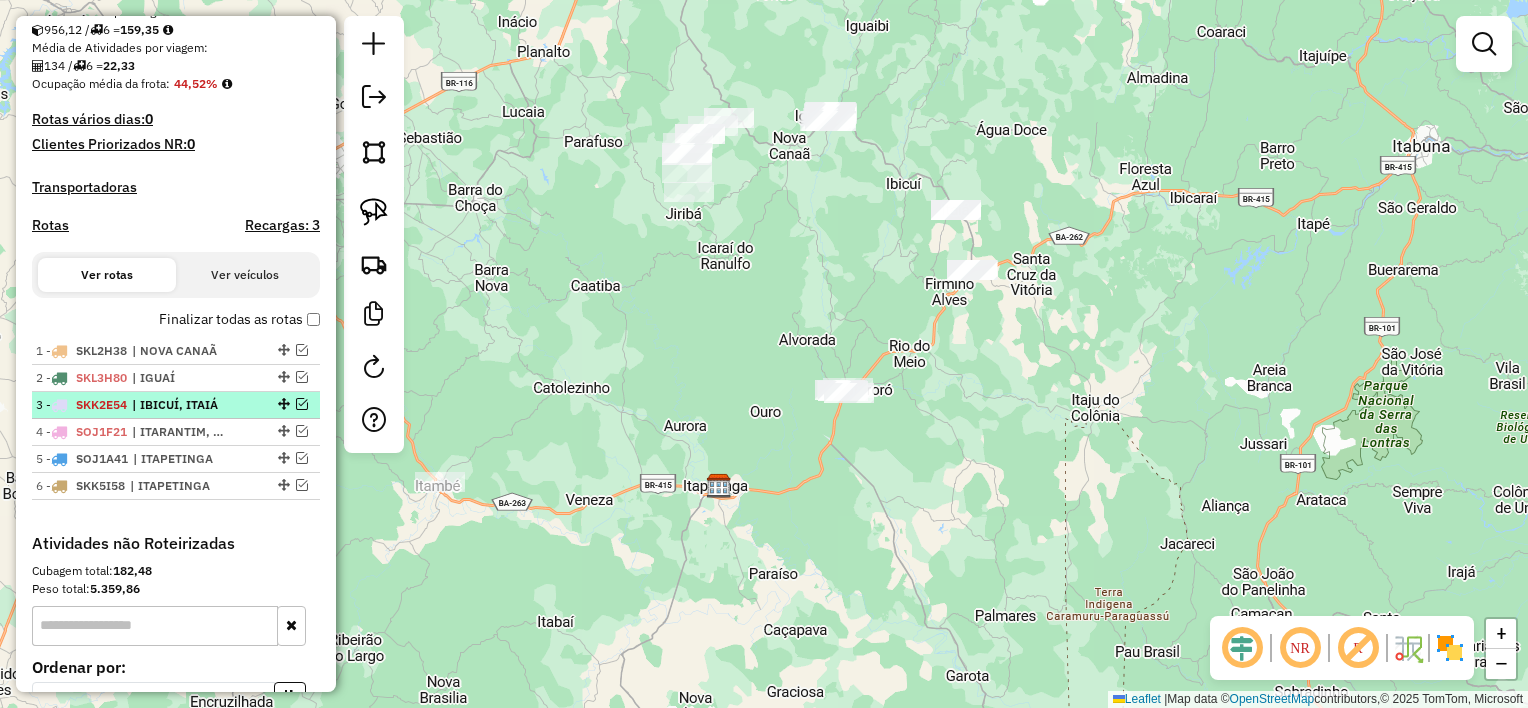 click at bounding box center (302, 404) 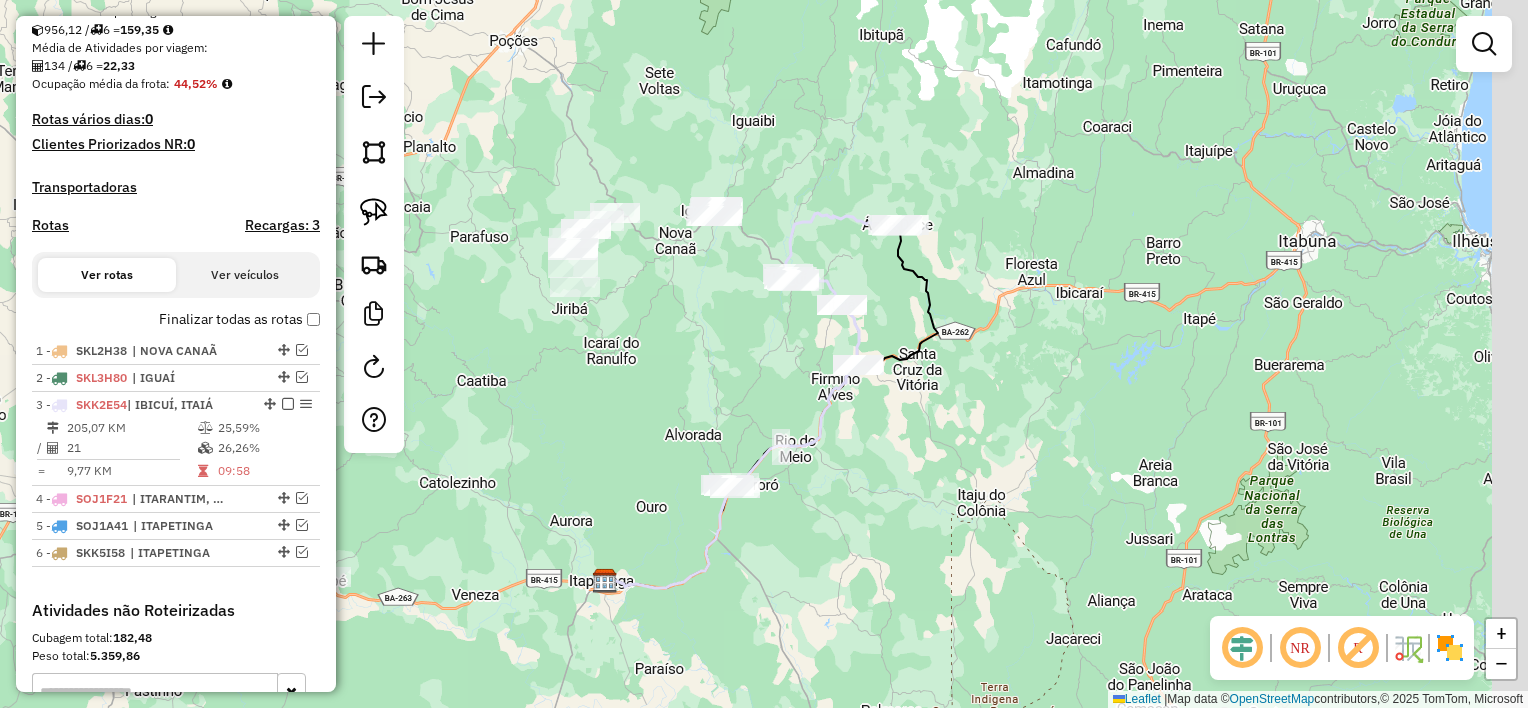 drag, startPoint x: 919, startPoint y: 296, endPoint x: 743, endPoint y: 412, distance: 210.789 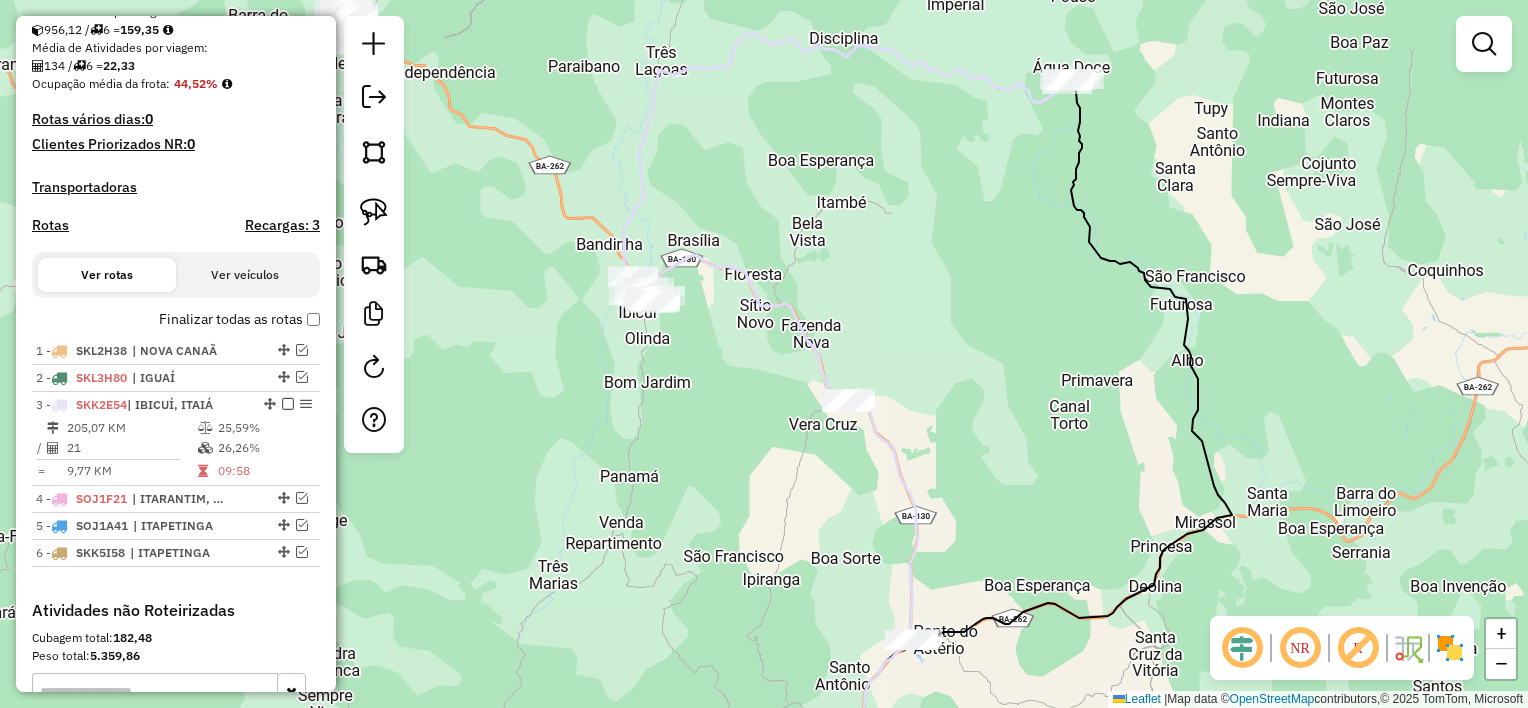 drag, startPoint x: 888, startPoint y: 304, endPoint x: 932, endPoint y: 309, distance: 44.28318 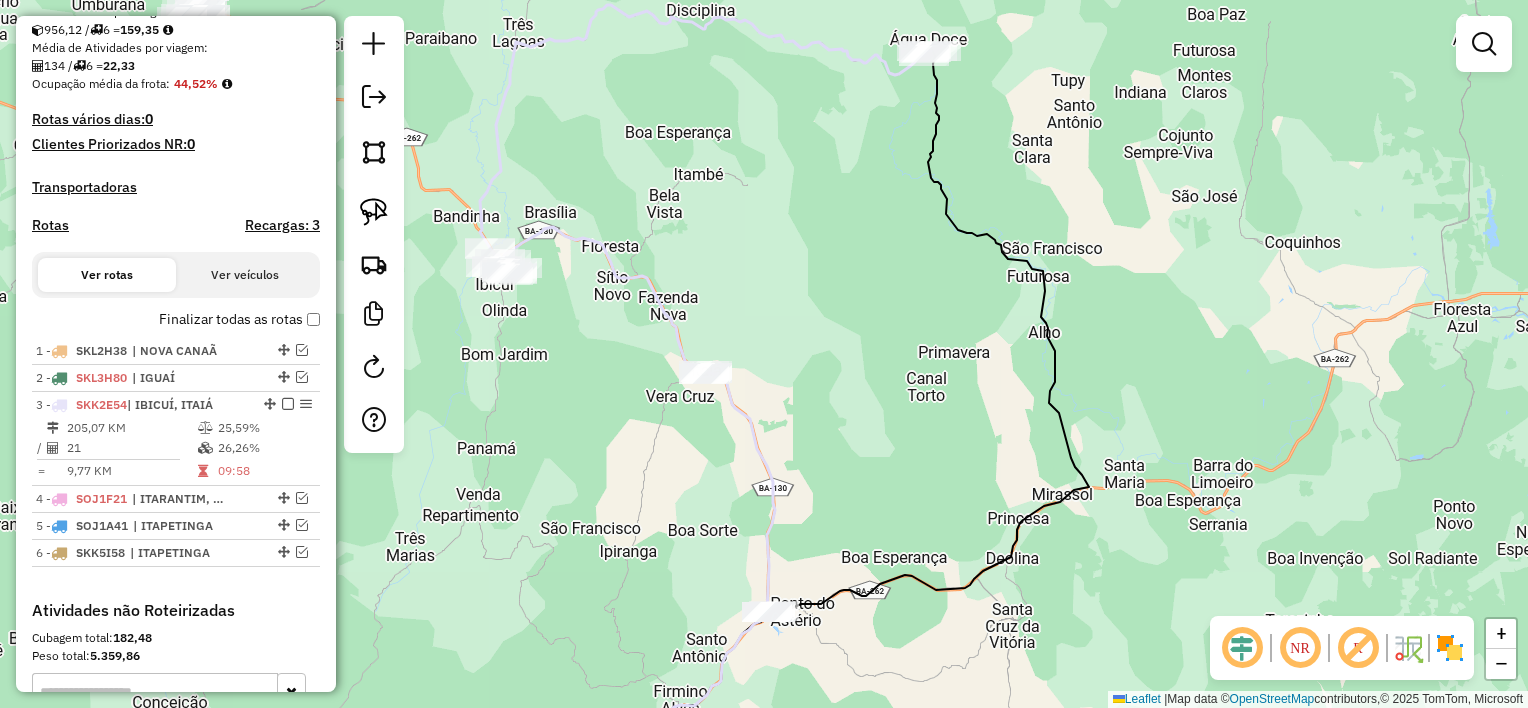 drag, startPoint x: 888, startPoint y: 289, endPoint x: 769, endPoint y: 260, distance: 122.48265 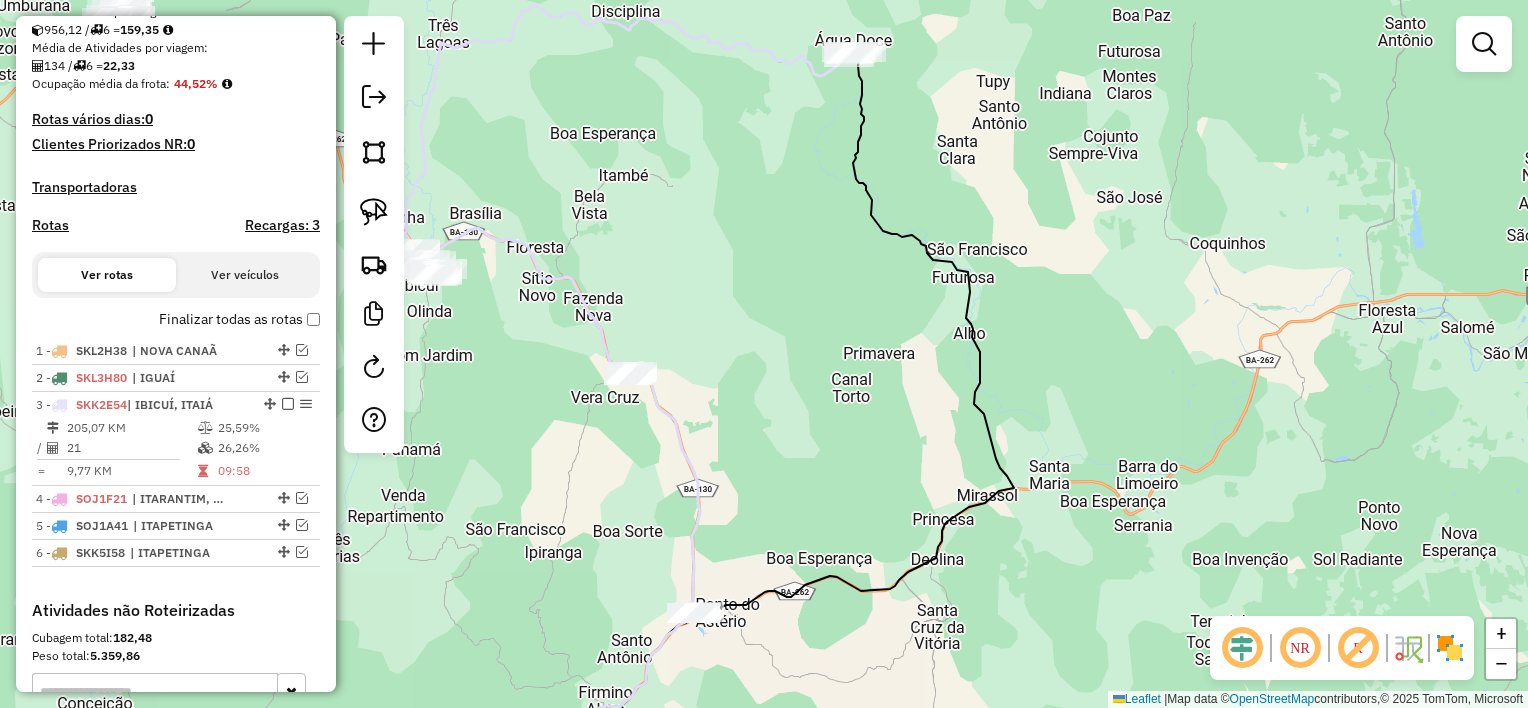 drag, startPoint x: 778, startPoint y: 286, endPoint x: 870, endPoint y: 320, distance: 98.0816 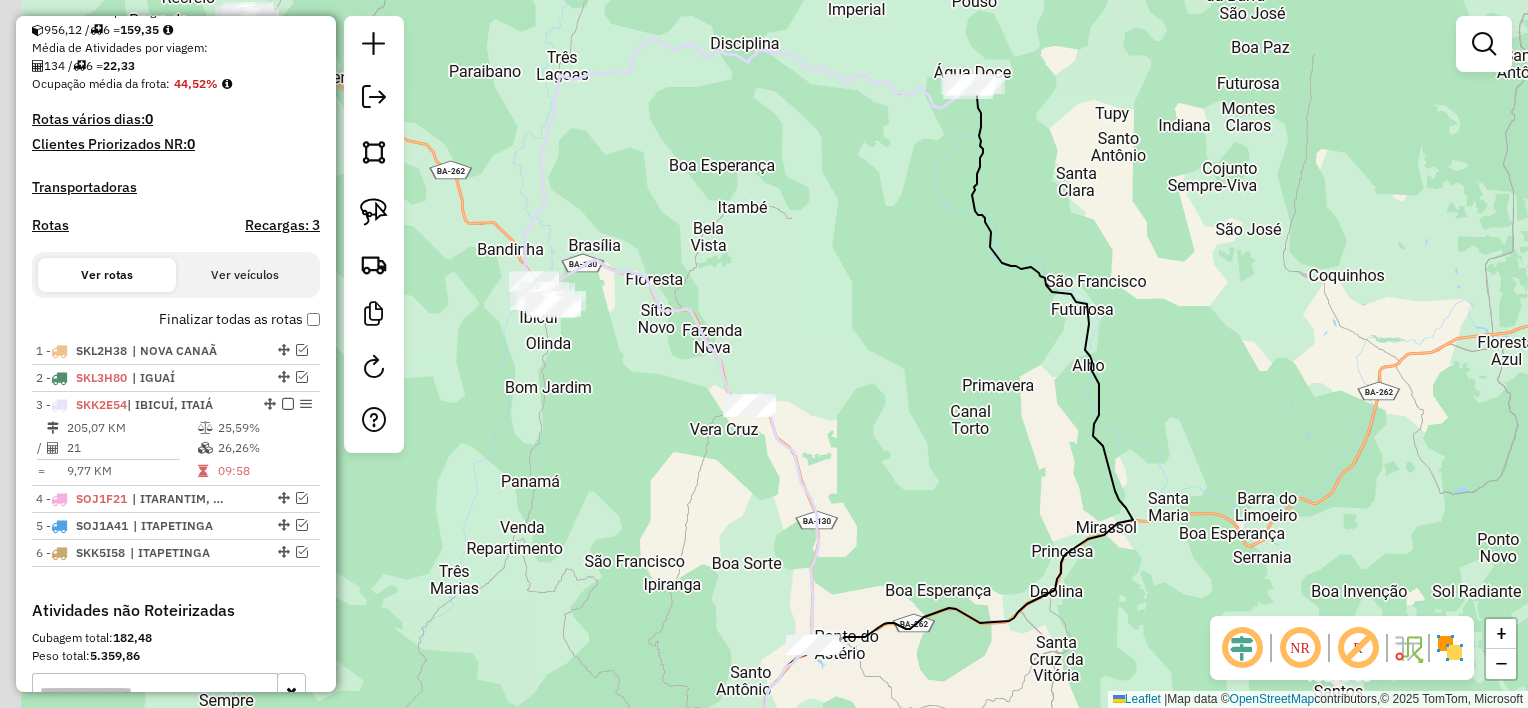 drag, startPoint x: 843, startPoint y: 305, endPoint x: 864, endPoint y: 269, distance: 41.677334 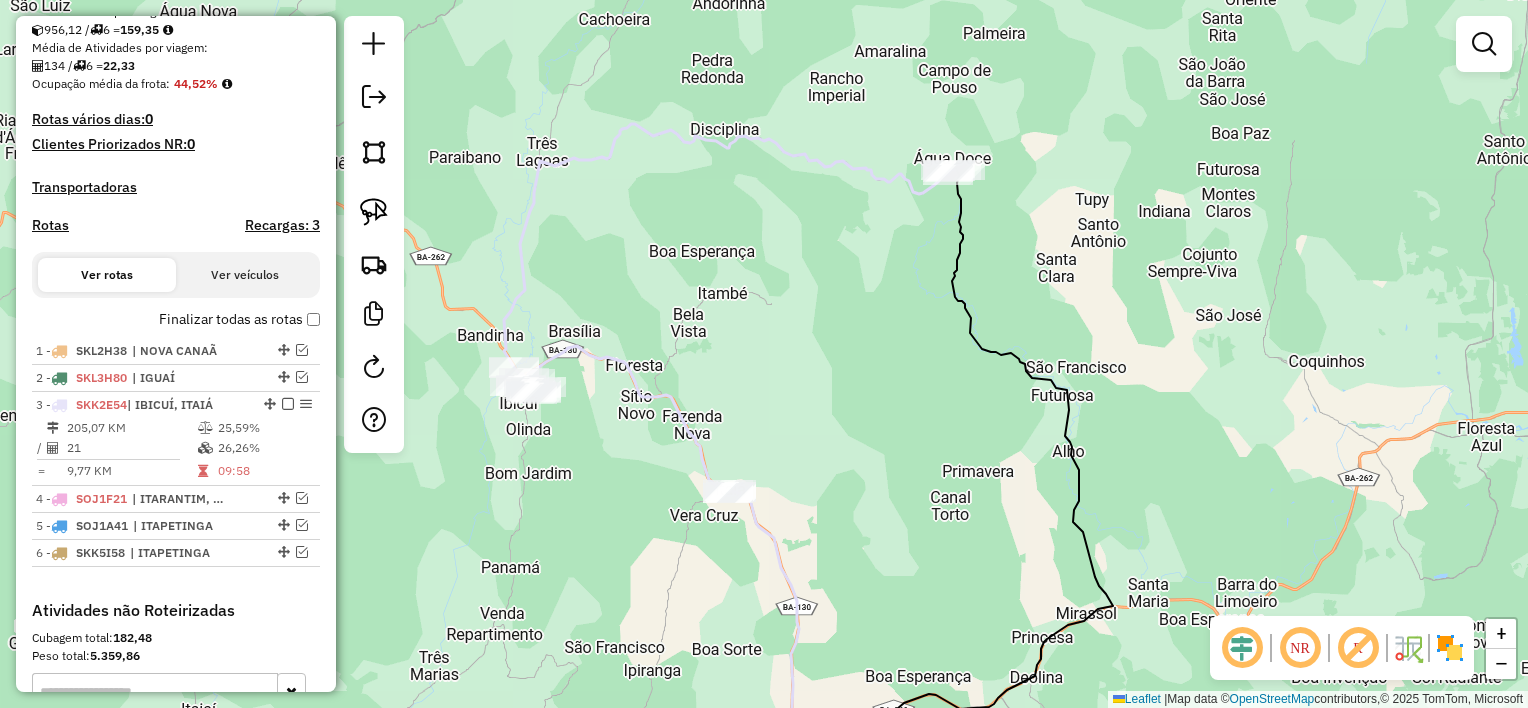 drag, startPoint x: 998, startPoint y: 166, endPoint x: 988, endPoint y: 212, distance: 47.07441 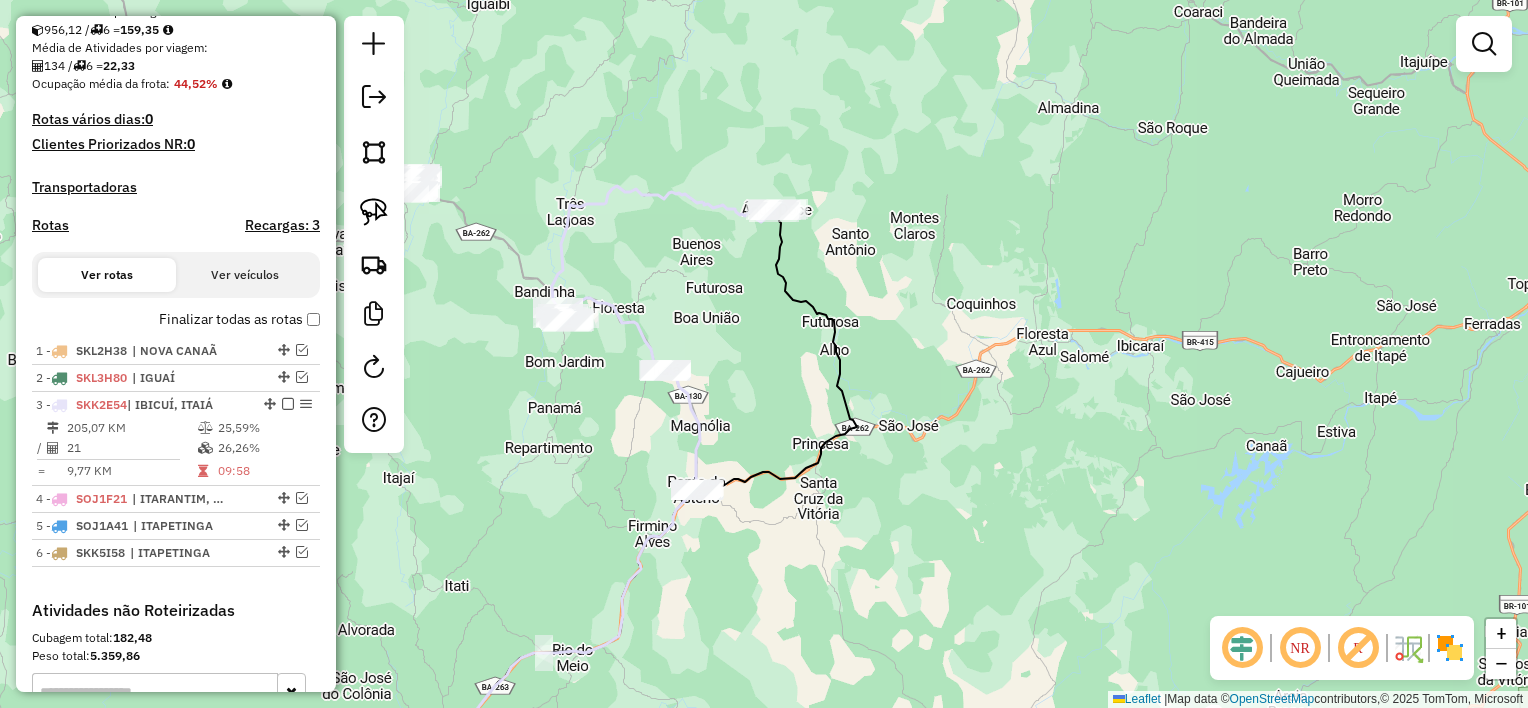 drag, startPoint x: 735, startPoint y: 416, endPoint x: 528, endPoint y: 378, distance: 210.45901 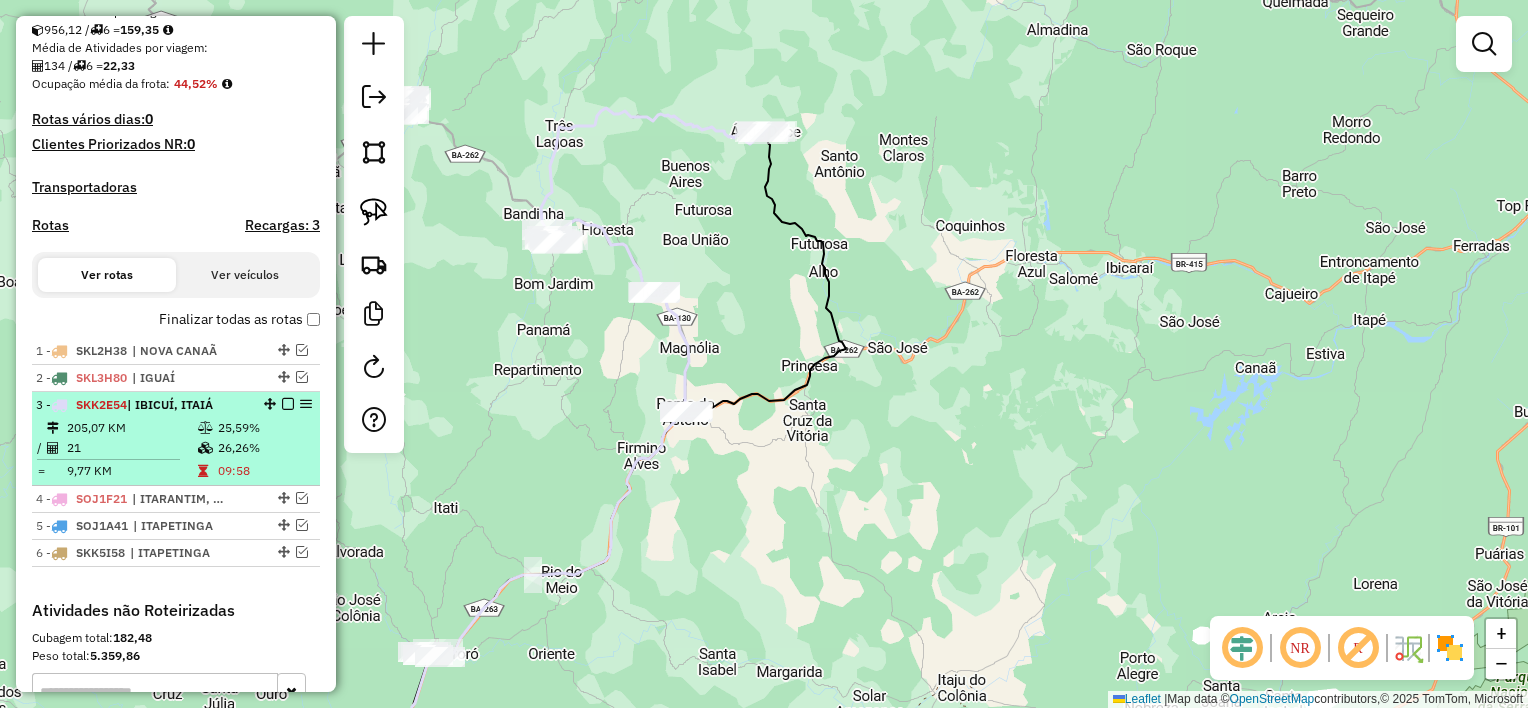 click at bounding box center [288, 404] 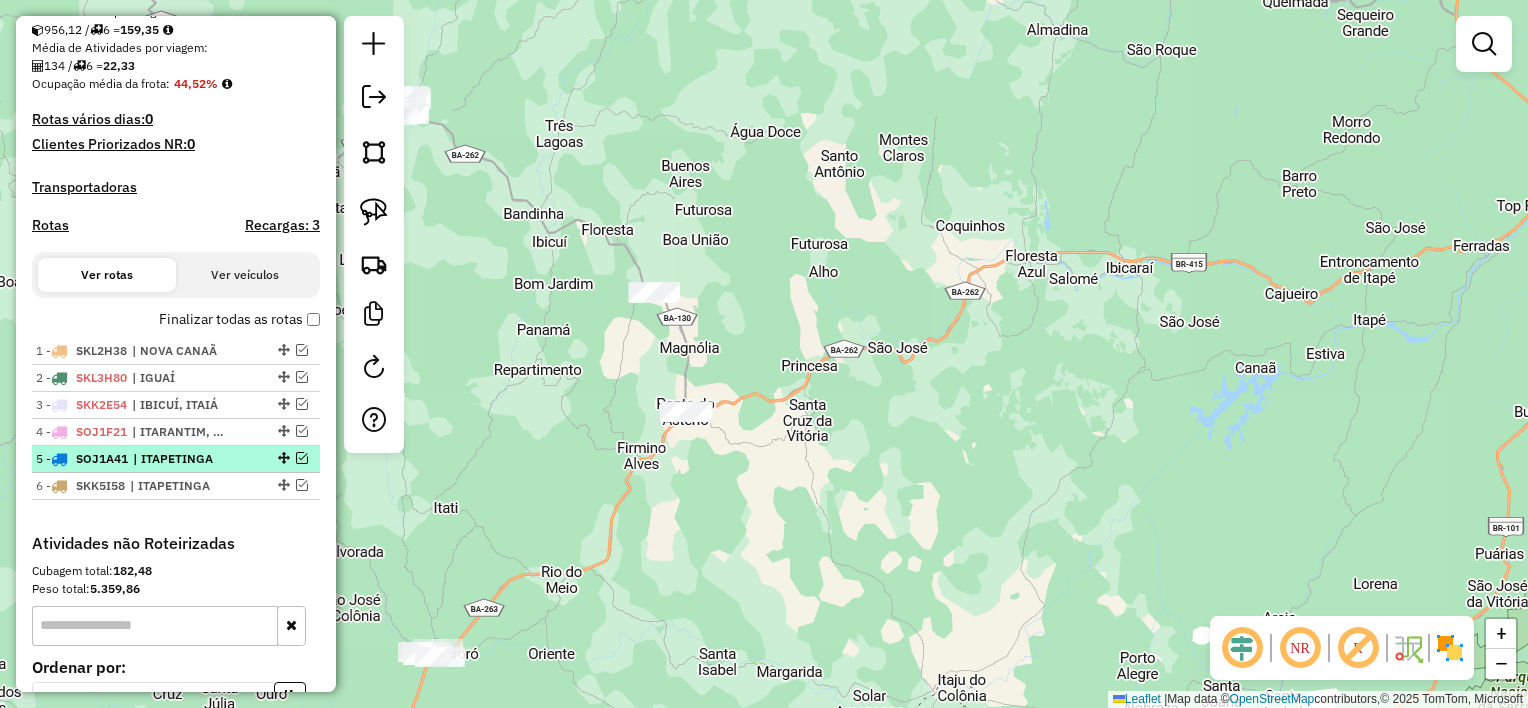 click at bounding box center [302, 458] 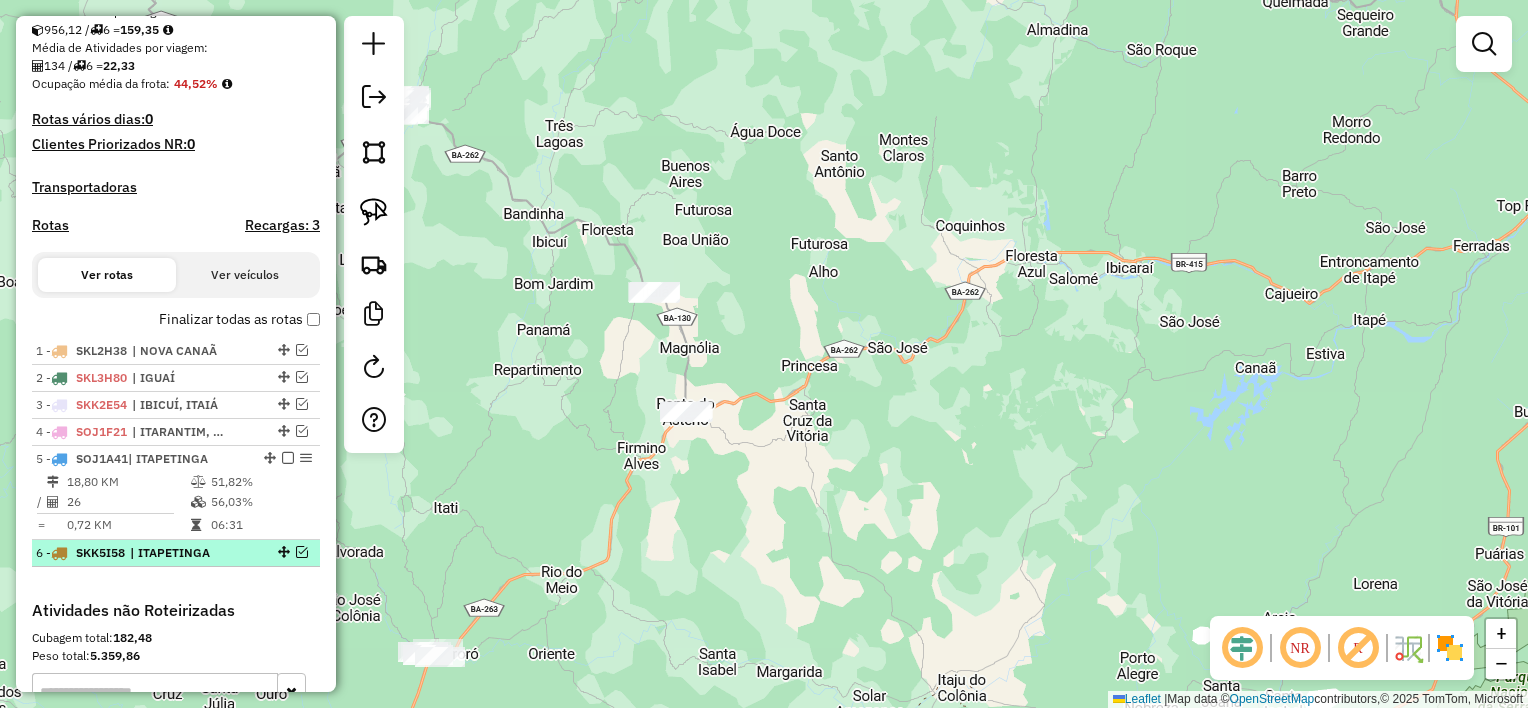 click at bounding box center (302, 552) 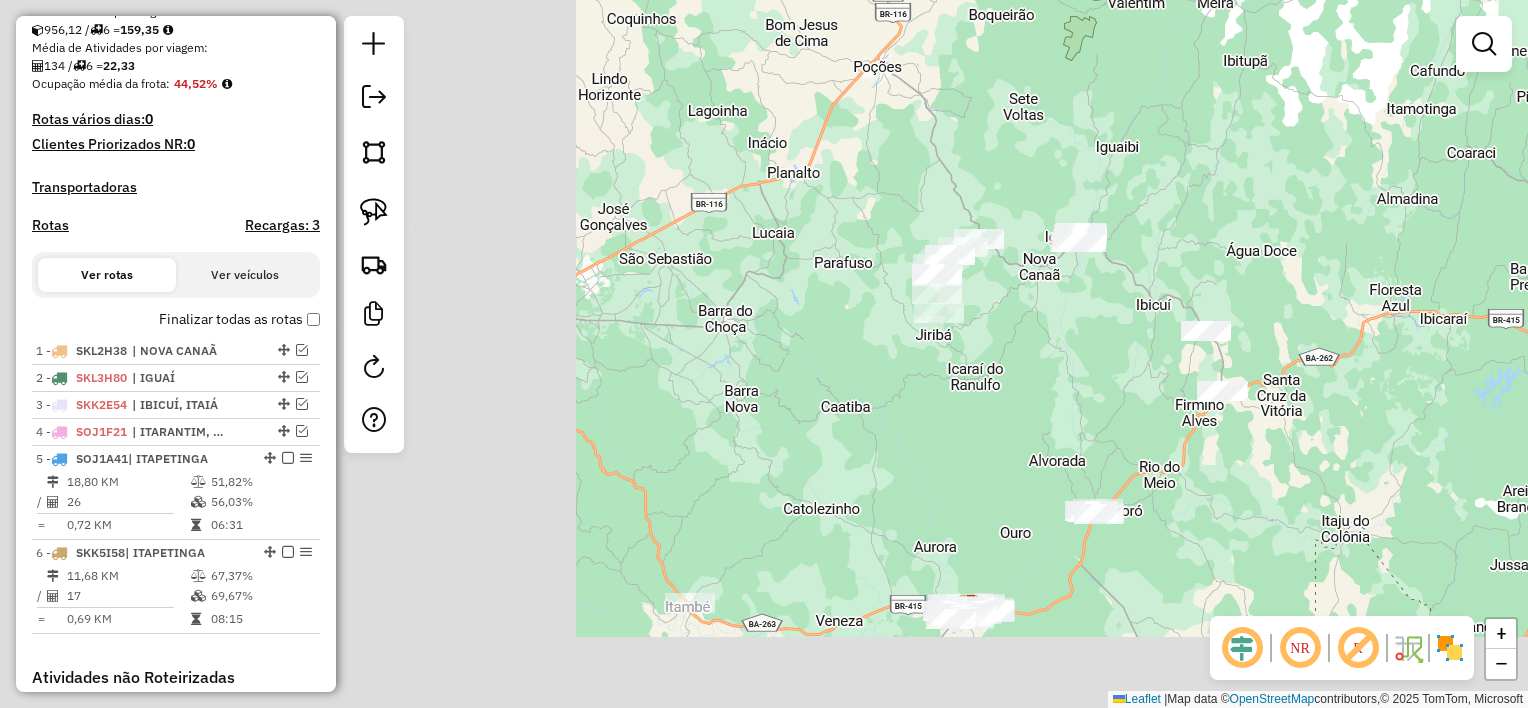 drag, startPoint x: 808, startPoint y: 440, endPoint x: 1149, endPoint y: 428, distance: 341.2111 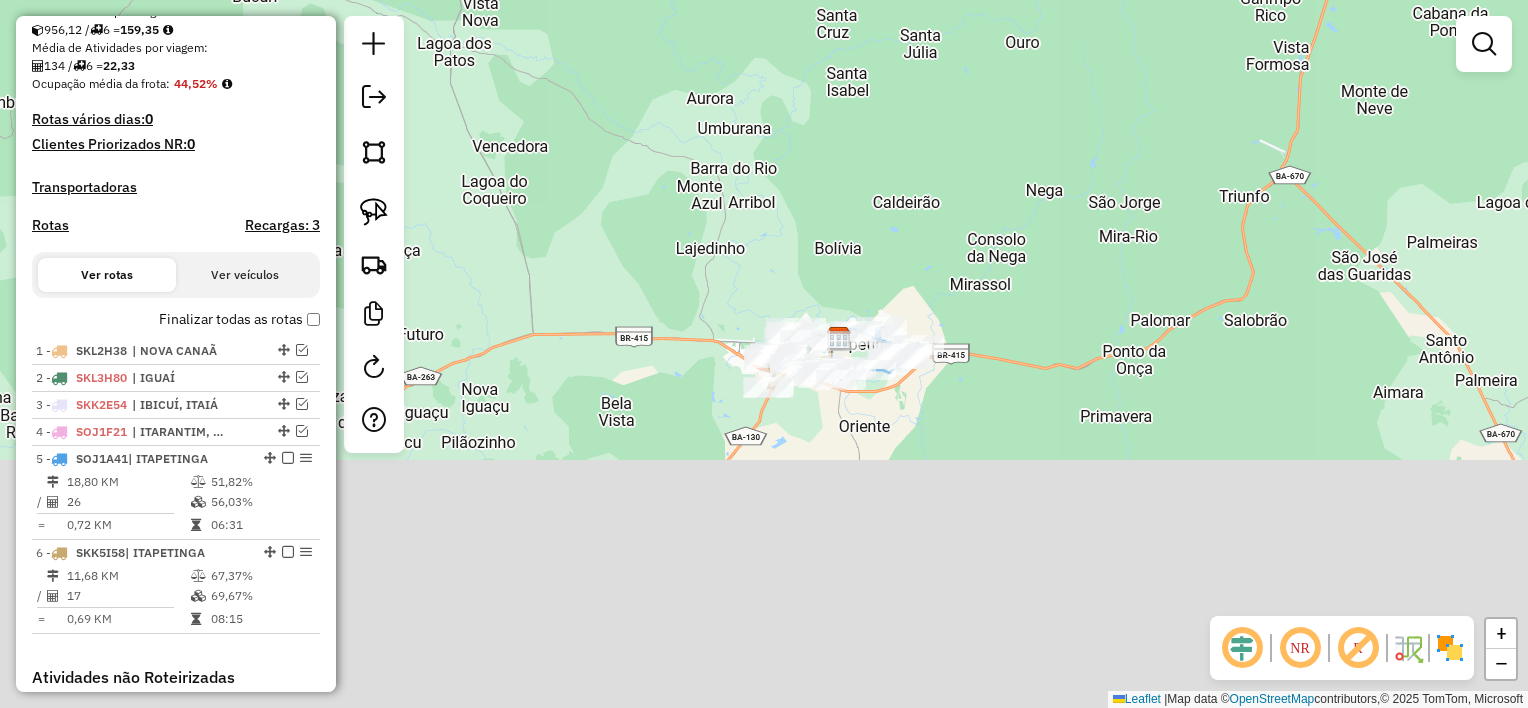 drag, startPoint x: 964, startPoint y: 350, endPoint x: 900, endPoint y: 224, distance: 141.32233 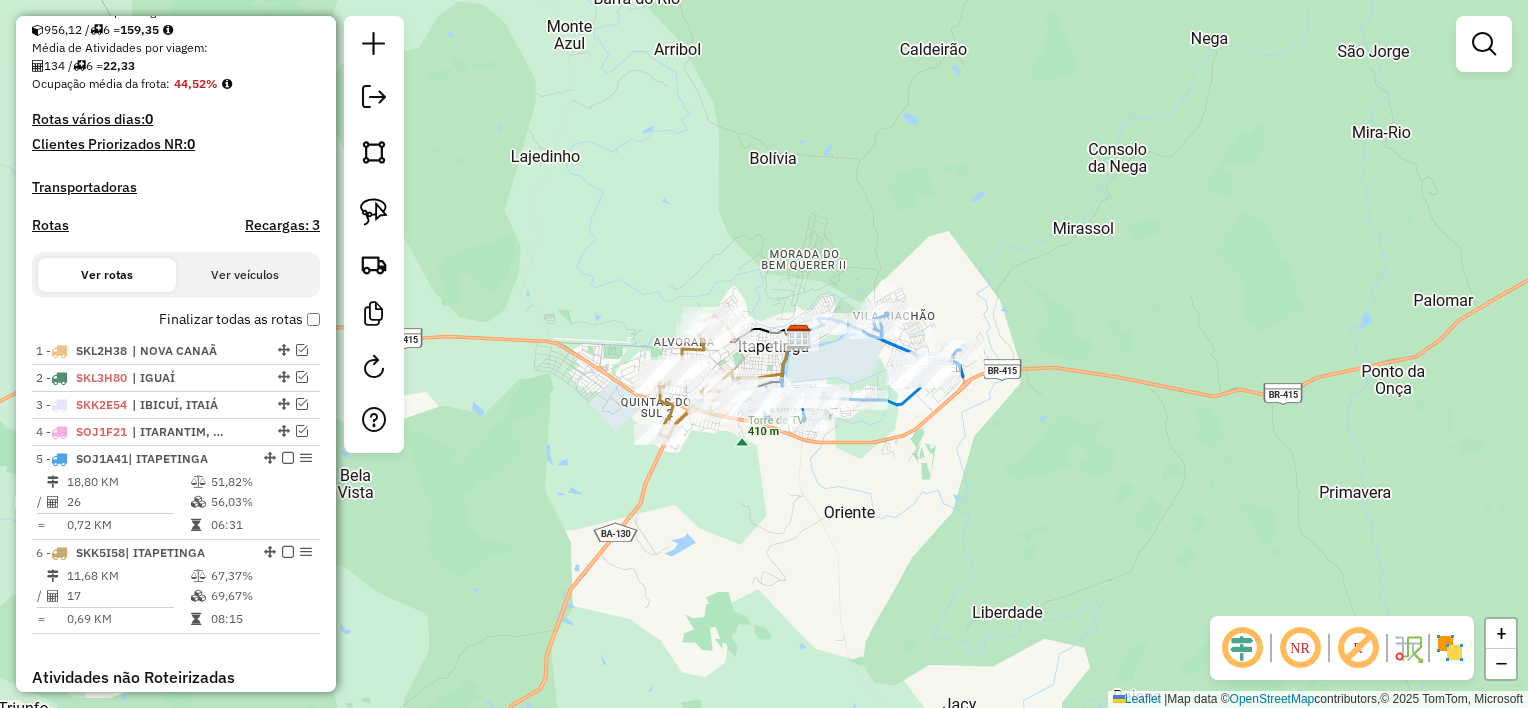 drag, startPoint x: 847, startPoint y: 244, endPoint x: 852, endPoint y: 208, distance: 36.345562 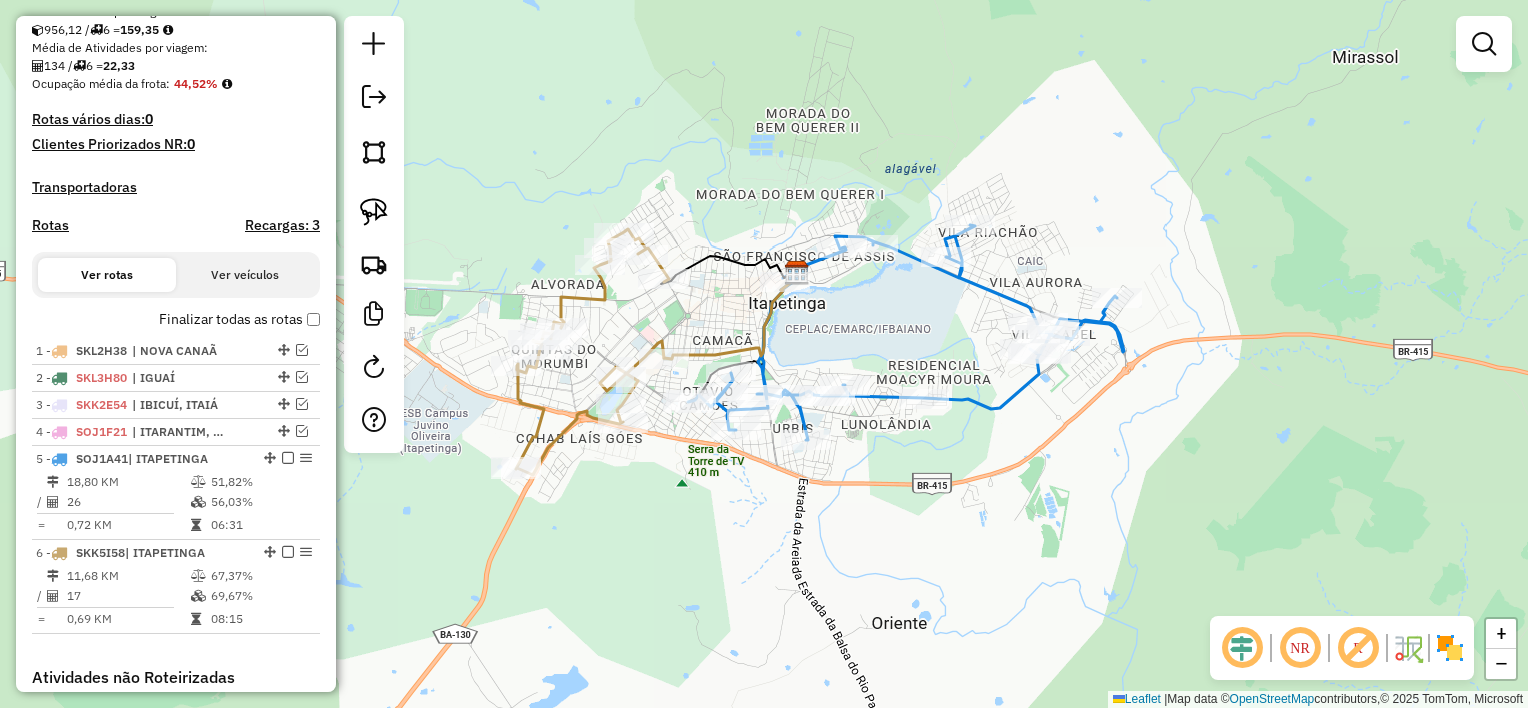 drag, startPoint x: 815, startPoint y: 230, endPoint x: 884, endPoint y: 150, distance: 105.64564 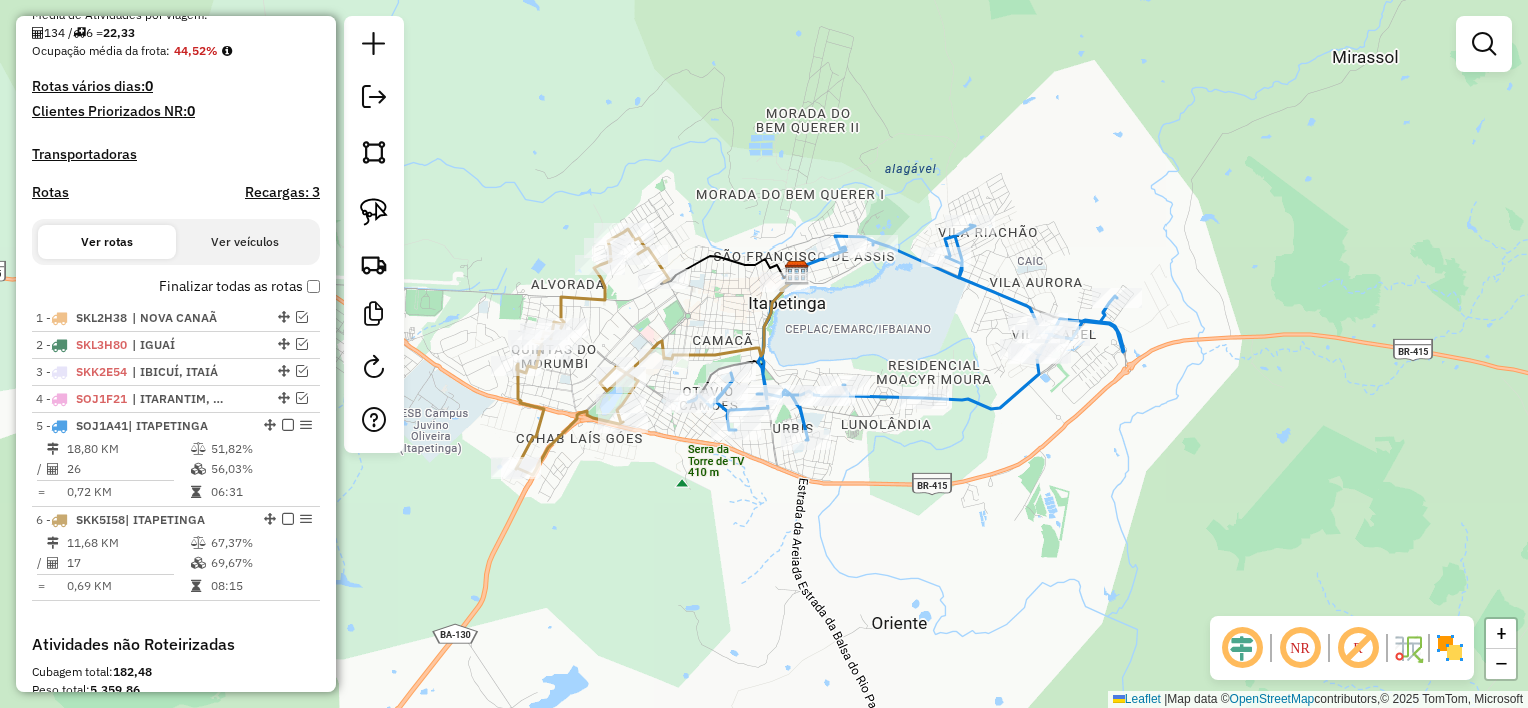 scroll, scrollTop: 685, scrollLeft: 0, axis: vertical 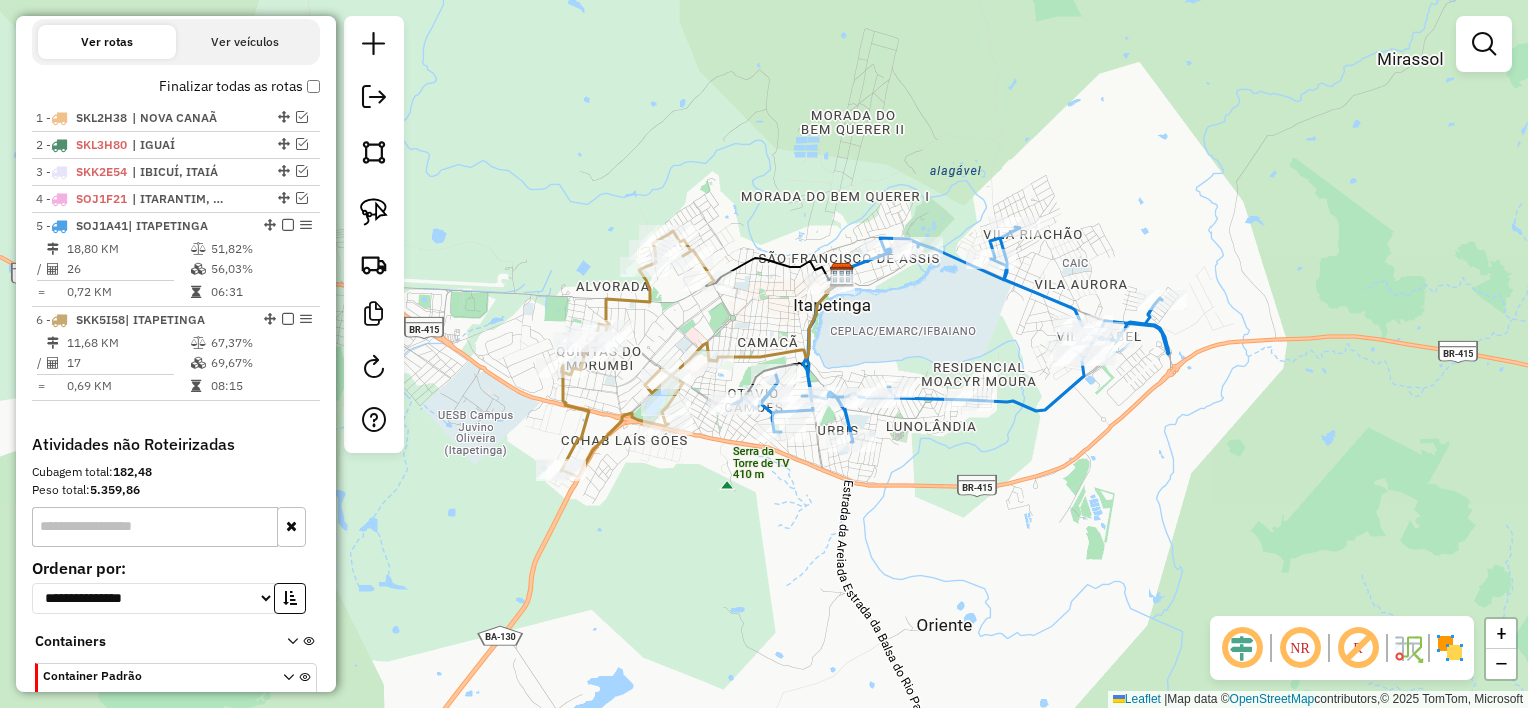 drag, startPoint x: 1194, startPoint y: 491, endPoint x: 1197, endPoint y: 505, distance: 14.3178215 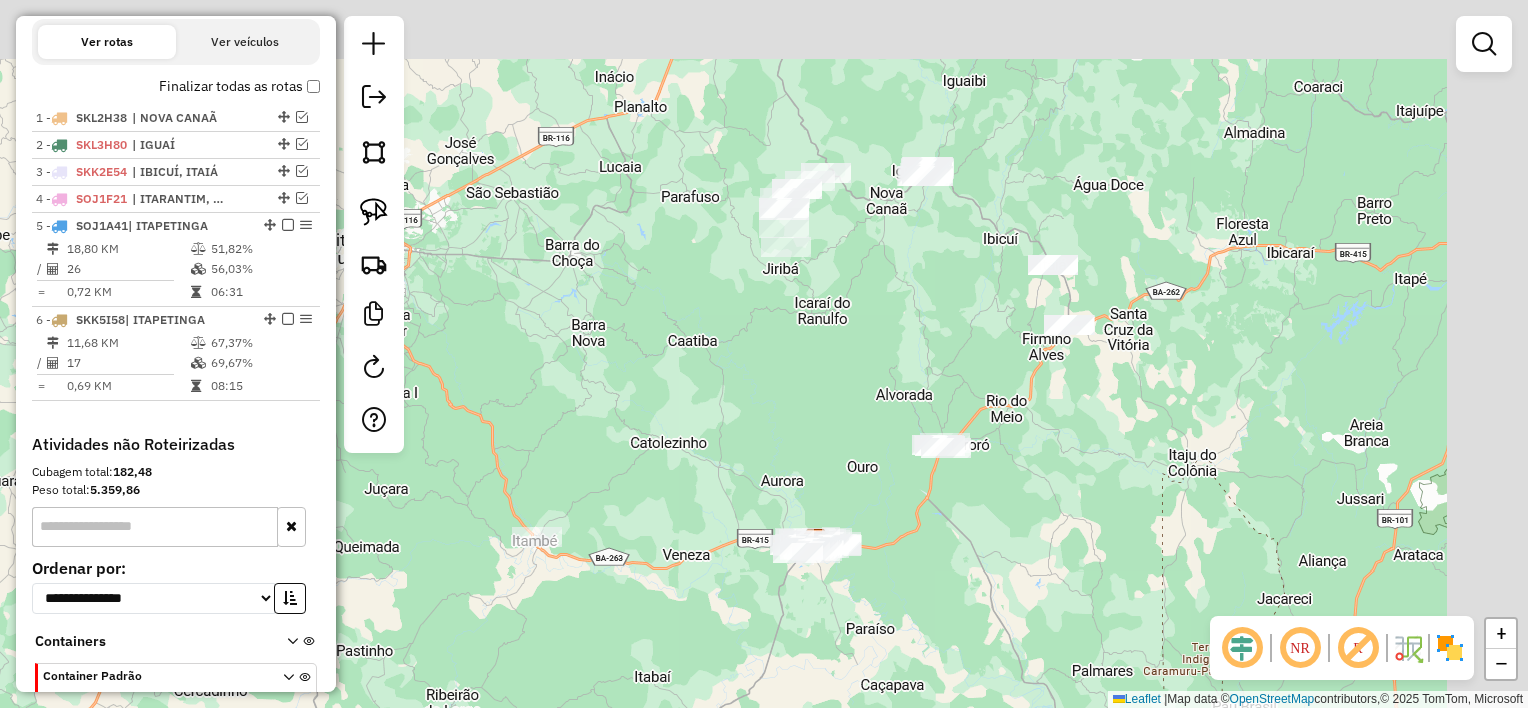 drag, startPoint x: 784, startPoint y: 376, endPoint x: 764, endPoint y: 408, distance: 37.735924 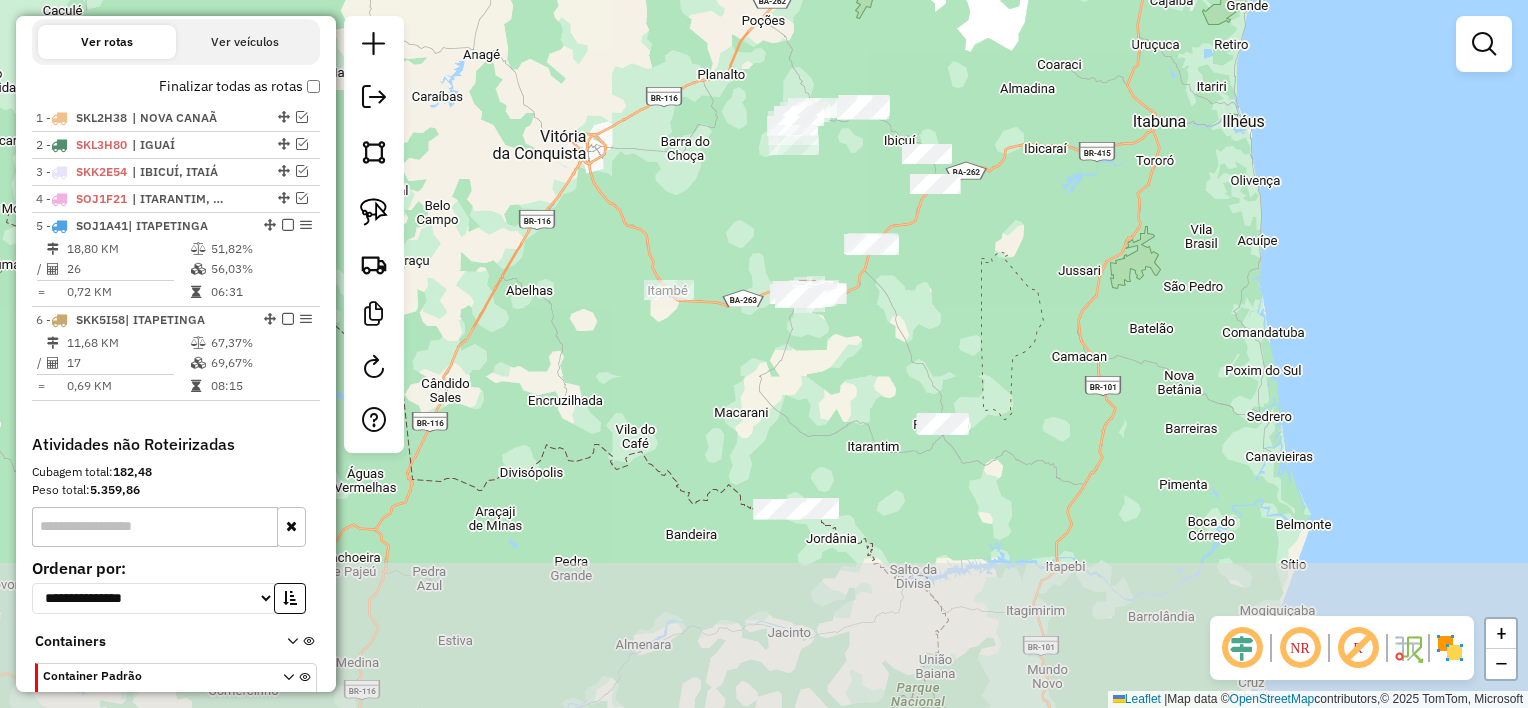 drag, startPoint x: 742, startPoint y: 387, endPoint x: 745, endPoint y: 227, distance: 160.02812 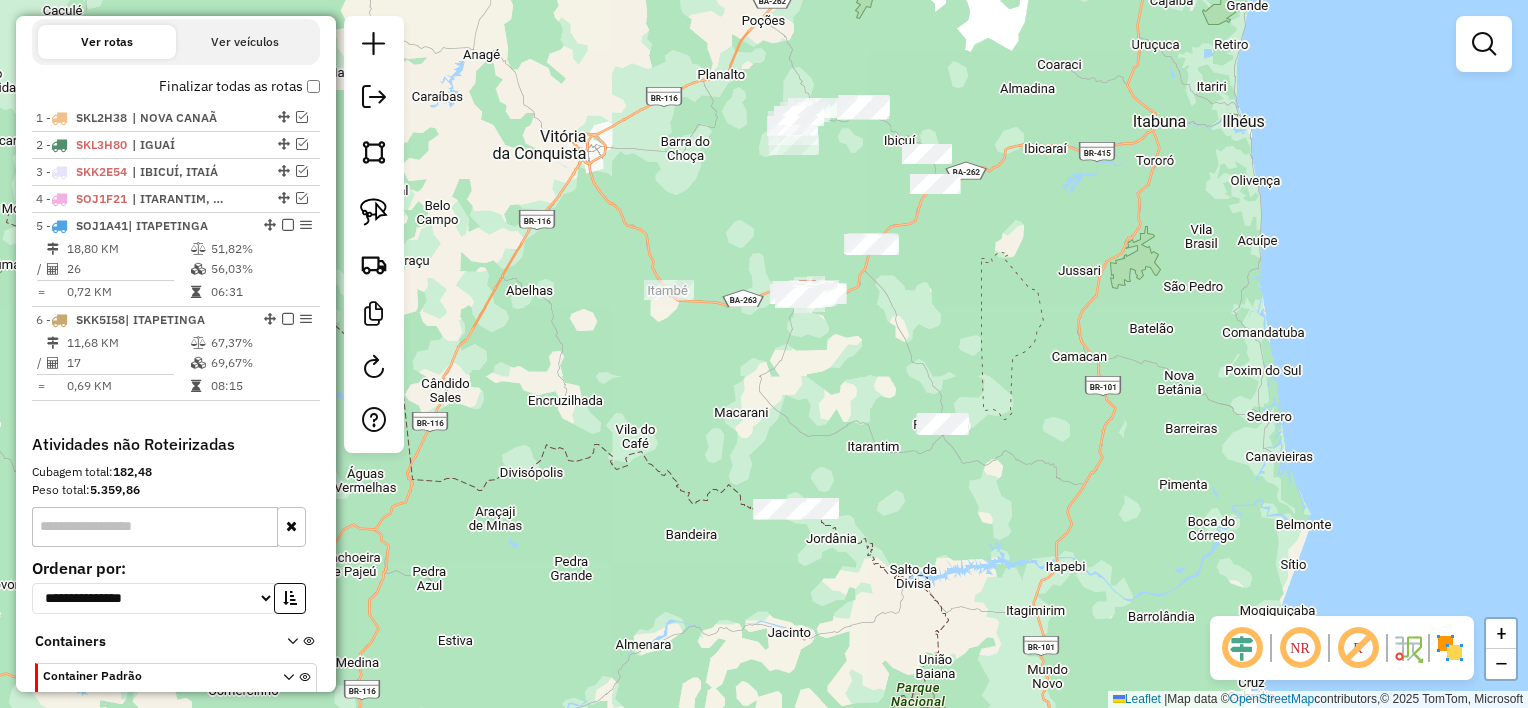 scroll, scrollTop: 652, scrollLeft: 0, axis: vertical 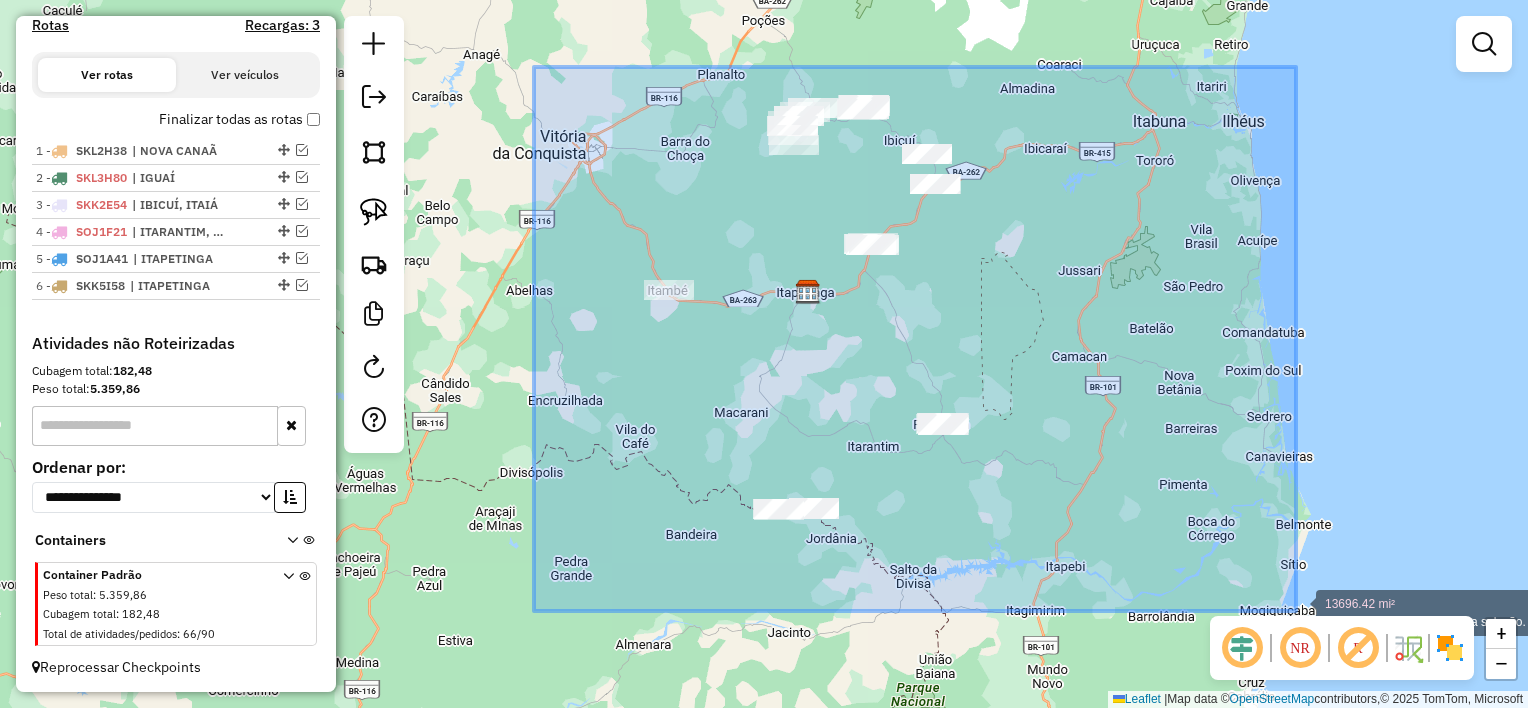 drag, startPoint x: 1164, startPoint y: 268, endPoint x: 1304, endPoint y: 627, distance: 385.33234 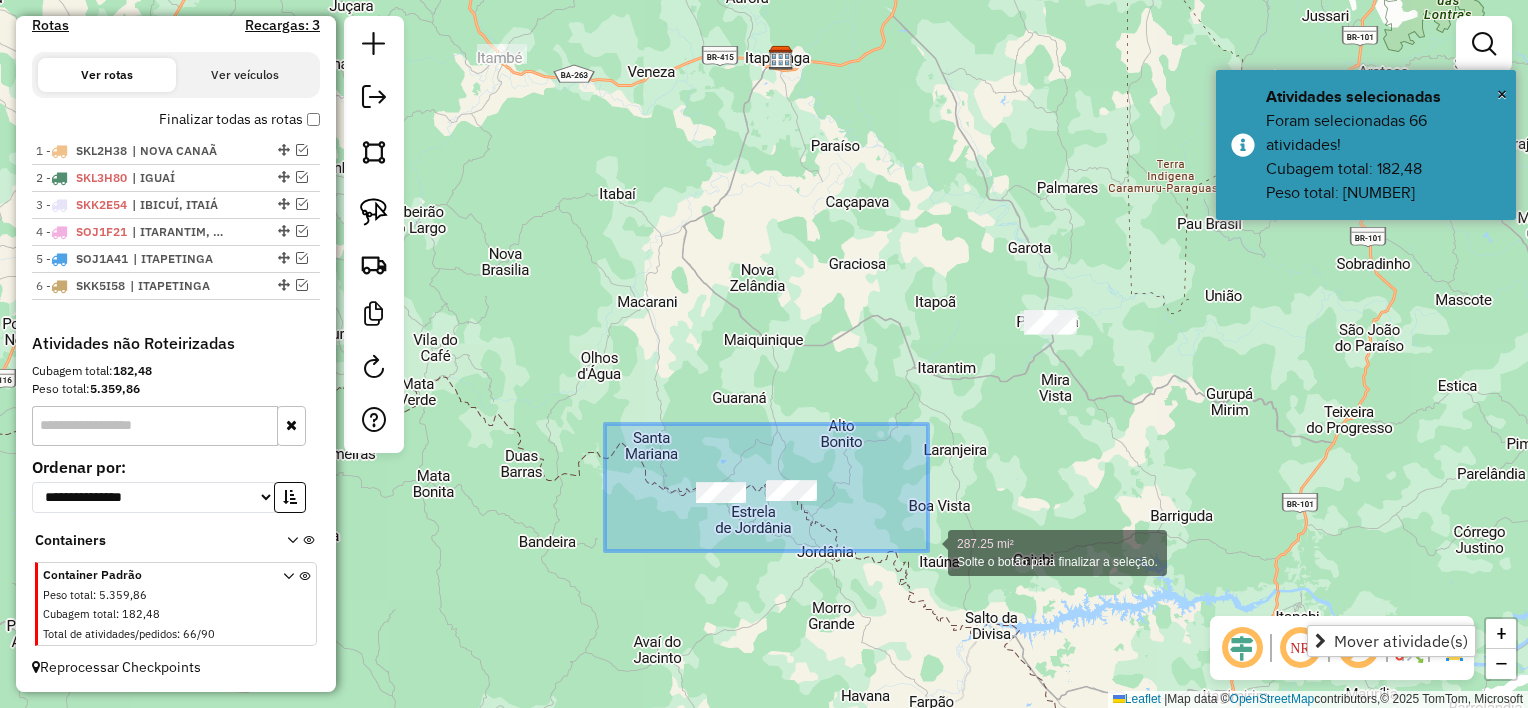 drag, startPoint x: 605, startPoint y: 424, endPoint x: 971, endPoint y: 564, distance: 391.8622 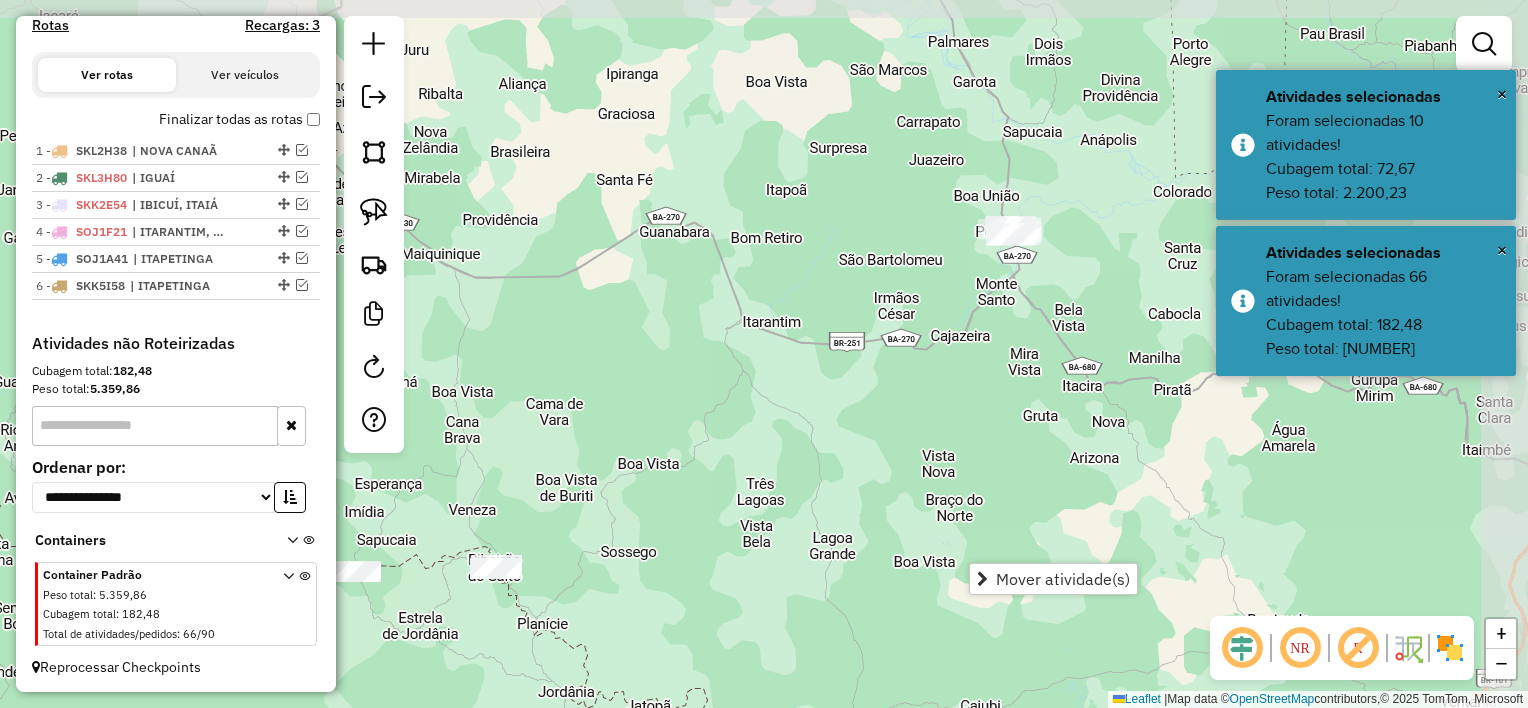 drag, startPoint x: 1094, startPoint y: 386, endPoint x: 967, endPoint y: 442, distance: 138.79842 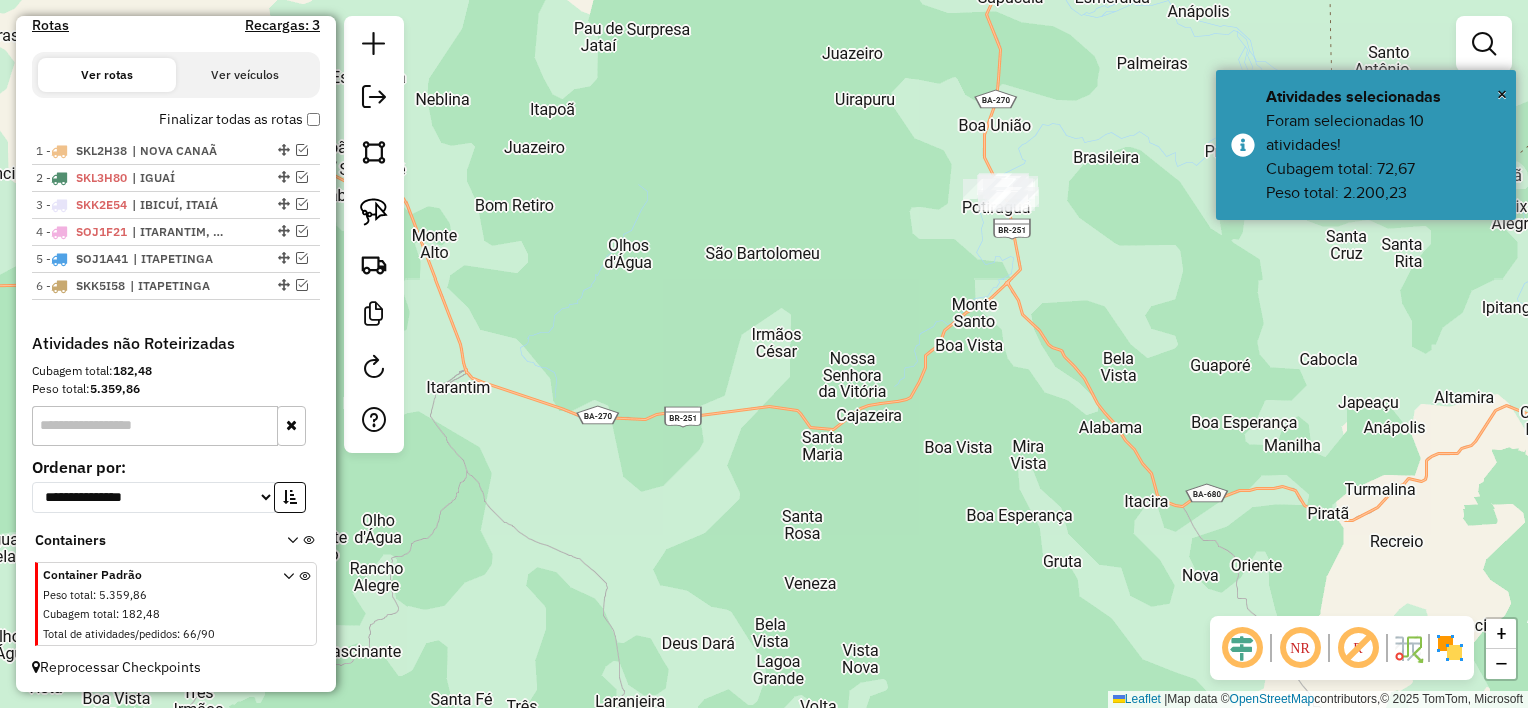 drag, startPoint x: 959, startPoint y: 352, endPoint x: 929, endPoint y: 329, distance: 37.802116 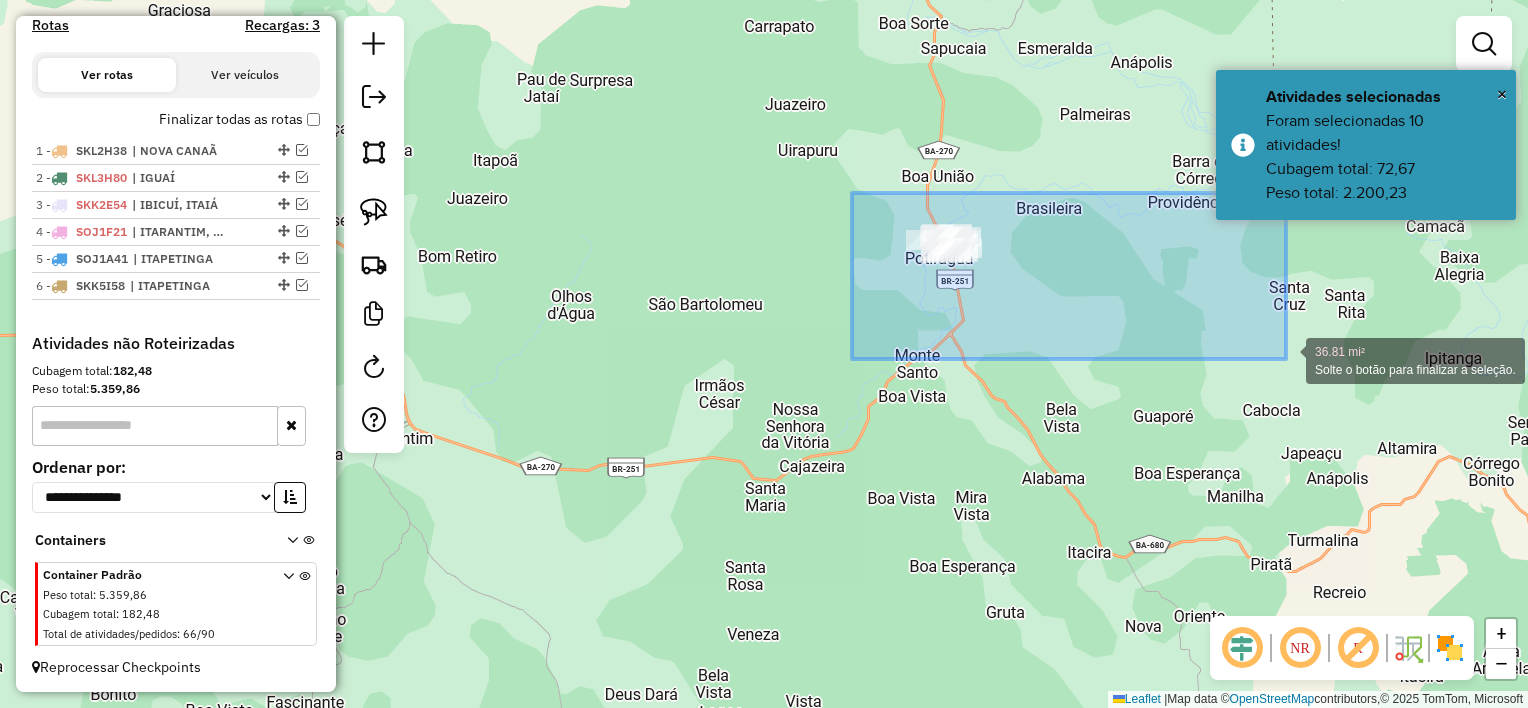 drag, startPoint x: 945, startPoint y: 224, endPoint x: 1286, endPoint y: 359, distance: 366.7506 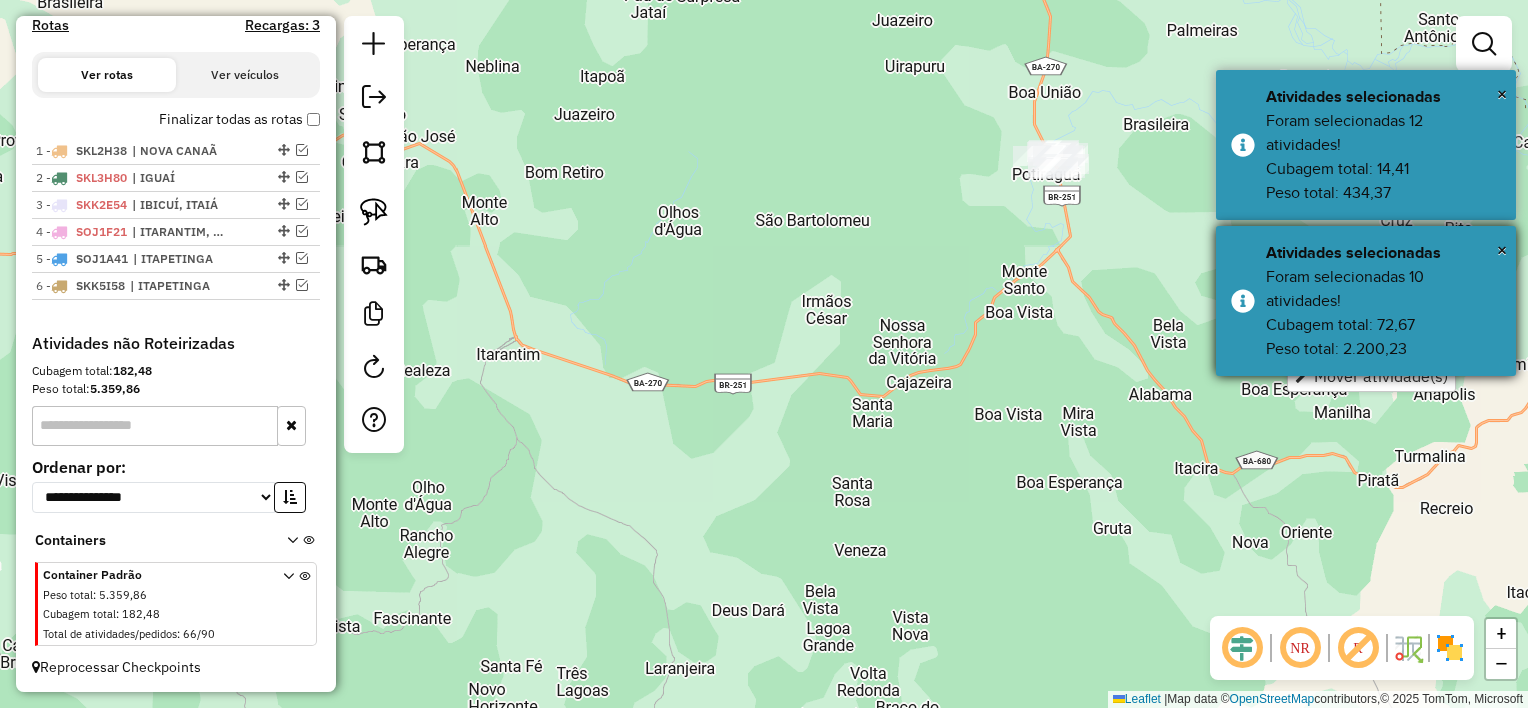 drag, startPoint x: 1127, startPoint y: 352, endPoint x: 1239, endPoint y: 284, distance: 131.02672 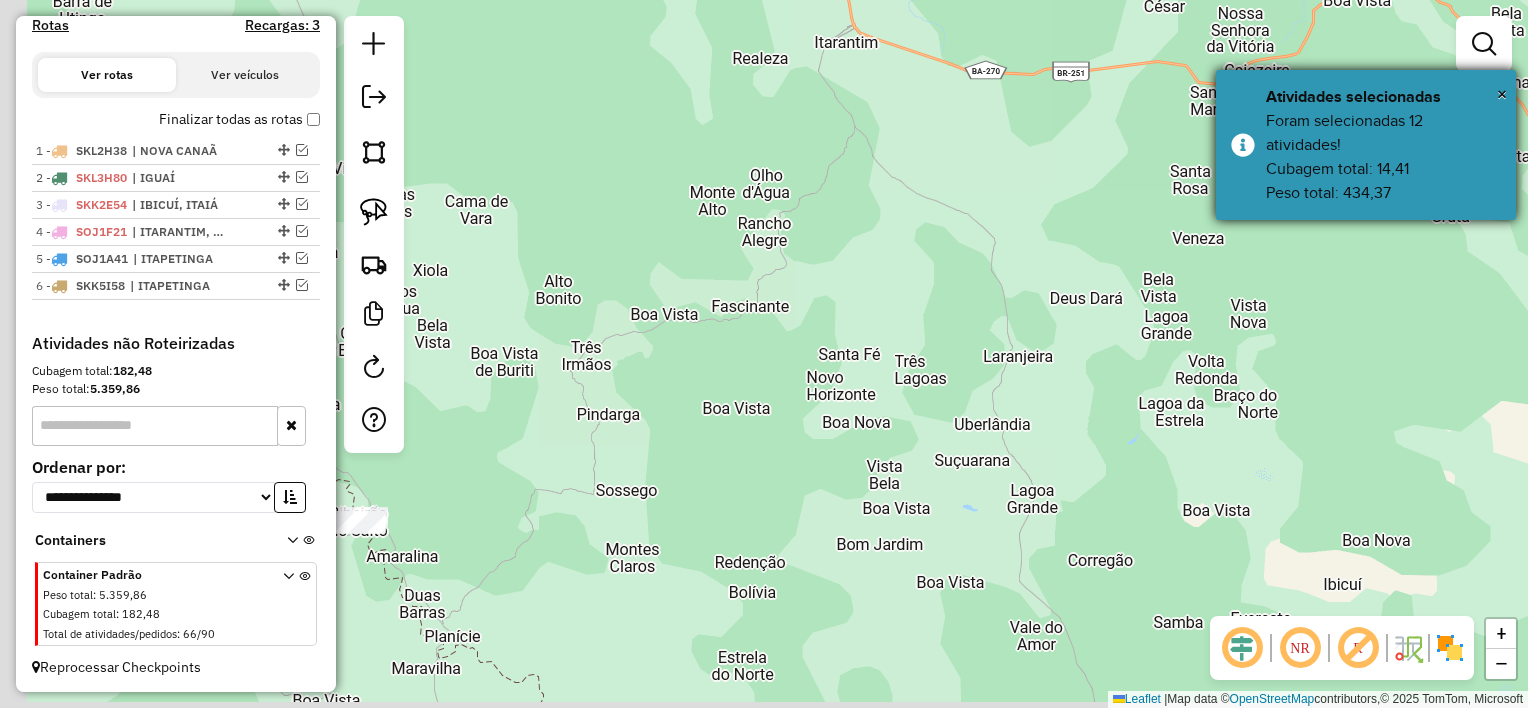 drag, startPoint x: 1017, startPoint y: 464, endPoint x: 1232, endPoint y: 213, distance: 330.49356 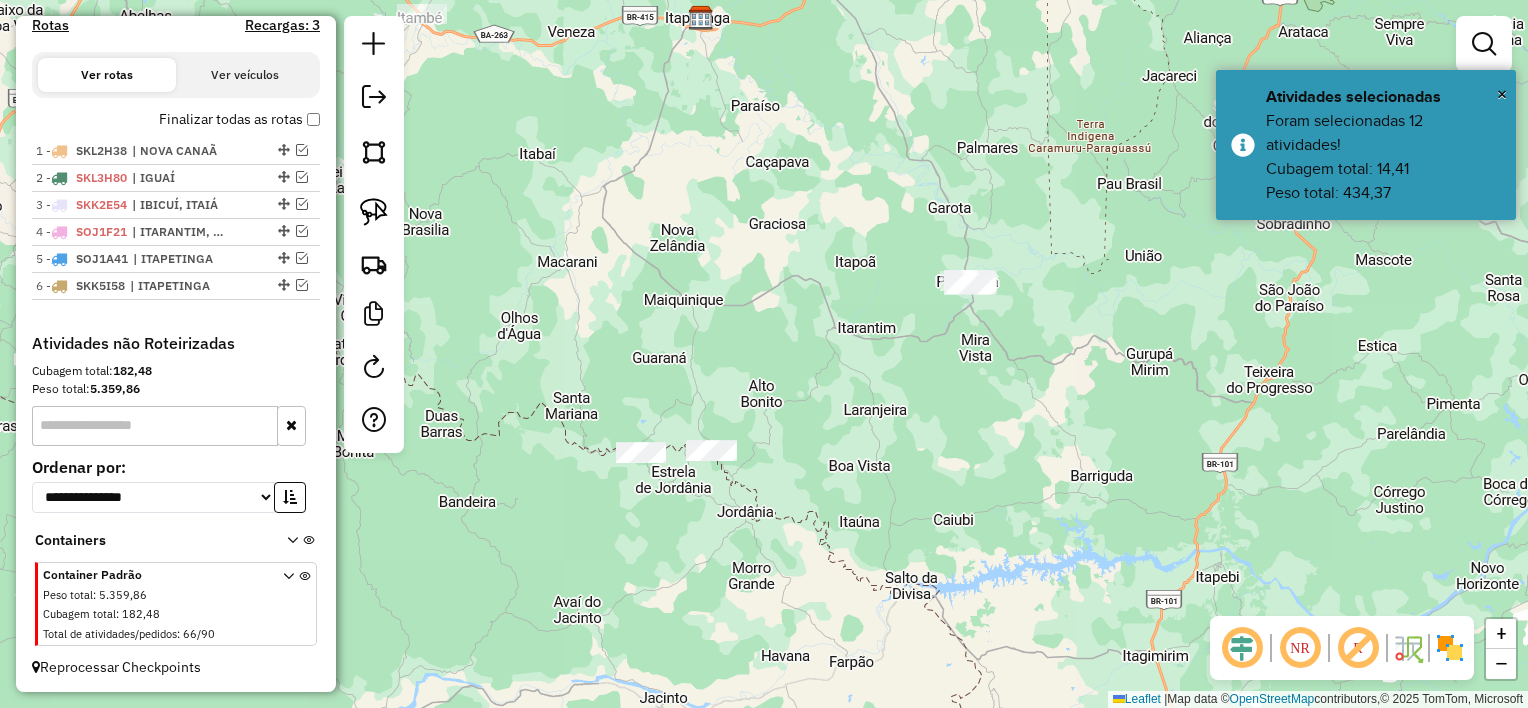 drag, startPoint x: 824, startPoint y: 435, endPoint x: 902, endPoint y: 401, distance: 85.08819 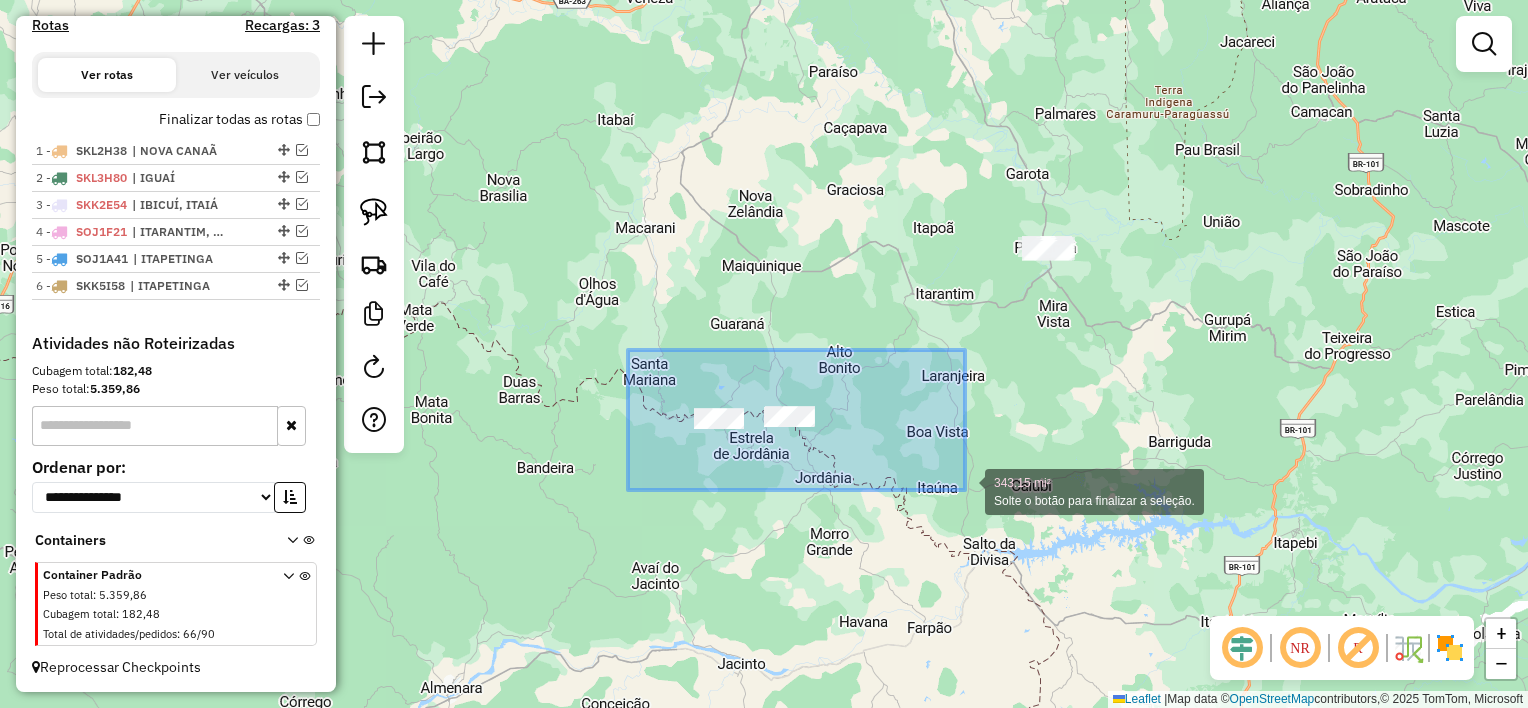 drag, startPoint x: 697, startPoint y: 378, endPoint x: 1028, endPoint y: 527, distance: 362.99036 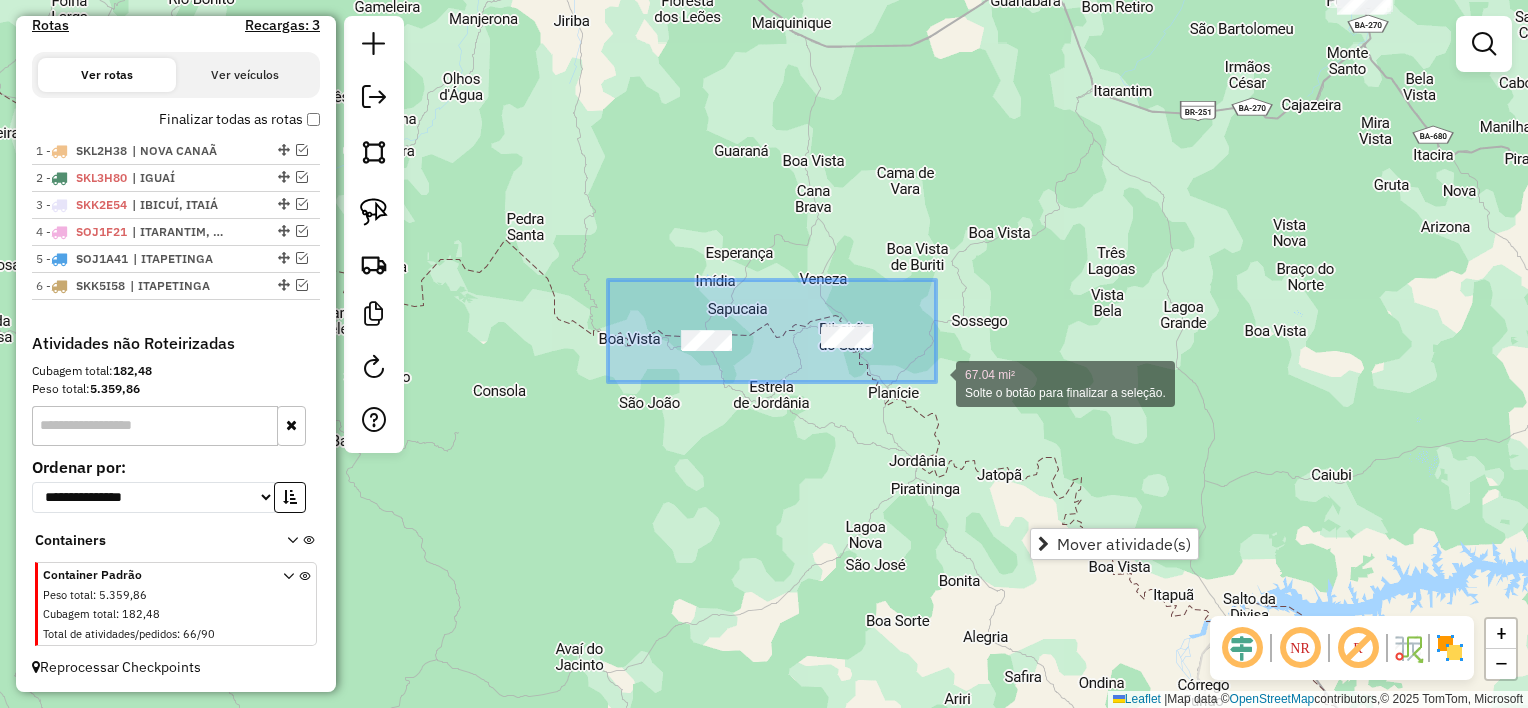 drag, startPoint x: 810, startPoint y: 327, endPoint x: 973, endPoint y: 410, distance: 182.91528 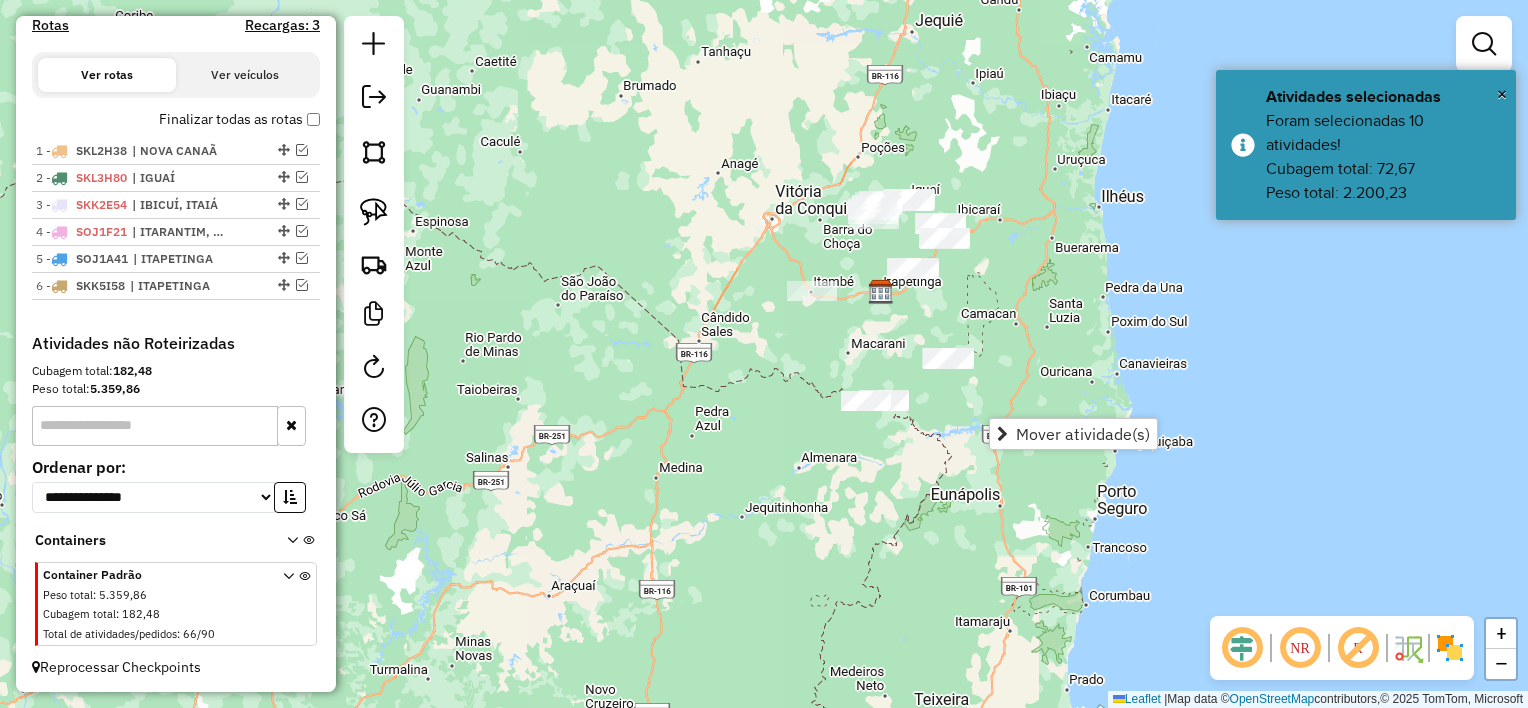 drag, startPoint x: 869, startPoint y: 359, endPoint x: 801, endPoint y: 375, distance: 69.856995 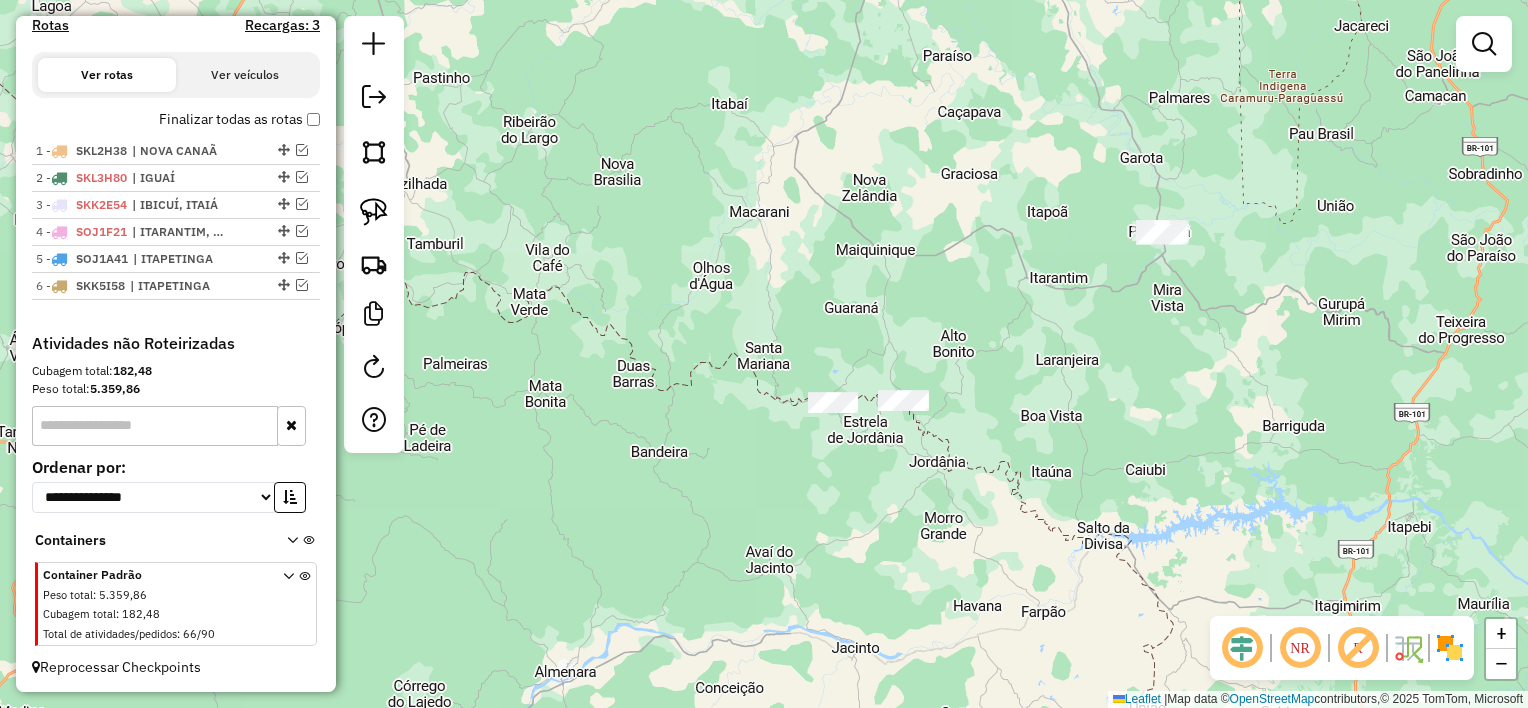 drag, startPoint x: 996, startPoint y: 332, endPoint x: 921, endPoint y: 316, distance: 76.687675 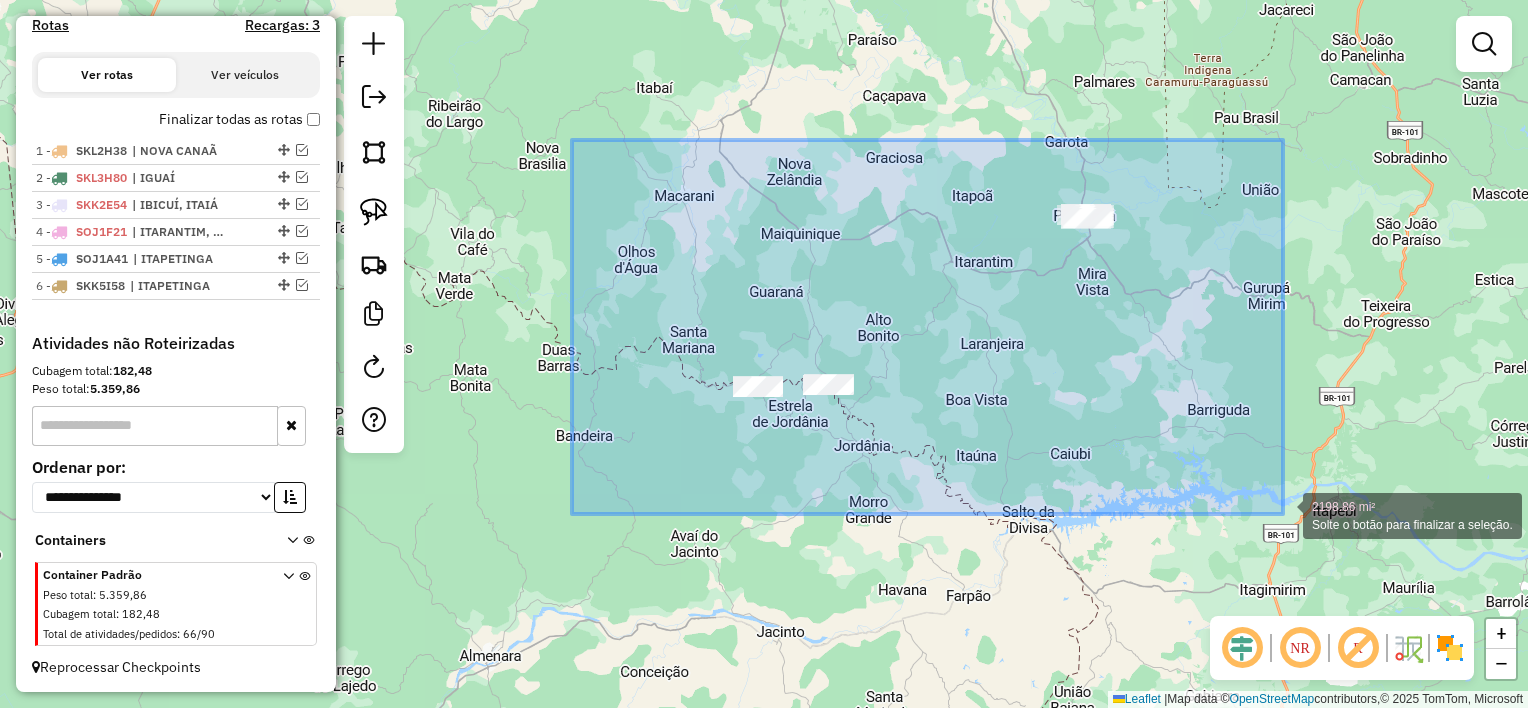 drag, startPoint x: 572, startPoint y: 140, endPoint x: 1283, endPoint y: 514, distance: 803.366 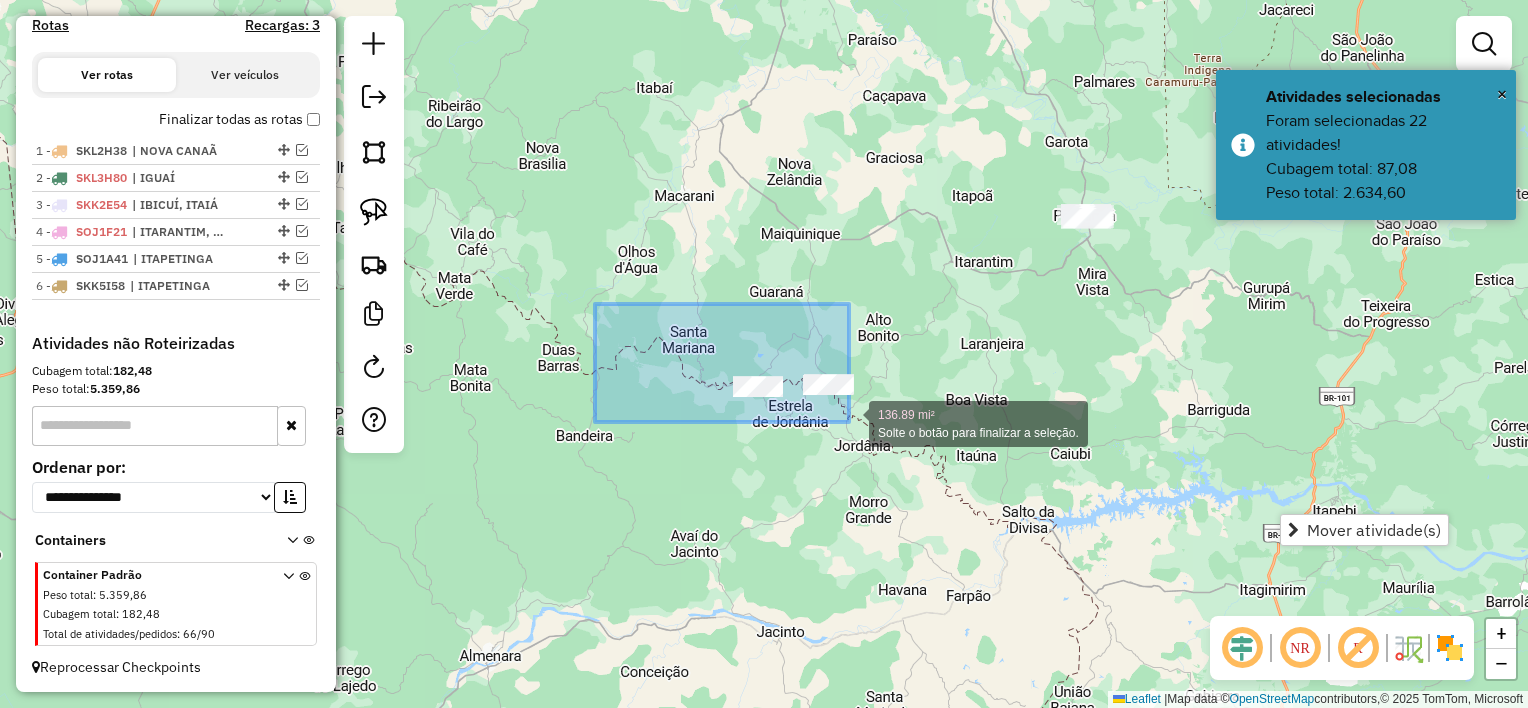 drag, startPoint x: 595, startPoint y: 304, endPoint x: 1000, endPoint y: 536, distance: 466.74298 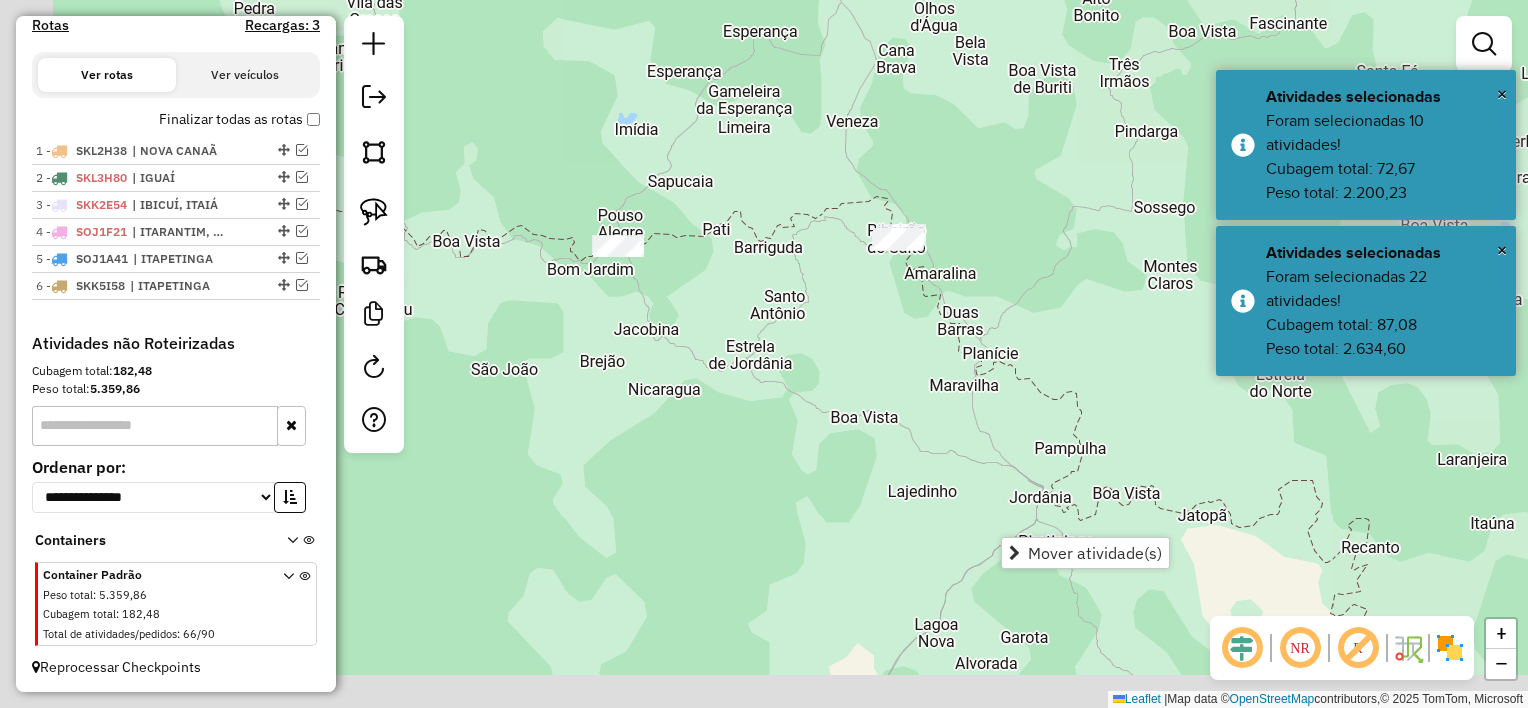 drag, startPoint x: 881, startPoint y: 387, endPoint x: 1053, endPoint y: 318, distance: 185.32404 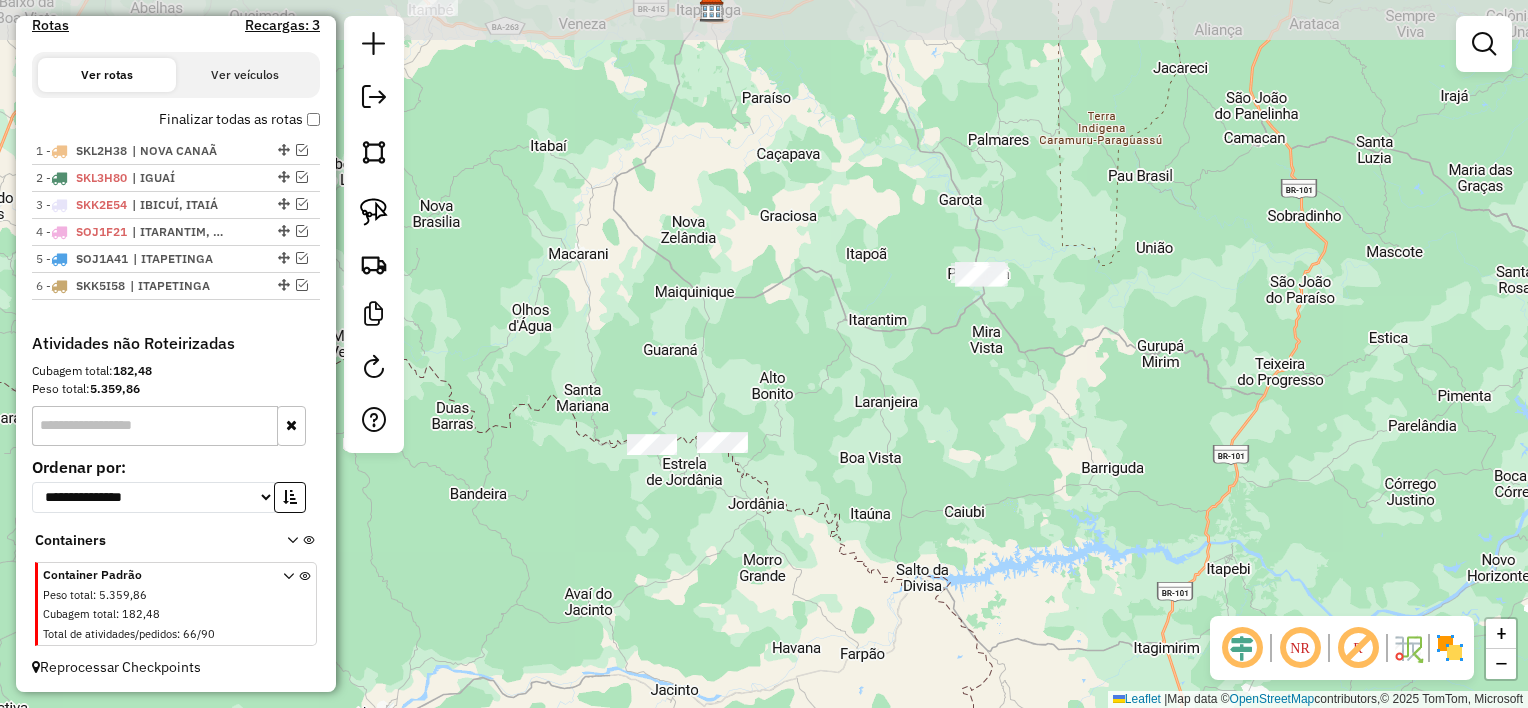 drag, startPoint x: 886, startPoint y: 404, endPoint x: 784, endPoint y: 534, distance: 165.23923 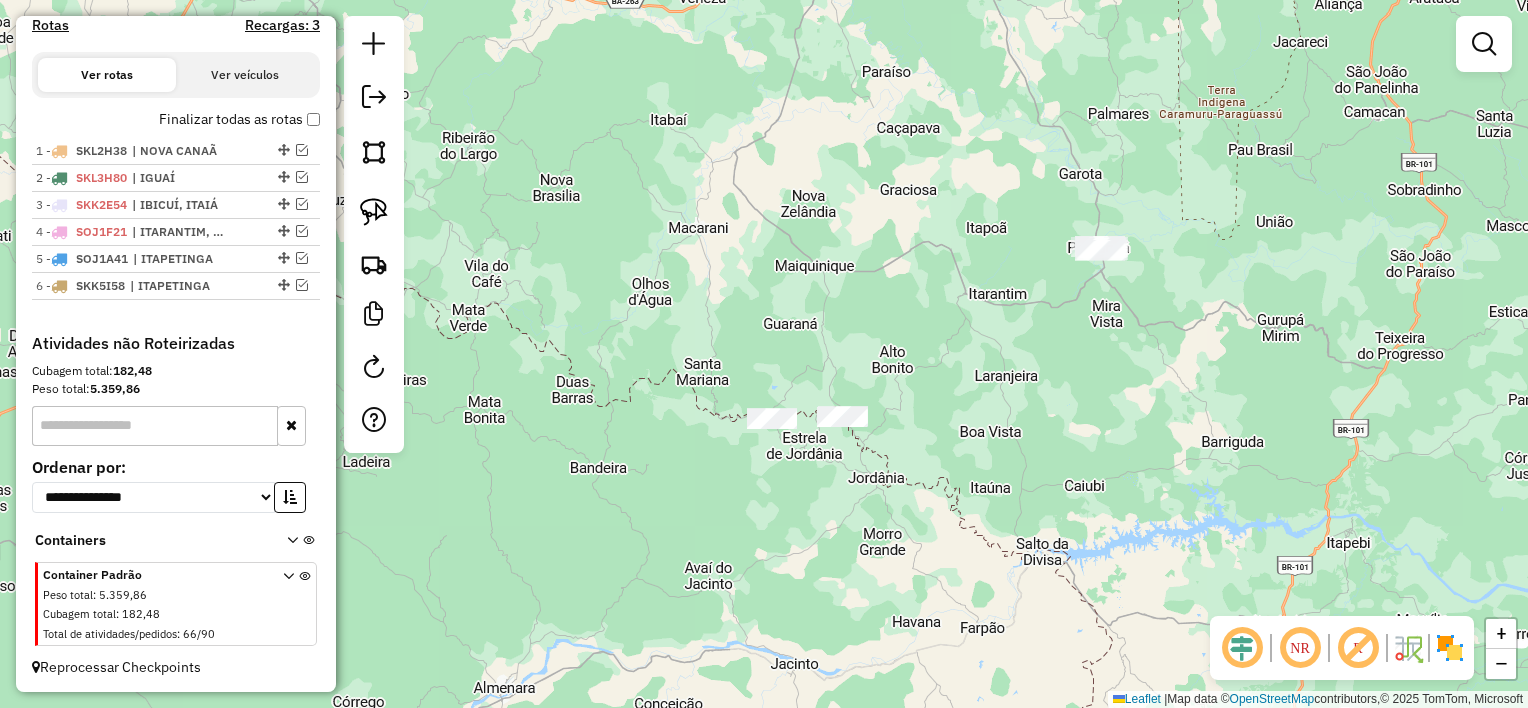 drag, startPoint x: 779, startPoint y: 488, endPoint x: 884, endPoint y: 467, distance: 107.07941 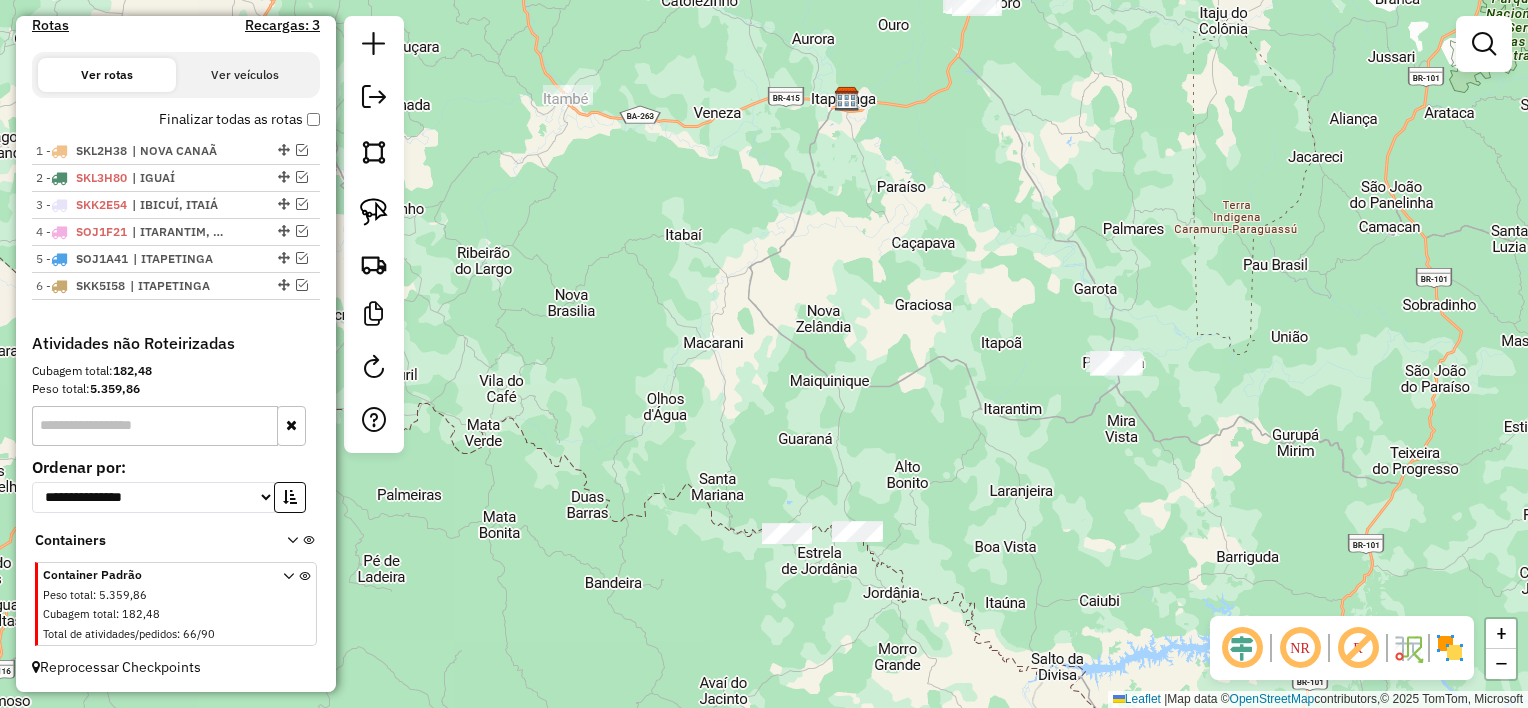 drag, startPoint x: 888, startPoint y: 461, endPoint x: 900, endPoint y: 577, distance: 116.61904 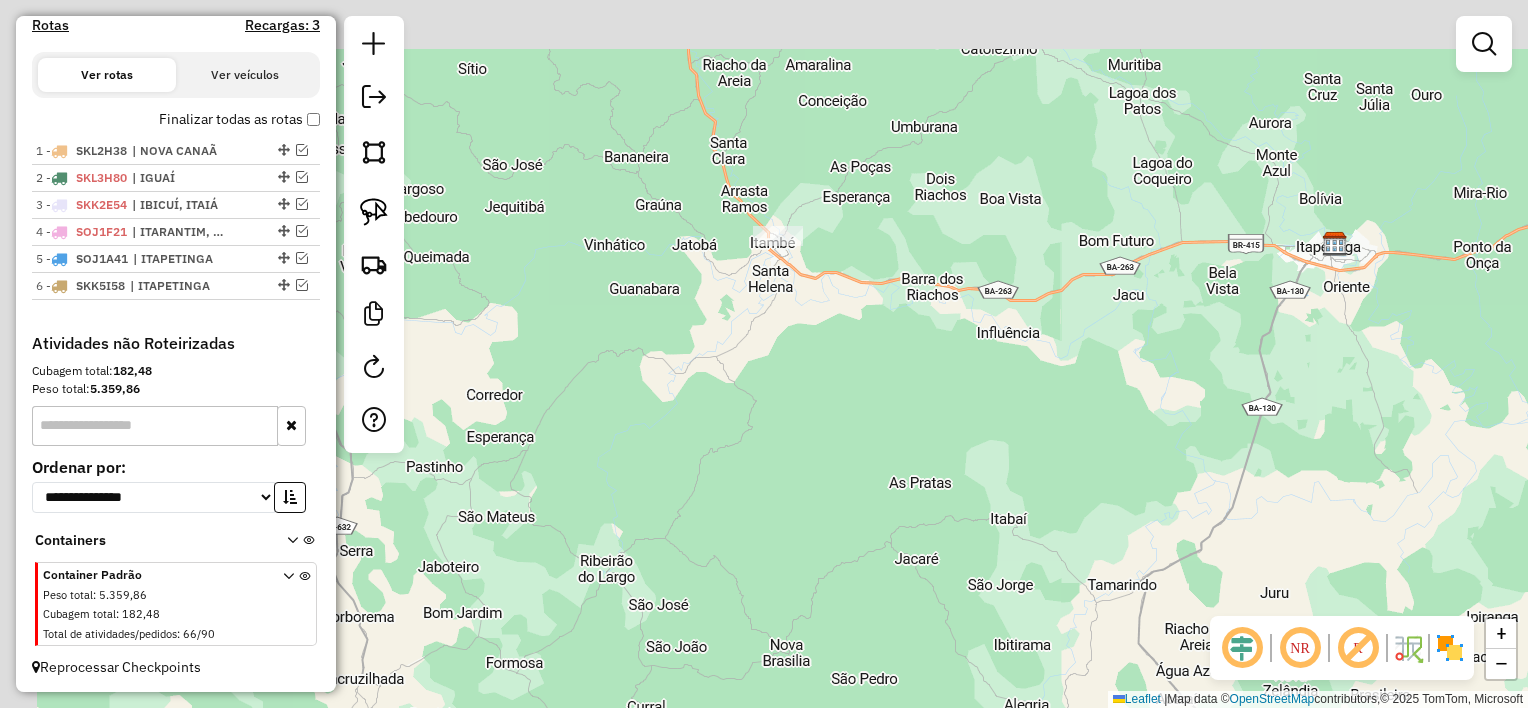 drag, startPoint x: 852, startPoint y: 408, endPoint x: 839, endPoint y: 350, distance: 59.439045 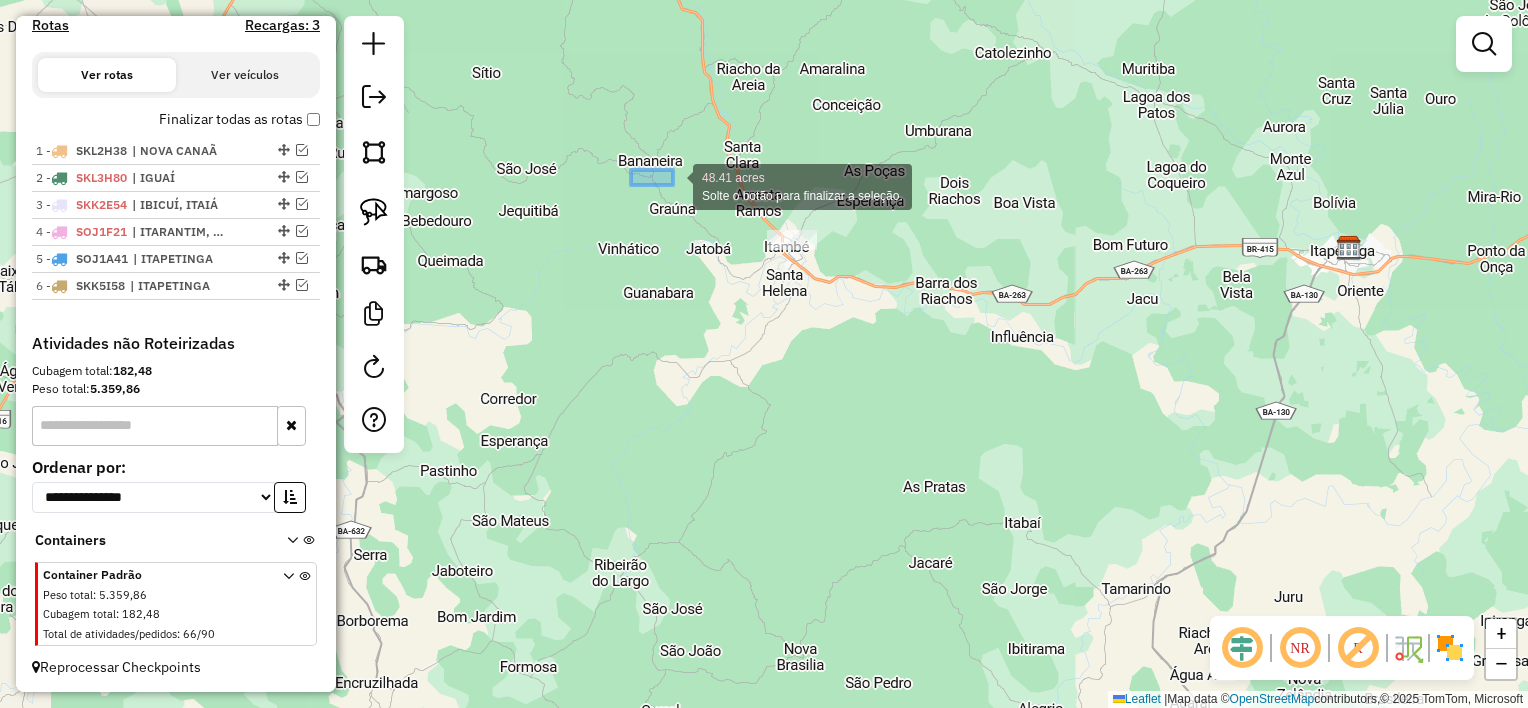 drag, startPoint x: 631, startPoint y: 170, endPoint x: 1051, endPoint y: 423, distance: 490.31522 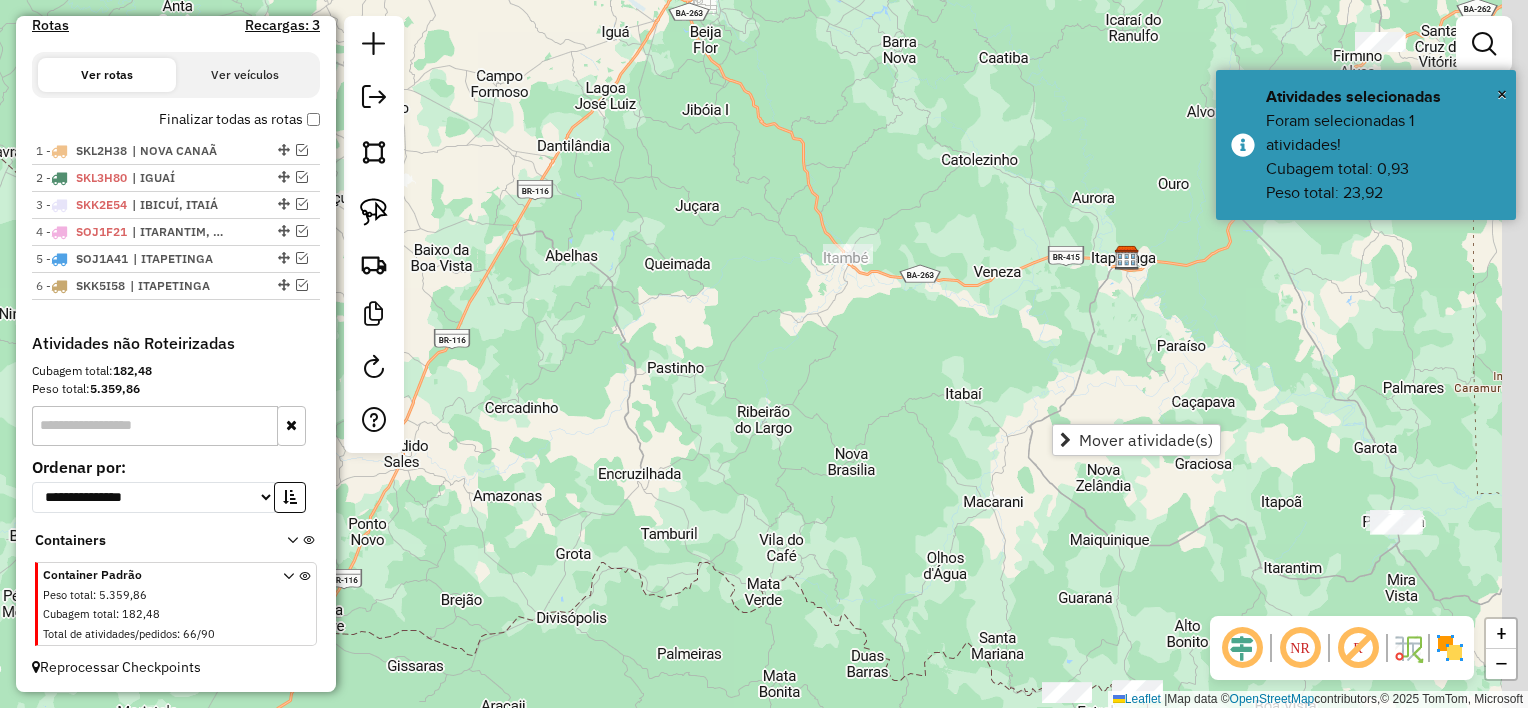drag, startPoint x: 972, startPoint y: 442, endPoint x: 700, endPoint y: 338, distance: 291.2044 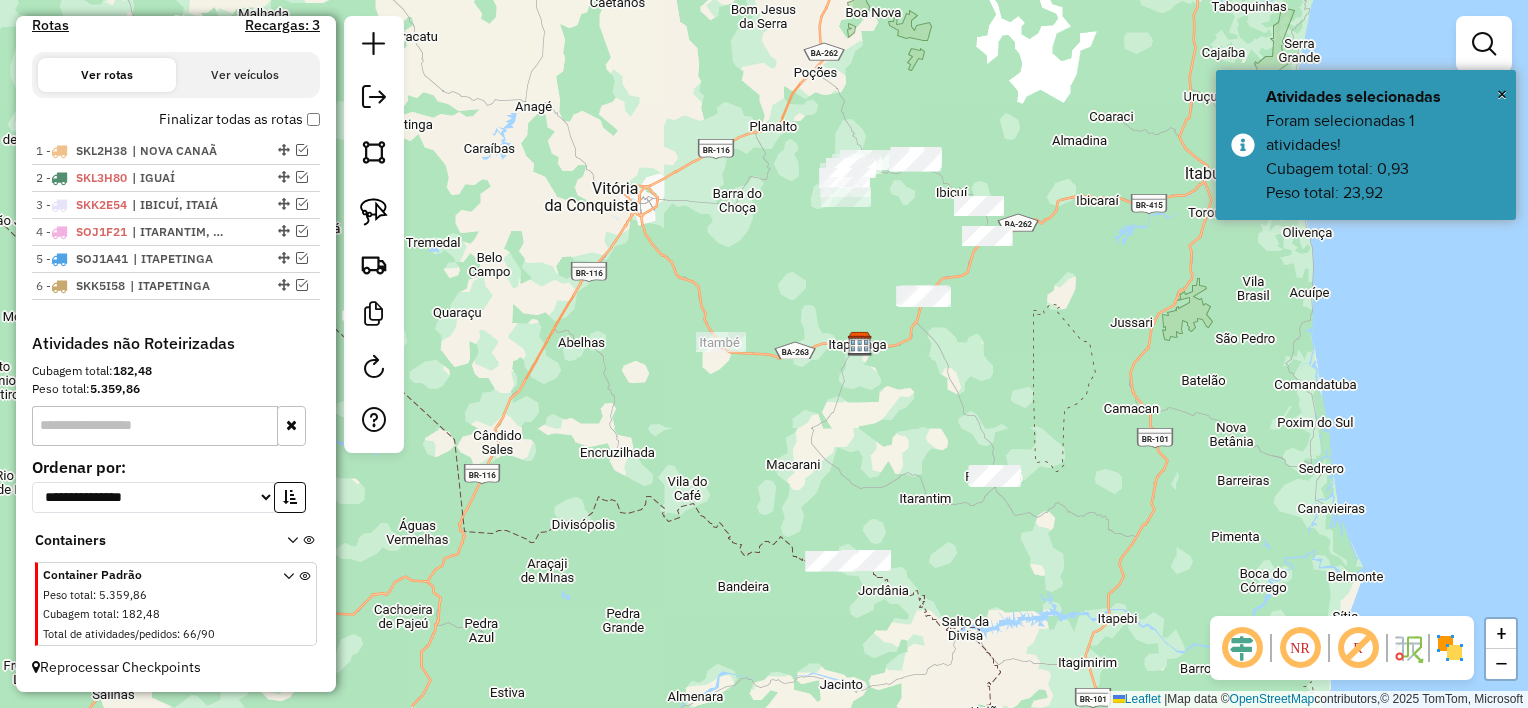 drag, startPoint x: 865, startPoint y: 445, endPoint x: 859, endPoint y: 508, distance: 63.28507 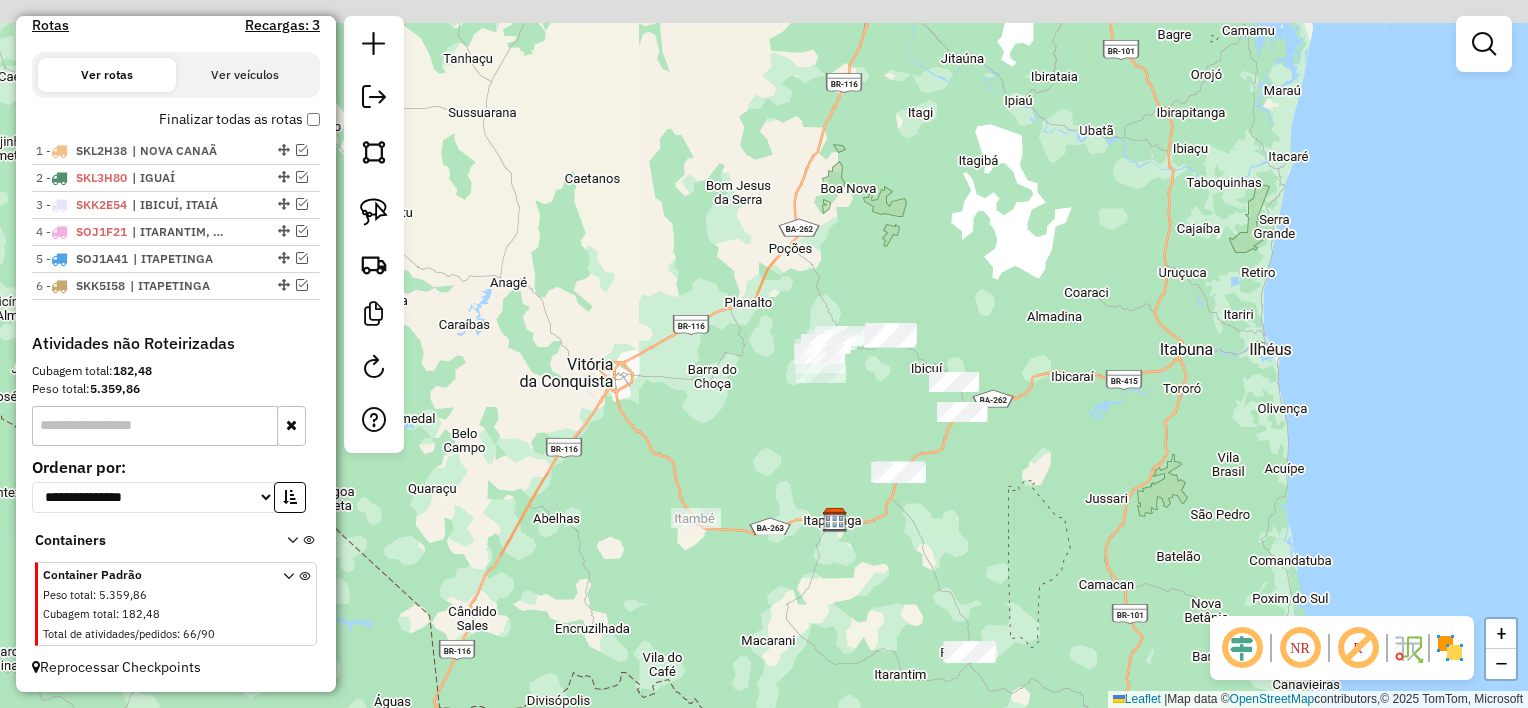 drag, startPoint x: 996, startPoint y: 501, endPoint x: 991, endPoint y: 542, distance: 41.303753 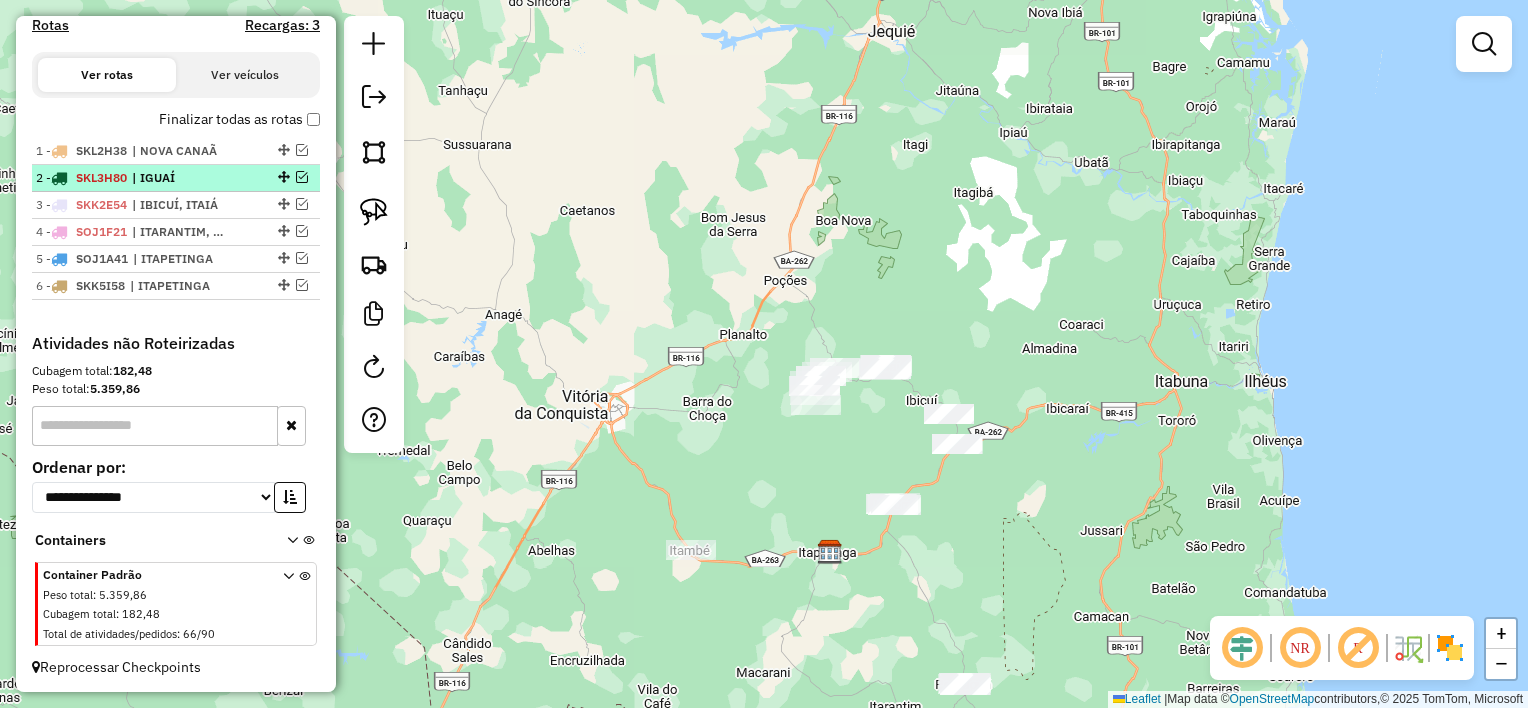 click at bounding box center (302, 177) 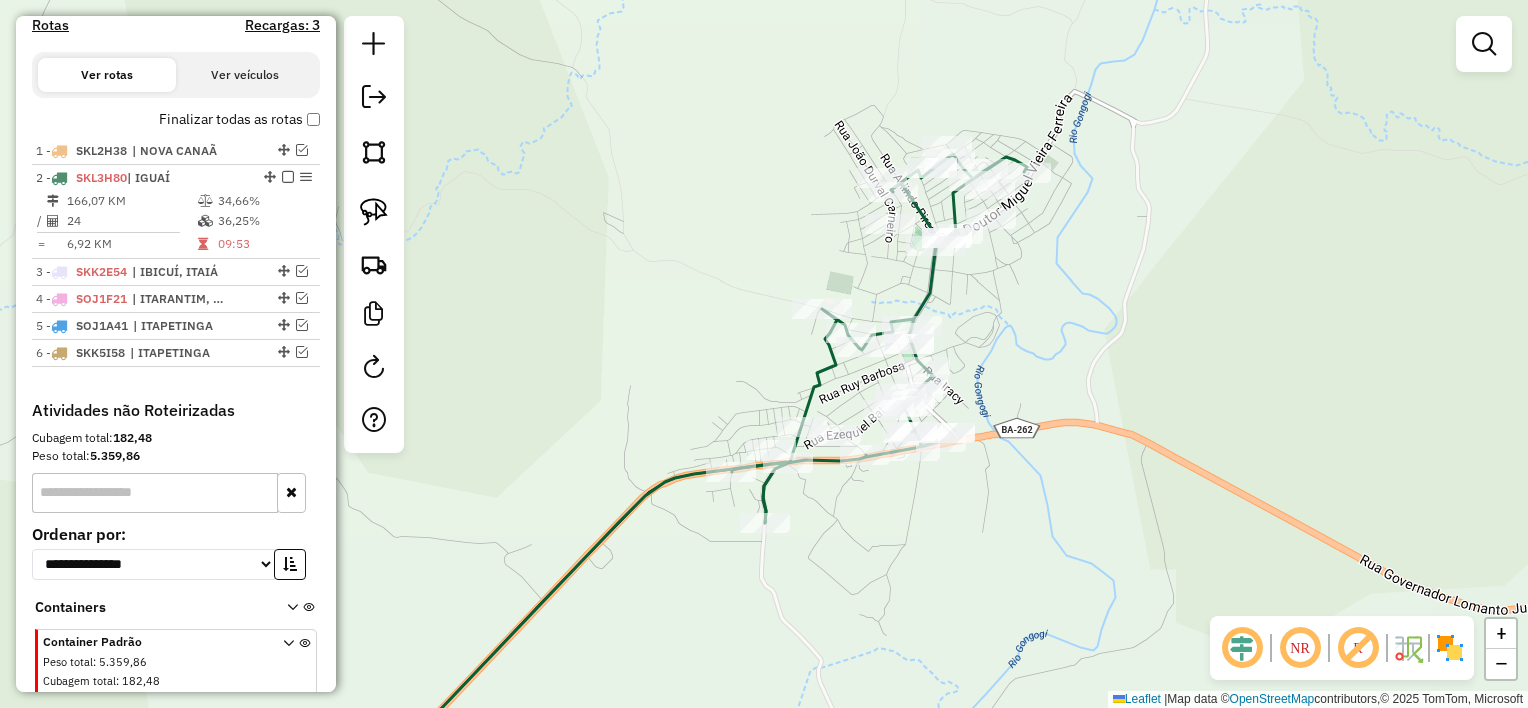 drag, startPoint x: 1102, startPoint y: 338, endPoint x: 1136, endPoint y: 284, distance: 63.812225 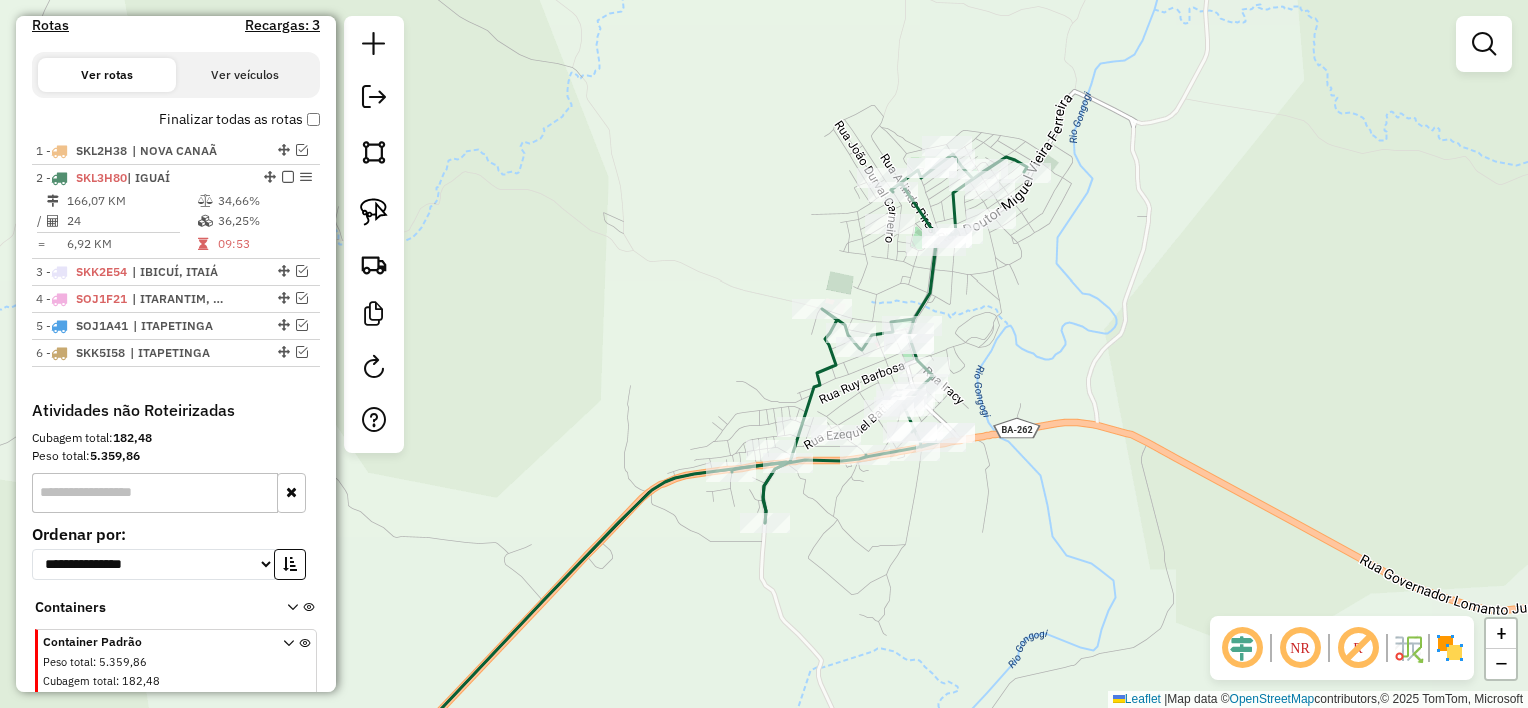 drag, startPoint x: 378, startPoint y: 212, endPoint x: 424, endPoint y: 196, distance: 48.703182 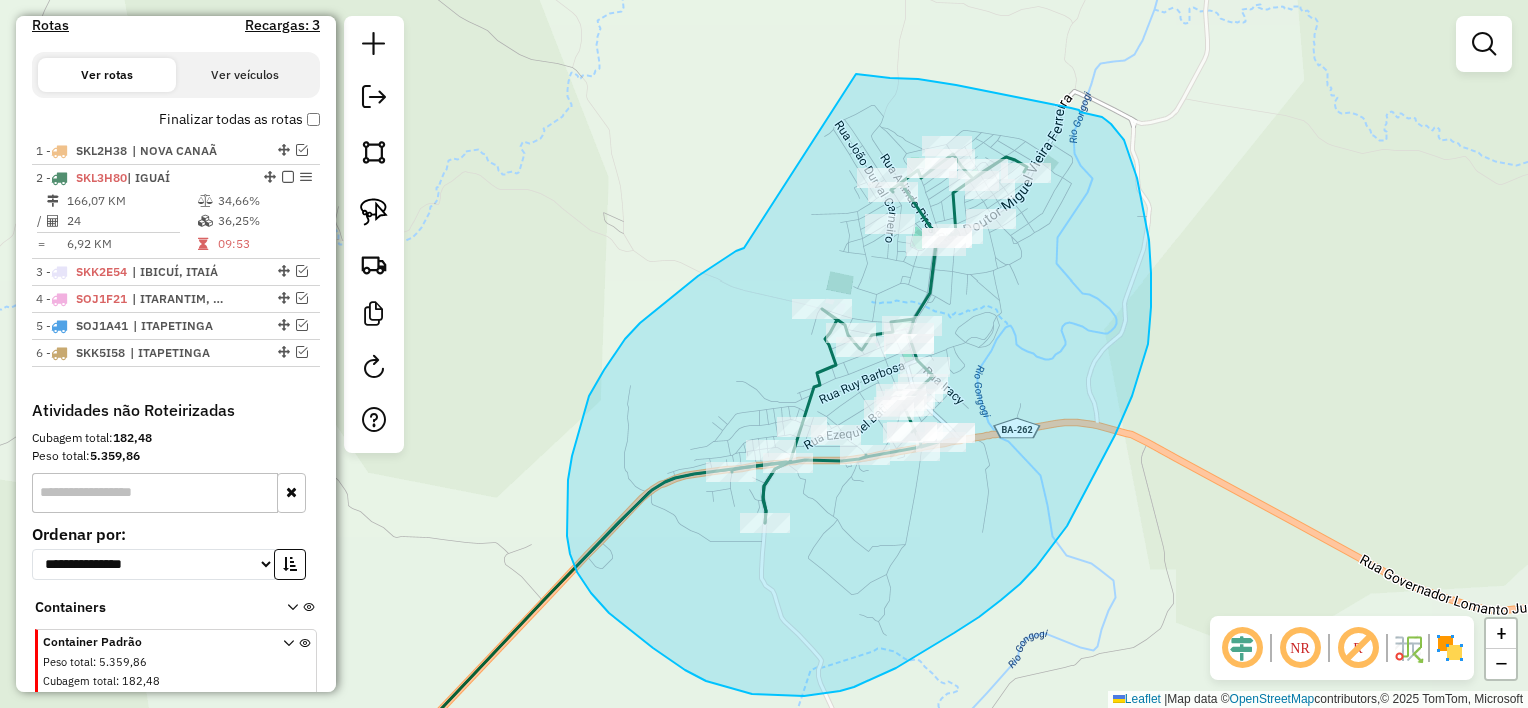 drag, startPoint x: 890, startPoint y: 78, endPoint x: 746, endPoint y: 246, distance: 221.26907 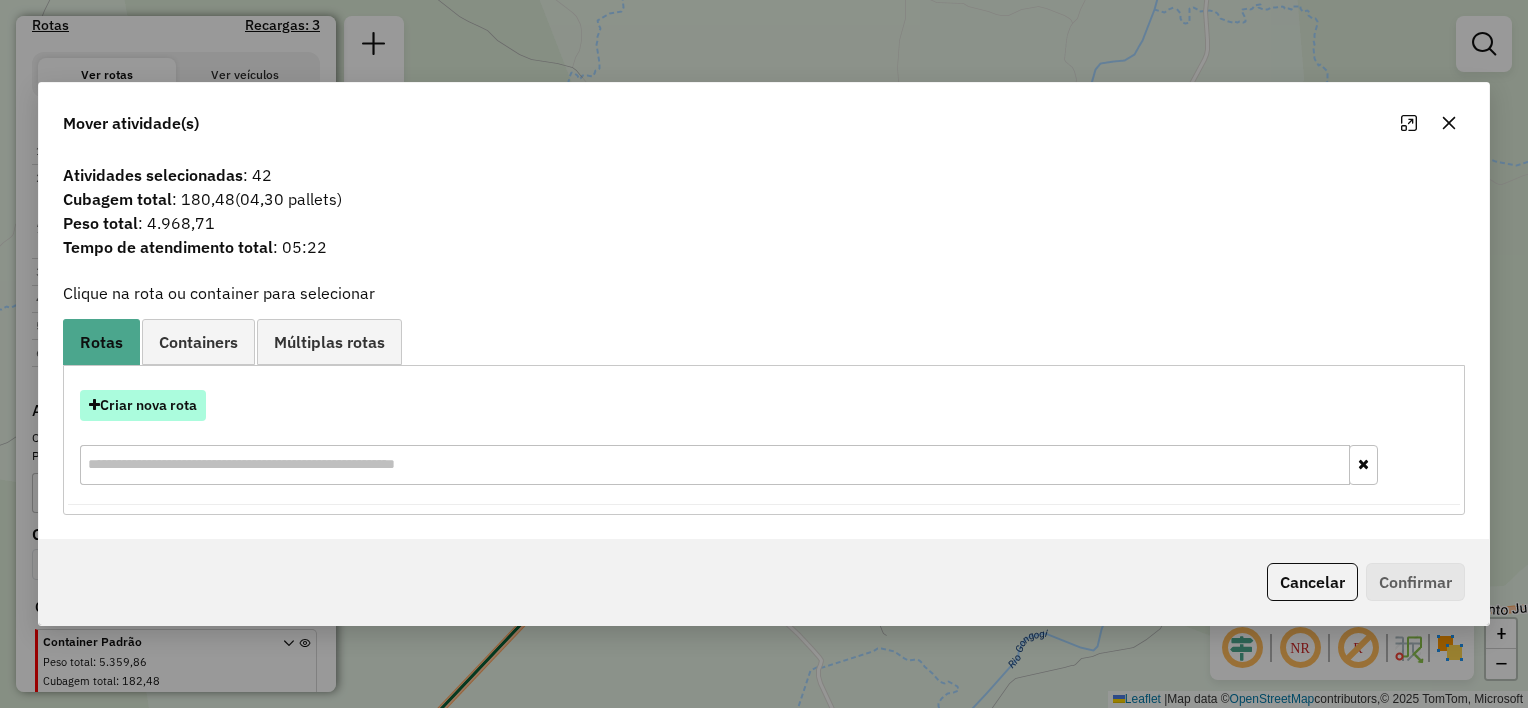 click on "Criar nova rota" at bounding box center [143, 405] 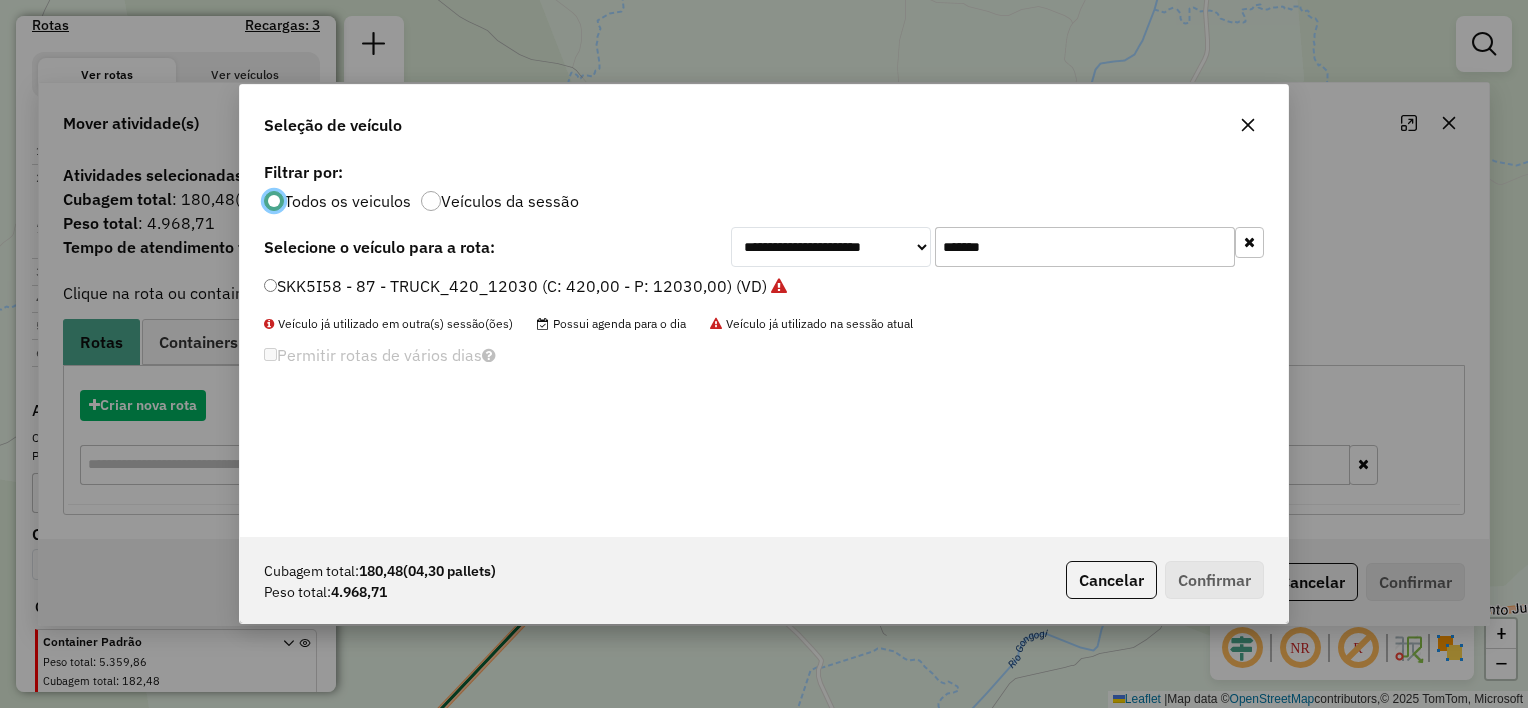 scroll, scrollTop: 10, scrollLeft: 6, axis: both 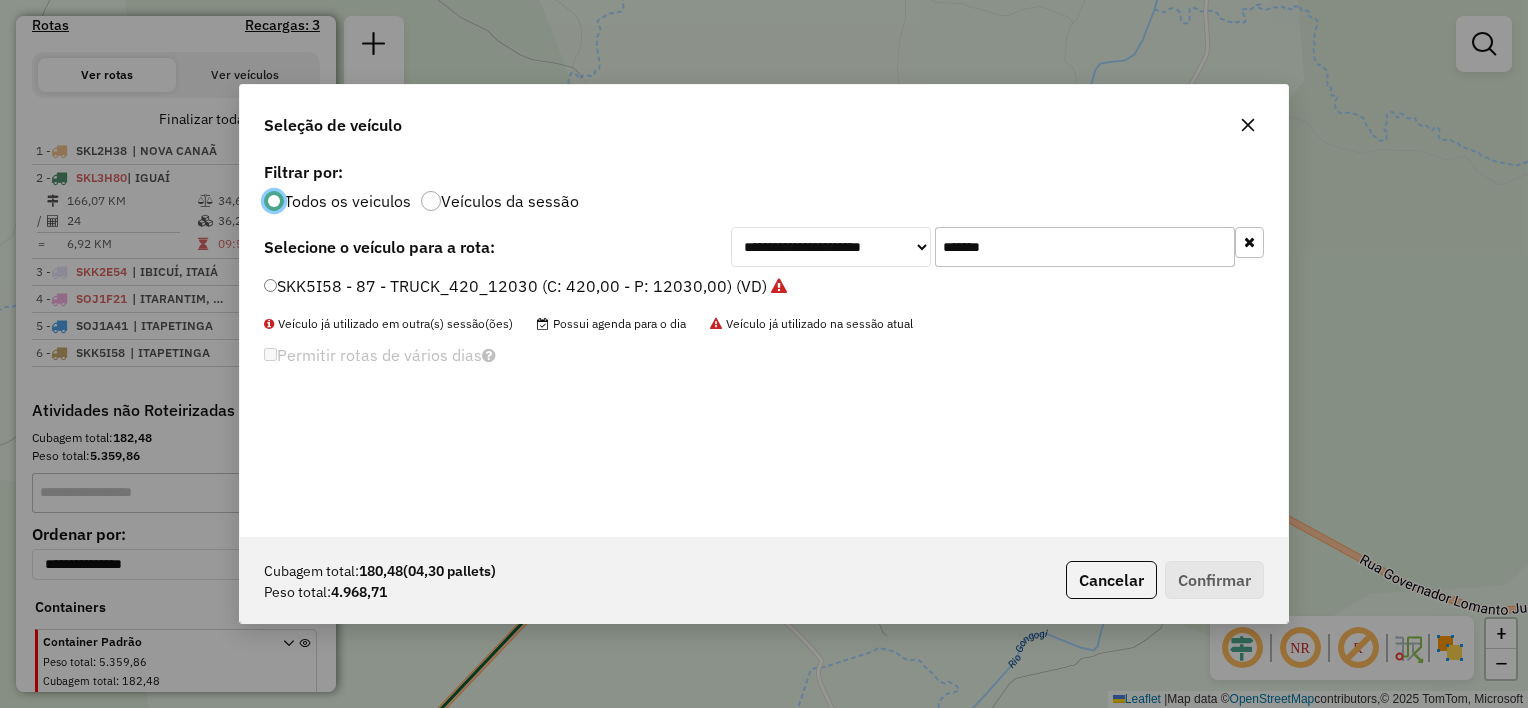 click on "*******" 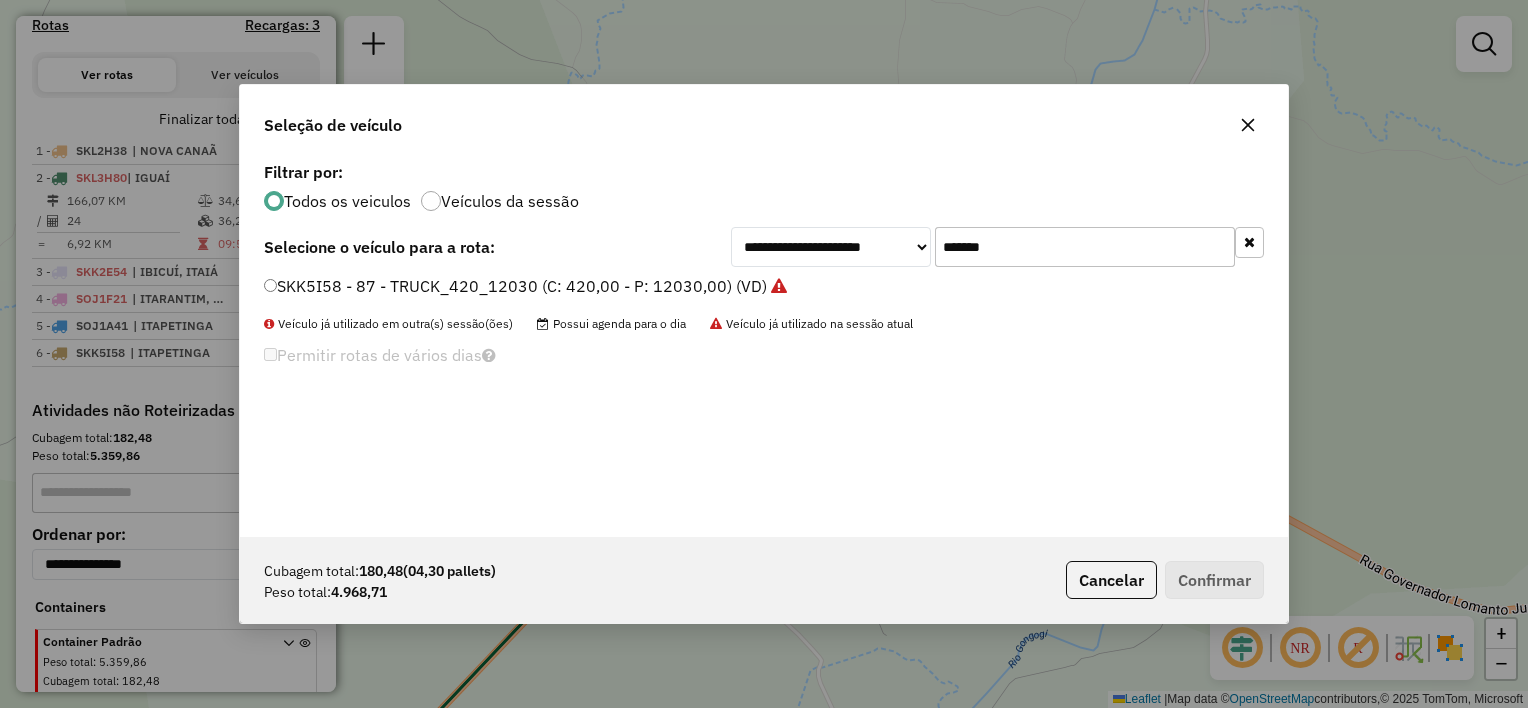 click on "*******" 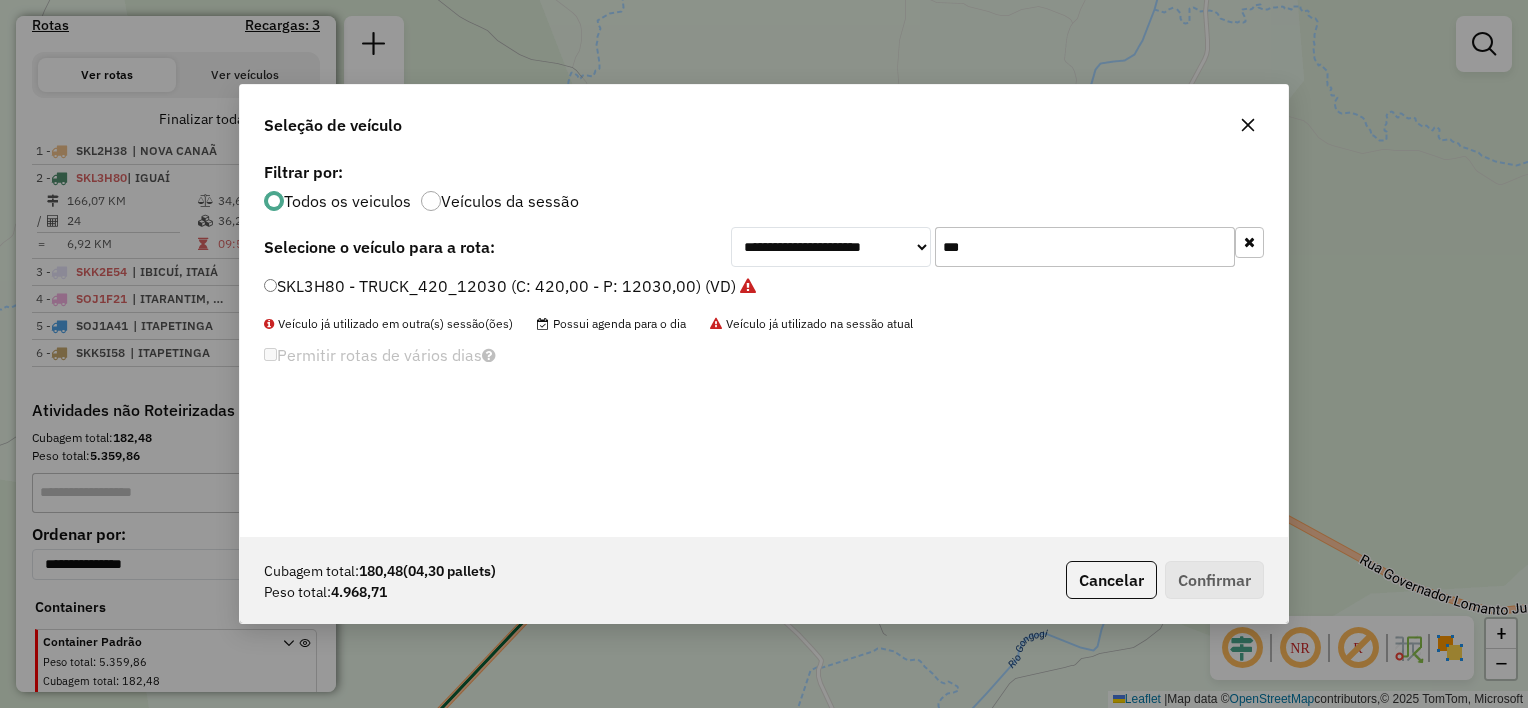 type on "***" 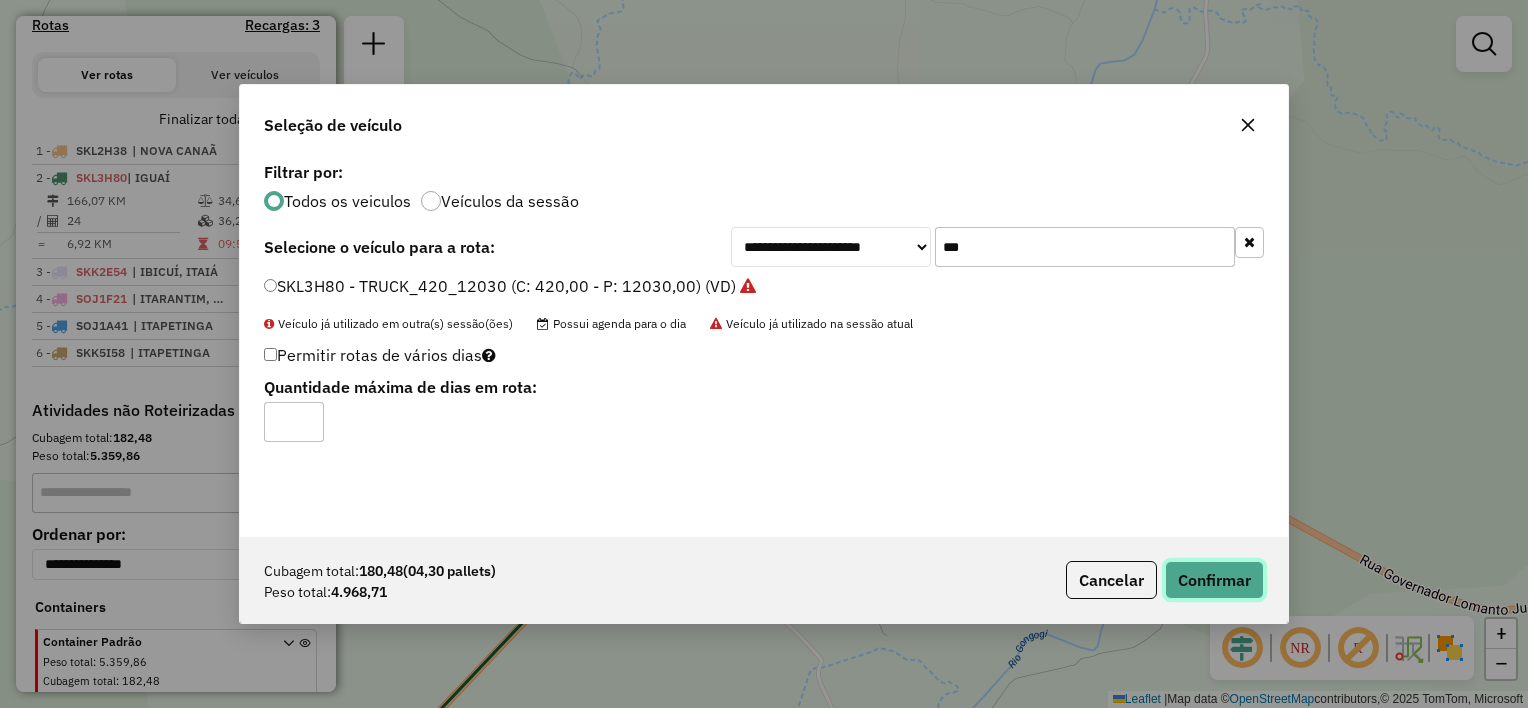 click on "Confirmar" 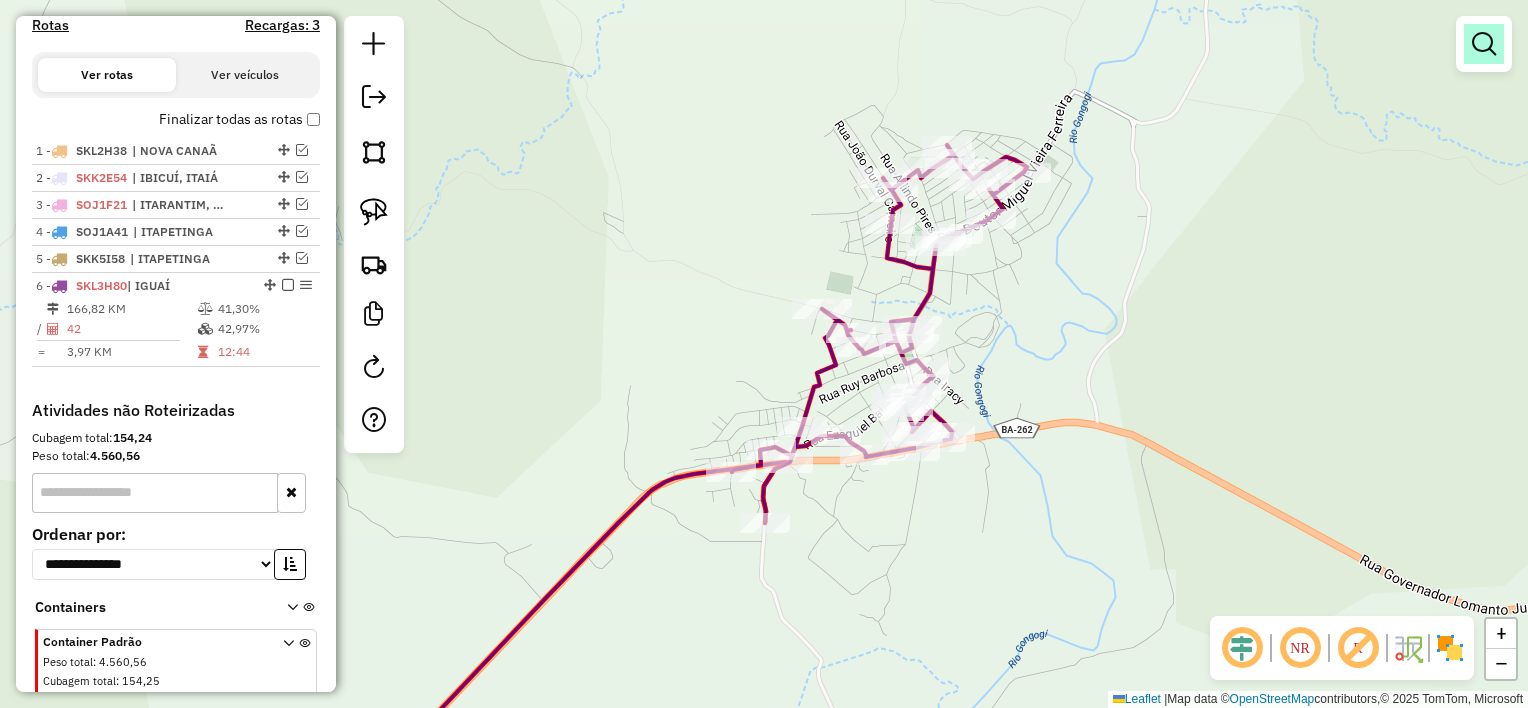click at bounding box center [1484, 44] 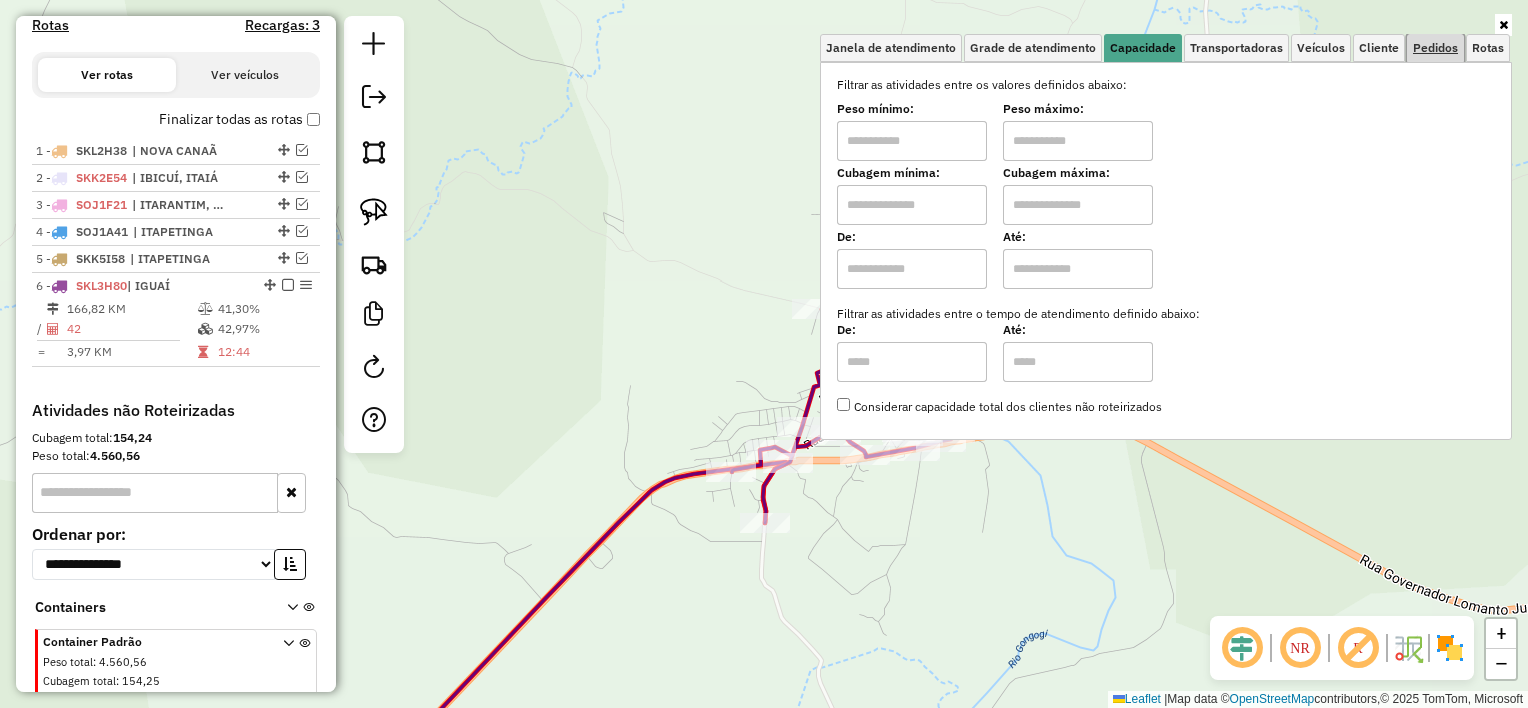 click on "Pedidos" at bounding box center (1435, 48) 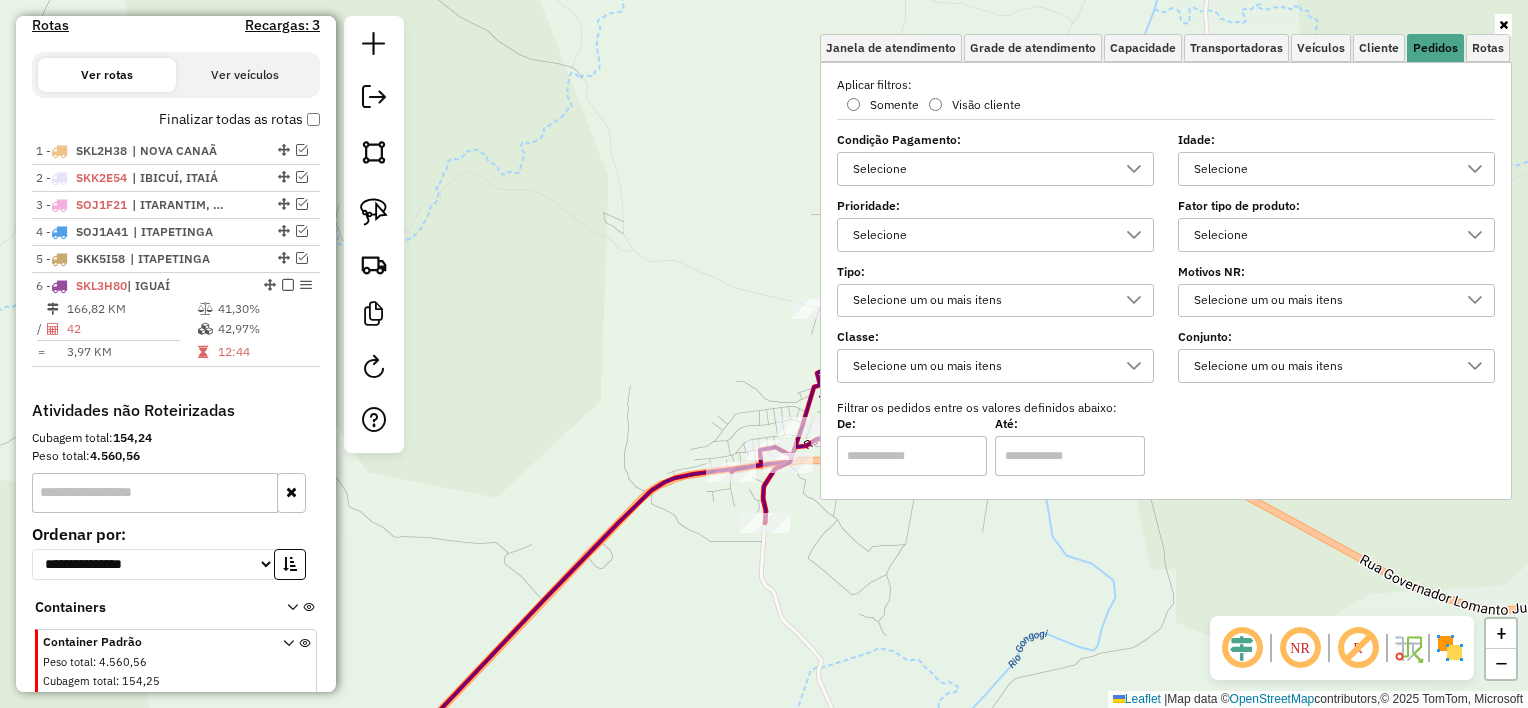 click on "Selecione" at bounding box center (1321, 169) 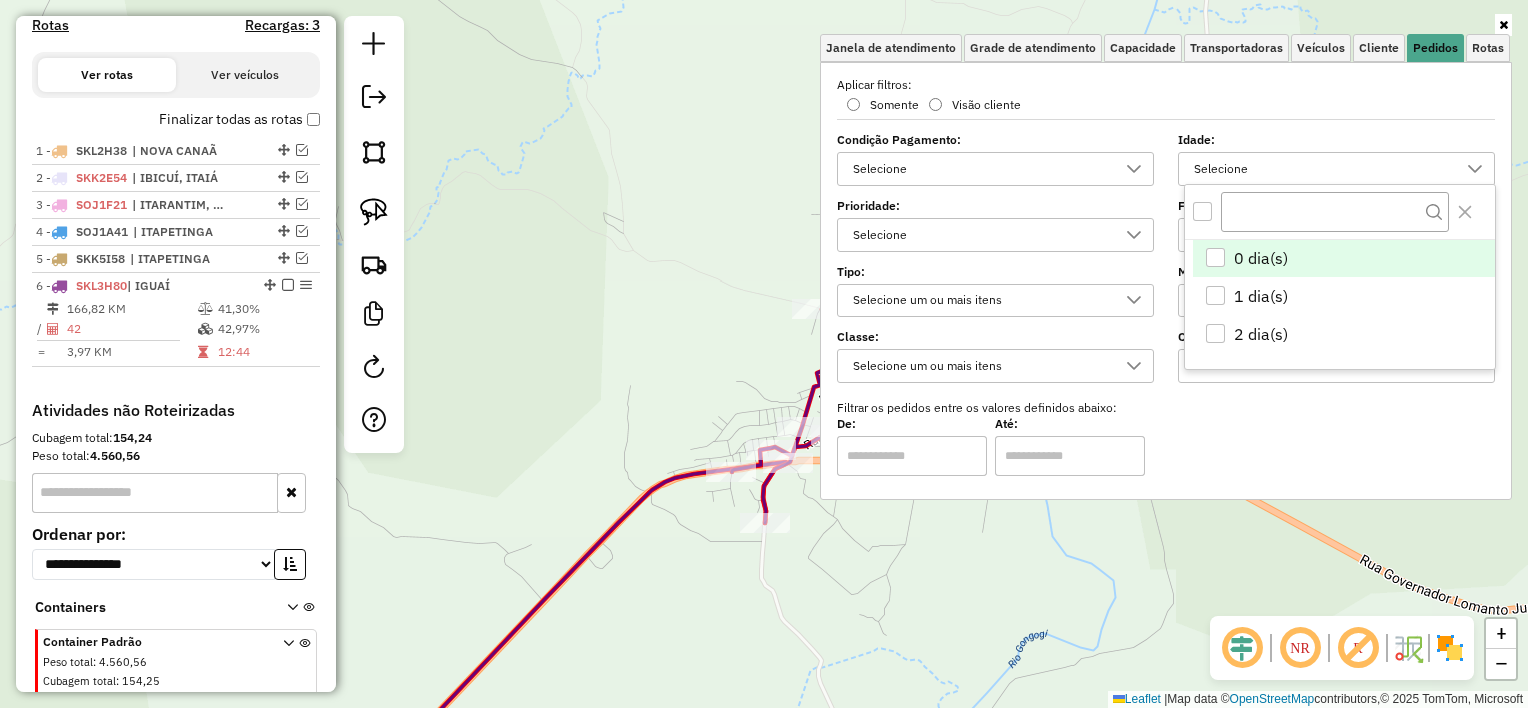 click at bounding box center (1215, 257) 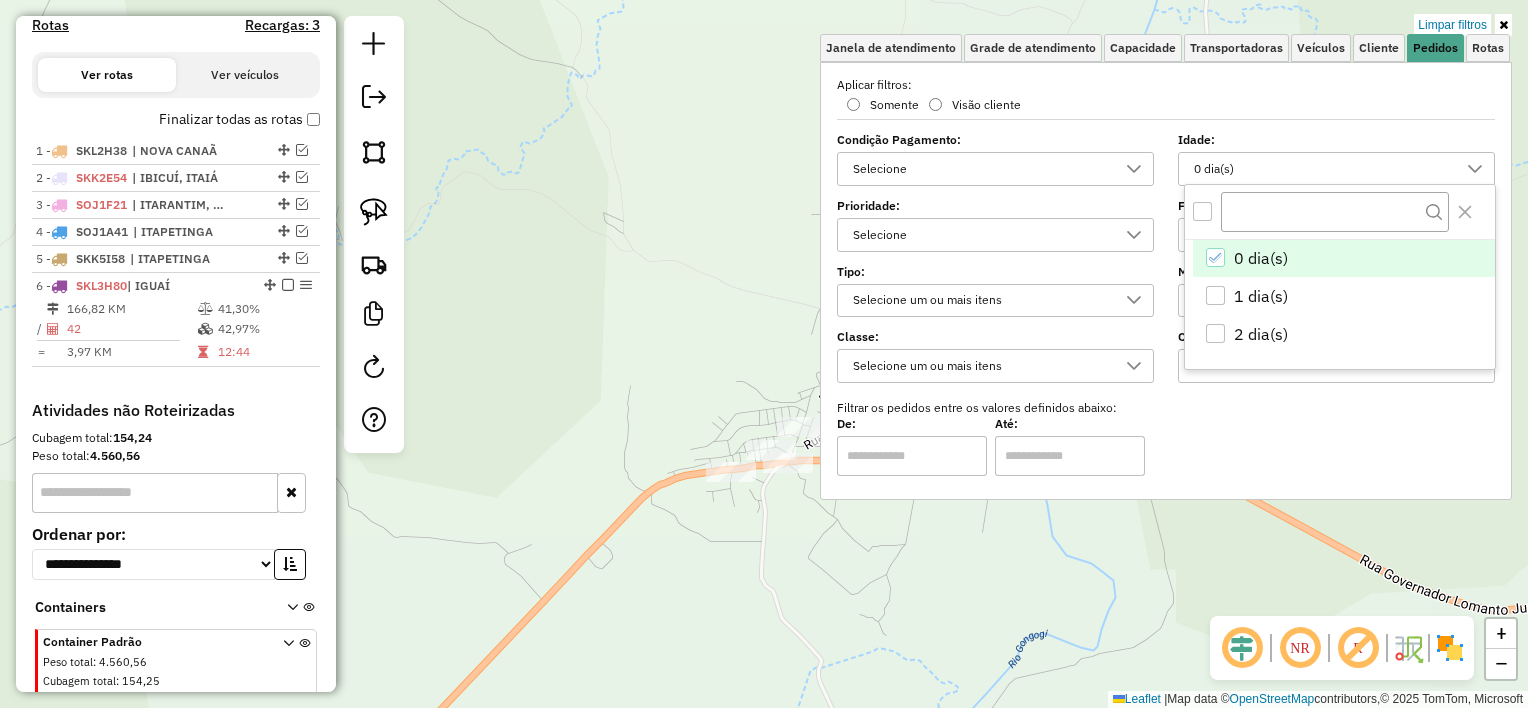click on "Limpar filtros Janela de atendimento Grade de atendimento Capacidade Transportadoras Veículos Cliente Pedidos  Rotas Selecione os dias de semana para filtrar as janelas de atendimento  Seg   Ter   Qua   Qui   Sex   Sáb   Dom  Informe o período da janela de atendimento: De: Até:  Filtrar exatamente a janela do cliente  Considerar janela de atendimento padrão  Selecione os dias de semana para filtrar as grades de atendimento  Seg   Ter   Qua   Qui   Sex   Sáb   Dom   Considerar clientes sem dia de atendimento cadastrado  Clientes fora do dia de atendimento selecionado Filtrar as atividades entre os valores definidos abaixo:  Peso mínimo:   Peso máximo:   Cubagem mínima:   Cubagem máxima:   De:   Até:  Filtrar as atividades entre o tempo de atendimento definido abaixo:  De:   Até:   Considerar capacidade total dos clientes não roteirizados Transportadora: Selecione um ou mais itens Tipo de veículo: Selecione um ou mais itens Veículo: Selecione um ou mais itens Motorista: Selecione um ou mais itens" 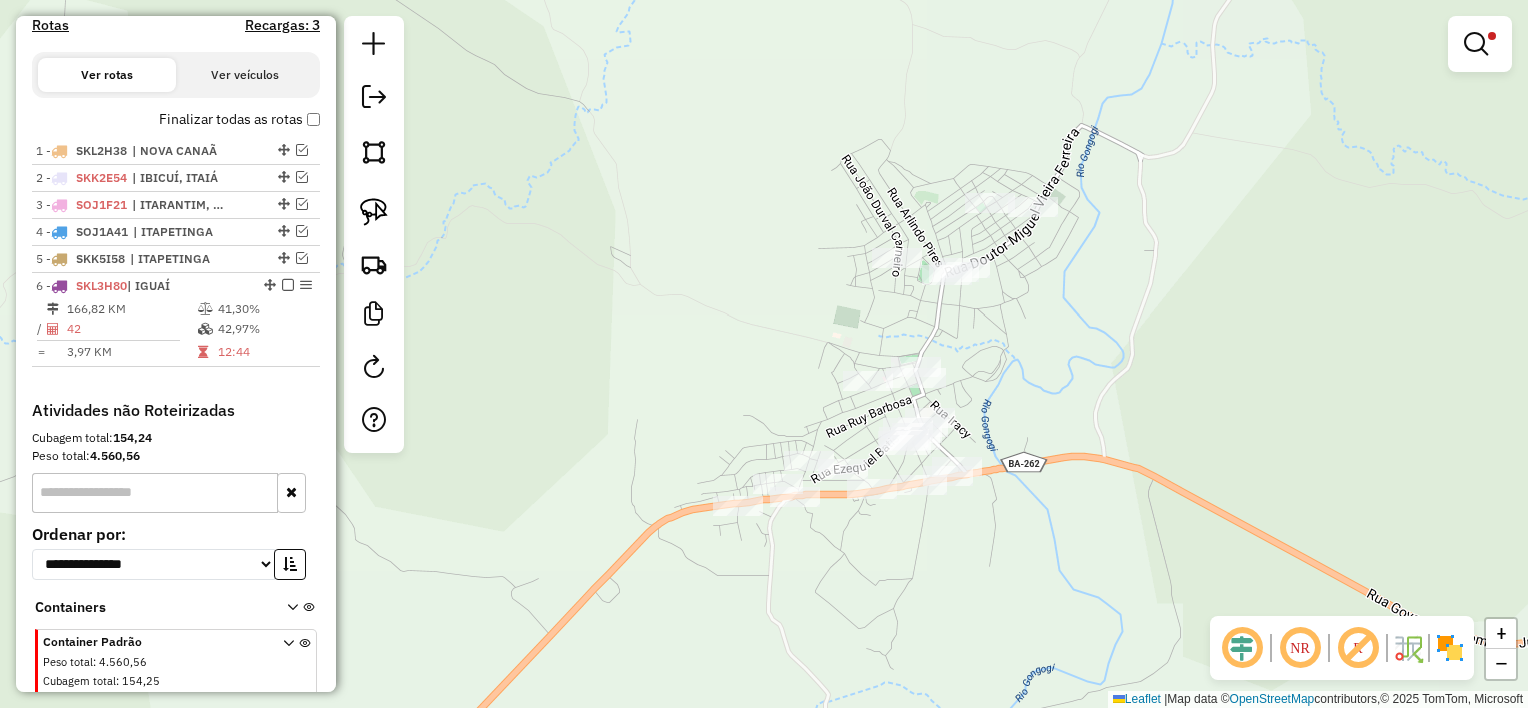 click on "Limpar filtros Janela de atendimento Grade de atendimento Capacidade Transportadoras Veículos Cliente Pedidos  Rotas Selecione os dias de semana para filtrar as janelas de atendimento  Seg   Ter   Qua   Qui   Sex   Sáb   Dom  Informe o período da janela de atendimento: De: Até:  Filtrar exatamente a janela do cliente  Considerar janela de atendimento padrão  Selecione os dias de semana para filtrar as grades de atendimento  Seg   Ter   Qua   Qui   Sex   Sáb   Dom   Considerar clientes sem dia de atendimento cadastrado  Clientes fora do dia de atendimento selecionado Filtrar as atividades entre os valores definidos abaixo:  Peso mínimo:   Peso máximo:   Cubagem mínima:   Cubagem máxima:   De:   Até:  Filtrar as atividades entre o tempo de atendimento definido abaixo:  De:   Até:   Considerar capacidade total dos clientes não roteirizados Transportadora: Selecione um ou mais itens Tipo de veículo: Selecione um ou mais itens Veículo: Selecione um ou mais itens Motorista: Selecione um ou mais itens" 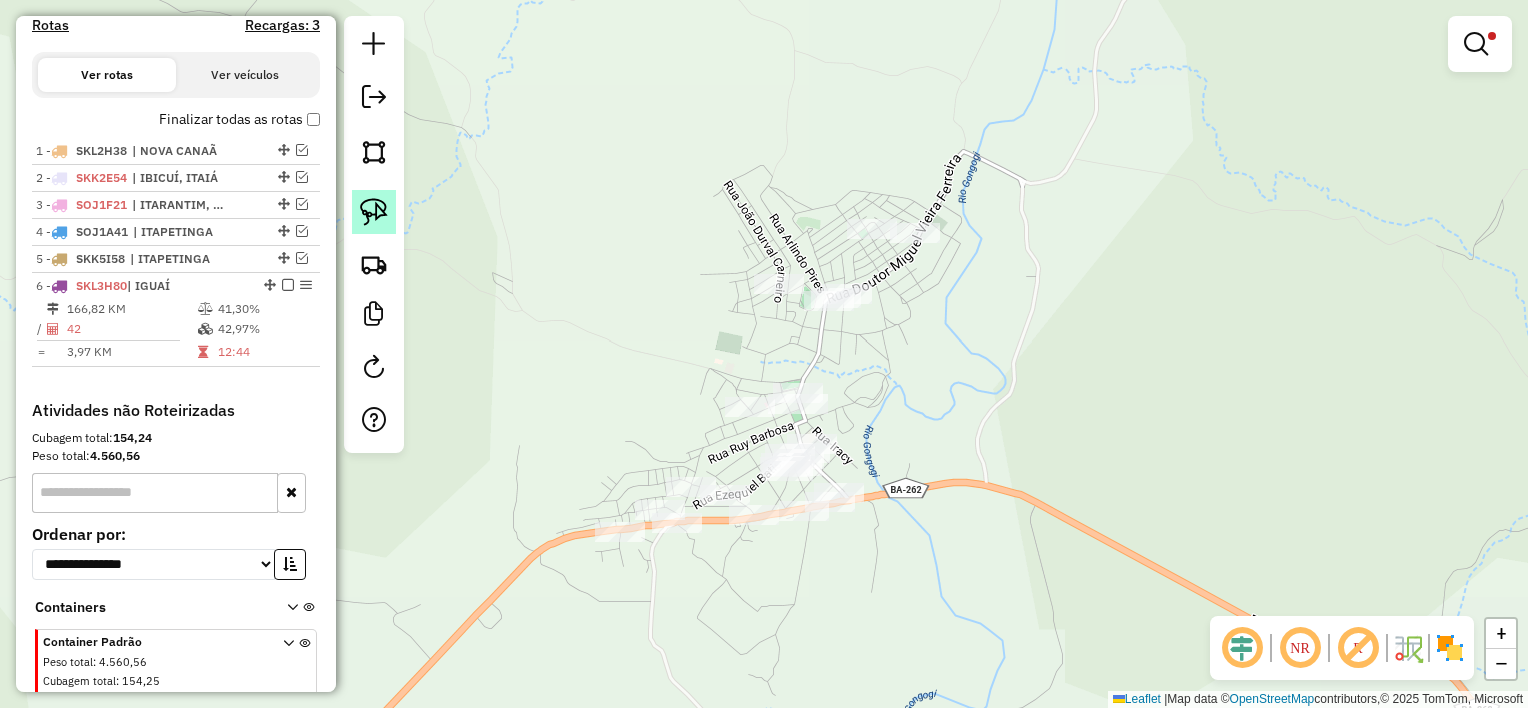 click 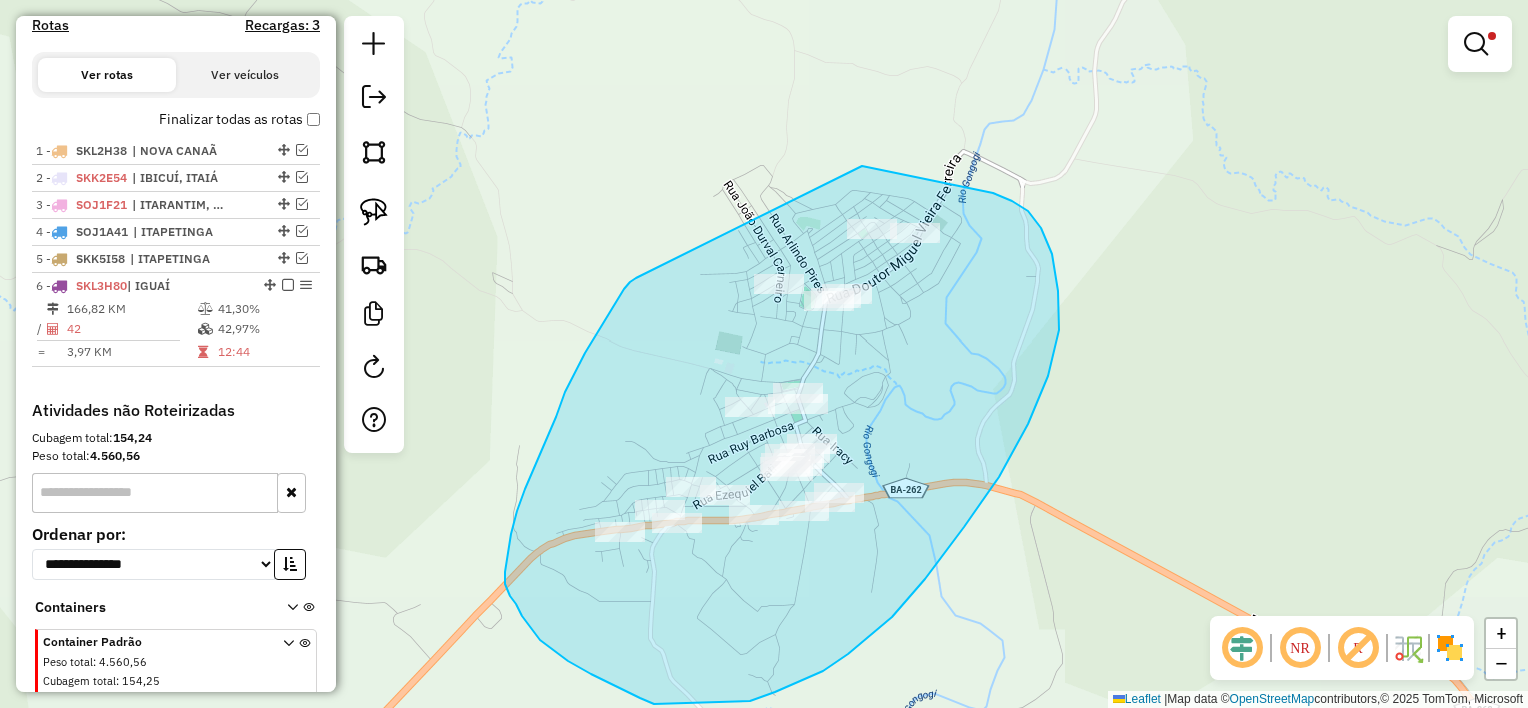 drag, startPoint x: 1058, startPoint y: 291, endPoint x: 668, endPoint y: 272, distance: 390.46255 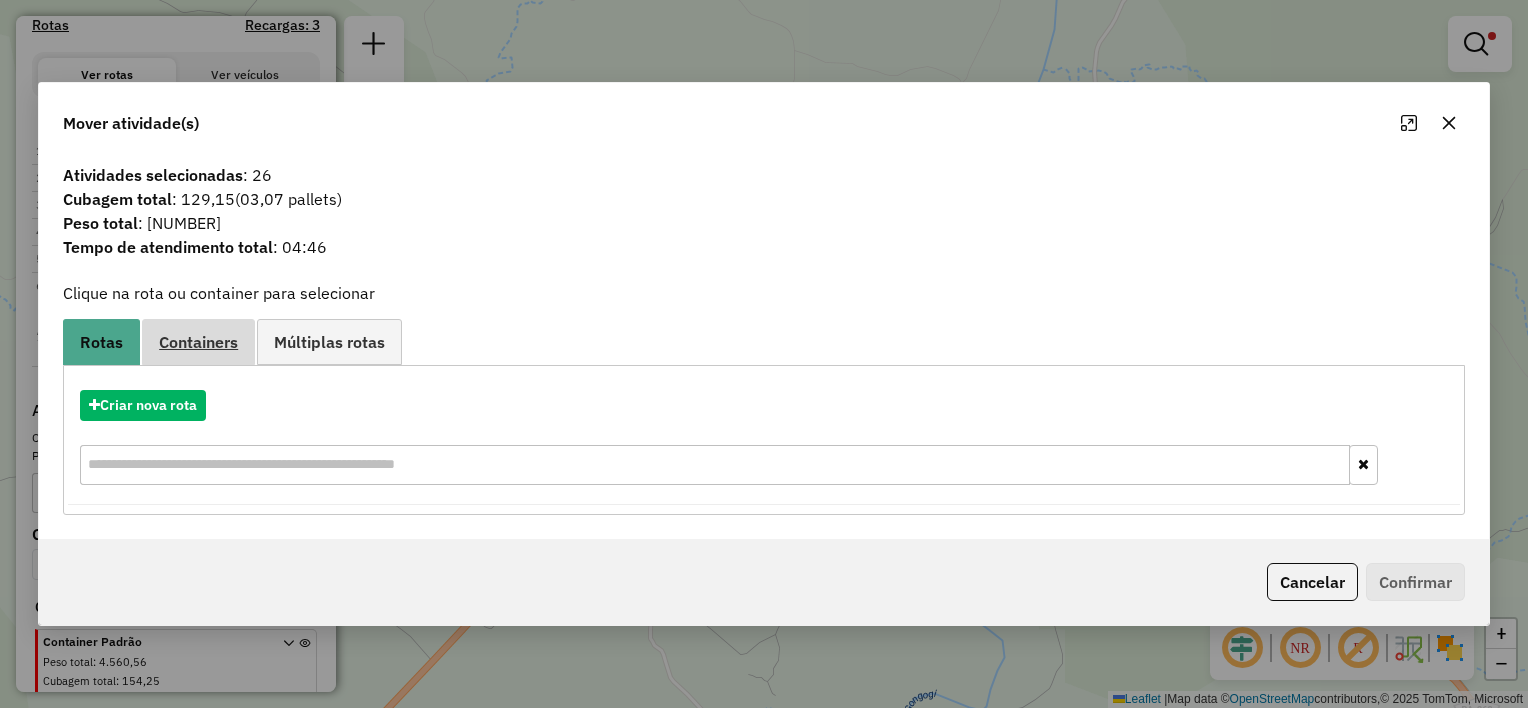 click on "Containers" at bounding box center (198, 341) 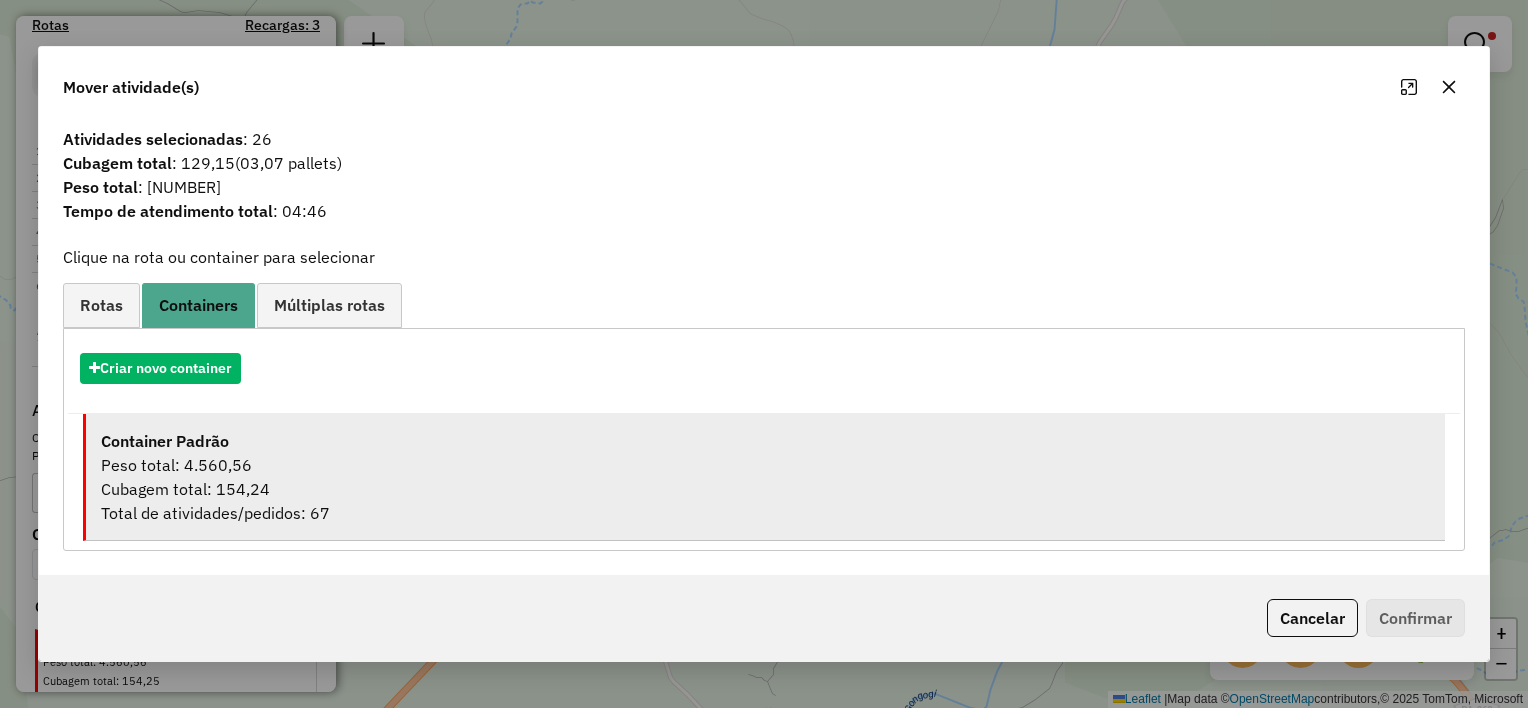 click on "Peso total: 4.560,56" at bounding box center [765, 465] 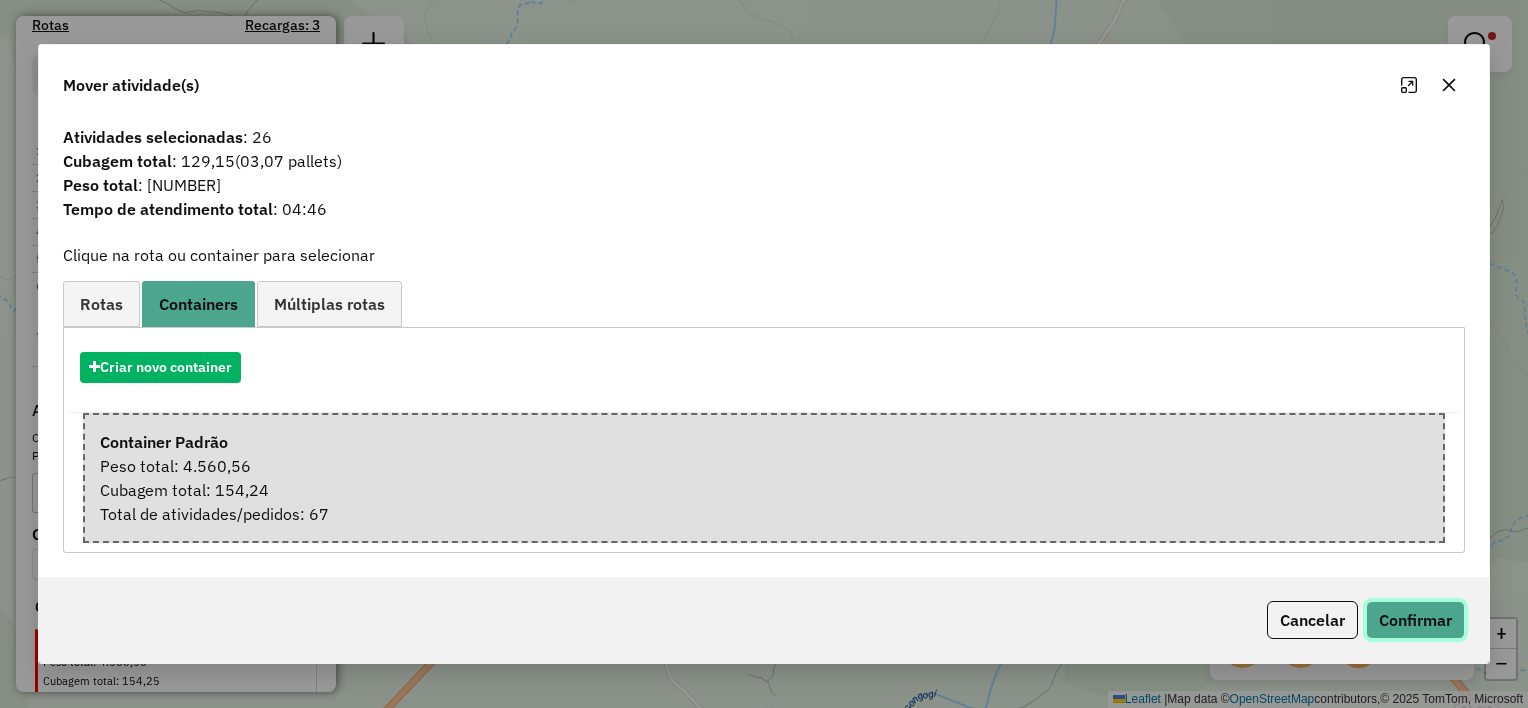 click on "Confirmar" 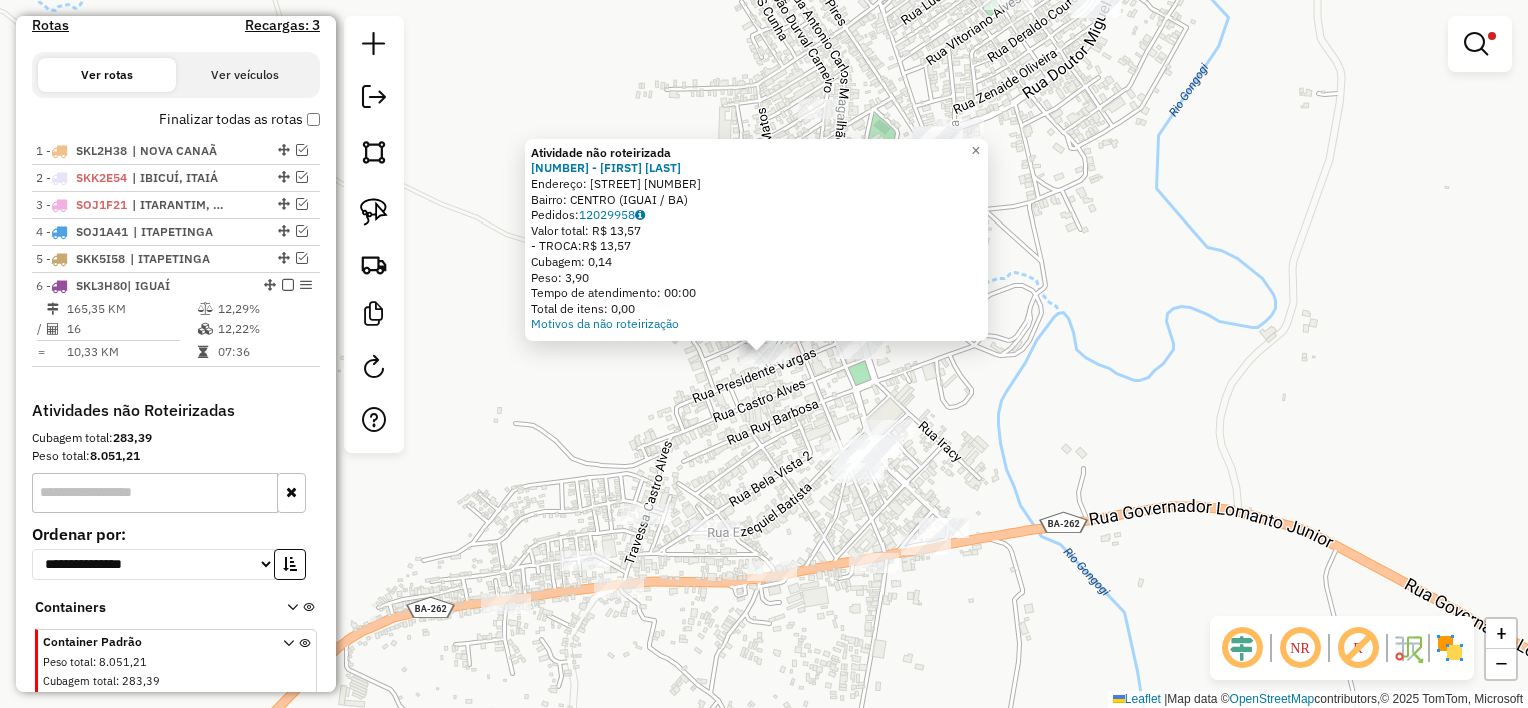 click on "Atividade não roteirizada 4541 - VILMA JESUS DE ALMEI  Endereço: RUA R VALERIA VALERIANO SOUZA     104   Bairro: CENTRO (IGUAI / BA)   Pedidos:  12029958   Valor total: R$ 13,57   - TROCA:  R$ 13,57   Cubagem: 0,14   Peso: 3,90   Tempo de atendimento: 00:00   Total de itens: 0,00  Motivos da não roteirização × Limpar filtros Janela de atendimento Grade de atendimento Capacidade Transportadoras Veículos Cliente Pedidos  Rotas Selecione os dias de semana para filtrar as janelas de atendimento  Seg   Ter   Qua   Qui   Sex   Sáb   Dom  Informe o período da janela de atendimento: De: Até:  Filtrar exatamente a janela do cliente  Considerar janela de atendimento padrão  Selecione os dias de semana para filtrar as grades de atendimento  Seg   Ter   Qua   Qui   Sex   Sáb   Dom   Considerar clientes sem dia de atendimento cadastrado  Clientes fora do dia de atendimento selecionado Filtrar as atividades entre os valores definidos abaixo:  Peso mínimo:   Peso máximo:   Cubagem mínima:   Cubagem máxima:" 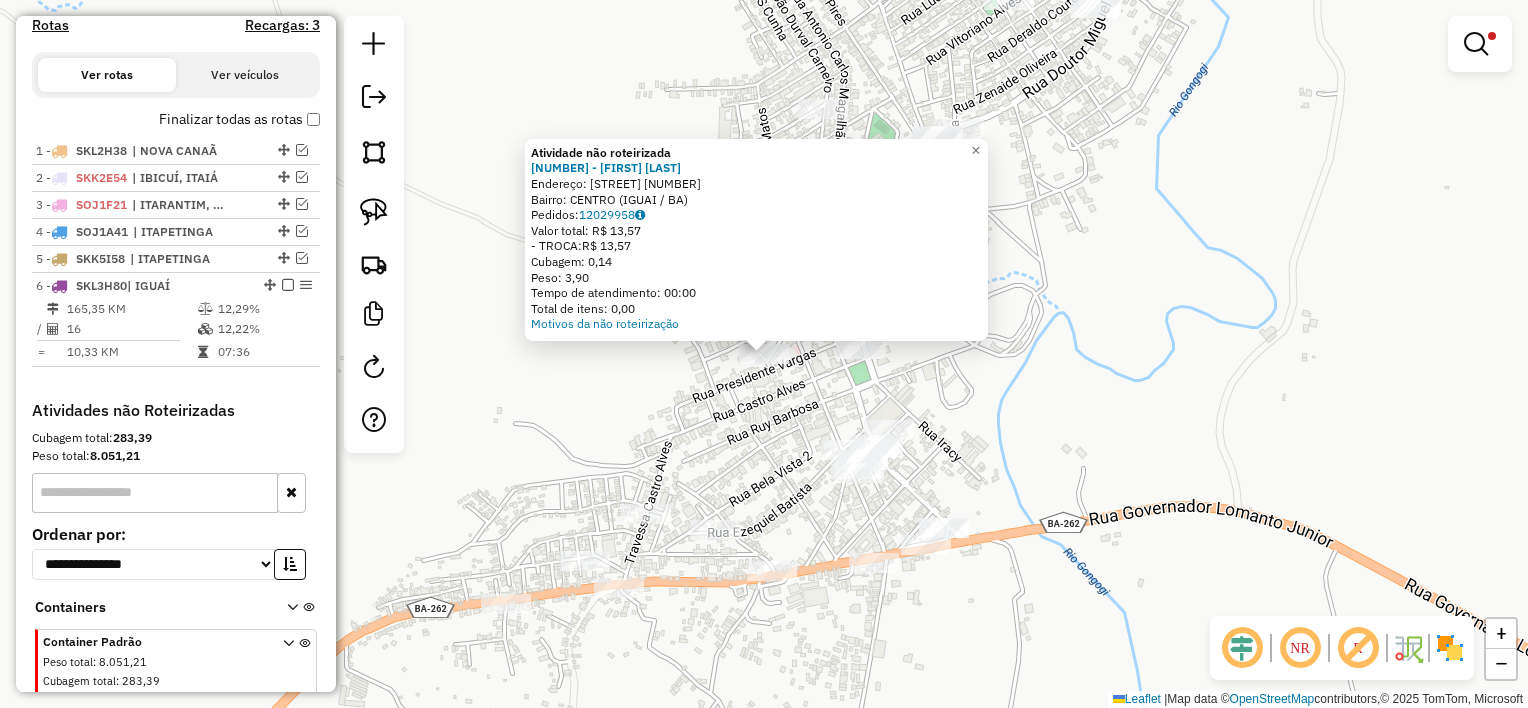 click on "Atividade não roteirizada 4541 - VILMA JESUS DE ALMEI  Endereço: RUA R VALERIA VALERIANO SOUZA     104   Bairro: CENTRO (IGUAI / BA)   Pedidos:  12029958   Valor total: R$ 13,57   - TROCA:  R$ 13,57   Cubagem: 0,14   Peso: 3,90   Tempo de atendimento: 00:00   Total de itens: 0,00  Motivos da não roteirização × Limpar filtros Janela de atendimento Grade de atendimento Capacidade Transportadoras Veículos Cliente Pedidos  Rotas Selecione os dias de semana para filtrar as janelas de atendimento  Seg   Ter   Qua   Qui   Sex   Sáb   Dom  Informe o período da janela de atendimento: De: Até:  Filtrar exatamente a janela do cliente  Considerar janela de atendimento padrão  Selecione os dias de semana para filtrar as grades de atendimento  Seg   Ter   Qua   Qui   Sex   Sáb   Dom   Considerar clientes sem dia de atendimento cadastrado  Clientes fora do dia de atendimento selecionado Filtrar as atividades entre os valores definidos abaixo:  Peso mínimo:   Peso máximo:   Cubagem mínima:   Cubagem máxima:" 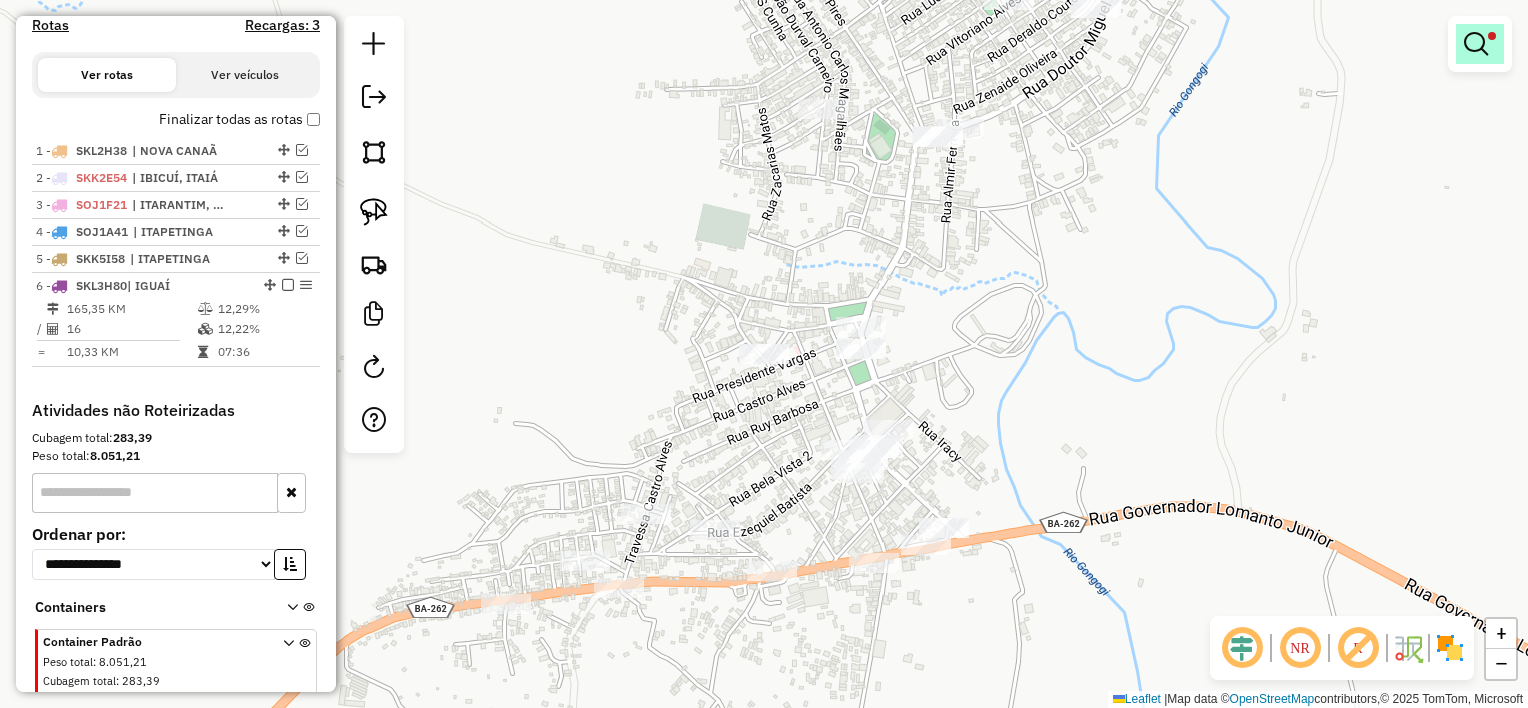 click at bounding box center (1476, 44) 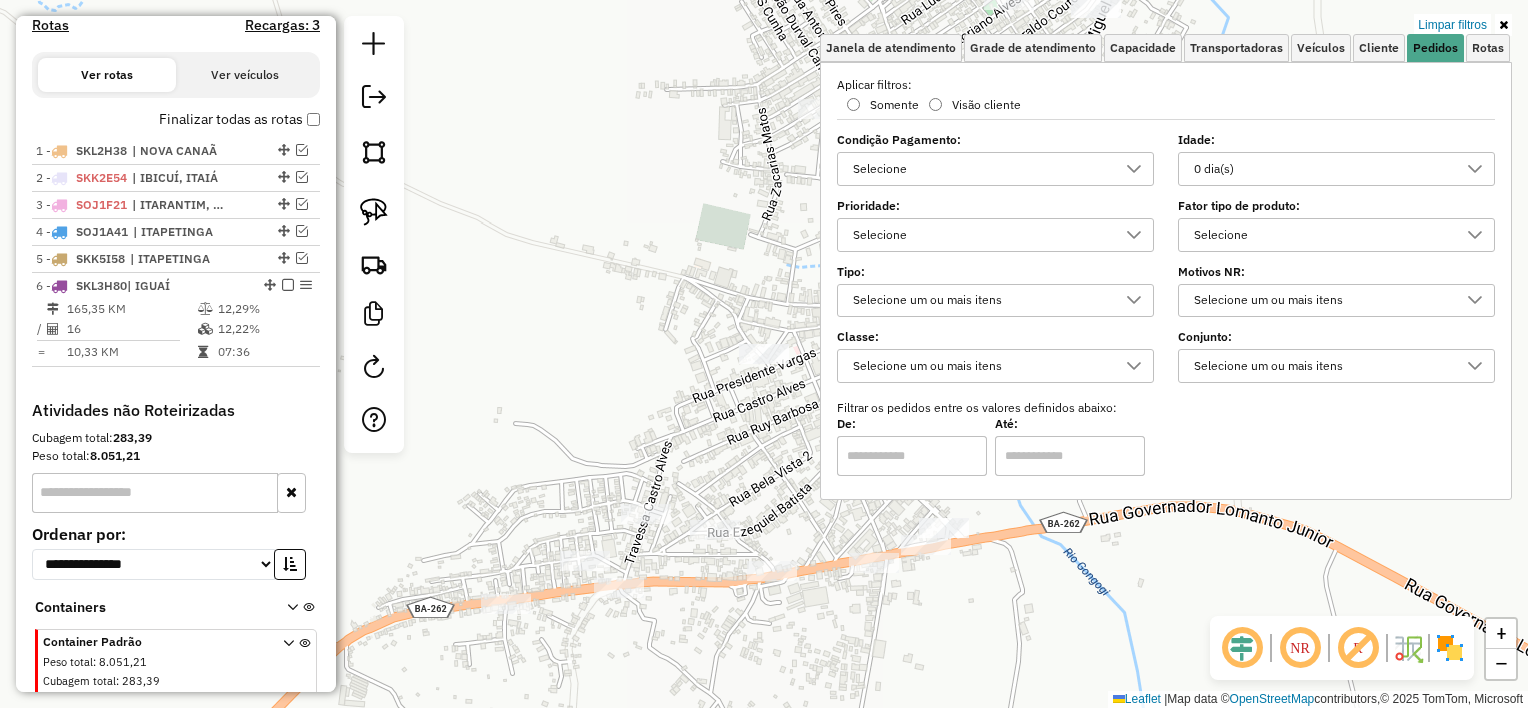 click on "Limpar filtros Janela de atendimento Grade de atendimento Capacidade Transportadoras Veículos Cliente Pedidos  Rotas Selecione os dias de semana para filtrar as janelas de atendimento  Seg   Ter   Qua   Qui   Sex   Sáb   Dom  Informe o período da janela de atendimento: De: Até:  Filtrar exatamente a janela do cliente  Considerar janela de atendimento padrão  Selecione os dias de semana para filtrar as grades de atendimento  Seg   Ter   Qua   Qui   Sex   Sáb   Dom   Considerar clientes sem dia de atendimento cadastrado  Clientes fora do dia de atendimento selecionado Filtrar as atividades entre os valores definidos abaixo:  Peso mínimo:   Peso máximo:   Cubagem mínima:   Cubagem máxima:   De:   Até:  Filtrar as atividades entre o tempo de atendimento definido abaixo:  De:   Até:   Considerar capacidade total dos clientes não roteirizados Transportadora: Selecione um ou mais itens Tipo de veículo: Selecione um ou mais itens Veículo: Selecione um ou mais itens Motorista: Selecione um ou mais itens" 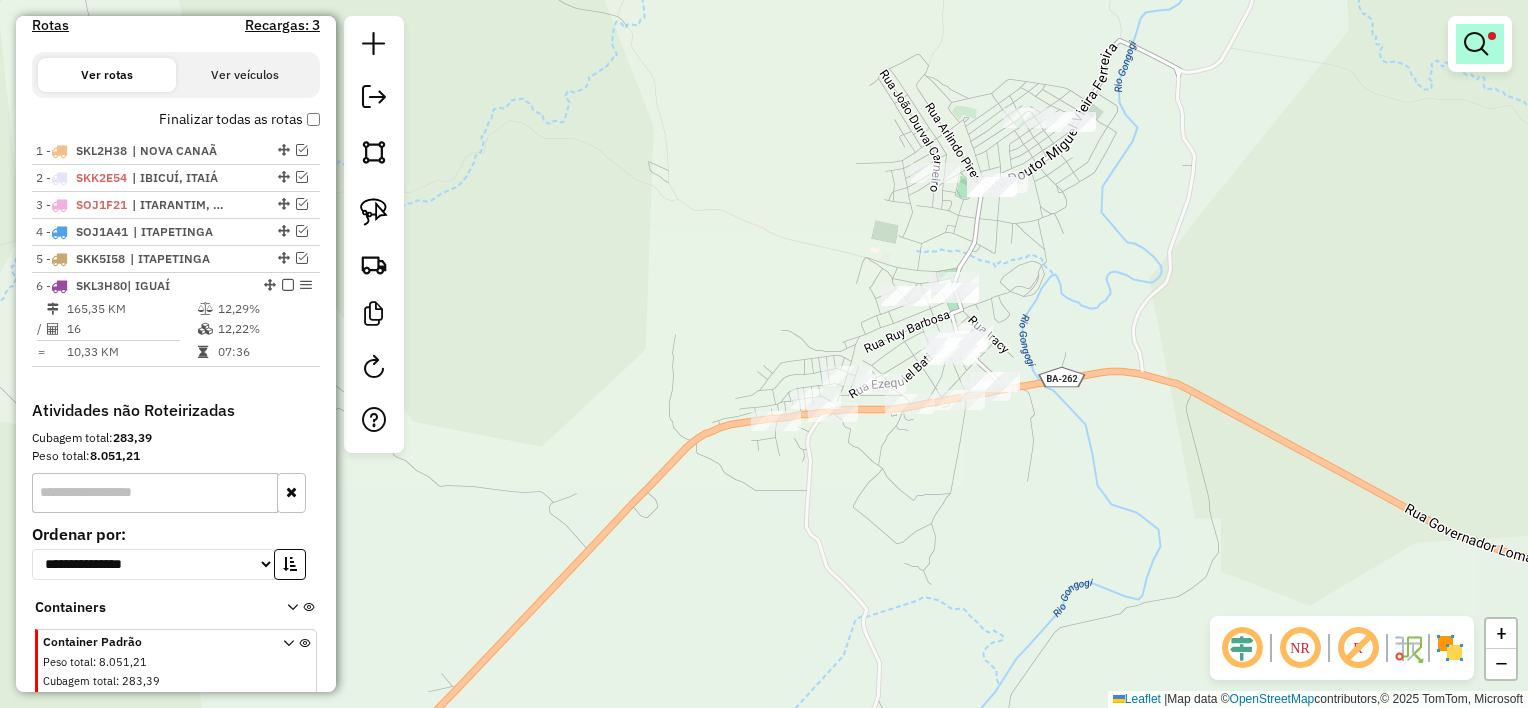 click at bounding box center [1480, 44] 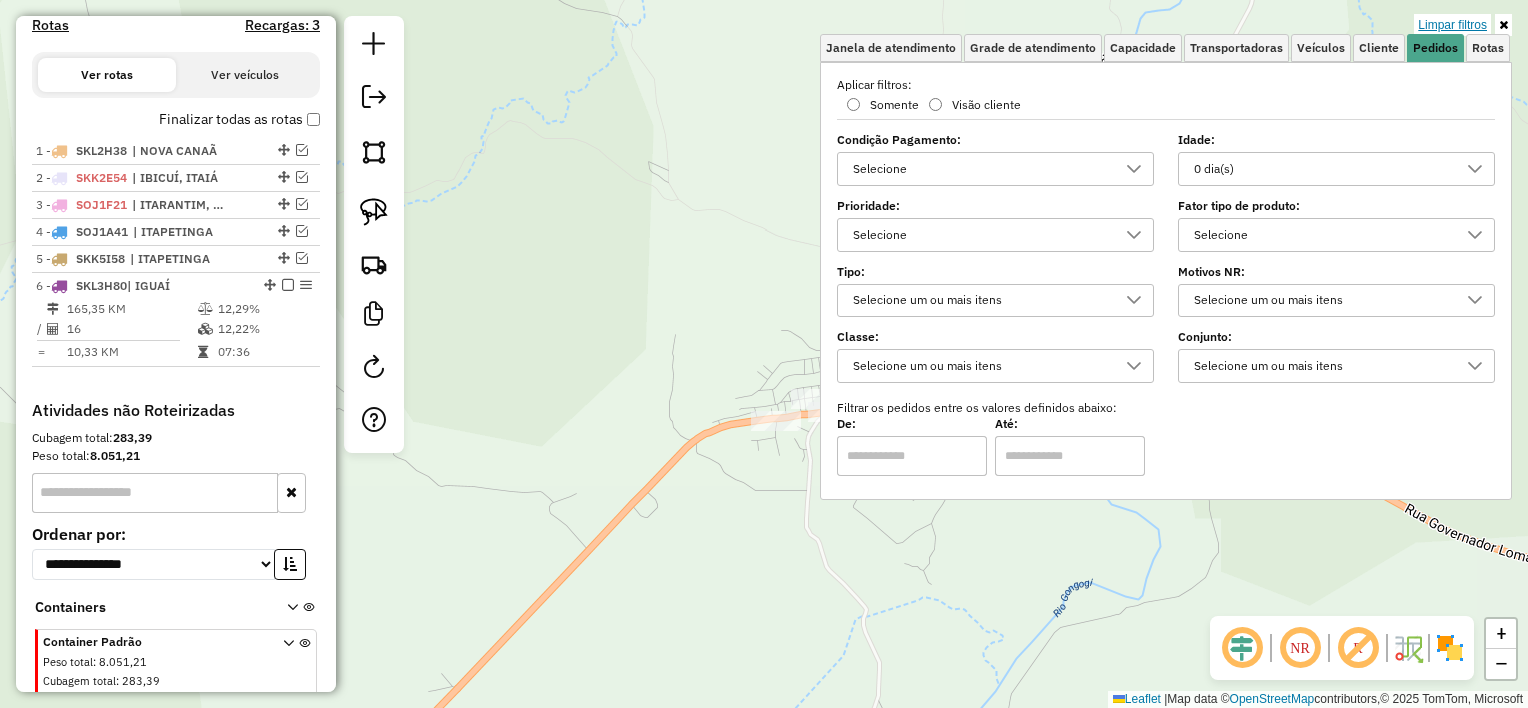 click on "Limpar filtros" at bounding box center [1452, 25] 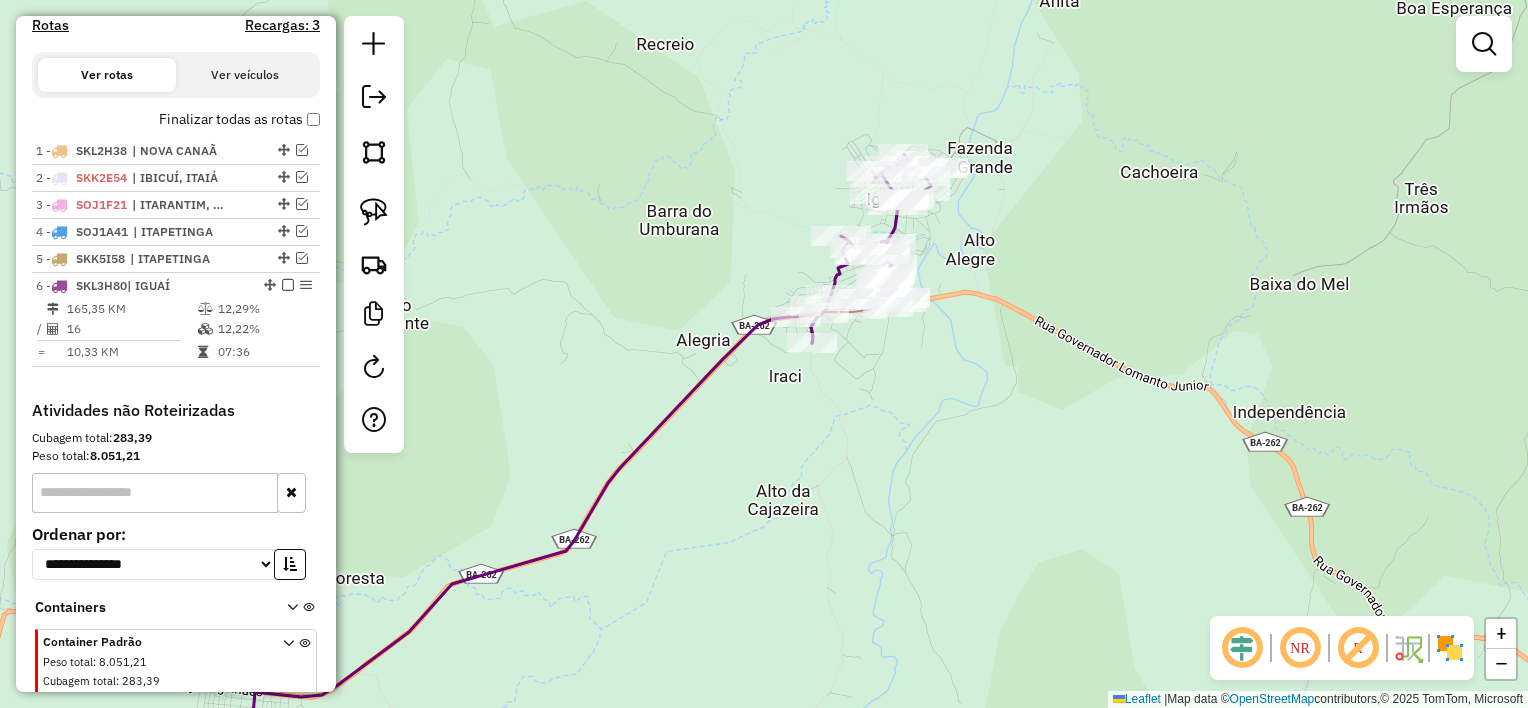 drag, startPoint x: 832, startPoint y: 267, endPoint x: 697, endPoint y: 226, distance: 141.08862 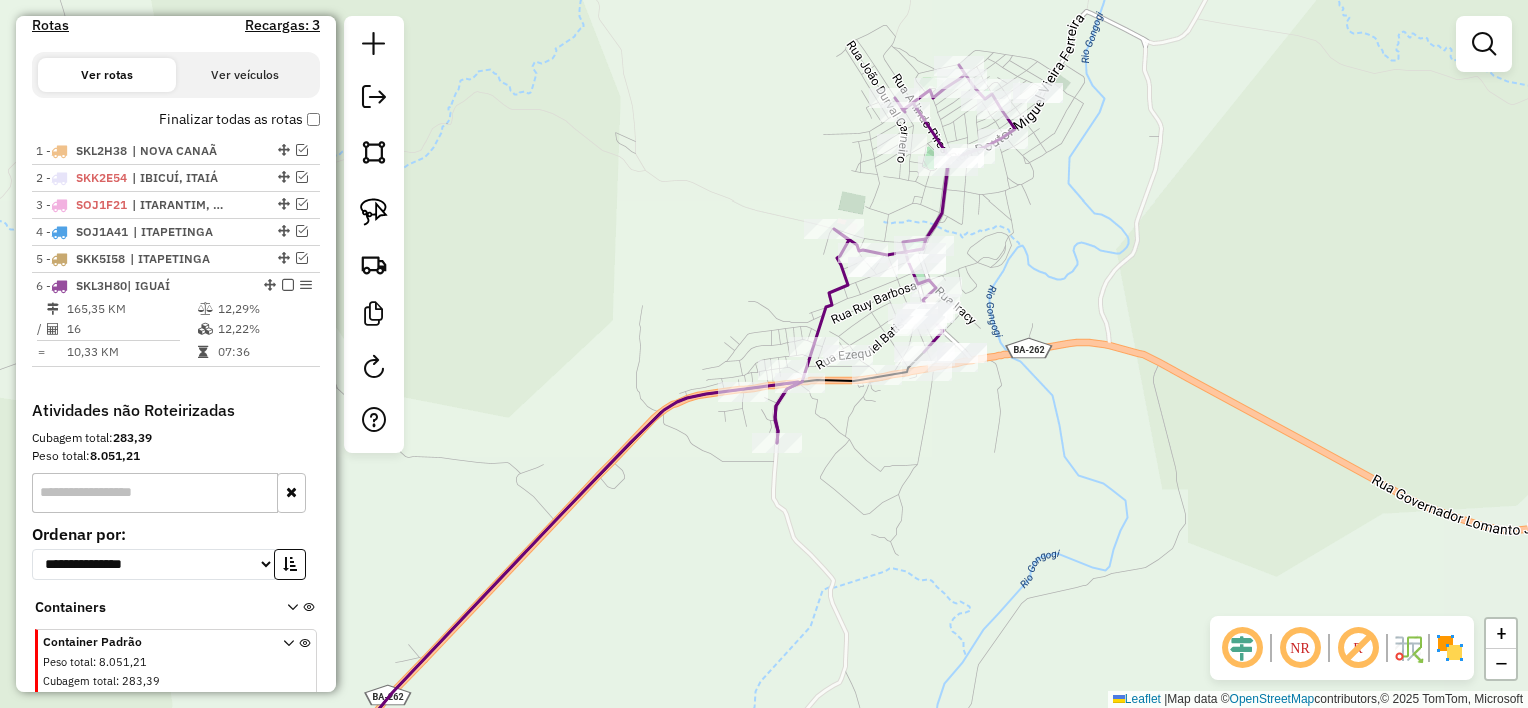 drag, startPoint x: 986, startPoint y: 243, endPoint x: 1024, endPoint y: 240, distance: 38.118237 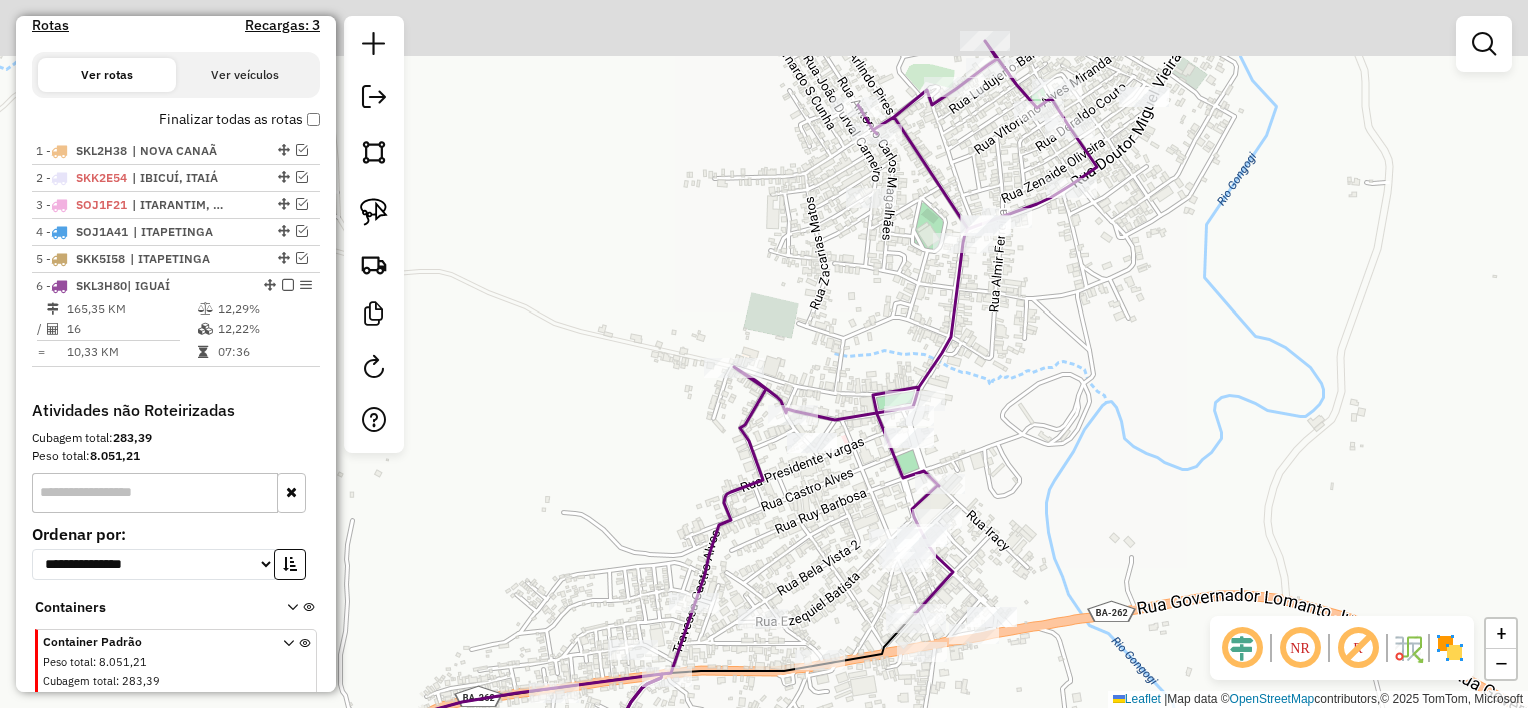 drag, startPoint x: 1056, startPoint y: 283, endPoint x: 1077, endPoint y: 332, distance: 53.310413 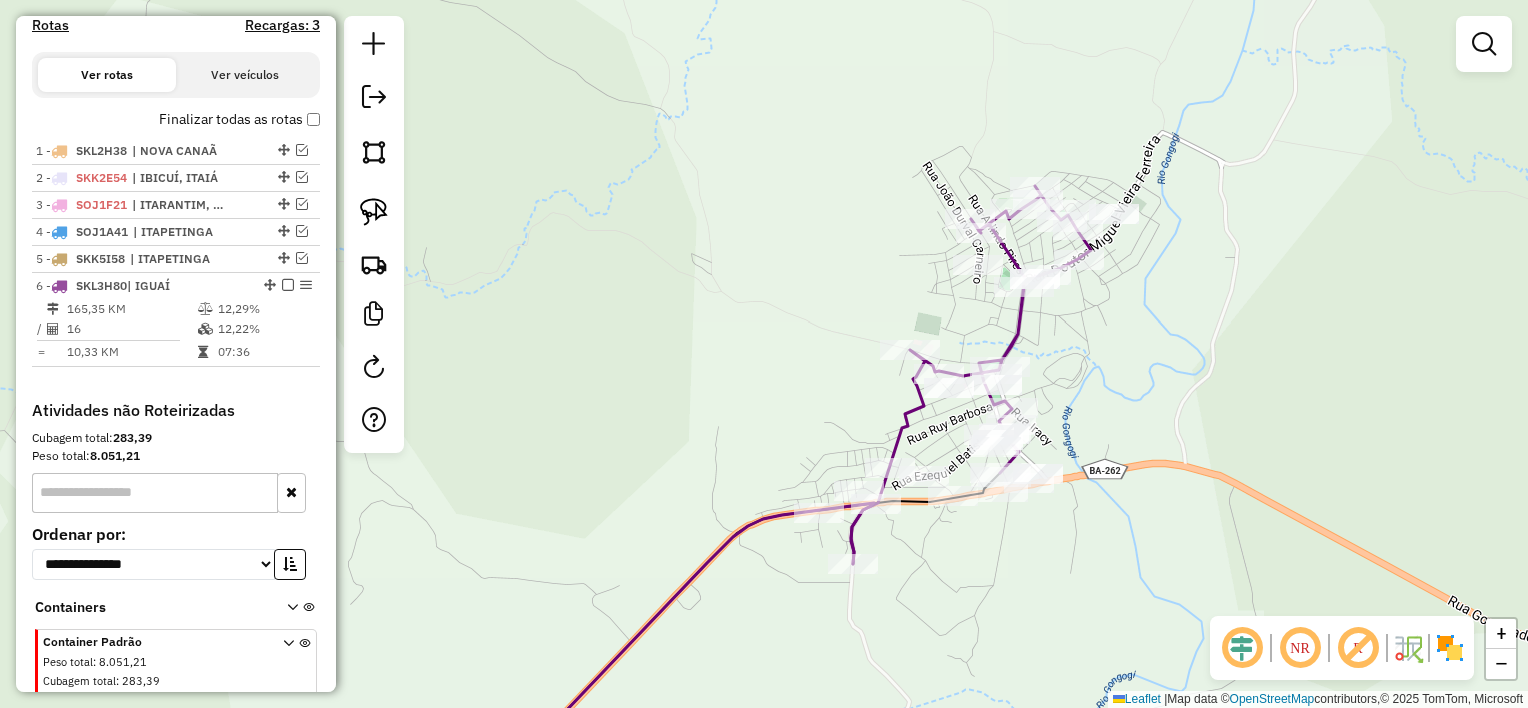 drag, startPoint x: 1072, startPoint y: 319, endPoint x: 1022, endPoint y: 255, distance: 81.21576 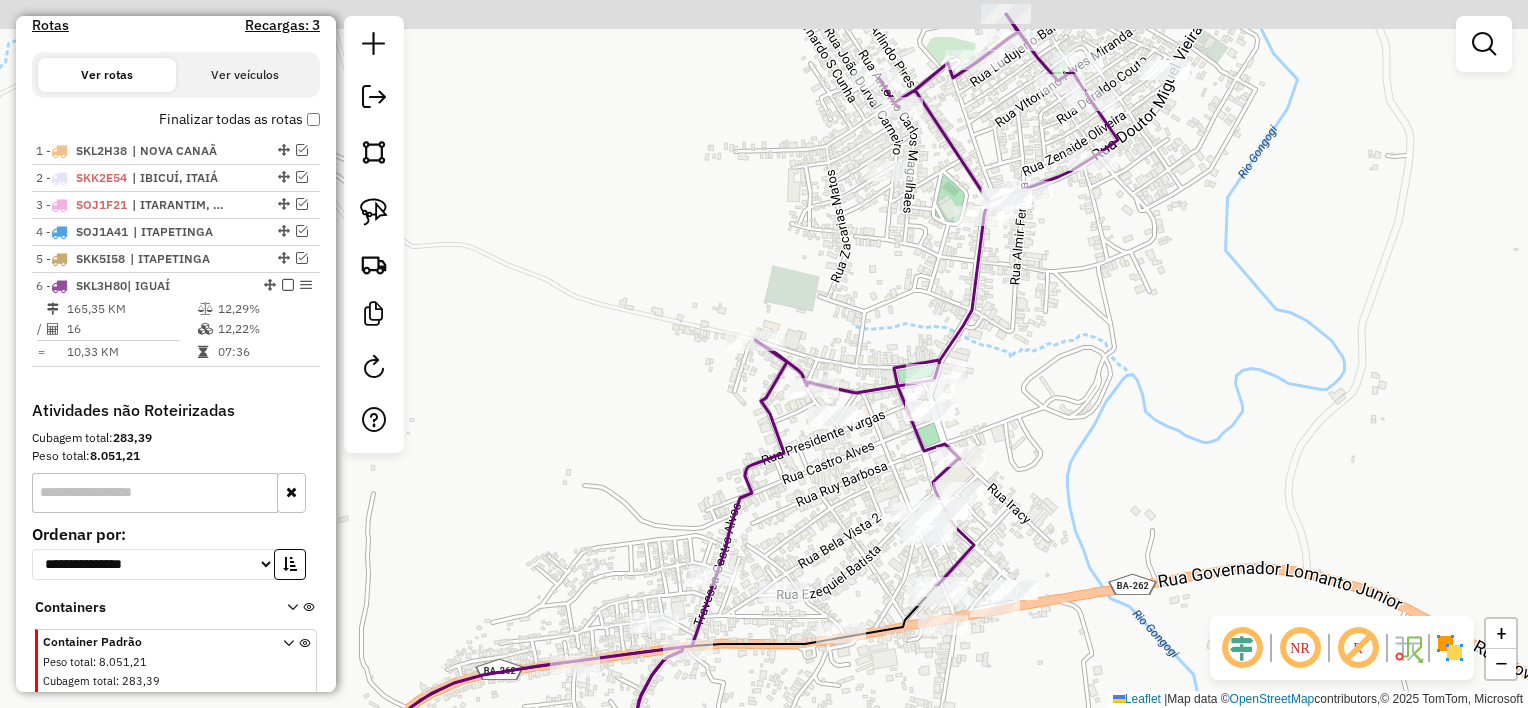 click on "Janela de atendimento Grade de atendimento Capacidade Transportadoras Veículos Cliente Pedidos  Rotas Selecione os dias de semana para filtrar as janelas de atendimento  Seg   Ter   Qua   Qui   Sex   Sáb   Dom  Informe o período da janela de atendimento: De: Até:  Filtrar exatamente a janela do cliente  Considerar janela de atendimento padrão  Selecione os dias de semana para filtrar as grades de atendimento  Seg   Ter   Qua   Qui   Sex   Sáb   Dom   Considerar clientes sem dia de atendimento cadastrado  Clientes fora do dia de atendimento selecionado Filtrar as atividades entre os valores definidos abaixo:  Peso mínimo:   Peso máximo:   Cubagem mínima:   Cubagem máxima:   De:   Até:  Filtrar as atividades entre o tempo de atendimento definido abaixo:  De:   Até:   Considerar capacidade total dos clientes não roteirizados Transportadora: Selecione um ou mais itens Tipo de veículo: Selecione um ou mais itens Veículo: Selecione um ou mais itens Motorista: Selecione um ou mais itens Nome: Rótulo:" 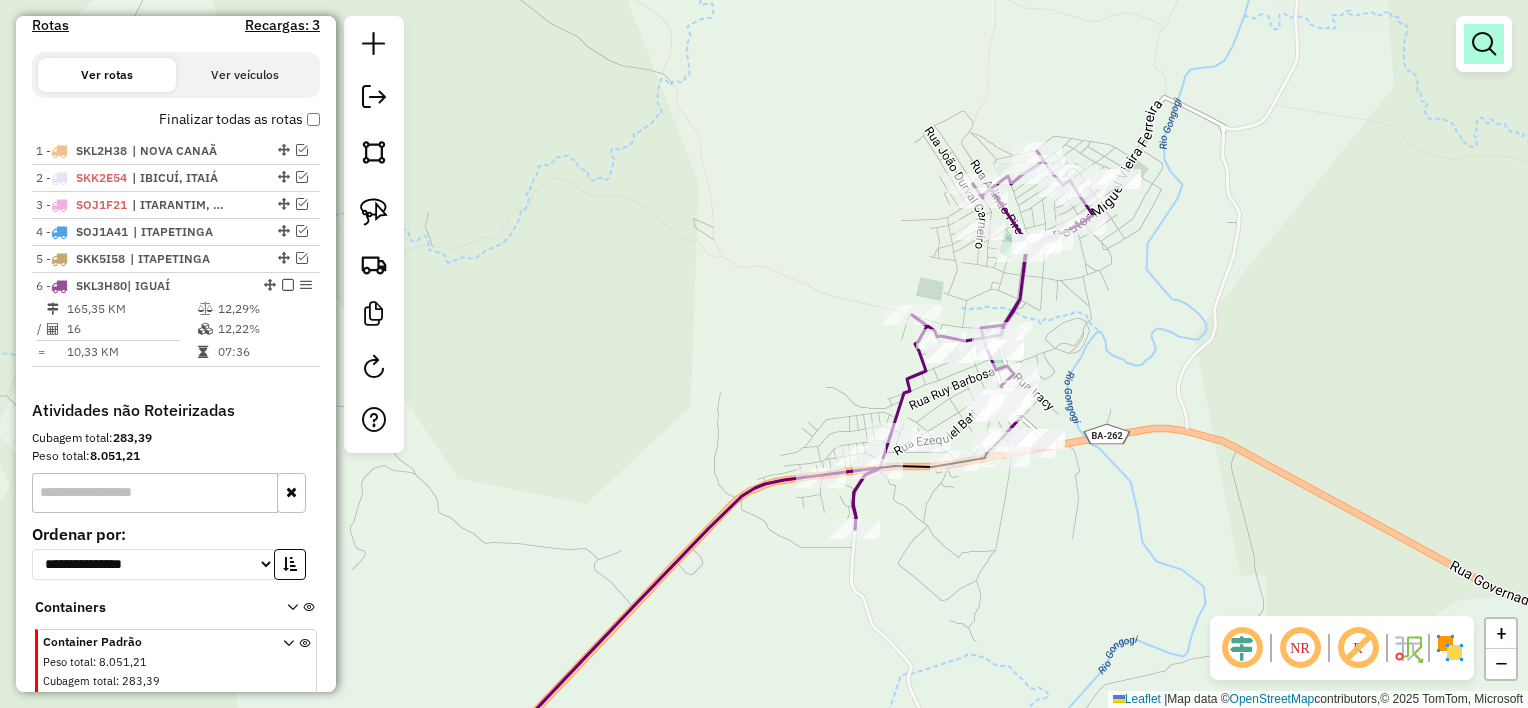 click at bounding box center (1484, 44) 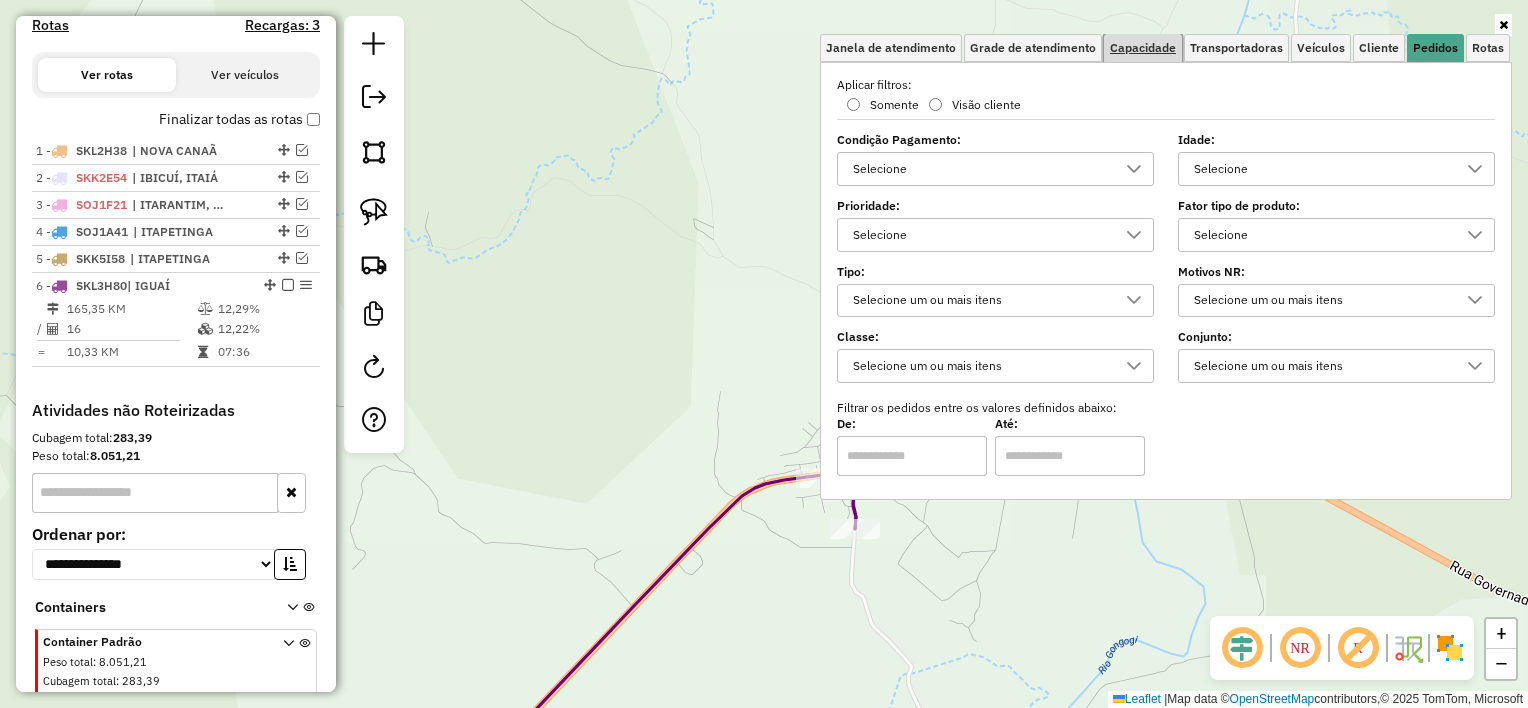 click on "Capacidade" at bounding box center [1143, 48] 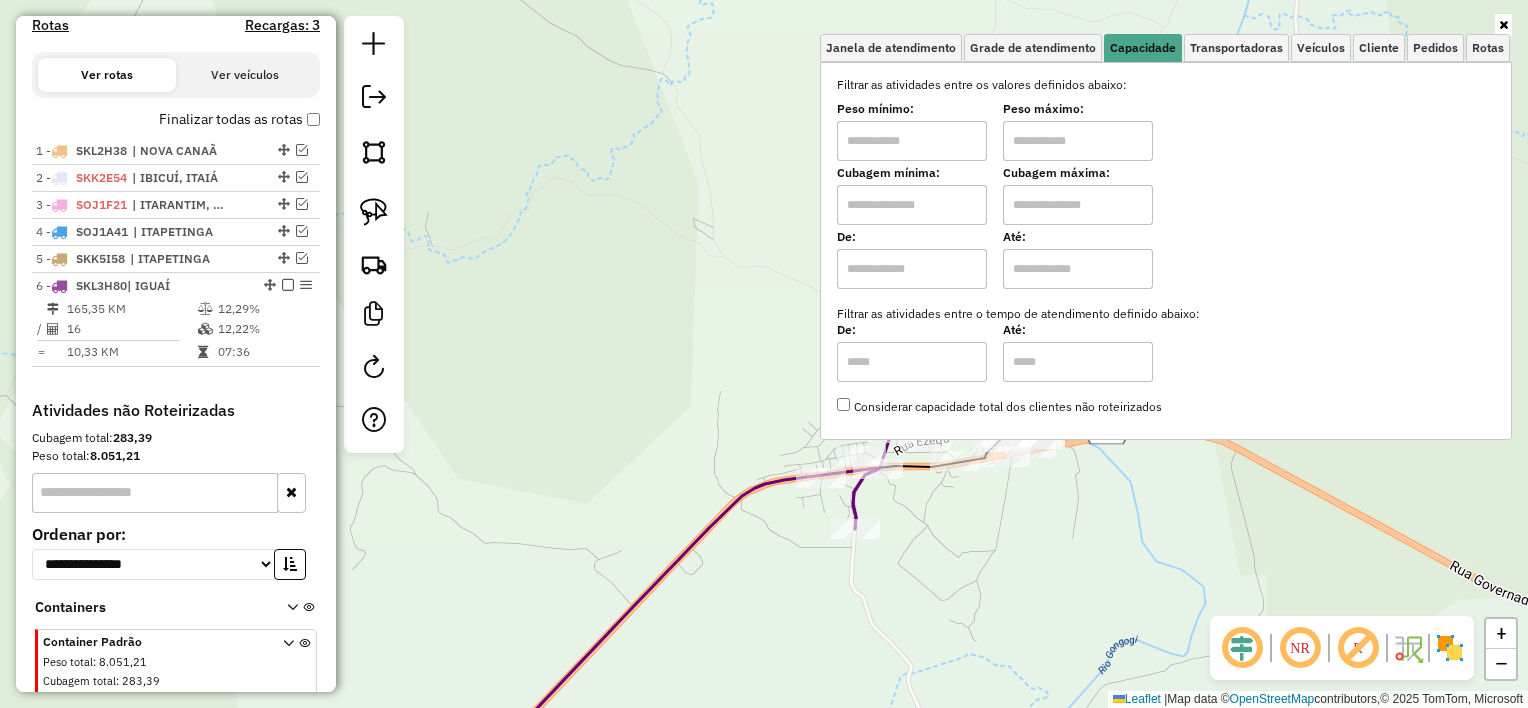click at bounding box center (912, 205) 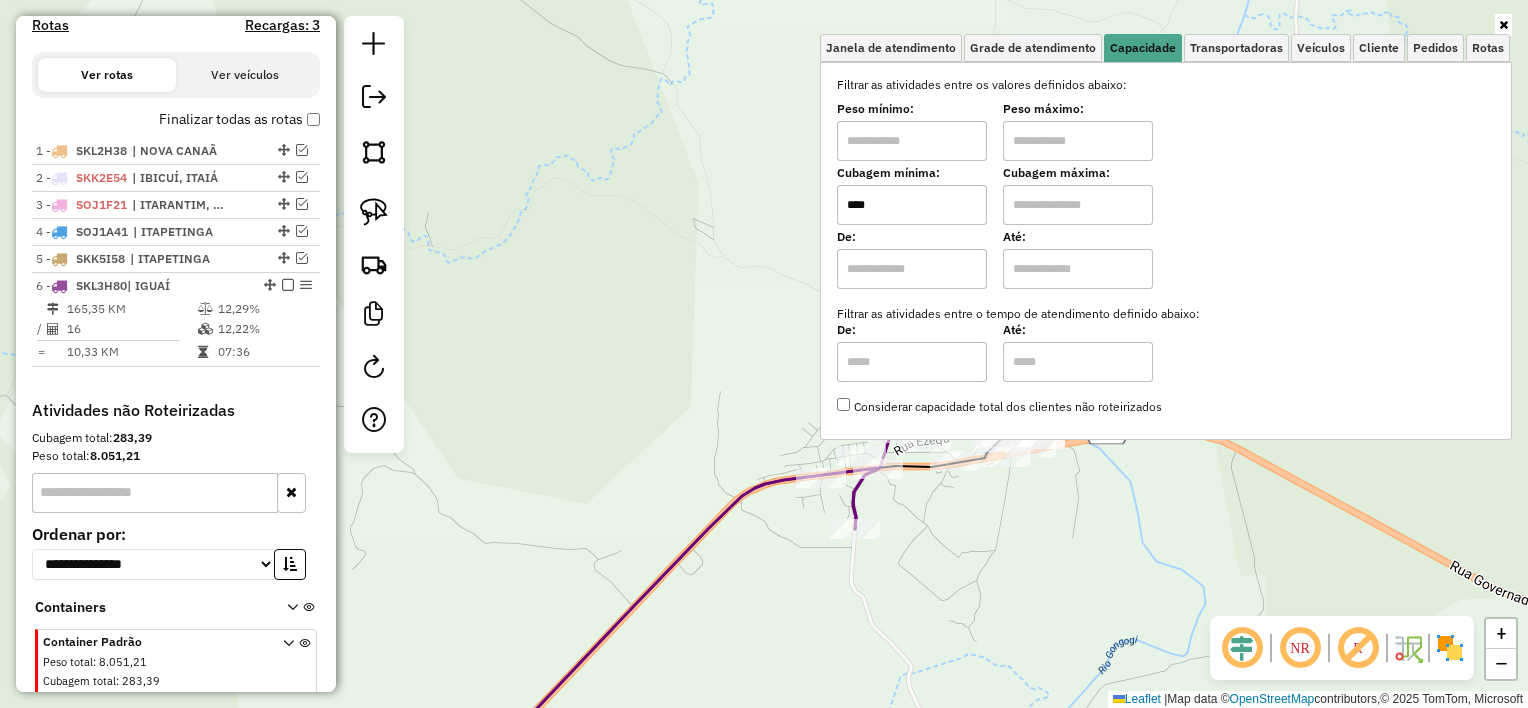 type on "****" 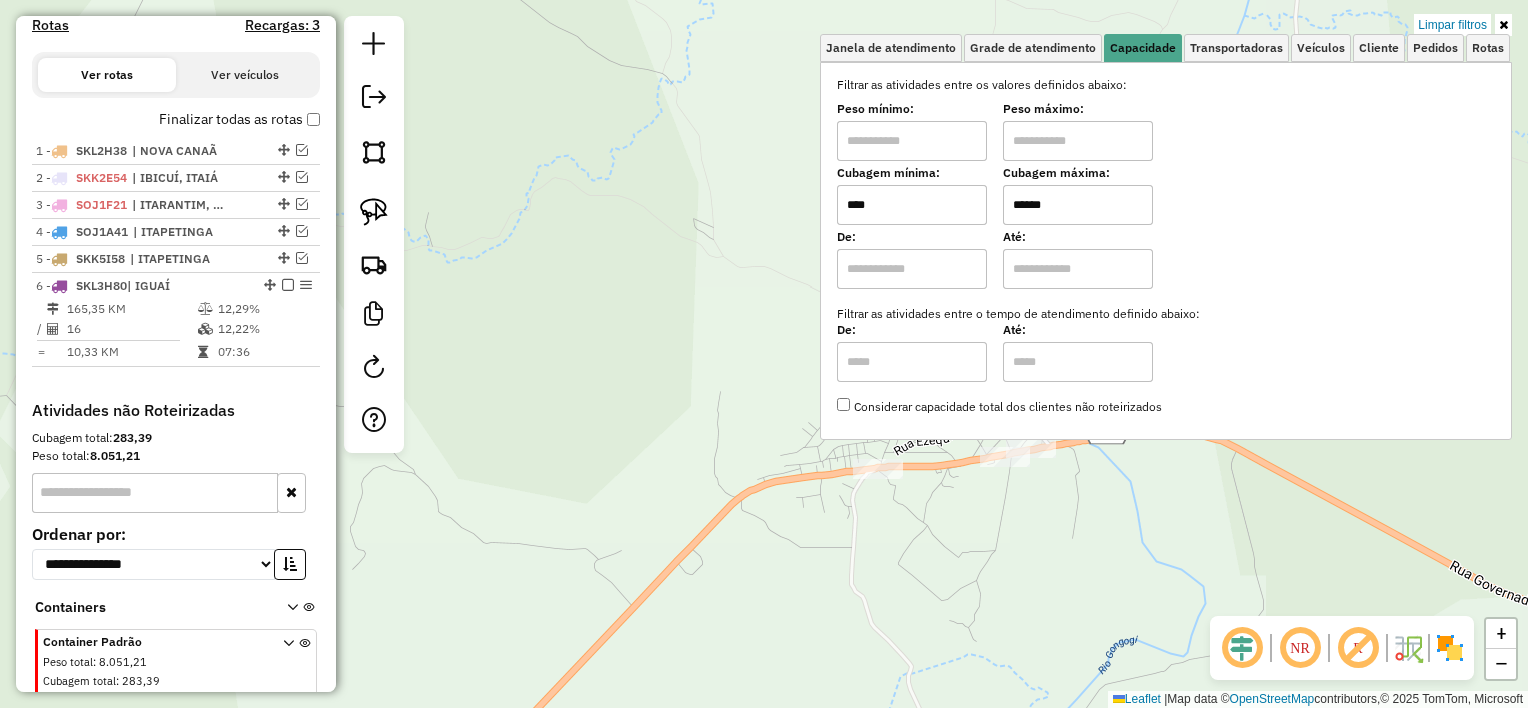 type on "******" 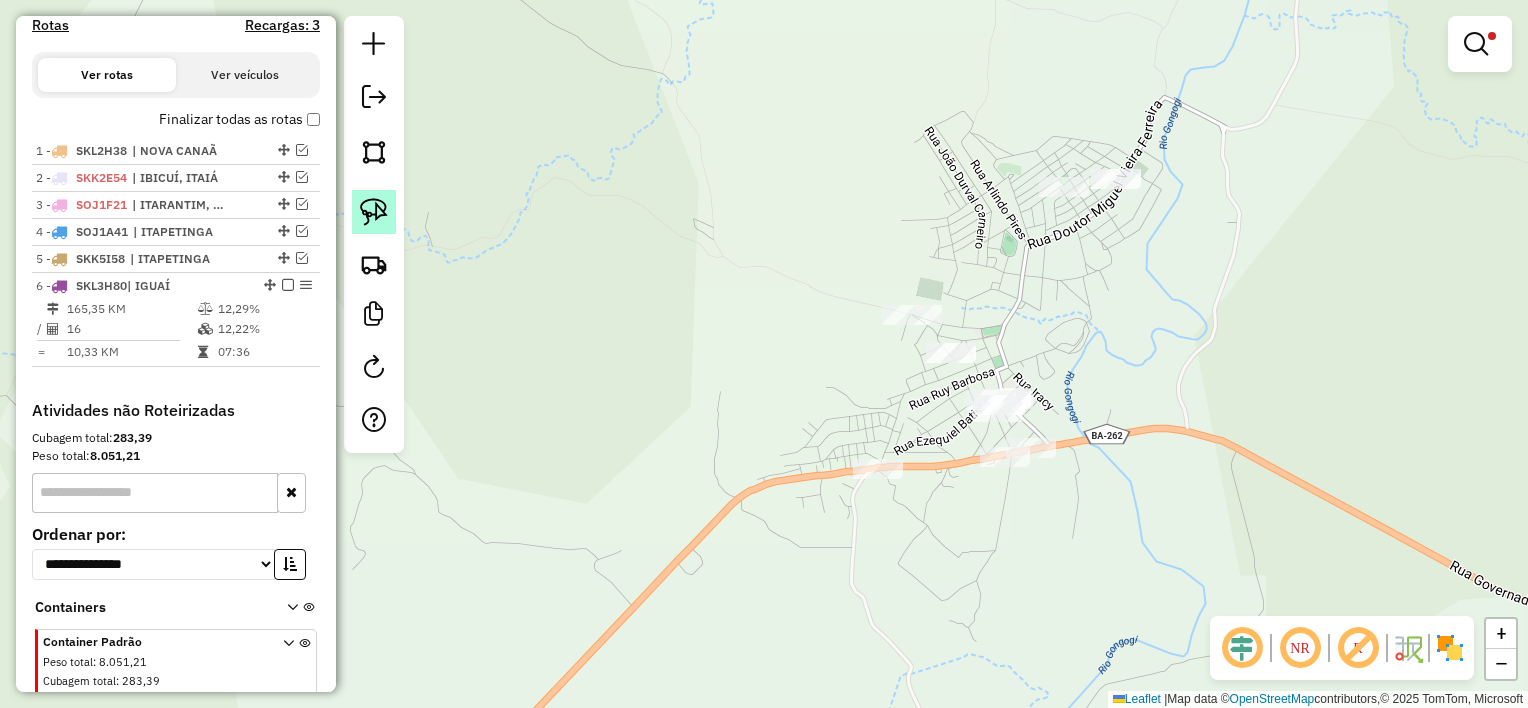 click 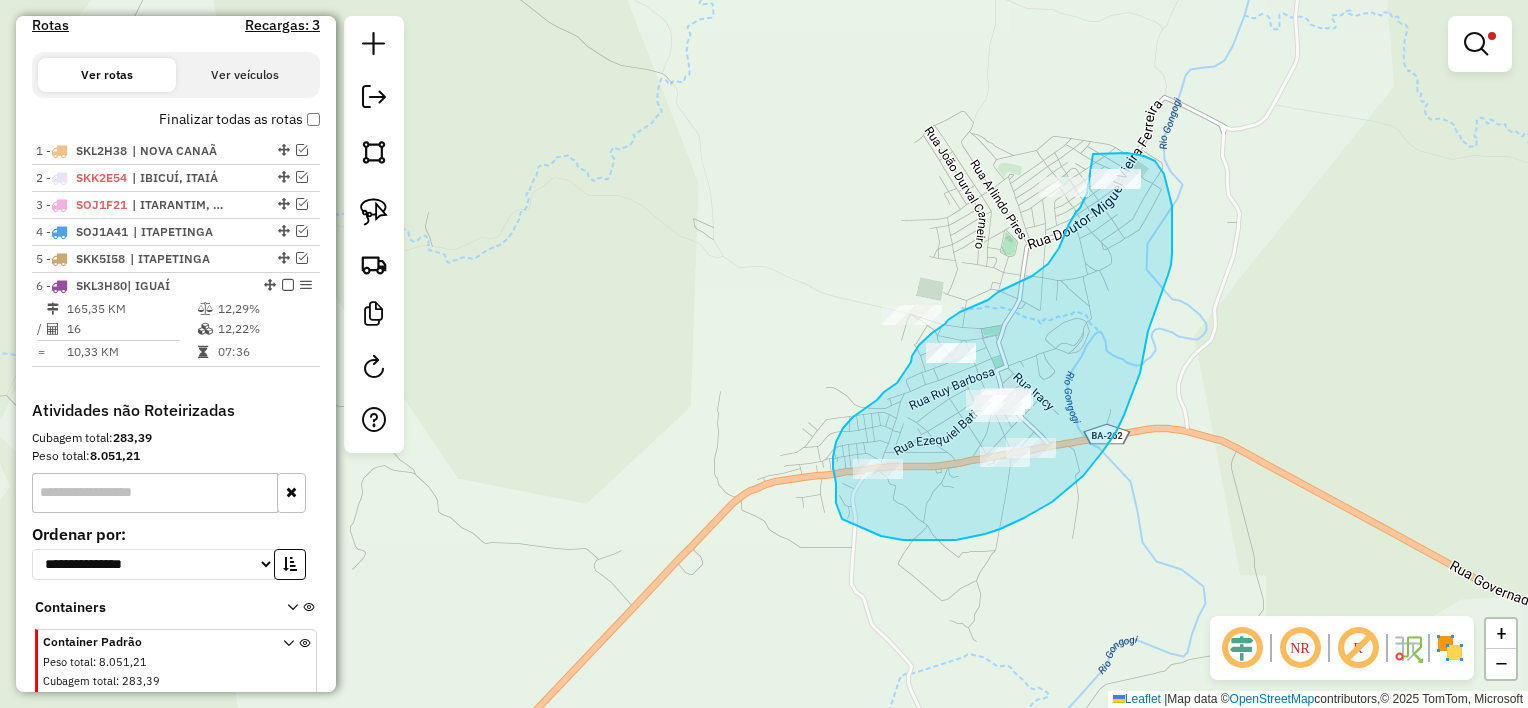drag, startPoint x: 1151, startPoint y: 160, endPoint x: 1108, endPoint y: 122, distance: 57.384666 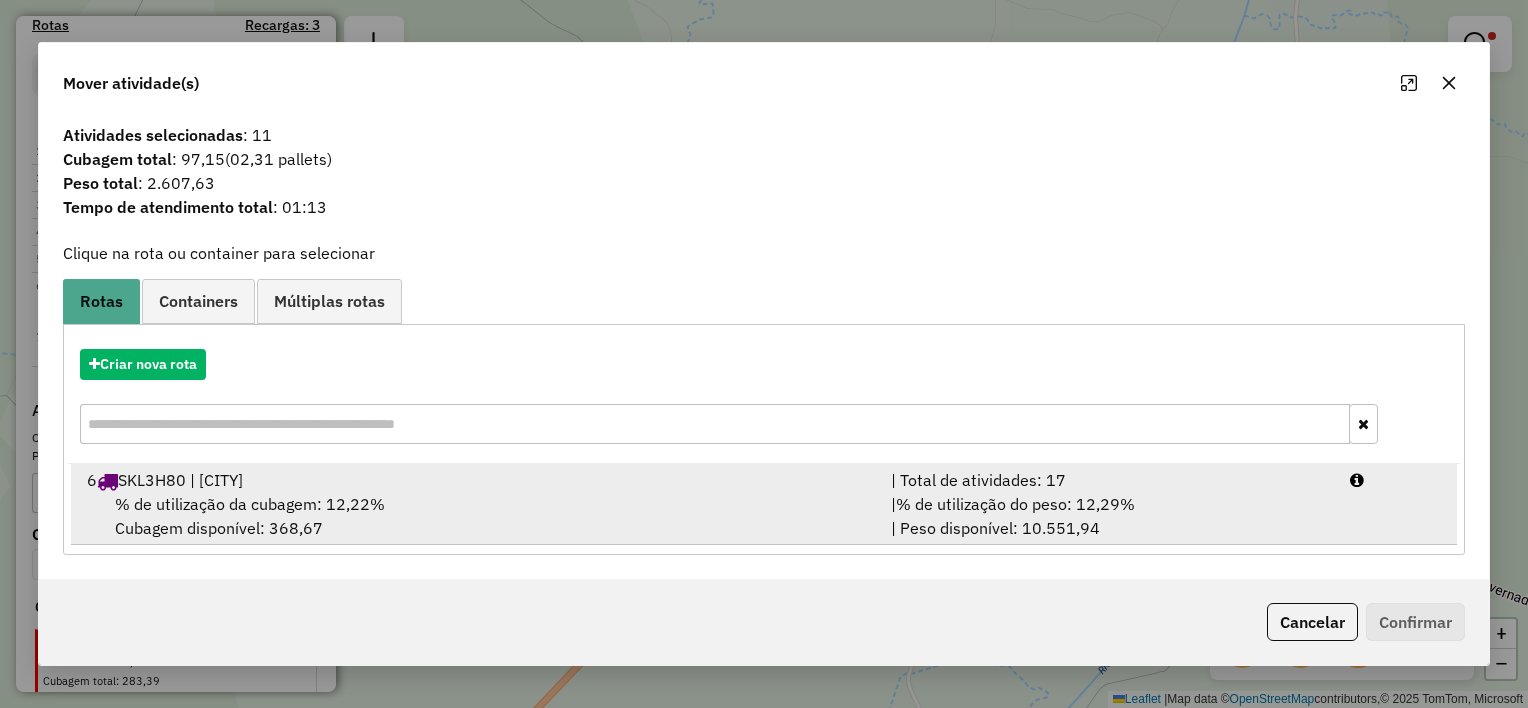 click on "% de utilização da cubagem: 12,22%  Cubagem disponível: 368,67" at bounding box center [477, 516] 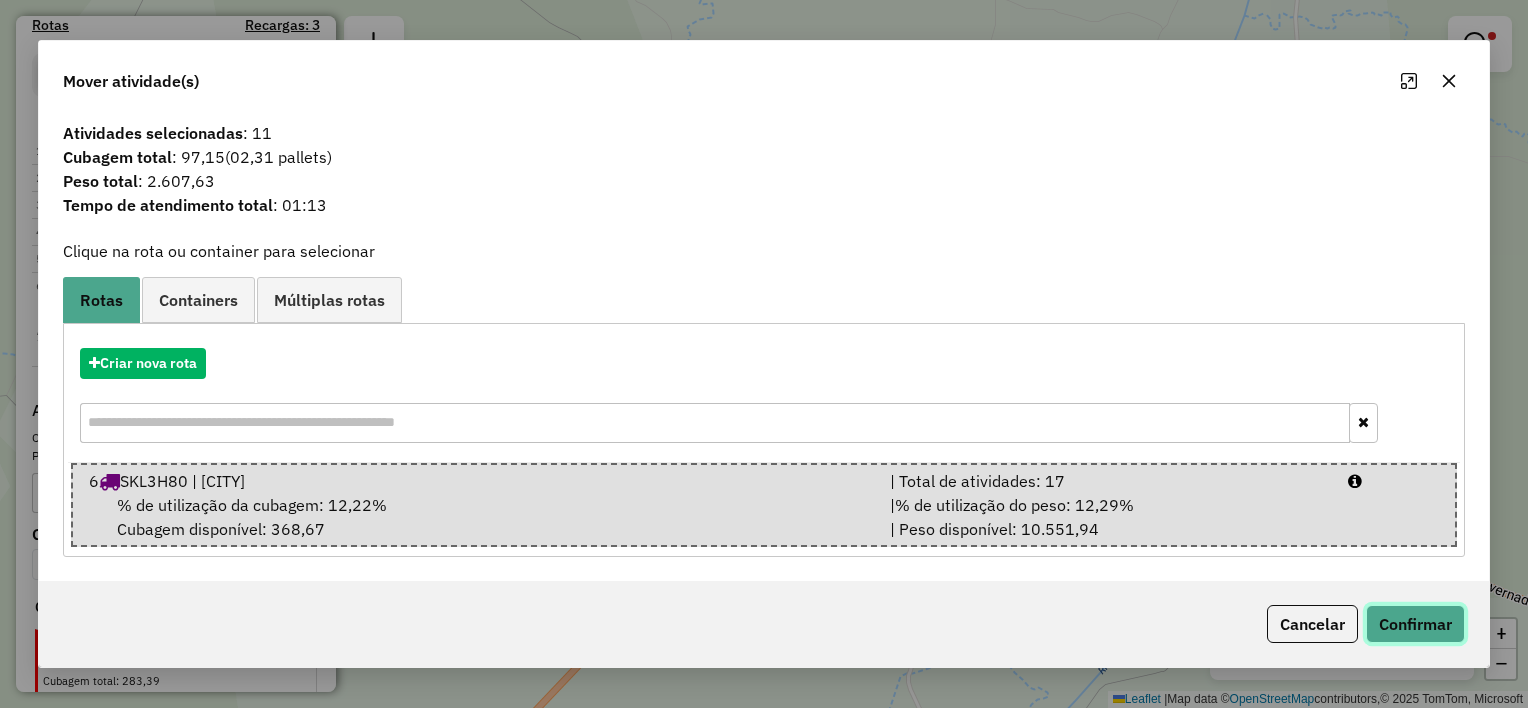 click on "Confirmar" 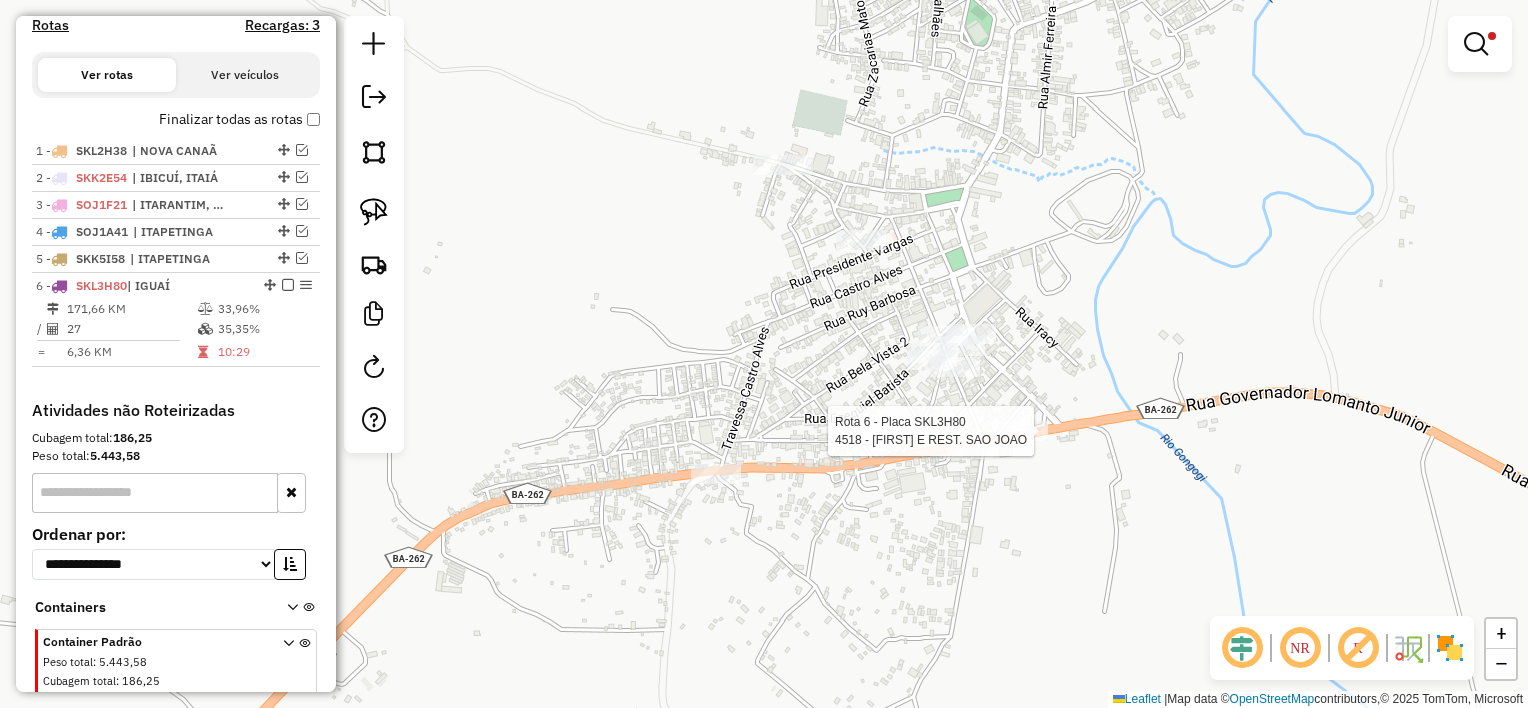 select on "**********" 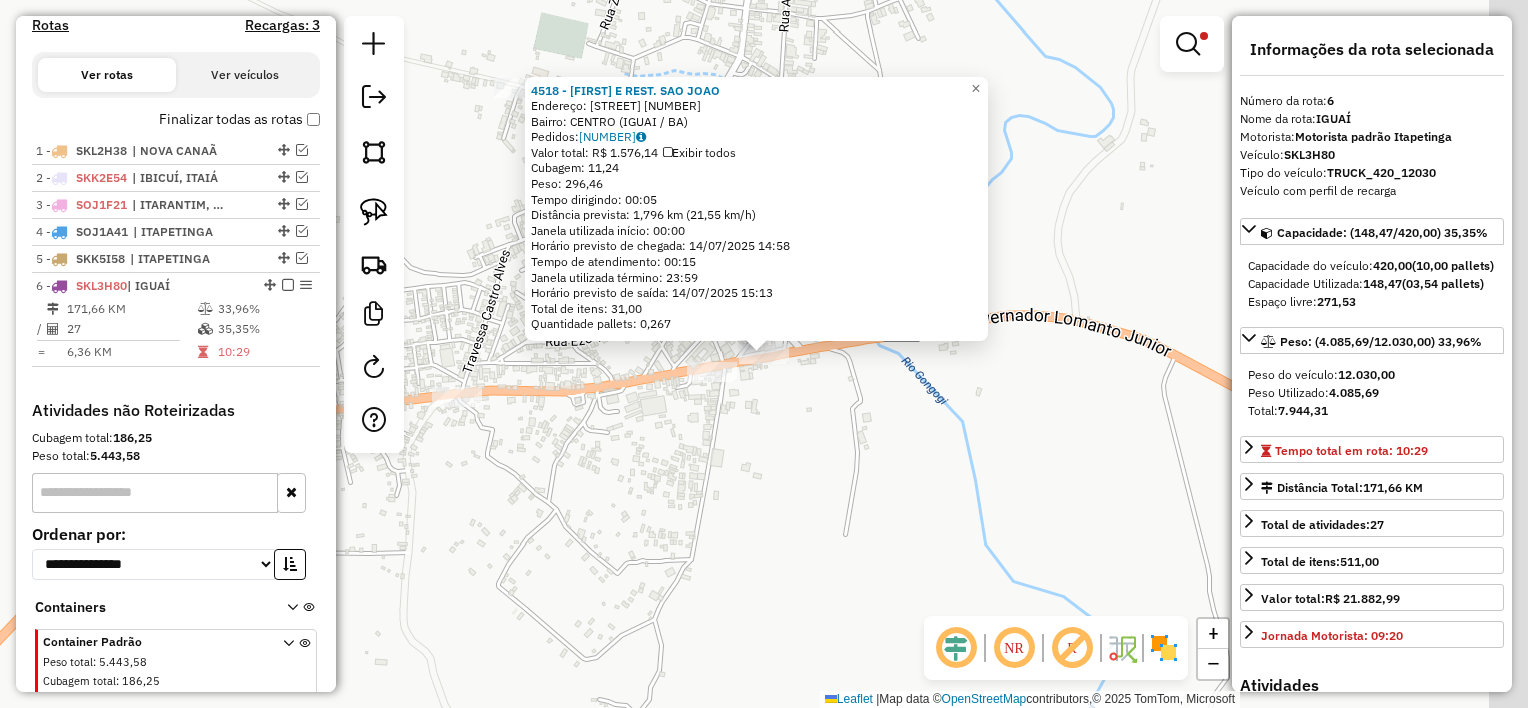 scroll, scrollTop: 718, scrollLeft: 0, axis: vertical 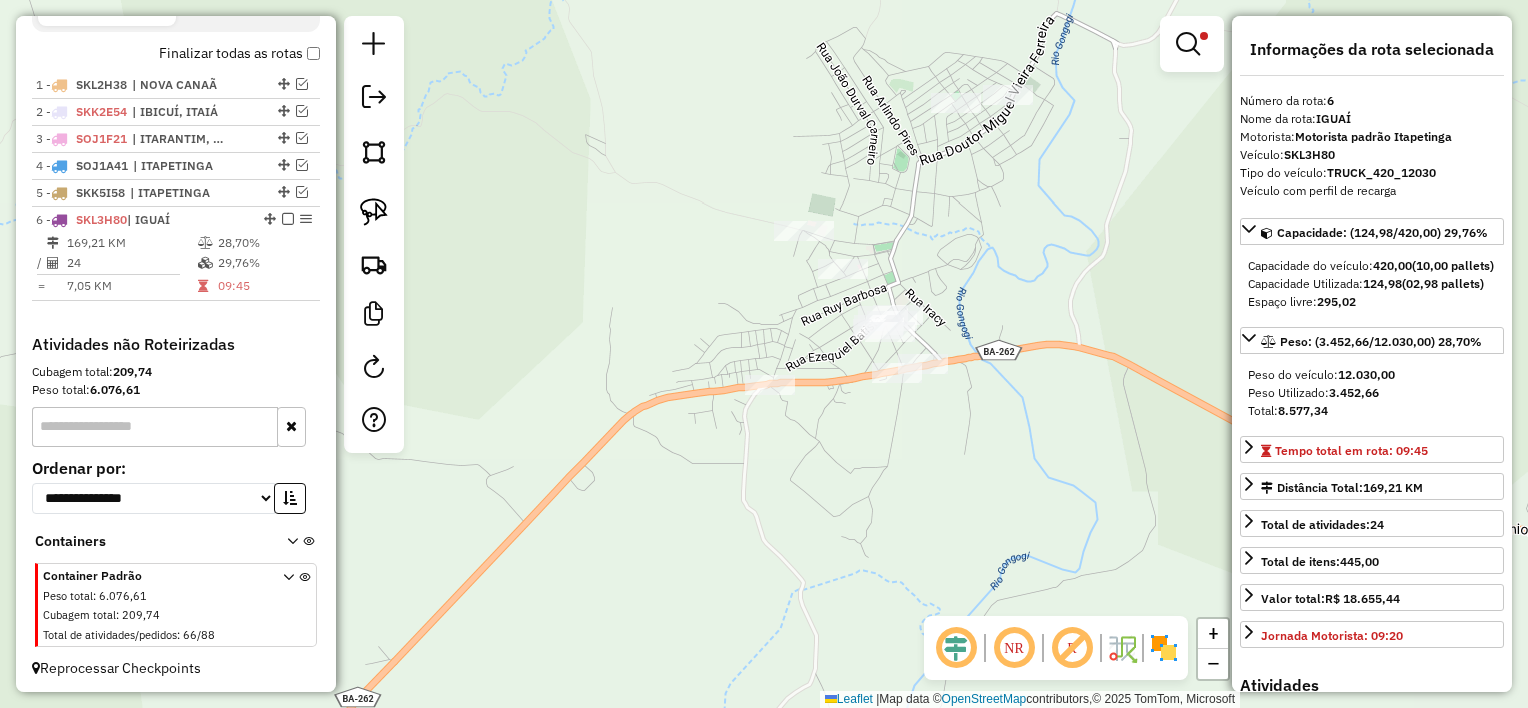 drag, startPoint x: 772, startPoint y: 260, endPoint x: 1200, endPoint y: 168, distance: 437.77618 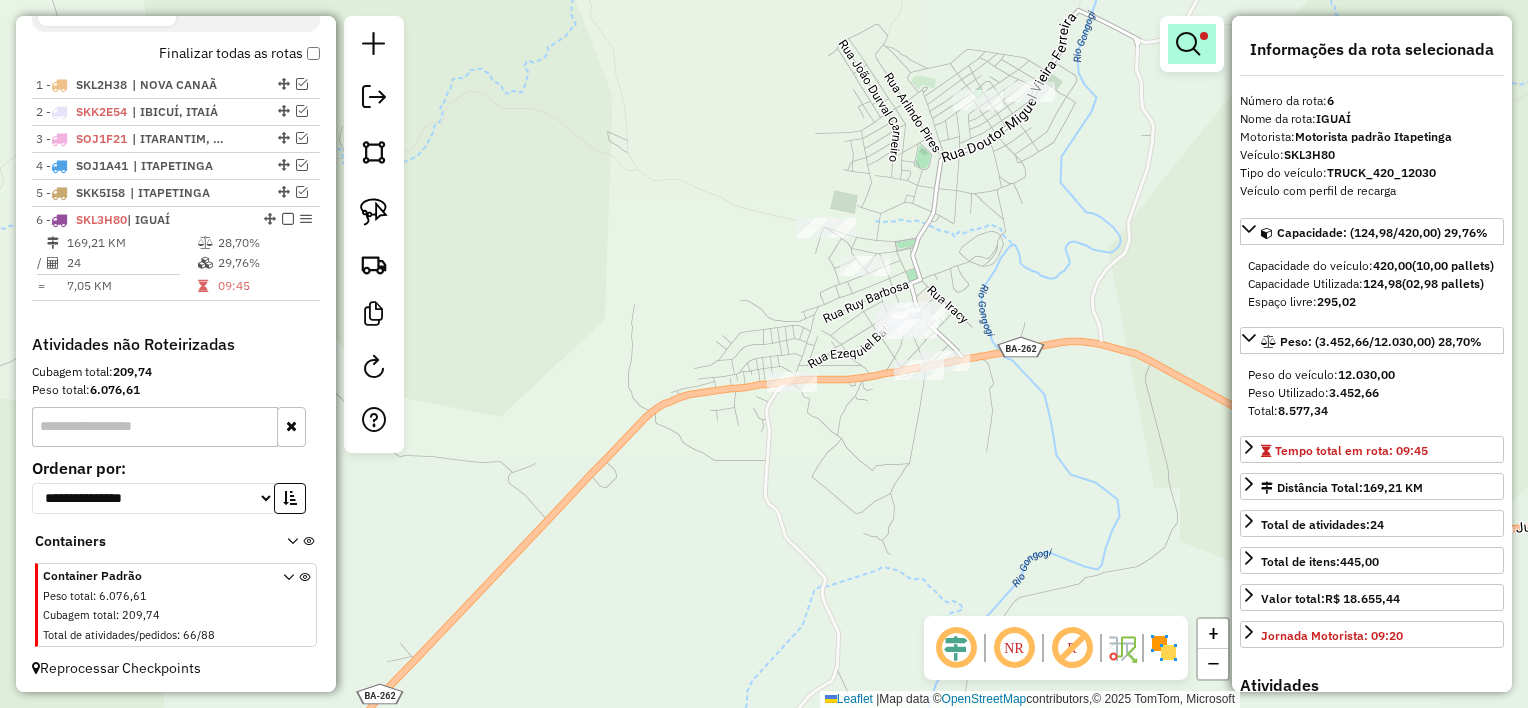 click at bounding box center (1204, 36) 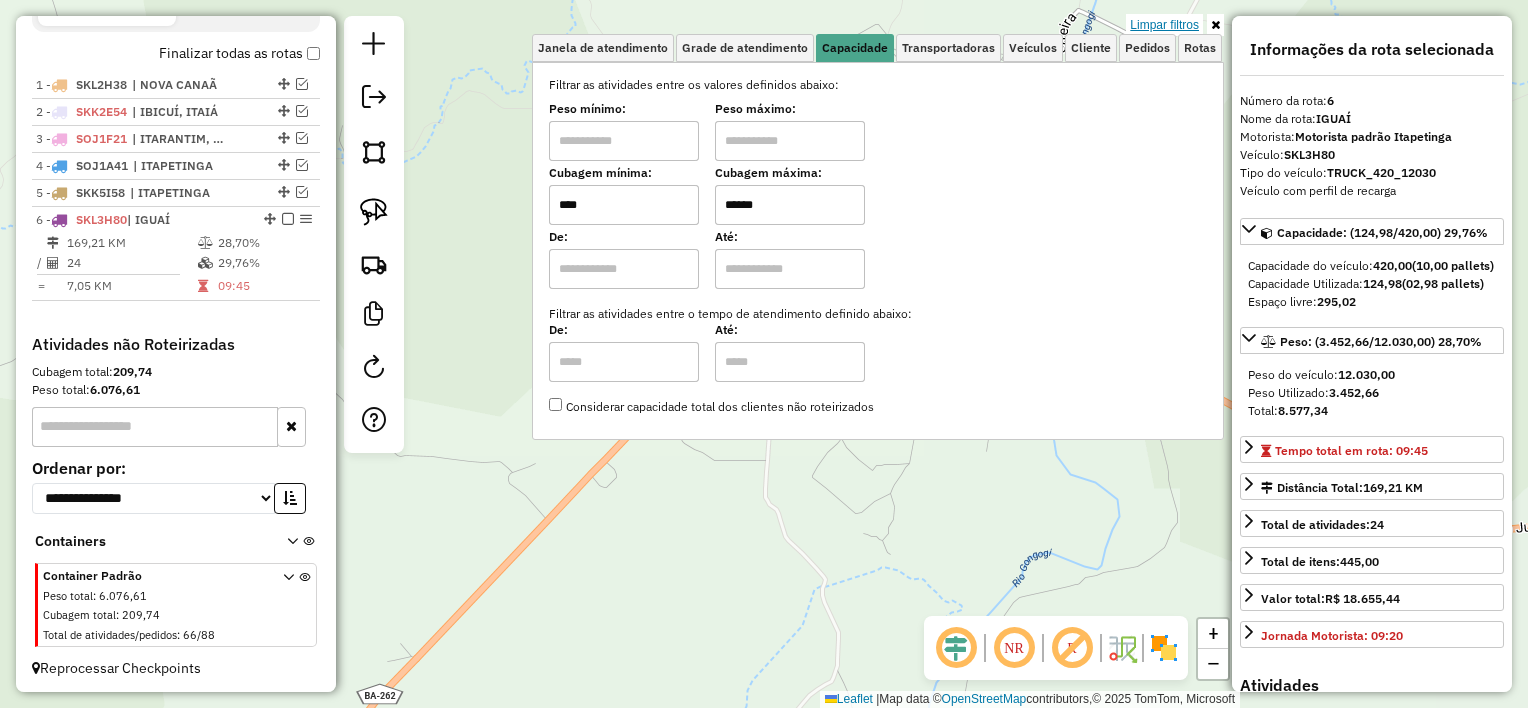 click on "Limpar filtros" at bounding box center [1164, 25] 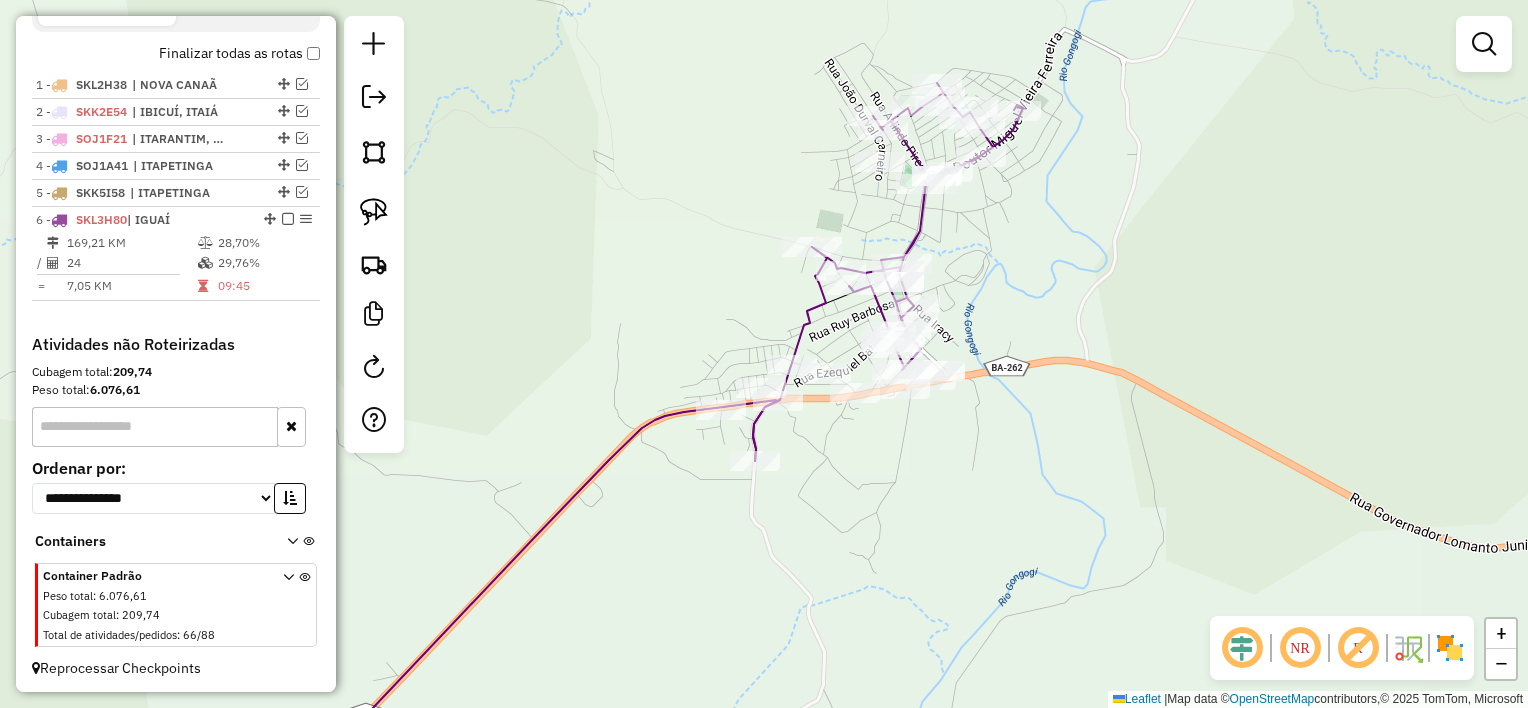 drag, startPoint x: 1061, startPoint y: 285, endPoint x: 1021, endPoint y: 321, distance: 53.814495 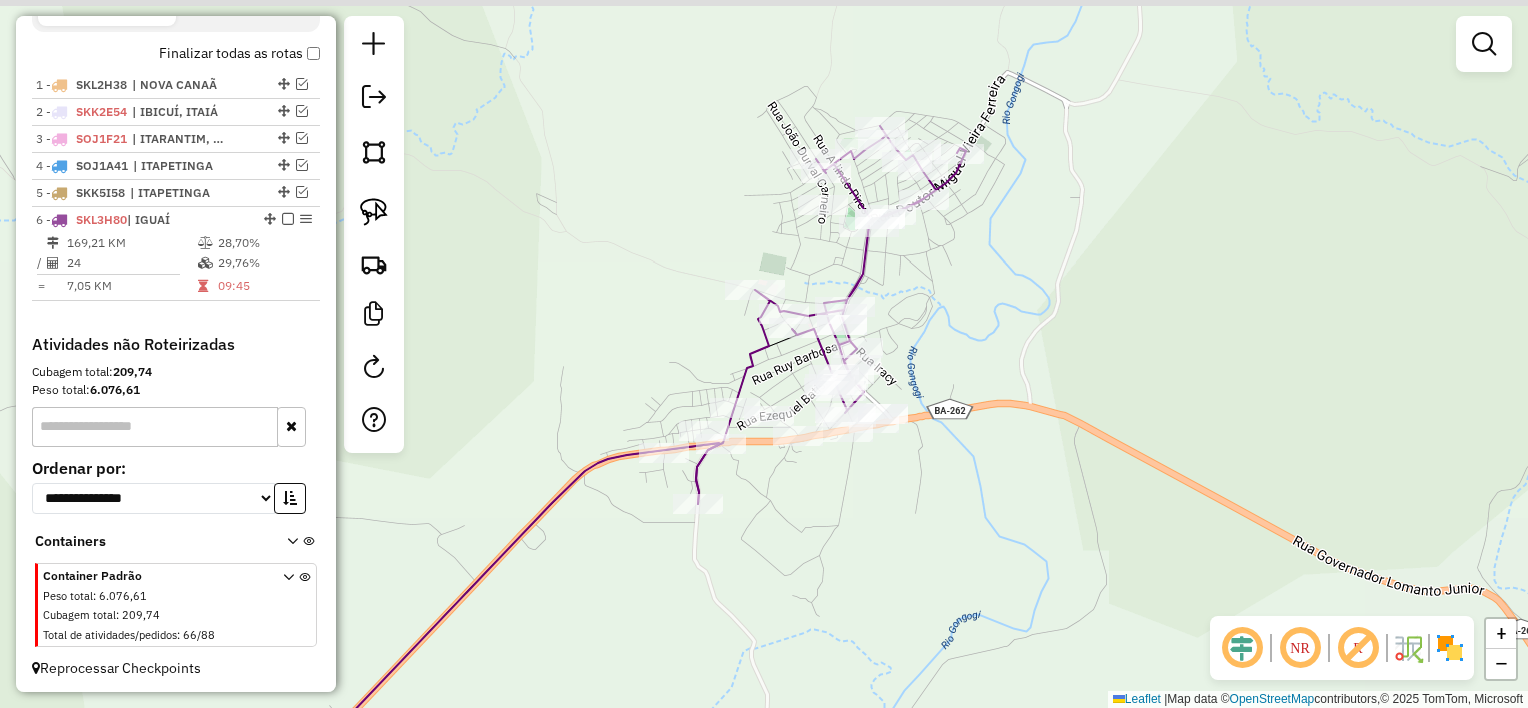 drag, startPoint x: 987, startPoint y: 333, endPoint x: 958, endPoint y: 340, distance: 29.832869 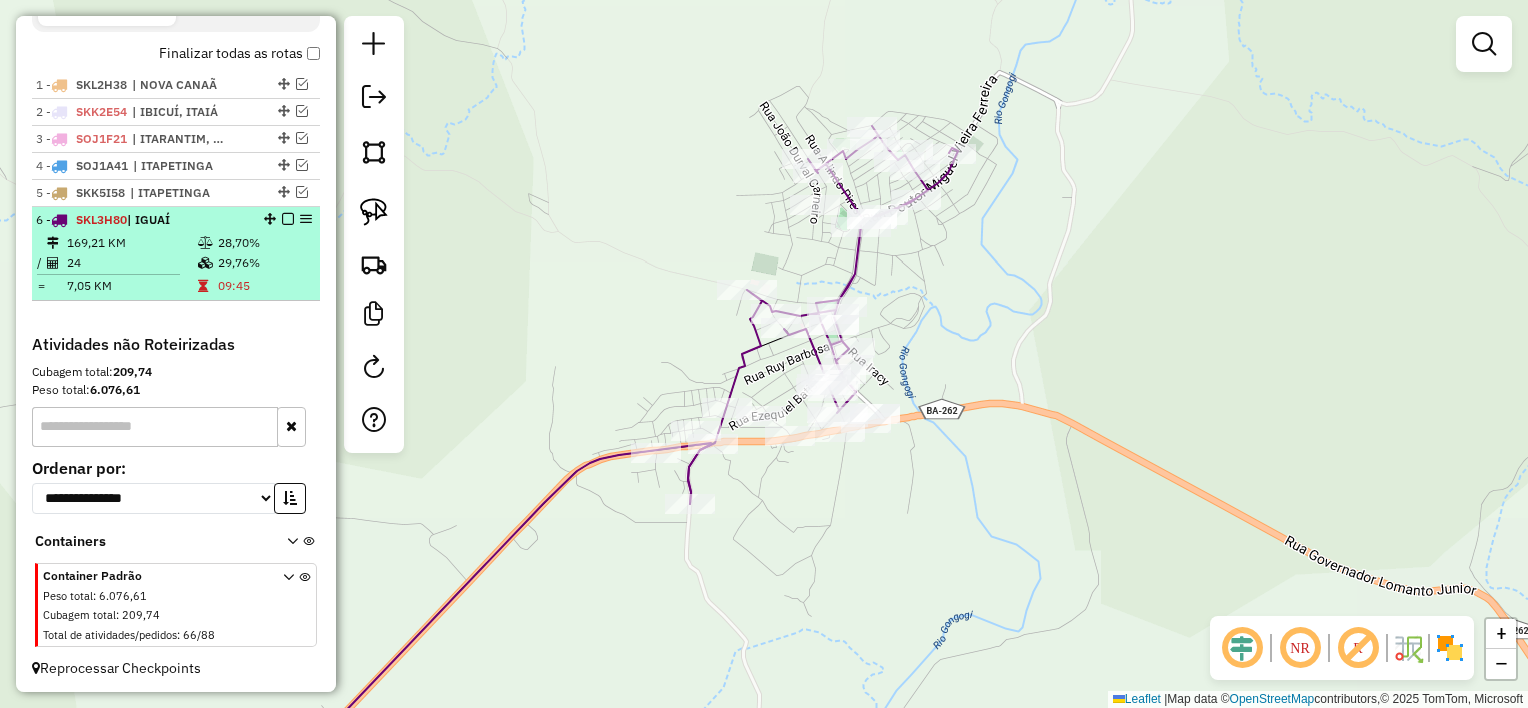 click at bounding box center (288, 219) 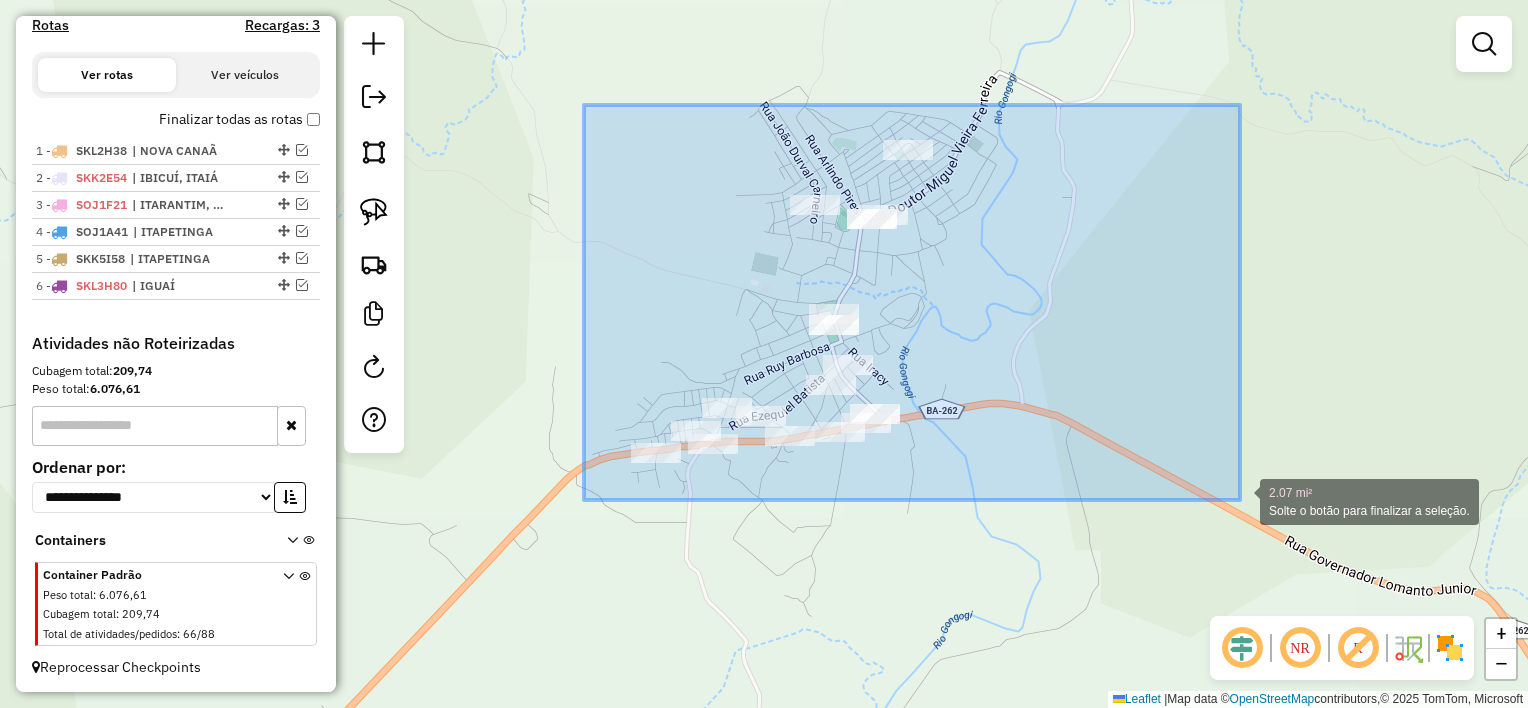 drag, startPoint x: 584, startPoint y: 105, endPoint x: 1242, endPoint y: 528, distance: 782.2359 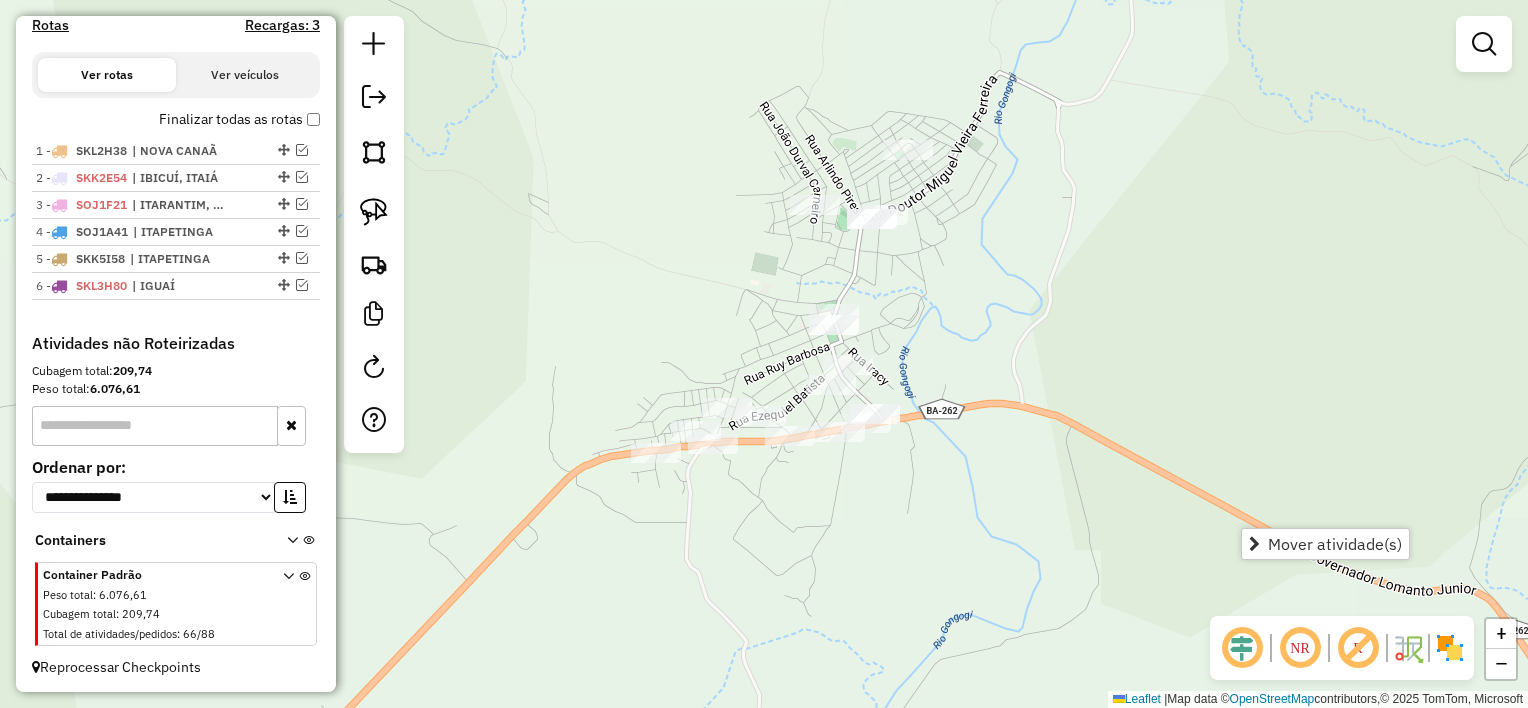 click on "Janela de atendimento Grade de atendimento Capacidade Transportadoras Veículos Cliente Pedidos  Rotas Selecione os dias de semana para filtrar as janelas de atendimento  Seg   Ter   Qua   Qui   Sex   Sáb   Dom  Informe o período da janela de atendimento: De: Até:  Filtrar exatamente a janela do cliente  Considerar janela de atendimento padrão  Selecione os dias de semana para filtrar as grades de atendimento  Seg   Ter   Qua   Qui   Sex   Sáb   Dom   Considerar clientes sem dia de atendimento cadastrado  Clientes fora do dia de atendimento selecionado Filtrar as atividades entre os valores definidos abaixo:  Peso mínimo:   Peso máximo:   Cubagem mínima:  ****  Cubagem máxima:  ******  De:   Até:  Filtrar as atividades entre o tempo de atendimento definido abaixo:  De:   Até:   Considerar capacidade total dos clientes não roteirizados Transportadora: Selecione um ou mais itens Tipo de veículo: Selecione um ou mais itens Veículo: Selecione um ou mais itens Motorista: Selecione um ou mais itens +" 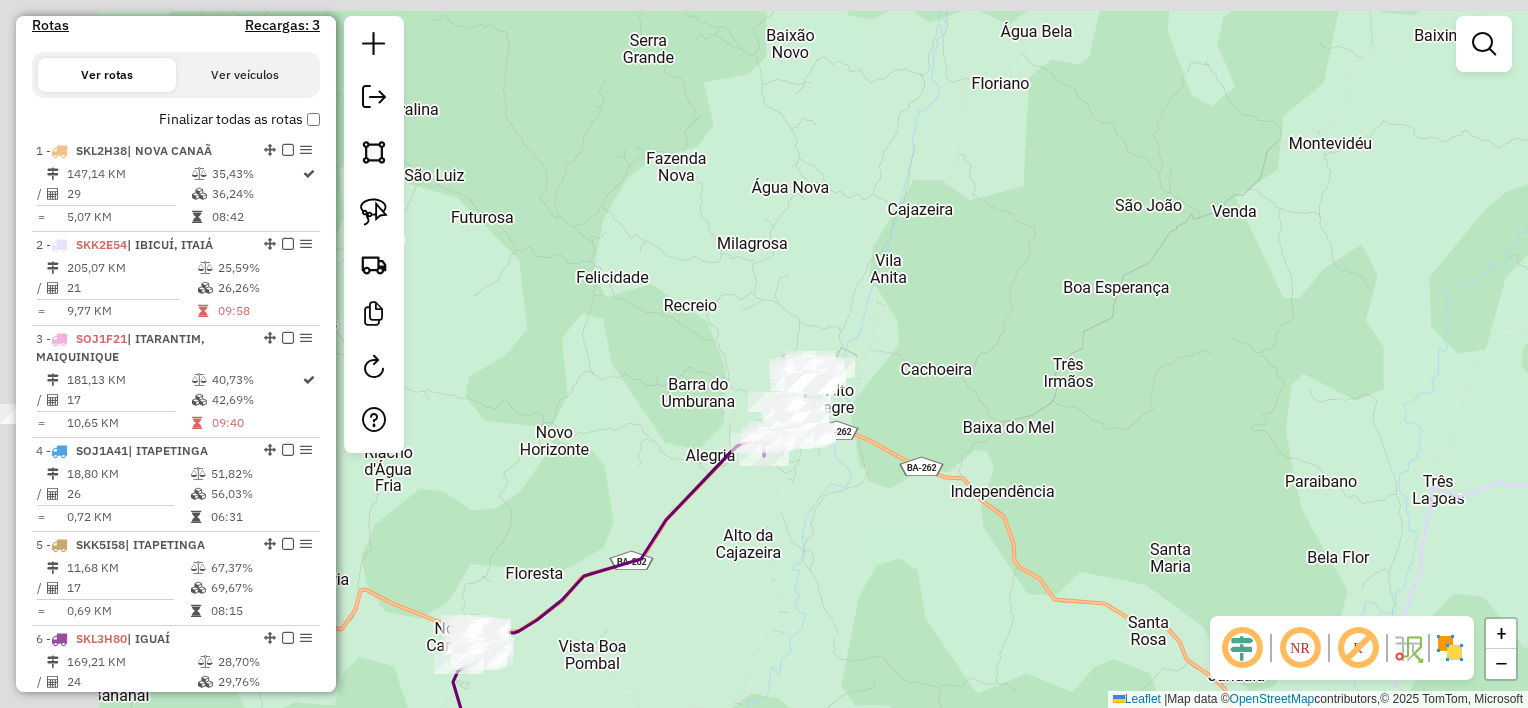 drag, startPoint x: 769, startPoint y: 408, endPoint x: 979, endPoint y: 498, distance: 228.47319 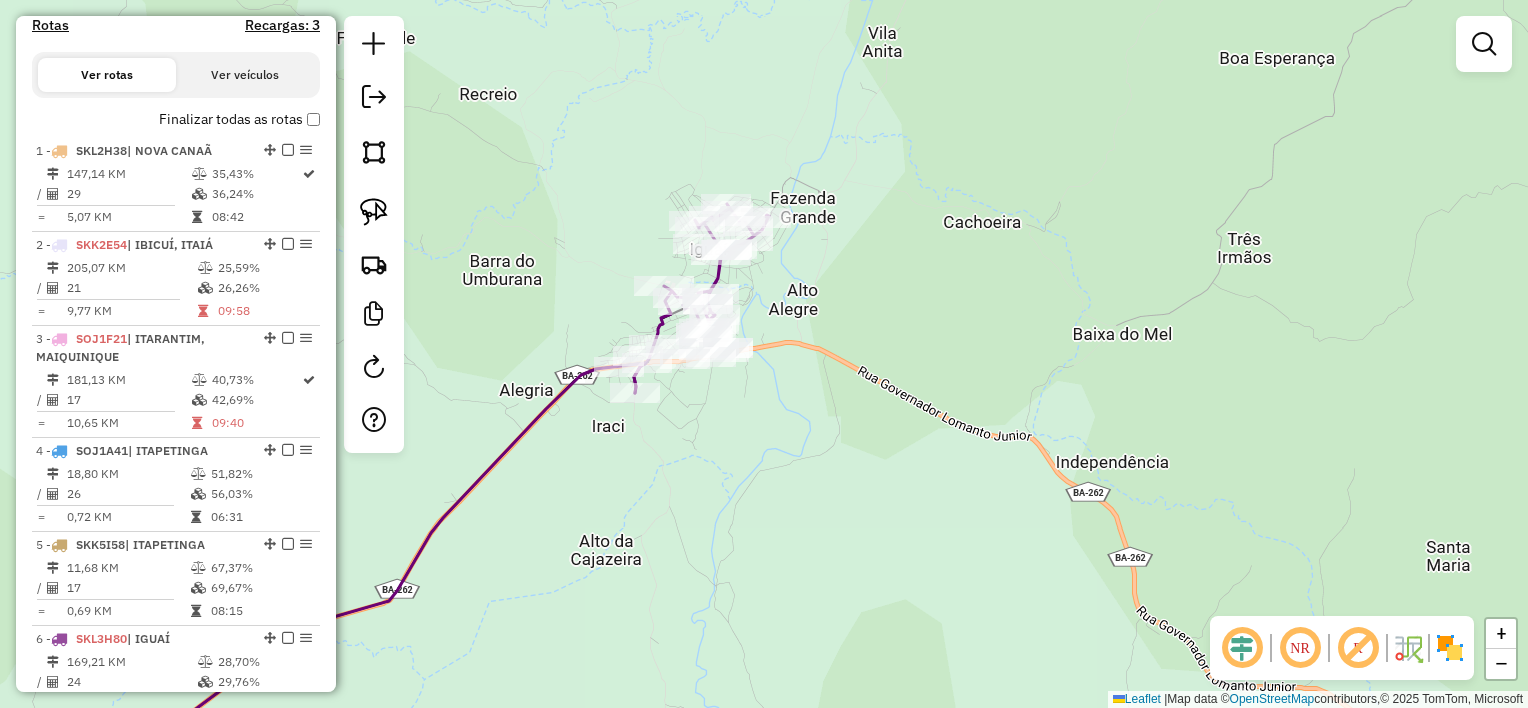 drag, startPoint x: 996, startPoint y: 466, endPoint x: 827, endPoint y: 379, distance: 190.07893 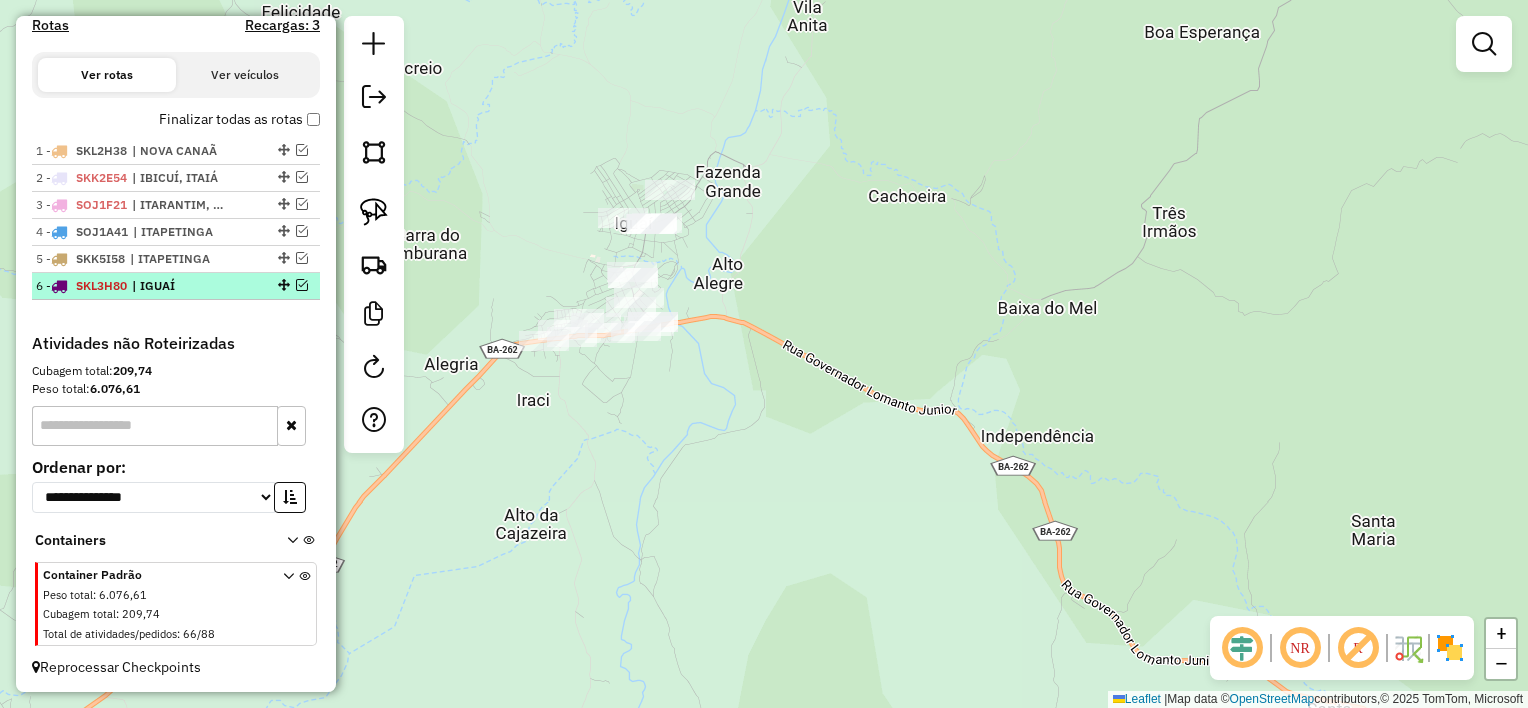 click at bounding box center (302, 285) 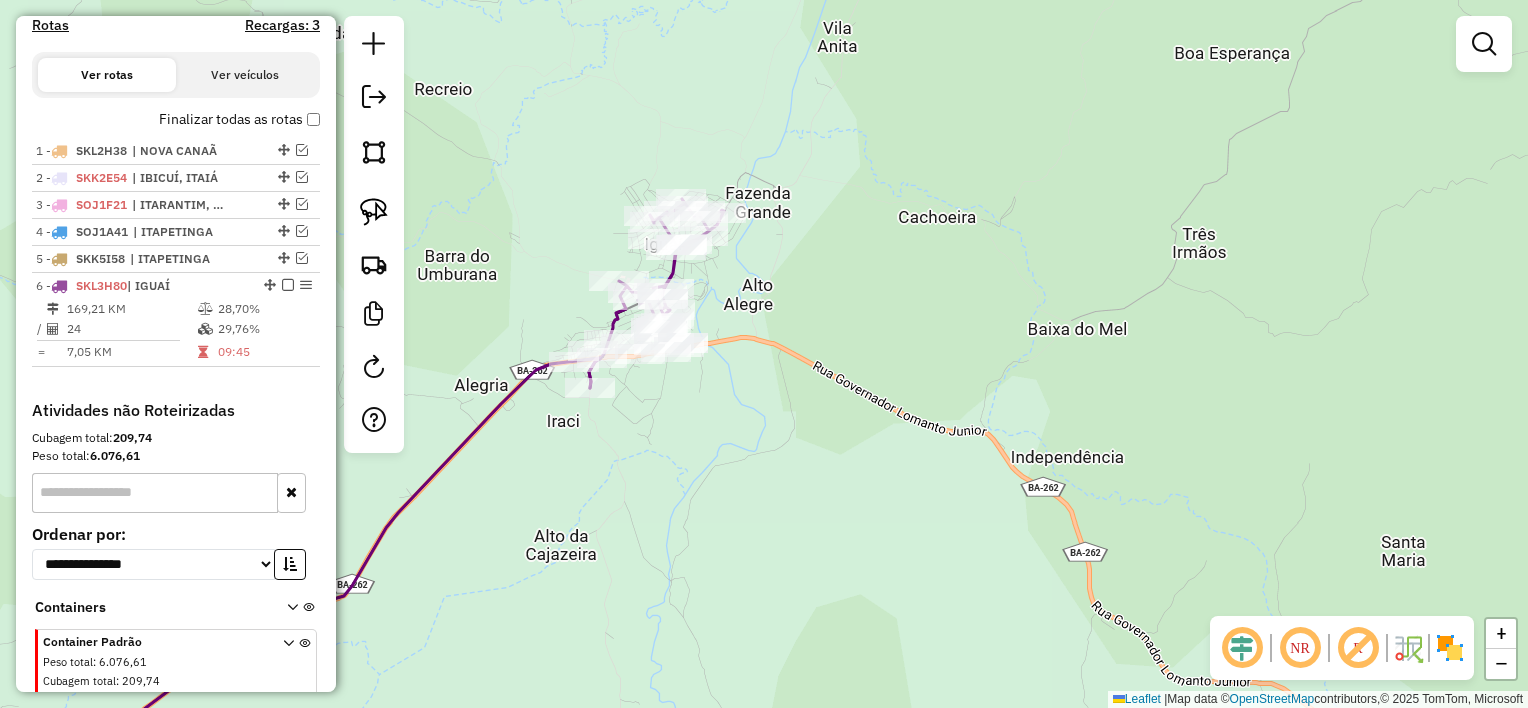 drag, startPoint x: 750, startPoint y: 349, endPoint x: 784, endPoint y: 368, distance: 38.948685 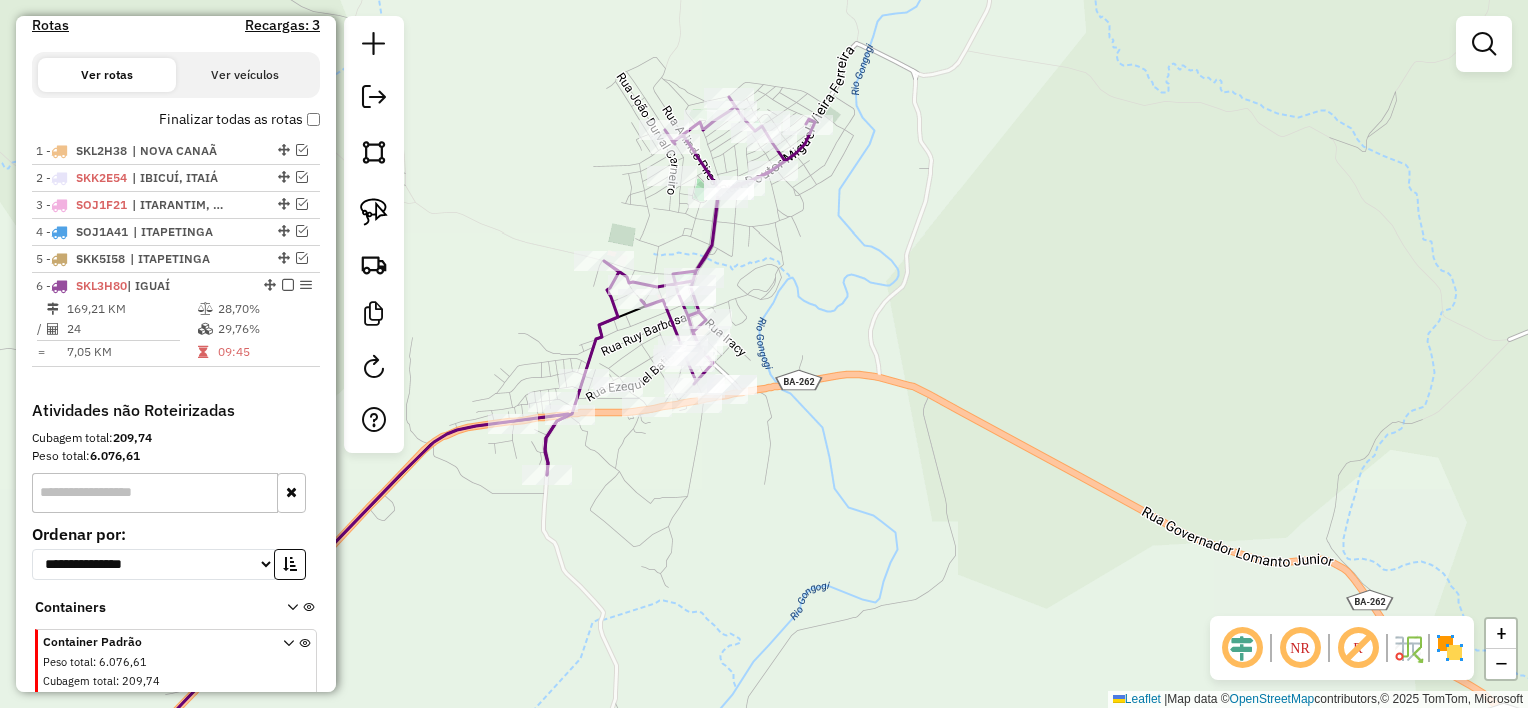 drag, startPoint x: 866, startPoint y: 301, endPoint x: 916, endPoint y: 316, distance: 52.201534 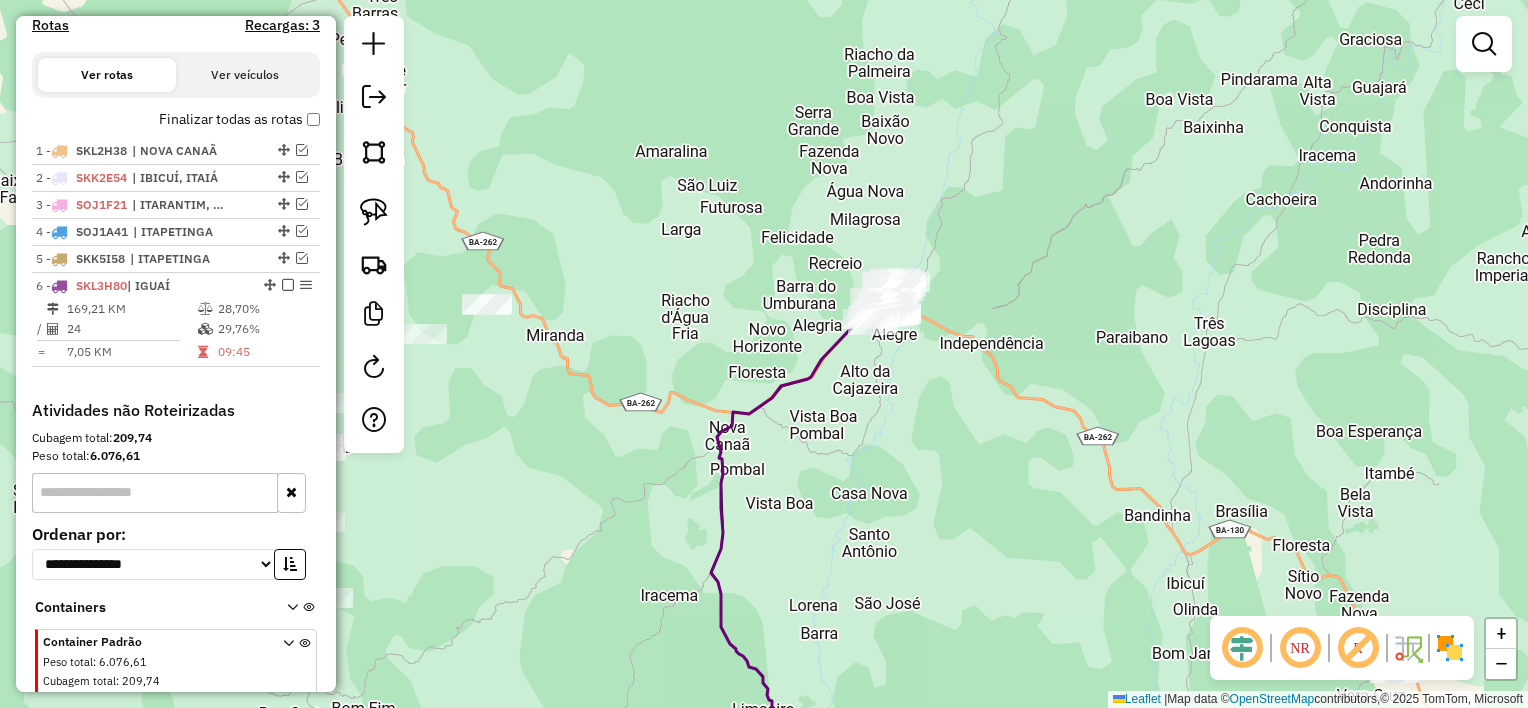 drag, startPoint x: 935, startPoint y: 481, endPoint x: 745, endPoint y: 298, distance: 263.79727 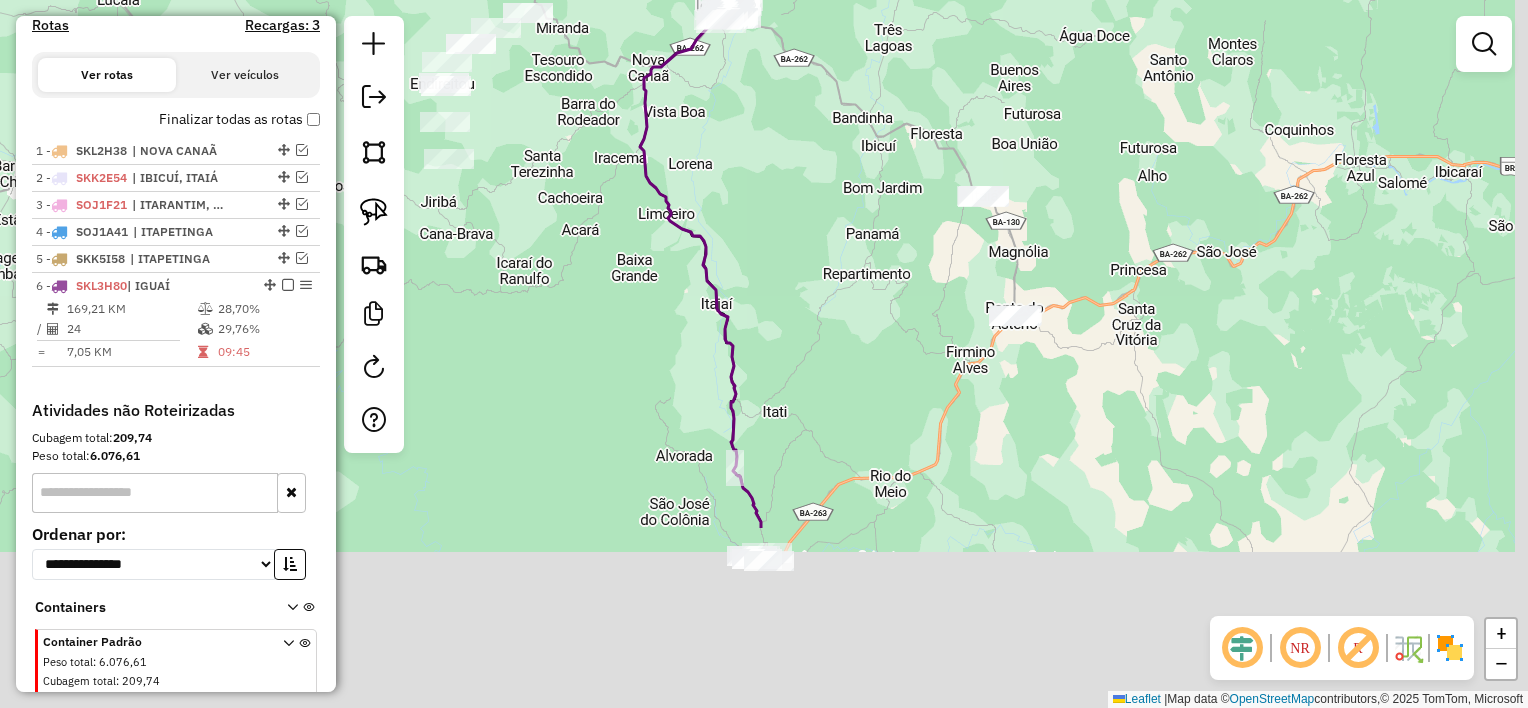 drag, startPoint x: 848, startPoint y: 476, endPoint x: 806, endPoint y: 220, distance: 259.42242 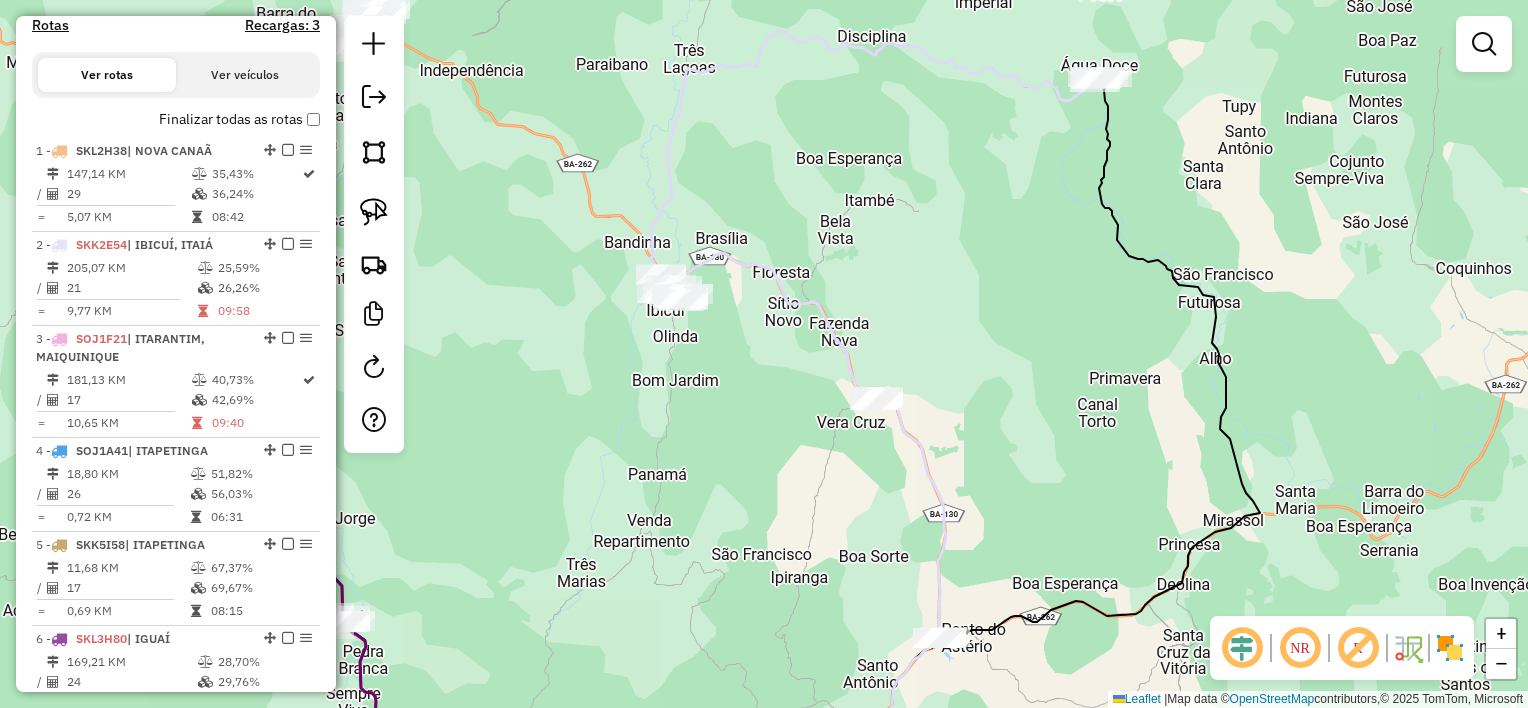 drag, startPoint x: 935, startPoint y: 220, endPoint x: 940, endPoint y: 277, distance: 57.21888 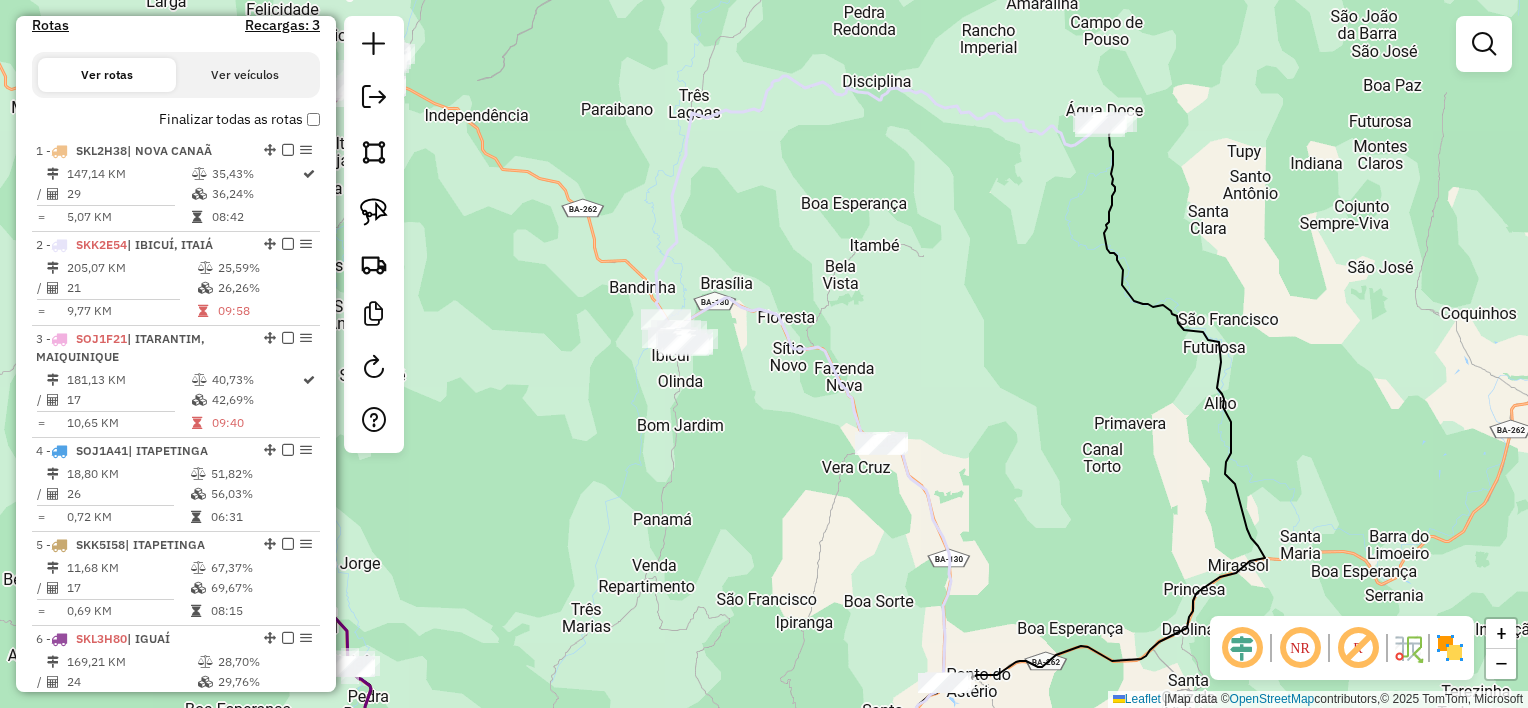 click on "Janela de atendimento Grade de atendimento Capacidade Transportadoras Veículos Cliente Pedidos  Rotas Selecione os dias de semana para filtrar as janelas de atendimento  Seg   Ter   Qua   Qui   Sex   Sáb   Dom  Informe o período da janela de atendimento: De: Até:  Filtrar exatamente a janela do cliente  Considerar janela de atendimento padrão  Selecione os dias de semana para filtrar as grades de atendimento  Seg   Ter   Qua   Qui   Sex   Sáb   Dom   Considerar clientes sem dia de atendimento cadastrado  Clientes fora do dia de atendimento selecionado Filtrar as atividades entre os valores definidos abaixo:  Peso mínimo:   Peso máximo:   Cubagem mínima:  ****  Cubagem máxima:  ******  De:   Até:  Filtrar as atividades entre o tempo de atendimento definido abaixo:  De:   Até:   Considerar capacidade total dos clientes não roteirizados Transportadora: Selecione um ou mais itens Tipo de veículo: Selecione um ou mais itens Veículo: Selecione um ou mais itens Motorista: Selecione um ou mais itens +" 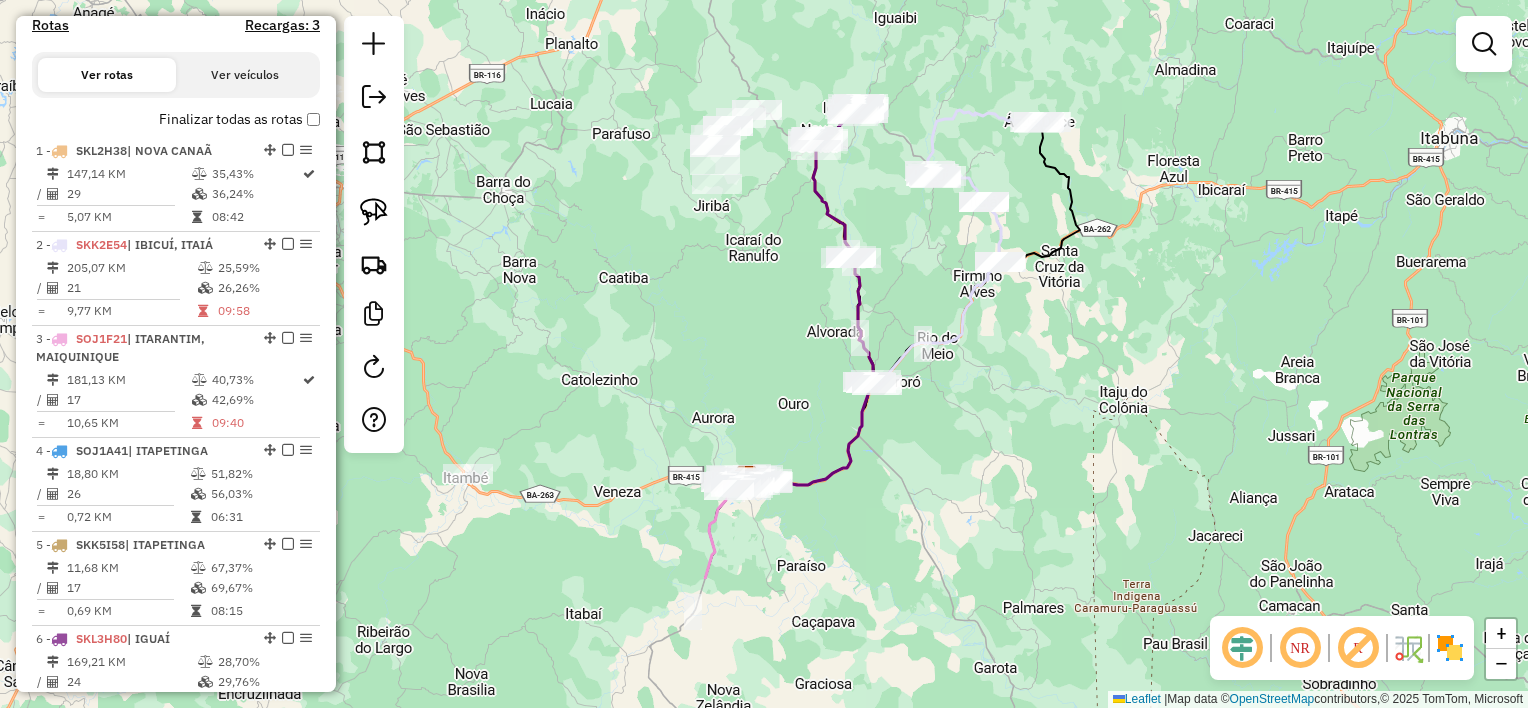 drag, startPoint x: 914, startPoint y: 568, endPoint x: 968, endPoint y: 373, distance: 202.33882 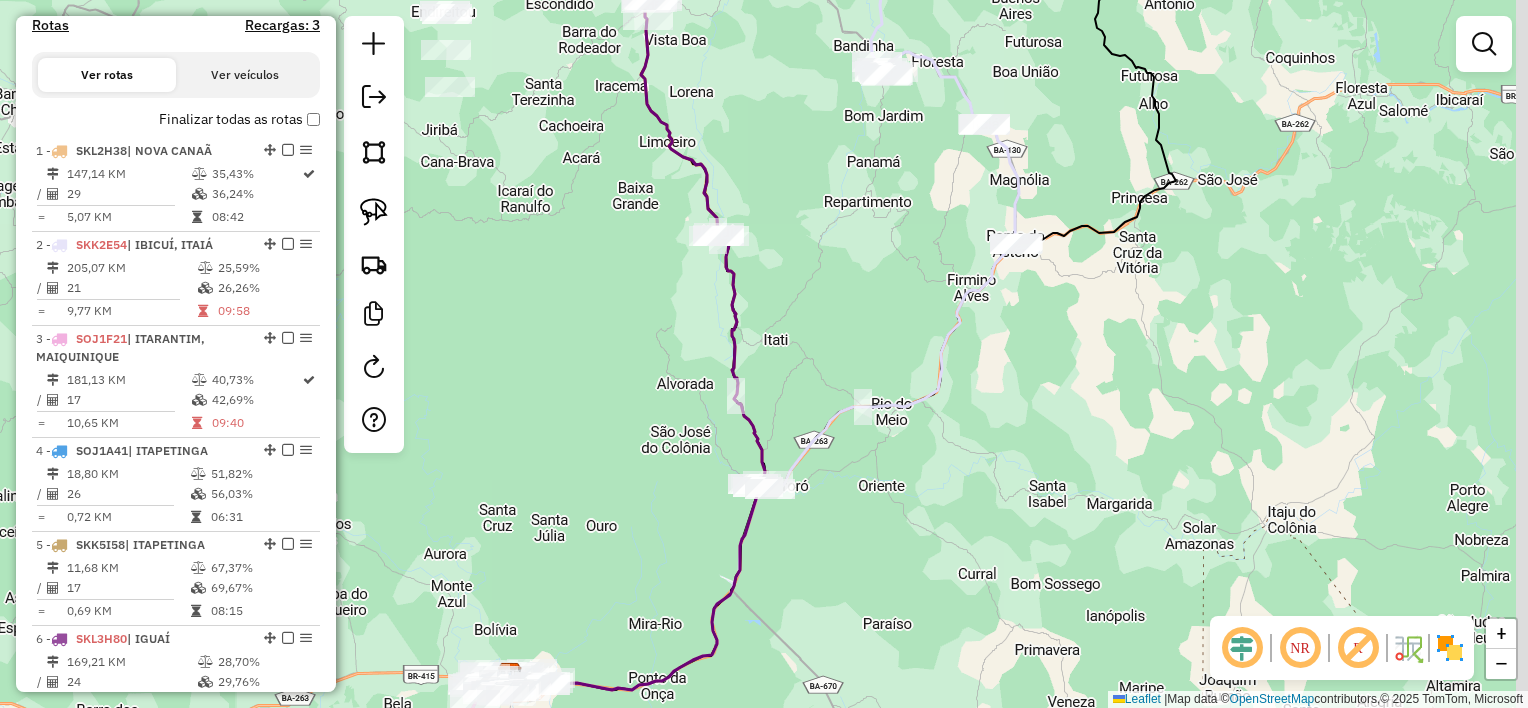 drag, startPoint x: 927, startPoint y: 283, endPoint x: 887, endPoint y: 316, distance: 51.855568 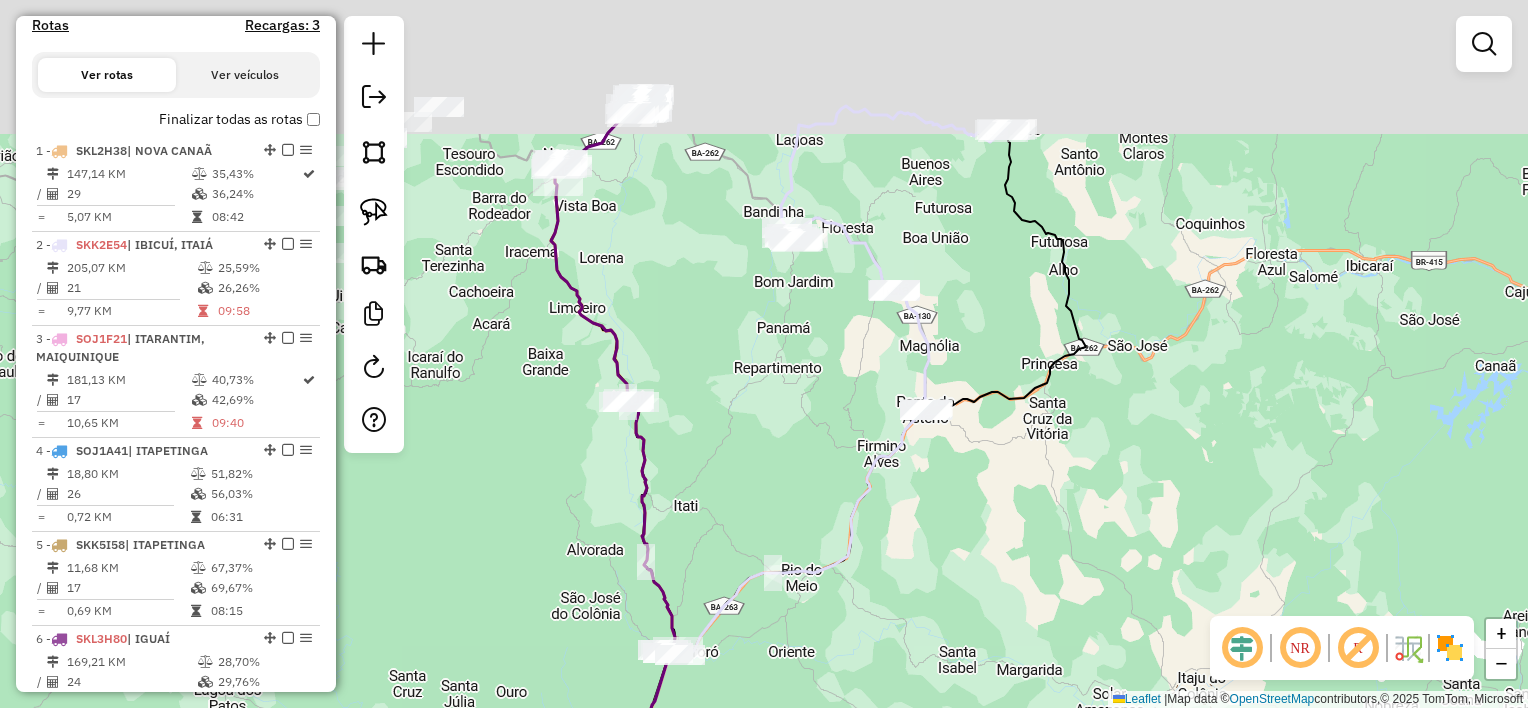 click on "Janela de atendimento Grade de atendimento Capacidade Transportadoras Veículos Cliente Pedidos  Rotas Selecione os dias de semana para filtrar as janelas de atendimento  Seg   Ter   Qua   Qui   Sex   Sáb   Dom  Informe o período da janela de atendimento: De: Até:  Filtrar exatamente a janela do cliente  Considerar janela de atendimento padrão  Selecione os dias de semana para filtrar as grades de atendimento  Seg   Ter   Qua   Qui   Sex   Sáb   Dom   Considerar clientes sem dia de atendimento cadastrado  Clientes fora do dia de atendimento selecionado Filtrar as atividades entre os valores definidos abaixo:  Peso mínimo:   Peso máximo:   Cubagem mínima:  ****  Cubagem máxima:  ******  De:   Até:  Filtrar as atividades entre o tempo de atendimento definido abaixo:  De:   Até:   Considerar capacidade total dos clientes não roteirizados Transportadora: Selecione um ou mais itens Tipo de veículo: Selecione um ou mais itens Veículo: Selecione um ou mais itens Motorista: Selecione um ou mais itens +" 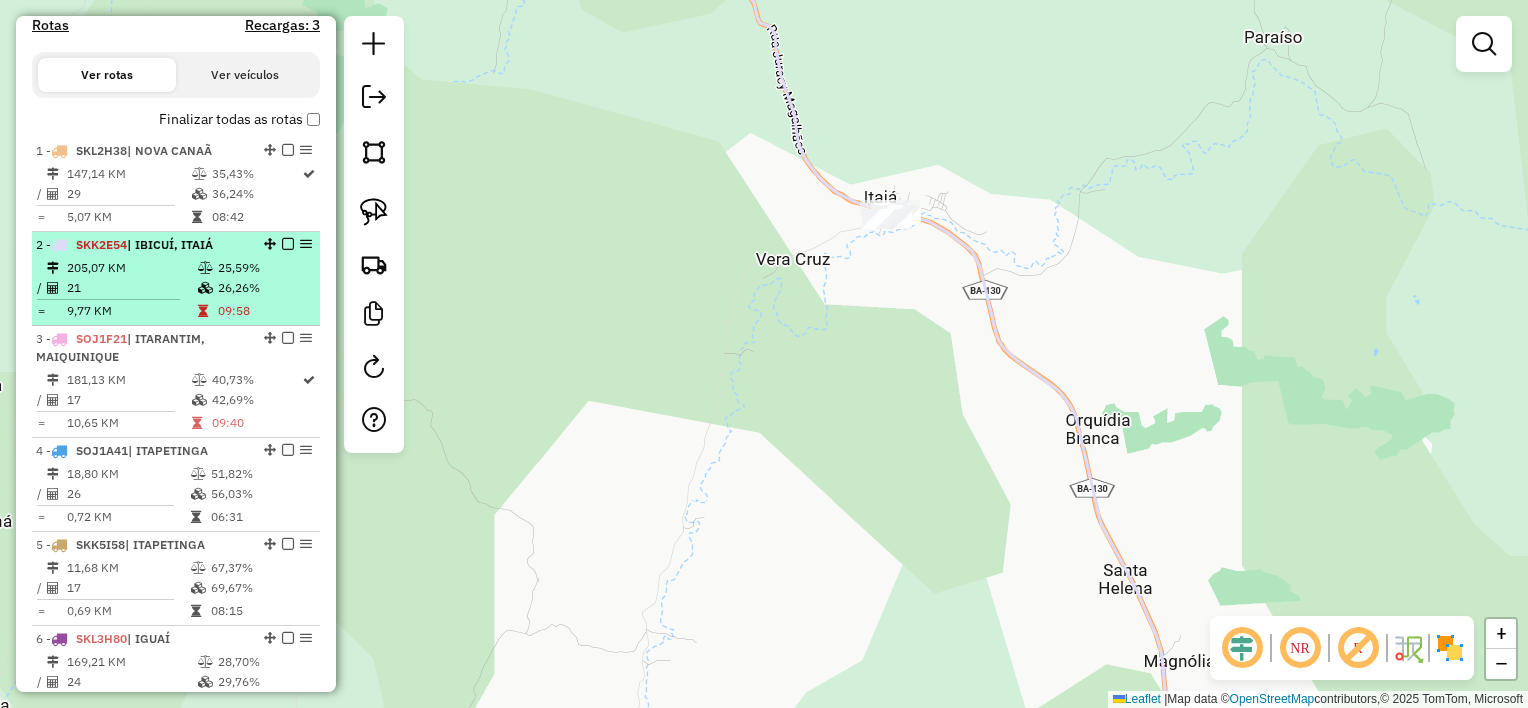click on "| IBICUÍ, ITAIÁ" at bounding box center (170, 244) 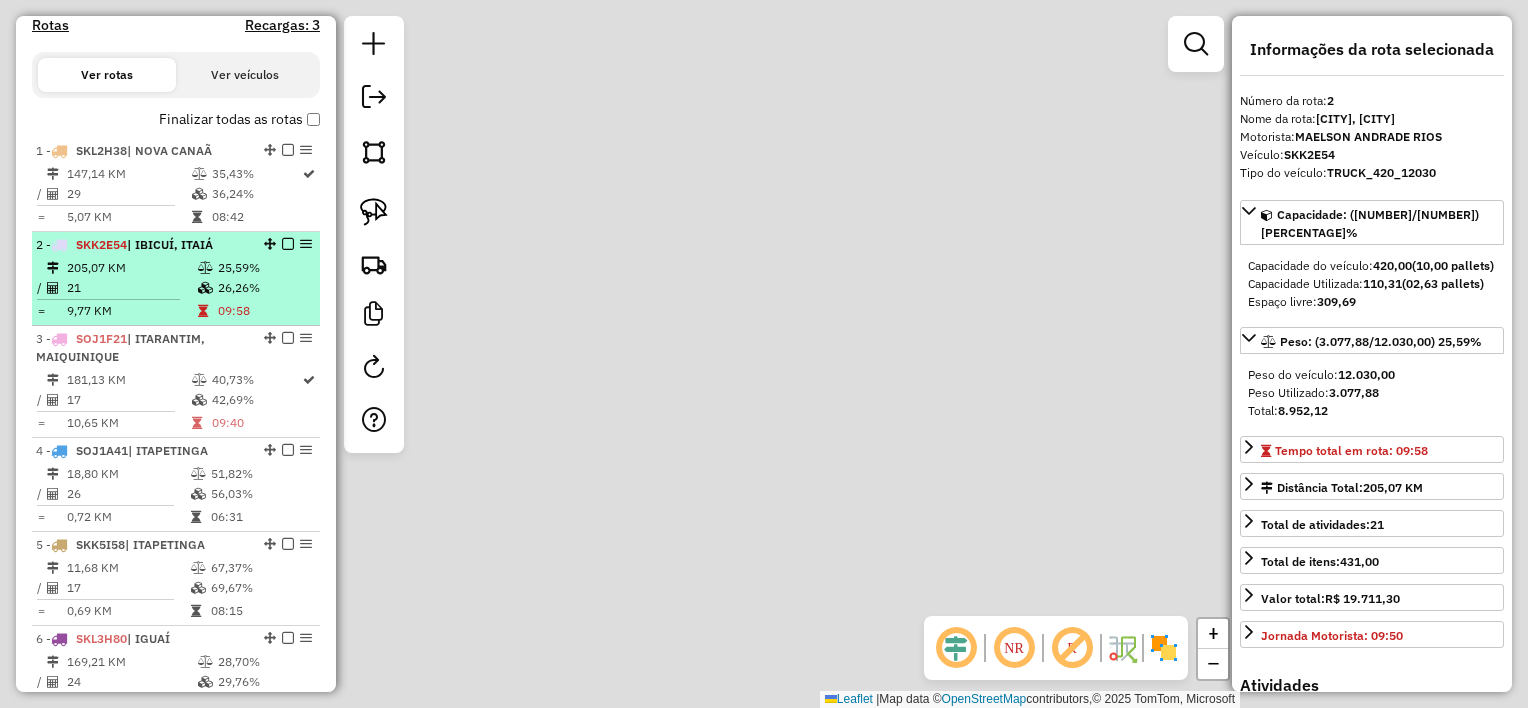 click on "| IBICUÍ, ITAIÁ" at bounding box center (170, 244) 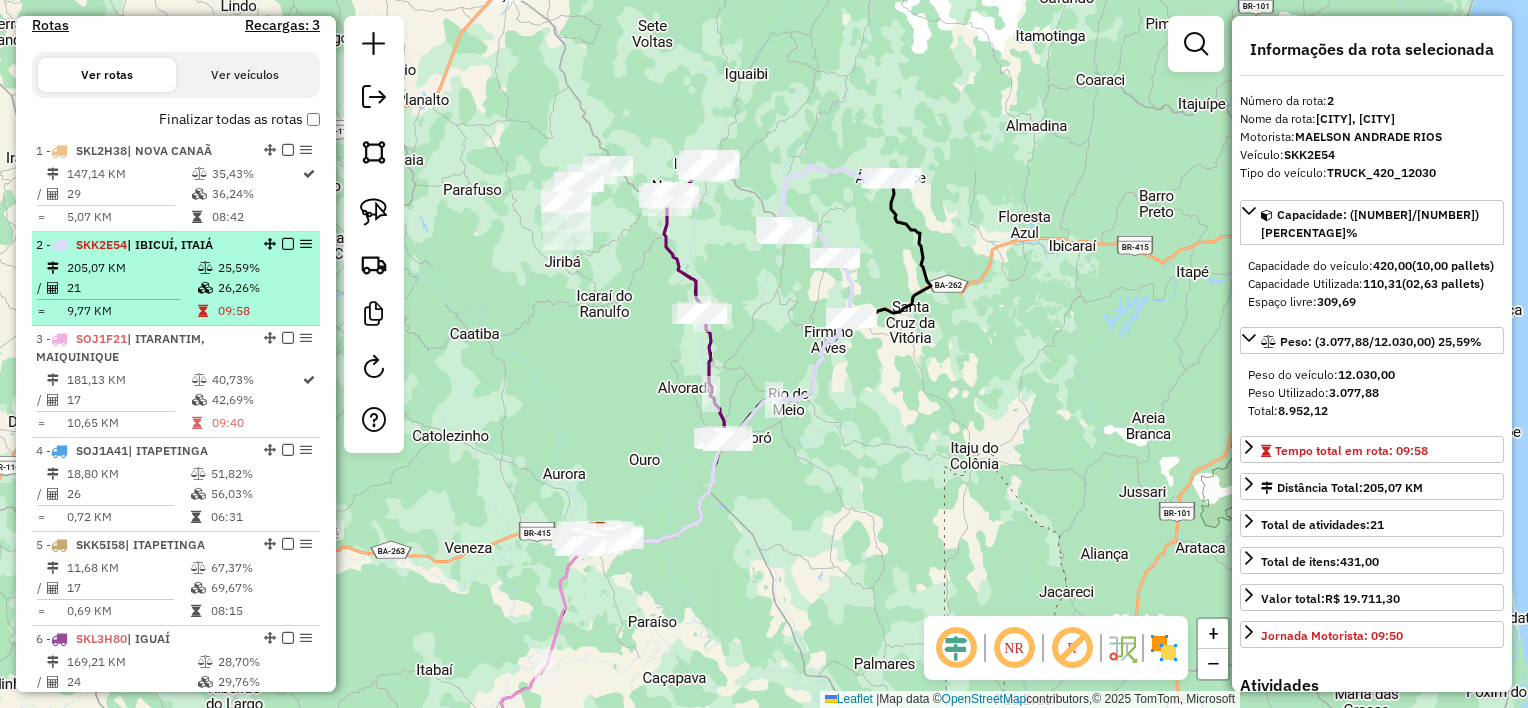 click on "| IBICUÍ, ITAIÁ" at bounding box center [170, 244] 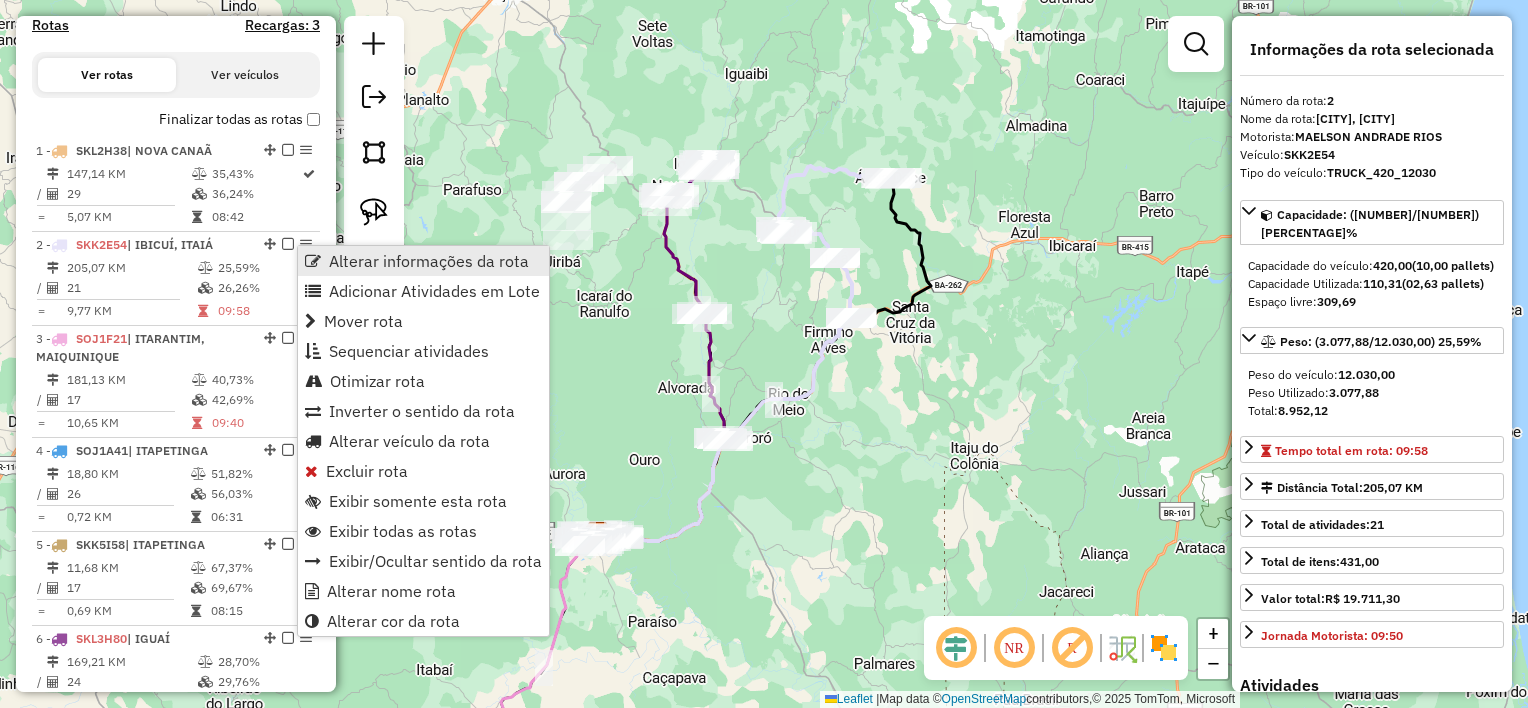 click on "Alterar informações da rota" at bounding box center [429, 261] 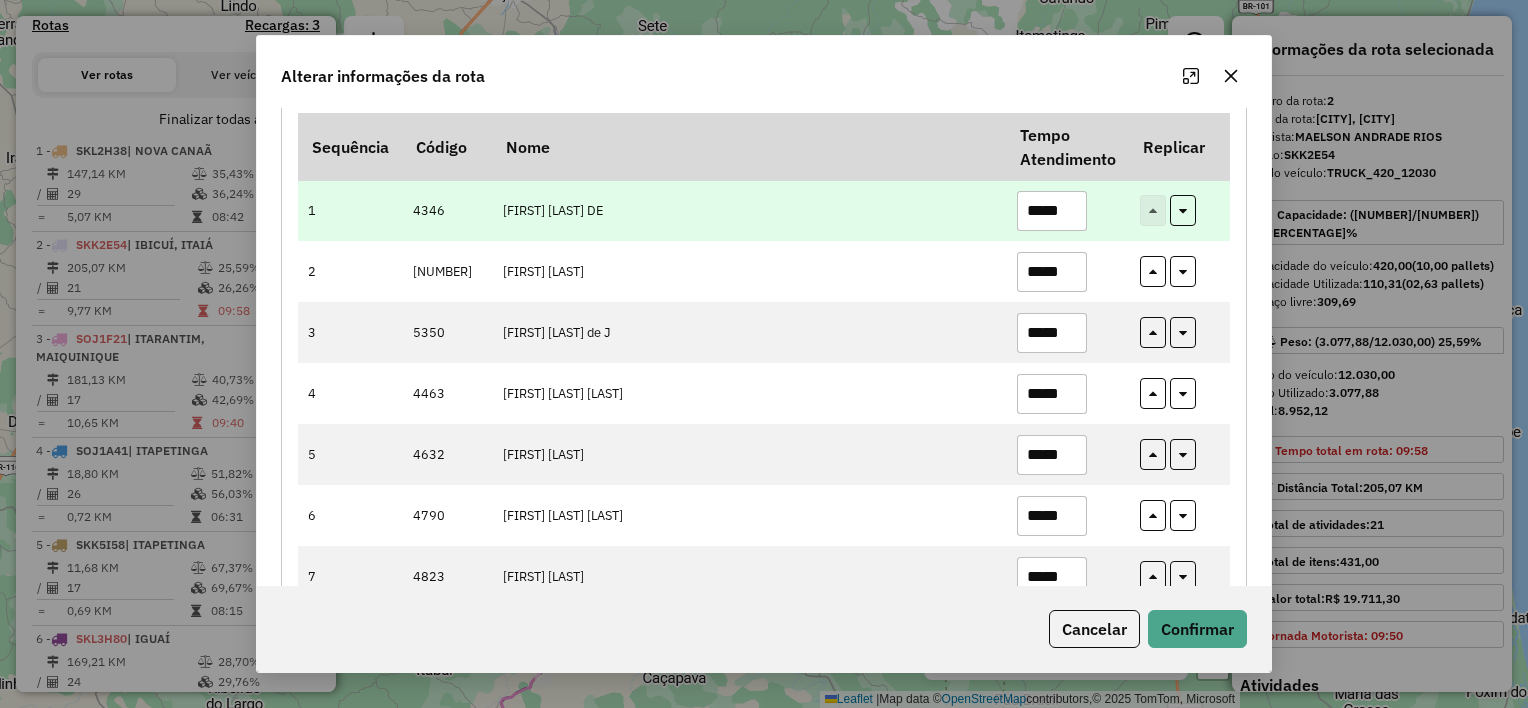 scroll, scrollTop: 0, scrollLeft: 0, axis: both 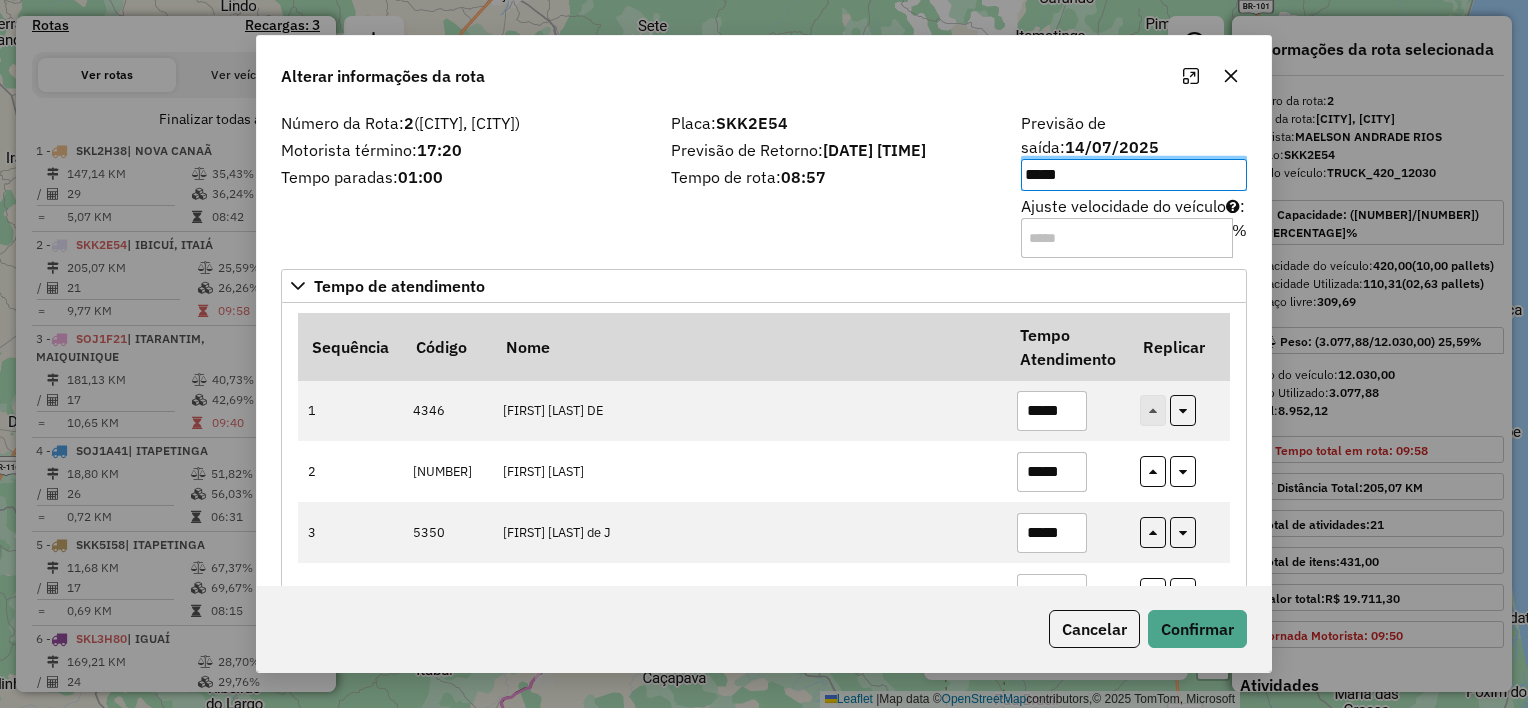 drag, startPoint x: 512, startPoint y: 125, endPoint x: 588, endPoint y: 137, distance: 76.941536 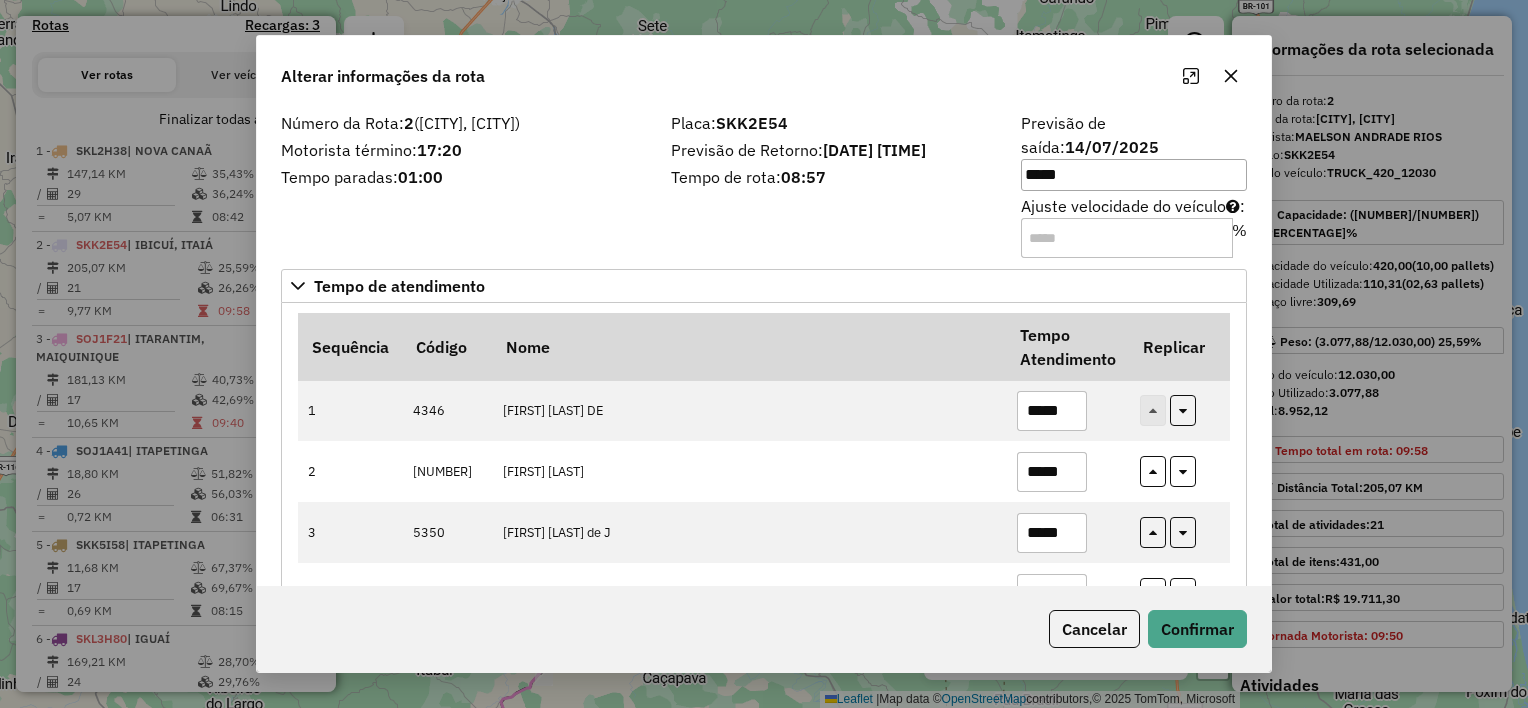 click 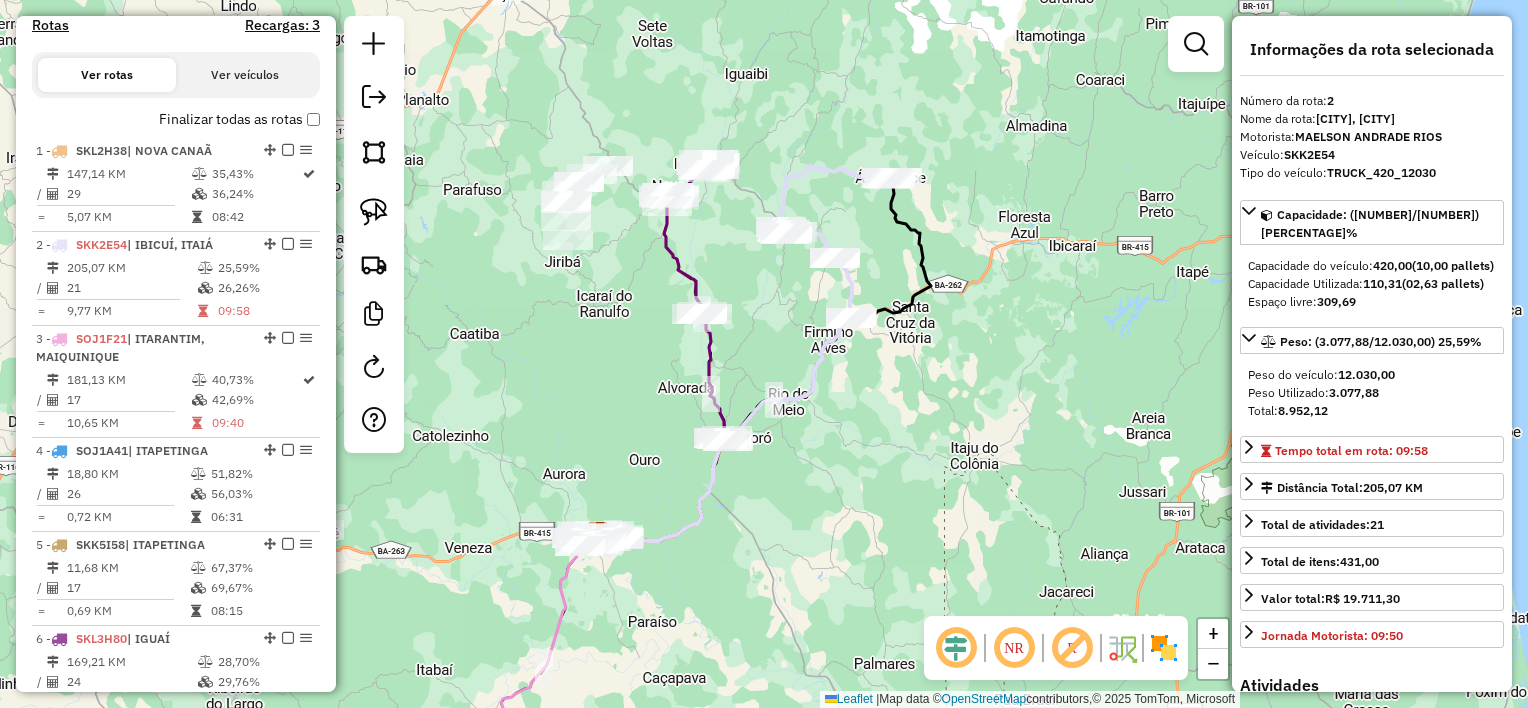click on "Janela de atendimento Grade de atendimento Capacidade Transportadoras Veículos Cliente Pedidos  Rotas Selecione os dias de semana para filtrar as janelas de atendimento  Seg   Ter   Qua   Qui   Sex   Sáb   Dom  Informe o período da janela de atendimento: De: Até:  Filtrar exatamente a janela do cliente  Considerar janela de atendimento padrão  Selecione os dias de semana para filtrar as grades de atendimento  Seg   Ter   Qua   Qui   Sex   Sáb   Dom   Considerar clientes sem dia de atendimento cadastrado  Clientes fora do dia de atendimento selecionado Filtrar as atividades entre os valores definidos abaixo:  Peso mínimo:   Peso máximo:   Cubagem mínima:  ****  Cubagem máxima:  ******  De:   Até:  Filtrar as atividades entre o tempo de atendimento definido abaixo:  De:   Até:   Considerar capacidade total dos clientes não roteirizados Transportadora: Selecione um ou mais itens Tipo de veículo: Selecione um ou mais itens Veículo: Selecione um ou mais itens Motorista: Selecione um ou mais itens +" 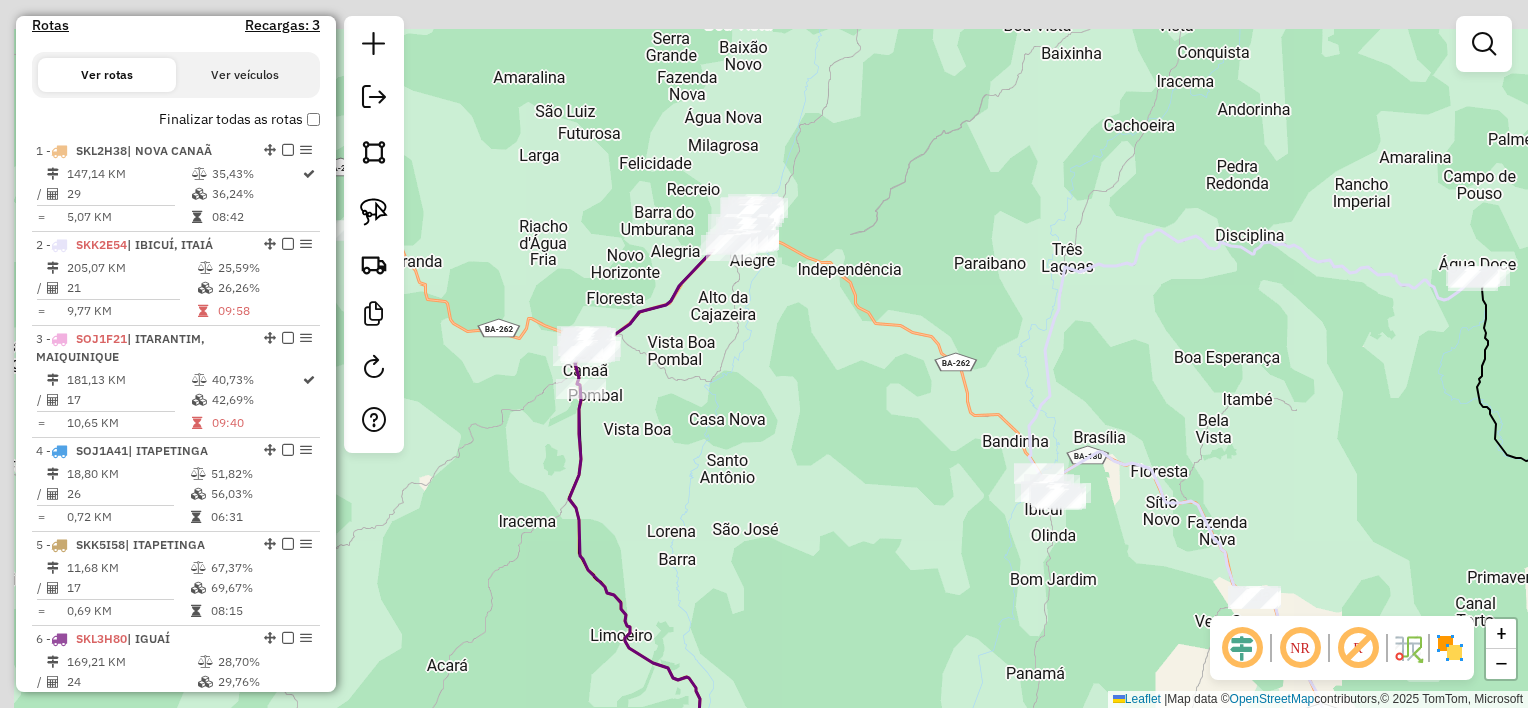 drag, startPoint x: 756, startPoint y: 230, endPoint x: 774, endPoint y: 264, distance: 38.470768 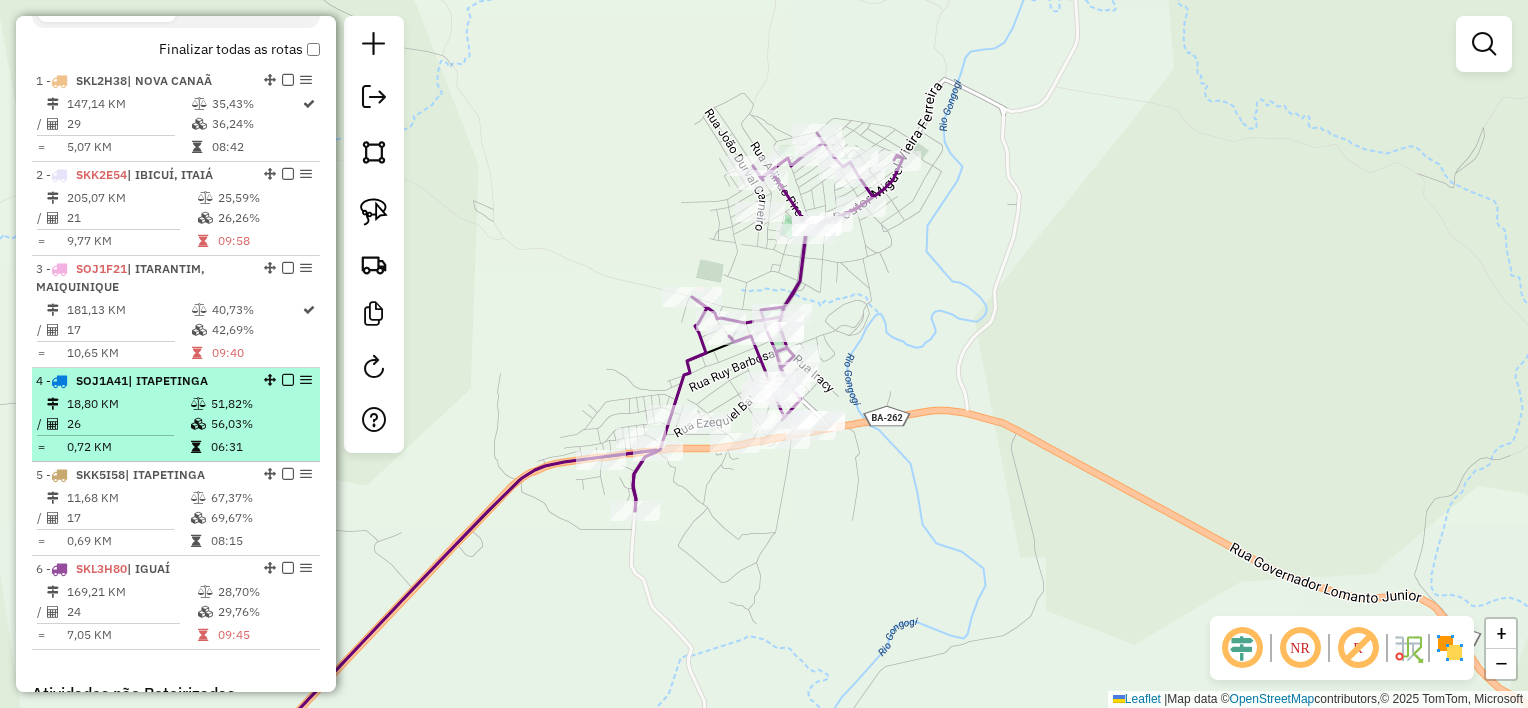 scroll, scrollTop: 752, scrollLeft: 0, axis: vertical 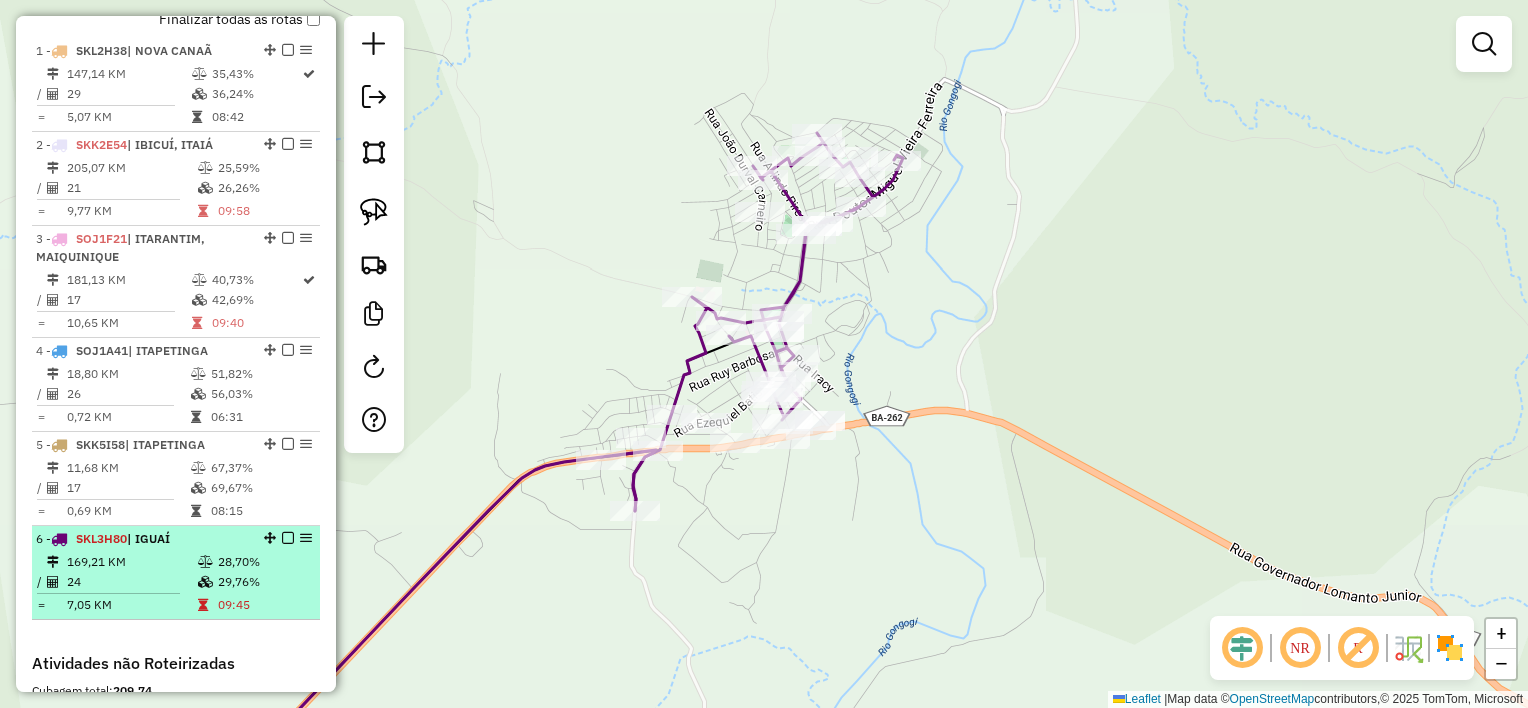 select on "**********" 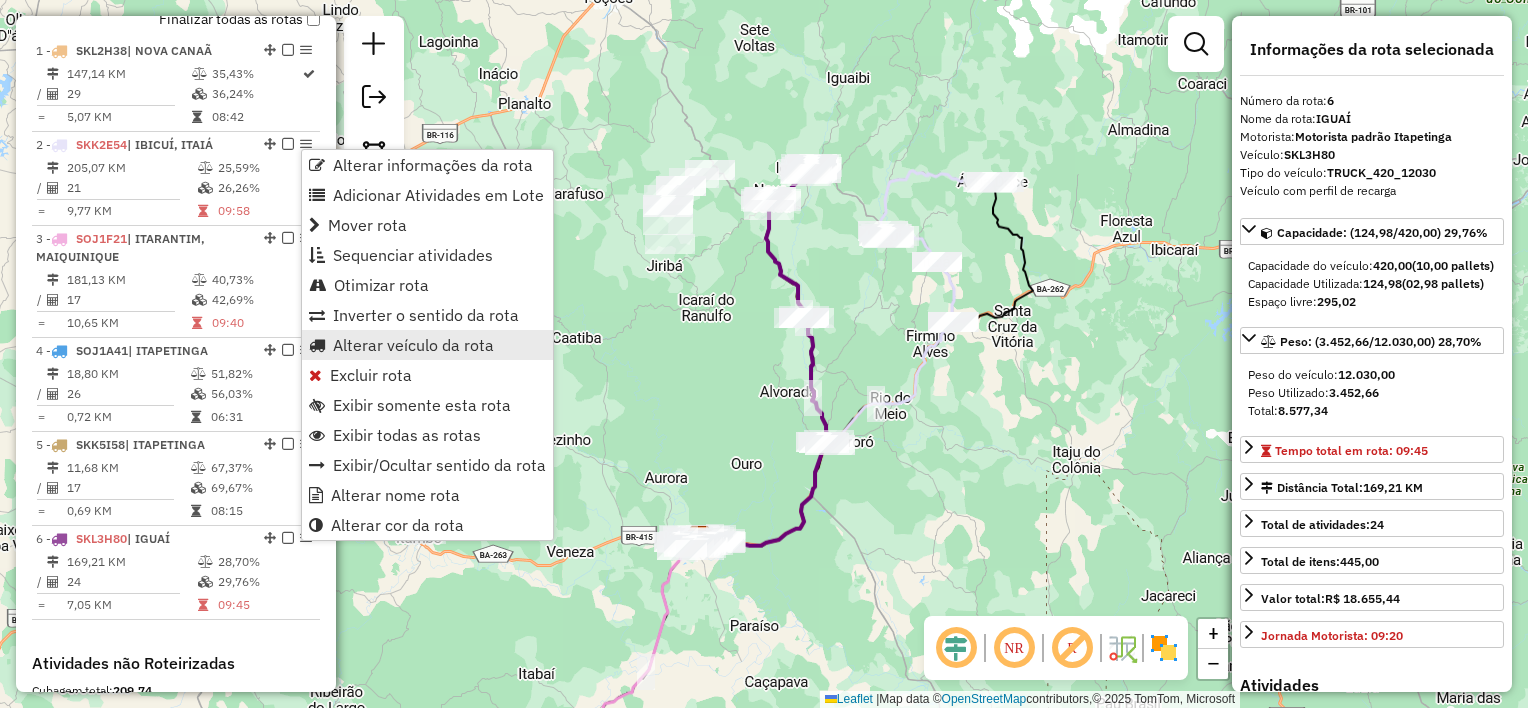 click on "Alterar veículo da rota" at bounding box center (413, 345) 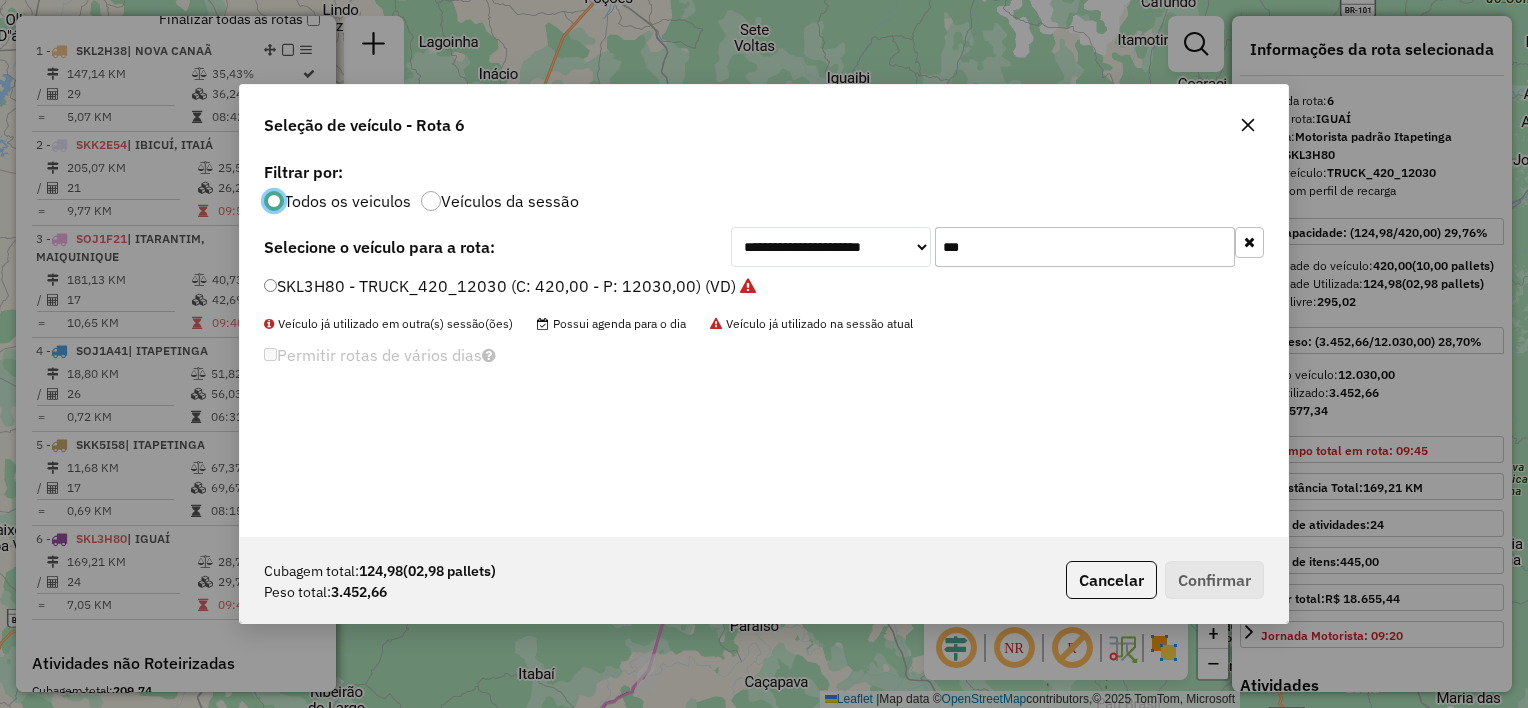 scroll, scrollTop: 10, scrollLeft: 6, axis: both 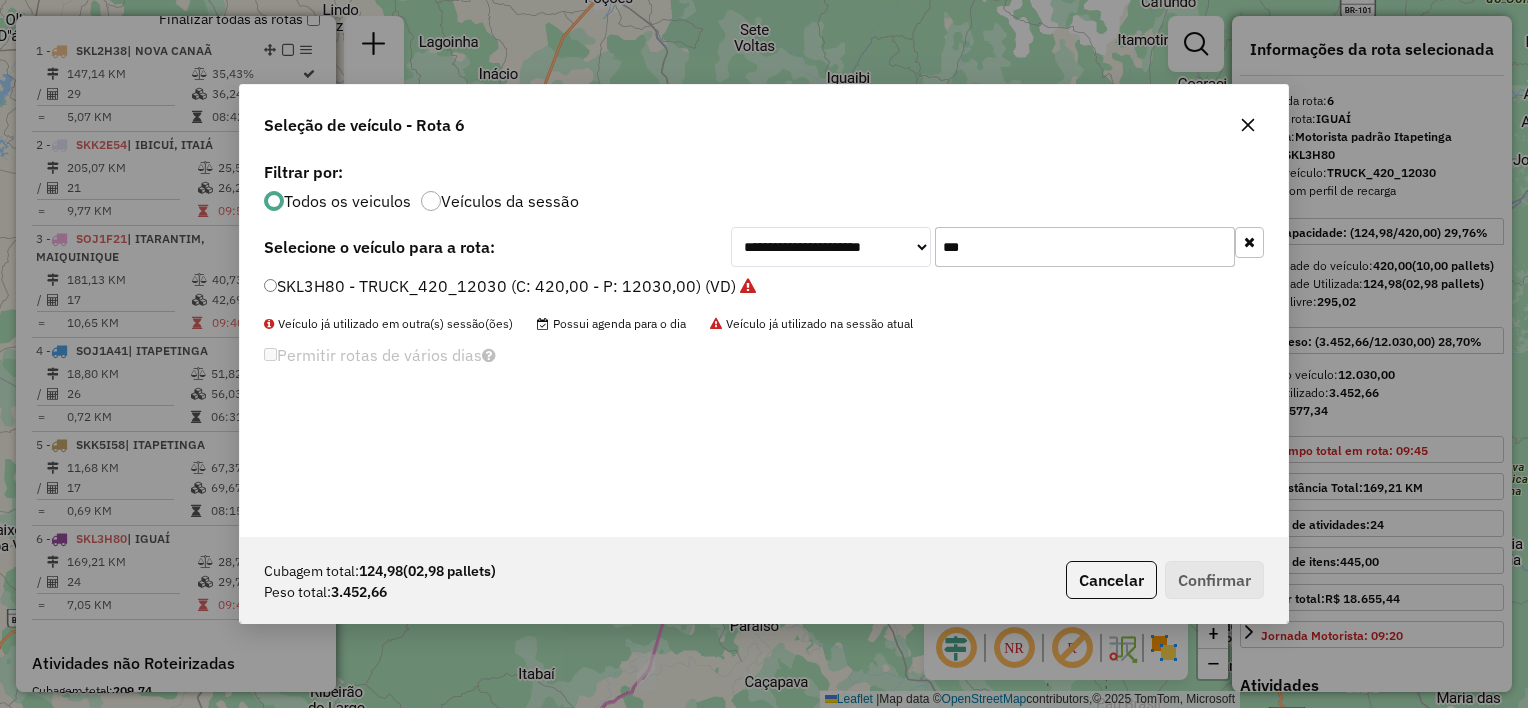 click on "***" 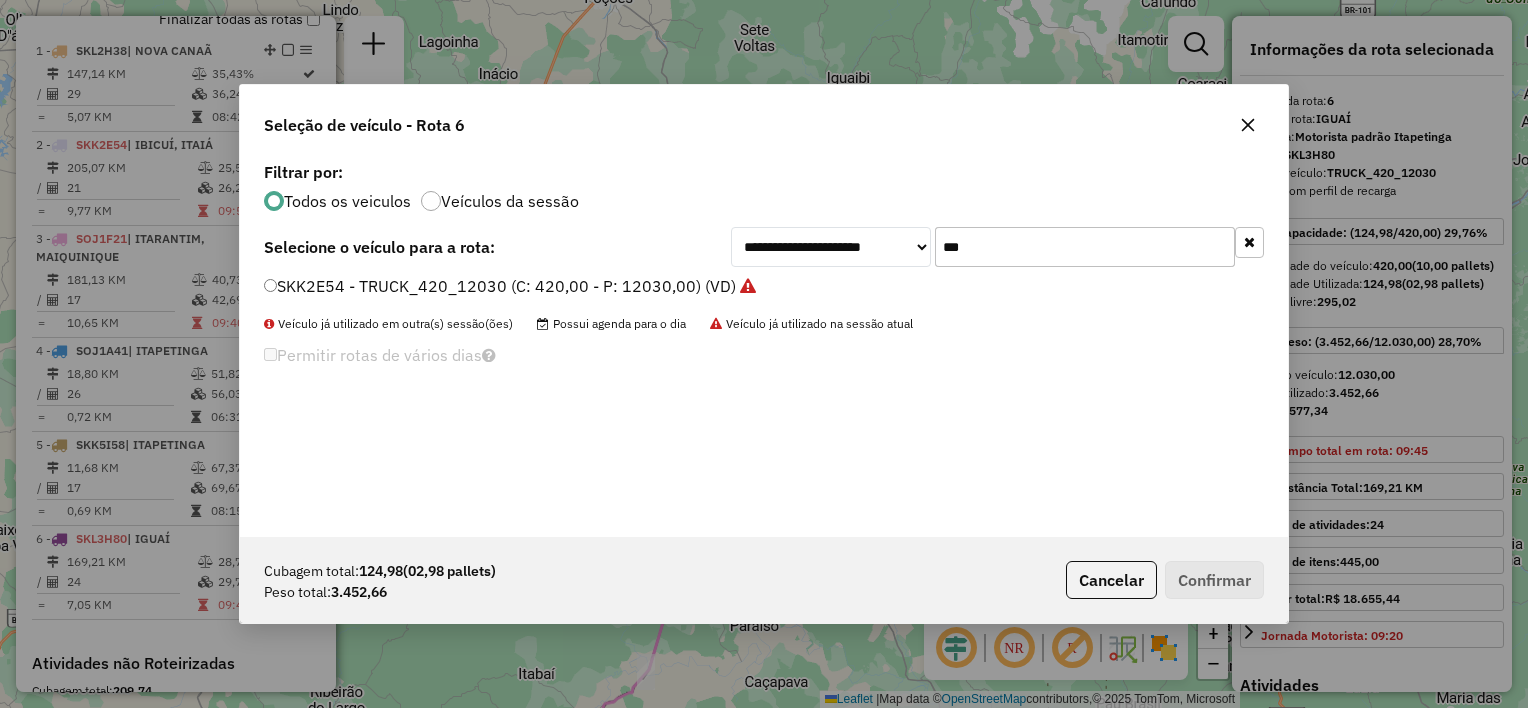 type on "***" 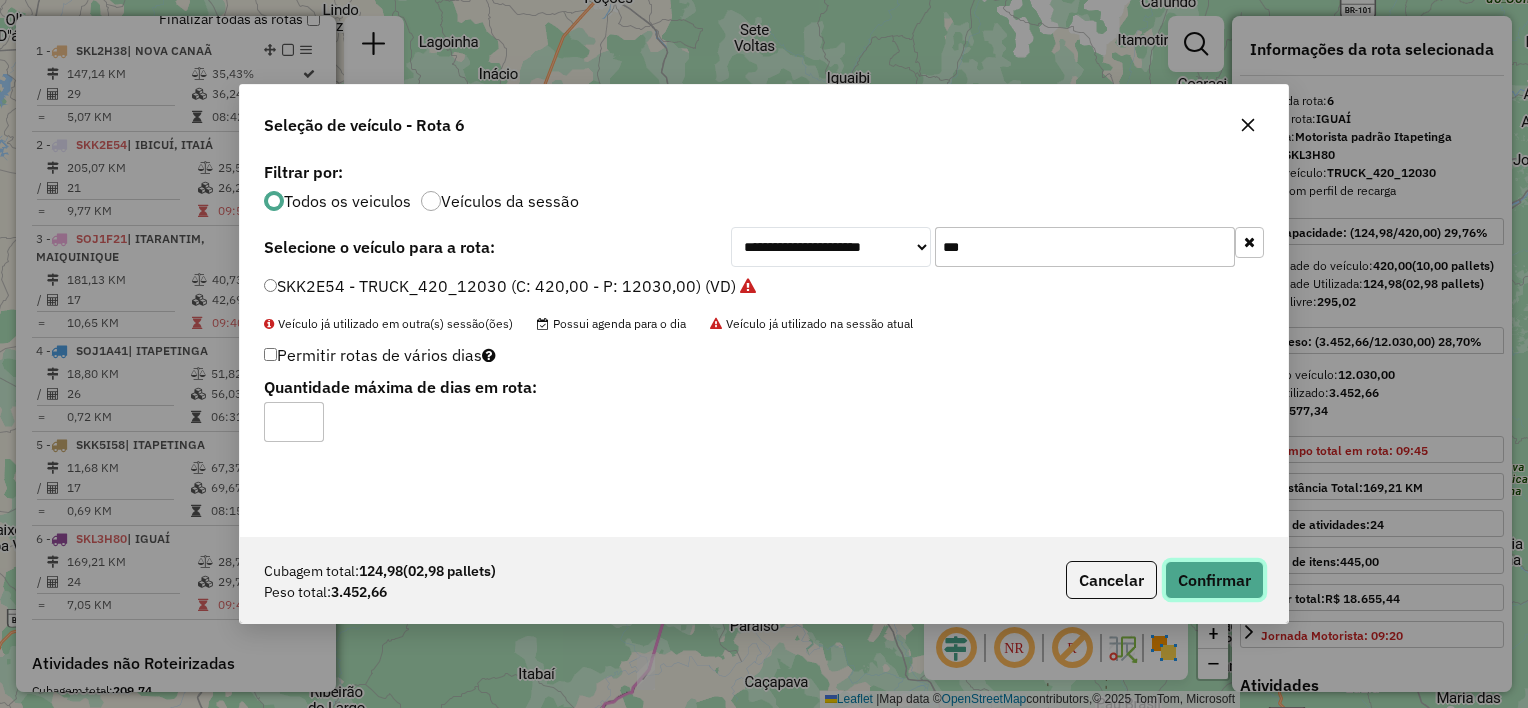 click on "Confirmar" 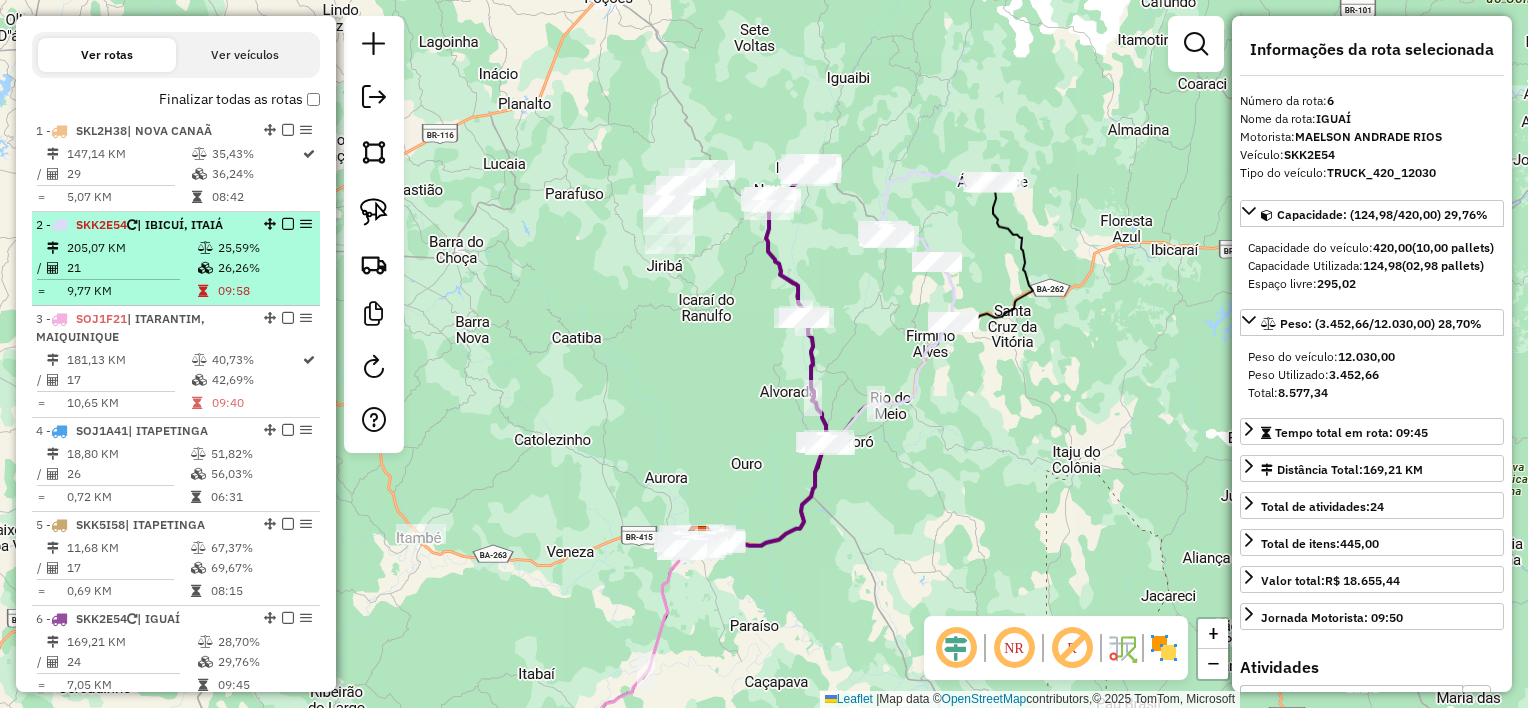 scroll, scrollTop: 672, scrollLeft: 0, axis: vertical 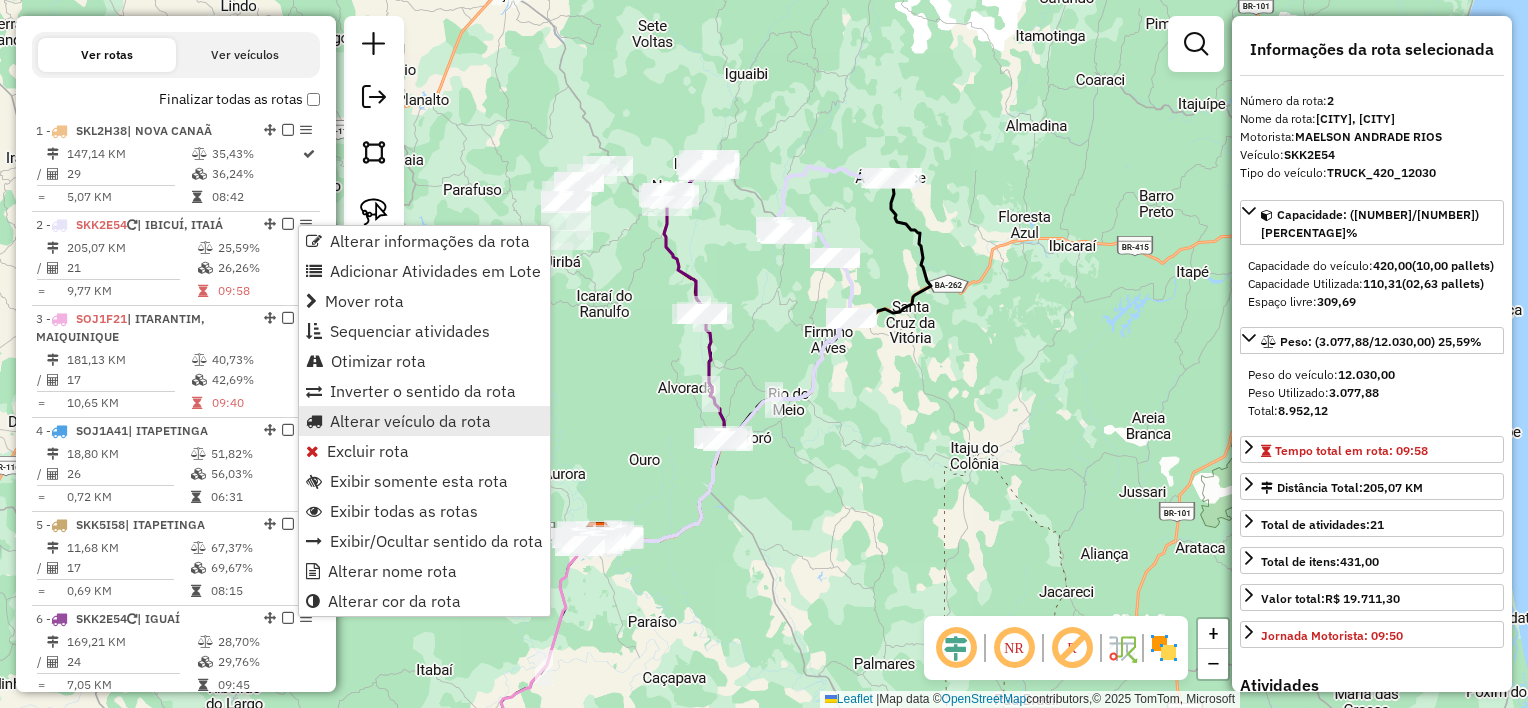 click on "Alterar veículo da rota" at bounding box center (410, 421) 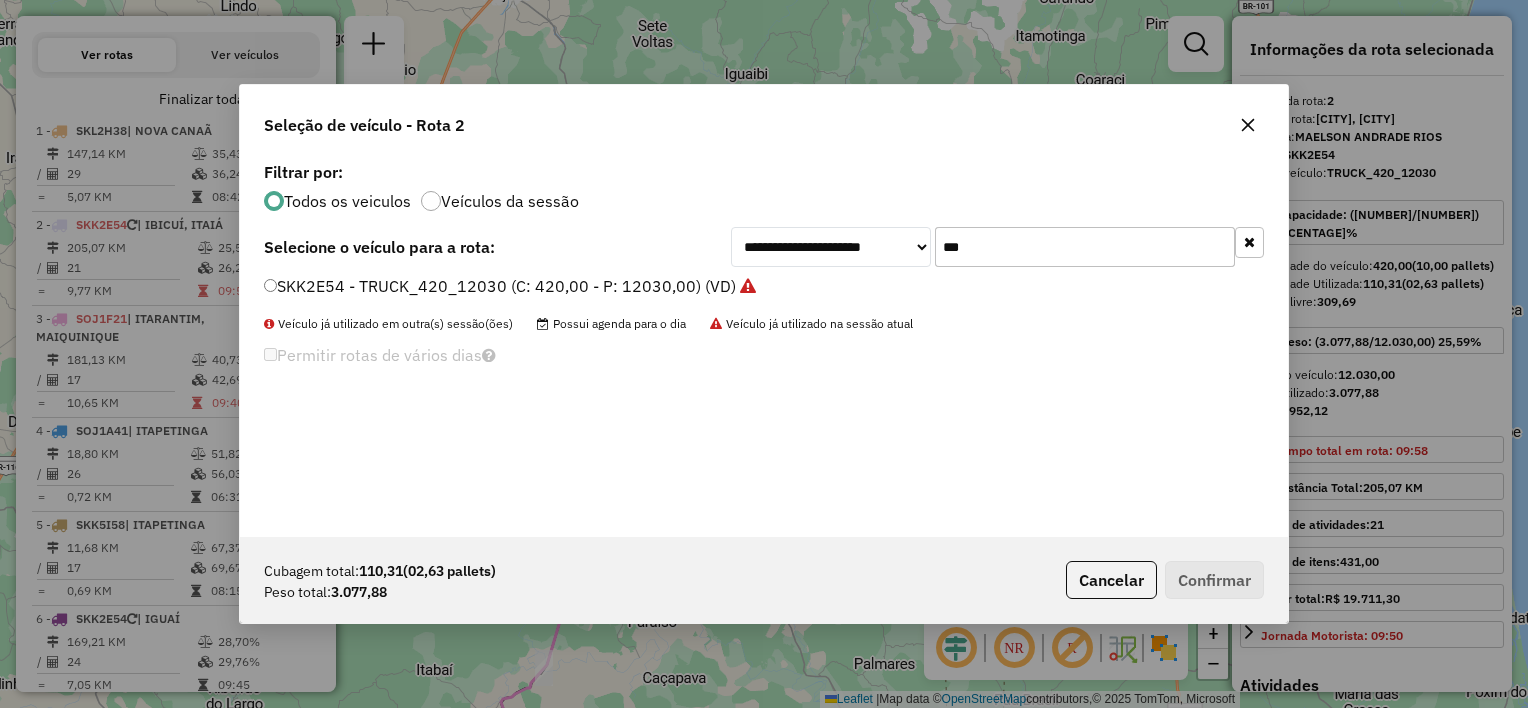 scroll, scrollTop: 10, scrollLeft: 6, axis: both 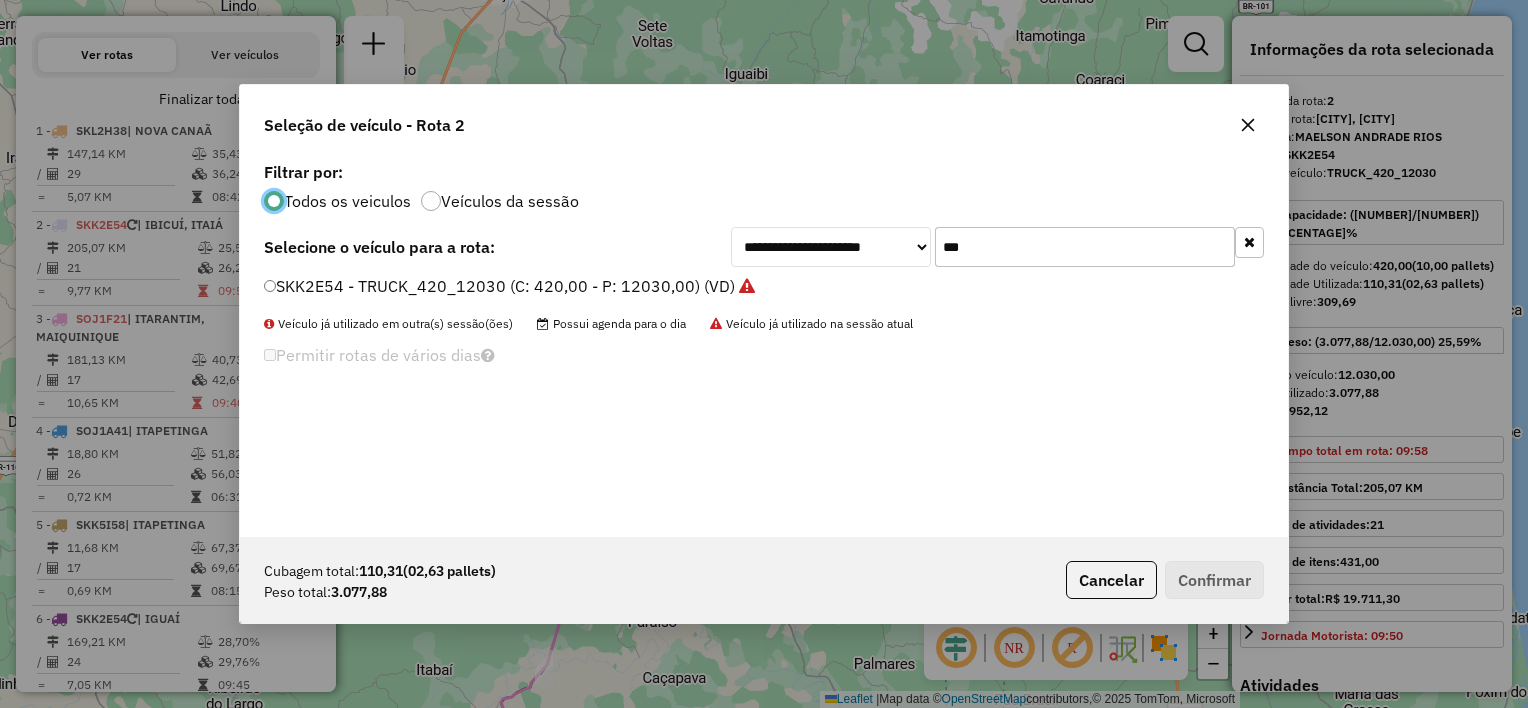 click on "***" 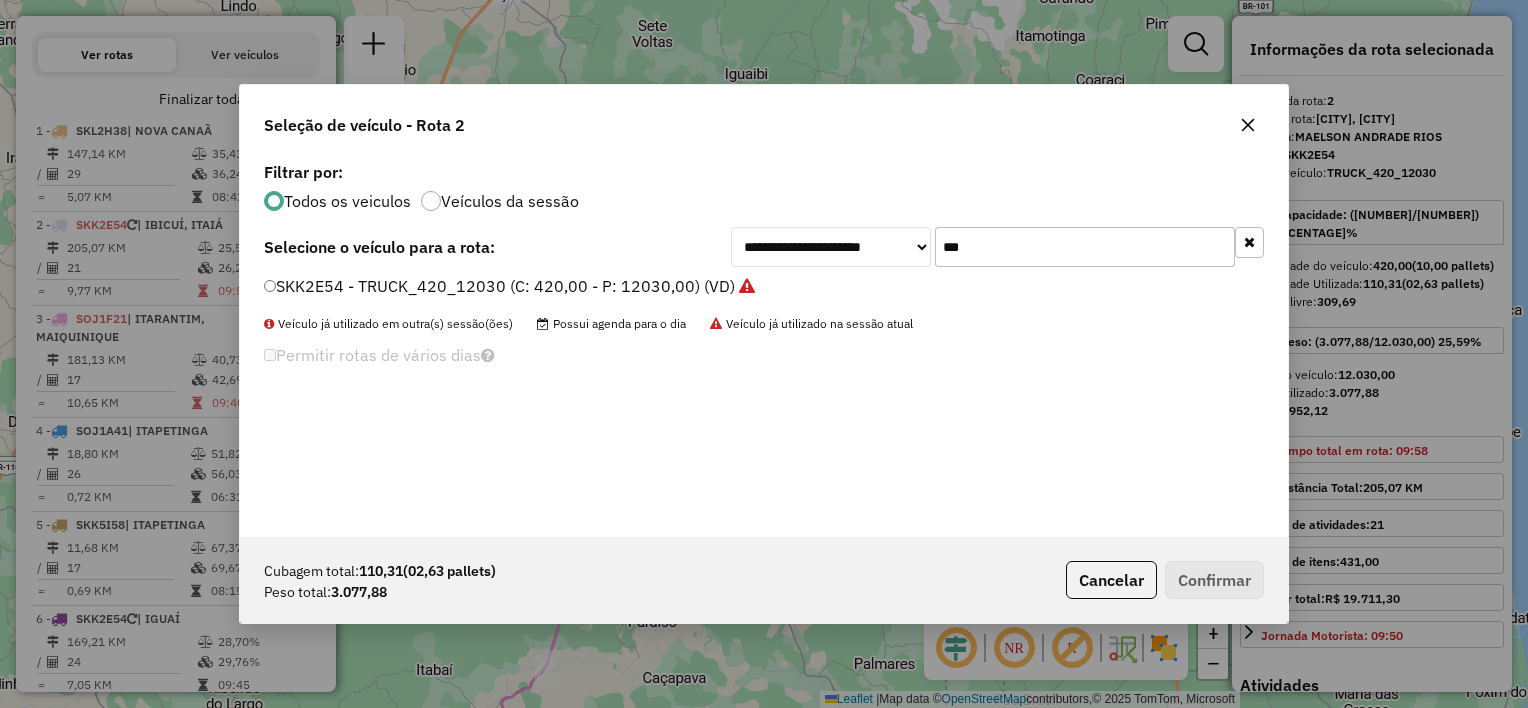 click on "***" 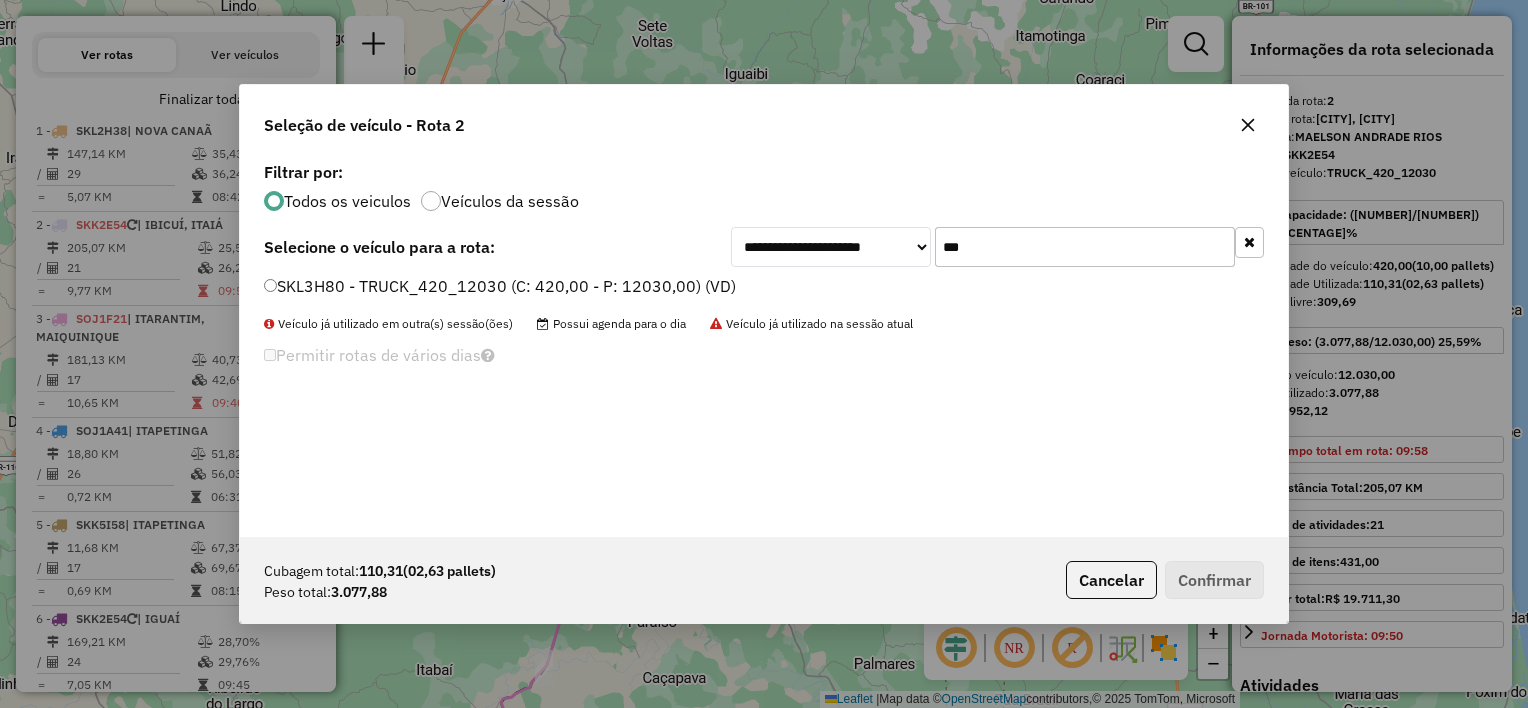 type on "***" 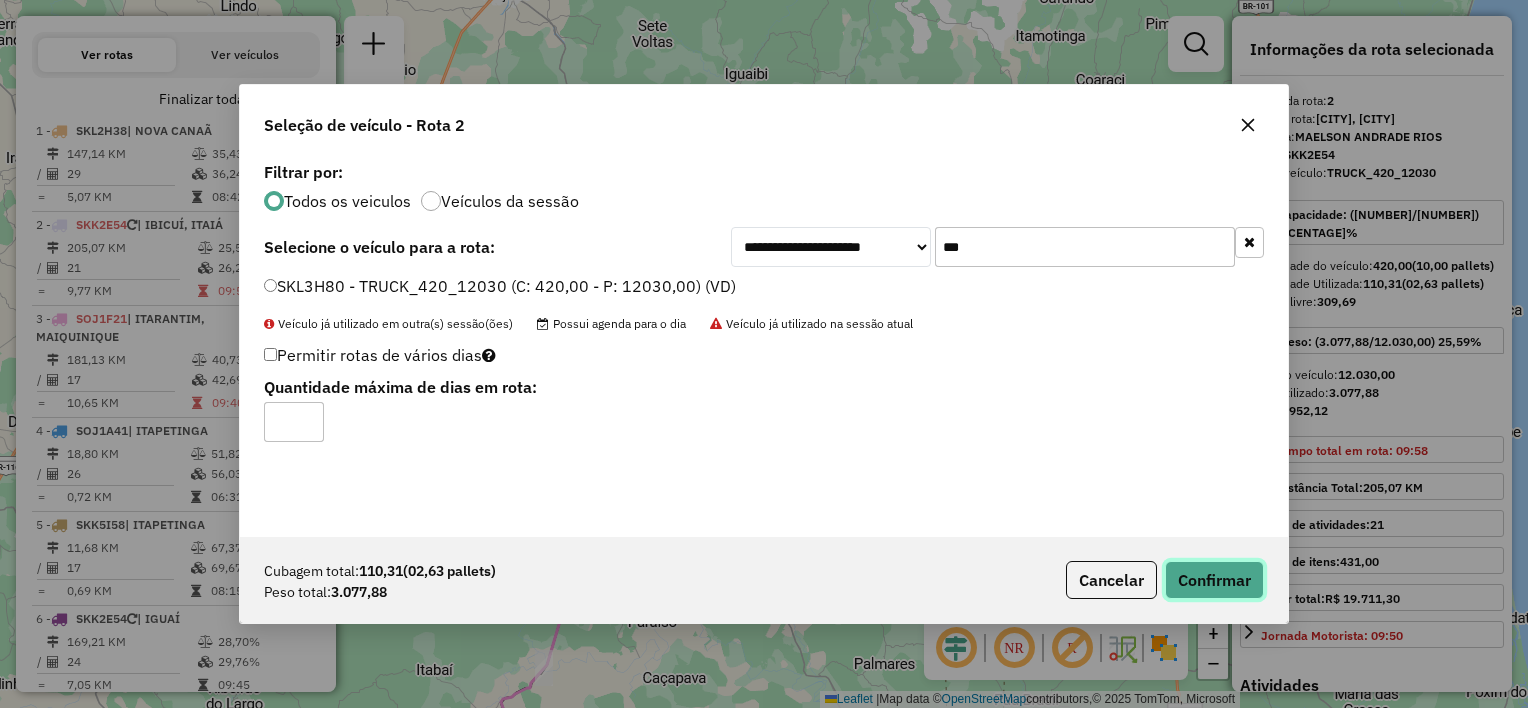 drag, startPoint x: 1204, startPoint y: 587, endPoint x: 1196, endPoint y: 571, distance: 17.888544 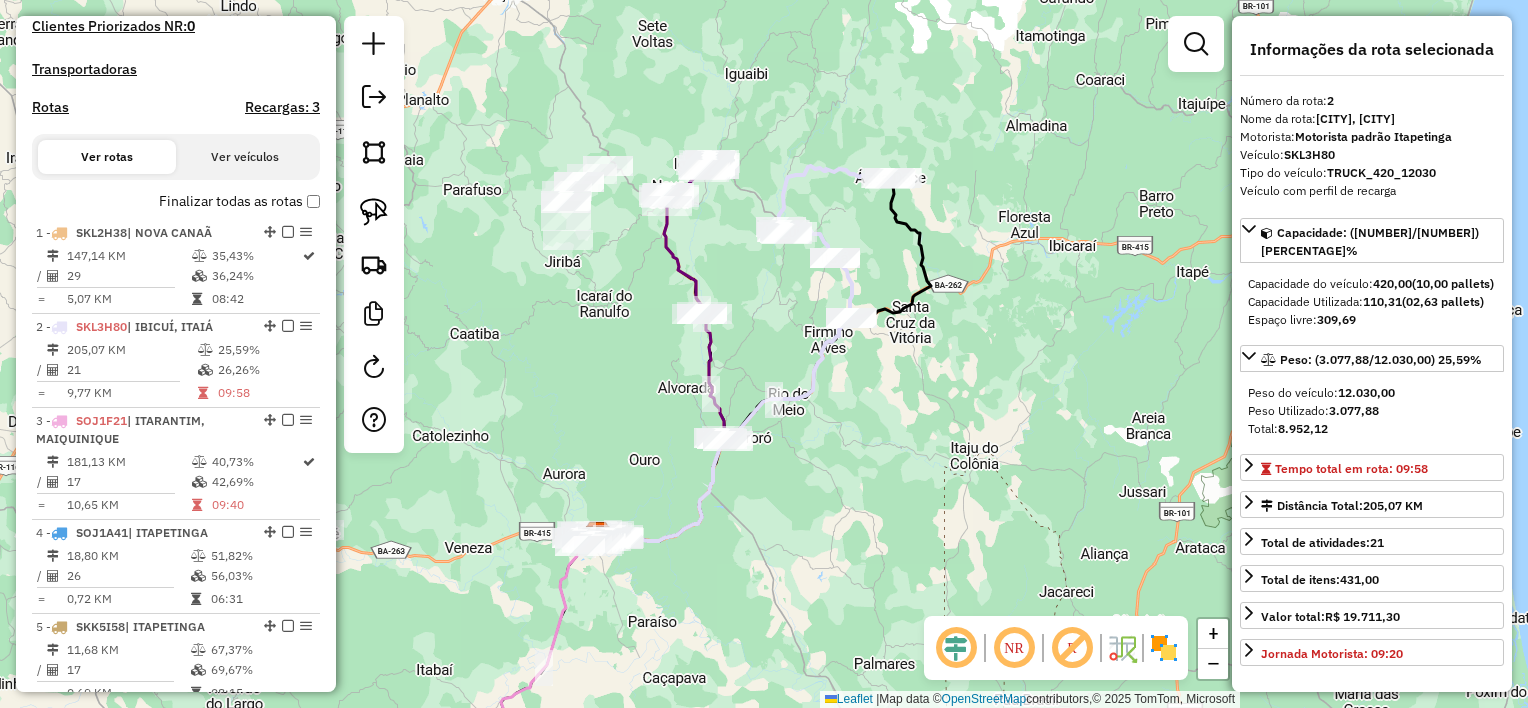 scroll, scrollTop: 568, scrollLeft: 0, axis: vertical 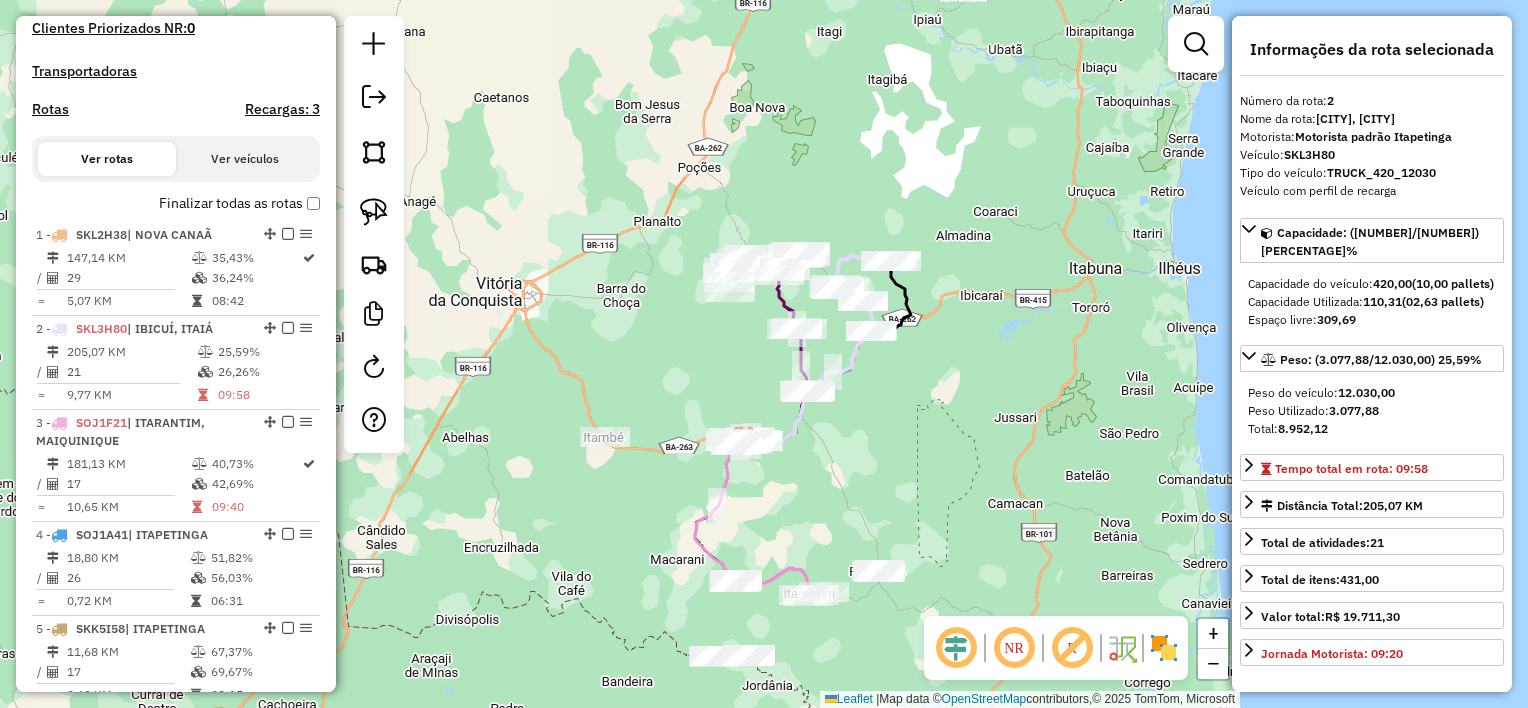 drag, startPoint x: 1080, startPoint y: 160, endPoint x: 990, endPoint y: 204, distance: 100.17984 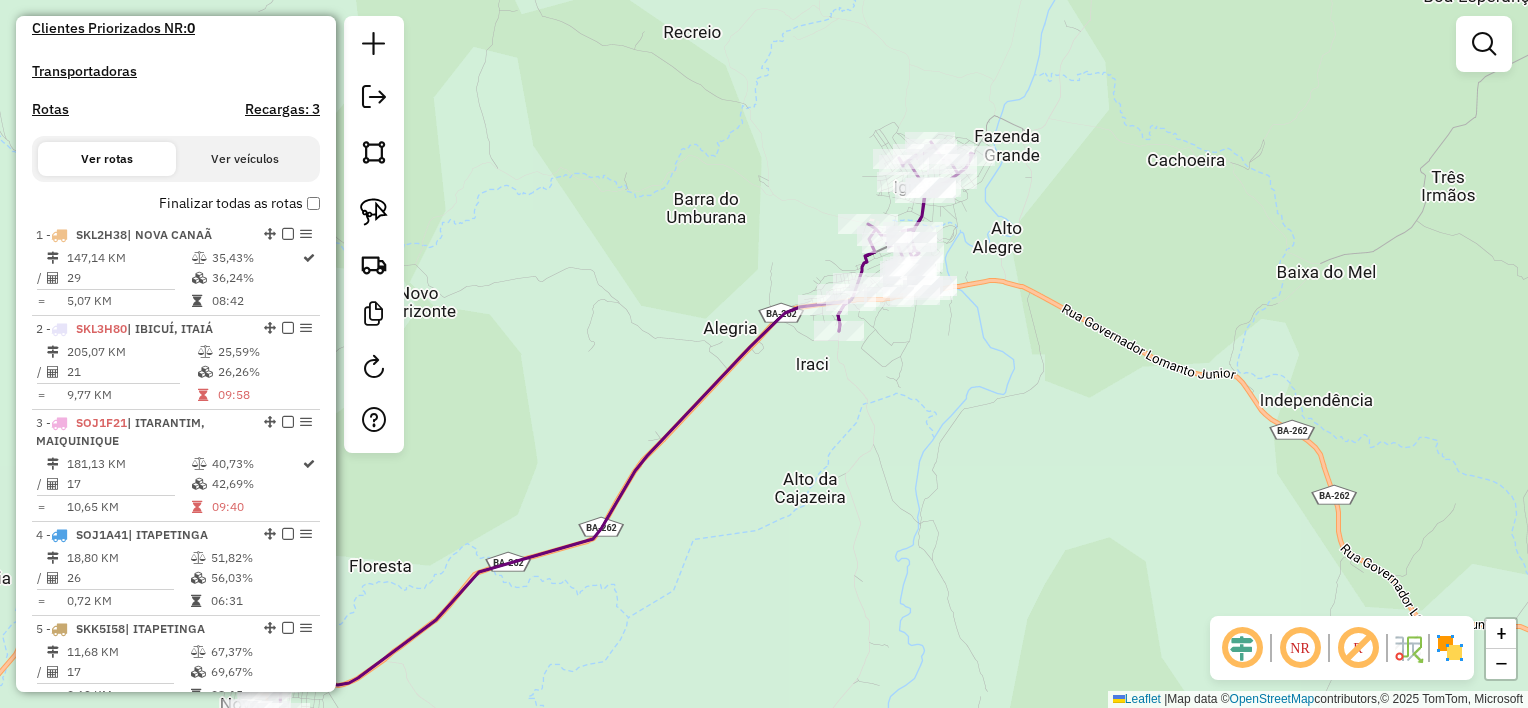 drag, startPoint x: 655, startPoint y: 207, endPoint x: 745, endPoint y: 204, distance: 90.04999 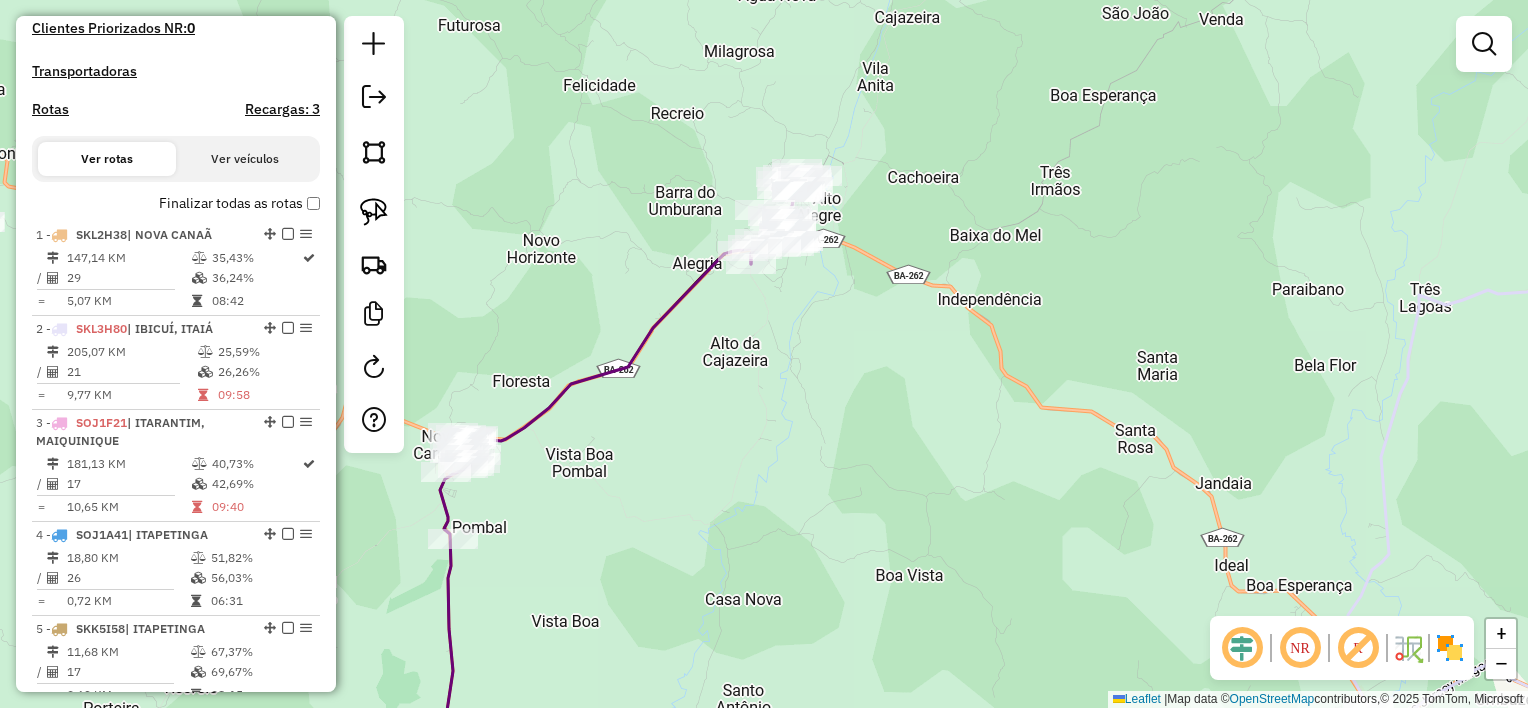 drag, startPoint x: 728, startPoint y: 405, endPoint x: 655, endPoint y: 443, distance: 82.29824 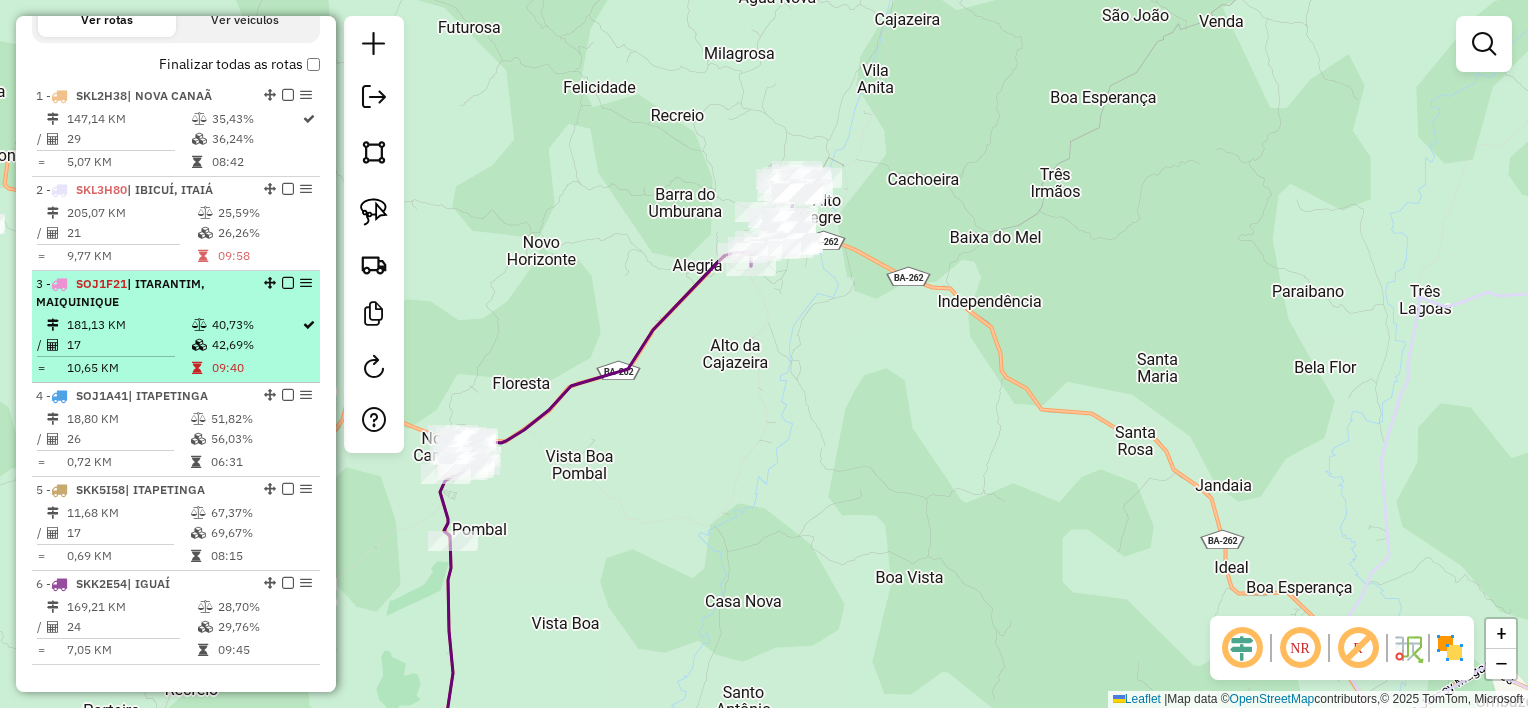 scroll, scrollTop: 868, scrollLeft: 0, axis: vertical 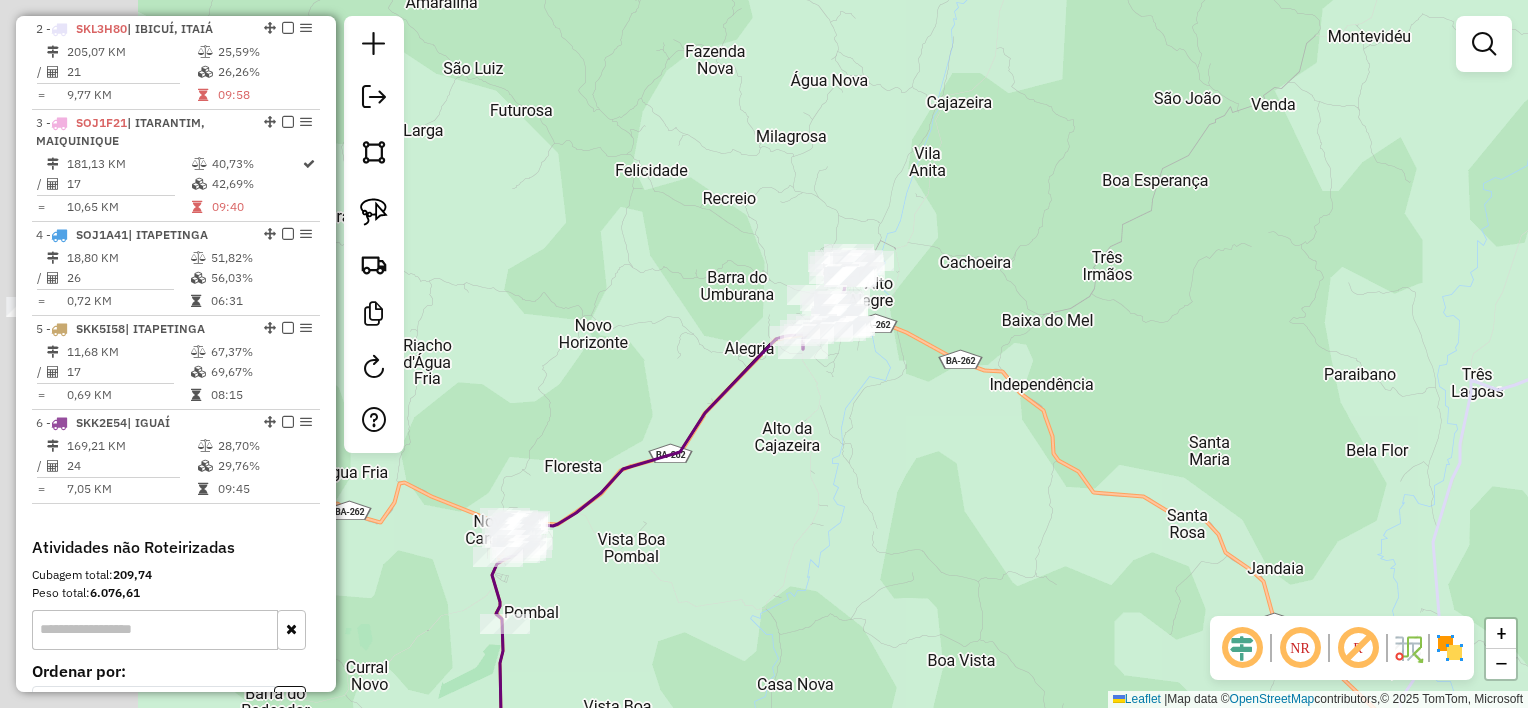 drag, startPoint x: 840, startPoint y: 351, endPoint x: 900, endPoint y: 367, distance: 62.0967 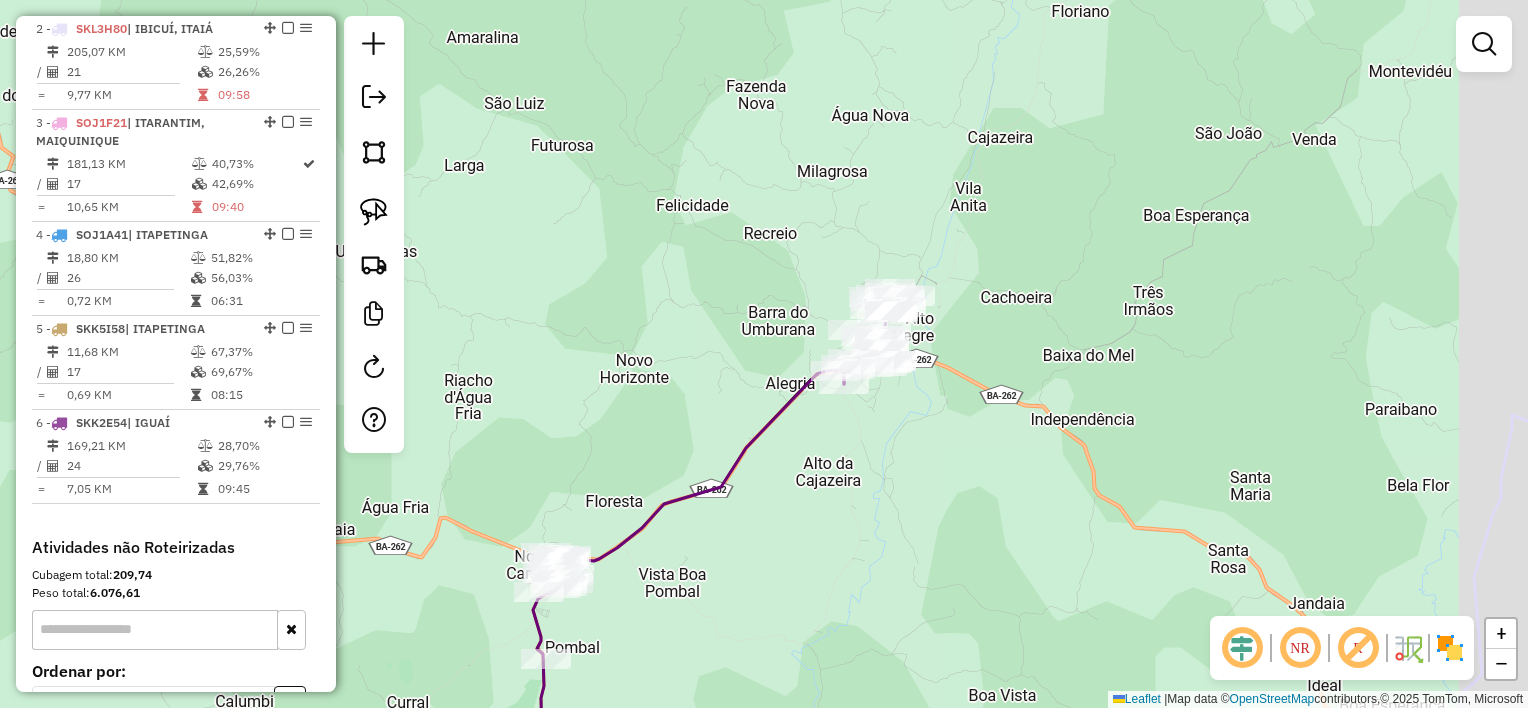 drag, startPoint x: 945, startPoint y: 454, endPoint x: 860, endPoint y: 456, distance: 85.02353 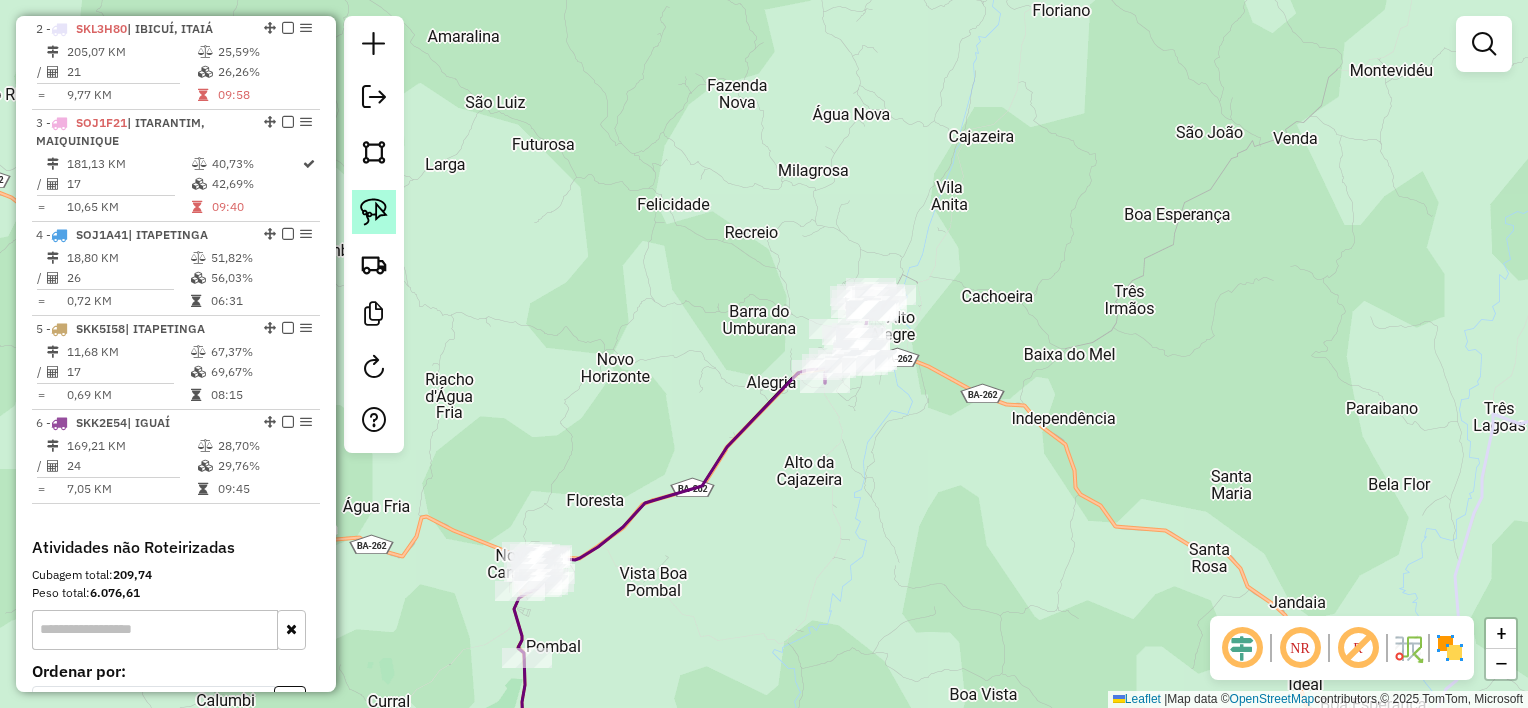 click 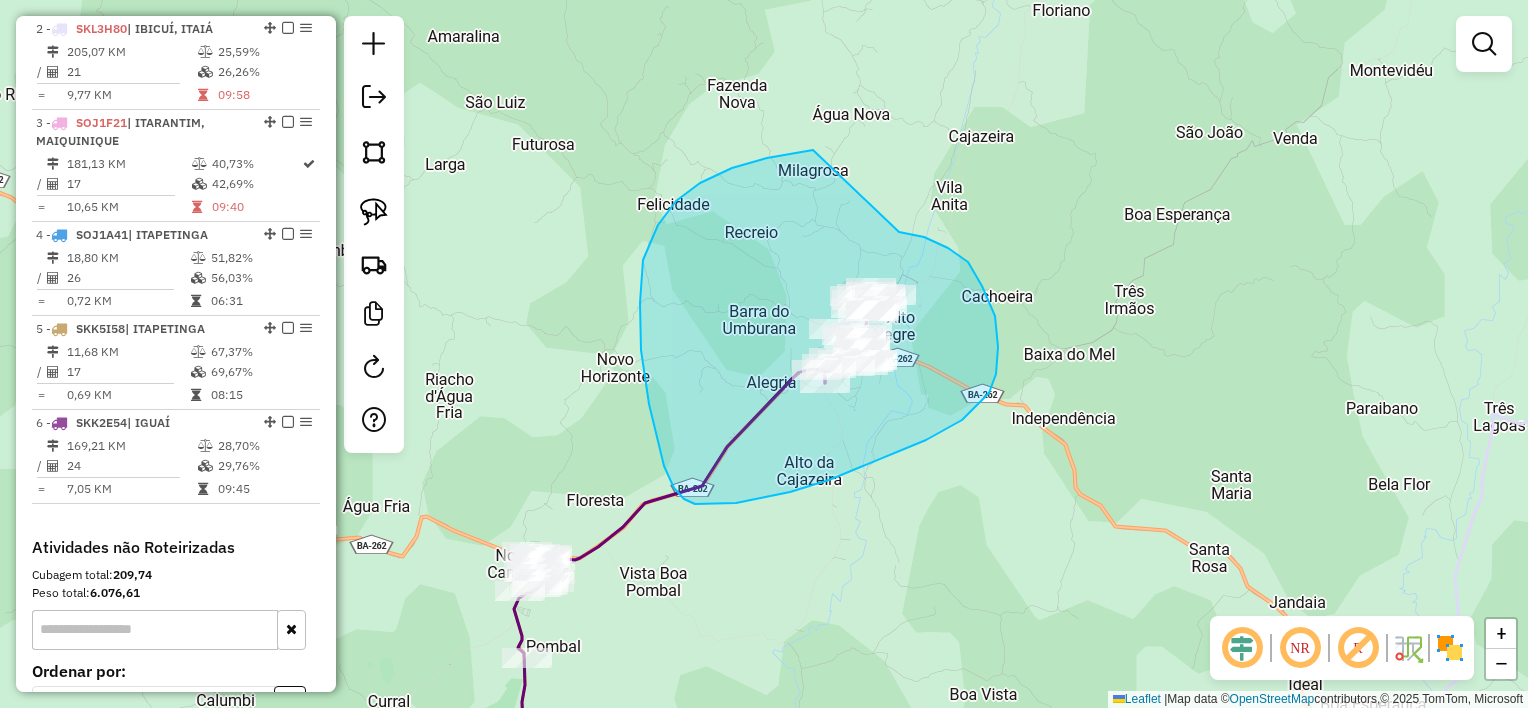 drag, startPoint x: 924, startPoint y: 237, endPoint x: 777, endPoint y: 164, distance: 164.128 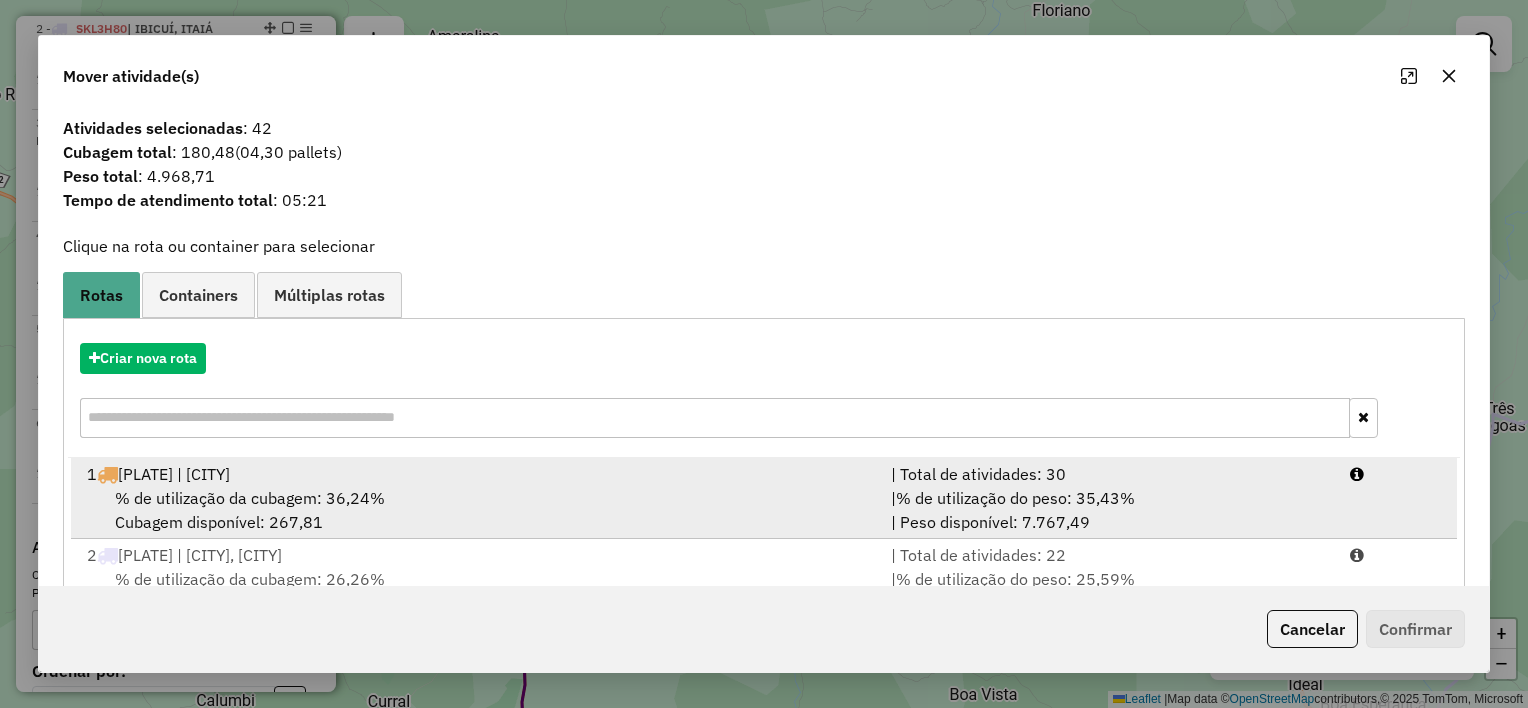scroll, scrollTop: 4, scrollLeft: 0, axis: vertical 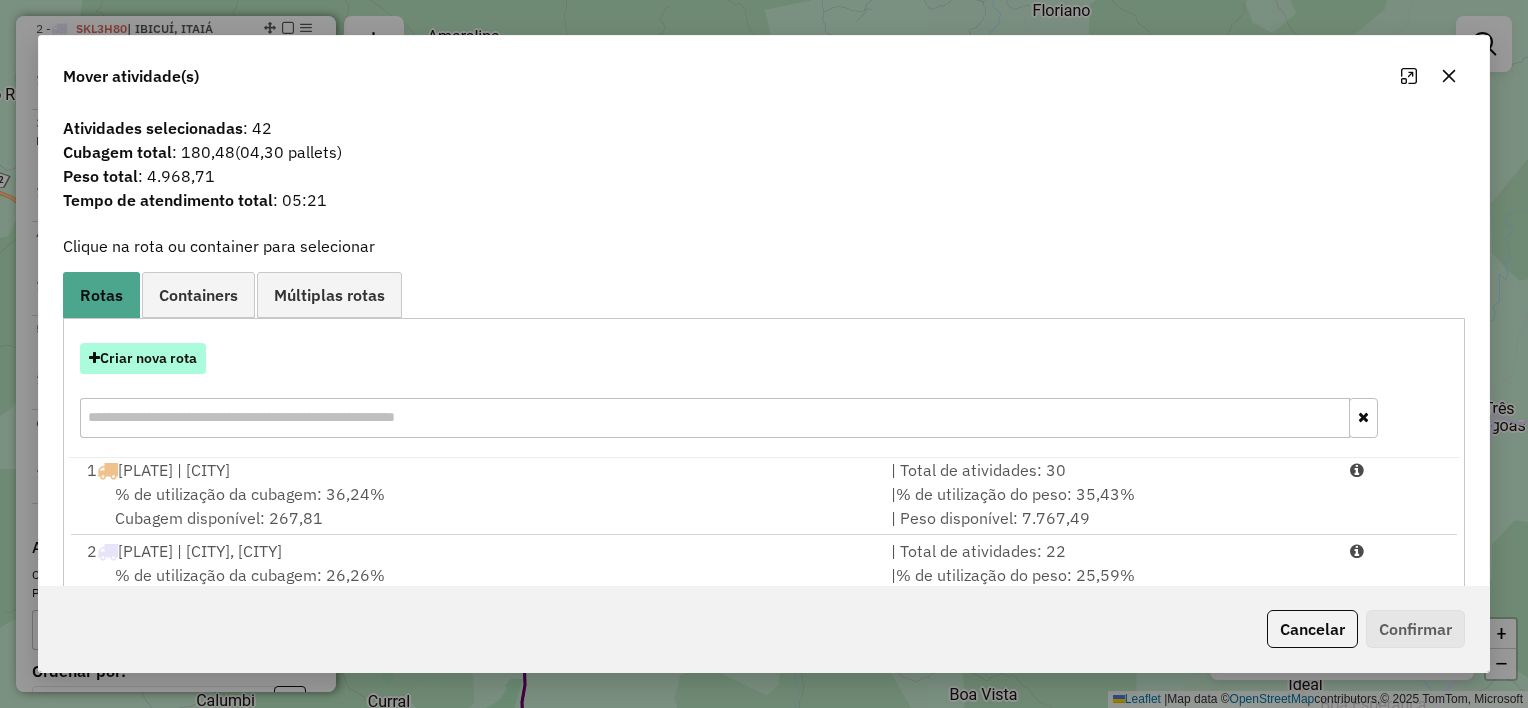 click on "Criar nova rota" at bounding box center (143, 358) 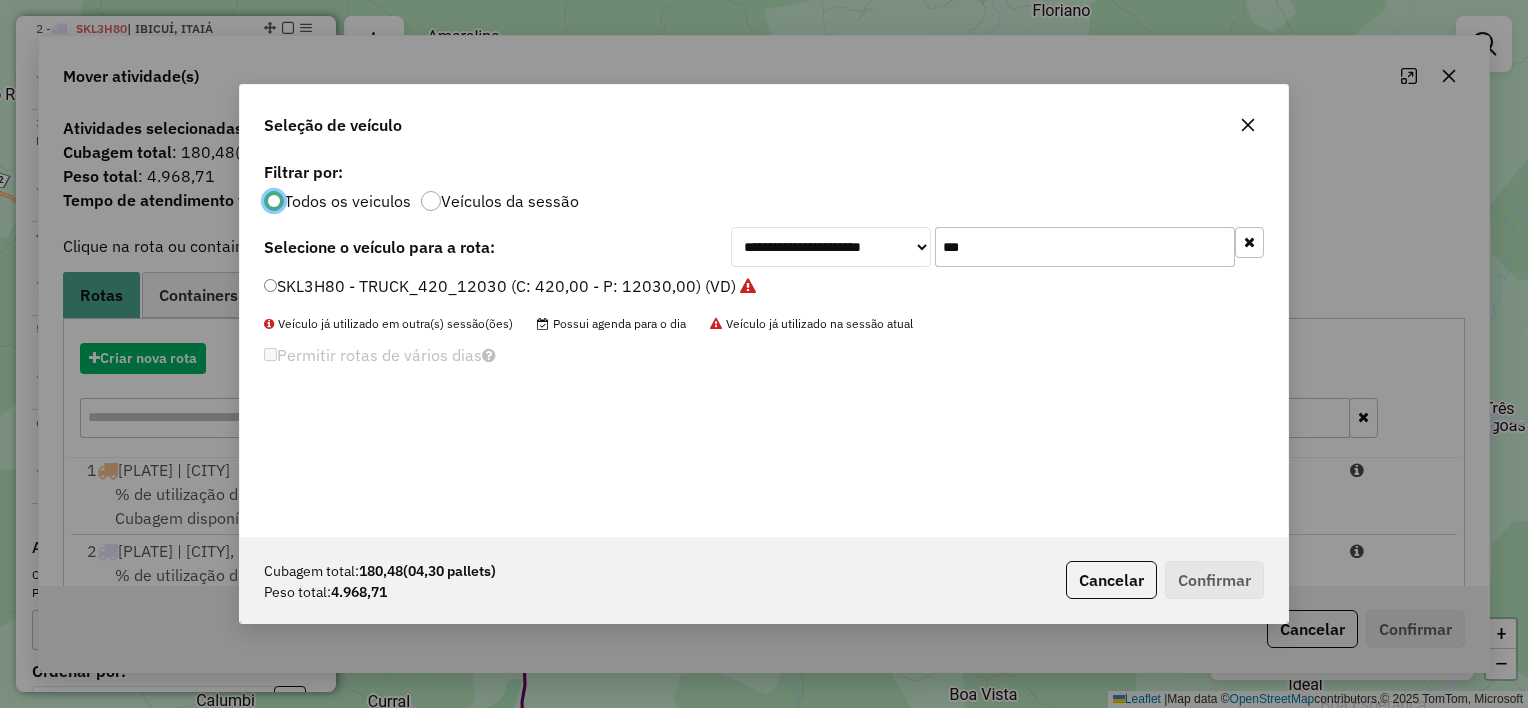 scroll, scrollTop: 10, scrollLeft: 6, axis: both 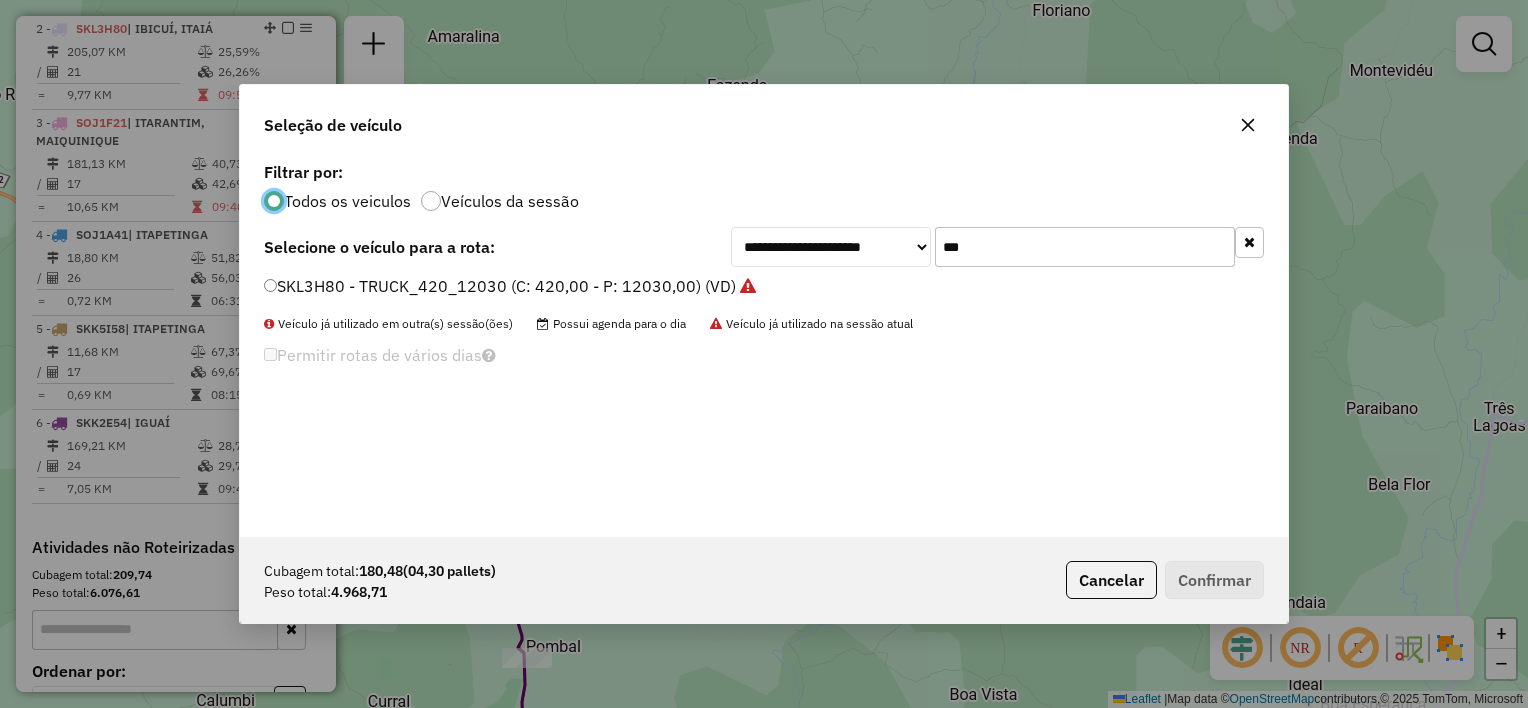 click on "***" 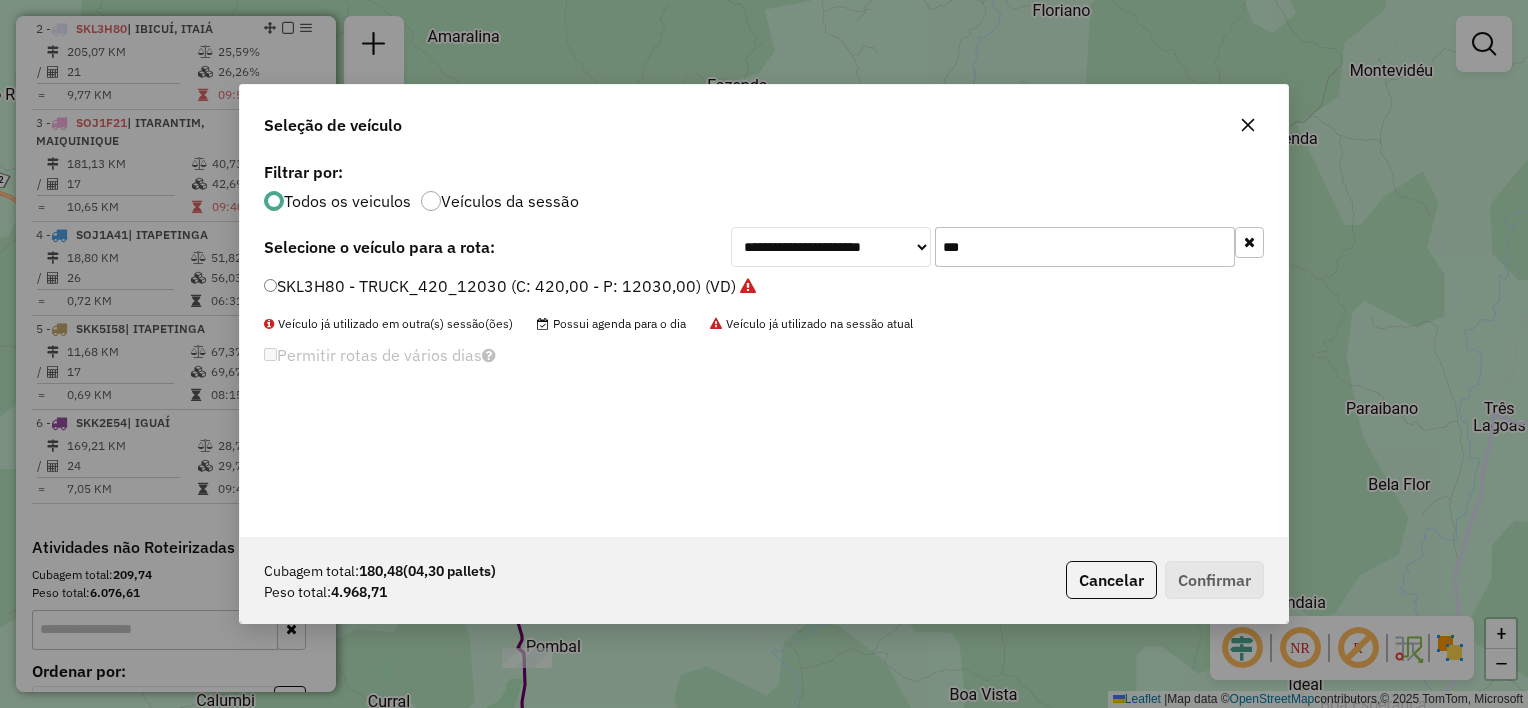 click on "***" 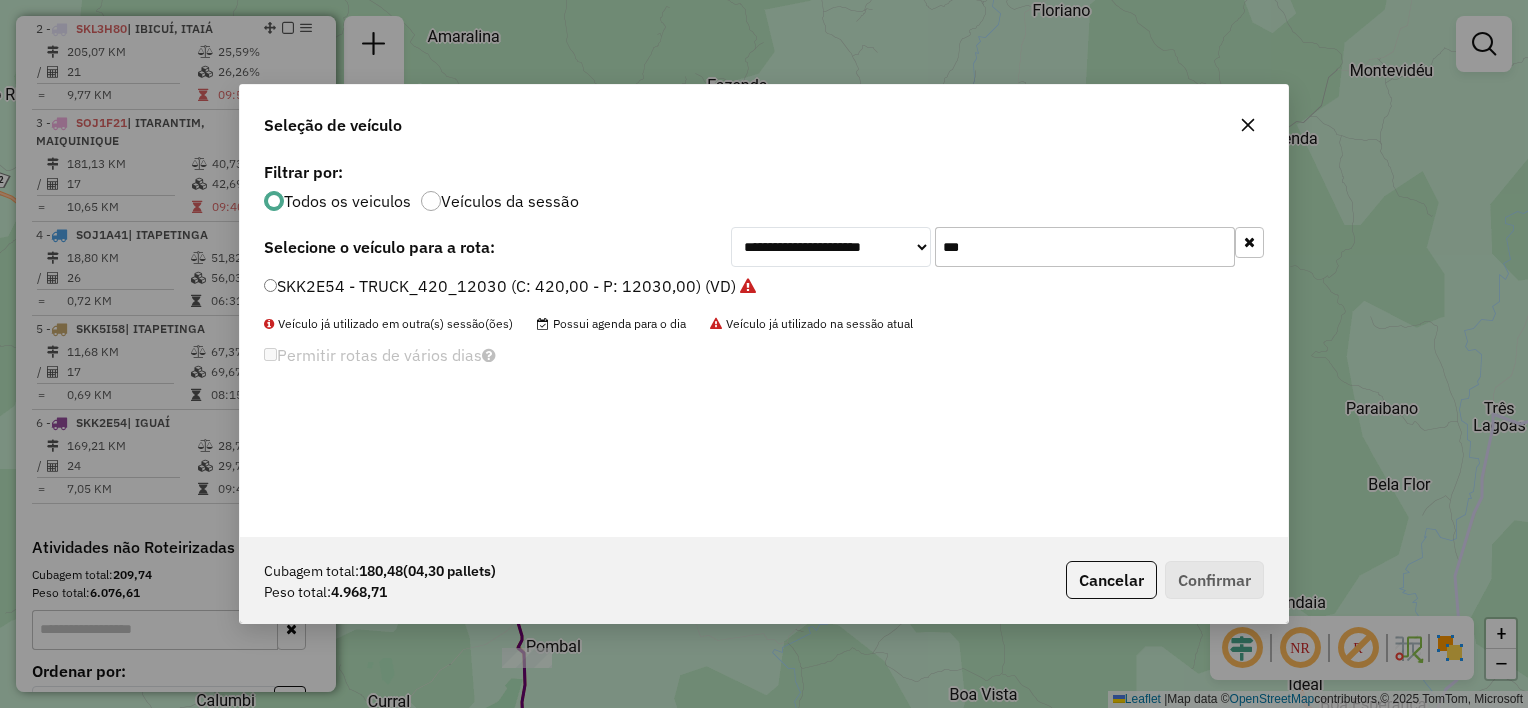 type on "***" 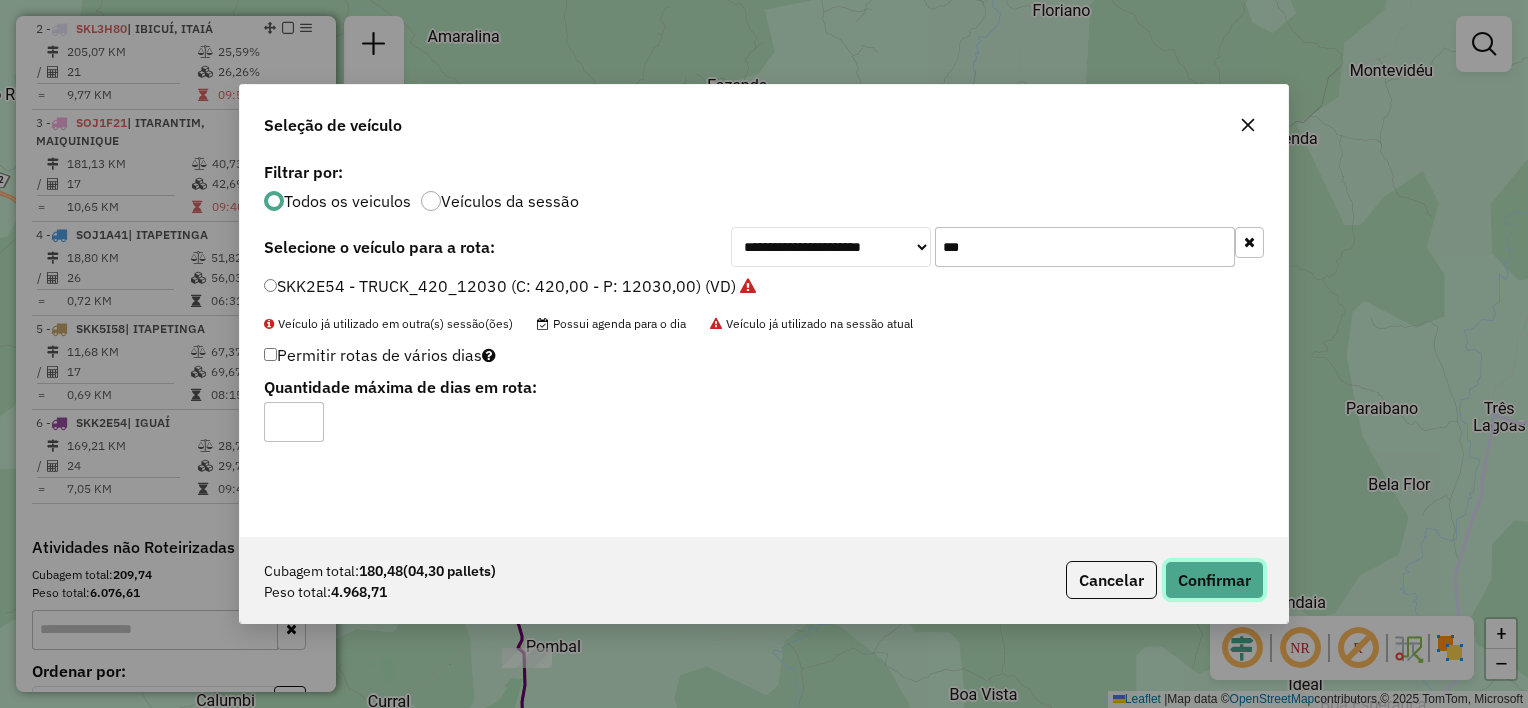 click on "Confirmar" 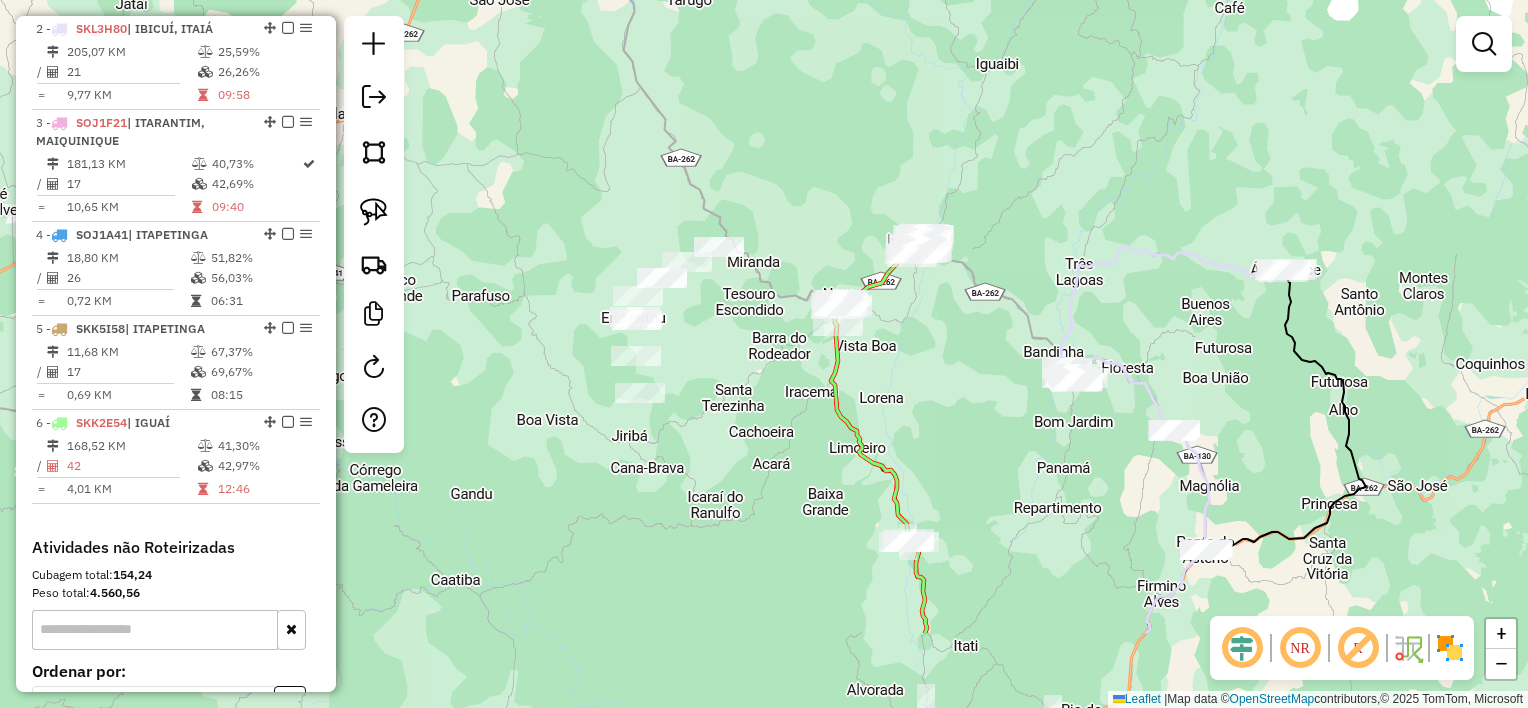 drag, startPoint x: 948, startPoint y: 500, endPoint x: 911, endPoint y: 354, distance: 150.6154 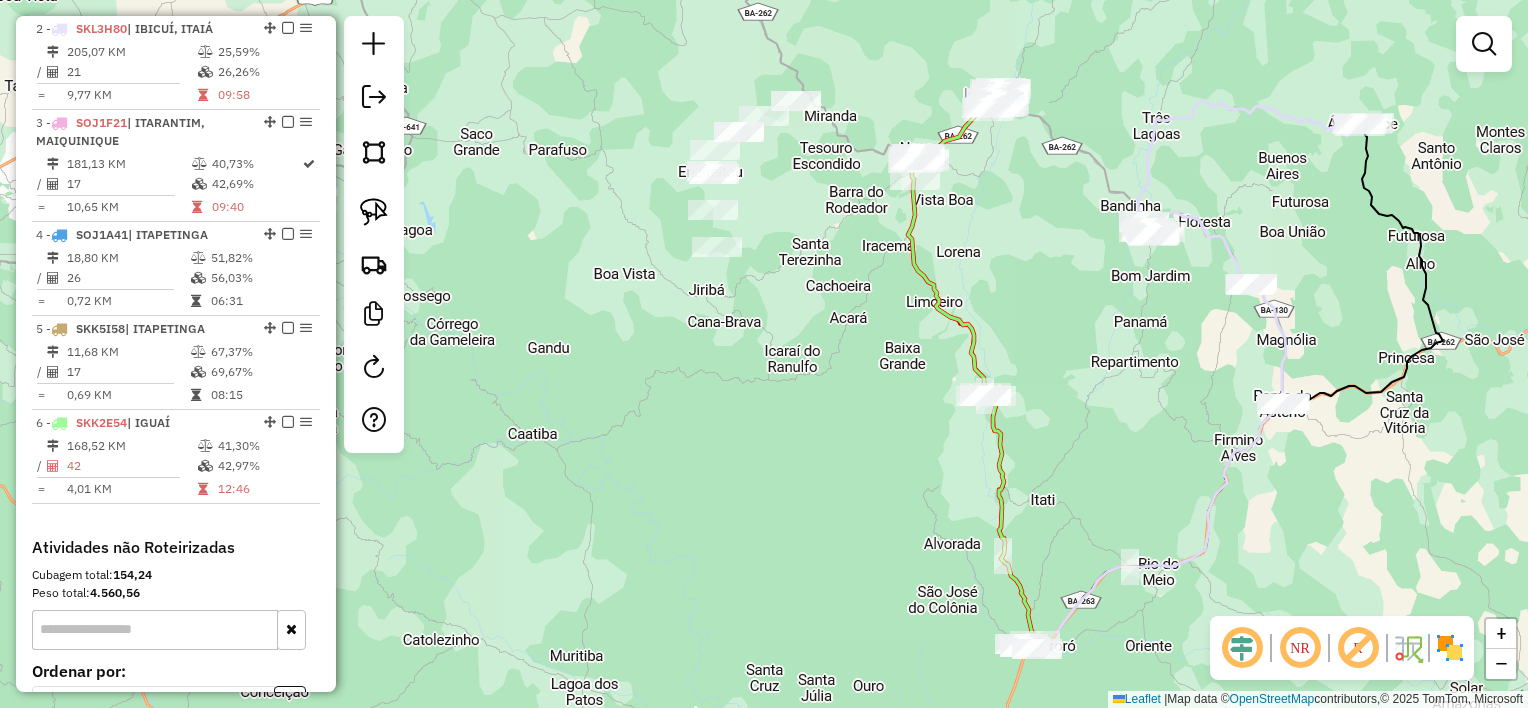 drag, startPoint x: 932, startPoint y: 424, endPoint x: 1022, endPoint y: 283, distance: 167.27522 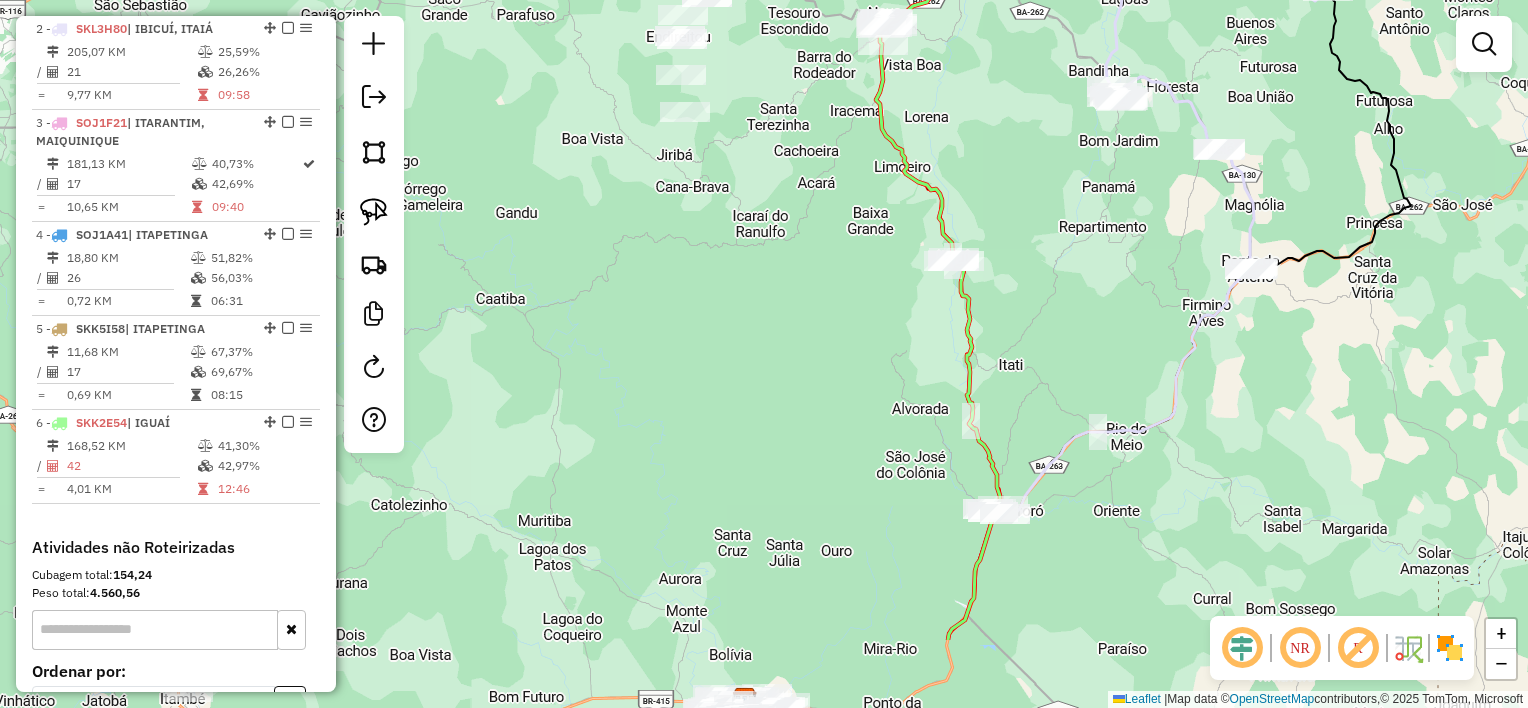 drag, startPoint x: 1060, startPoint y: 524, endPoint x: 1057, endPoint y: 660, distance: 136.03308 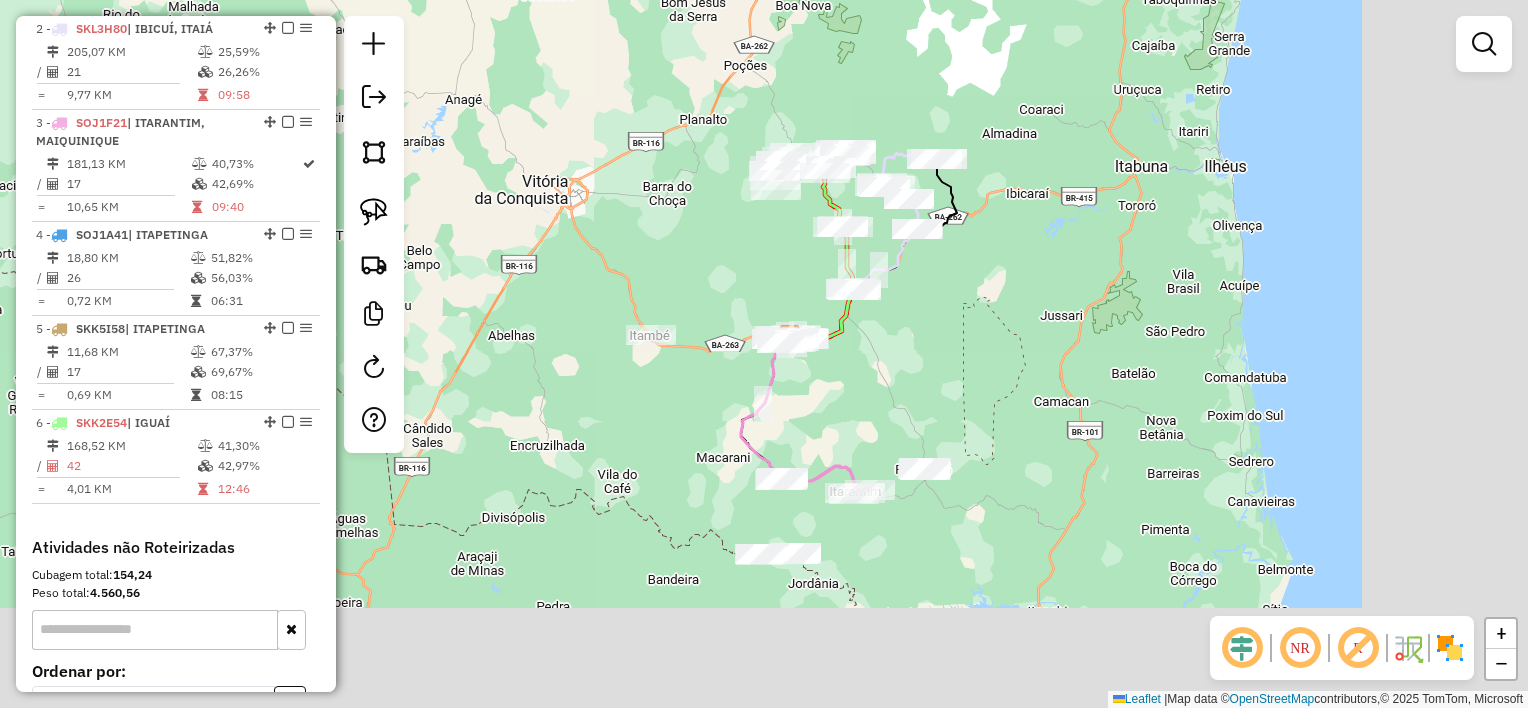 drag, startPoint x: 631, startPoint y: 280, endPoint x: 607, endPoint y: 227, distance: 58.18075 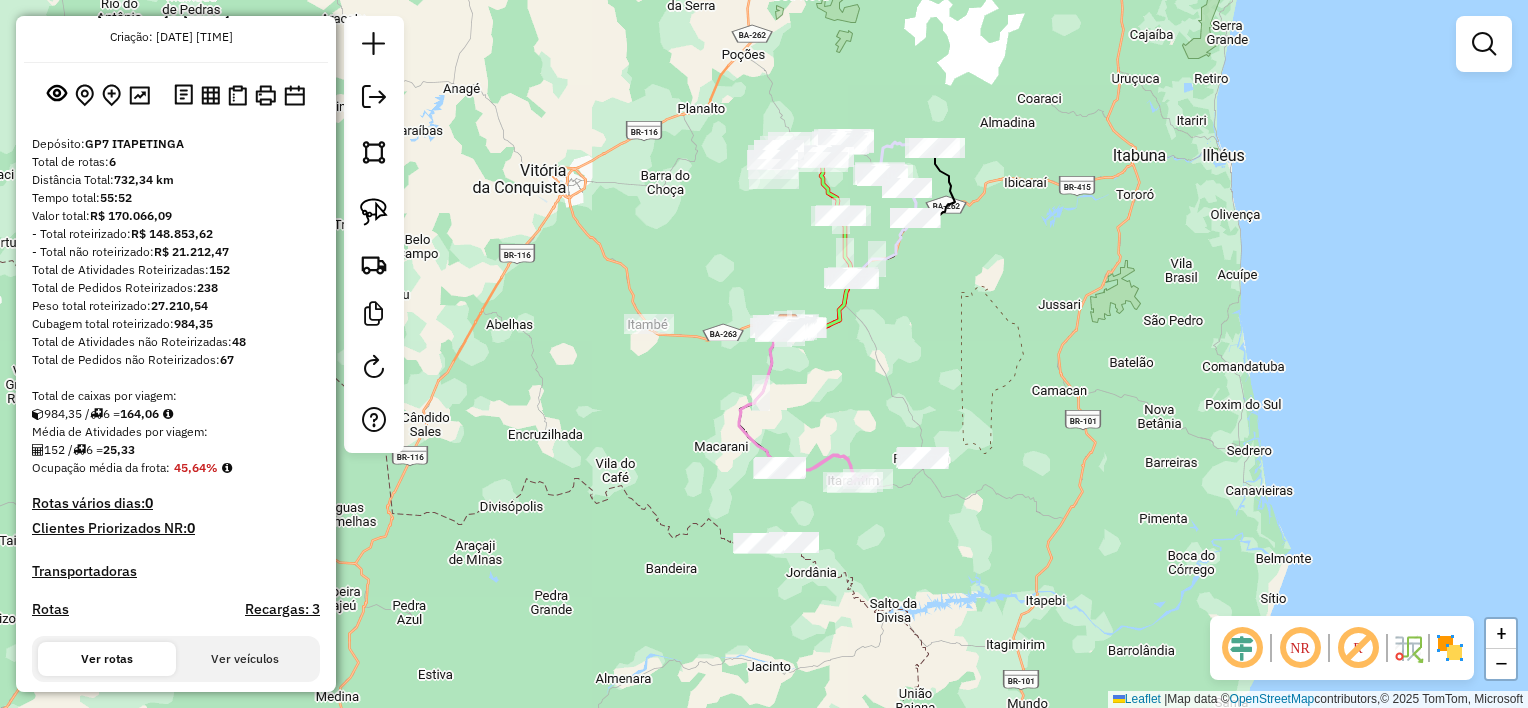 scroll, scrollTop: 0, scrollLeft: 0, axis: both 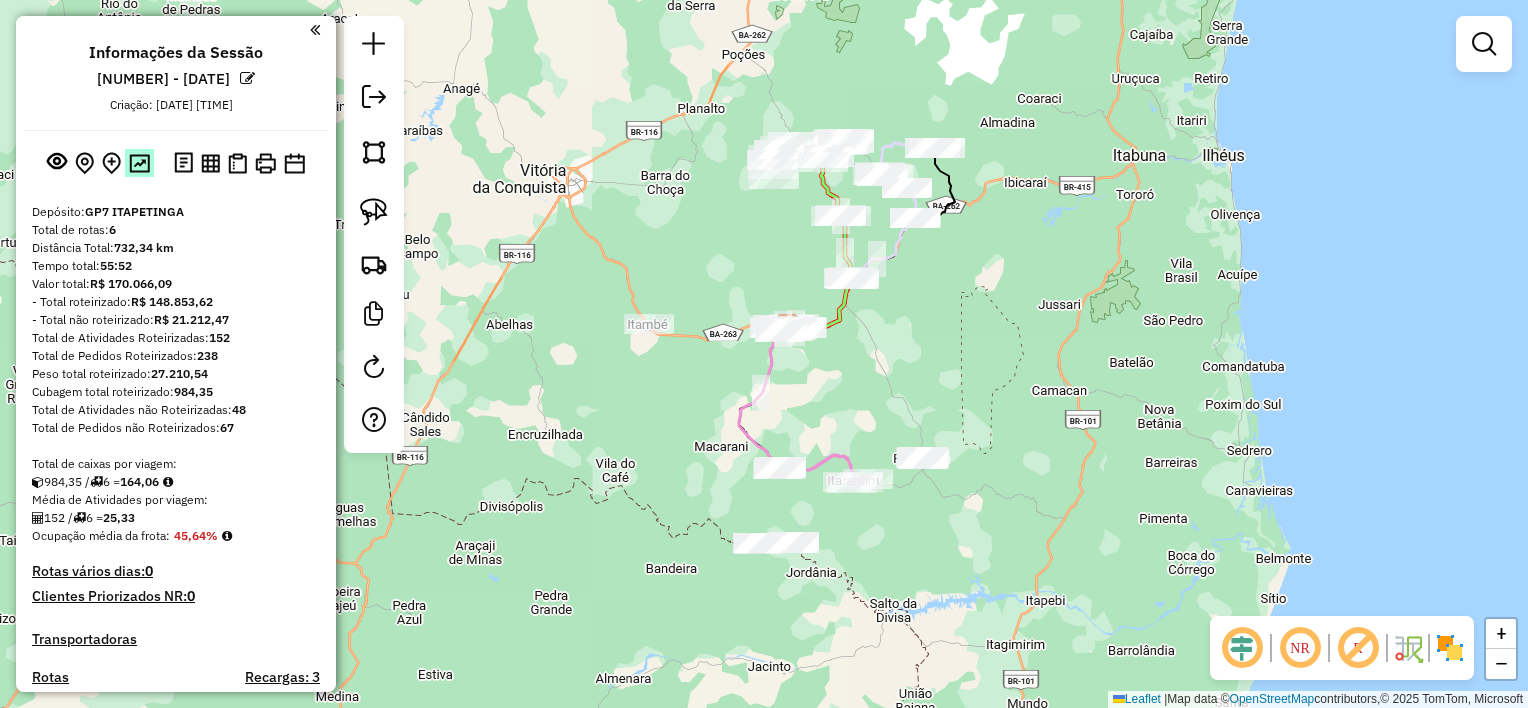 click at bounding box center (139, 163) 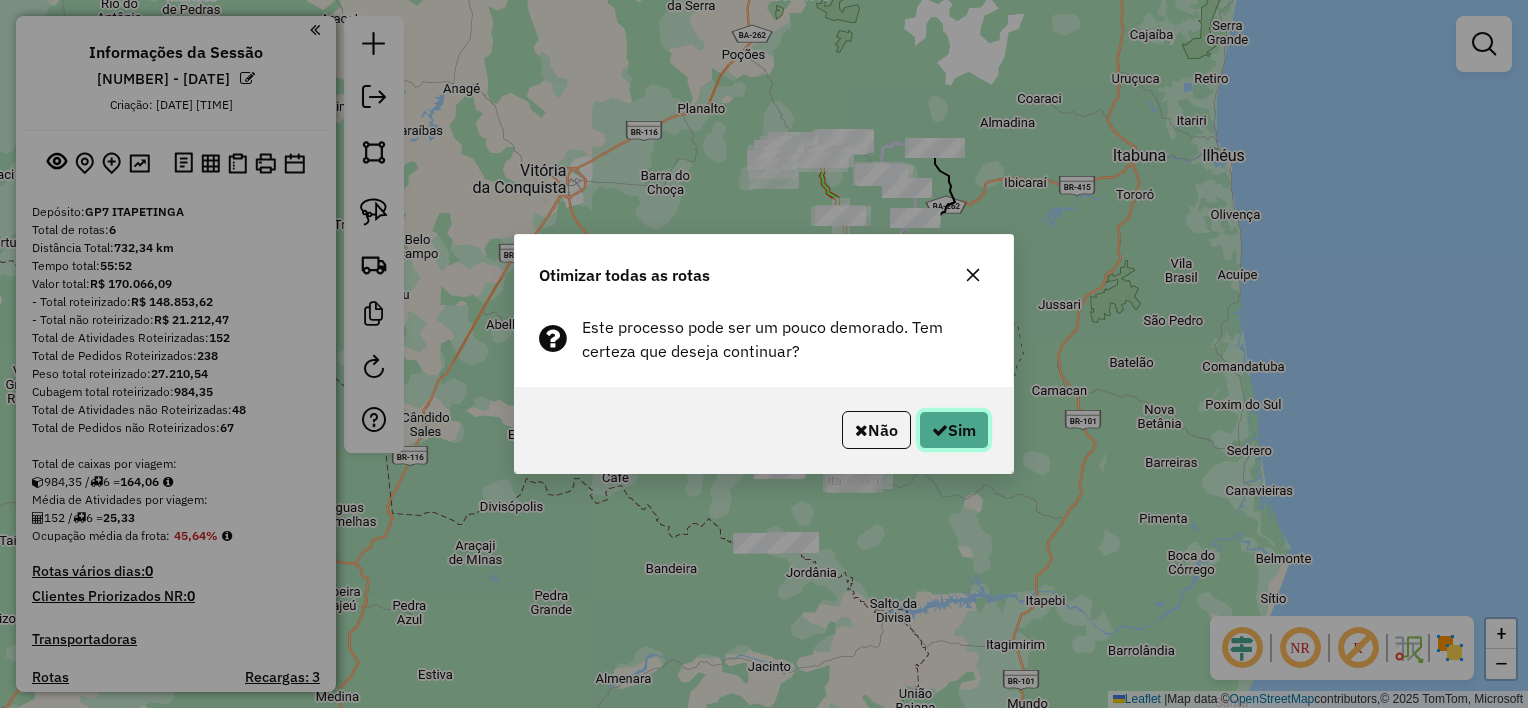 click 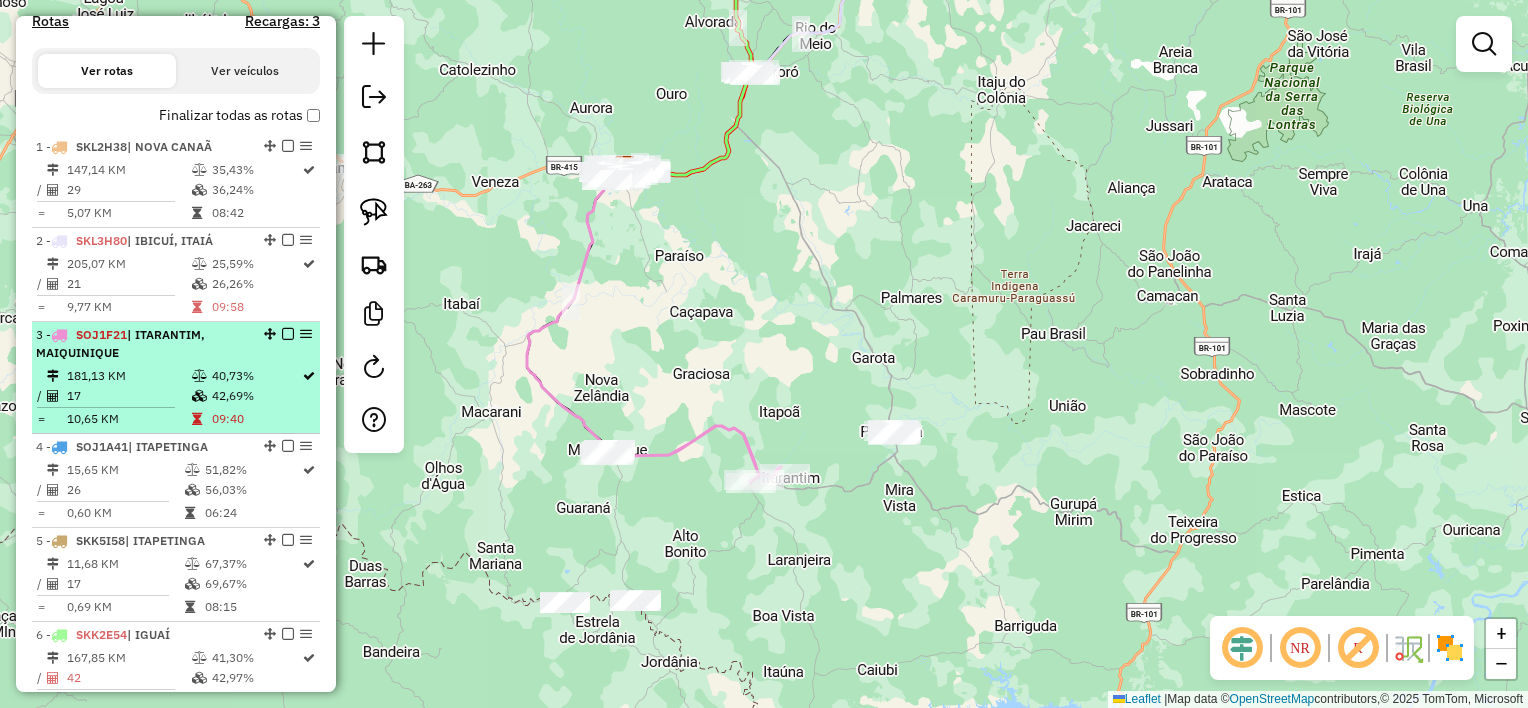 scroll, scrollTop: 700, scrollLeft: 0, axis: vertical 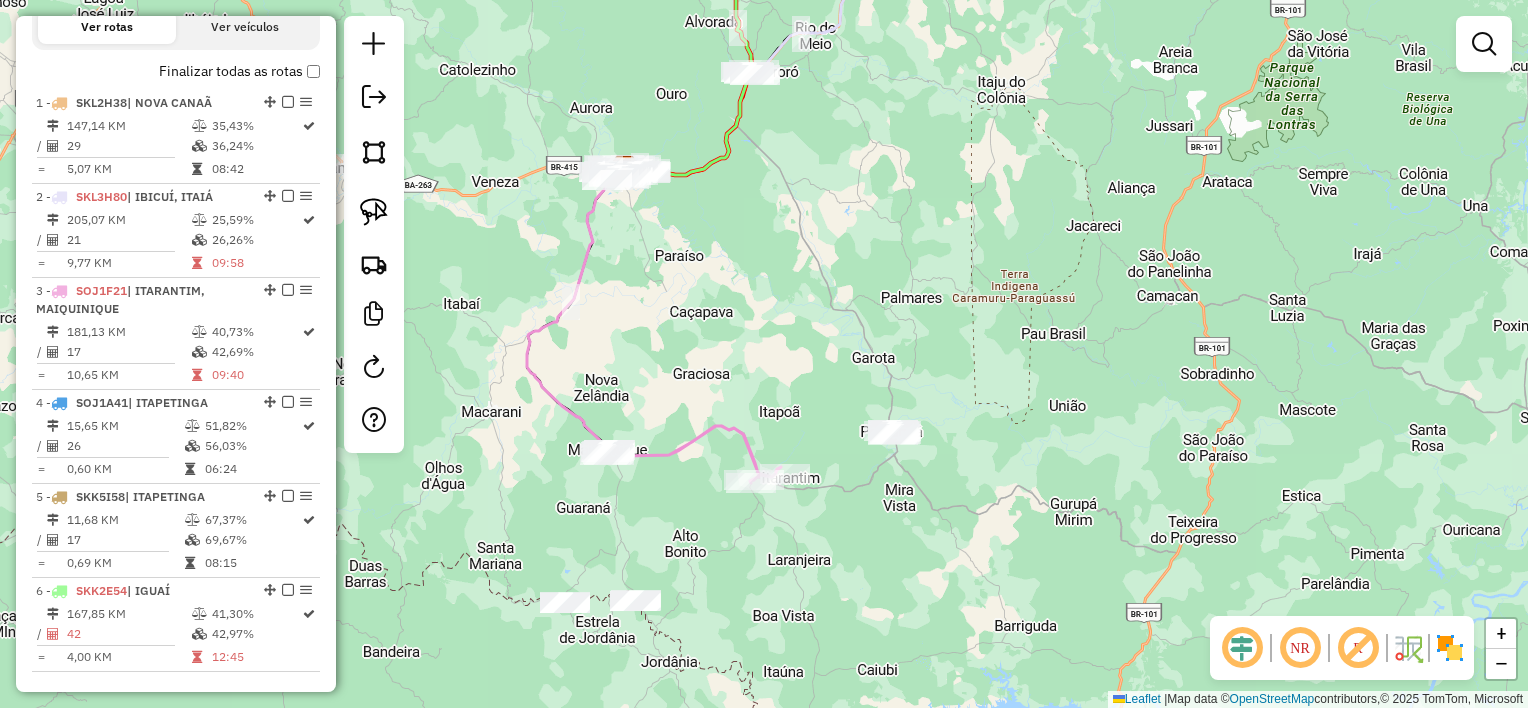 click on "Rota 5 - Placa SKK5I58  2568 - MILENA  DE JESUS MAC Rota 4 - Placa SOJ1A41  2108 - ELICERIA PIRES SANTA Janela de atendimento Grade de atendimento Capacidade Transportadoras Veículos Cliente Pedidos  Rotas Selecione os dias de semana para filtrar as janelas de atendimento  Seg   Ter   Qua   Qui   Sex   Sáb   Dom  Informe o período da janela de atendimento: De: Até:  Filtrar exatamente a janela do cliente  Considerar janela de atendimento padrão  Selecione os dias de semana para filtrar as grades de atendimento  Seg   Ter   Qua   Qui   Sex   Sáb   Dom   Considerar clientes sem dia de atendimento cadastrado  Clientes fora do dia de atendimento selecionado Filtrar as atividades entre os valores definidos abaixo:  Peso mínimo:   Peso máximo:   Cubagem mínima:   Cubagem máxima:   De:   Até:  Filtrar as atividades entre o tempo de atendimento definido abaixo:  De:   Até:   Considerar capacidade total dos clientes não roteirizados Transportadora: Selecione um ou mais itens Tipo de veículo: Veículo: +" 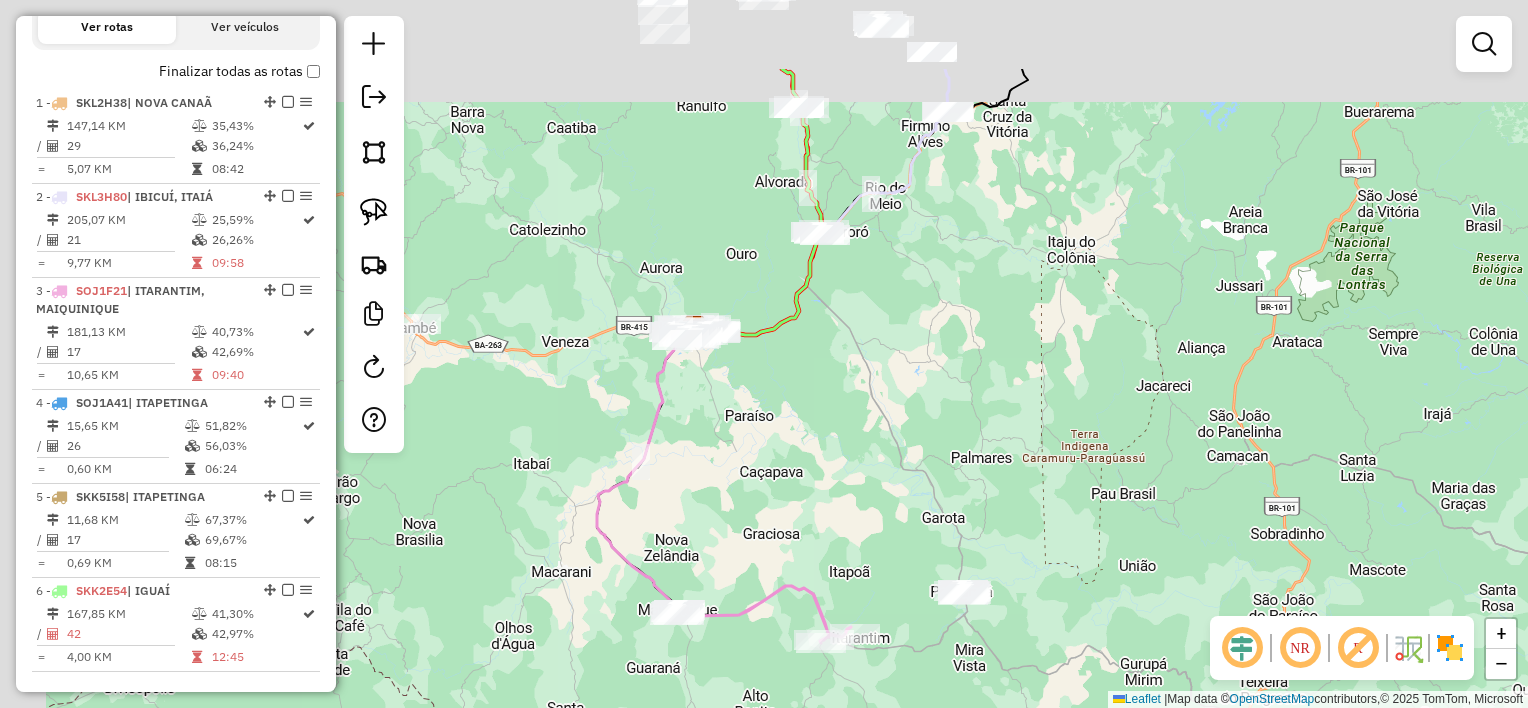 drag, startPoint x: 688, startPoint y: 258, endPoint x: 747, endPoint y: 398, distance: 151.92432 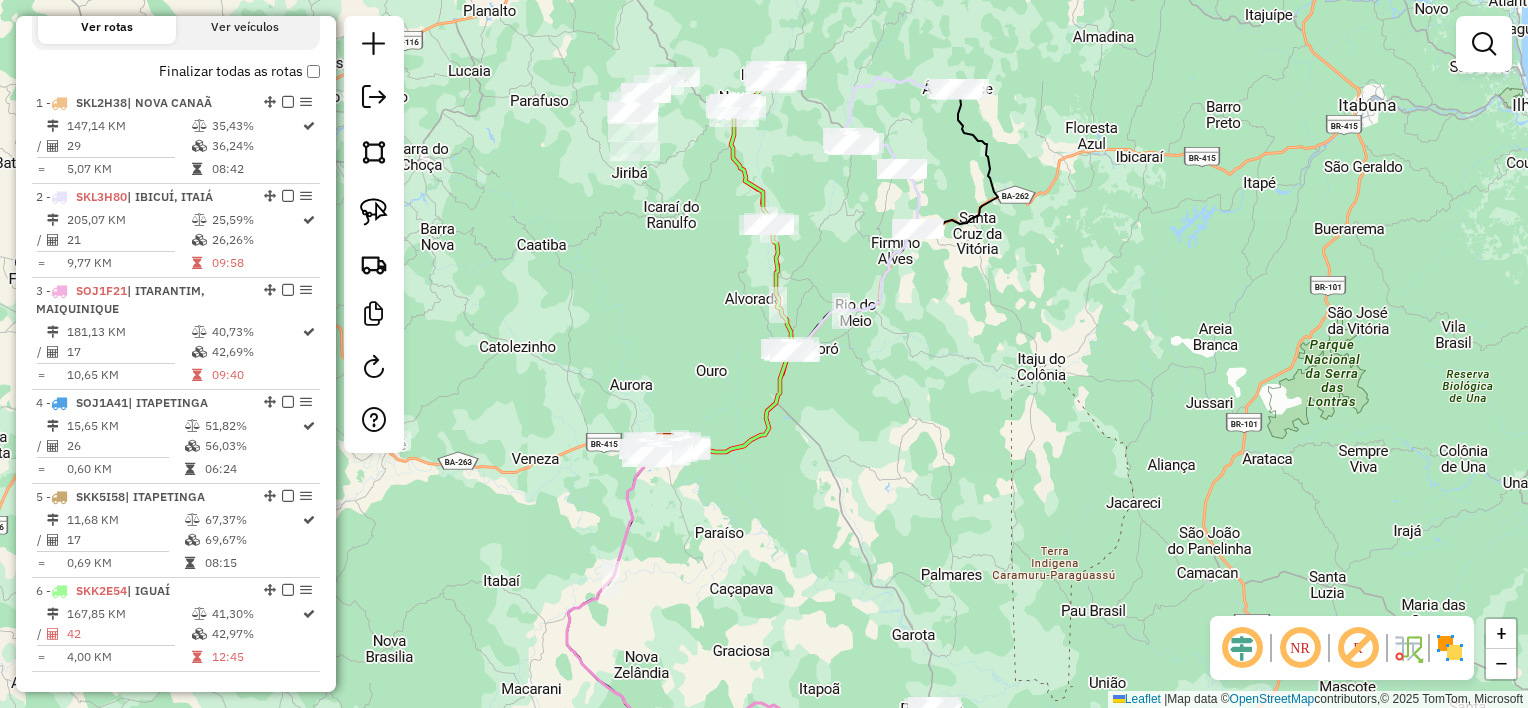 drag, startPoint x: 842, startPoint y: 348, endPoint x: 816, endPoint y: 465, distance: 119.85408 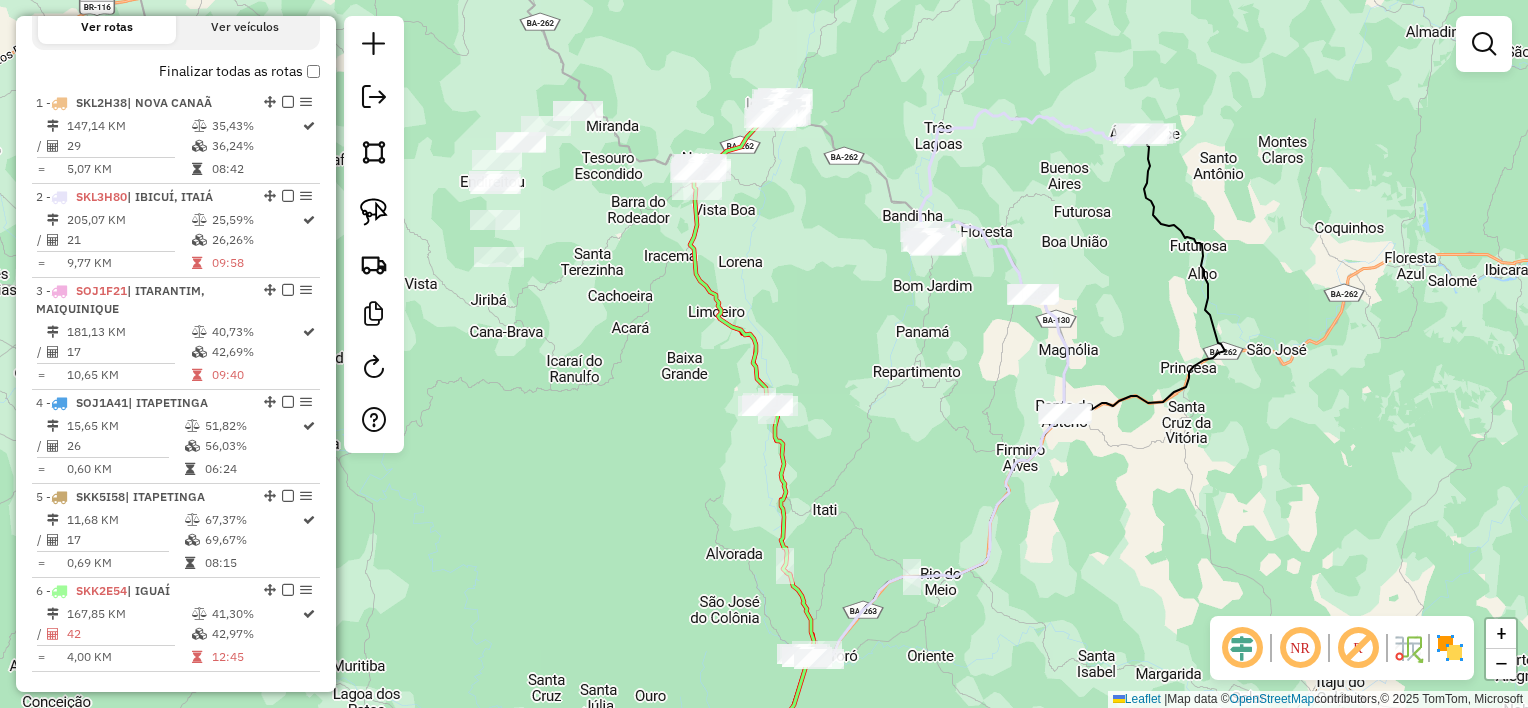 drag, startPoint x: 820, startPoint y: 345, endPoint x: 915, endPoint y: 405, distance: 112.36102 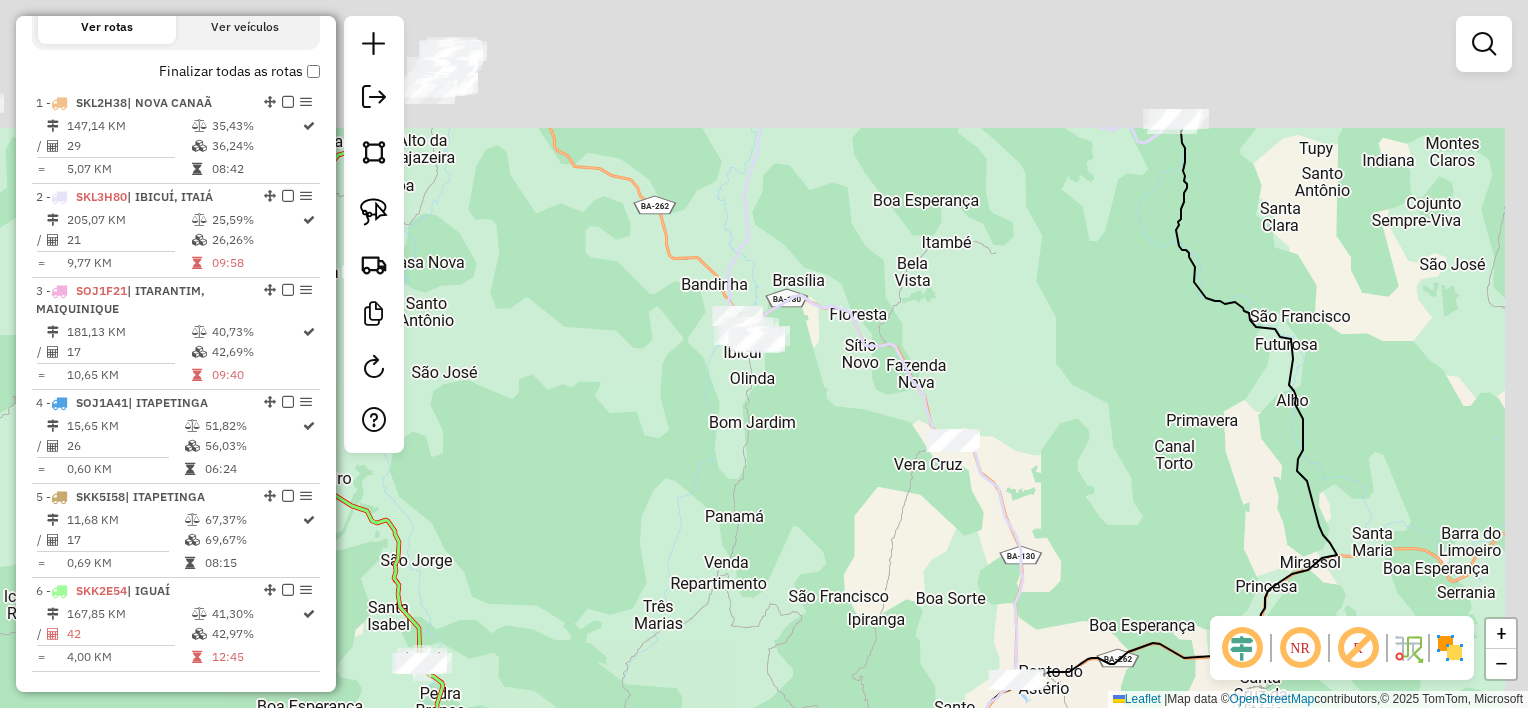 drag, startPoint x: 891, startPoint y: 388, endPoint x: 888, endPoint y: 474, distance: 86.05231 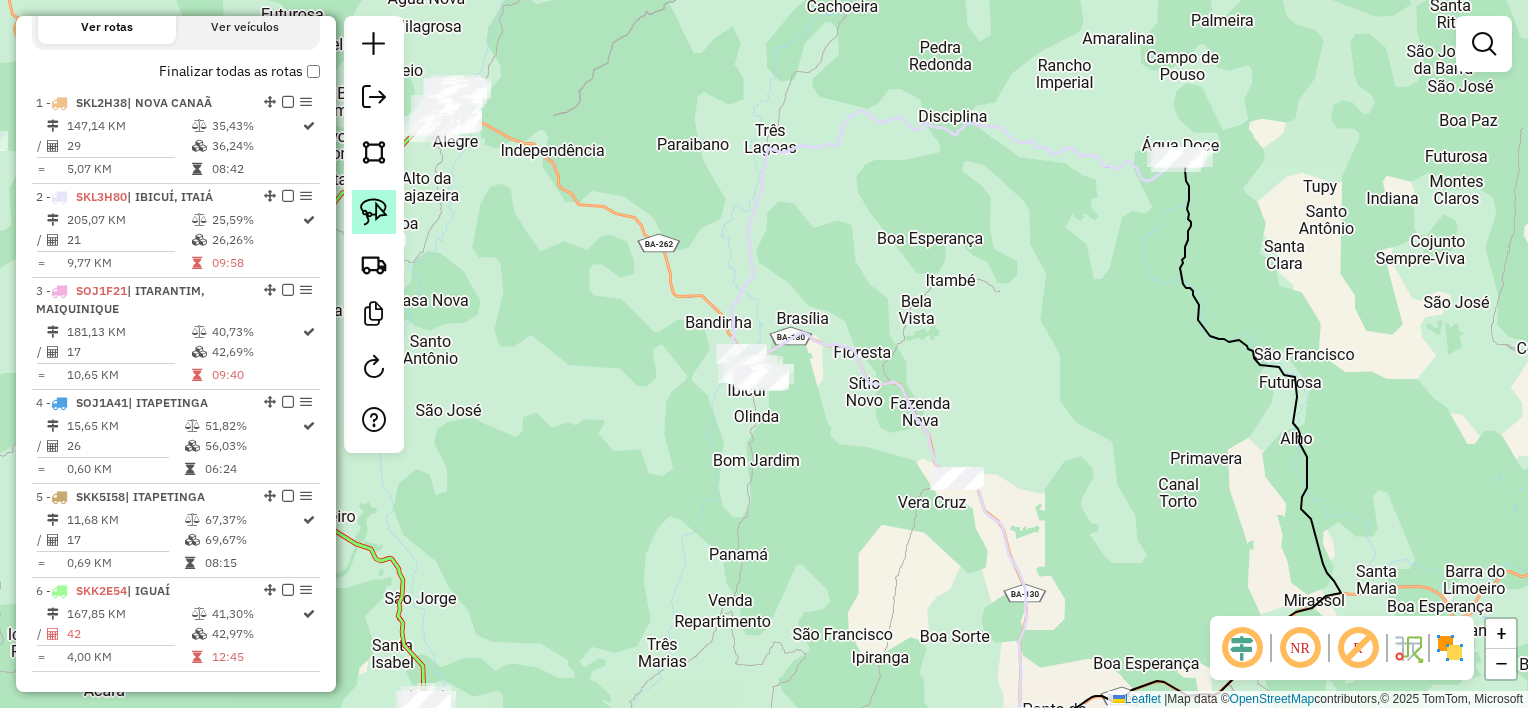 click 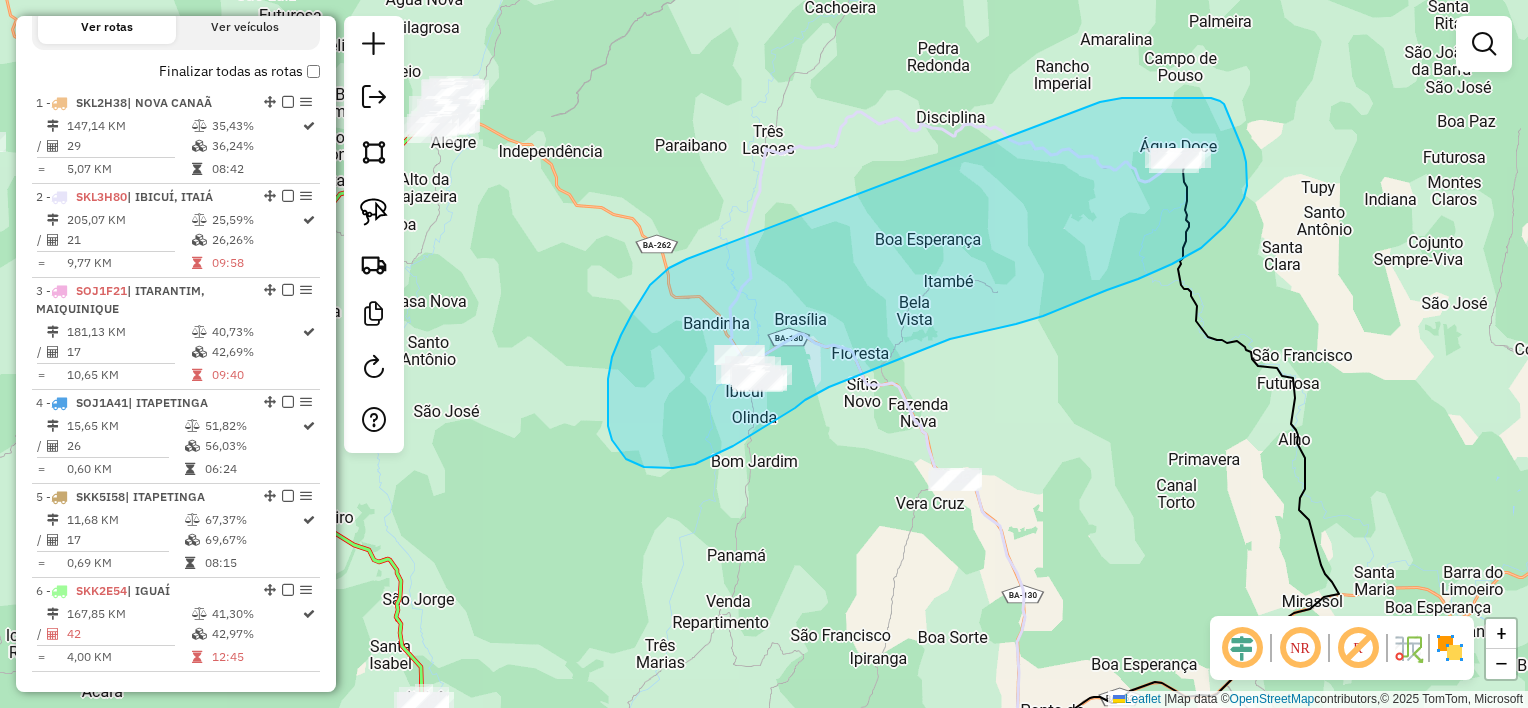 drag, startPoint x: 1115, startPoint y: 99, endPoint x: 689, endPoint y: 261, distance: 455.7631 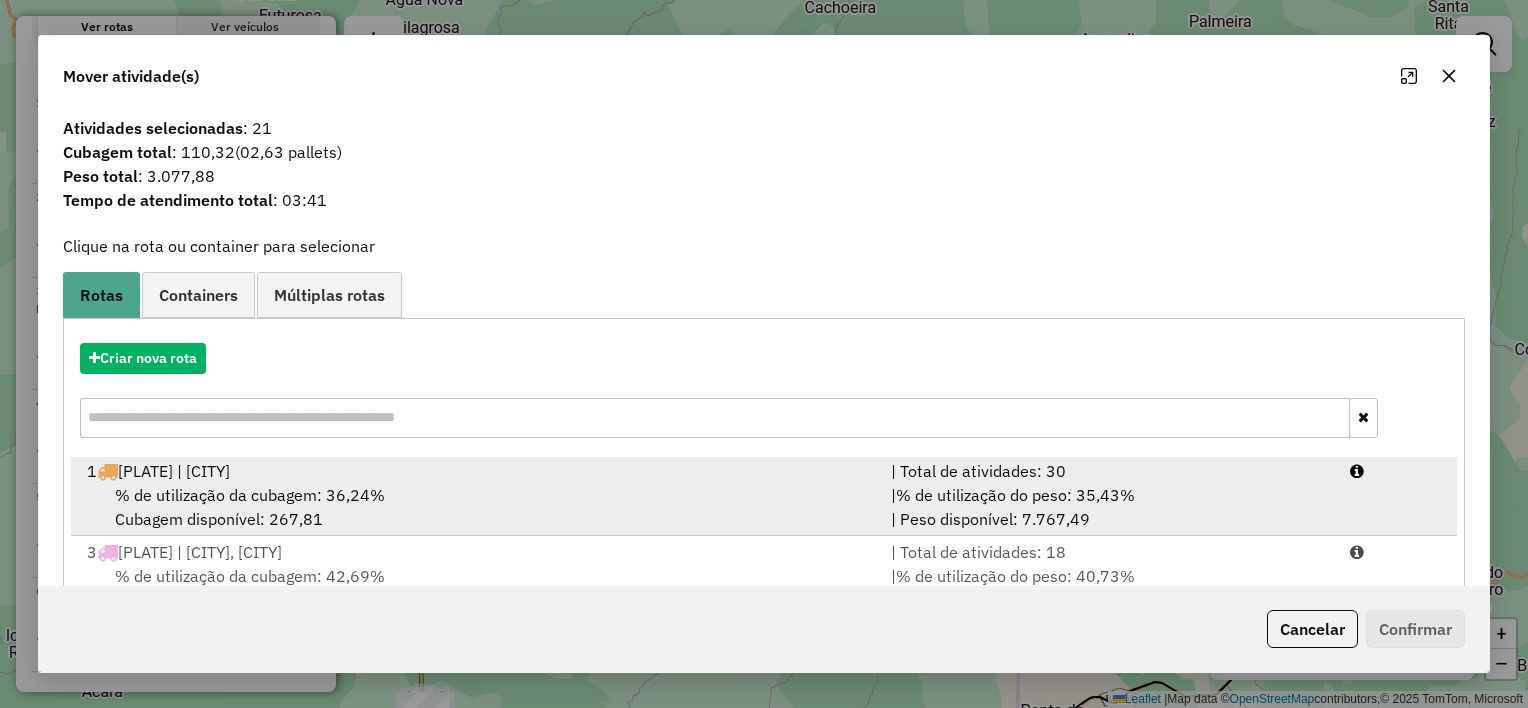 scroll, scrollTop: 4, scrollLeft: 0, axis: vertical 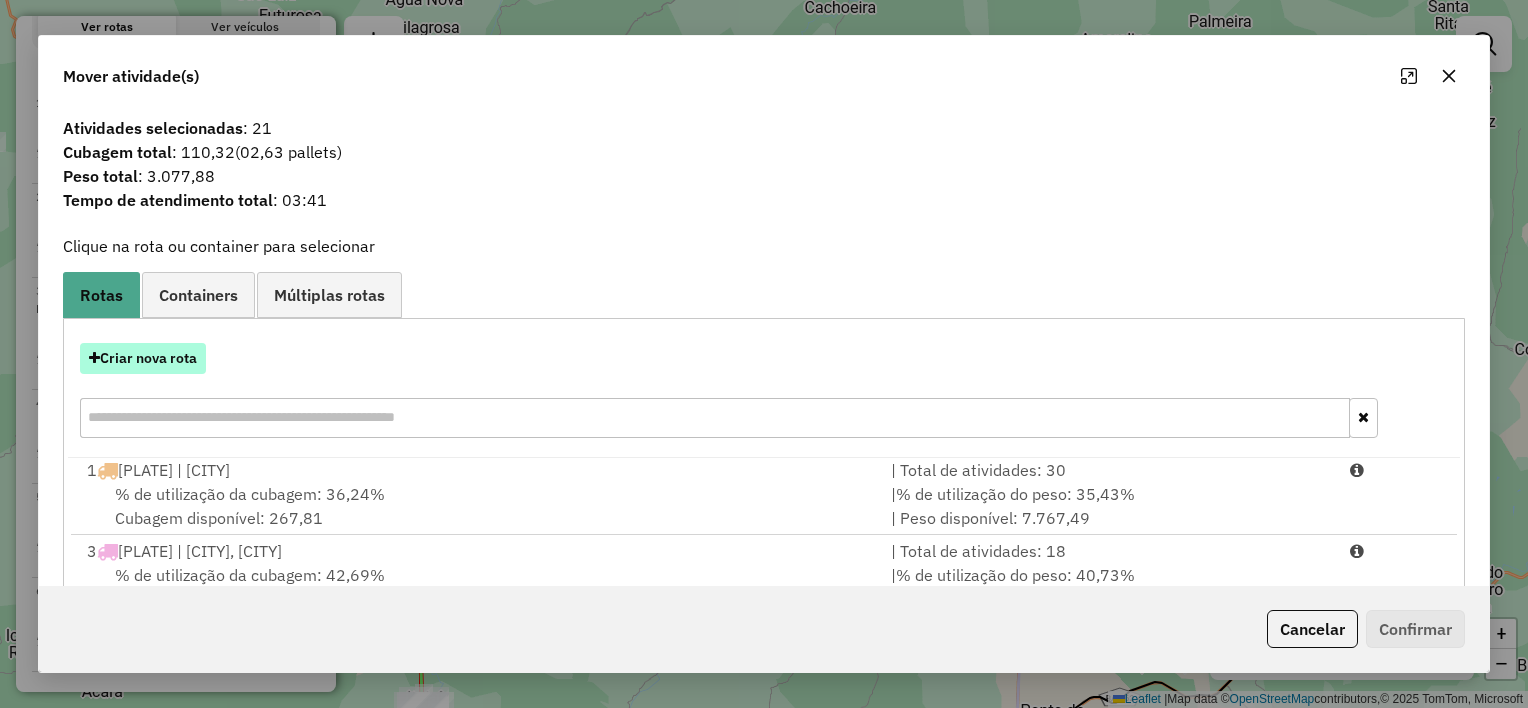 click on "Criar nova rota" at bounding box center (143, 358) 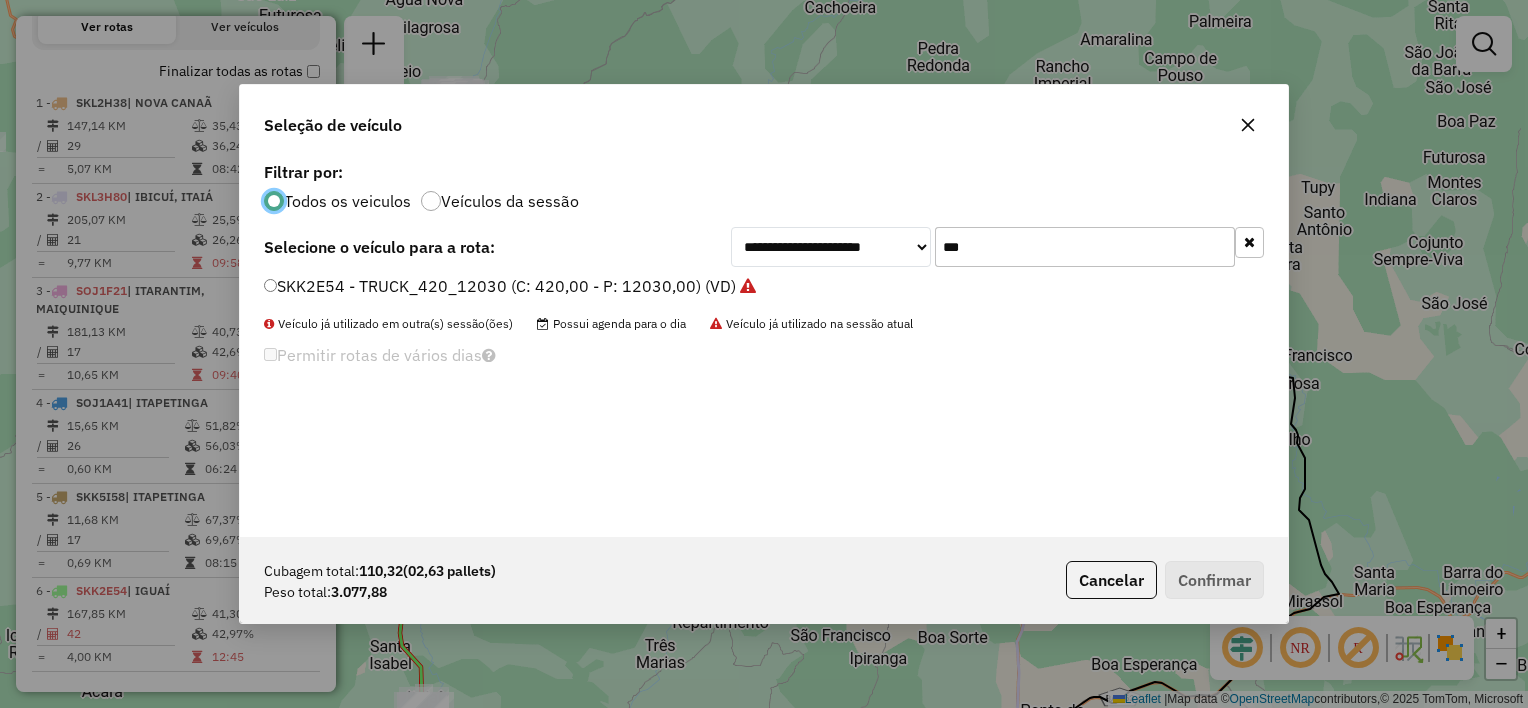 scroll, scrollTop: 10, scrollLeft: 6, axis: both 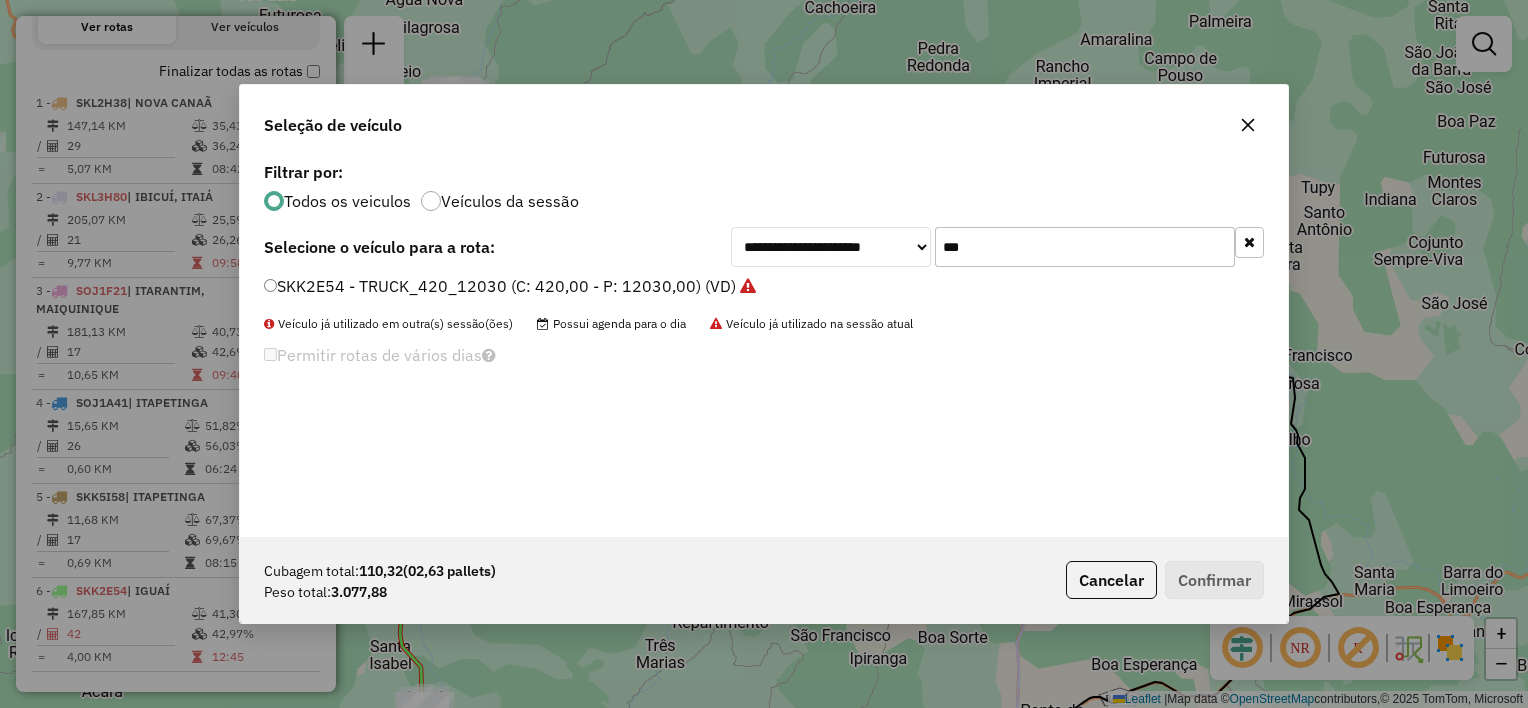 click on "***" 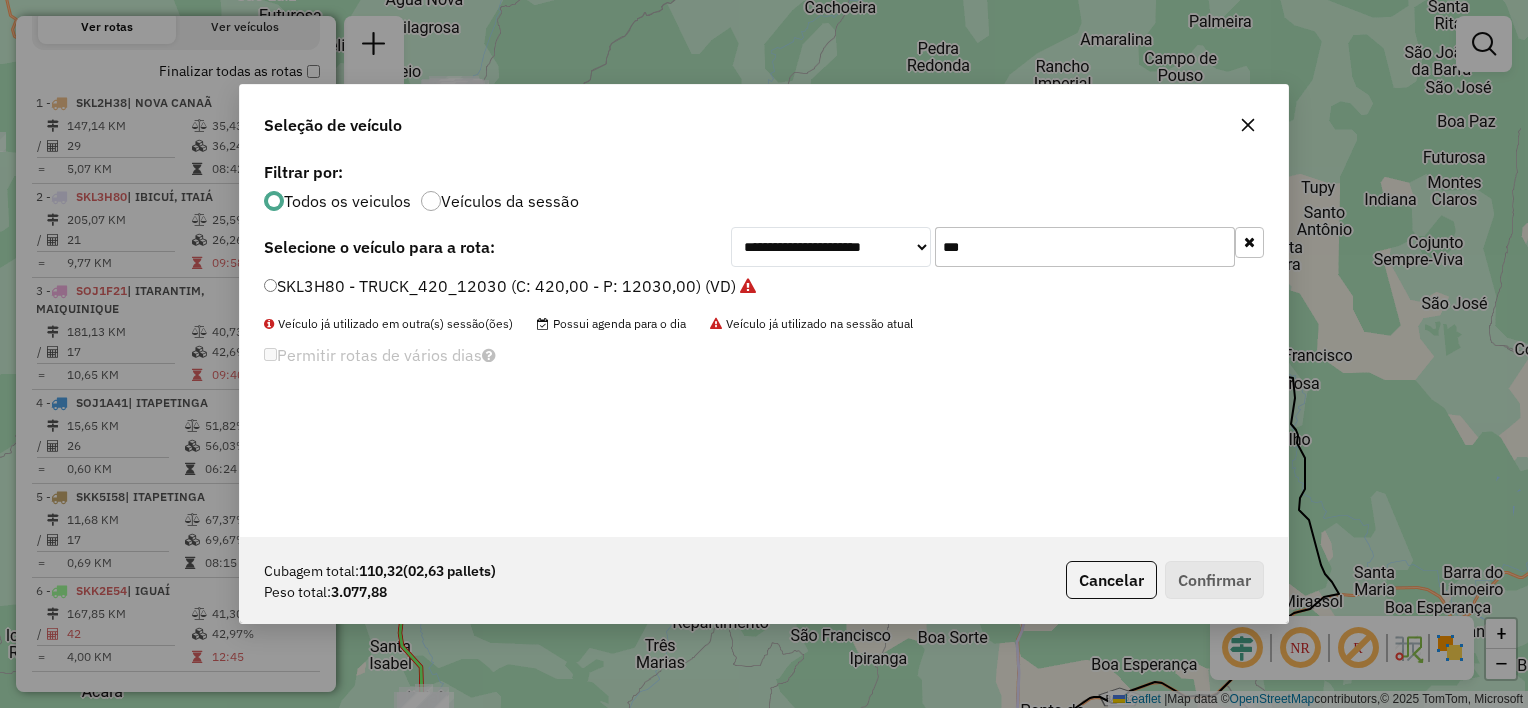 type on "***" 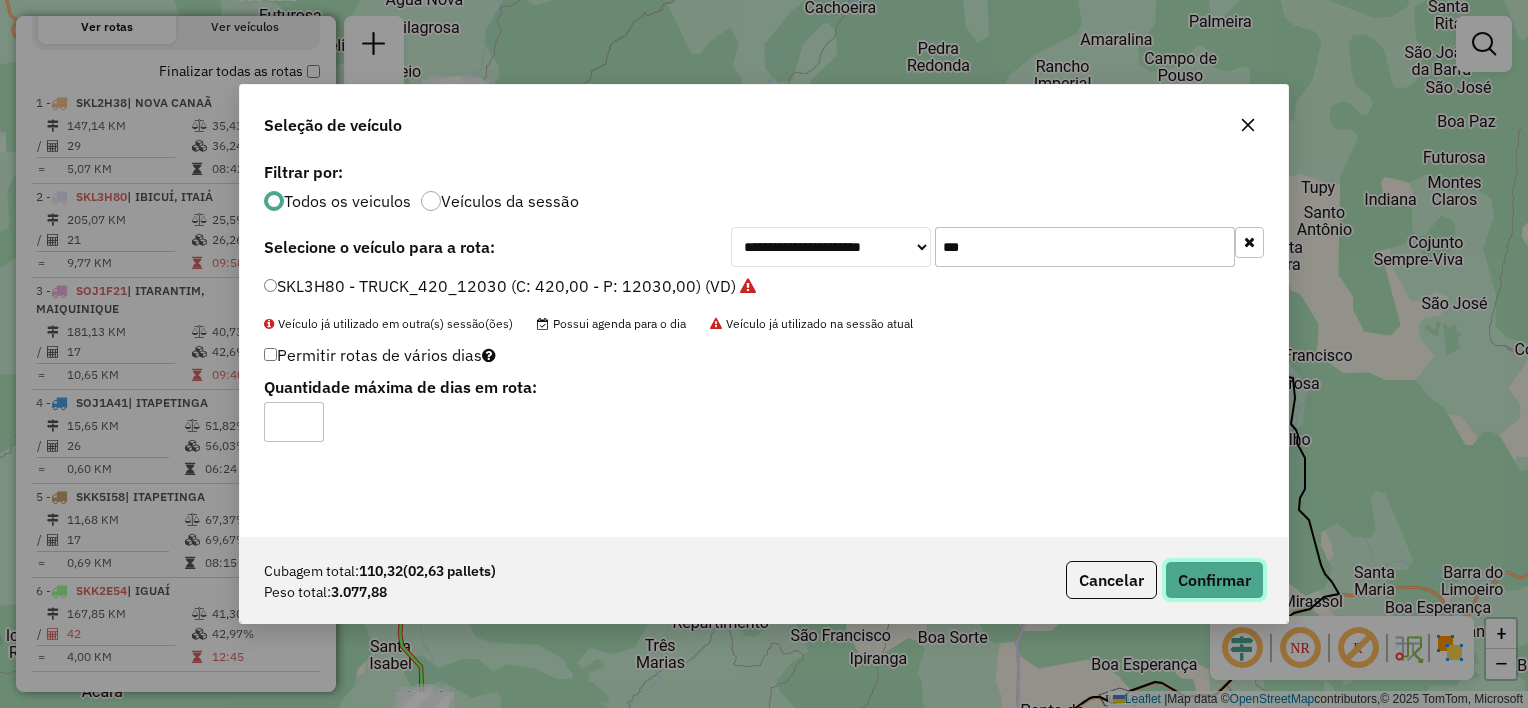 click on "Confirmar" 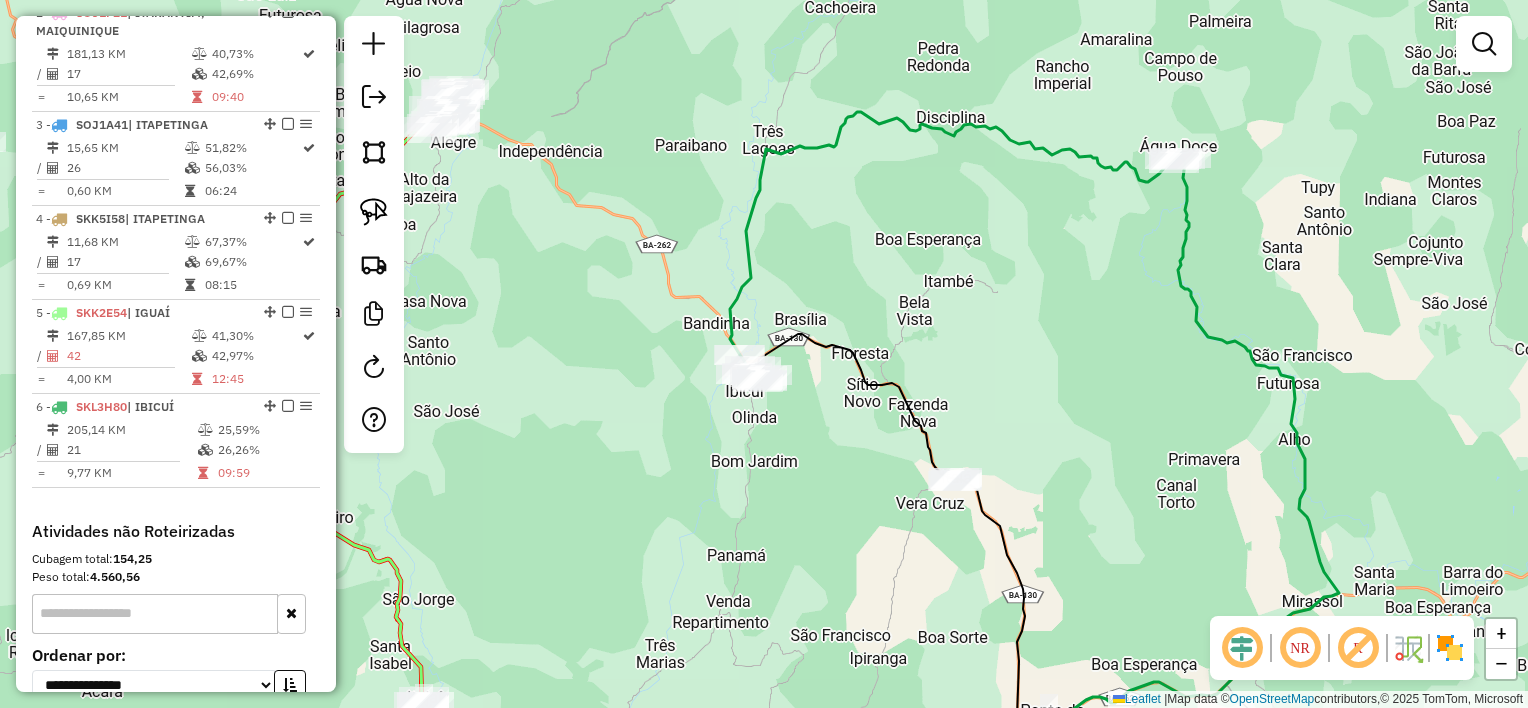 scroll, scrollTop: 1000, scrollLeft: 0, axis: vertical 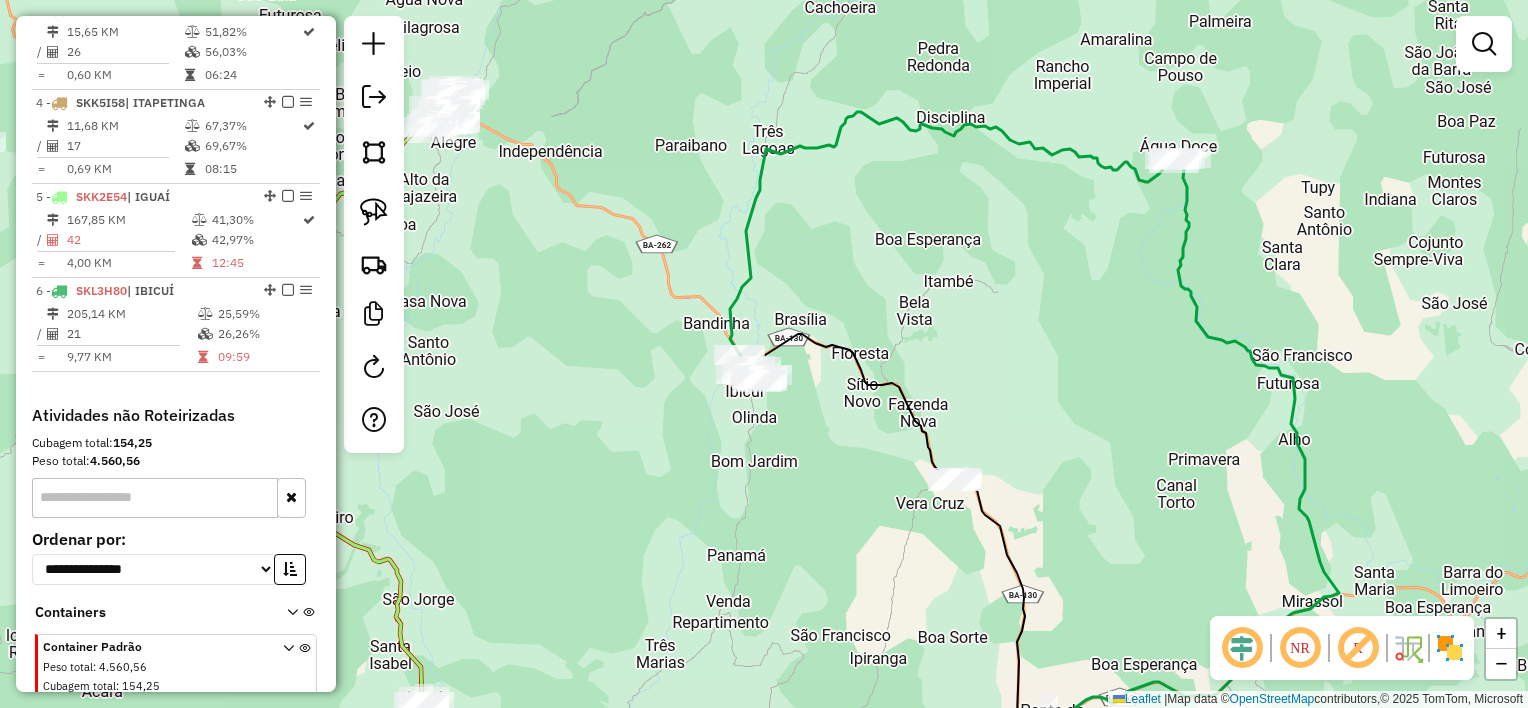click on "Janela de atendimento Grade de atendimento Capacidade Transportadoras Veículos Cliente Pedidos  Rotas Selecione os dias de semana para filtrar as janelas de atendimento  Seg   Ter   Qua   Qui   Sex   Sáb   Dom  Informe o período da janela de atendimento: De: Até:  Filtrar exatamente a janela do cliente  Considerar janela de atendimento padrão  Selecione os dias de semana para filtrar as grades de atendimento  Seg   Ter   Qua   Qui   Sex   Sáb   Dom   Considerar clientes sem dia de atendimento cadastrado  Clientes fora do dia de atendimento selecionado Filtrar as atividades entre os valores definidos abaixo:  Peso mínimo:   Peso máximo:   Cubagem mínima:   Cubagem máxima:   De:   Até:  Filtrar as atividades entre o tempo de atendimento definido abaixo:  De:   Até:   Considerar capacidade total dos clientes não roteirizados Transportadora: Selecione um ou mais itens Tipo de veículo: Selecione um ou mais itens Veículo: Selecione um ou mais itens Motorista: Selecione um ou mais itens Nome: Rótulo:" 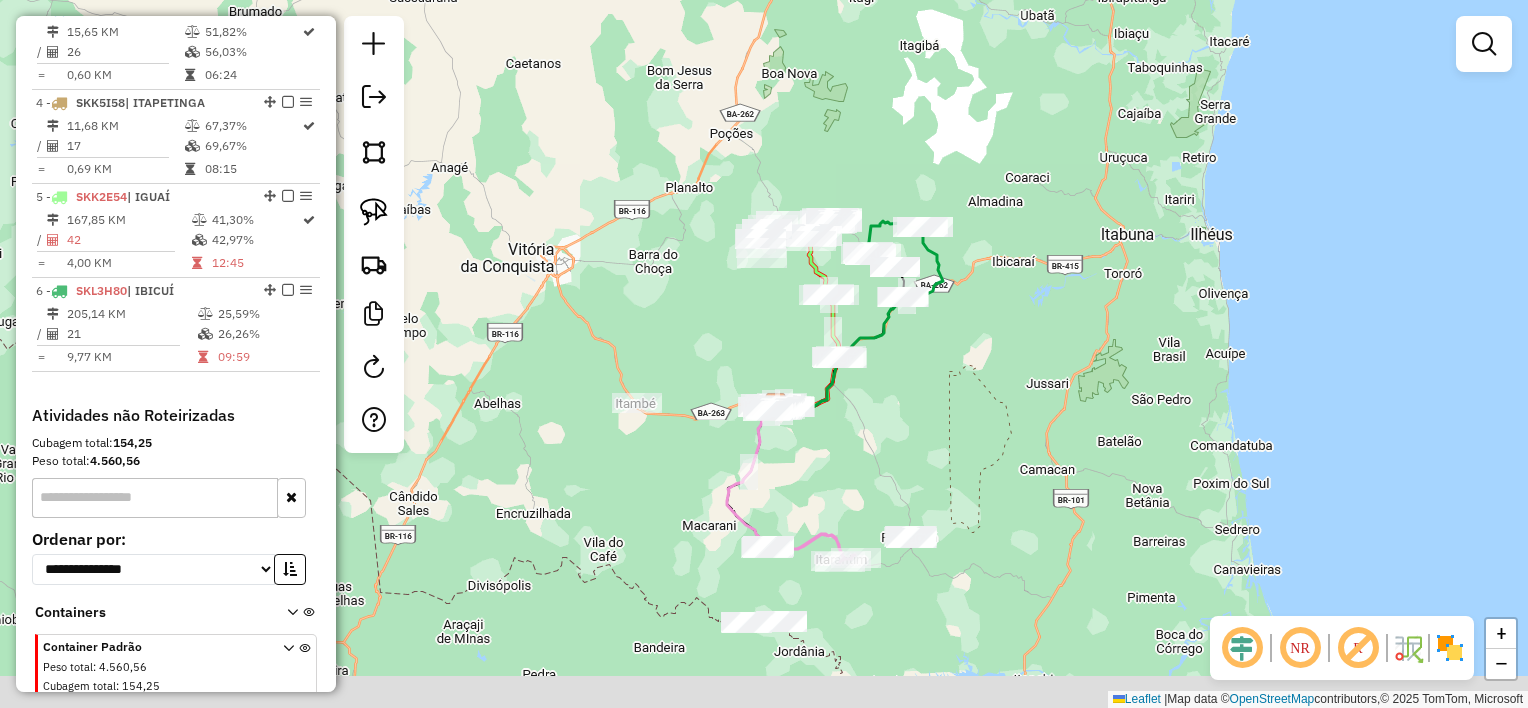 drag, startPoint x: 932, startPoint y: 388, endPoint x: 884, endPoint y: 347, distance: 63.126858 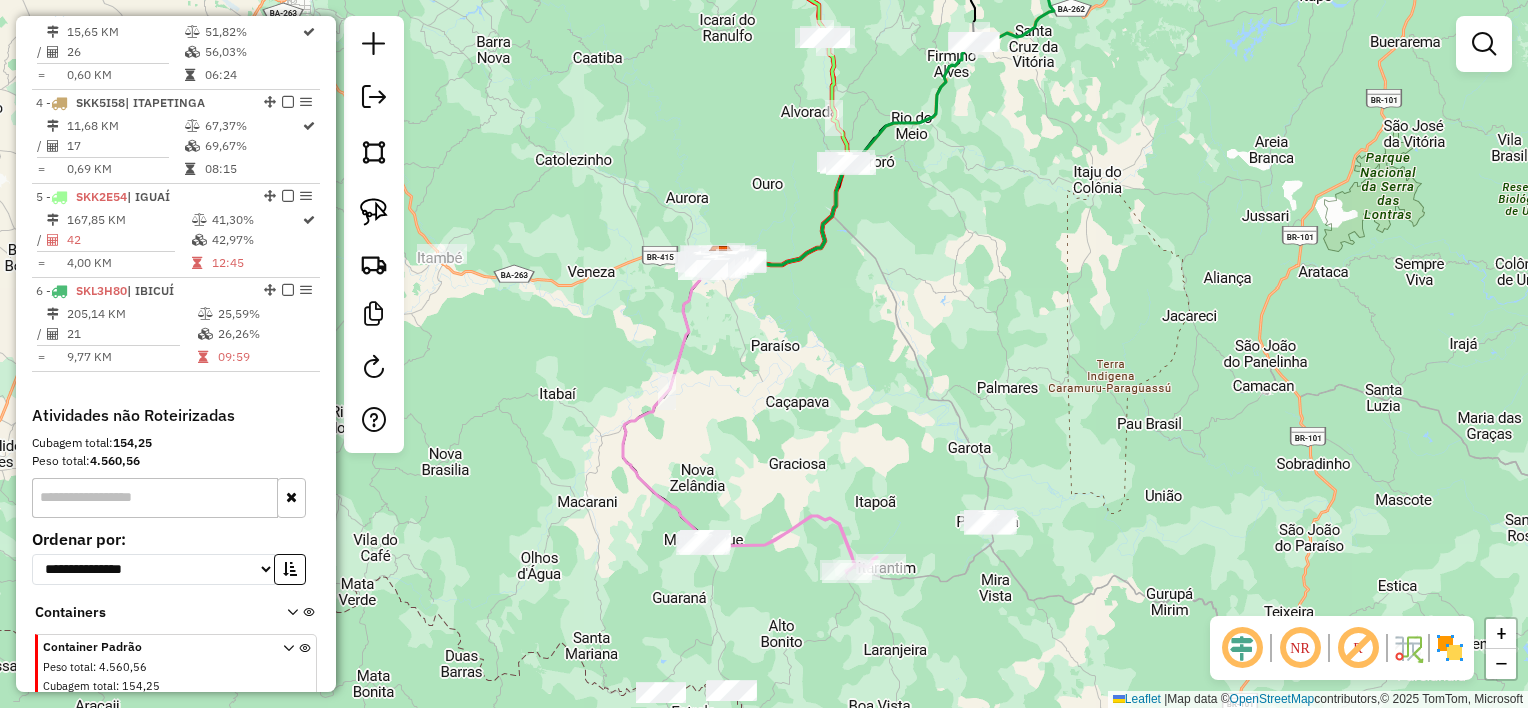 drag, startPoint x: 934, startPoint y: 276, endPoint x: 980, endPoint y: 270, distance: 46.389652 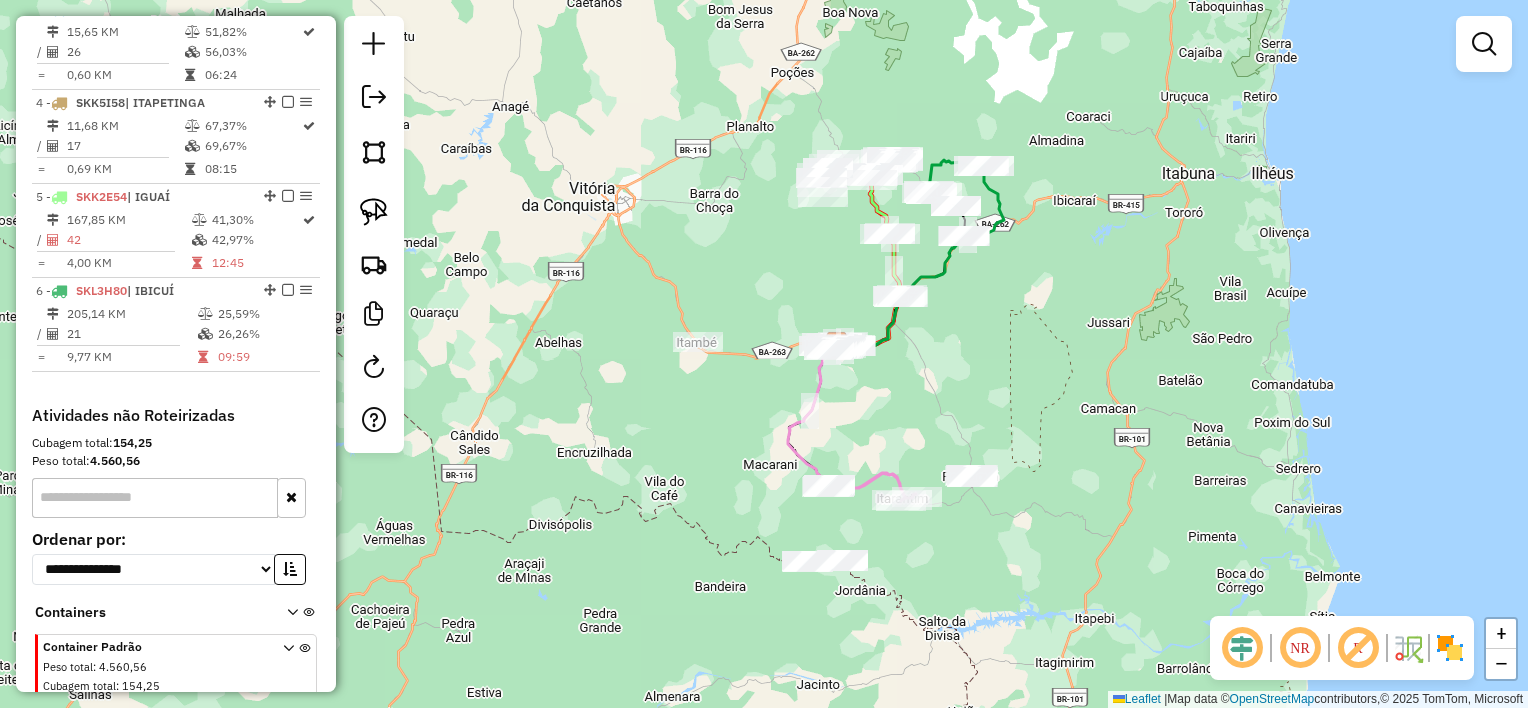 drag, startPoint x: 1004, startPoint y: 281, endPoint x: 974, endPoint y: 333, distance: 60.033325 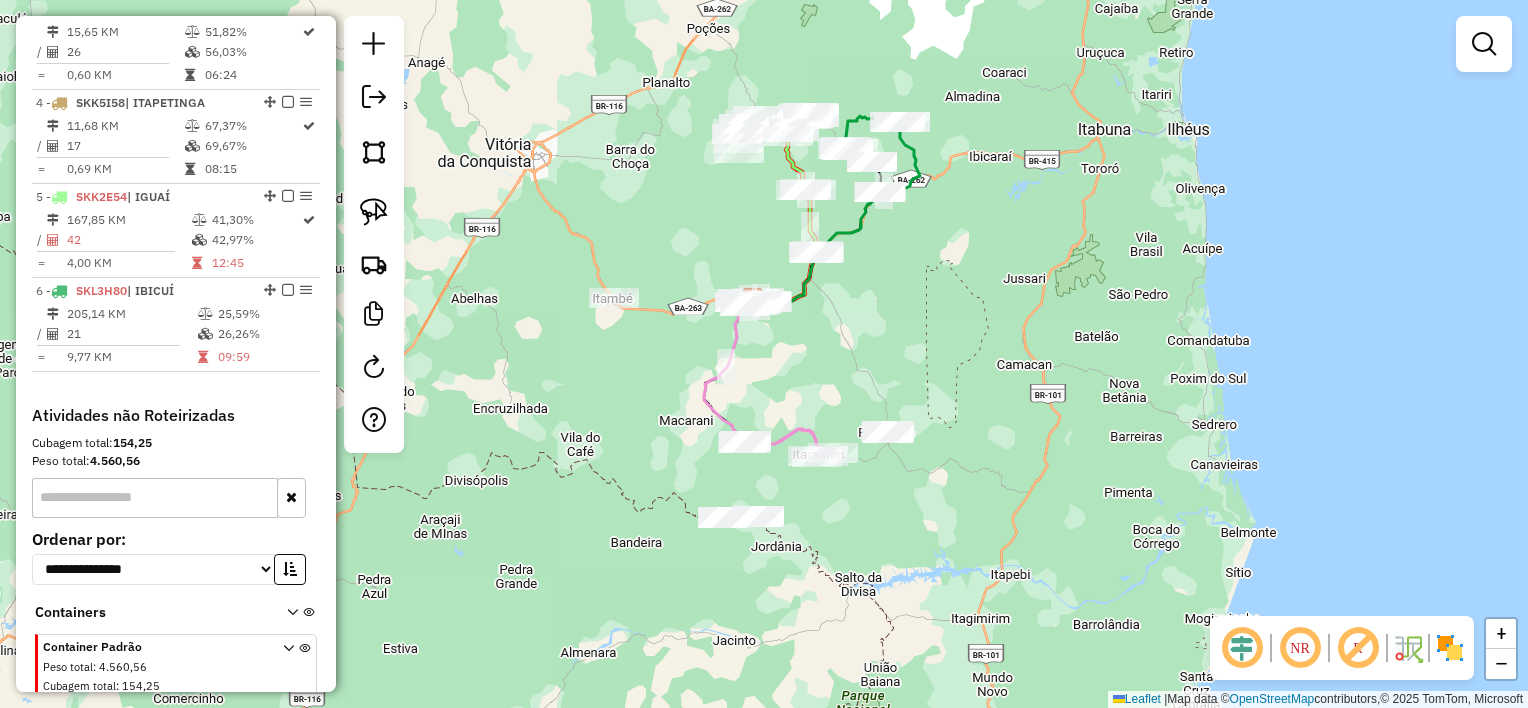 drag, startPoint x: 1029, startPoint y: 396, endPoint x: 933, endPoint y: 341, distance: 110.63905 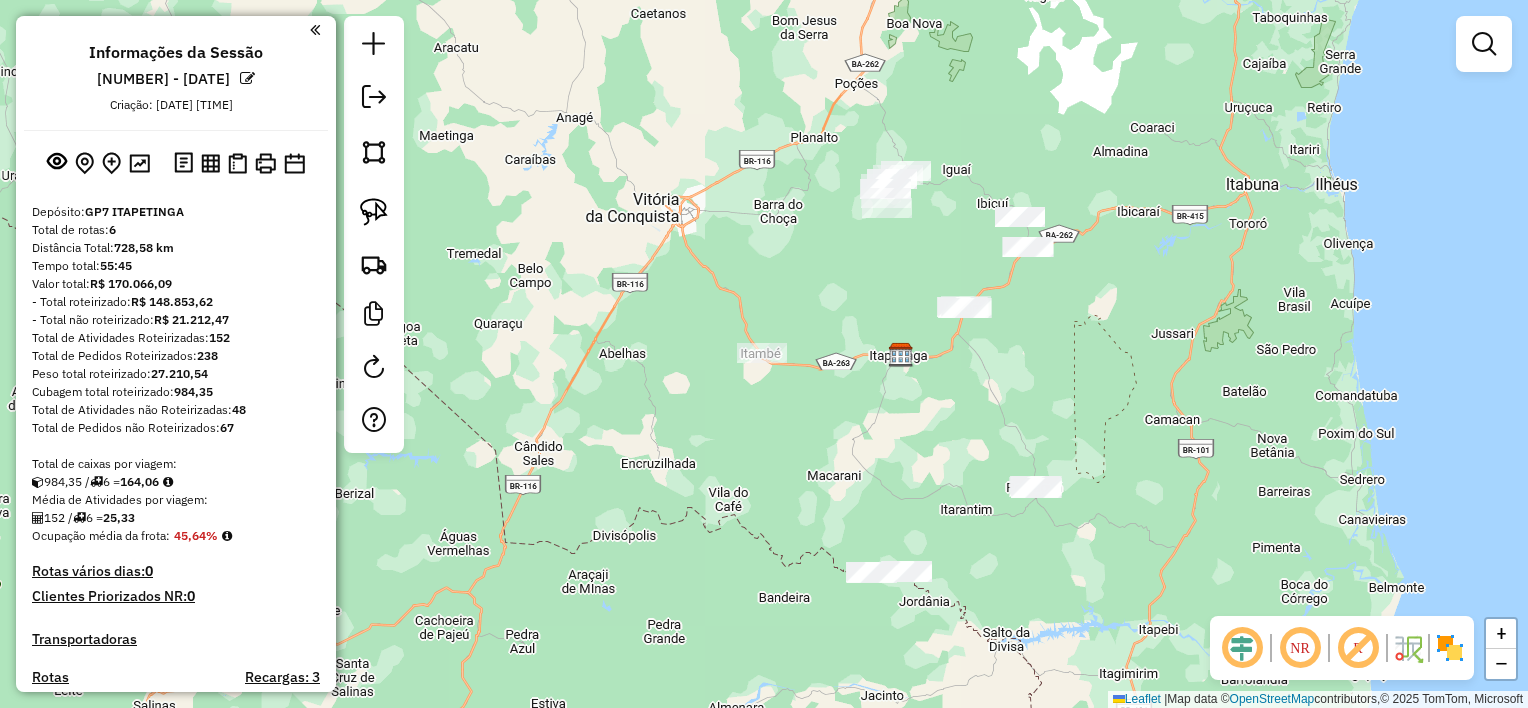scroll, scrollTop: 0, scrollLeft: 0, axis: both 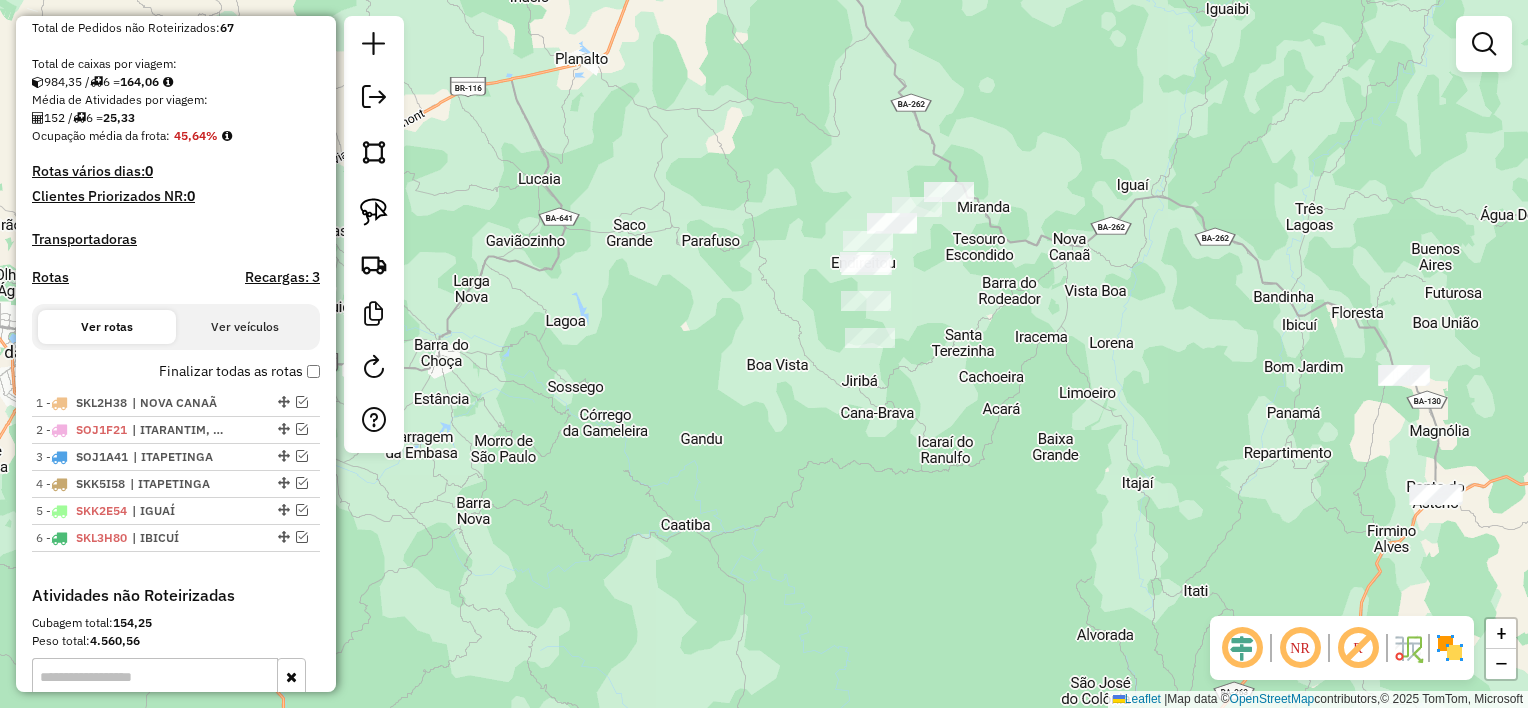 click on "Janela de atendimento Grade de atendimento Capacidade Transportadoras Veículos Cliente Pedidos  Rotas Selecione os dias de semana para filtrar as janelas de atendimento  Seg   Ter   Qua   Qui   Sex   Sáb   Dom  Informe o período da janela de atendimento: De: Até:  Filtrar exatamente a janela do cliente  Considerar janela de atendimento padrão  Selecione os dias de semana para filtrar as grades de atendimento  Seg   Ter   Qua   Qui   Sex   Sáb   Dom   Considerar clientes sem dia de atendimento cadastrado  Clientes fora do dia de atendimento selecionado Filtrar as atividades entre os valores definidos abaixo:  Peso mínimo:   Peso máximo:   Cubagem mínima:   Cubagem máxima:   De:   Até:  Filtrar as atividades entre o tempo de atendimento definido abaixo:  De:   Até:   Considerar capacidade total dos clientes não roteirizados Transportadora: Selecione um ou mais itens Tipo de veículo: Selecione um ou mais itens Veículo: Selecione um ou mais itens Motorista: Selecione um ou mais itens Nome: Rótulo:" 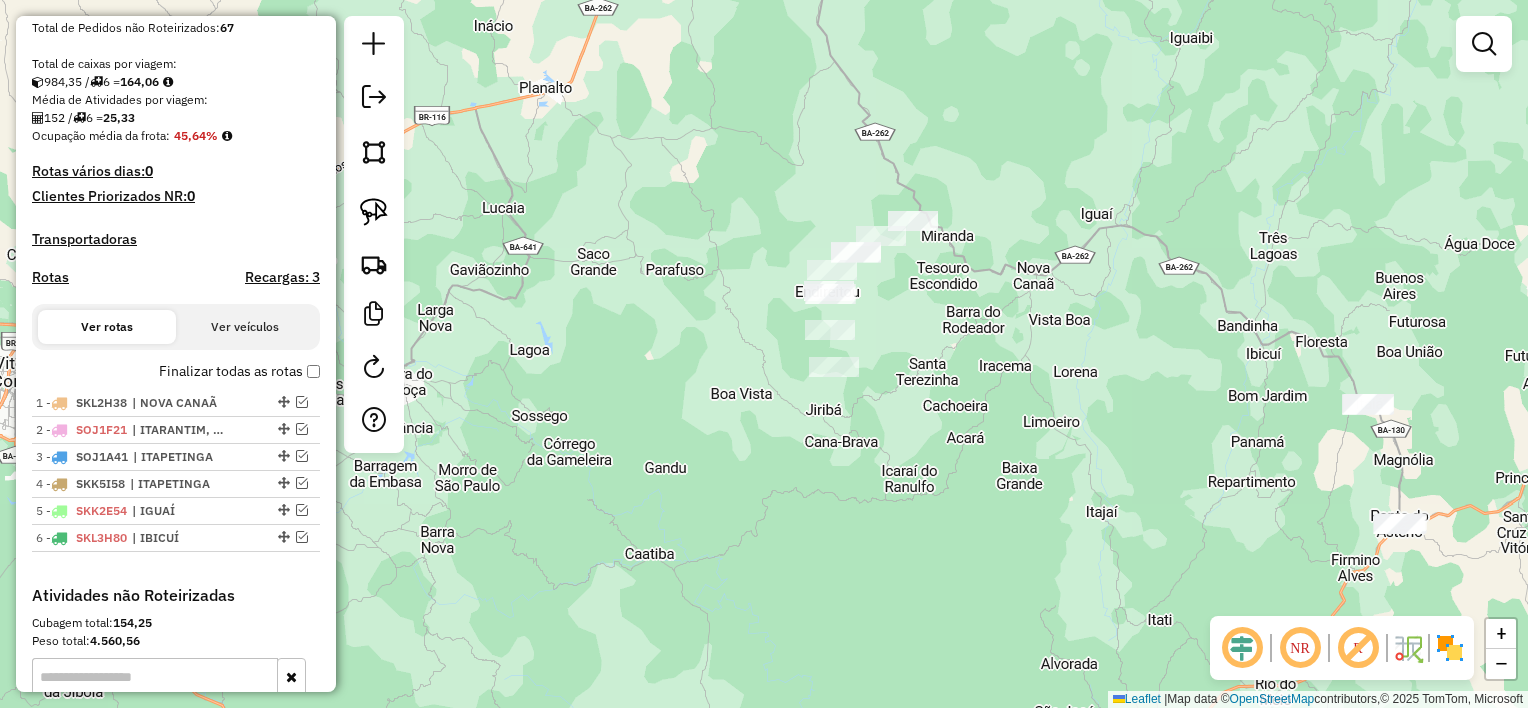 drag, startPoint x: 988, startPoint y: 412, endPoint x: 971, endPoint y: 402, distance: 19.723083 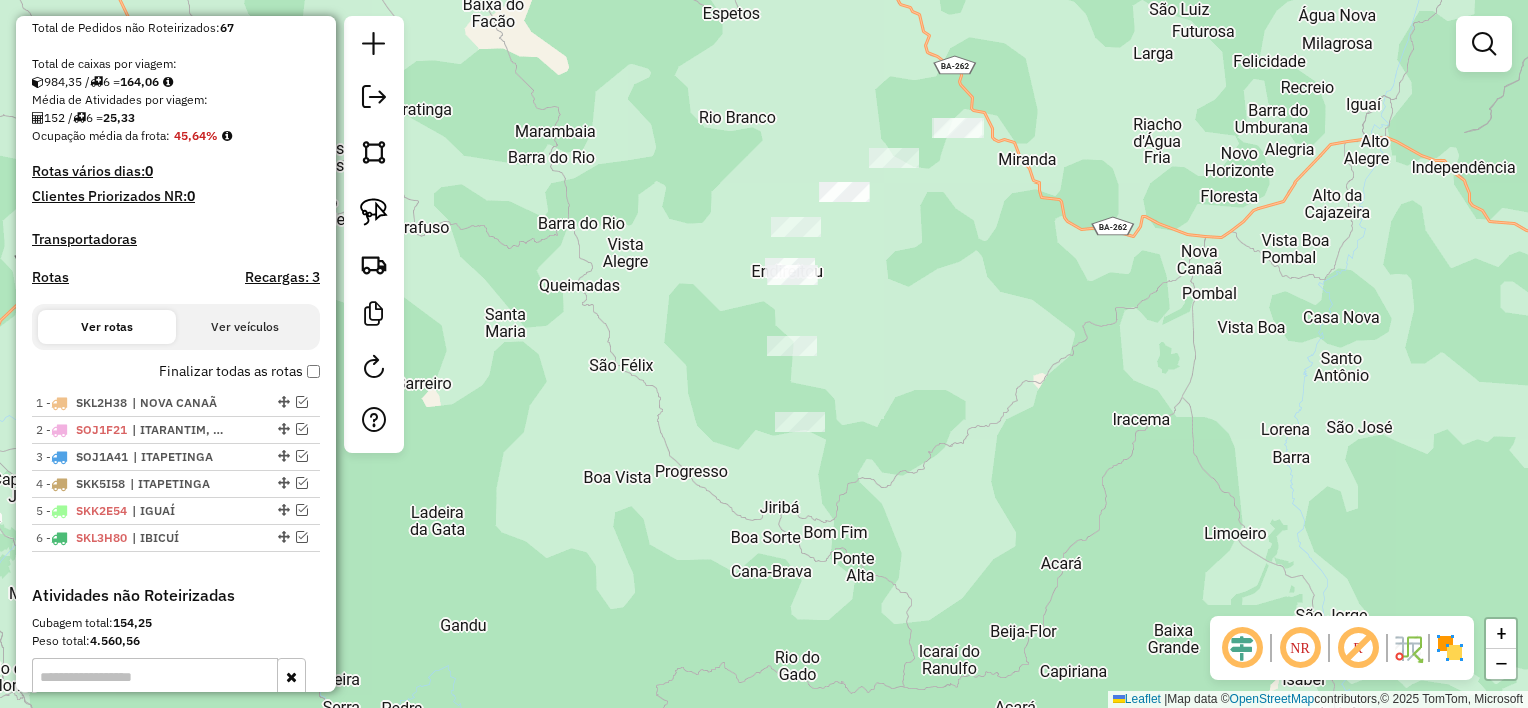 drag, startPoint x: 897, startPoint y: 306, endPoint x: 888, endPoint y: 296, distance: 13.453624 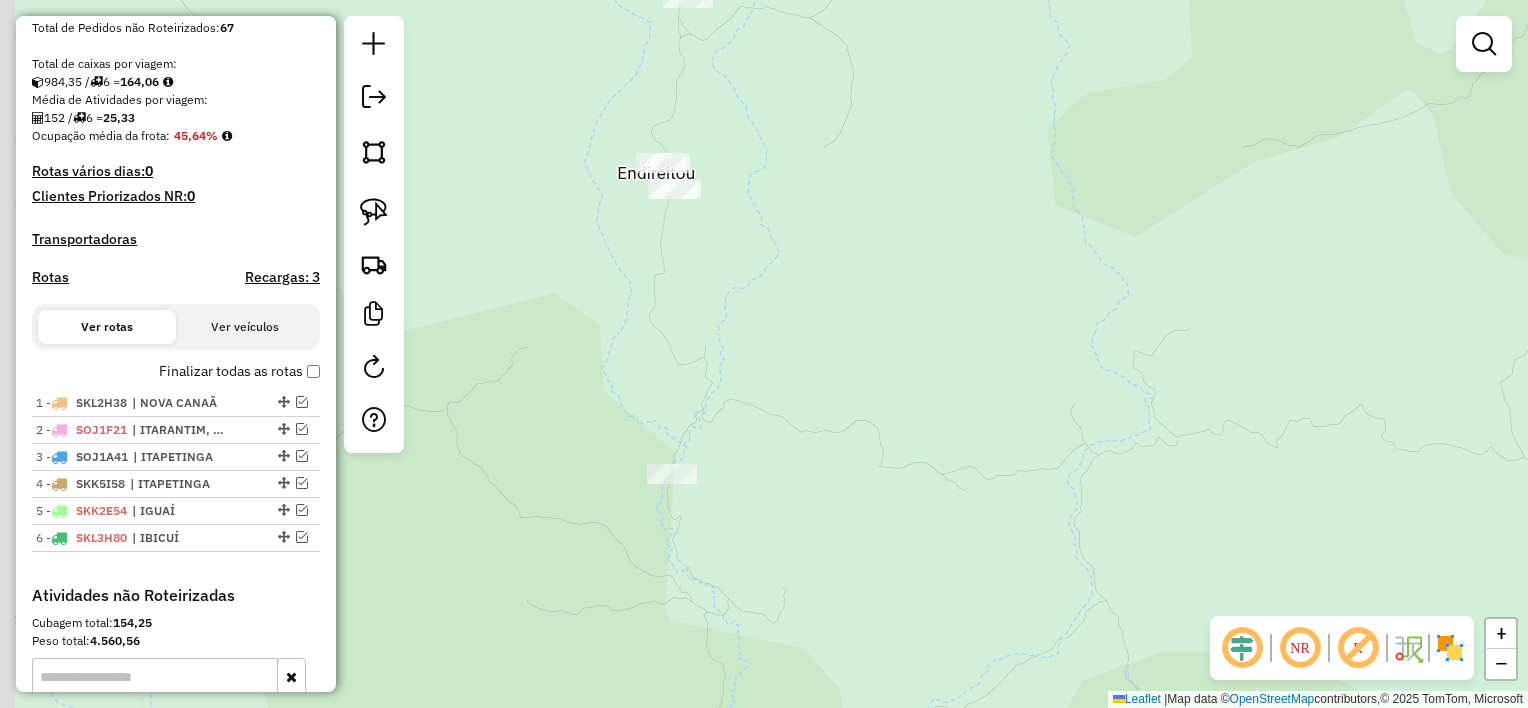 drag, startPoint x: 663, startPoint y: 242, endPoint x: 700, endPoint y: 256, distance: 39.56008 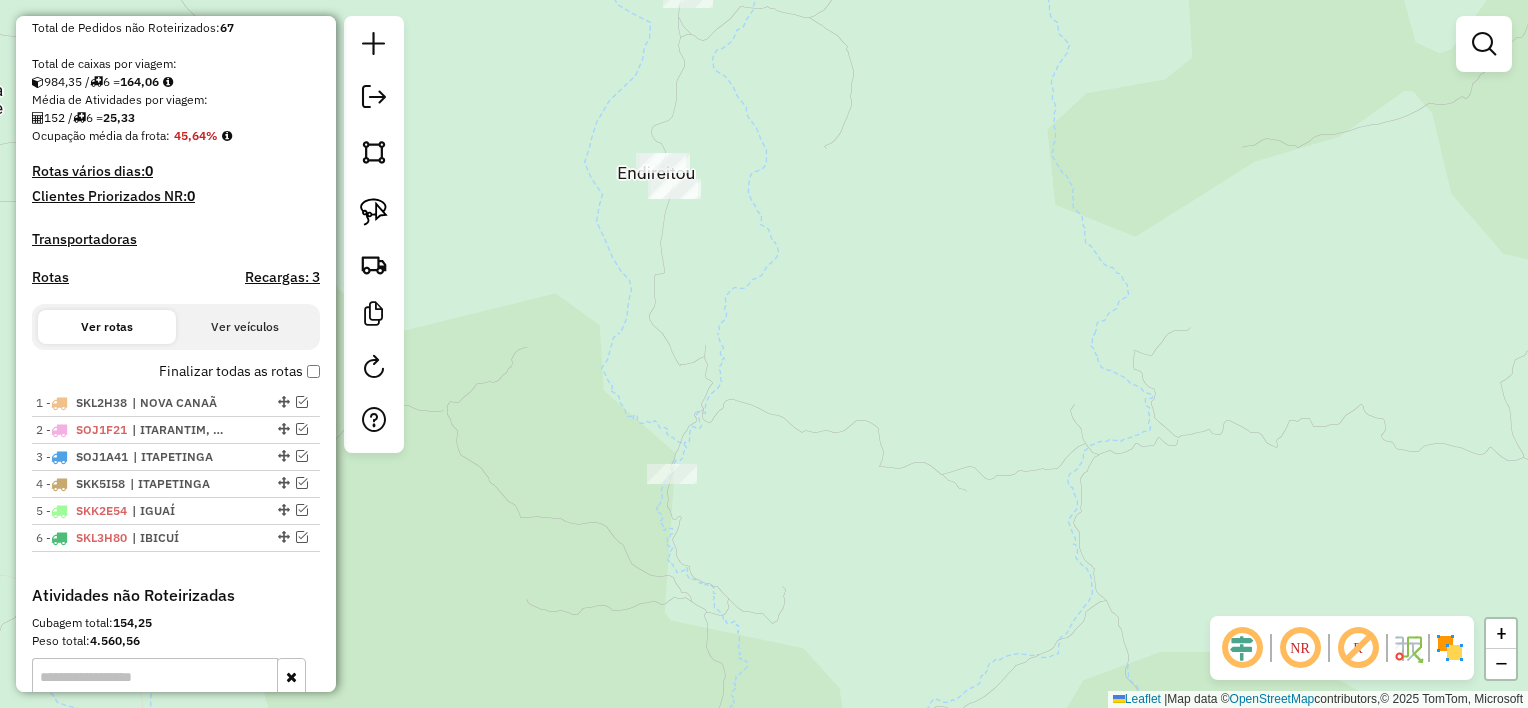 click 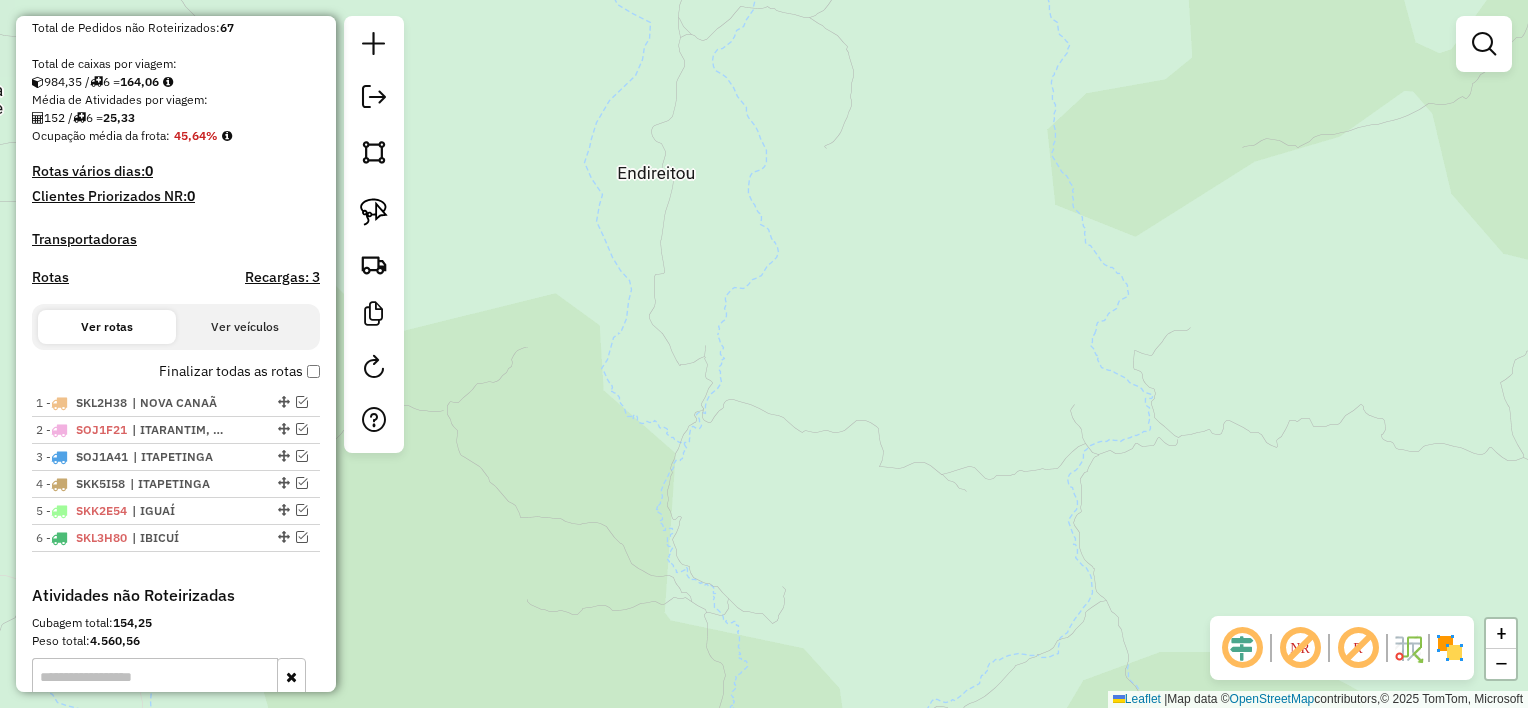 click 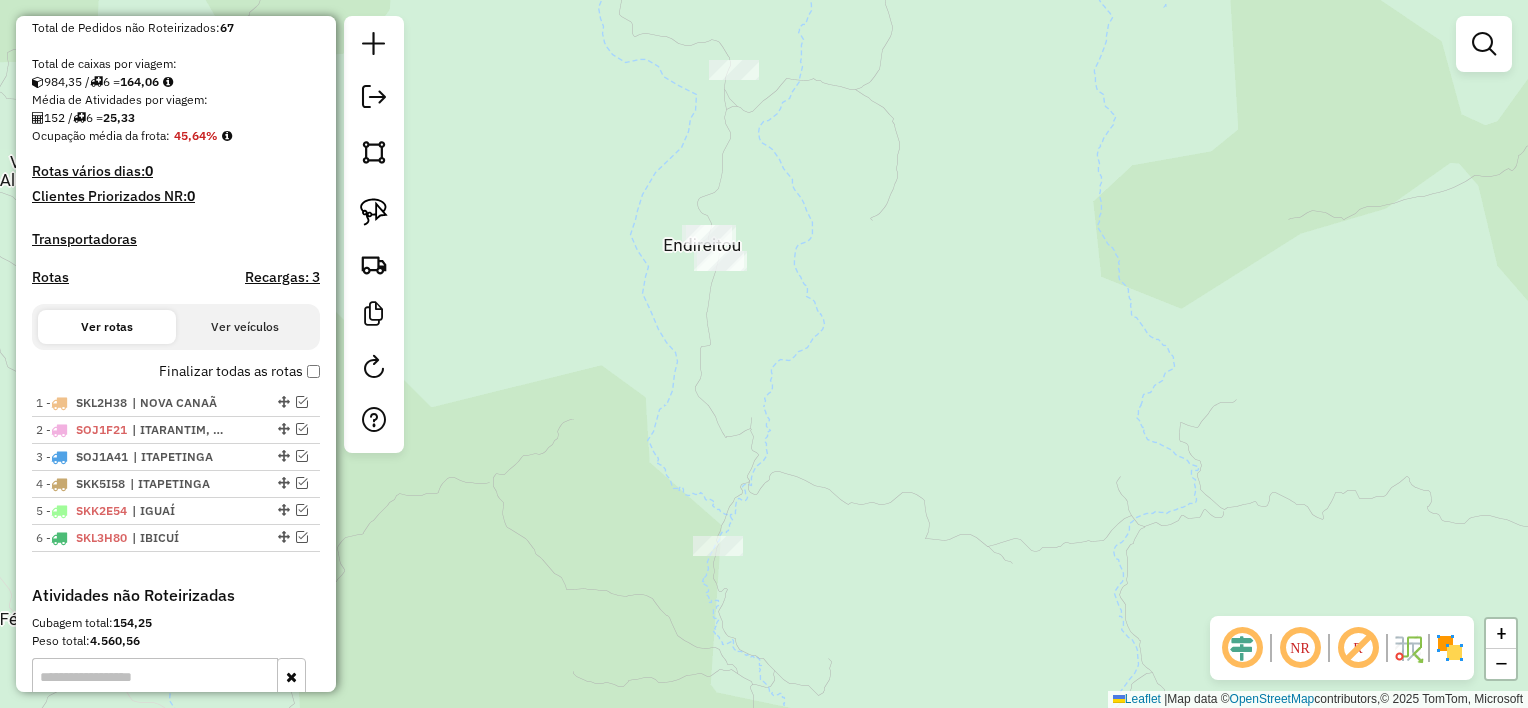 drag, startPoint x: 815, startPoint y: 408, endPoint x: 896, endPoint y: 500, distance: 122.57651 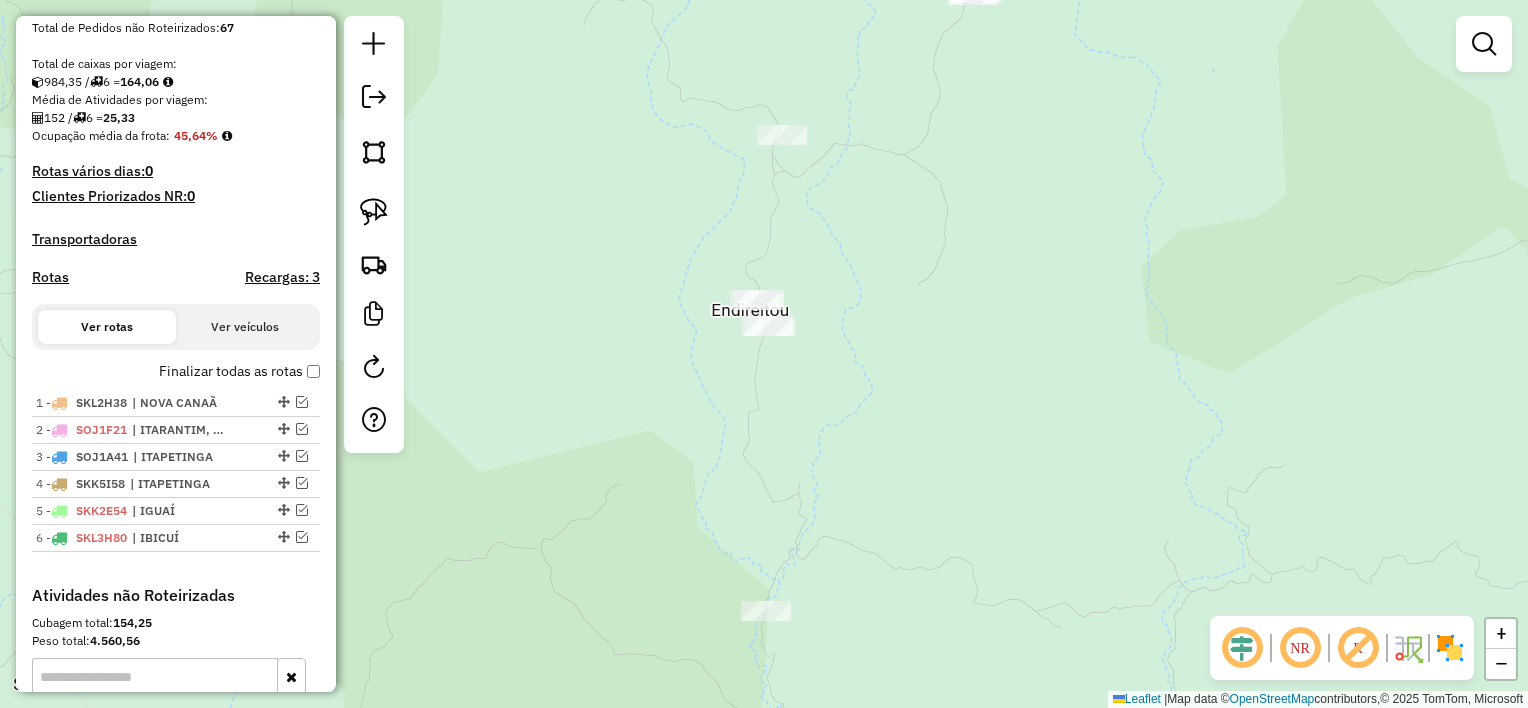 drag, startPoint x: 875, startPoint y: 337, endPoint x: 822, endPoint y: 467, distance: 140.38875 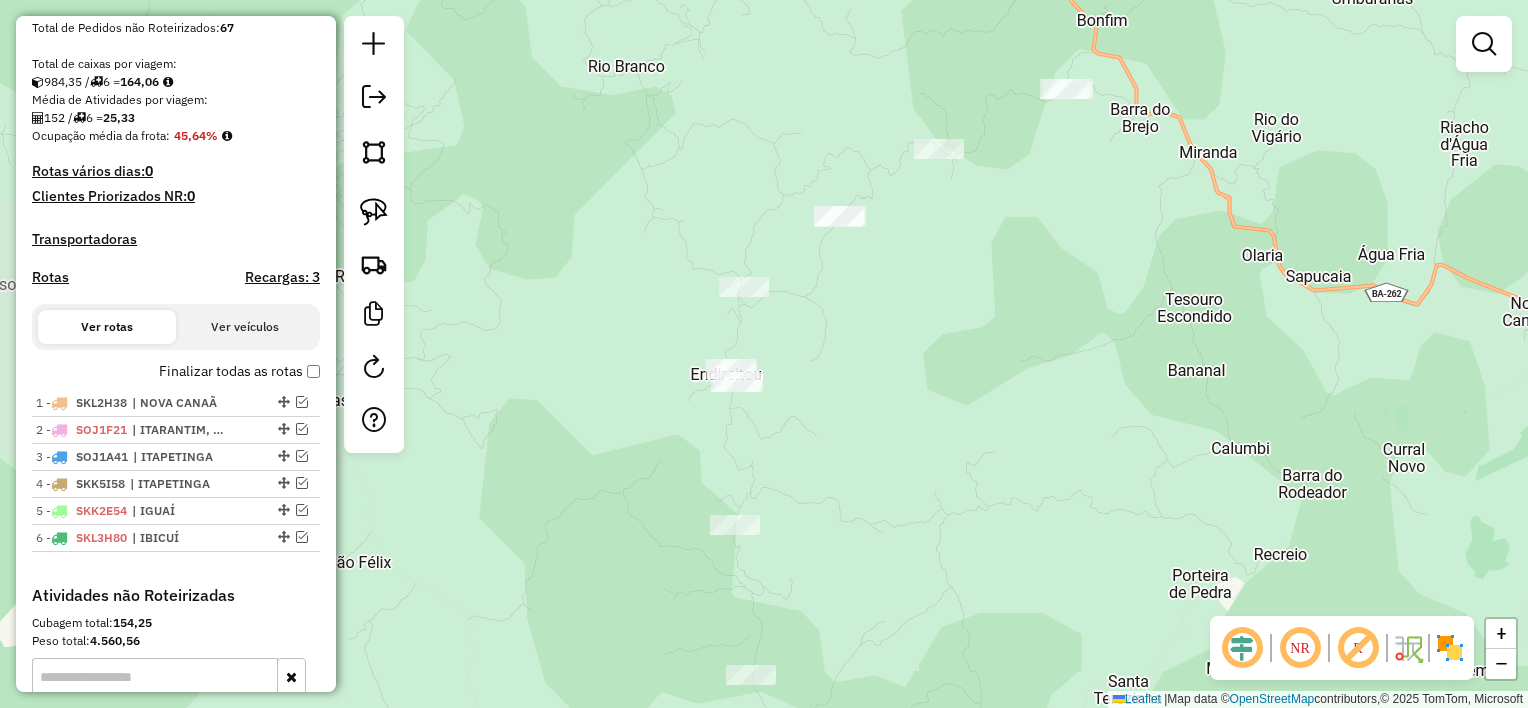 drag, startPoint x: 864, startPoint y: 432, endPoint x: 808, endPoint y: 366, distance: 86.55634 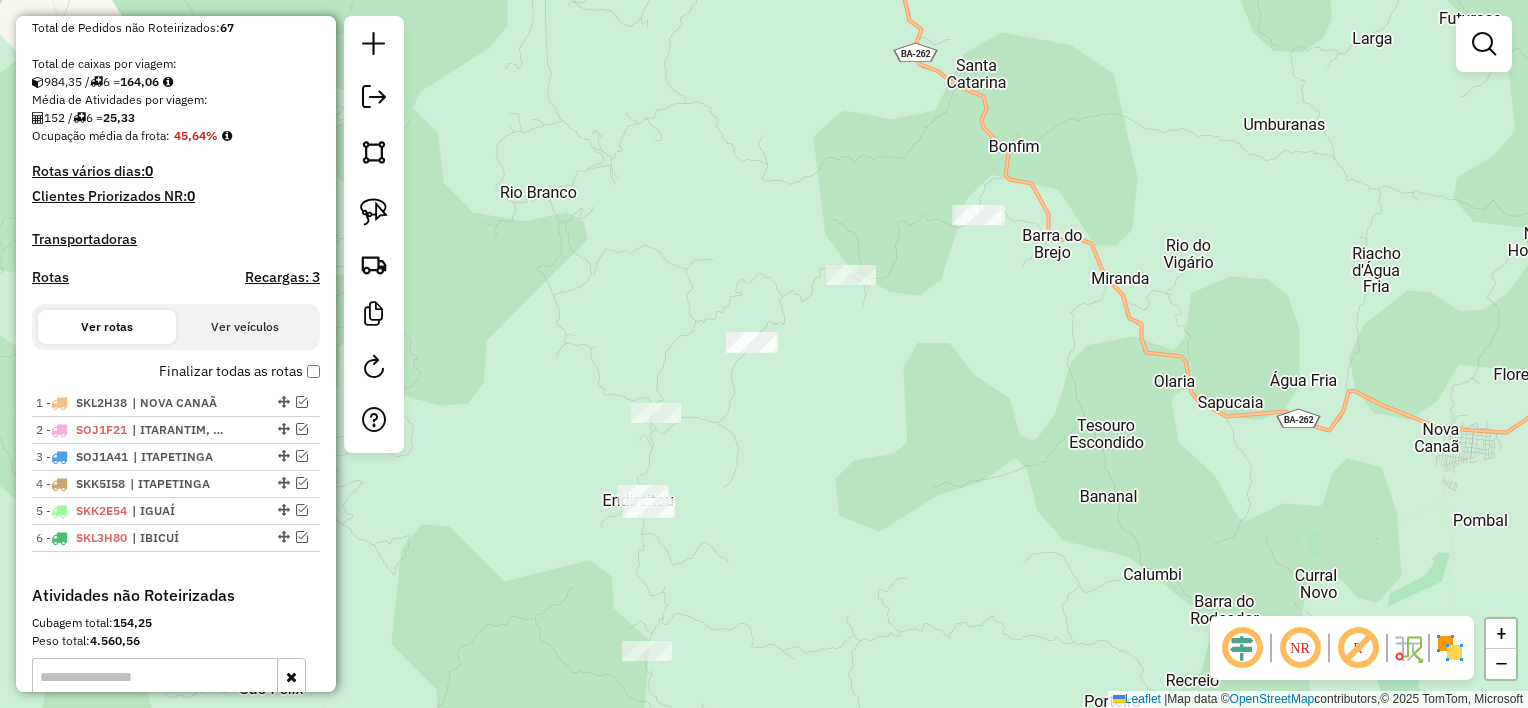 drag, startPoint x: 900, startPoint y: 290, endPoint x: 883, endPoint y: 310, distance: 26.24881 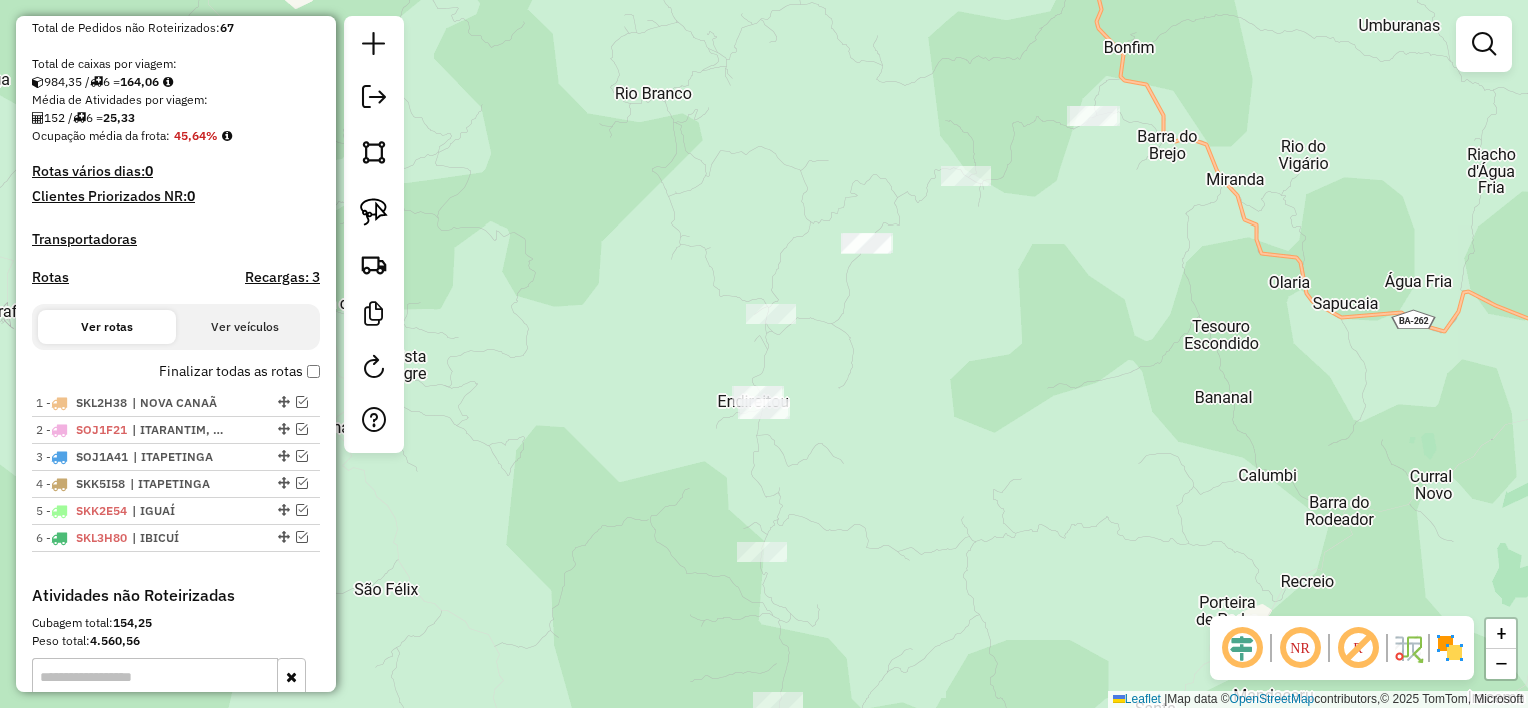 drag, startPoint x: 929, startPoint y: 381, endPoint x: 1061, endPoint y: 287, distance: 162.04938 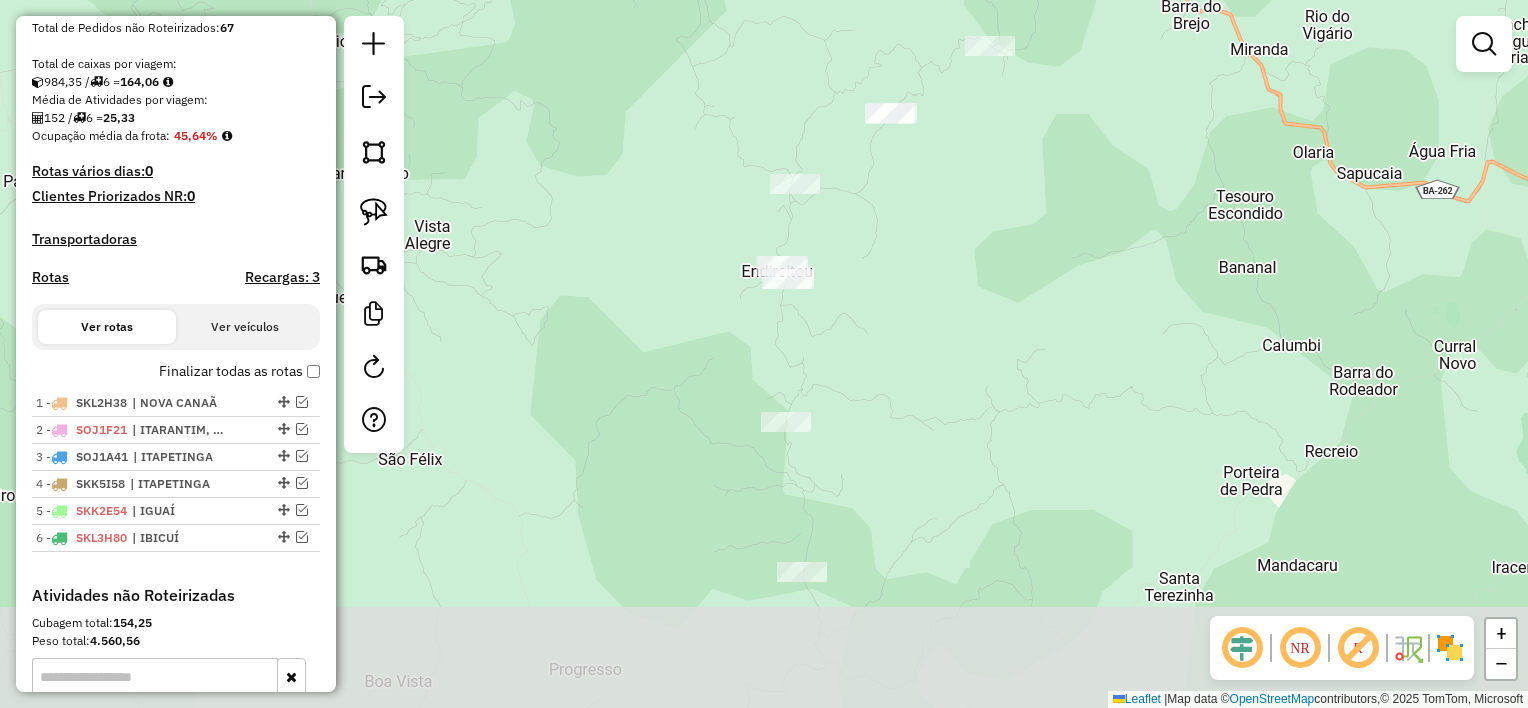 drag, startPoint x: 874, startPoint y: 424, endPoint x: 868, endPoint y: 296, distance: 128.14055 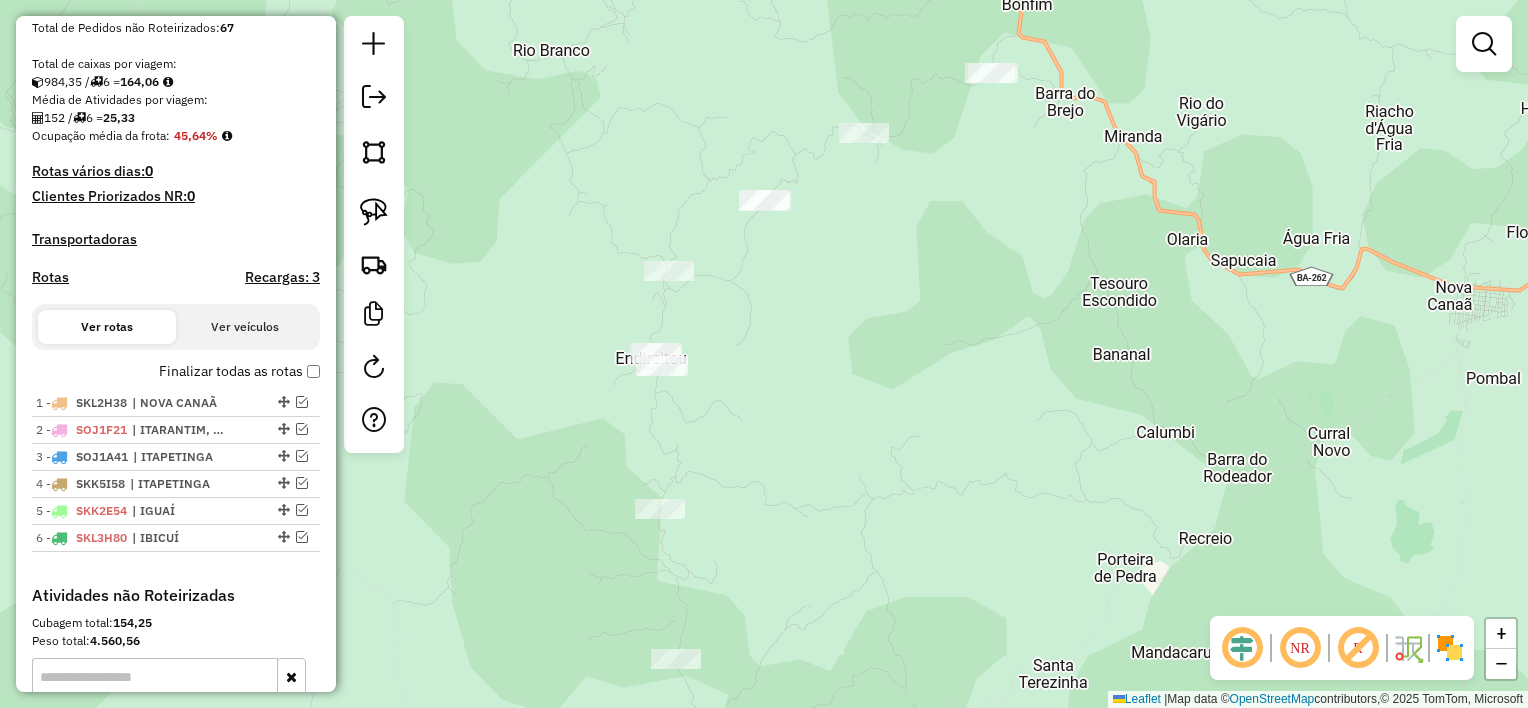 drag, startPoint x: 828, startPoint y: 408, endPoint x: 851, endPoint y: 385, distance: 32.526913 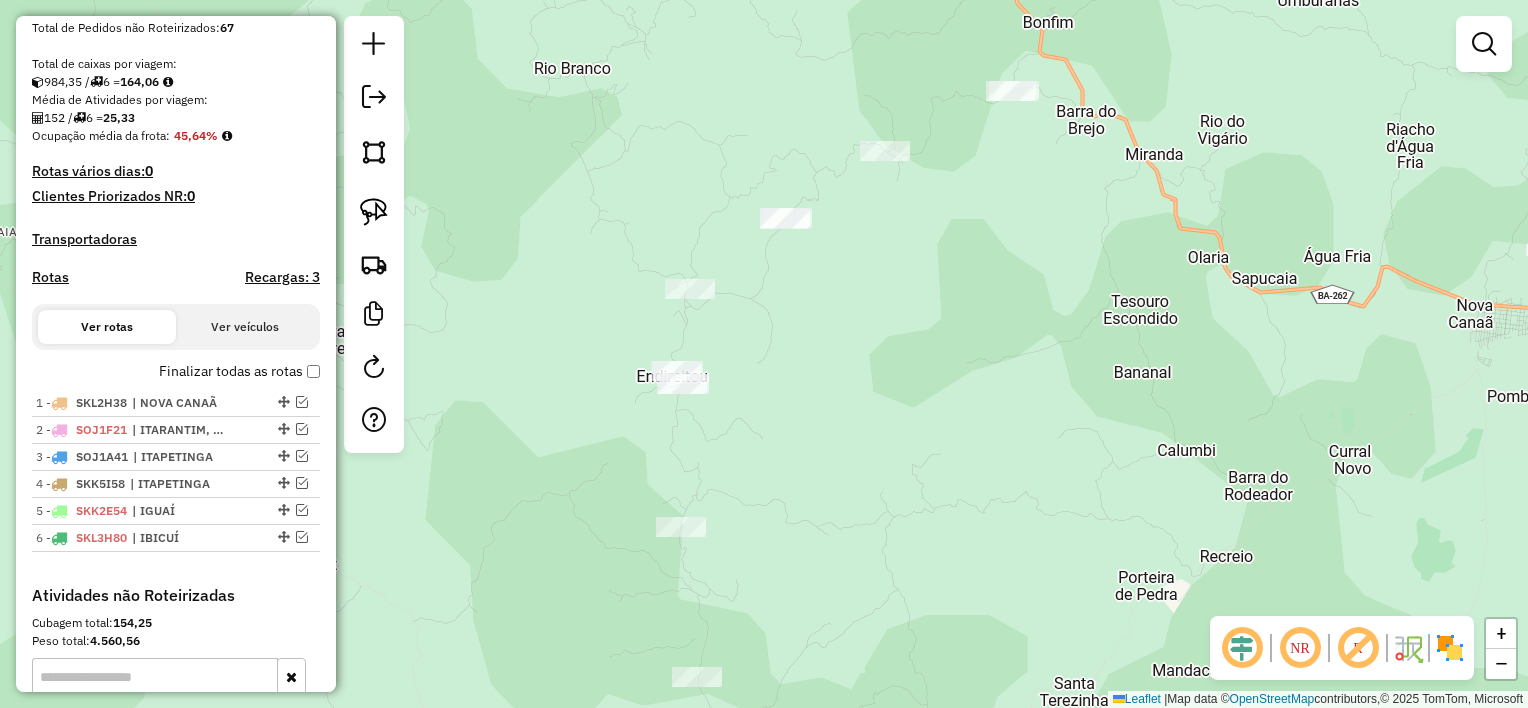 drag, startPoint x: 1050, startPoint y: 182, endPoint x: 1071, endPoint y: 191, distance: 22.847319 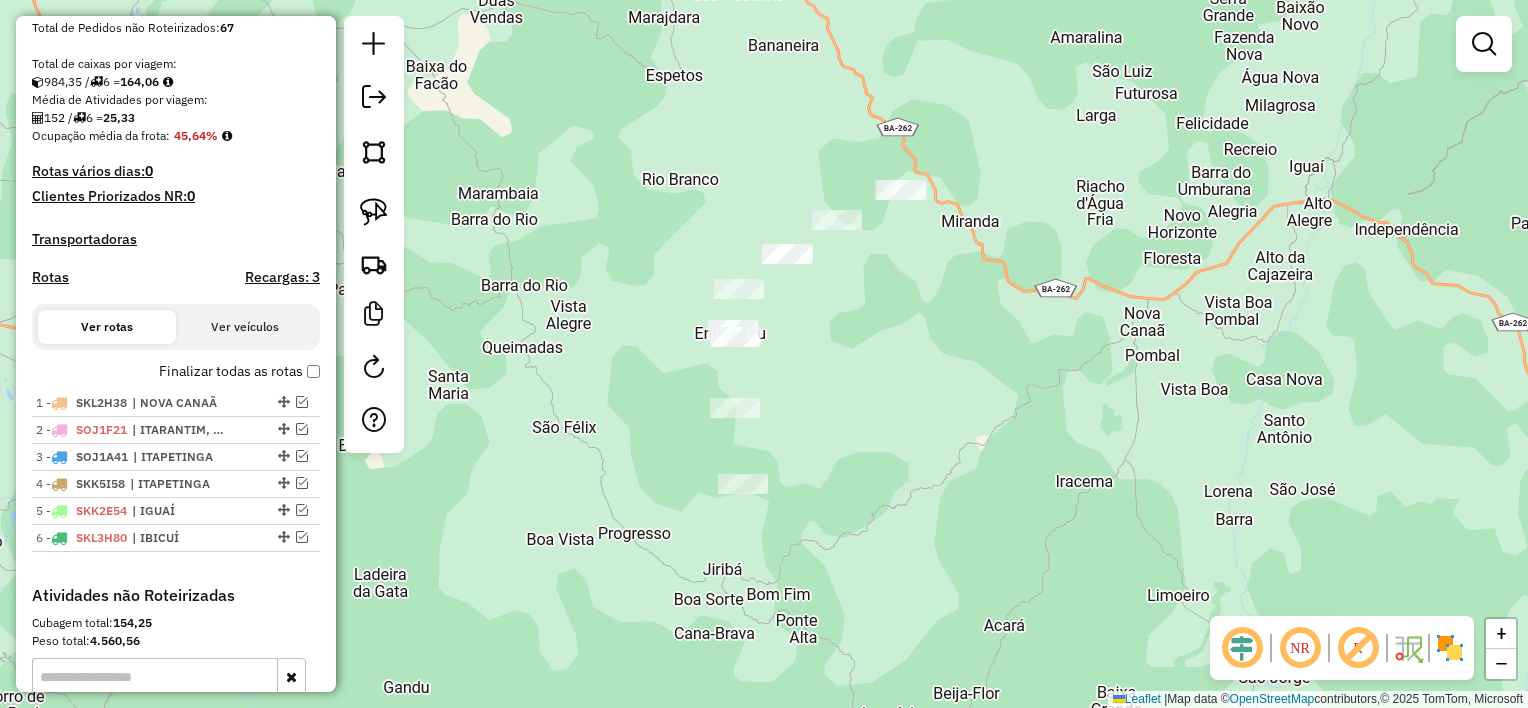 drag, startPoint x: 868, startPoint y: 322, endPoint x: 856, endPoint y: 298, distance: 26.832815 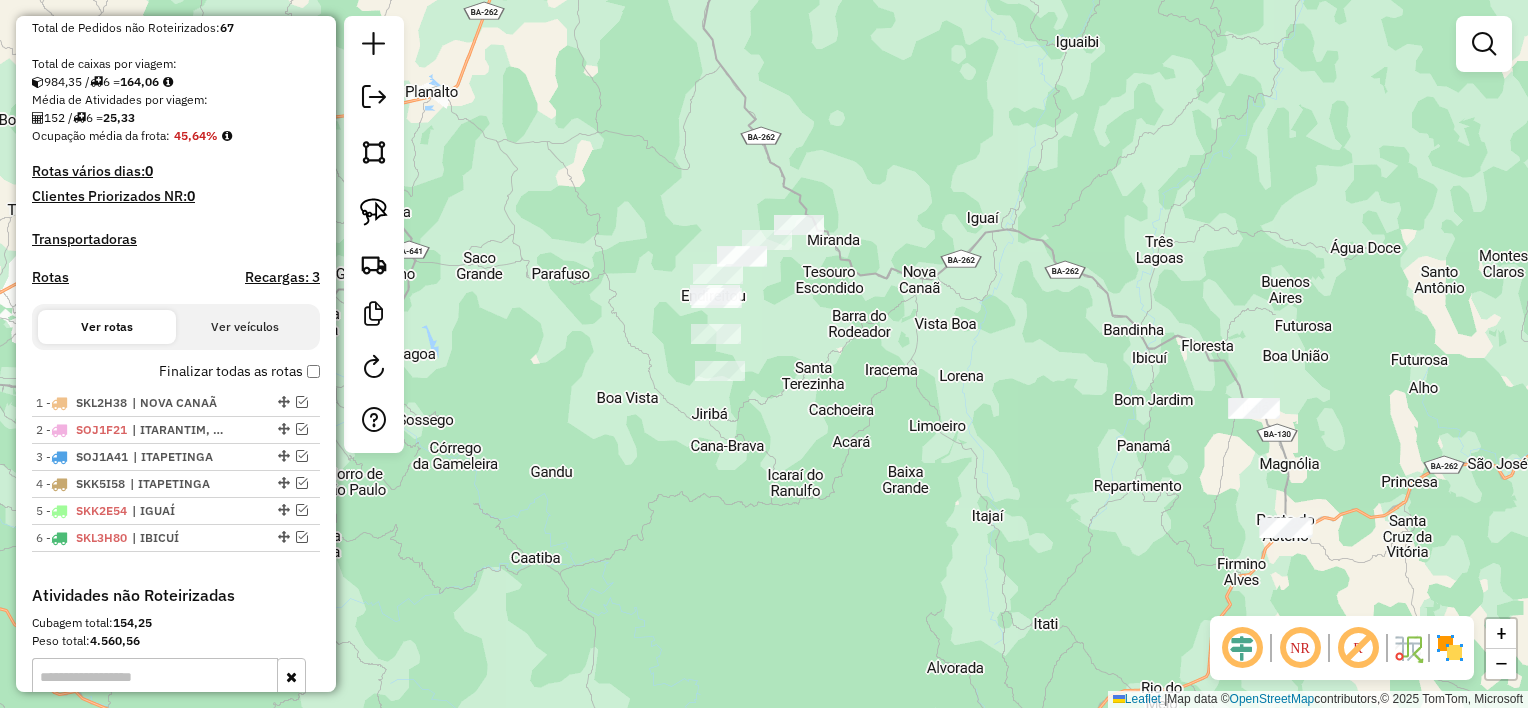 drag, startPoint x: 939, startPoint y: 360, endPoint x: 872, endPoint y: 318, distance: 79.07591 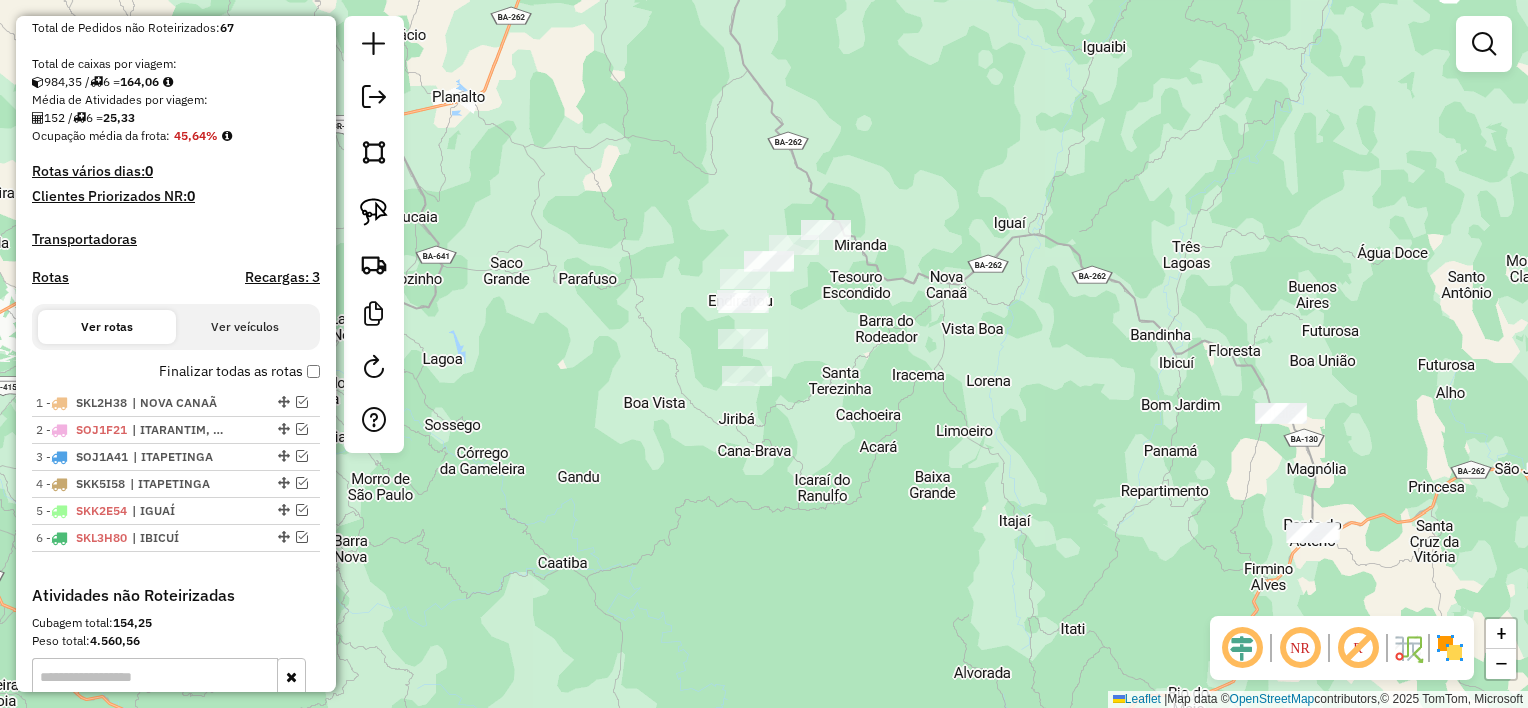 drag, startPoint x: 831, startPoint y: 342, endPoint x: 915, endPoint y: 340, distance: 84.0238 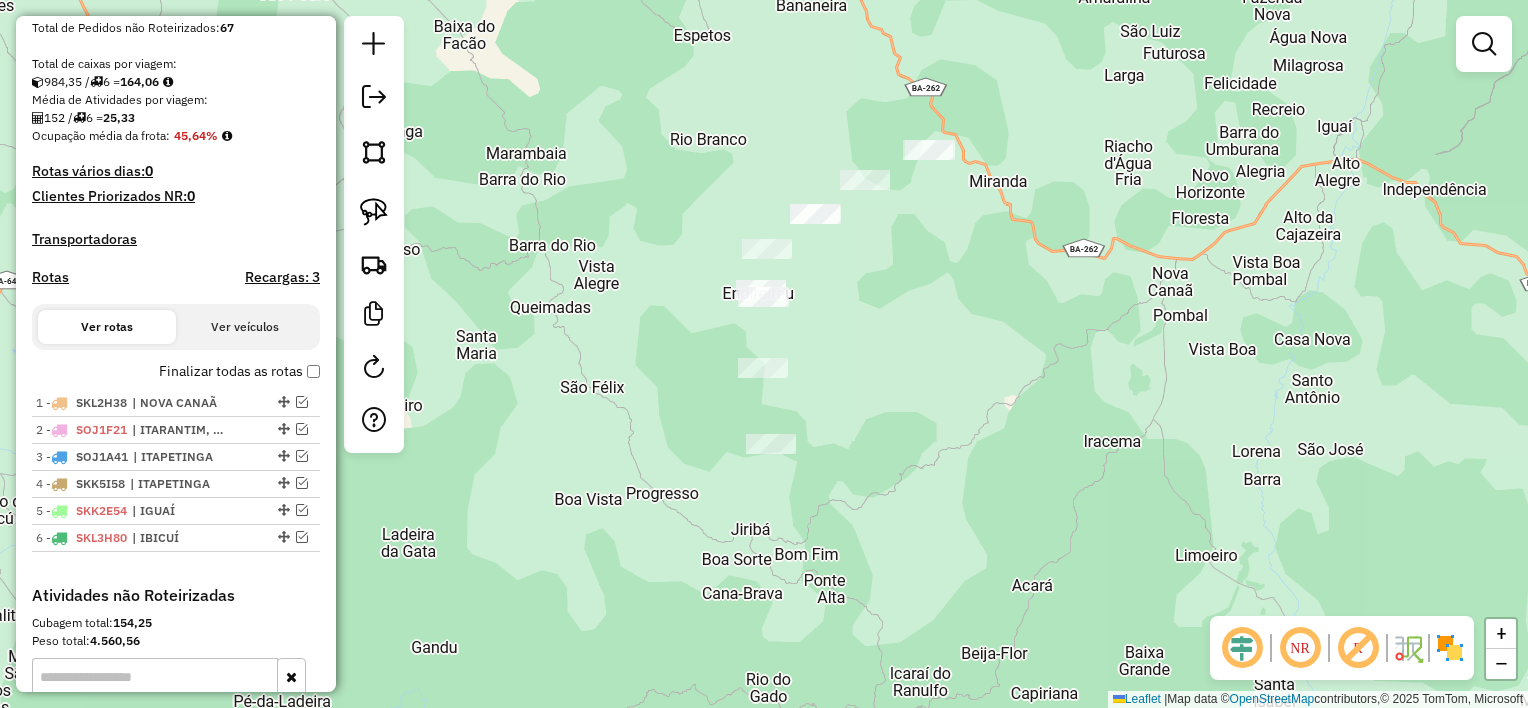 drag, startPoint x: 910, startPoint y: 308, endPoint x: 902, endPoint y: 356, distance: 48.6621 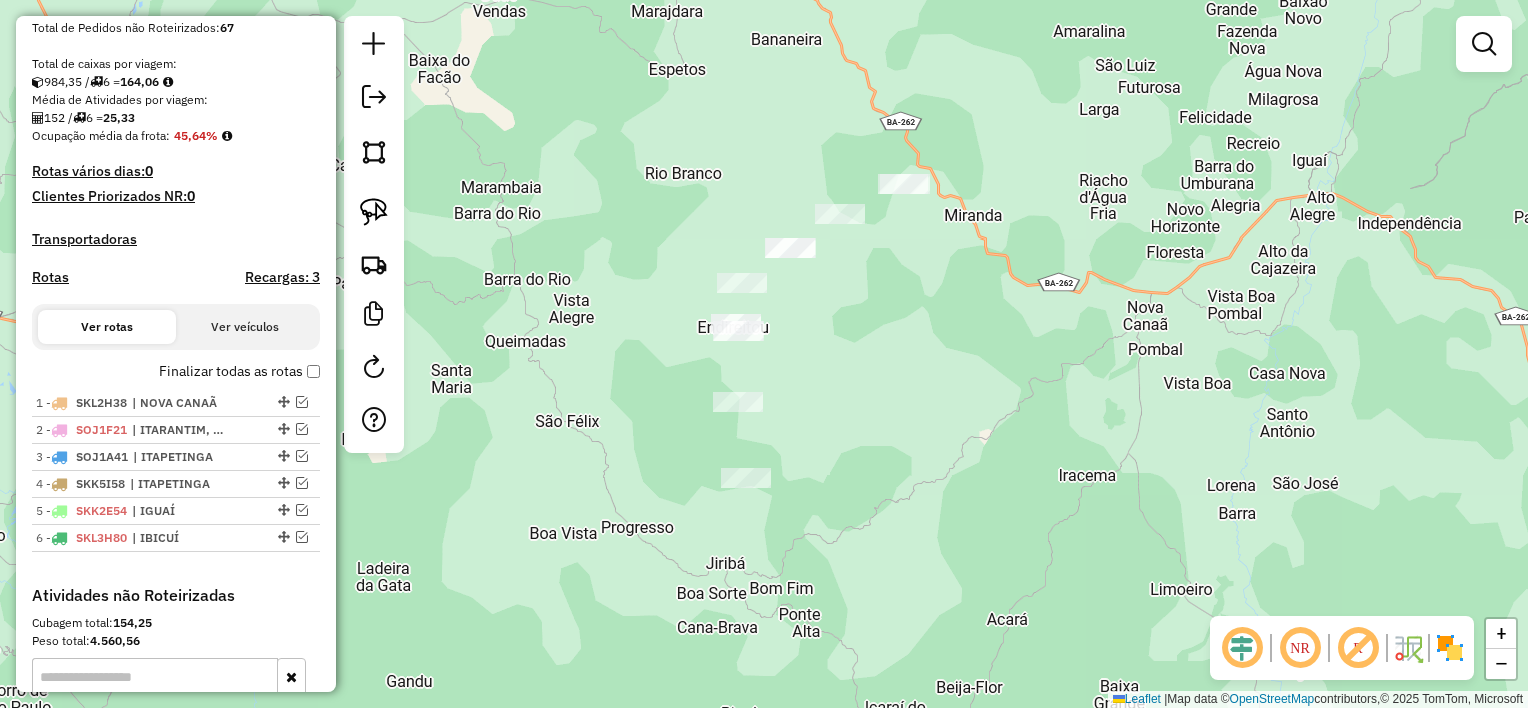 click on "Janela de atendimento Grade de atendimento Capacidade Transportadoras Veículos Cliente Pedidos  Rotas Selecione os dias de semana para filtrar as janelas de atendimento  Seg   Ter   Qua   Qui   Sex   Sáb   Dom  Informe o período da janela de atendimento: De: Até:  Filtrar exatamente a janela do cliente  Considerar janela de atendimento padrão  Selecione os dias de semana para filtrar as grades de atendimento  Seg   Ter   Qua   Qui   Sex   Sáb   Dom   Considerar clientes sem dia de atendimento cadastrado  Clientes fora do dia de atendimento selecionado Filtrar as atividades entre os valores definidos abaixo:  Peso mínimo:   Peso máximo:   Cubagem mínima:   Cubagem máxima:   De:   Até:  Filtrar as atividades entre o tempo de atendimento definido abaixo:  De:   Até:   Considerar capacidade total dos clientes não roteirizados Transportadora: Selecione um ou mais itens Tipo de veículo: Selecione um ou mais itens Veículo: Selecione um ou mais itens Motorista: Selecione um ou mais itens Nome: Rótulo:" 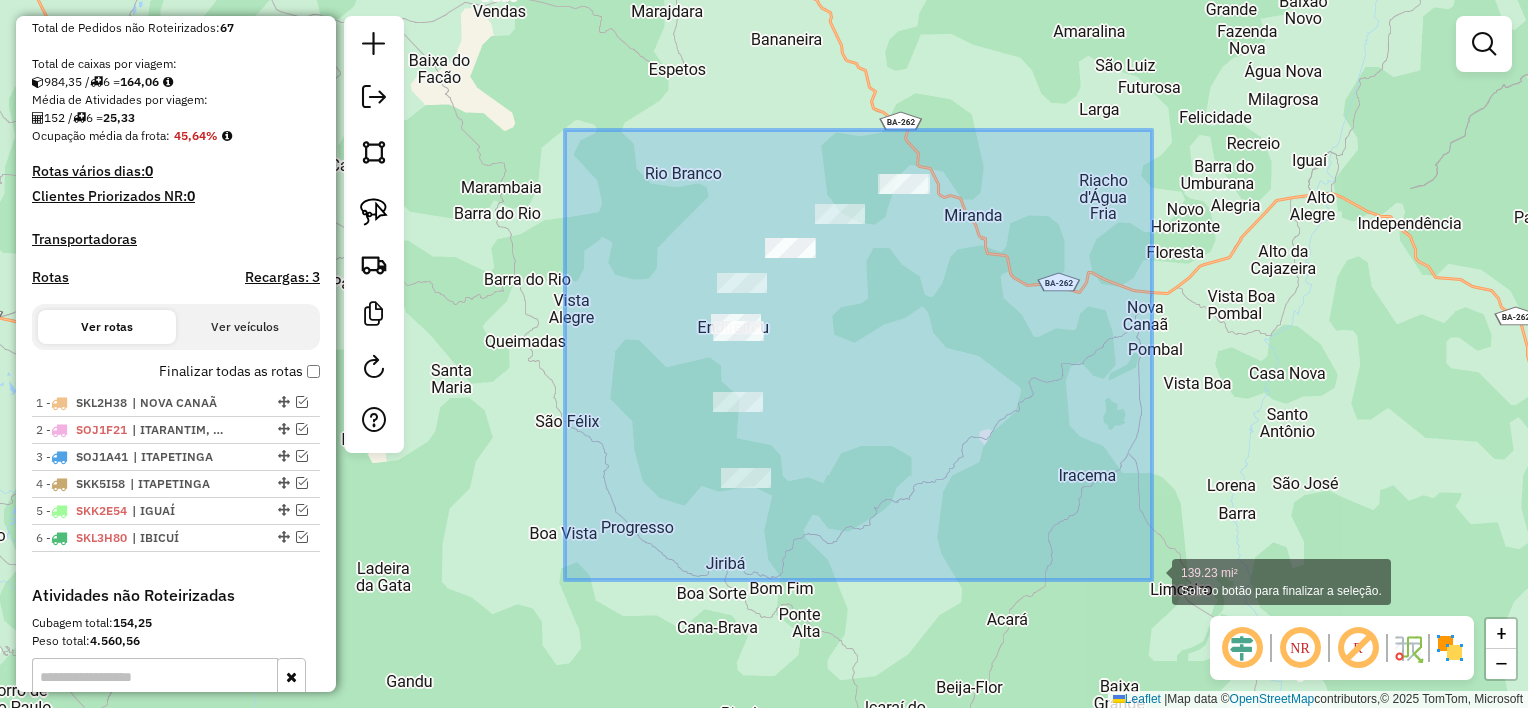 drag, startPoint x: 582, startPoint y: 132, endPoint x: 1152, endPoint y: 580, distance: 724.98553 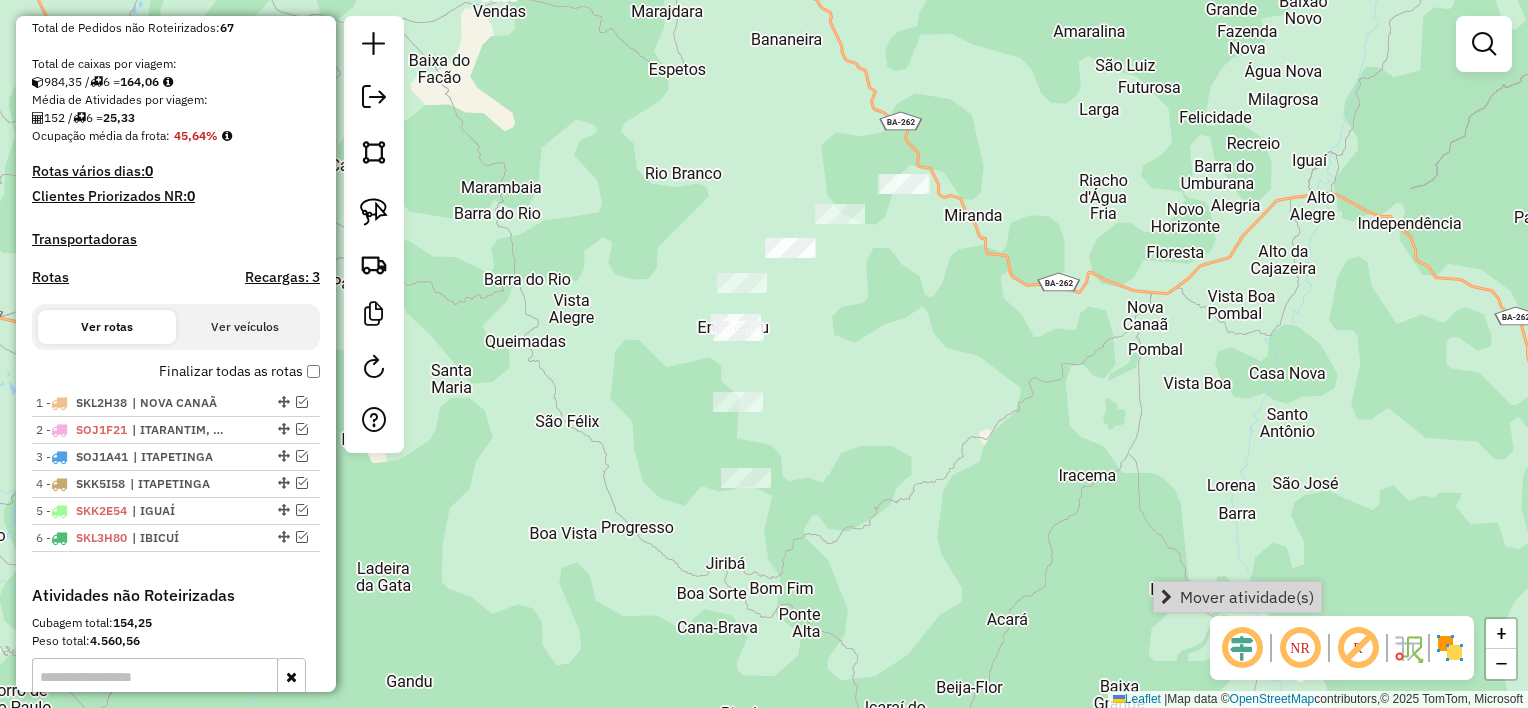 click on "Janela de atendimento Grade de atendimento Capacidade Transportadoras Veículos Cliente Pedidos  Rotas Selecione os dias de semana para filtrar as janelas de atendimento  Seg   Ter   Qua   Qui   Sex   Sáb   Dom  Informe o período da janela de atendimento: De: Até:  Filtrar exatamente a janela do cliente  Considerar janela de atendimento padrão  Selecione os dias de semana para filtrar as grades de atendimento  Seg   Ter   Qua   Qui   Sex   Sáb   Dom   Considerar clientes sem dia de atendimento cadastrado  Clientes fora do dia de atendimento selecionado Filtrar as atividades entre os valores definidos abaixo:  Peso mínimo:   Peso máximo:   Cubagem mínima:   Cubagem máxima:   De:   Até:  Filtrar as atividades entre o tempo de atendimento definido abaixo:  De:   Até:   Considerar capacidade total dos clientes não roteirizados Transportadora: Selecione um ou mais itens Tipo de veículo: Selecione um ou mais itens Veículo: Selecione um ou mais itens Motorista: Selecione um ou mais itens Nome: Rótulo:" 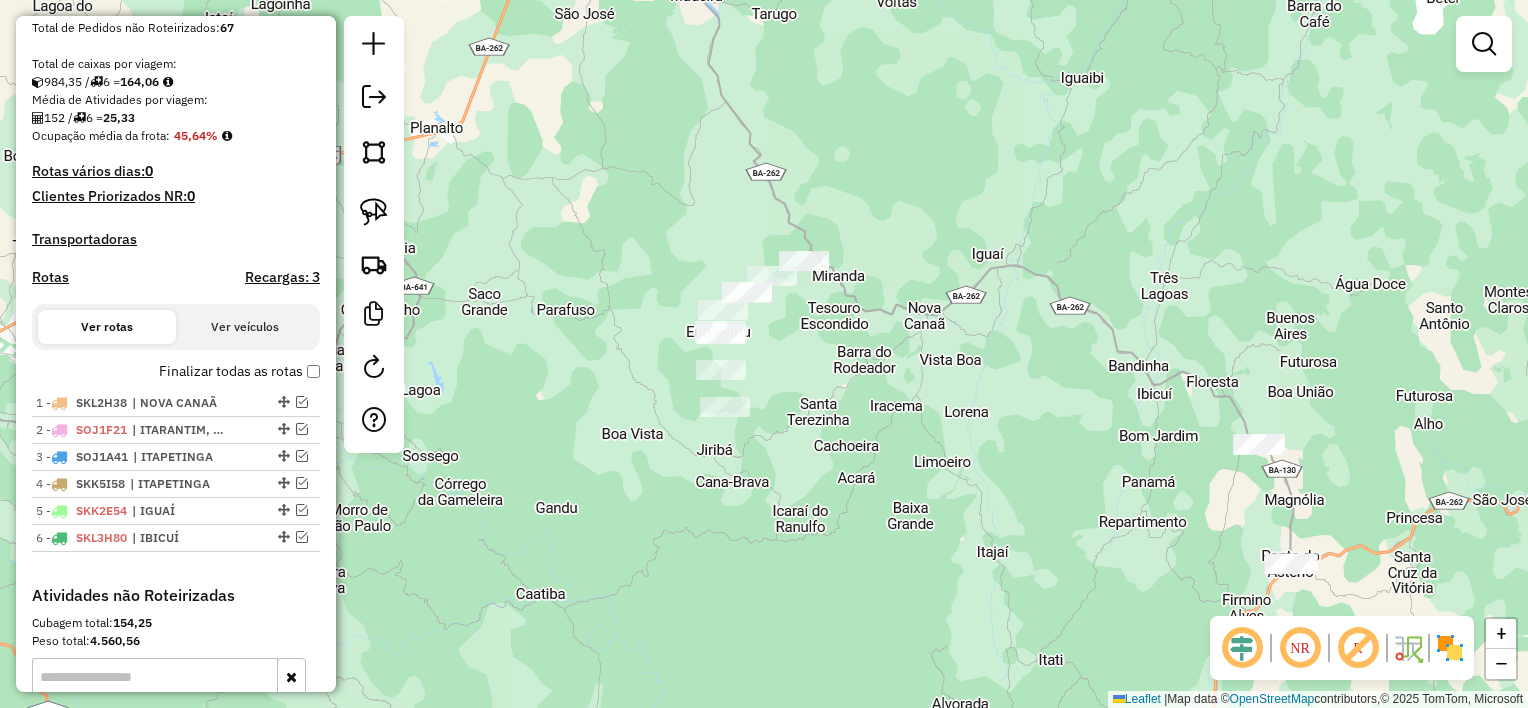 drag, startPoint x: 959, startPoint y: 363, endPoint x: 856, endPoint y: 381, distance: 104.56099 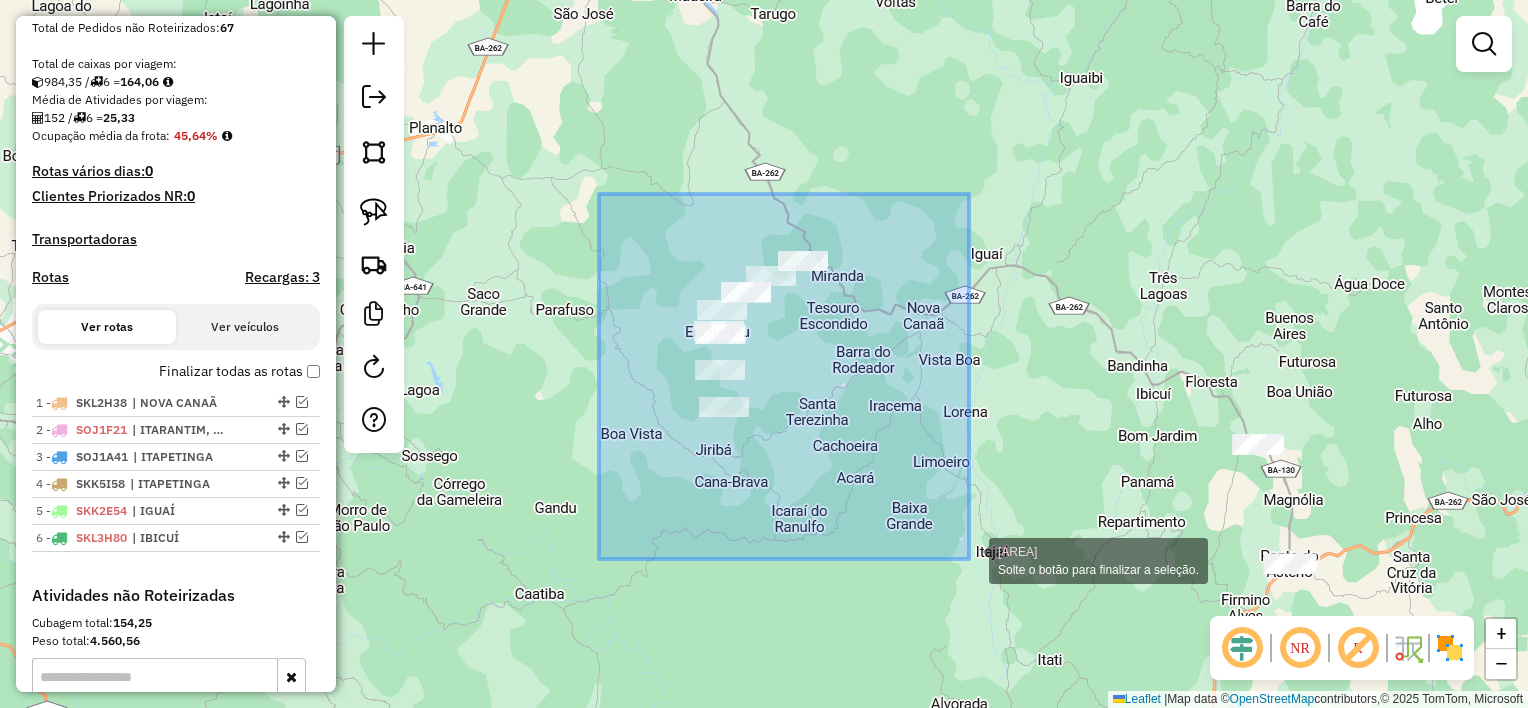 drag, startPoint x: 924, startPoint y: 471, endPoint x: 977, endPoint y: 575, distance: 116.72617 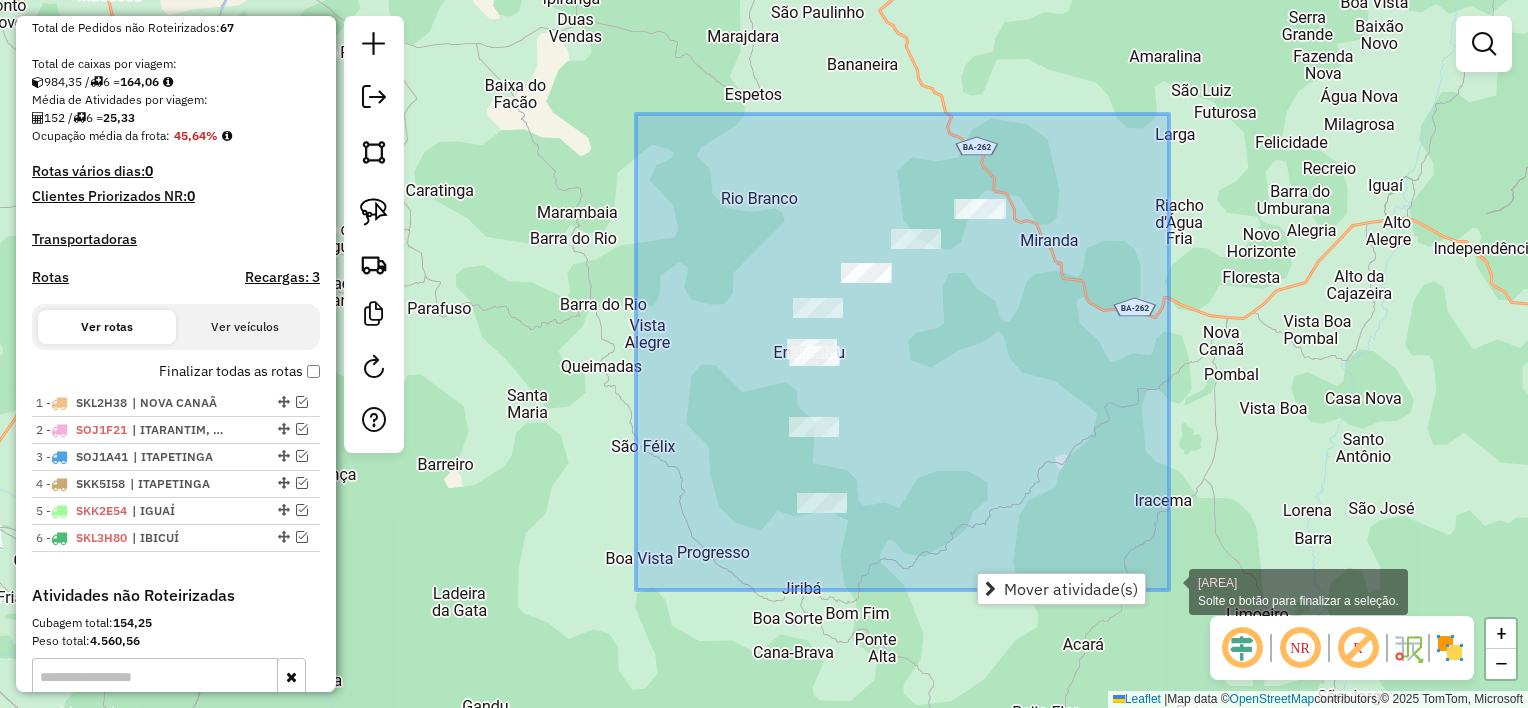 drag, startPoint x: 638, startPoint y: 114, endPoint x: 1170, endPoint y: 591, distance: 714.5299 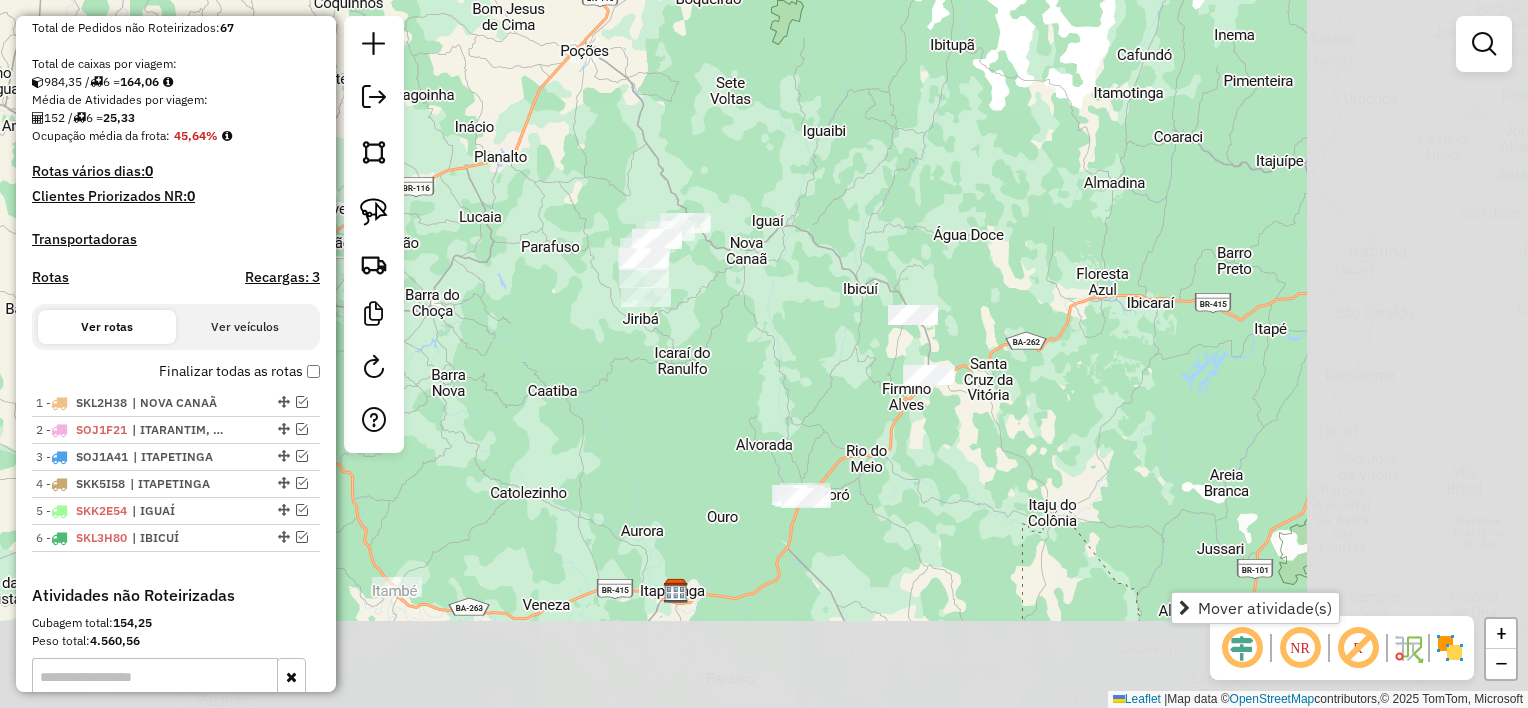 drag, startPoint x: 1045, startPoint y: 342, endPoint x: 877, endPoint y: 222, distance: 206.45581 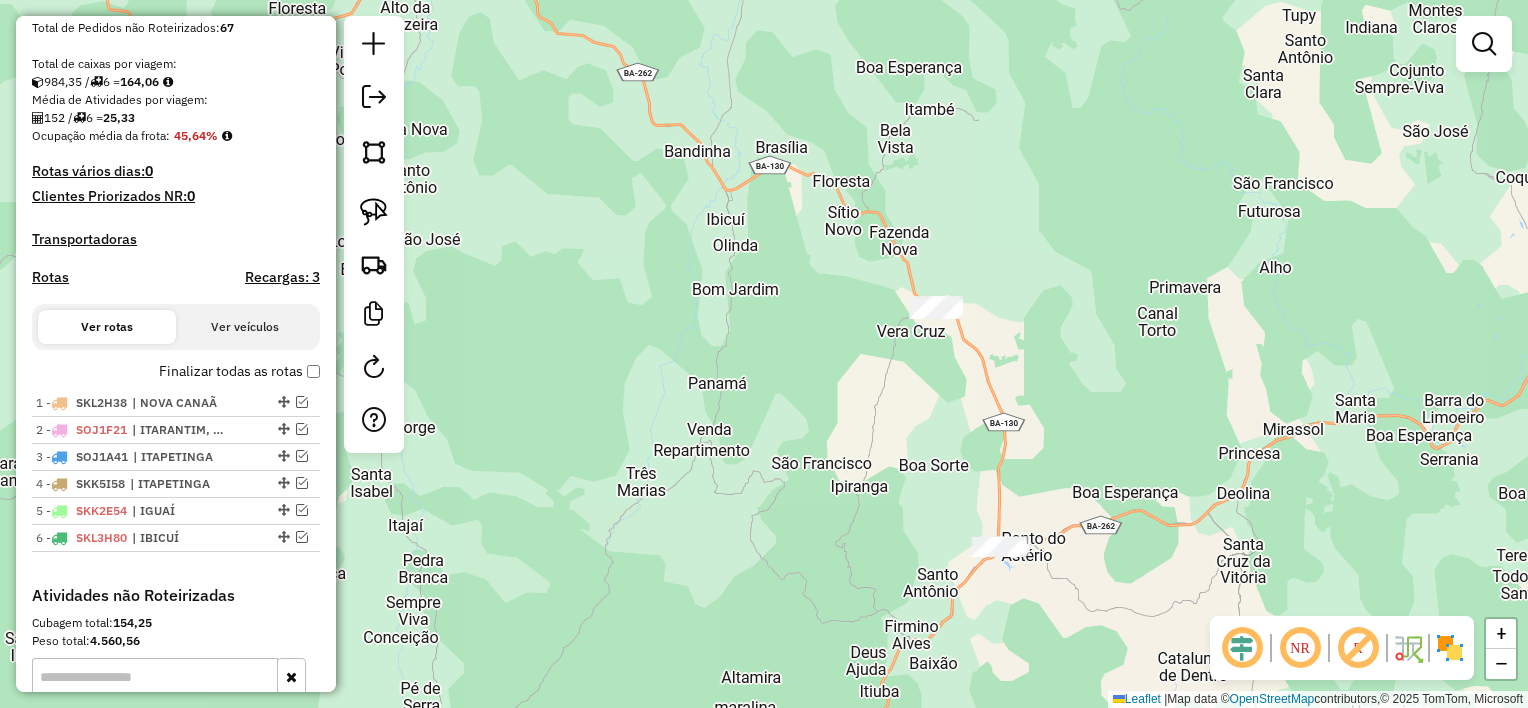 click on "Janela de atendimento Grade de atendimento Capacidade Transportadoras Veículos Cliente Pedidos  Rotas Selecione os dias de semana para filtrar as janelas de atendimento  Seg   Ter   Qua   Qui   Sex   Sáb   Dom  Informe o período da janela de atendimento: De: Até:  Filtrar exatamente a janela do cliente  Considerar janela de atendimento padrão  Selecione os dias de semana para filtrar as grades de atendimento  Seg   Ter   Qua   Qui   Sex   Sáb   Dom   Considerar clientes sem dia de atendimento cadastrado  Clientes fora do dia de atendimento selecionado Filtrar as atividades entre os valores definidos abaixo:  Peso mínimo:   Peso máximo:   Cubagem mínima:   Cubagem máxima:   De:   Até:  Filtrar as atividades entre o tempo de atendimento definido abaixo:  De:   Até:   Considerar capacidade total dos clientes não roteirizados Transportadora: Selecione um ou mais itens Tipo de veículo: Selecione um ou mais itens Veículo: Selecione um ou mais itens Motorista: Selecione um ou mais itens Nome: Rótulo:" 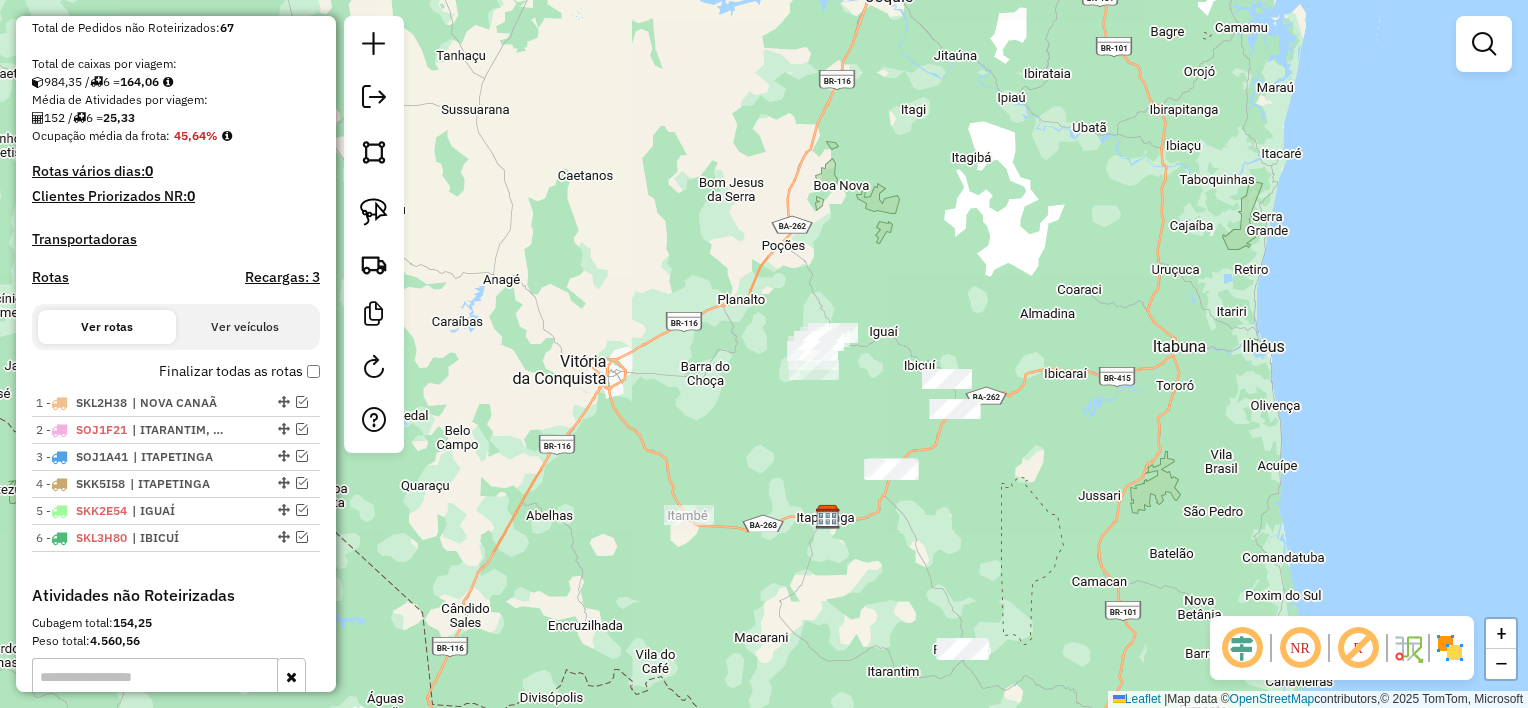 drag, startPoint x: 1042, startPoint y: 420, endPoint x: 1052, endPoint y: 382, distance: 39.293766 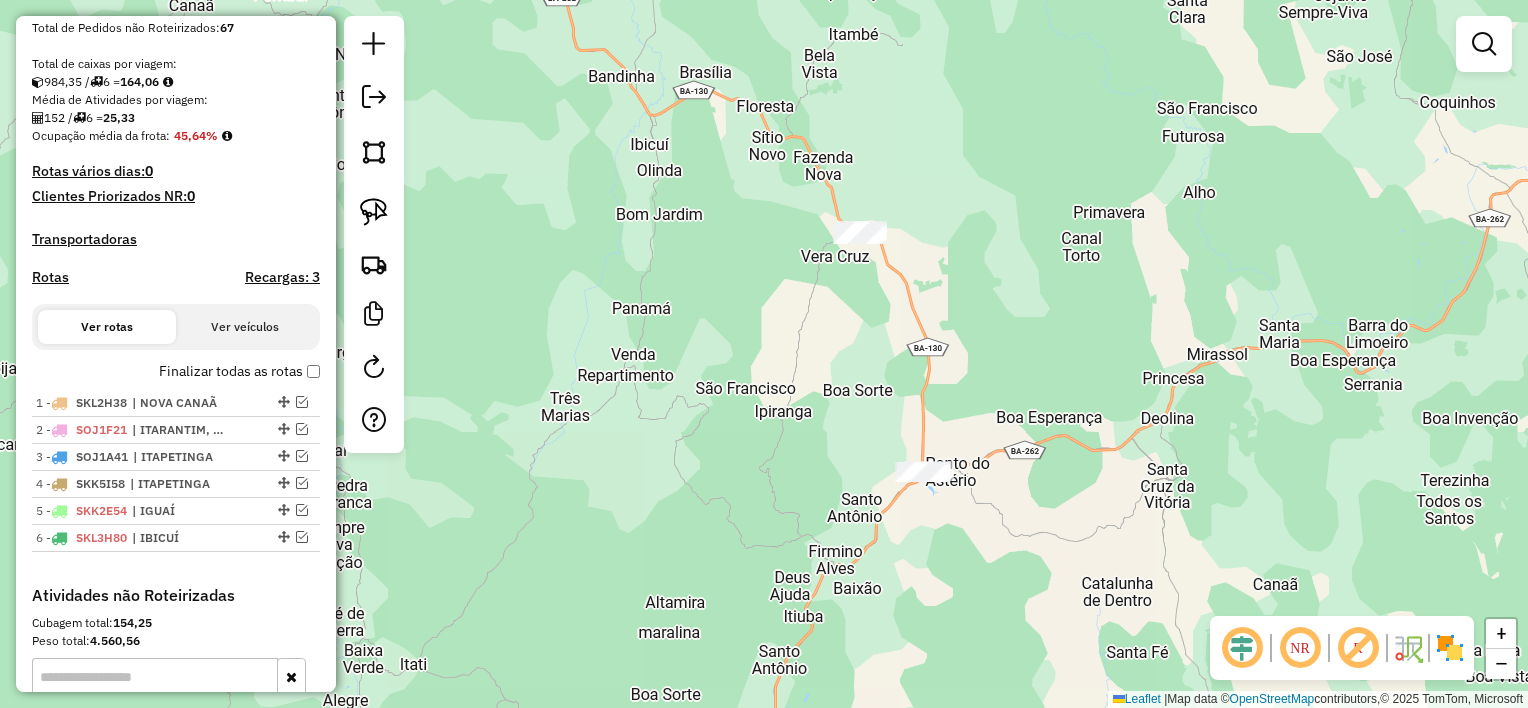 drag, startPoint x: 964, startPoint y: 328, endPoint x: 986, endPoint y: 325, distance: 22.203604 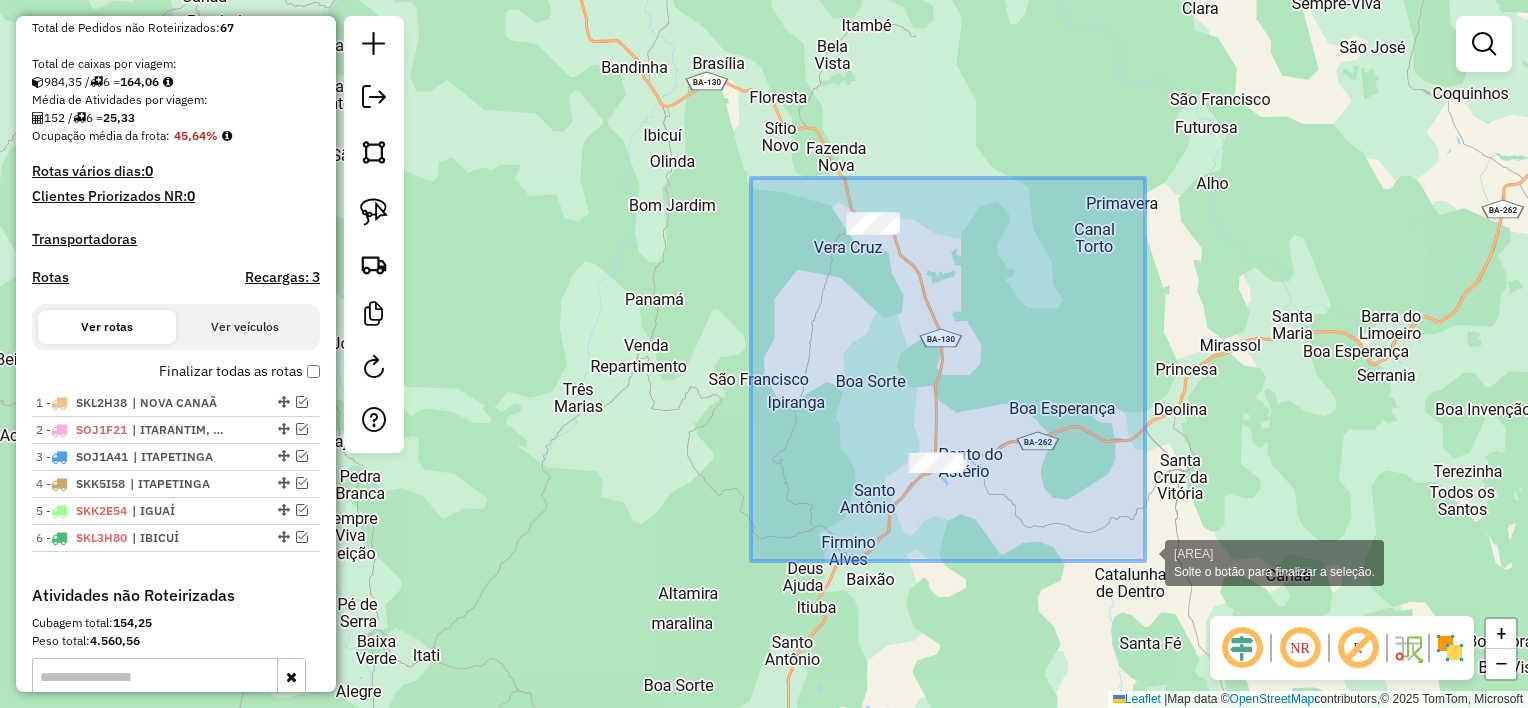 drag, startPoint x: 765, startPoint y: 188, endPoint x: 1184, endPoint y: 625, distance: 605.41724 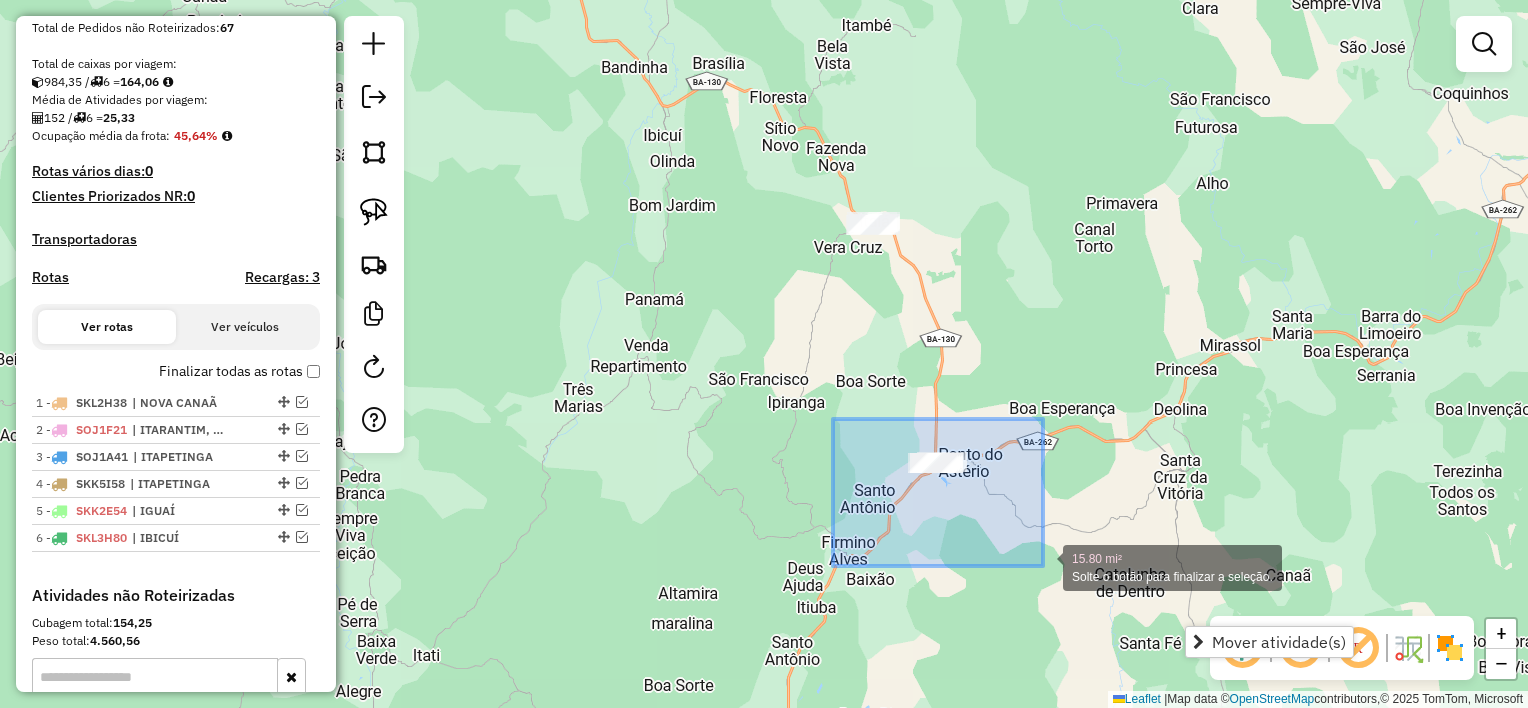 drag, startPoint x: 1030, startPoint y: 556, endPoint x: 1043, endPoint y: 566, distance: 16.40122 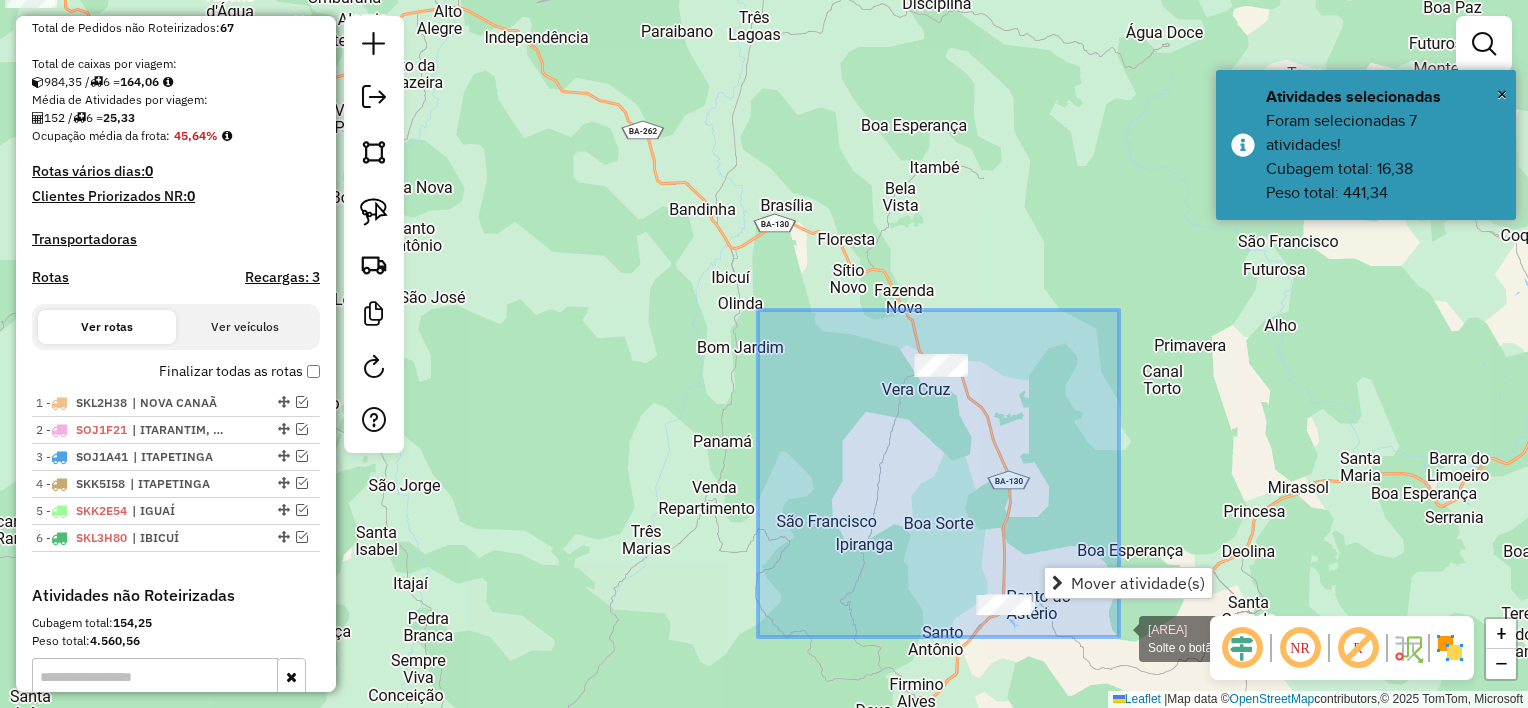 drag, startPoint x: 842, startPoint y: 378, endPoint x: 1110, endPoint y: 640, distance: 374.79062 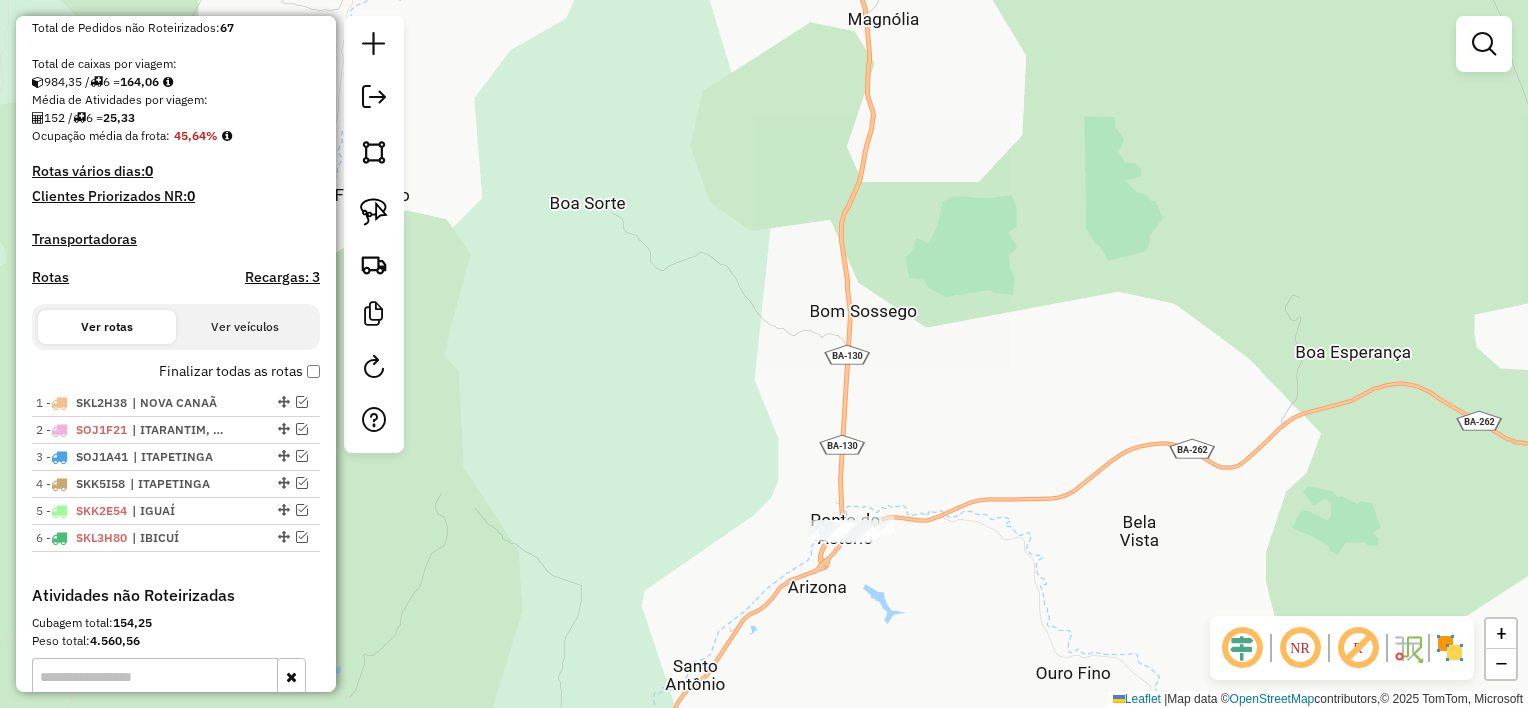 click 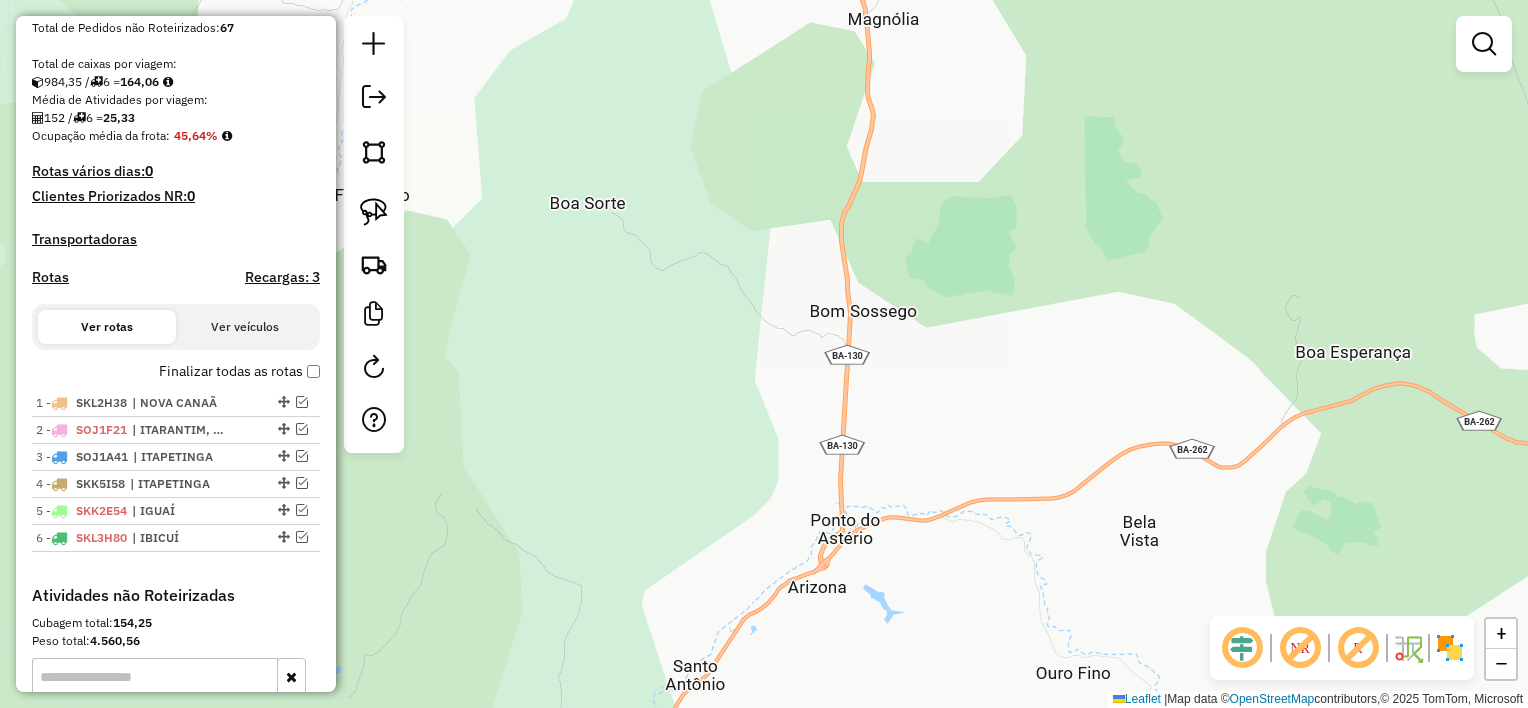 click 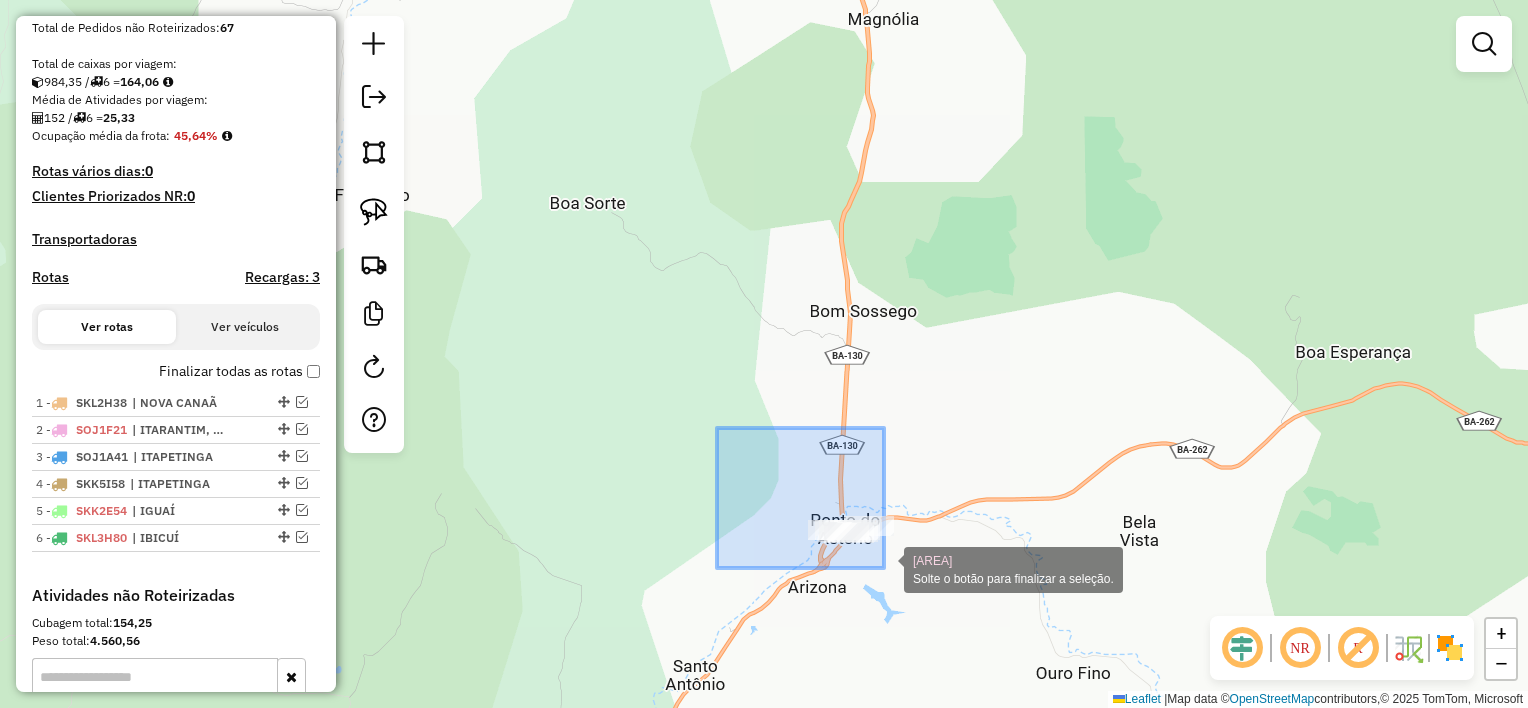 drag, startPoint x: 744, startPoint y: 452, endPoint x: 948, endPoint y: 608, distance: 256.81122 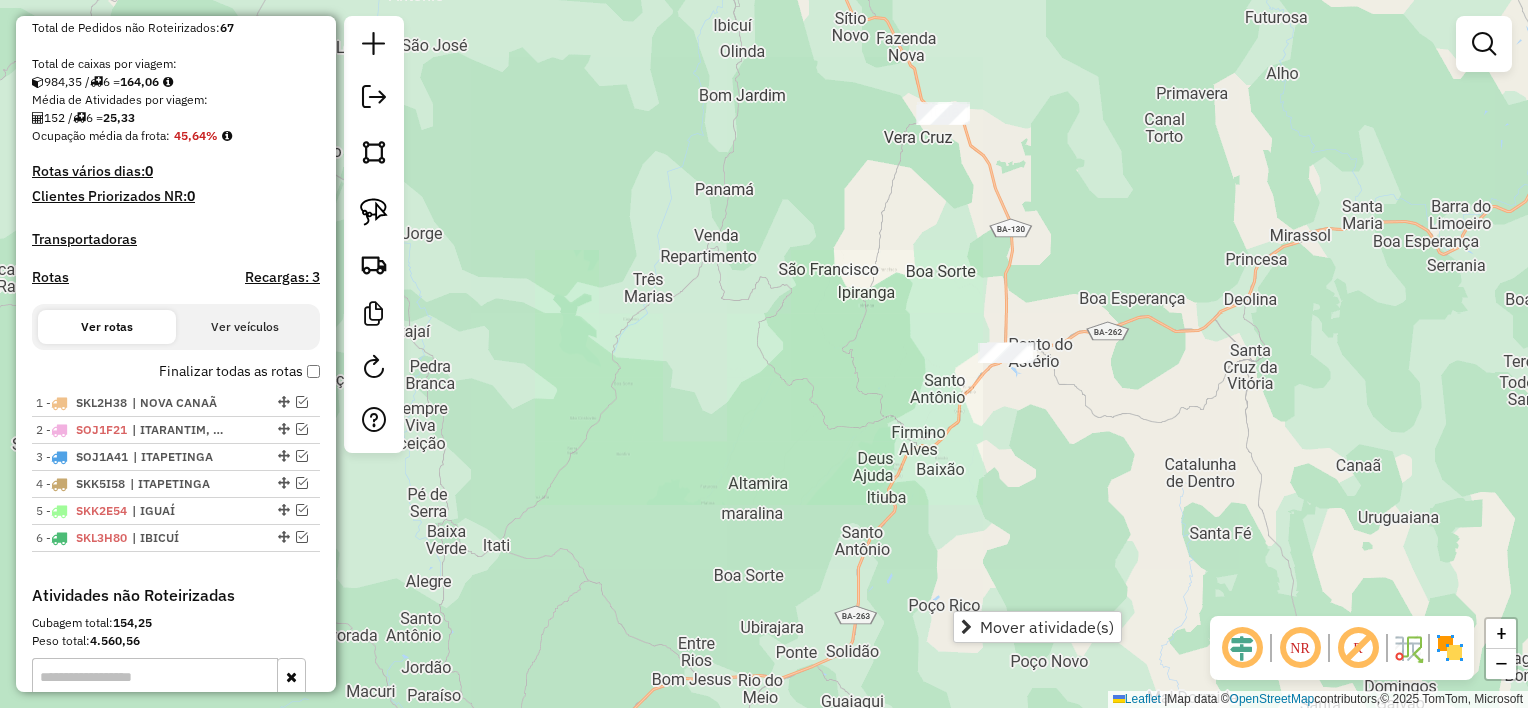 drag, startPoint x: 1061, startPoint y: 318, endPoint x: 1024, endPoint y: 405, distance: 94.54099 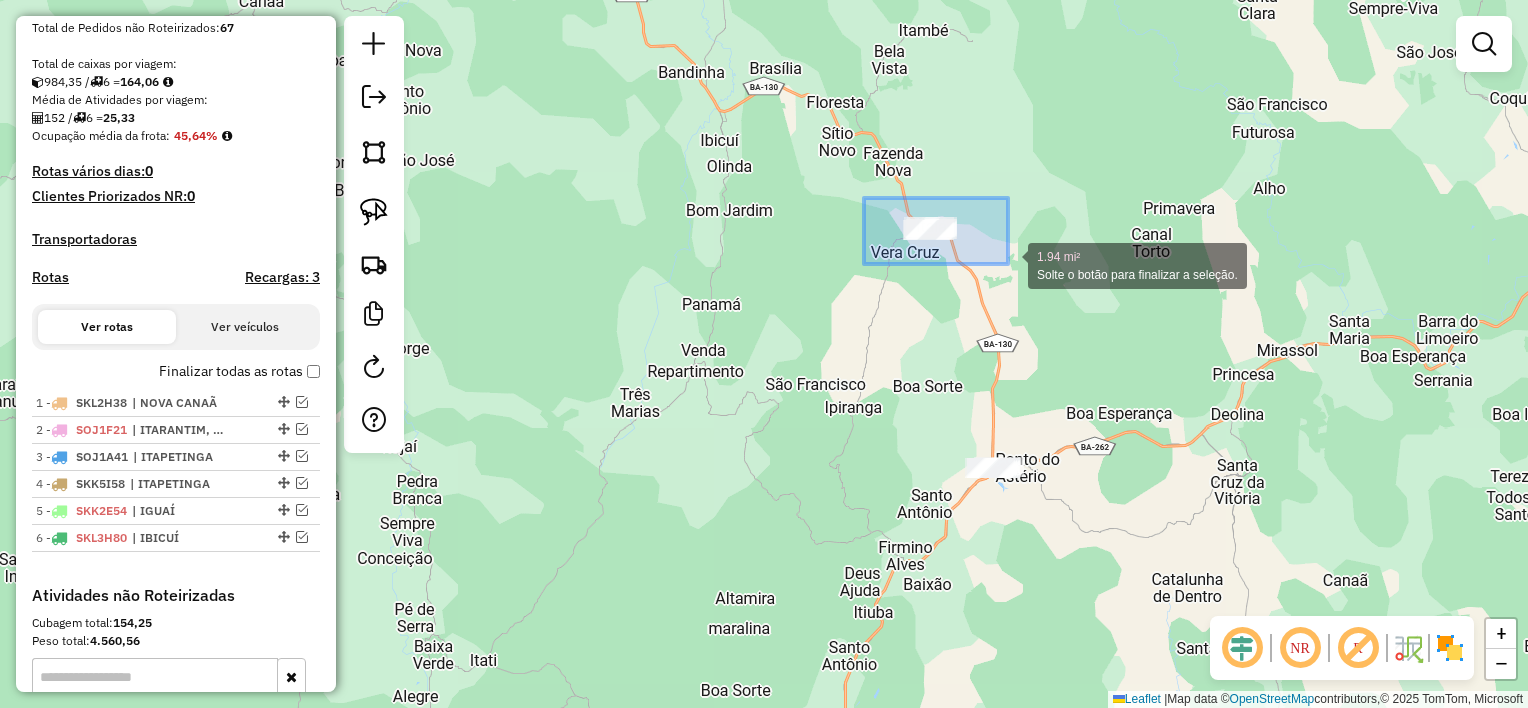 drag, startPoint x: 1008, startPoint y: 264, endPoint x: 1132, endPoint y: 360, distance: 156.81836 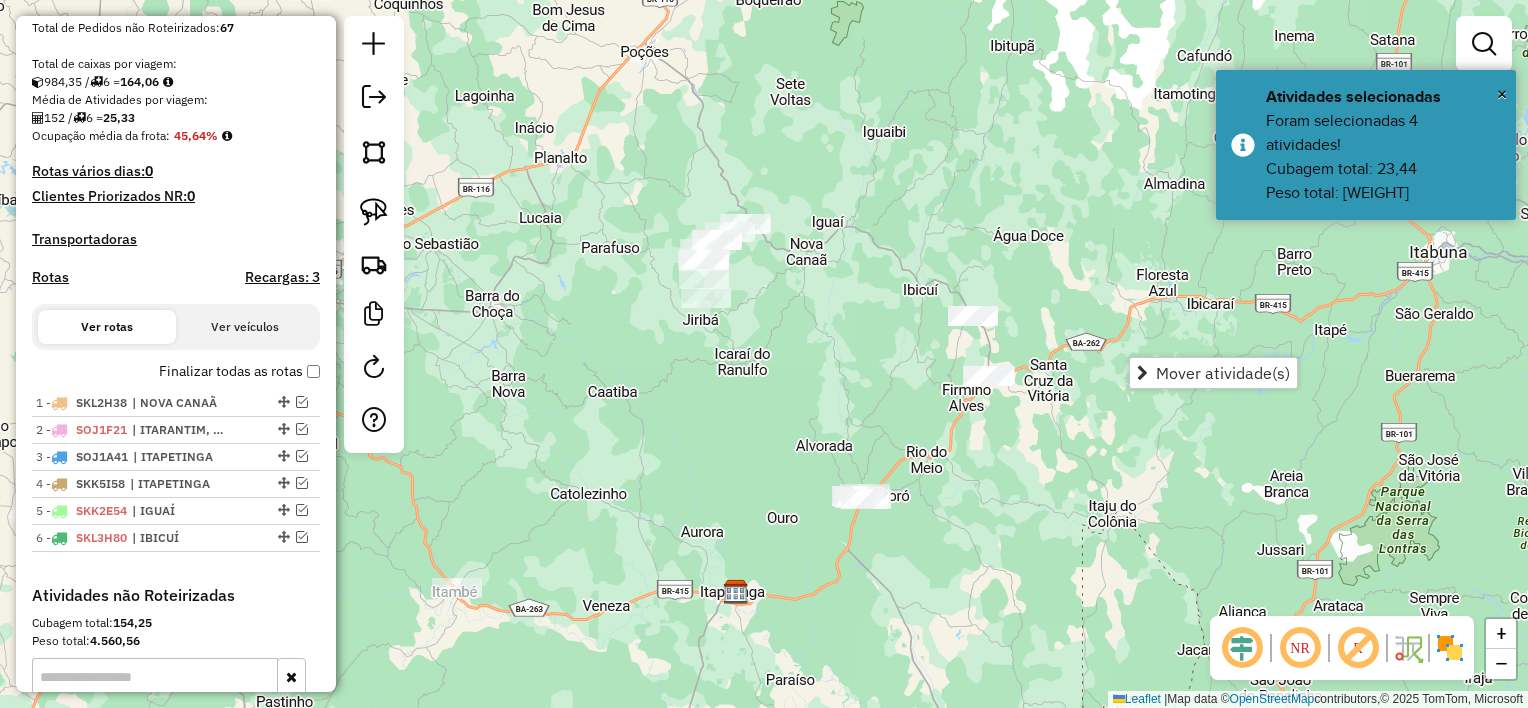 drag, startPoint x: 963, startPoint y: 453, endPoint x: 1006, endPoint y: 267, distance: 190.90573 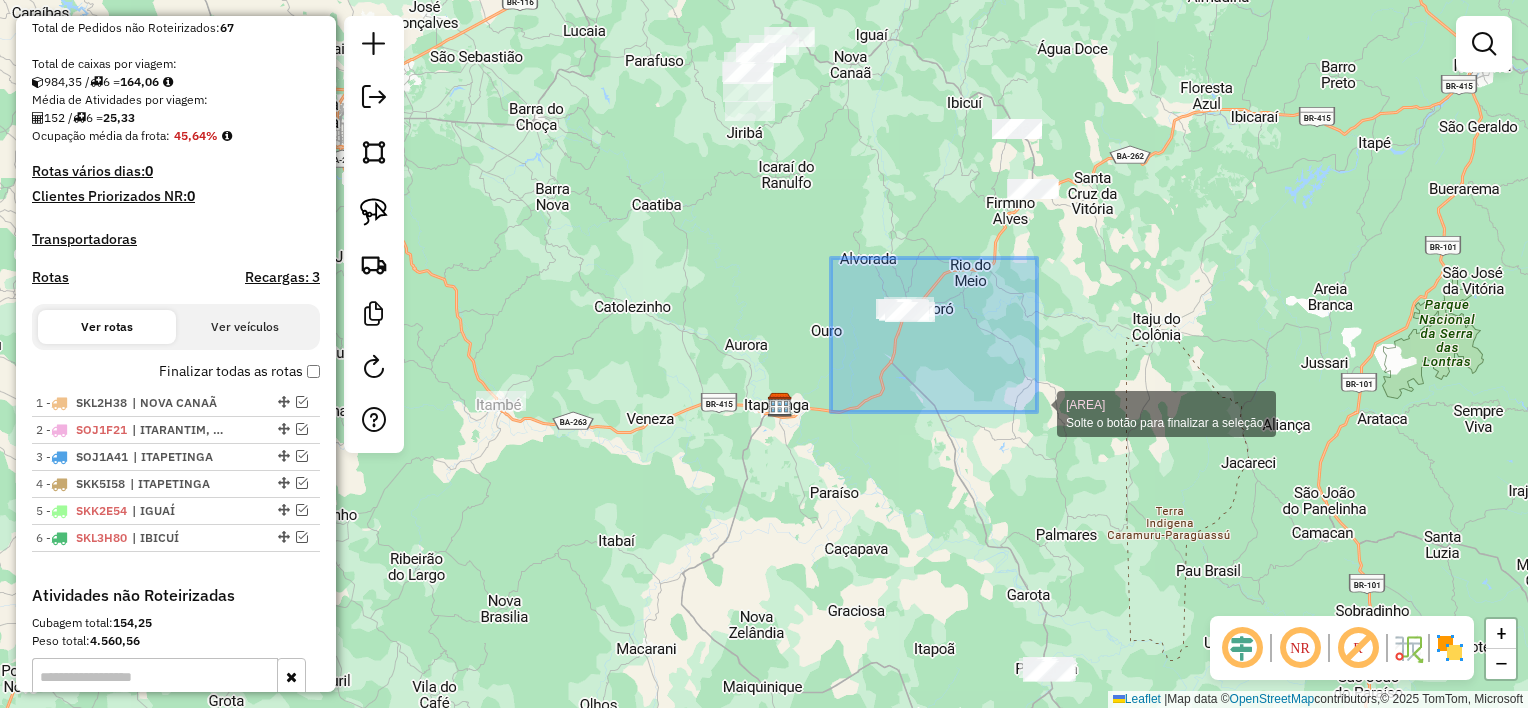 drag, startPoint x: 912, startPoint y: 298, endPoint x: 1044, endPoint y: 426, distance: 183.86952 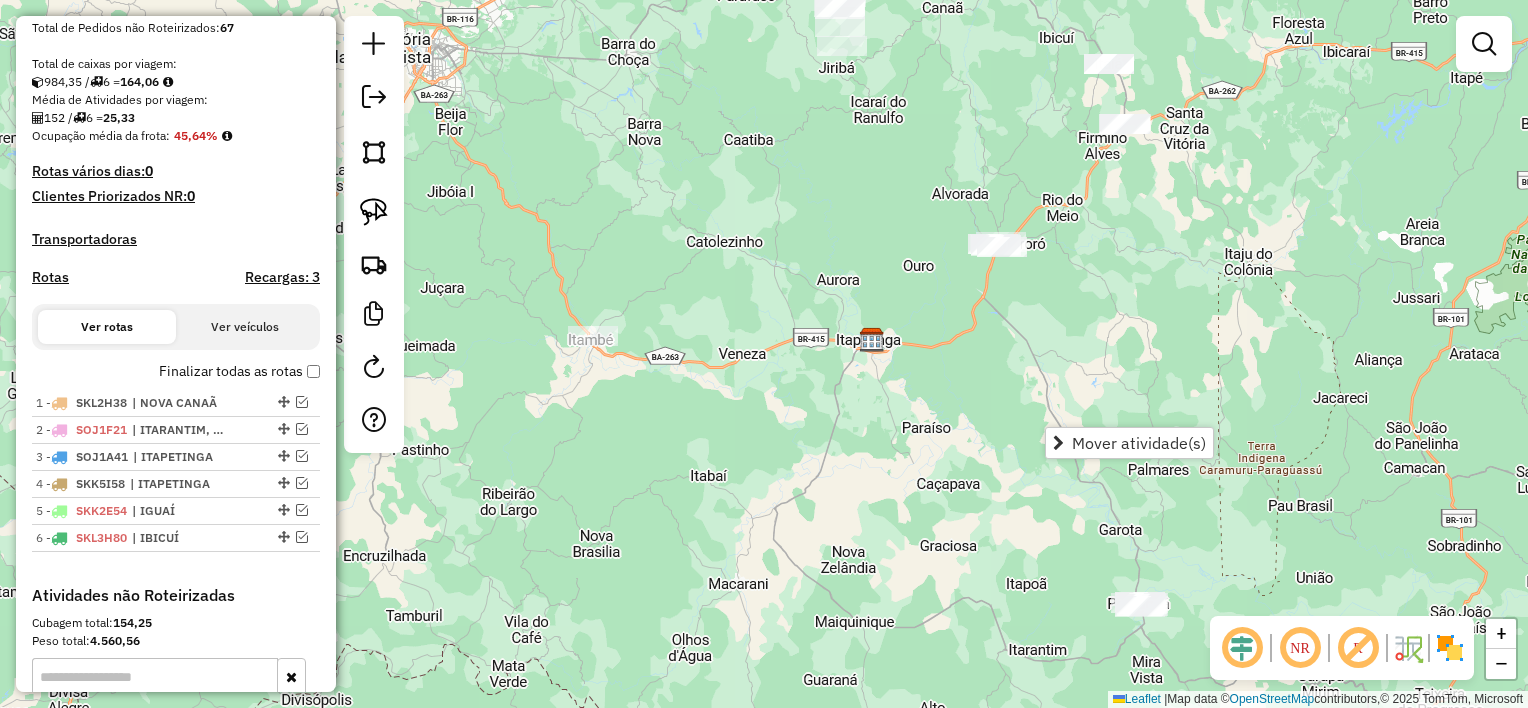 drag, startPoint x: 617, startPoint y: 387, endPoint x: 853, endPoint y: 420, distance: 238.29604 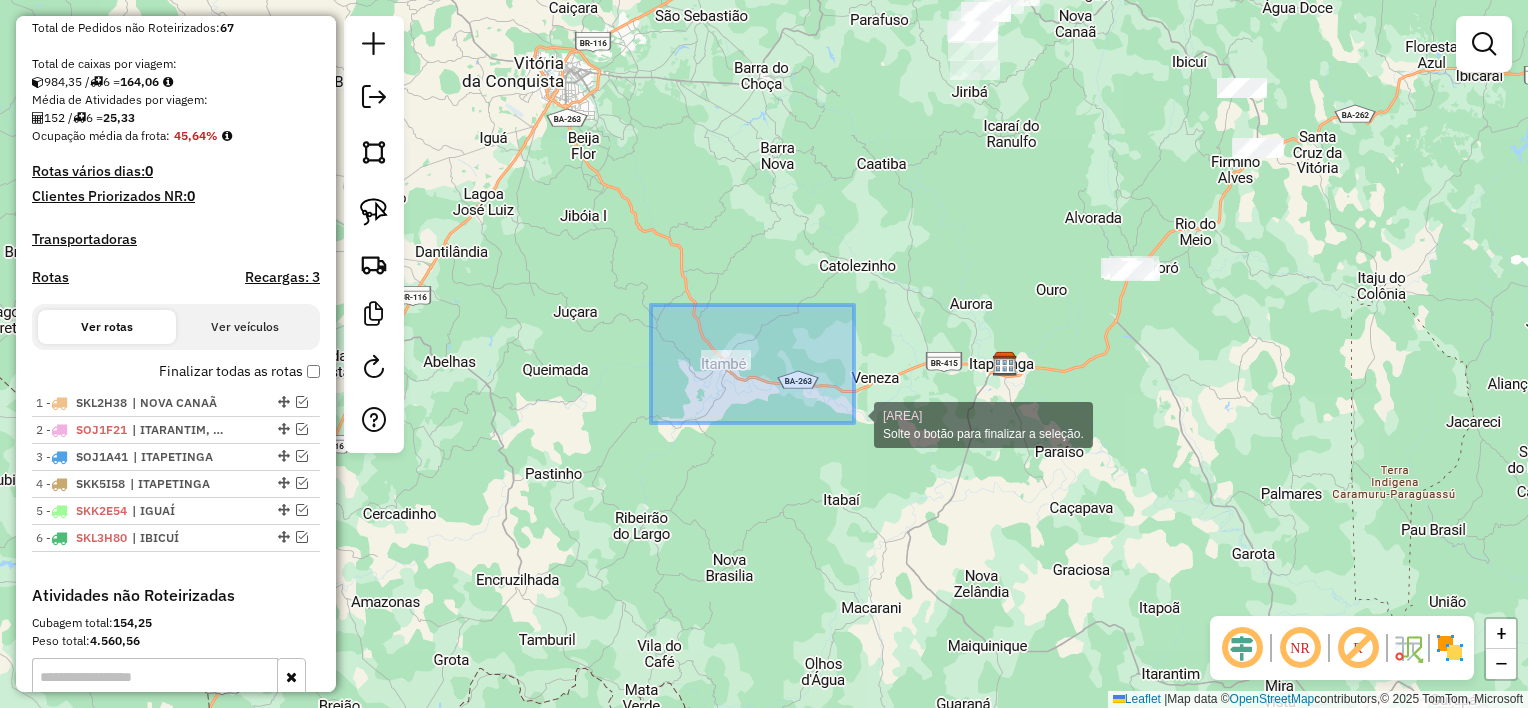 drag, startPoint x: 652, startPoint y: 308, endPoint x: 871, endPoint y: 432, distance: 251.66843 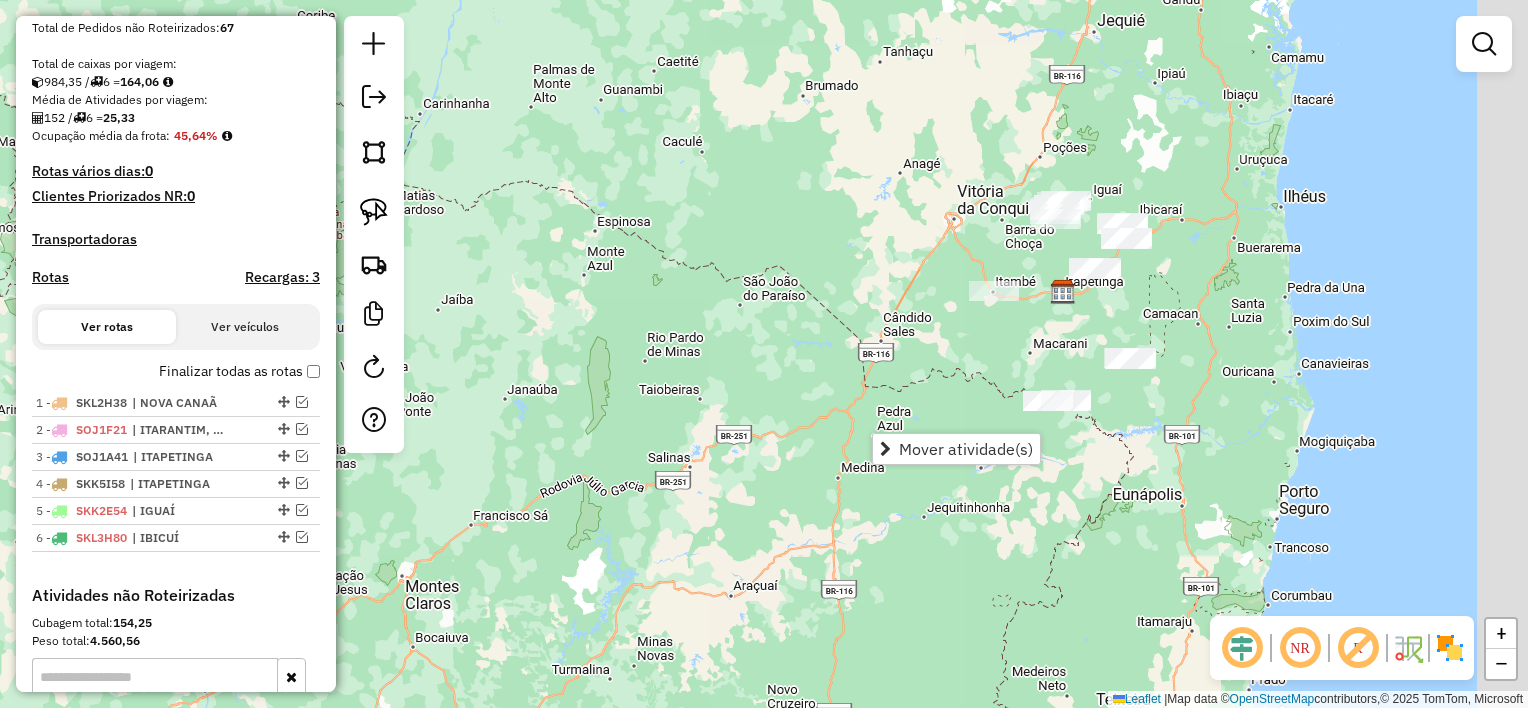 drag, startPoint x: 1111, startPoint y: 374, endPoint x: 944, endPoint y: 304, distance: 181.07733 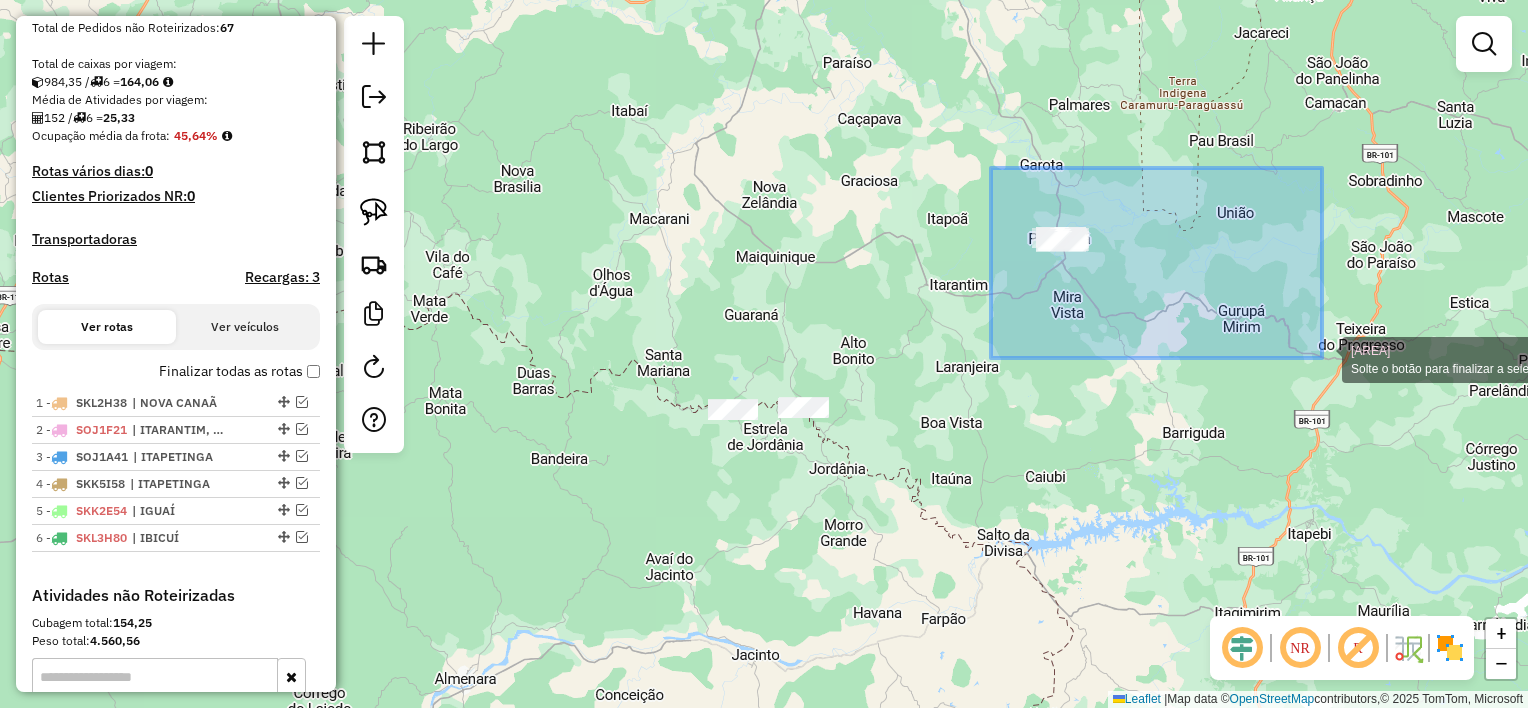 drag, startPoint x: 1272, startPoint y: 302, endPoint x: 1318, endPoint y: 374, distance: 85.44004 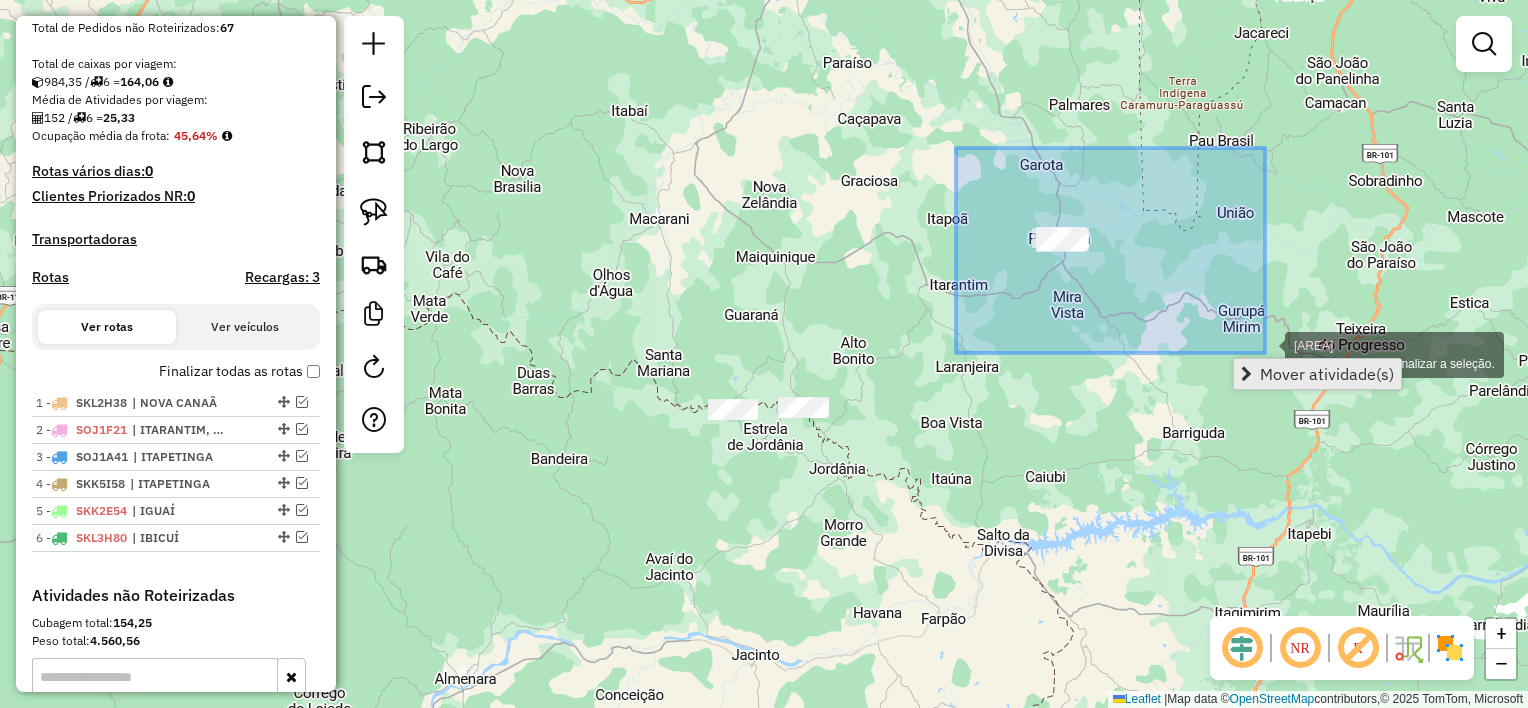 drag, startPoint x: 1247, startPoint y: 331, endPoint x: 1268, endPoint y: 372, distance: 46.06517 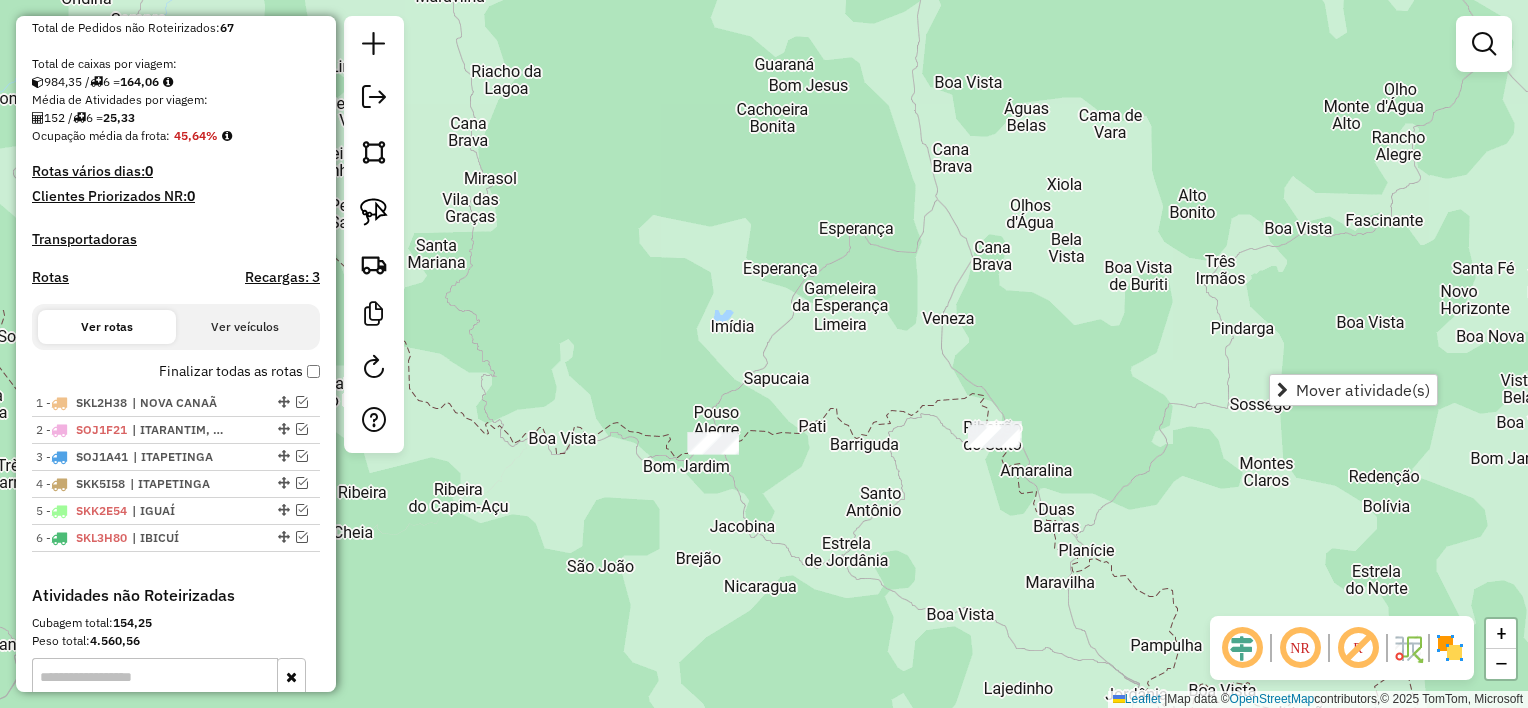 click 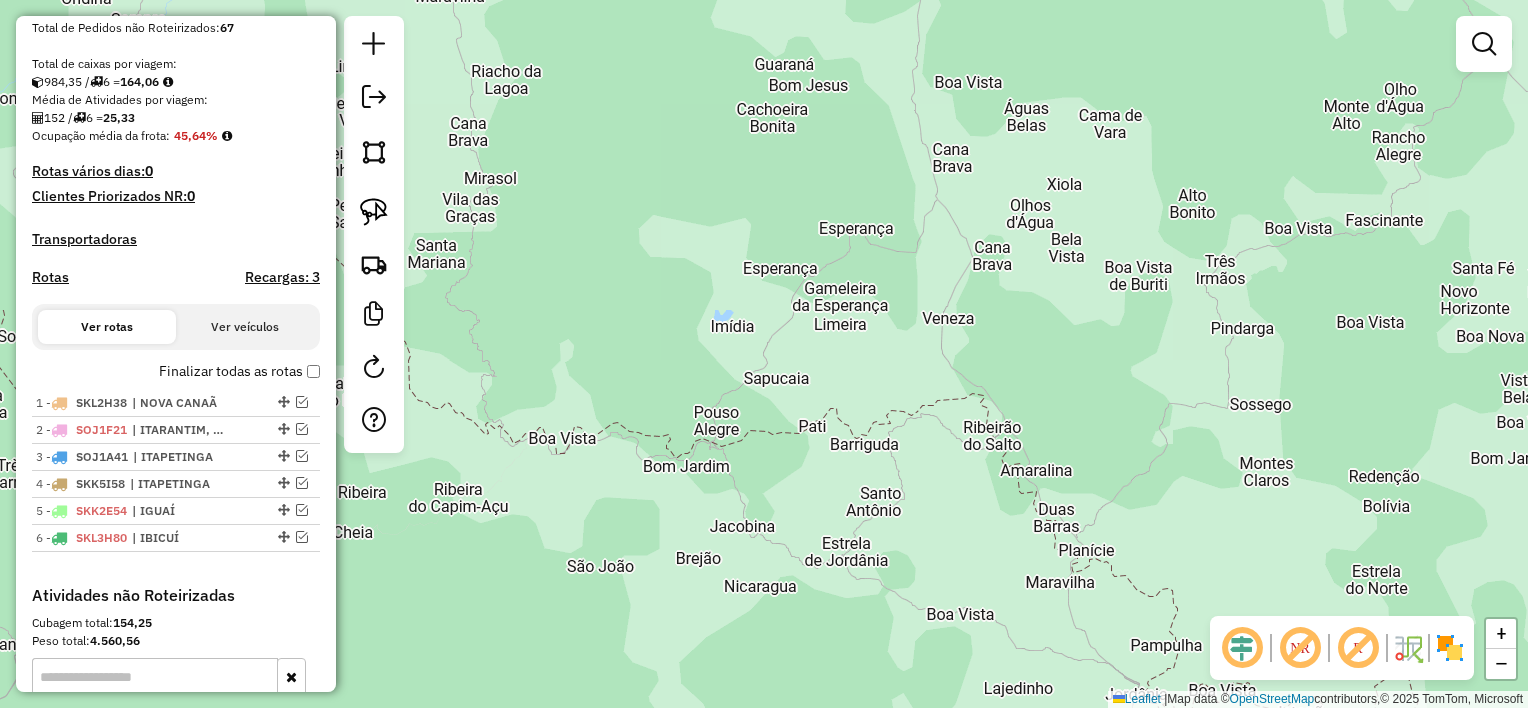 click 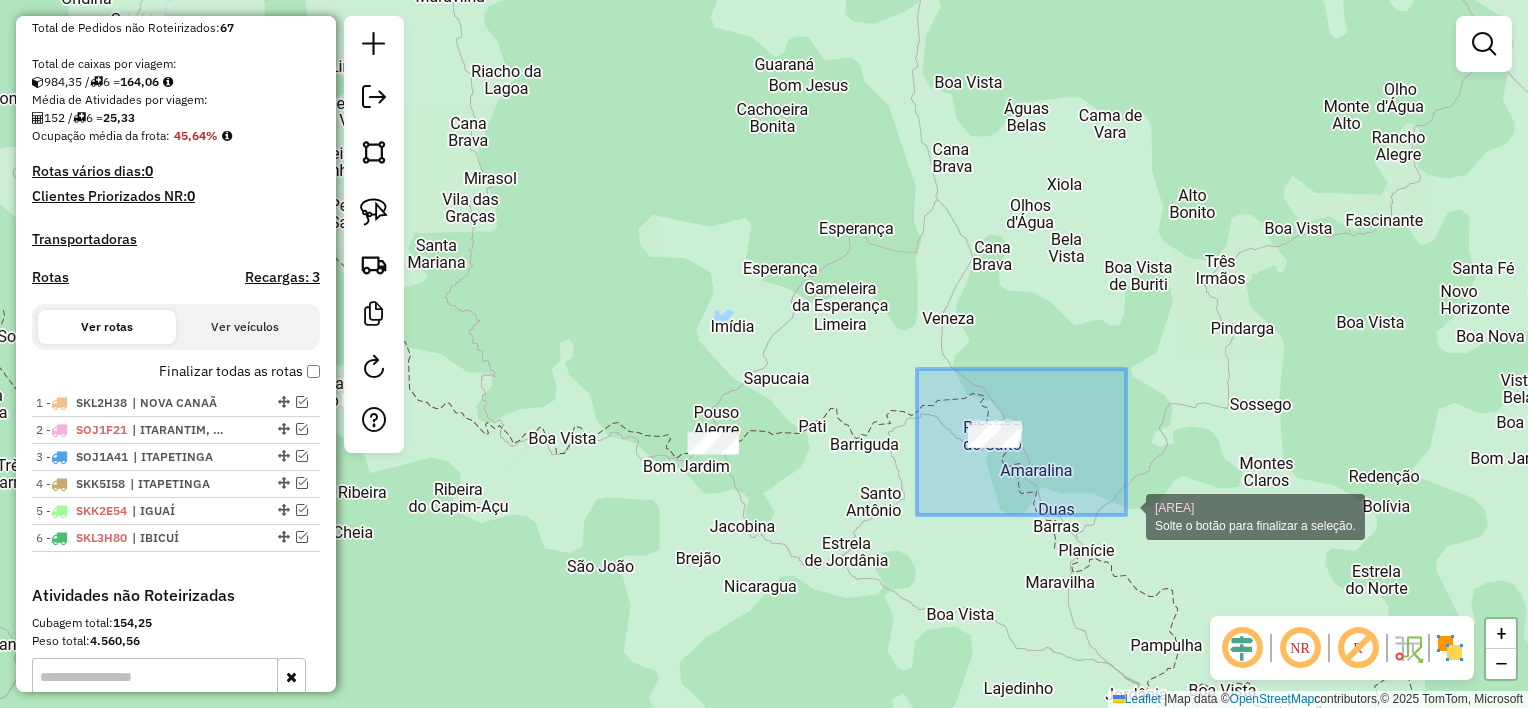 drag, startPoint x: 1116, startPoint y: 508, endPoint x: 1125, endPoint y: 514, distance: 10.816654 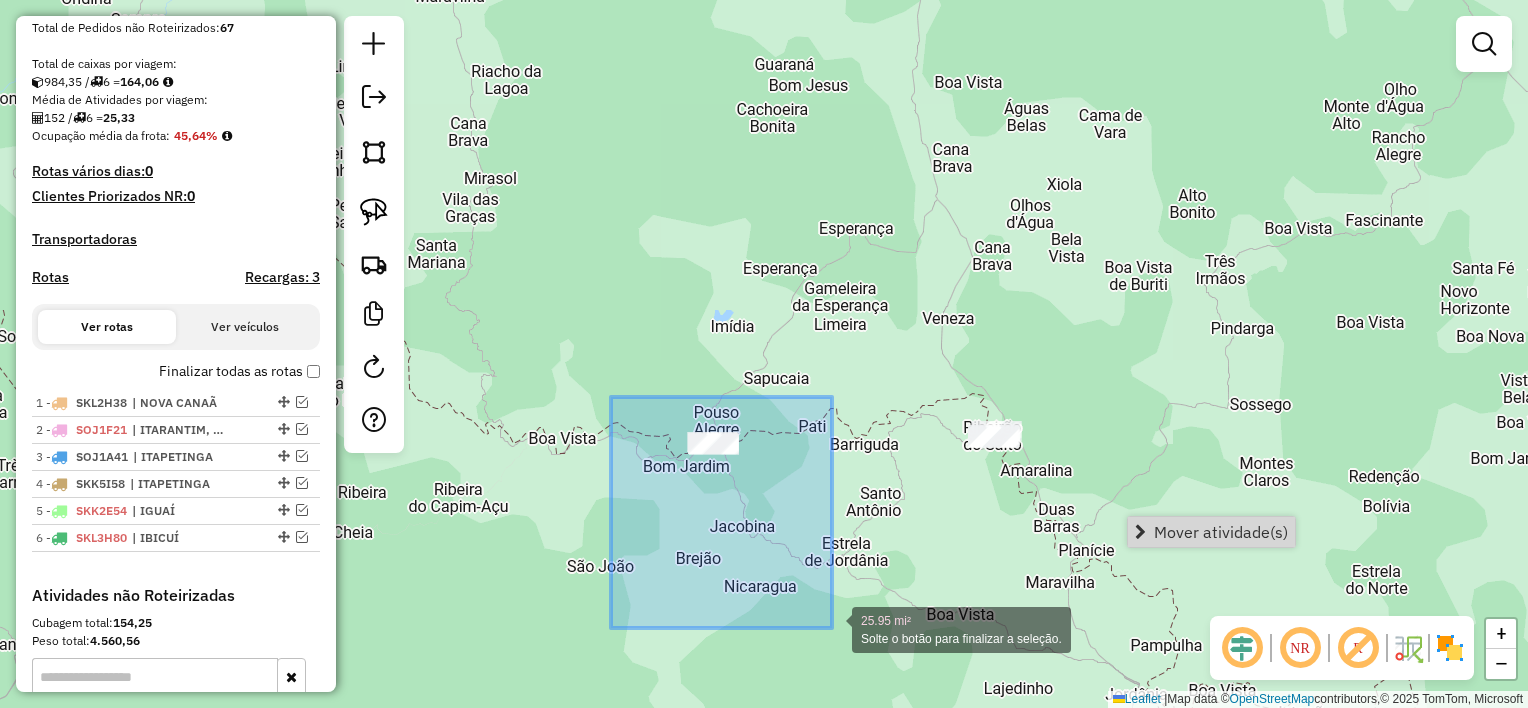 drag, startPoint x: 640, startPoint y: 414, endPoint x: 832, endPoint y: 628, distance: 287.50653 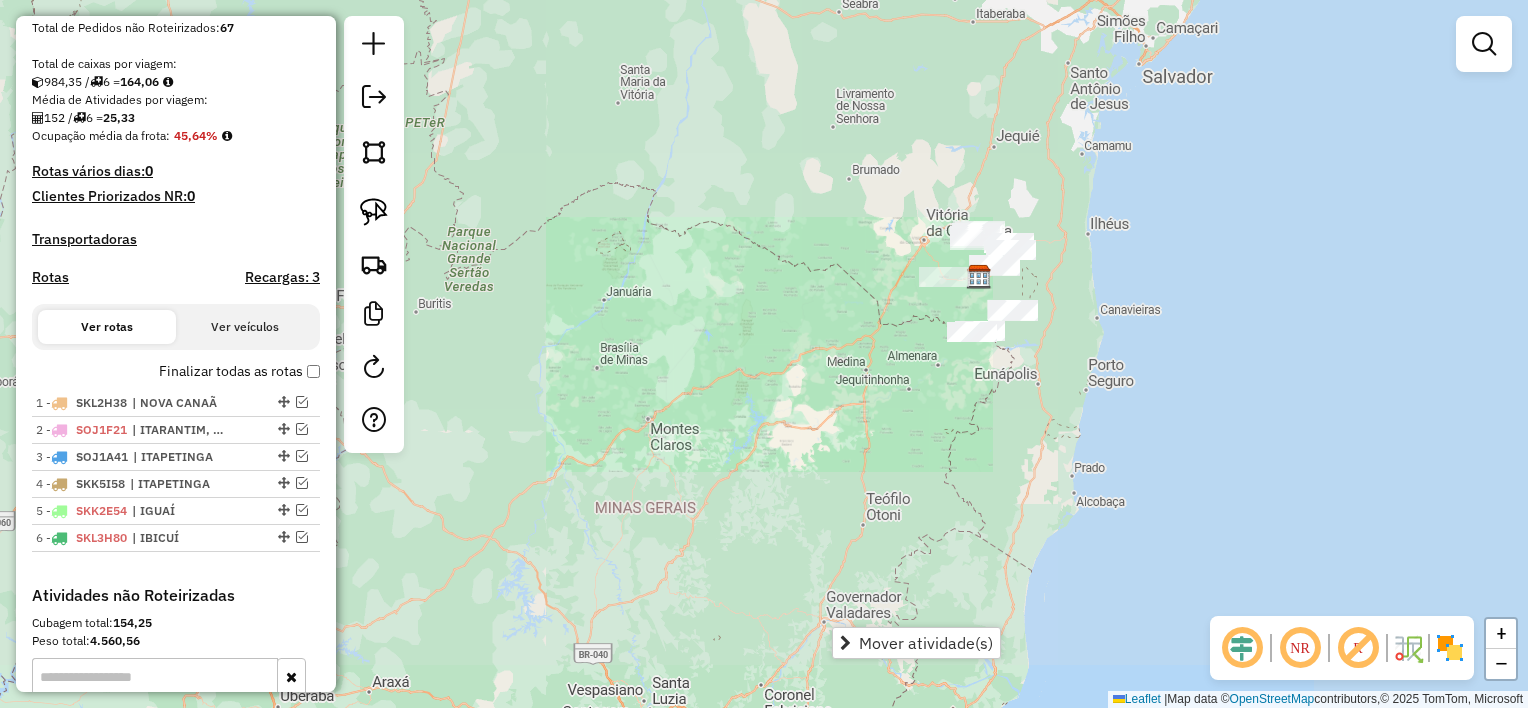 drag, startPoint x: 1108, startPoint y: 273, endPoint x: 1016, endPoint y: 345, distance: 116.82465 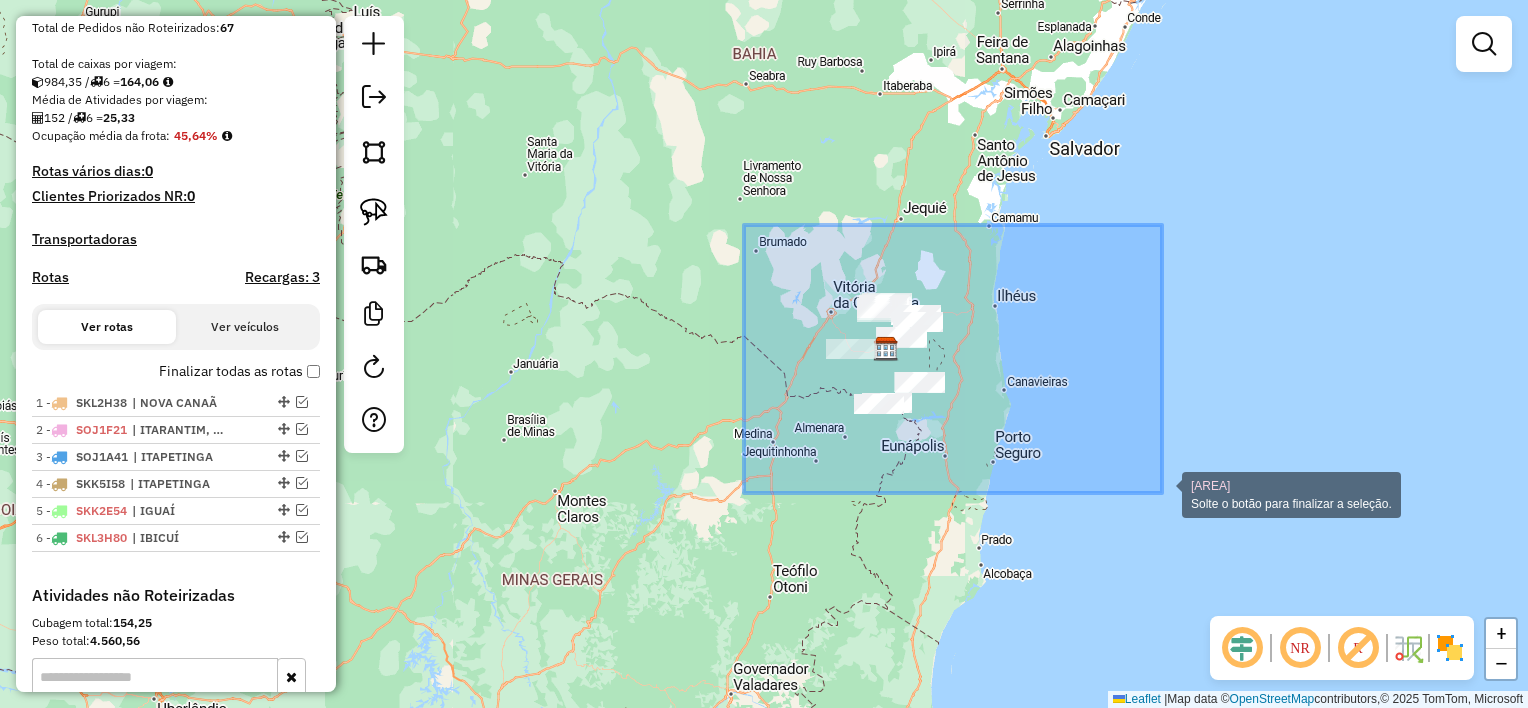 drag, startPoint x: 744, startPoint y: 225, endPoint x: 1228, endPoint y: 546, distance: 580.77277 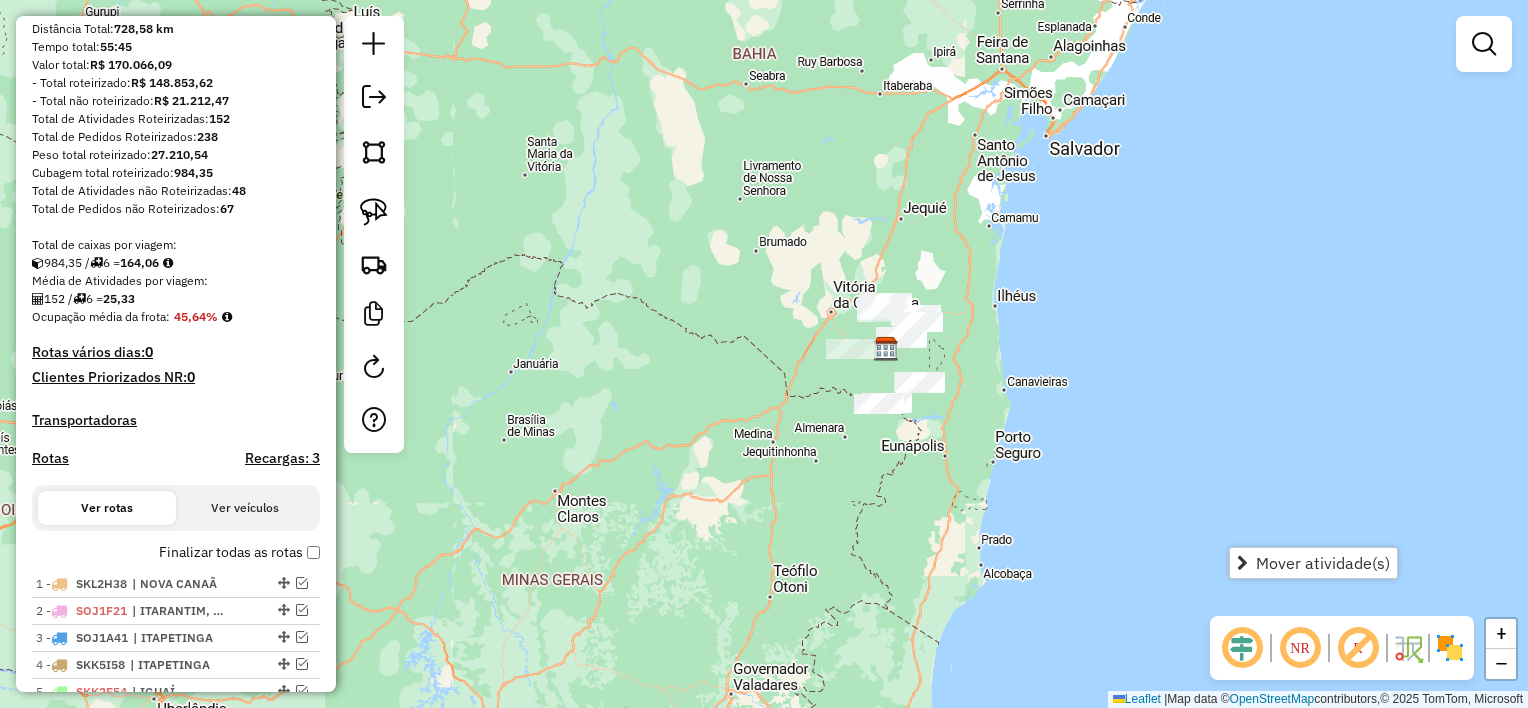 scroll, scrollTop: 52, scrollLeft: 0, axis: vertical 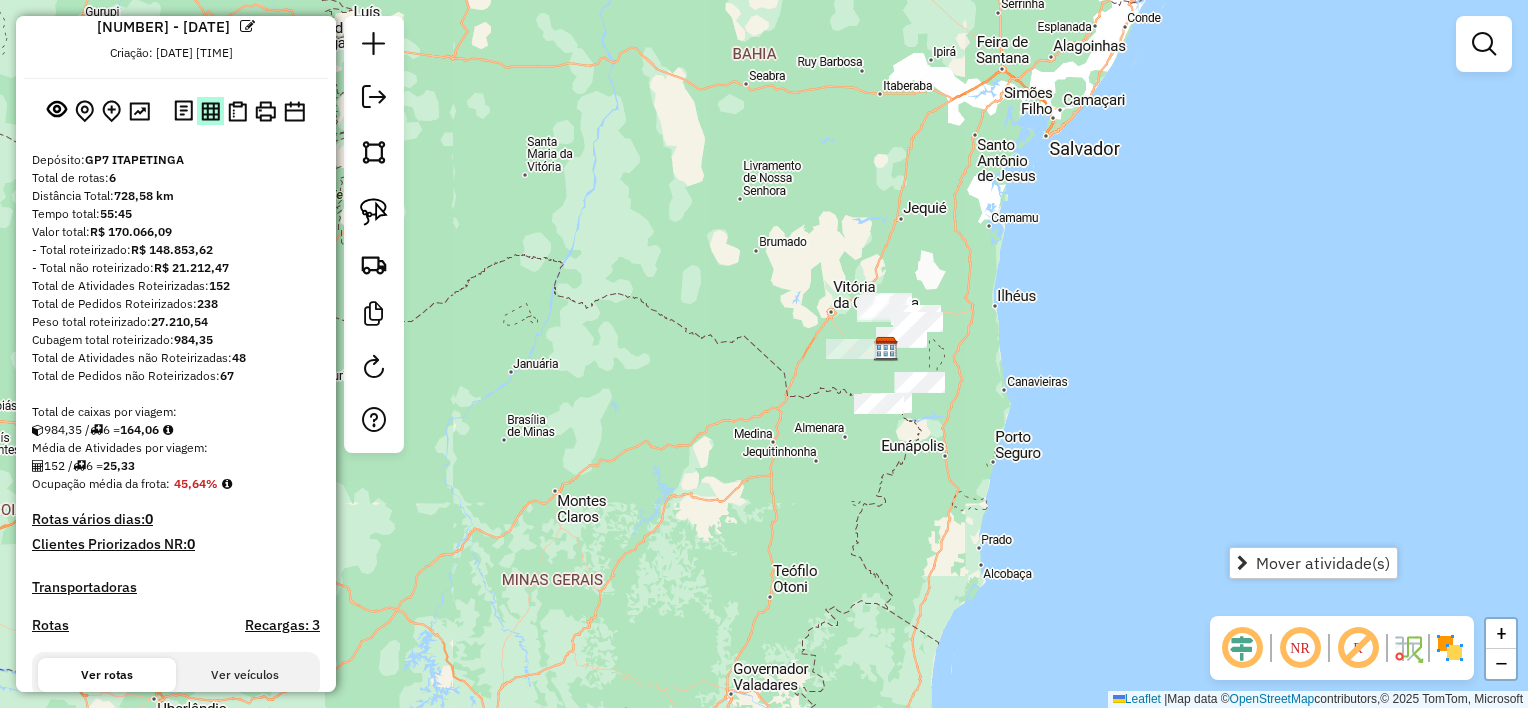 click at bounding box center (210, 111) 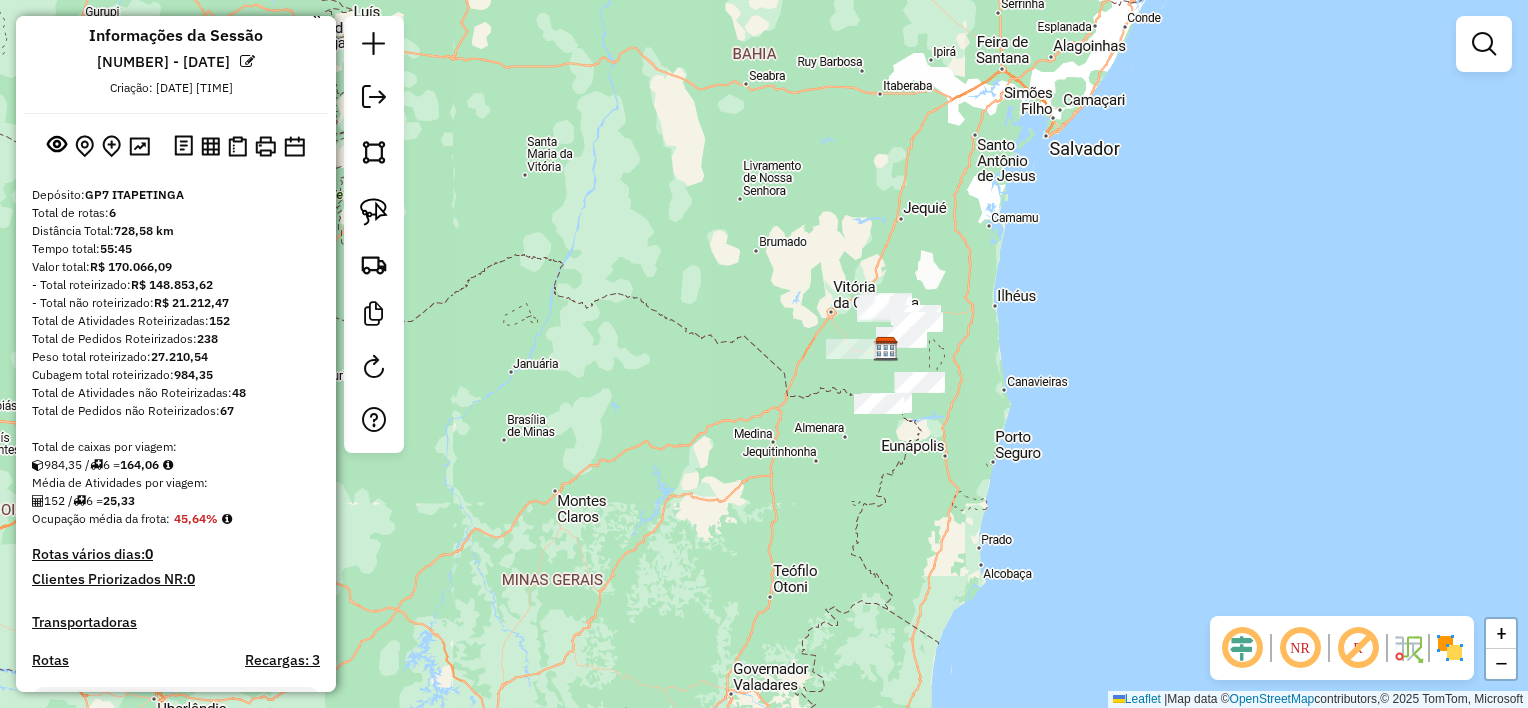 scroll, scrollTop: 0, scrollLeft: 0, axis: both 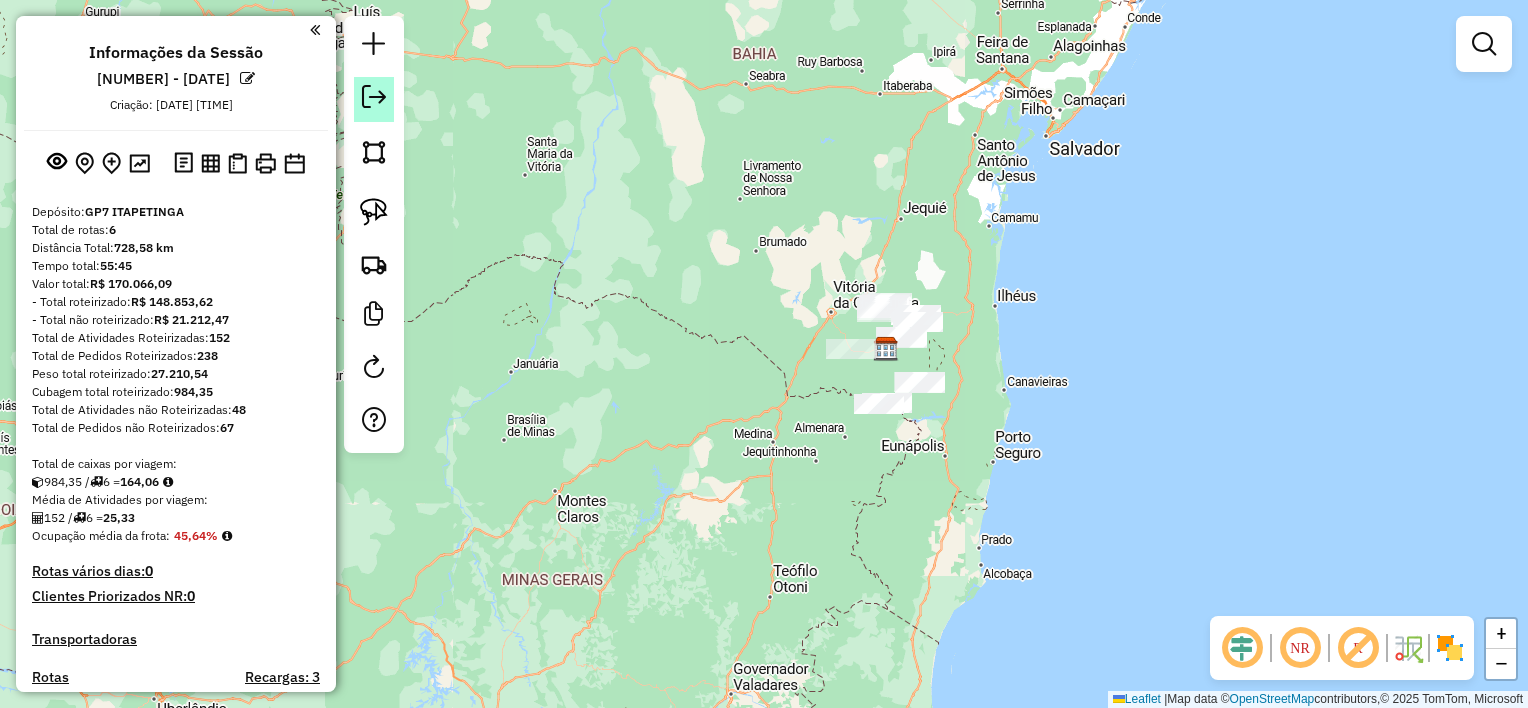 click 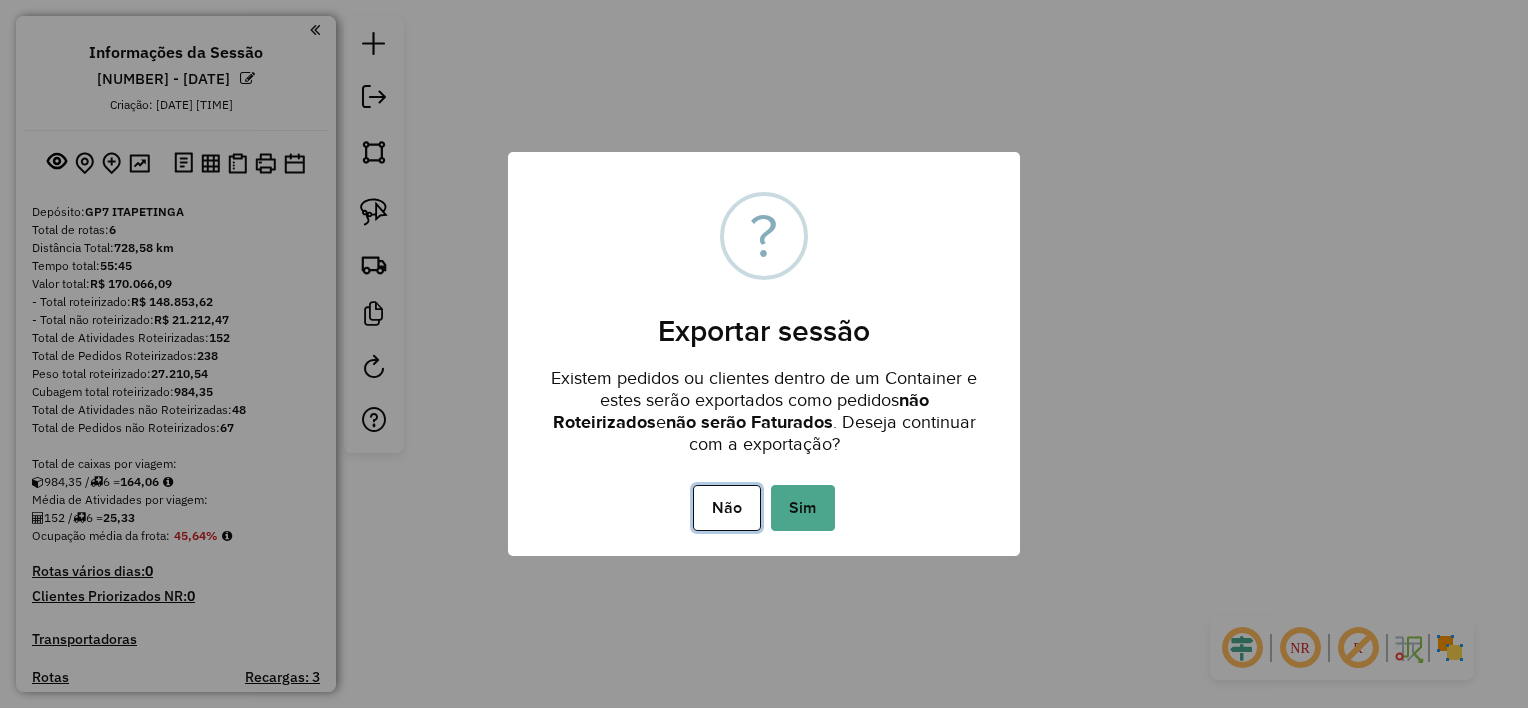 drag, startPoint x: 725, startPoint y: 505, endPoint x: 423, endPoint y: 449, distance: 307.14816 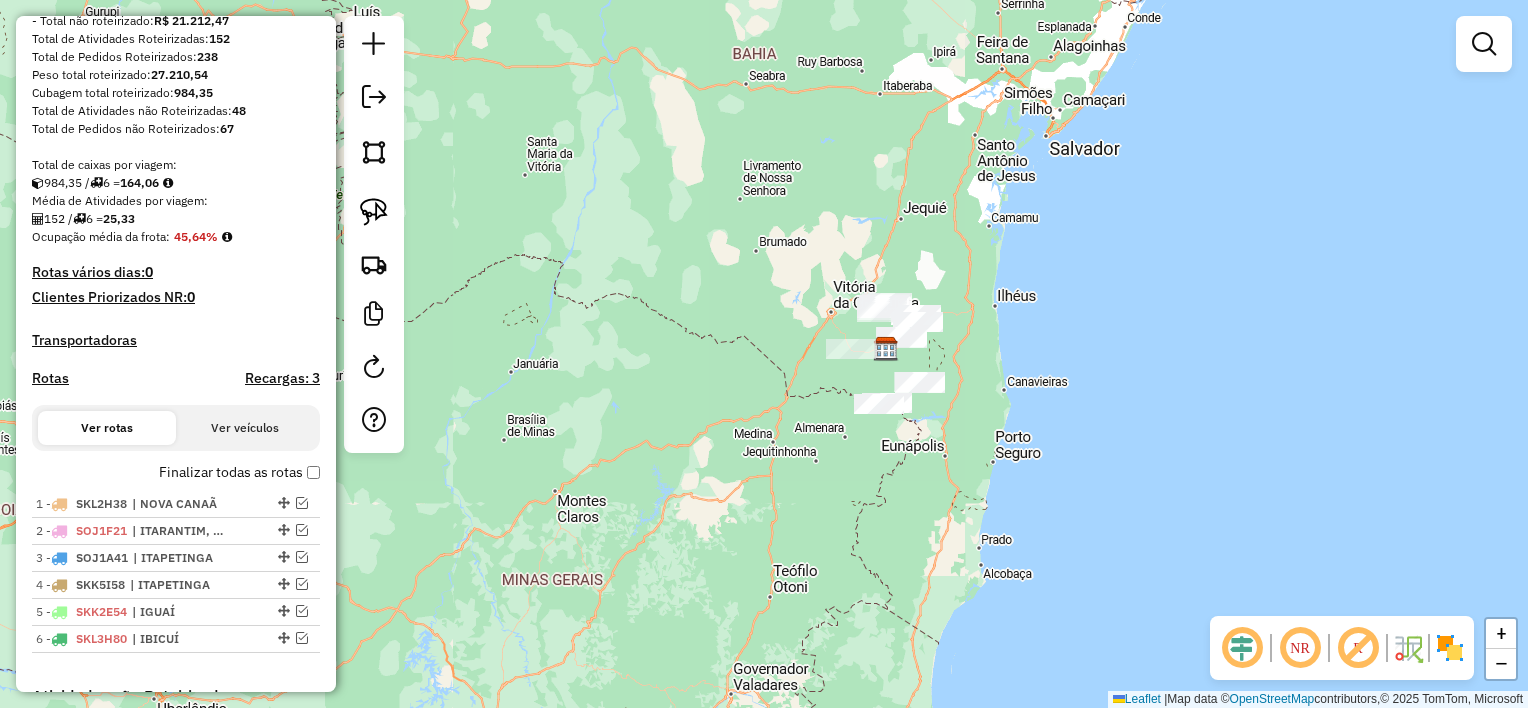 scroll, scrollTop: 0, scrollLeft: 0, axis: both 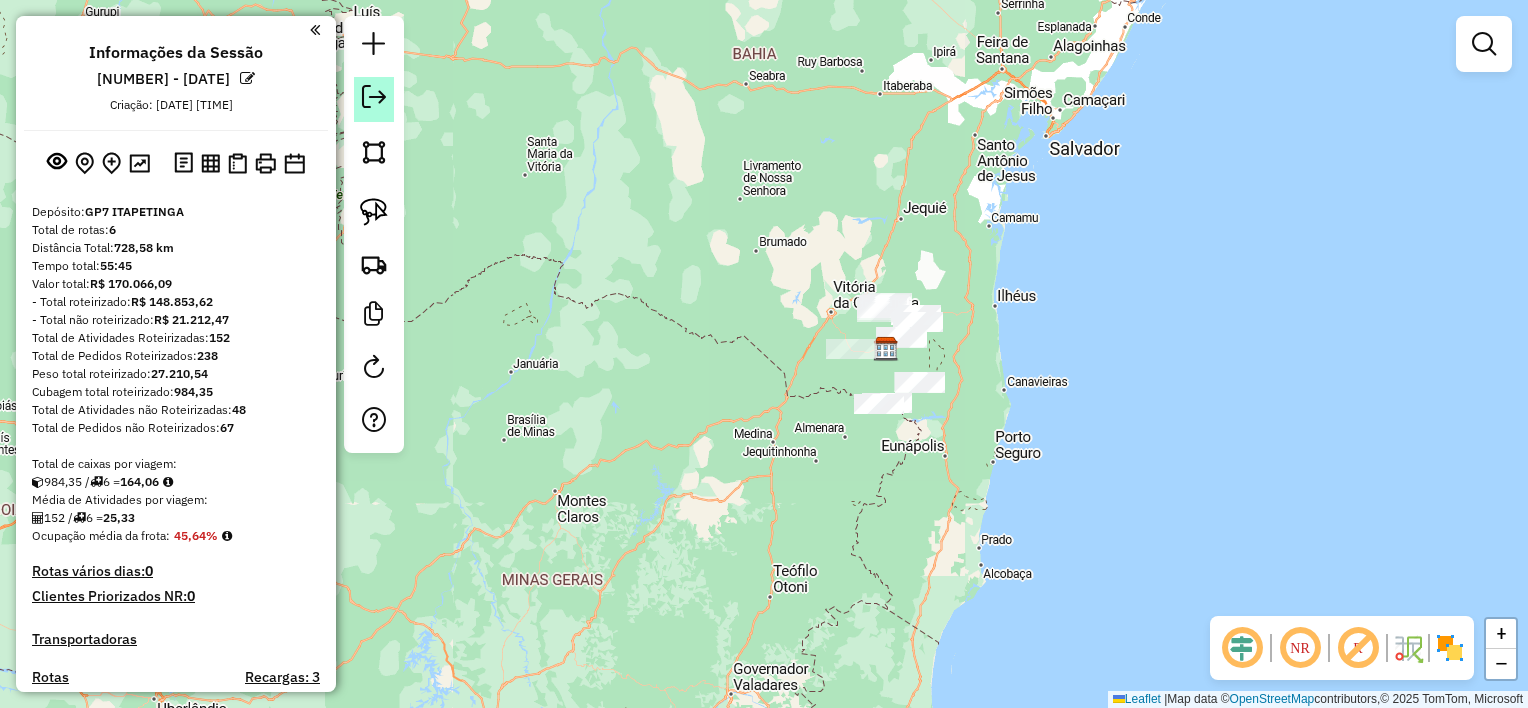 click 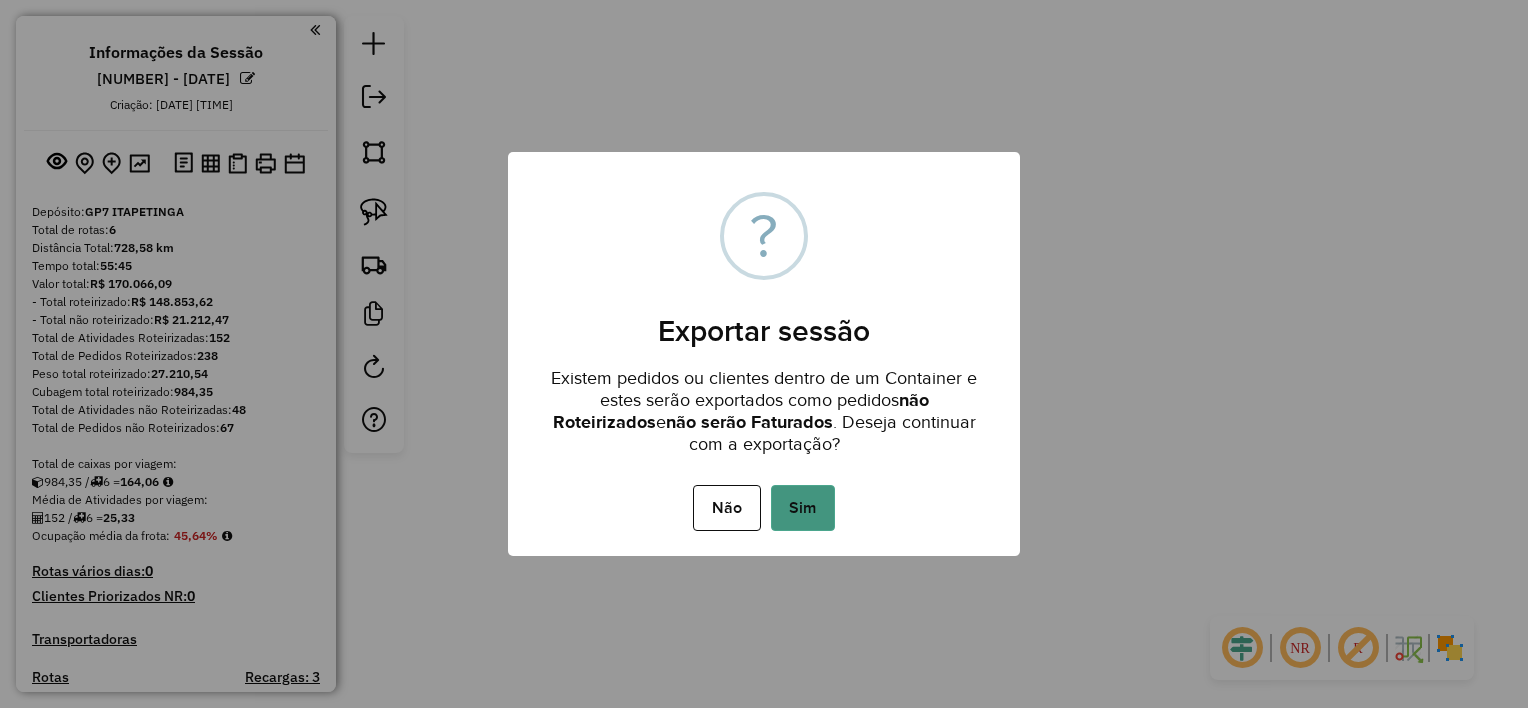 click on "Sim" at bounding box center [803, 508] 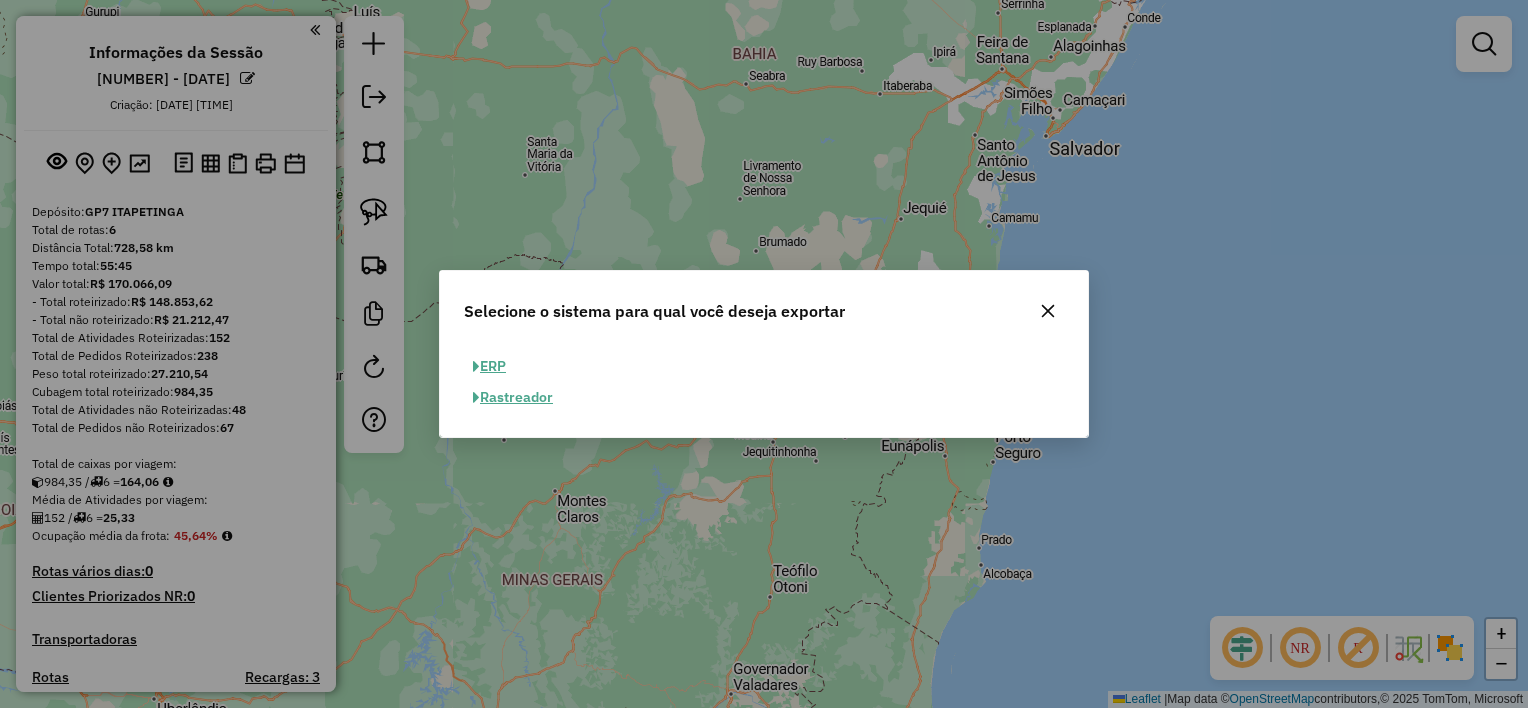 click on "ERP" 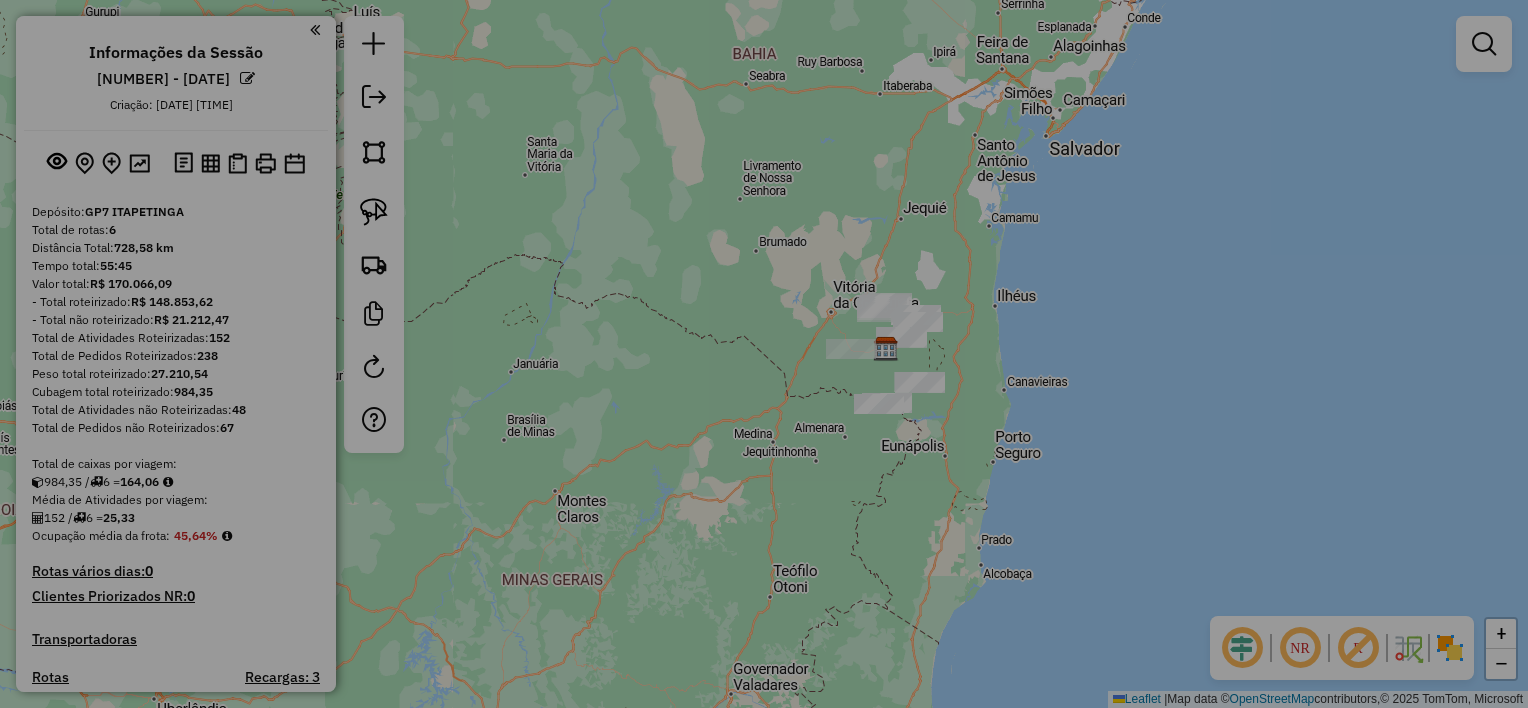 select on "**" 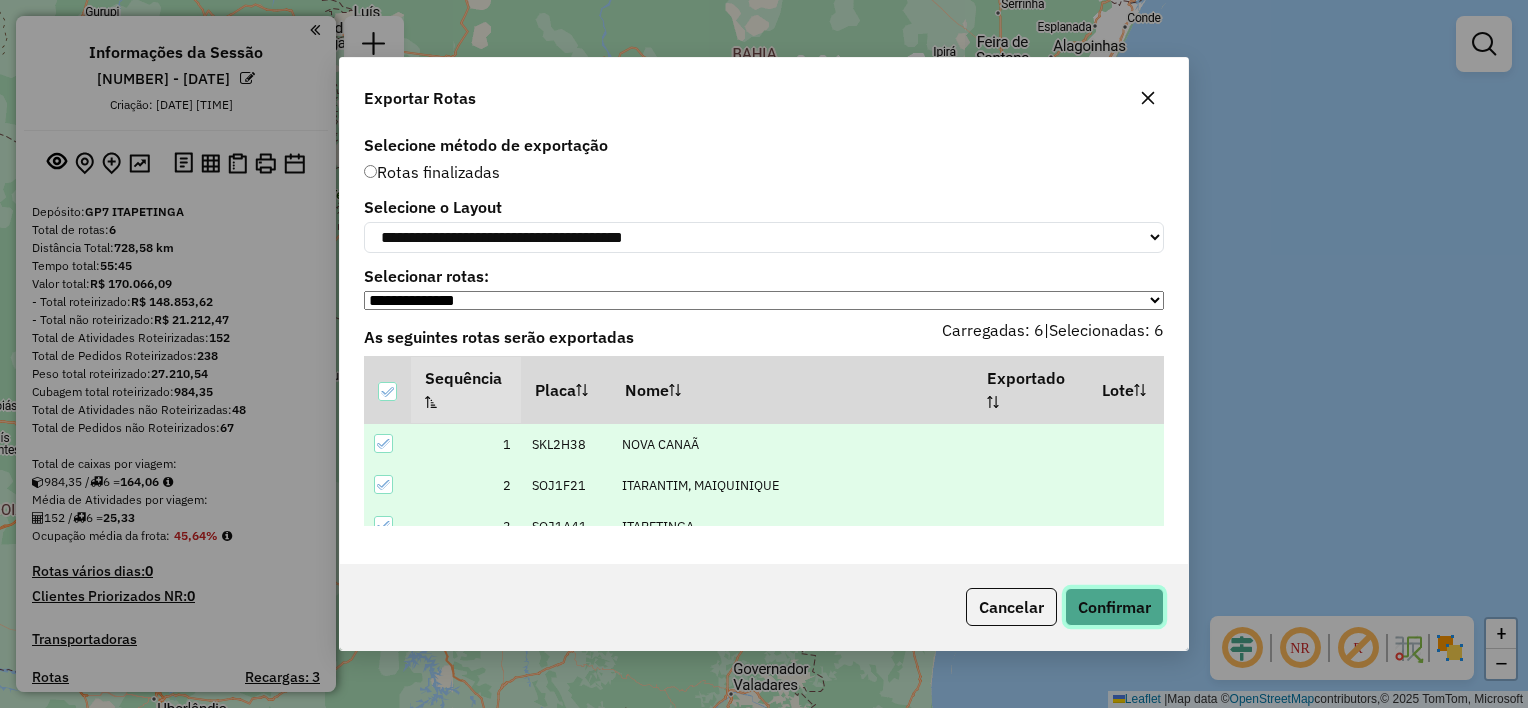 click on "Confirmar" 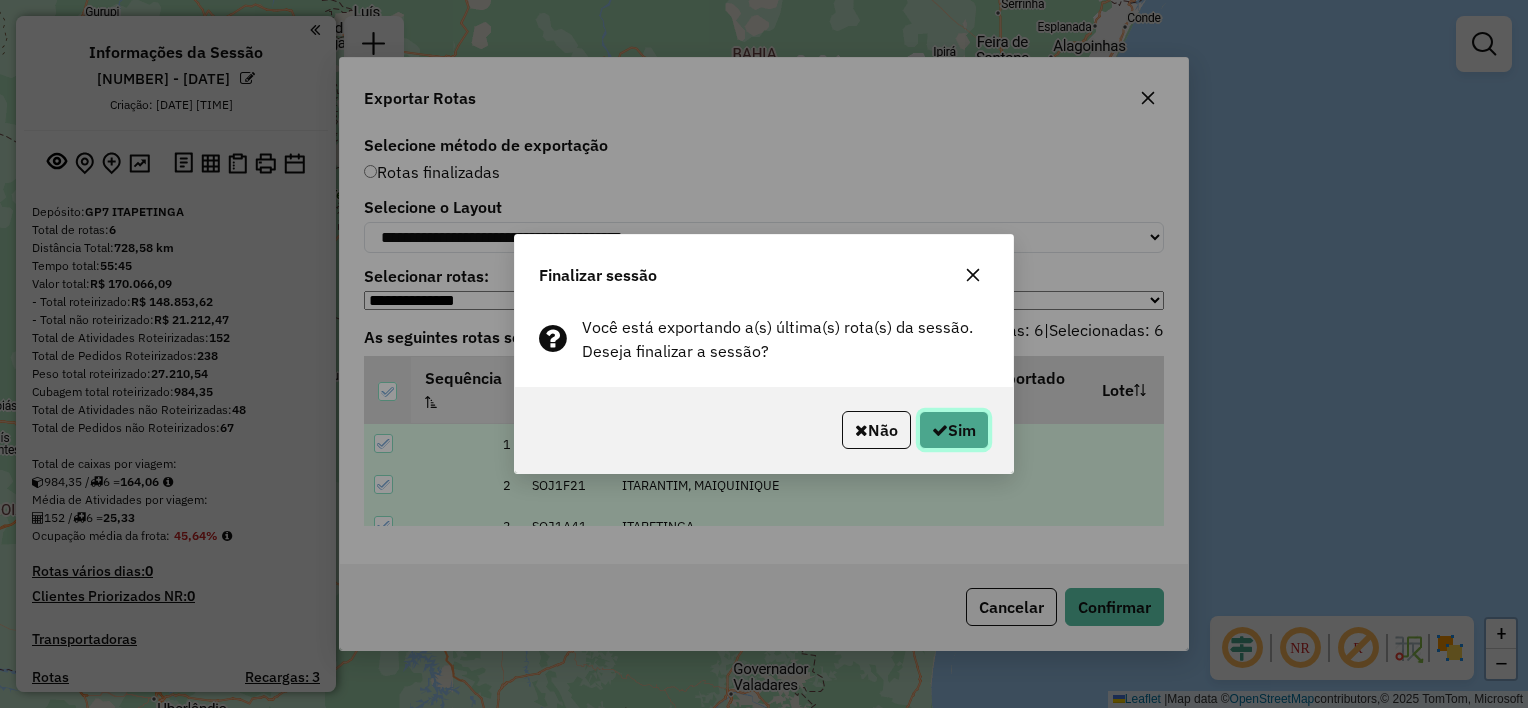 click on "Sim" 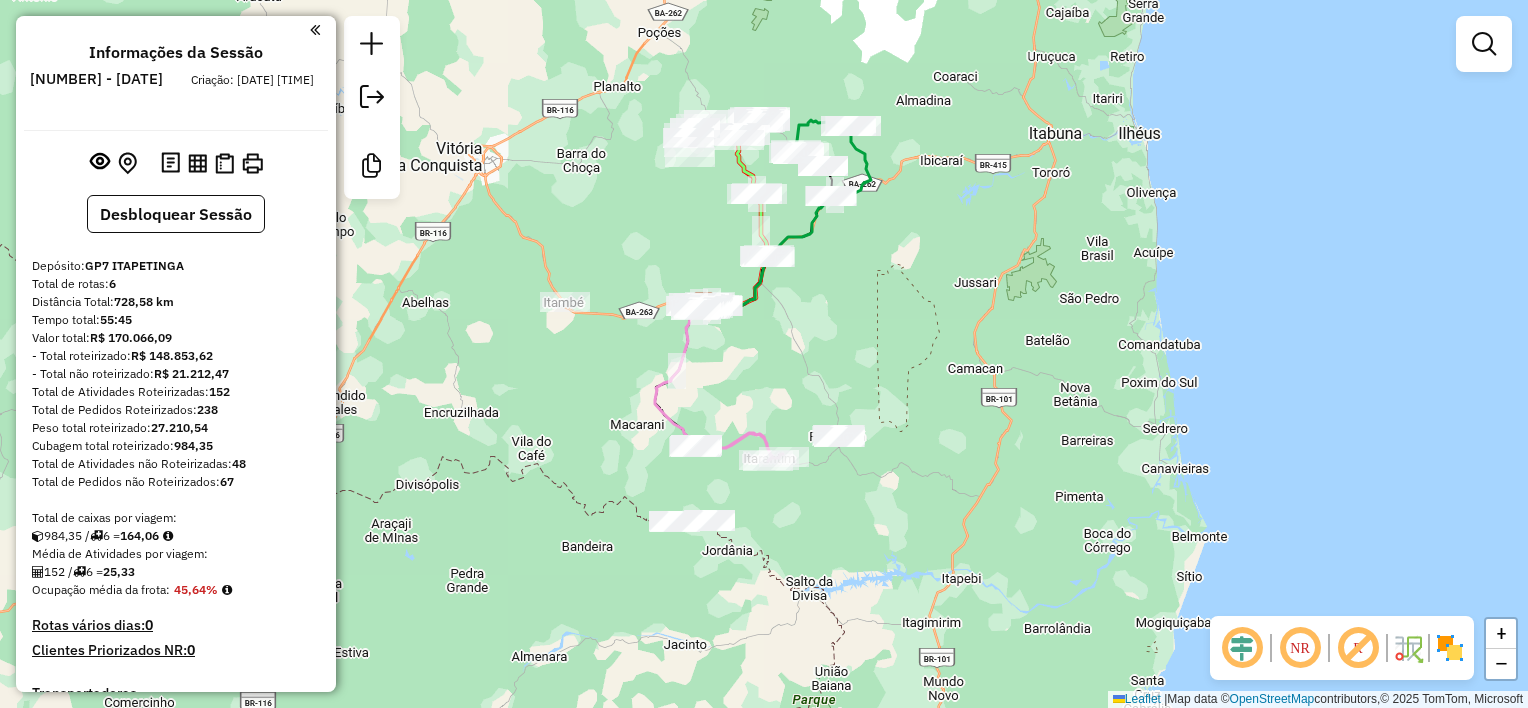 drag, startPoint x: 1159, startPoint y: 380, endPoint x: 916, endPoint y: 268, distance: 267.5687 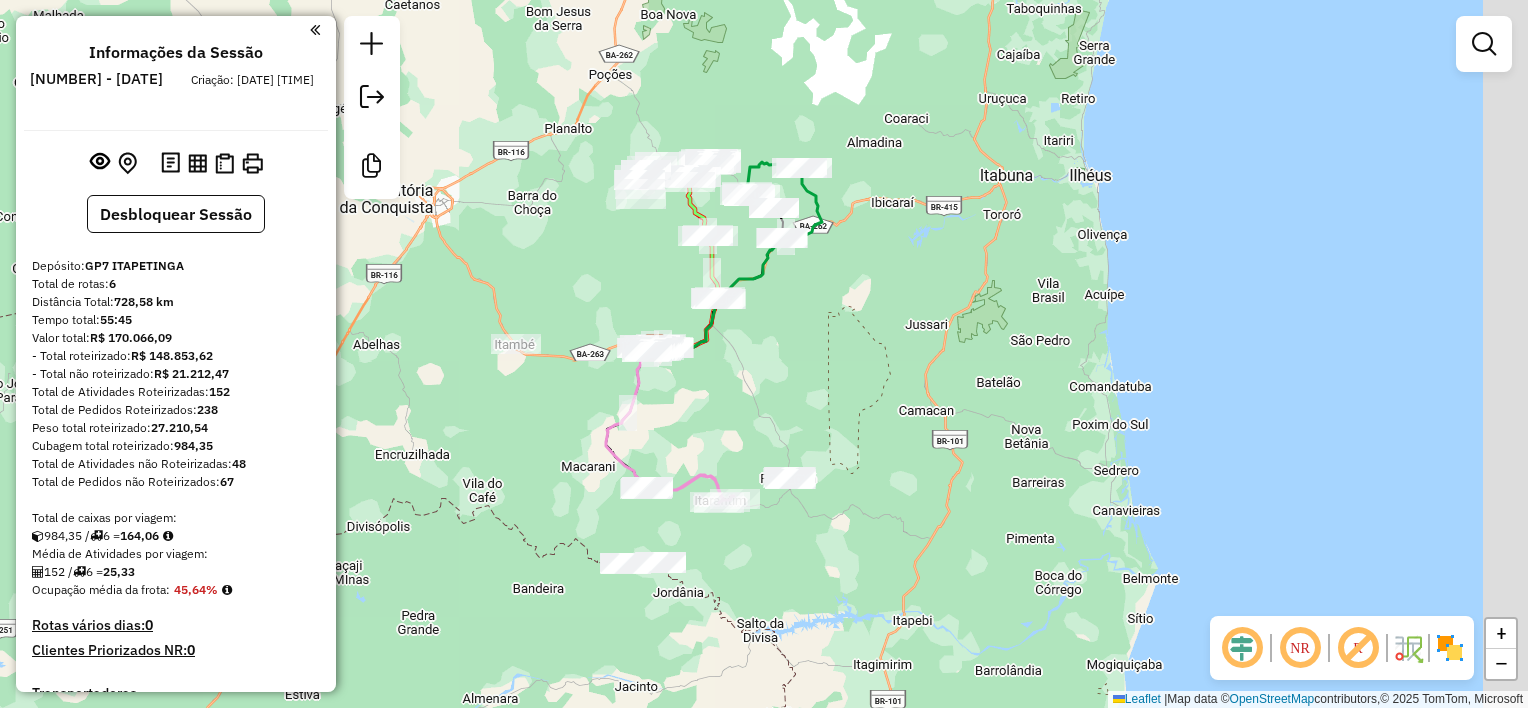 drag, startPoint x: 830, startPoint y: 378, endPoint x: 813, endPoint y: 393, distance: 22.671568 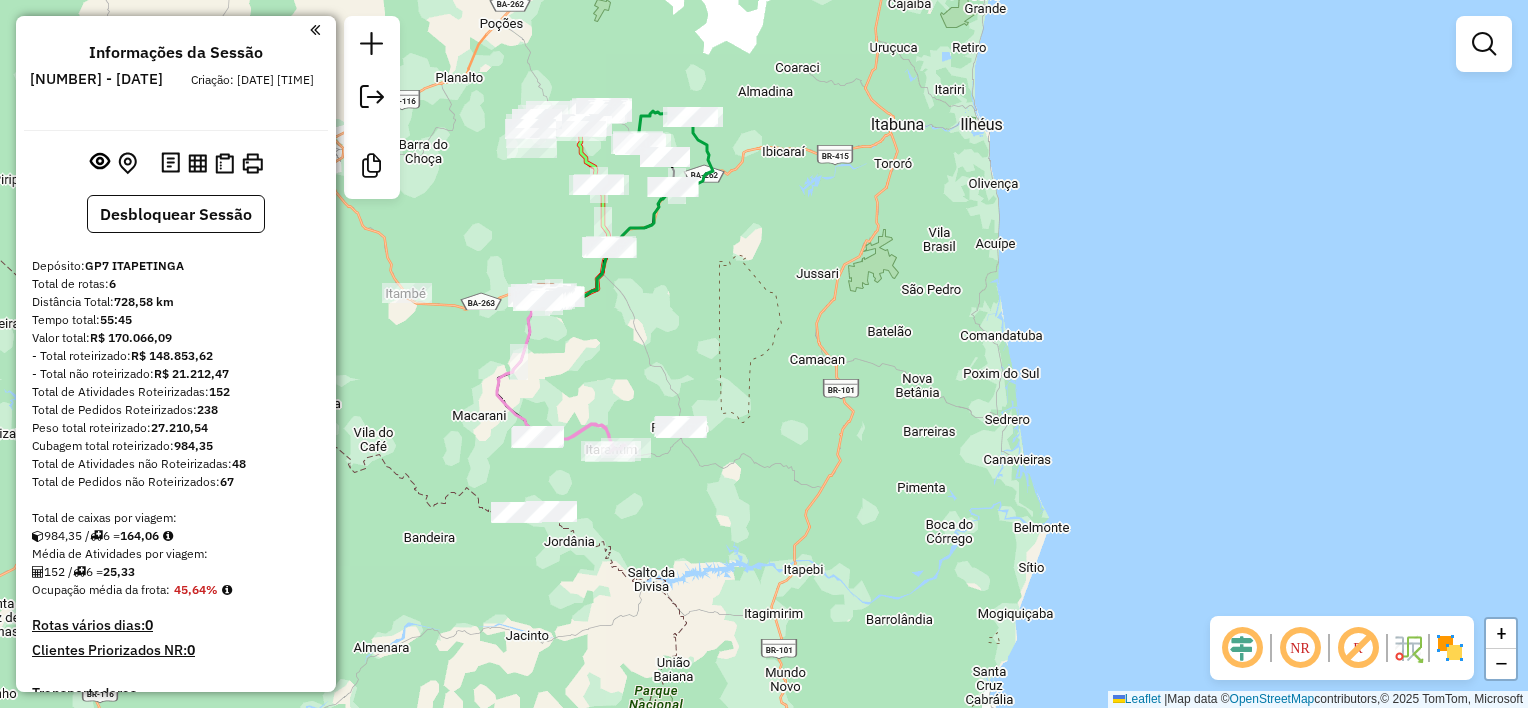 drag, startPoint x: 778, startPoint y: 394, endPoint x: 740, endPoint y: 355, distance: 54.451813 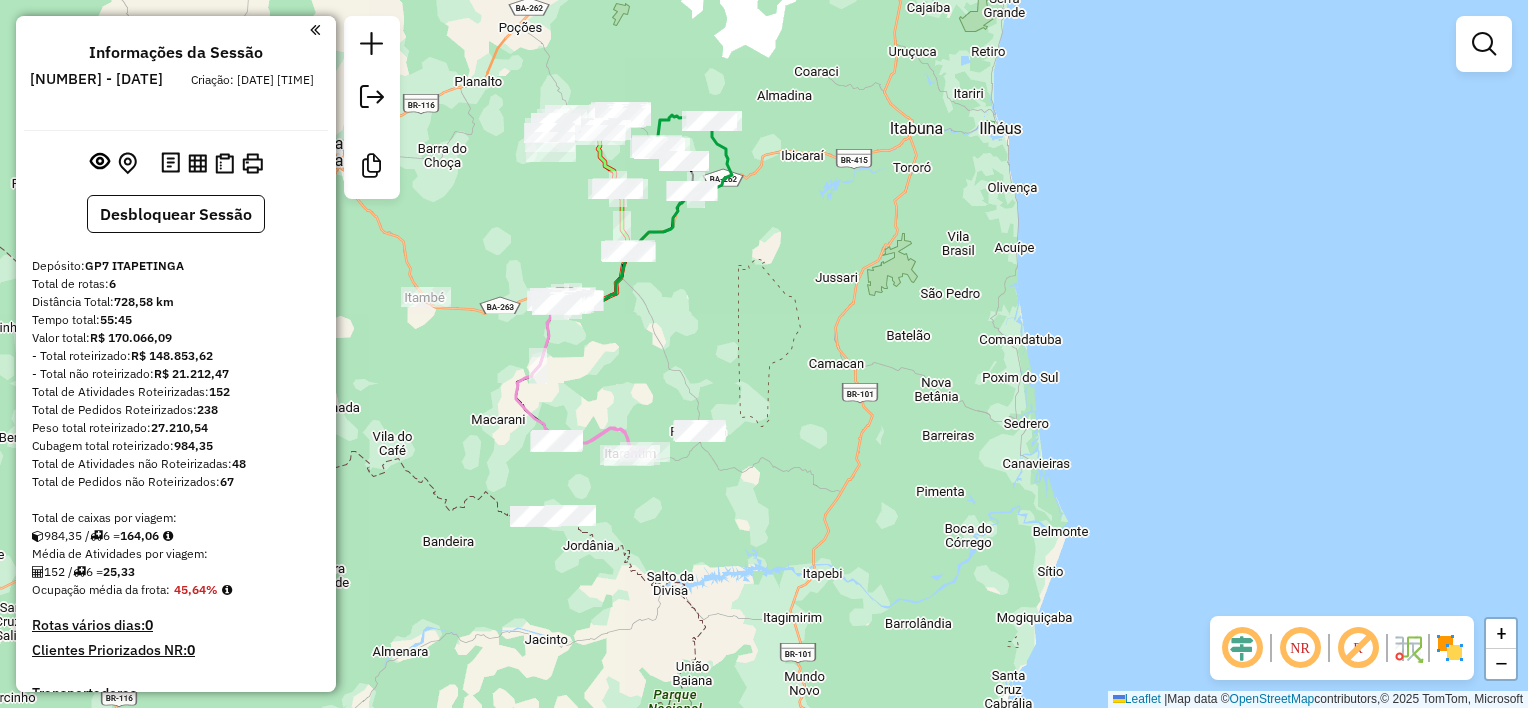 drag, startPoint x: 770, startPoint y: 353, endPoint x: 794, endPoint y: 361, distance: 25.298222 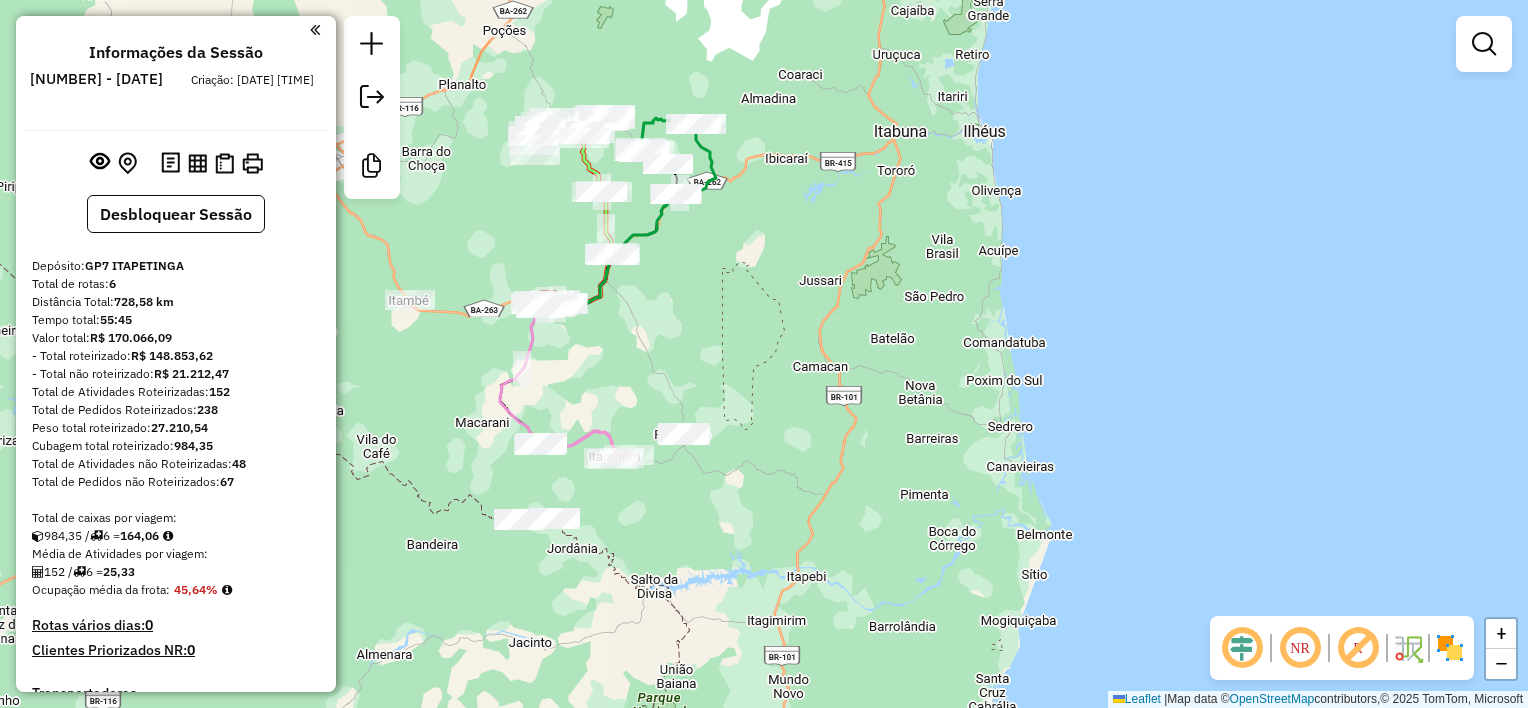 drag, startPoint x: 852, startPoint y: 360, endPoint x: 837, endPoint y: 360, distance: 15 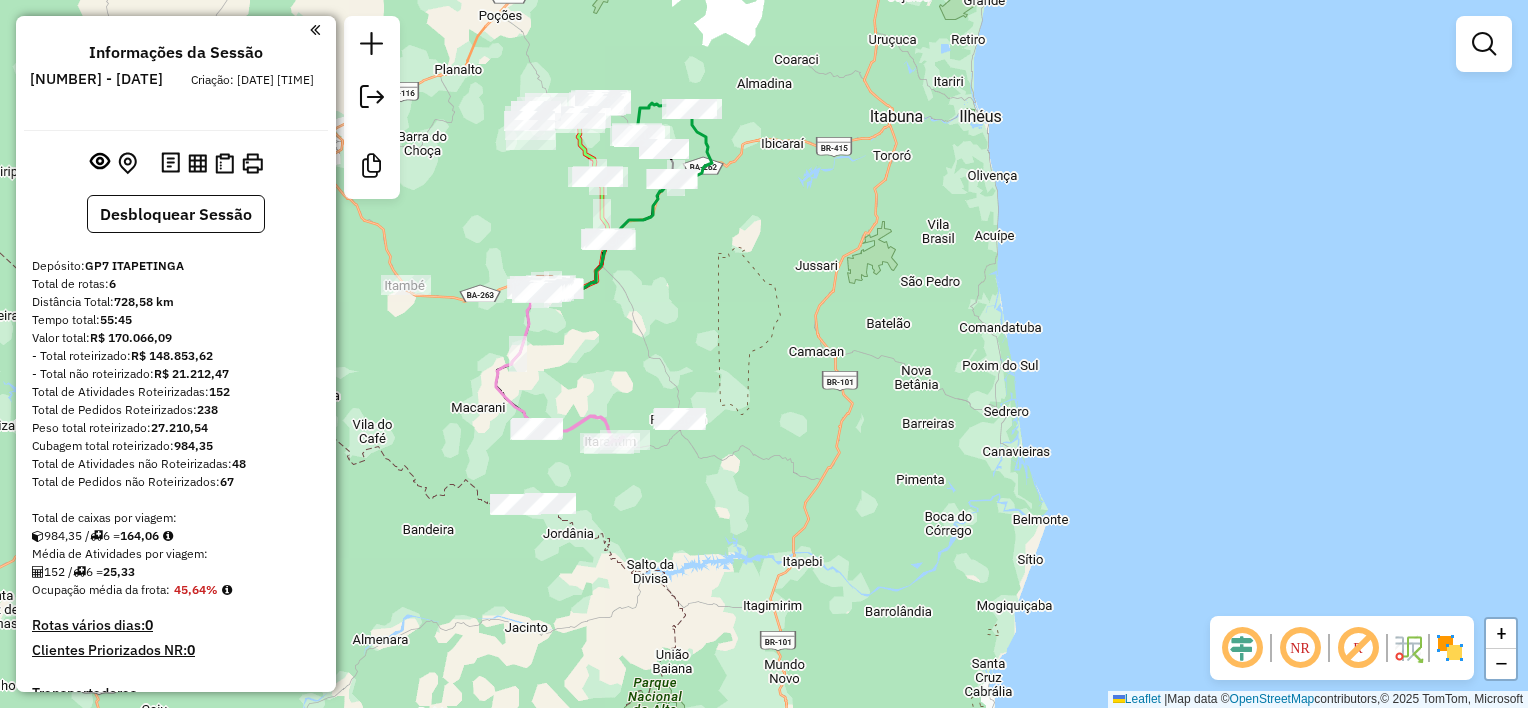 drag, startPoint x: 784, startPoint y: 310, endPoint x: 782, endPoint y: 298, distance: 12.165525 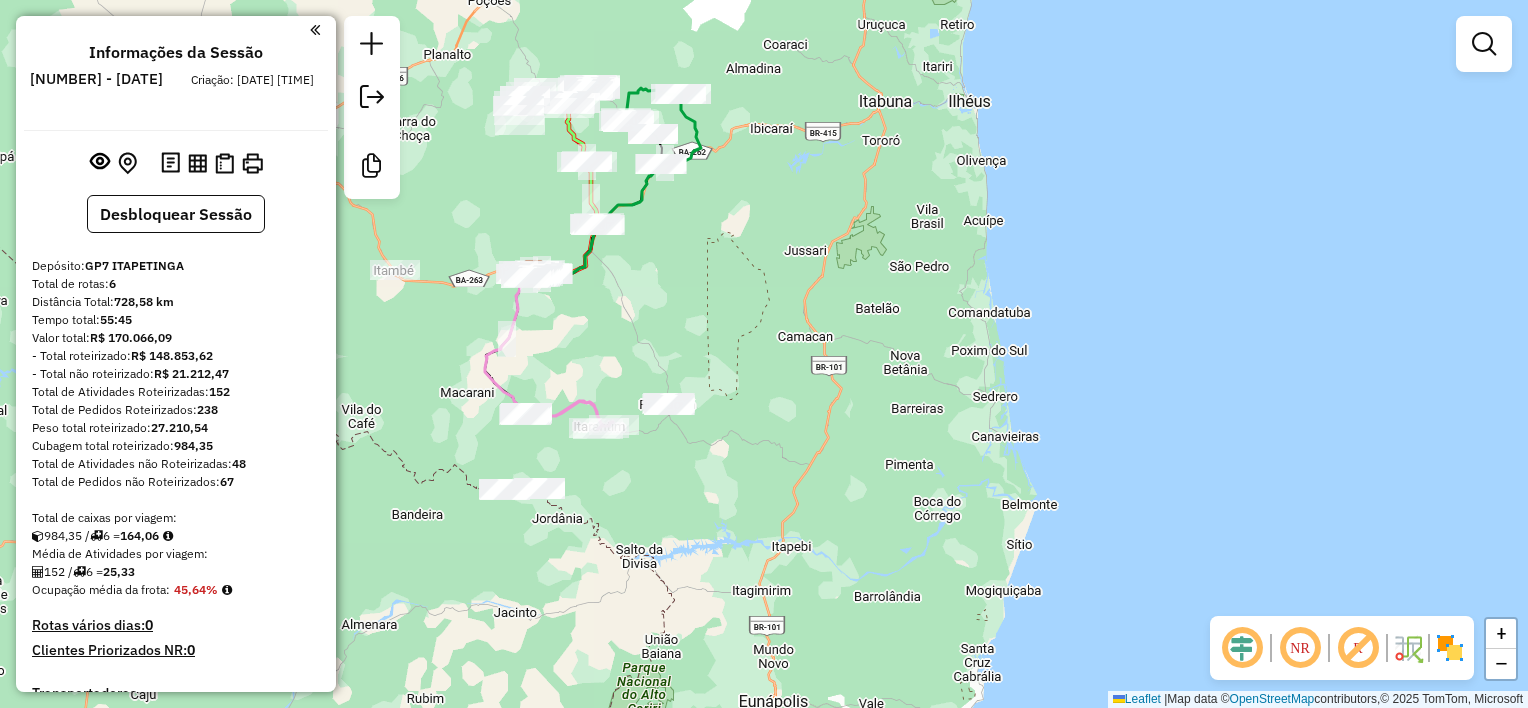 click on "Janela de atendimento Grade de atendimento Capacidade Transportadoras Veículos Cliente Pedidos  Rotas Selecione os dias de semana para filtrar as janelas de atendimento  Seg   Ter   Qua   Qui   Sex   Sáb   Dom  Informe o período da janela de atendimento: De: Até:  Filtrar exatamente a janela do cliente  Considerar janela de atendimento padrão  Selecione os dias de semana para filtrar as grades de atendimento  Seg   Ter   Qua   Qui   Sex   Sáb   Dom   Considerar clientes sem dia de atendimento cadastrado  Clientes fora do dia de atendimento selecionado Filtrar as atividades entre os valores definidos abaixo:  Peso mínimo:   Peso máximo:   Cubagem mínima:   Cubagem máxima:   De:   Até:  Filtrar as atividades entre o tempo de atendimento definido abaixo:  De:   Até:   Considerar capacidade total dos clientes não roteirizados Transportadora: Selecione um ou mais itens Tipo de veículo: Selecione um ou mais itens Veículo: Selecione um ou mais itens Motorista: Selecione um ou mais itens Nome: Rótulo:" 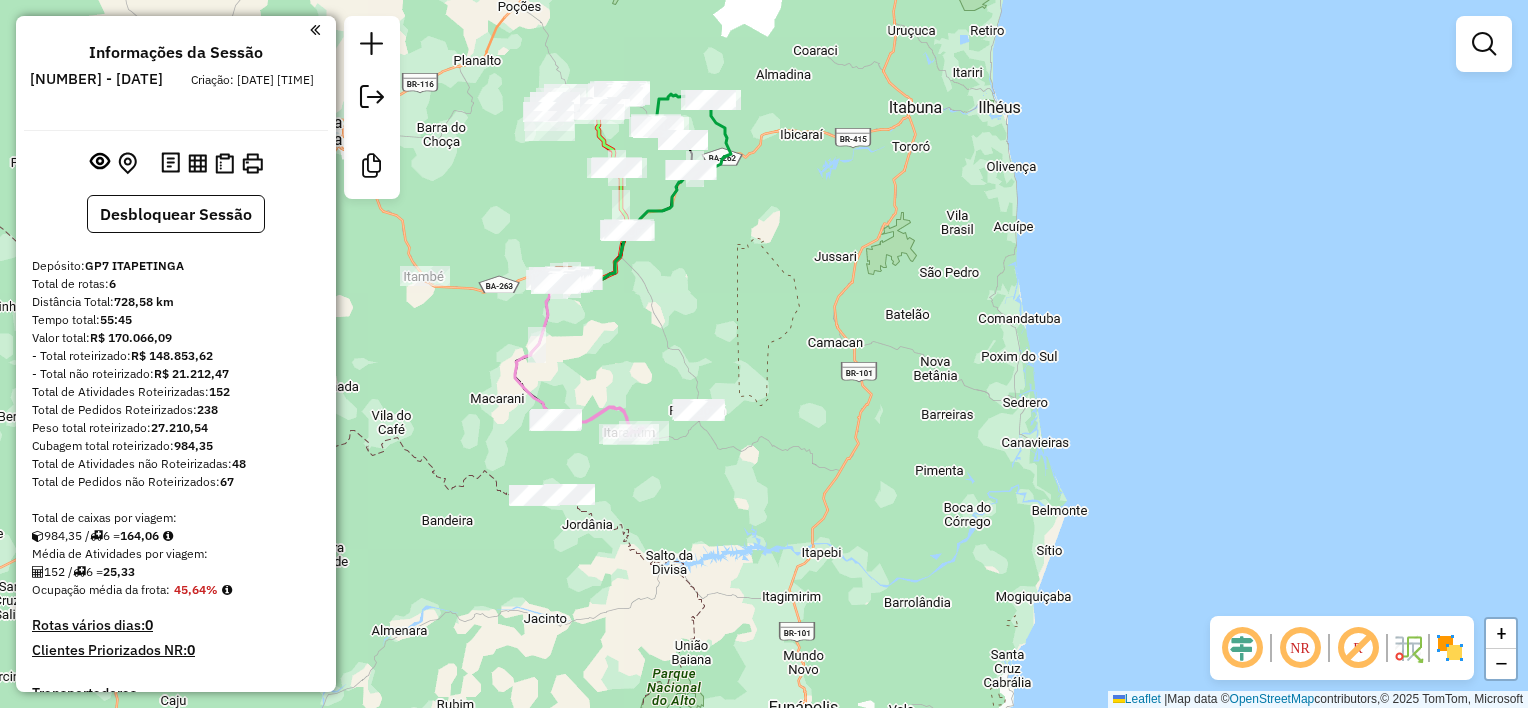 drag, startPoint x: 738, startPoint y: 300, endPoint x: 768, endPoint y: 308, distance: 31.04835 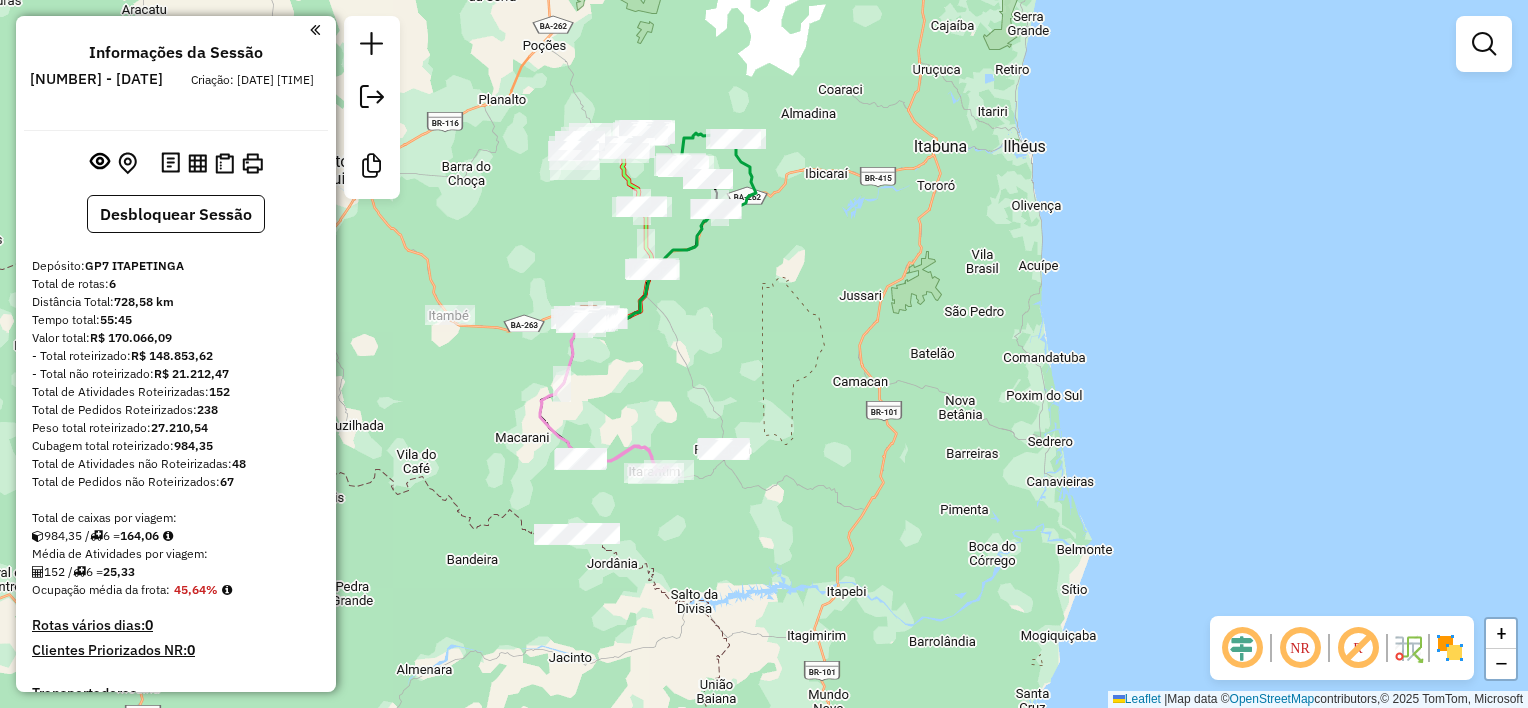 drag, startPoint x: 1068, startPoint y: 154, endPoint x: 1096, endPoint y: 198, distance: 52.153618 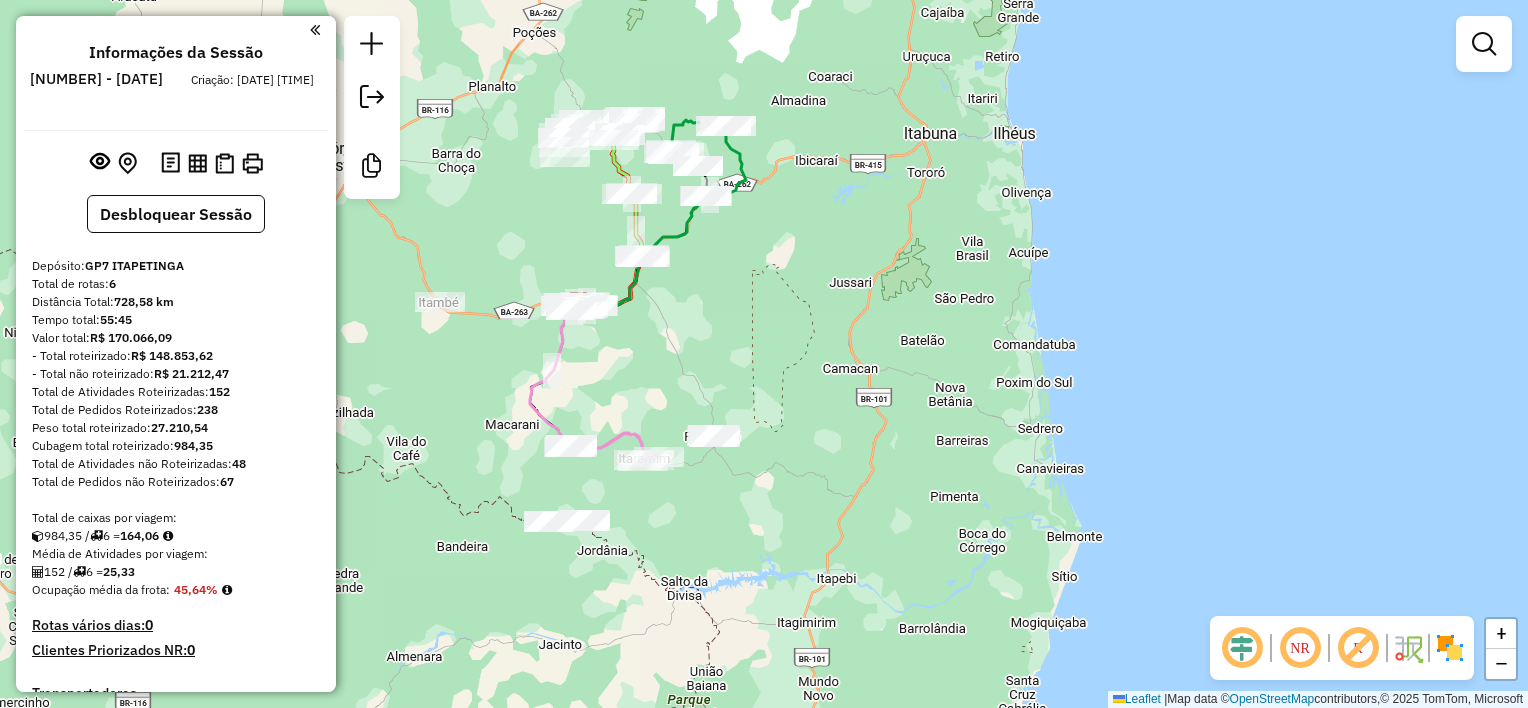 drag, startPoint x: 1086, startPoint y: 141, endPoint x: 1075, endPoint y: 130, distance: 15.556349 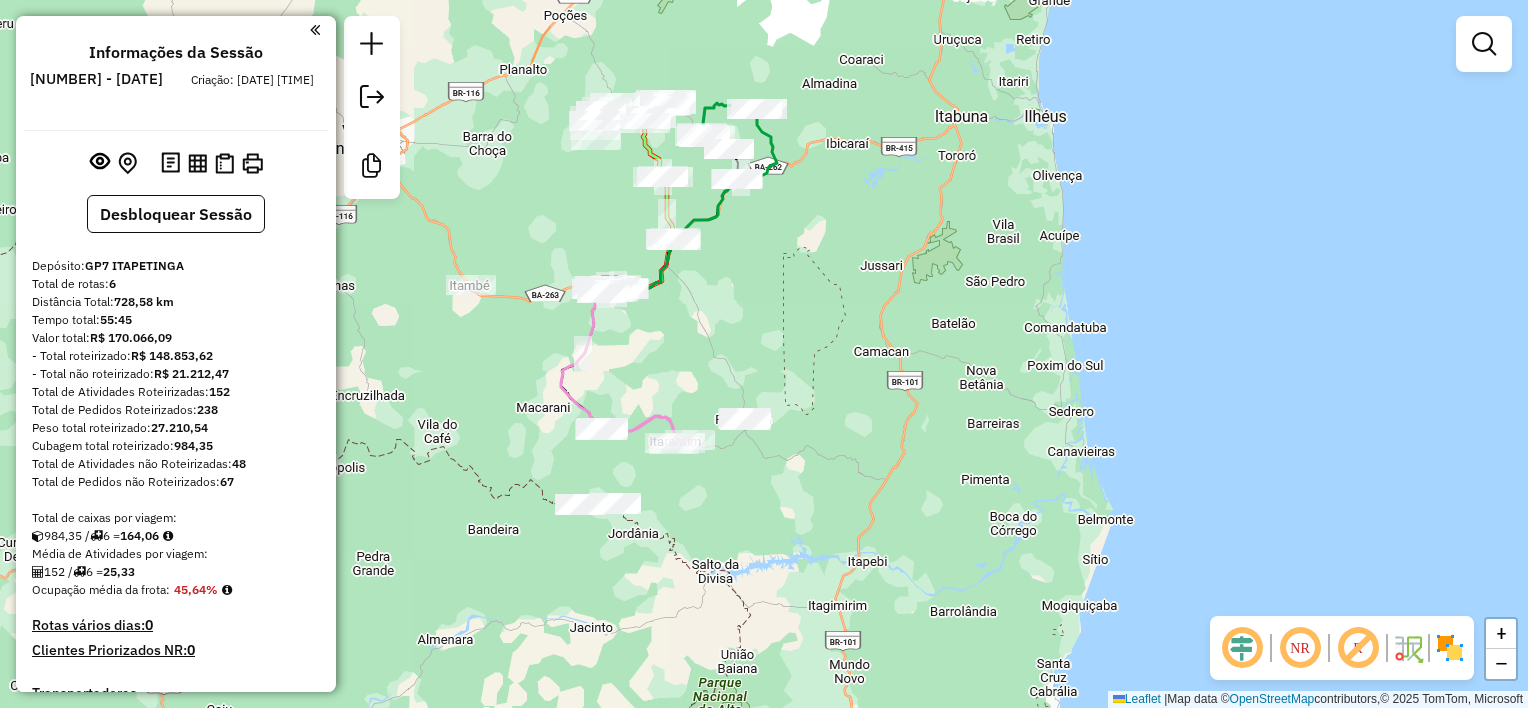 click on "Janela de atendimento Grade de atendimento Capacidade Transportadoras Veículos Cliente Pedidos  Rotas Selecione os dias de semana para filtrar as janelas de atendimento  Seg   Ter   Qua   Qui   Sex   Sáb   Dom  Informe o período da janela de atendimento: De: Até:  Filtrar exatamente a janela do cliente  Considerar janela de atendimento padrão  Selecione os dias de semana para filtrar as grades de atendimento  Seg   Ter   Qua   Qui   Sex   Sáb   Dom   Considerar clientes sem dia de atendimento cadastrado  Clientes fora do dia de atendimento selecionado Filtrar as atividades entre os valores definidos abaixo:  Peso mínimo:   Peso máximo:   Cubagem mínima:   Cubagem máxima:   De:   Até:  Filtrar as atividades entre o tempo de atendimento definido abaixo:  De:   Até:   Considerar capacidade total dos clientes não roteirizados Transportadora: Selecione um ou mais itens Tipo de veículo: Selecione um ou mais itens Veículo: Selecione um ou mais itens Motorista: Selecione um ou mais itens Nome: Rótulo:" 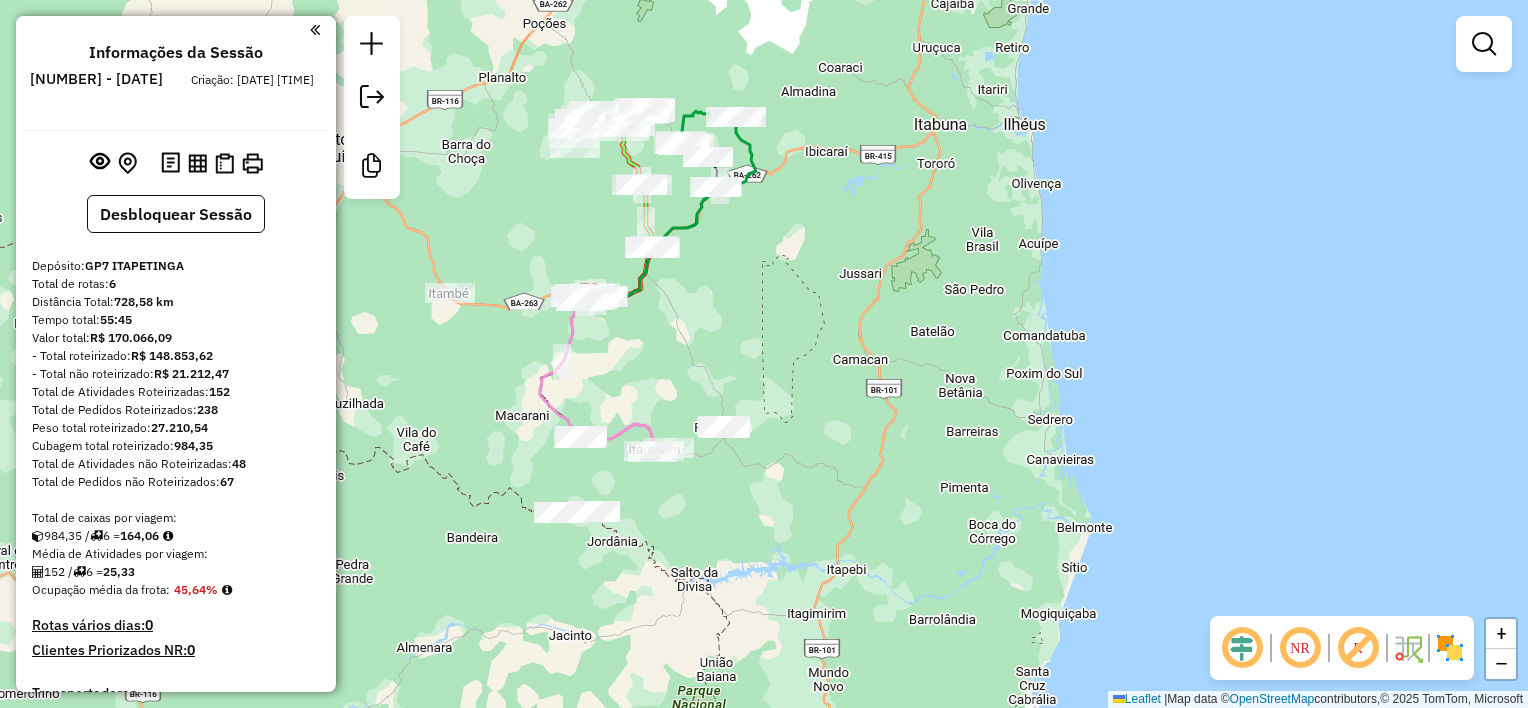 drag, startPoint x: 773, startPoint y: 223, endPoint x: 794, endPoint y: 240, distance: 27.018513 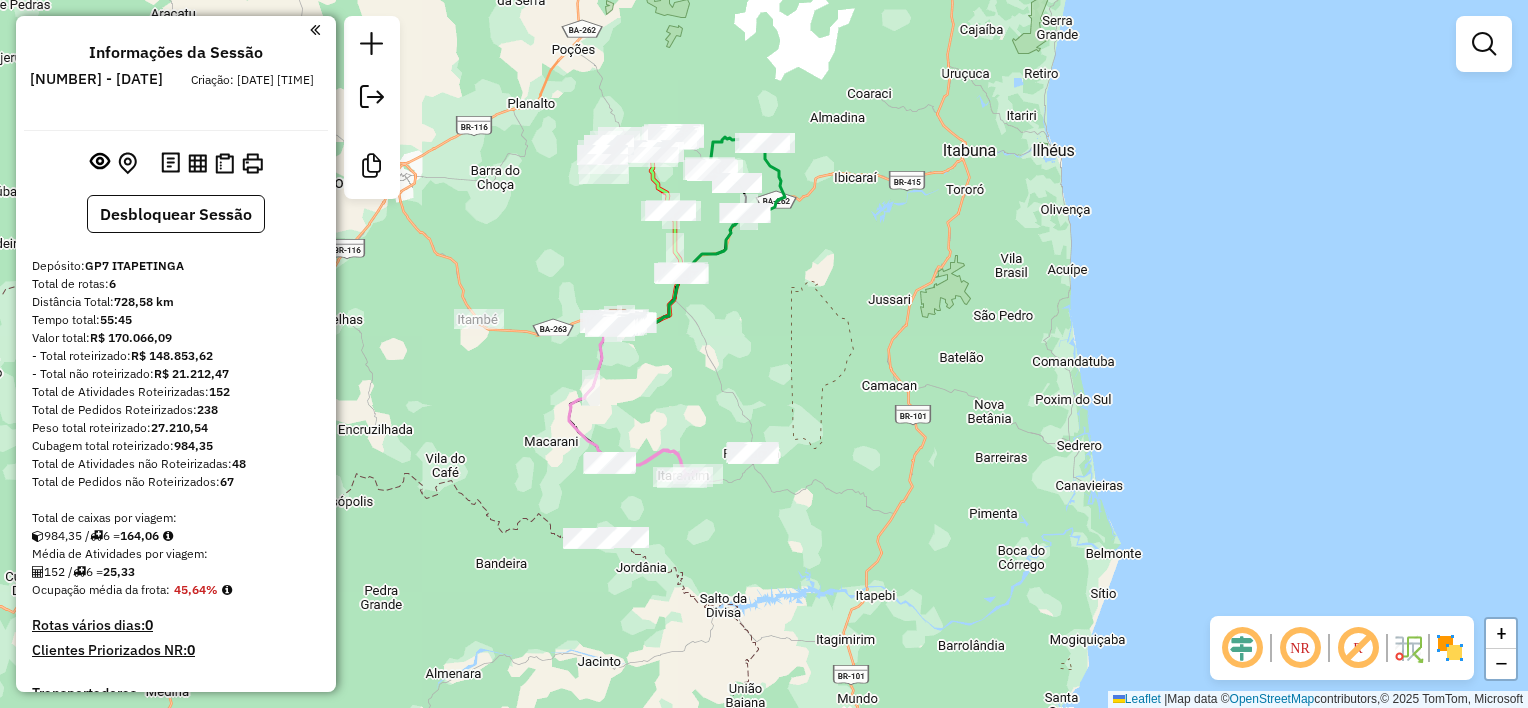 drag, startPoint x: 779, startPoint y: 257, endPoint x: 800, endPoint y: 276, distance: 28.319605 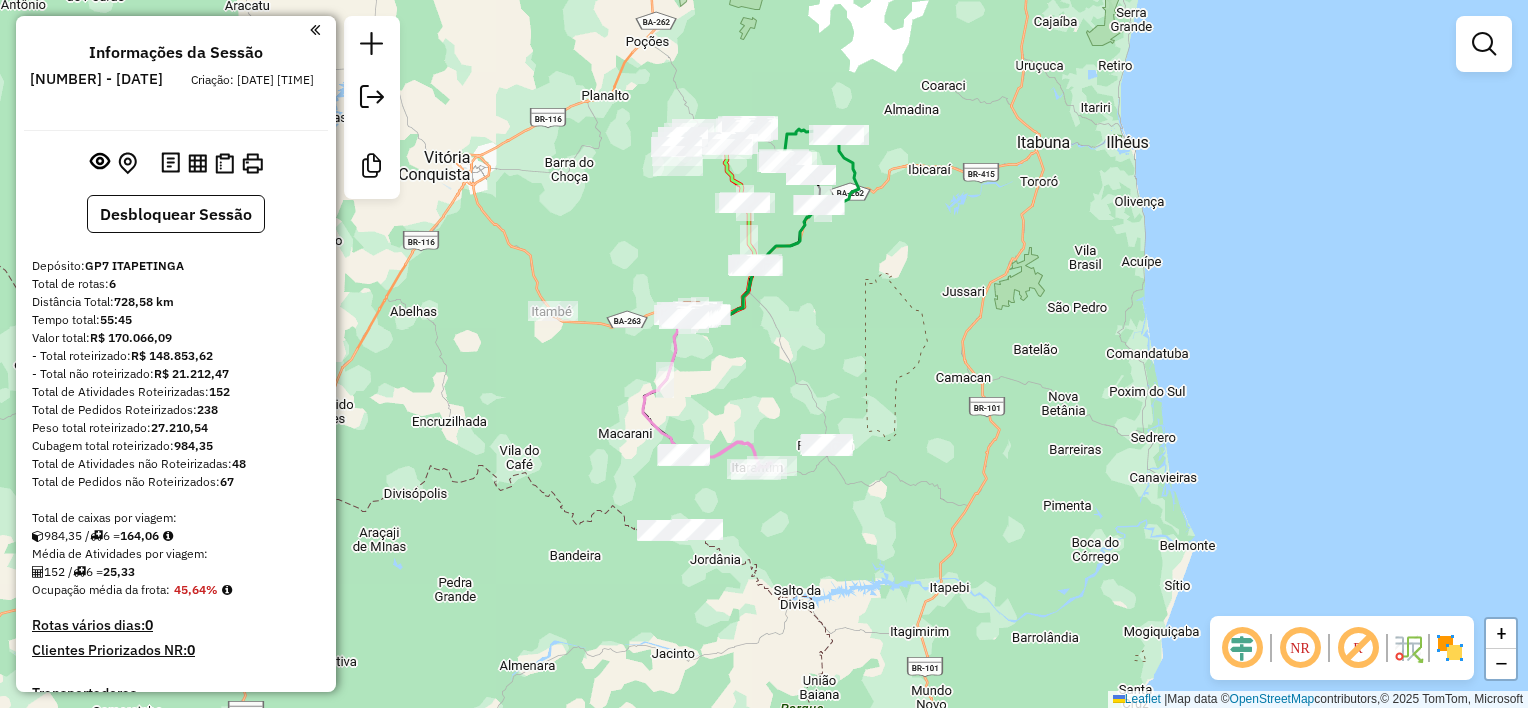 drag, startPoint x: 848, startPoint y: 287, endPoint x: 880, endPoint y: 272, distance: 35.341194 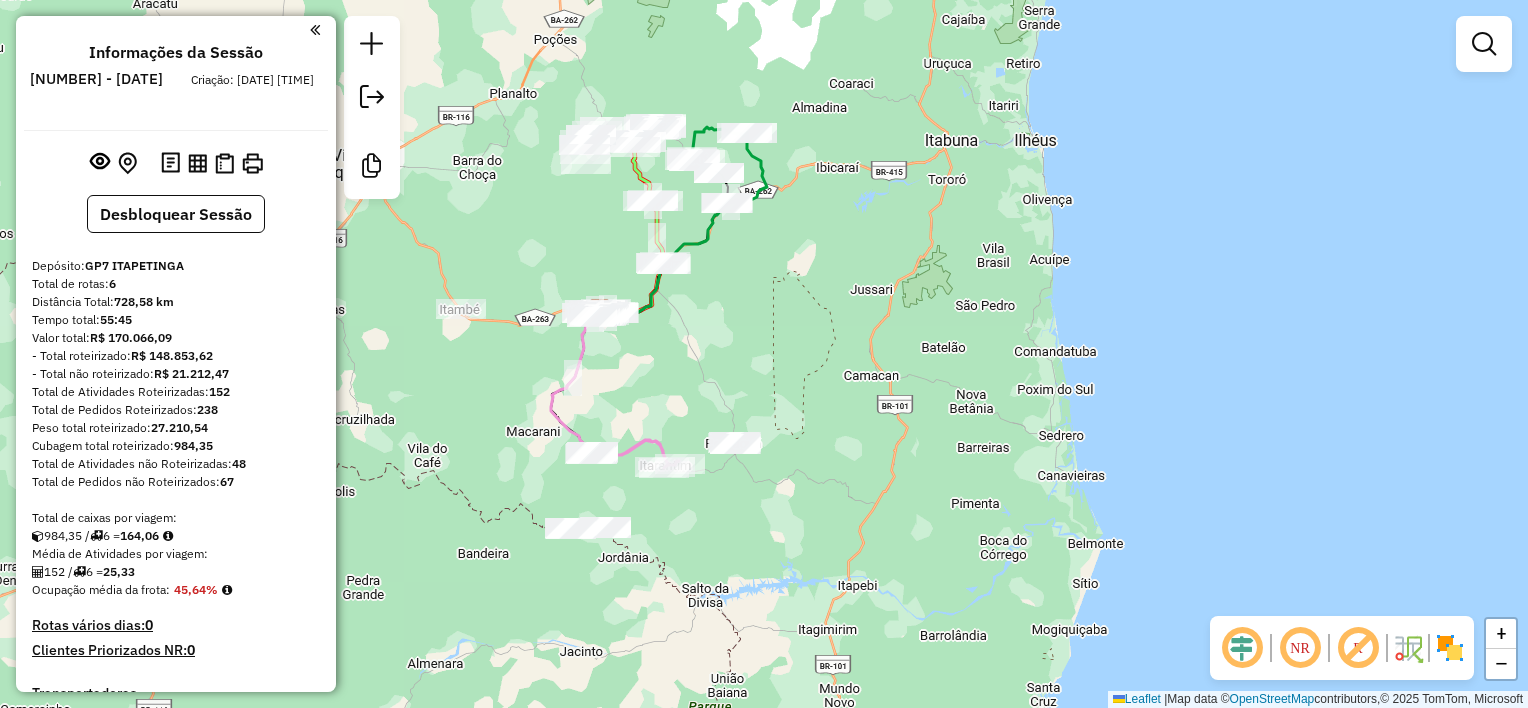 drag, startPoint x: 912, startPoint y: 277, endPoint x: 857, endPoint y: 282, distance: 55.226807 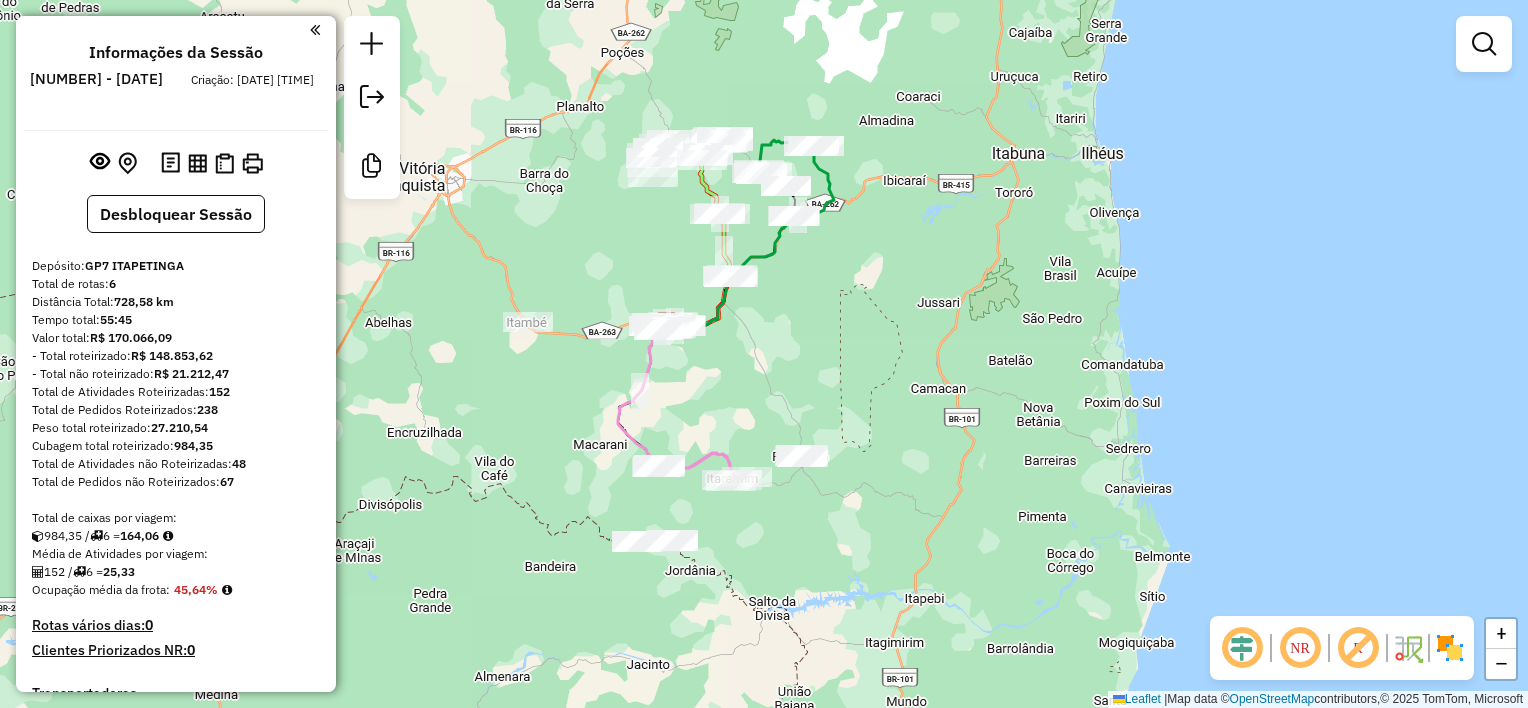 drag, startPoint x: 913, startPoint y: 335, endPoint x: 981, endPoint y: 349, distance: 69.426216 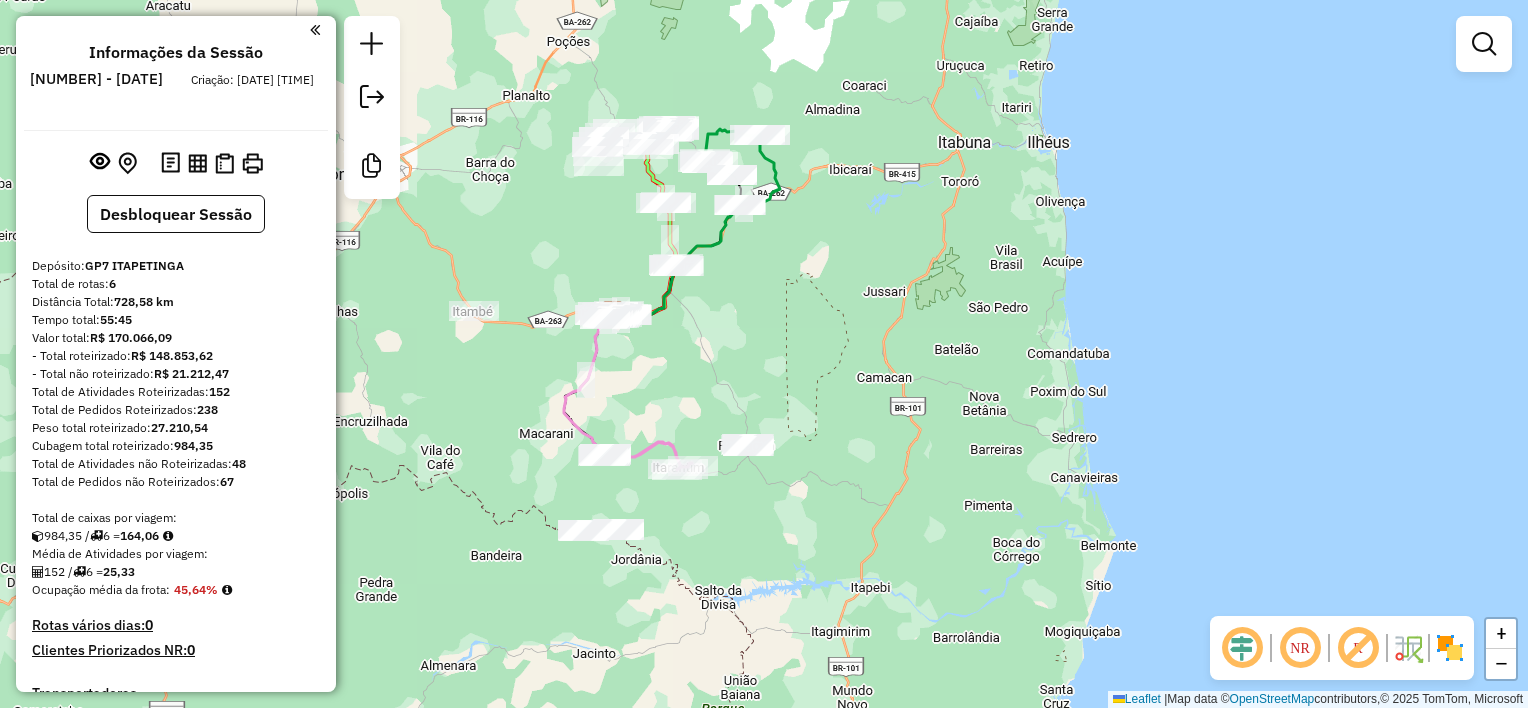drag, startPoint x: 908, startPoint y: 303, endPoint x: 844, endPoint y: 253, distance: 81.21576 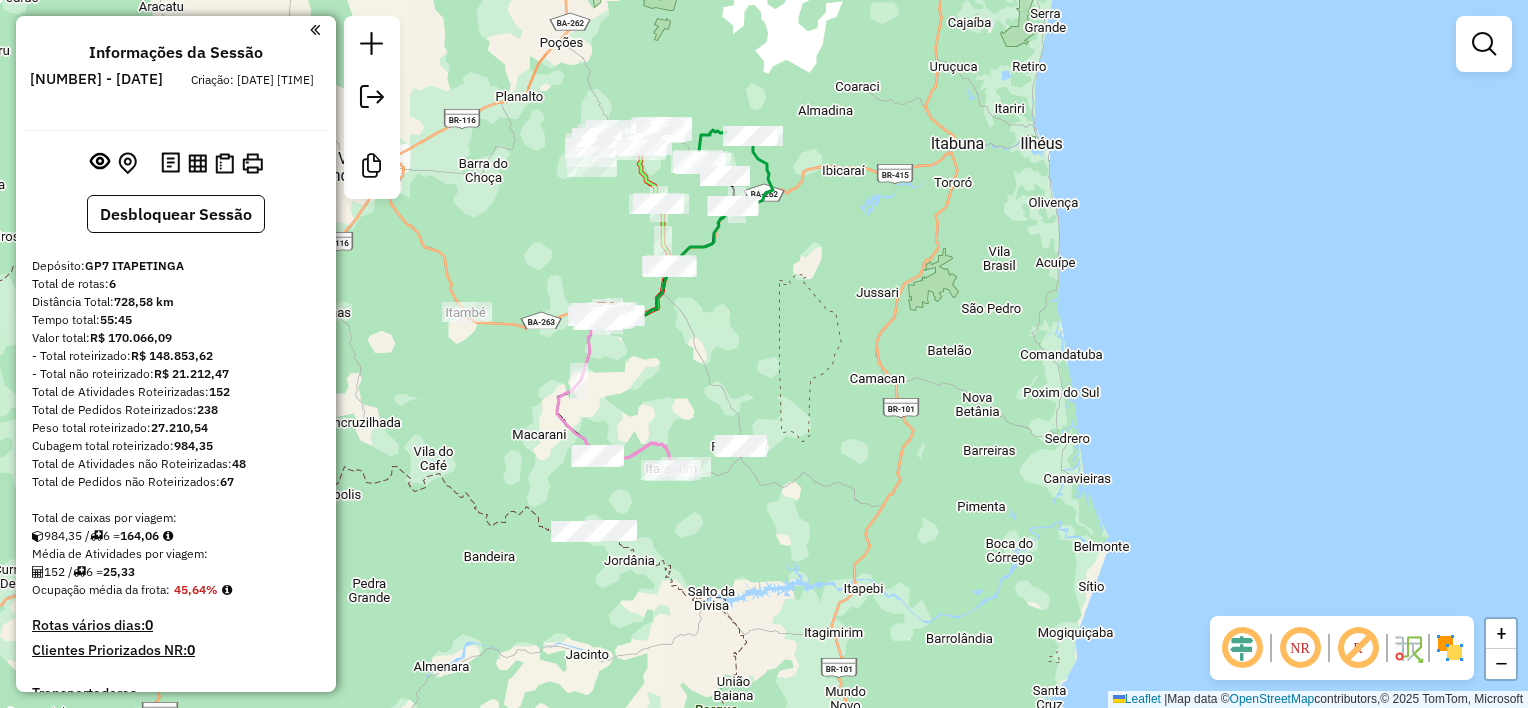 drag, startPoint x: 816, startPoint y: 269, endPoint x: 825, endPoint y: 239, distance: 31.320919 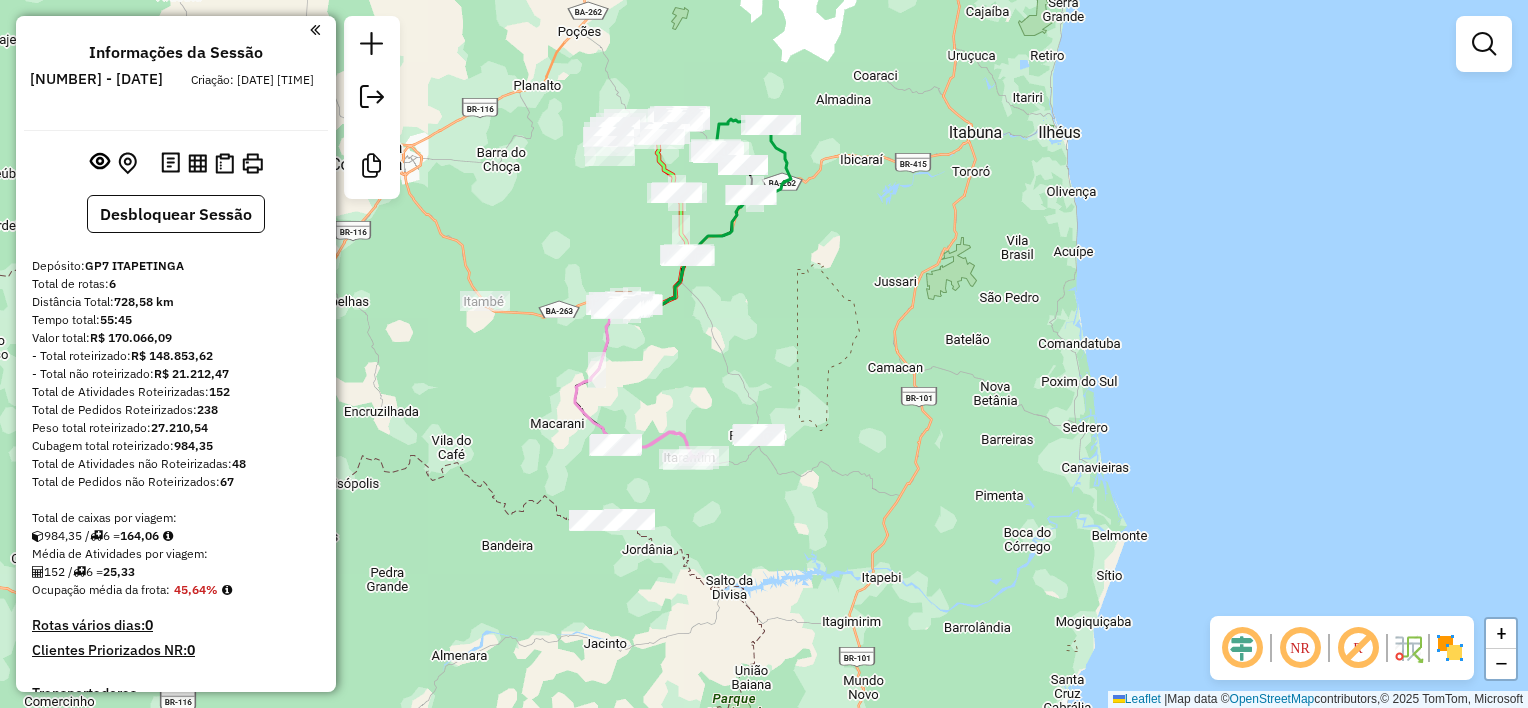 drag, startPoint x: 779, startPoint y: 269, endPoint x: 795, endPoint y: 259, distance: 18.867962 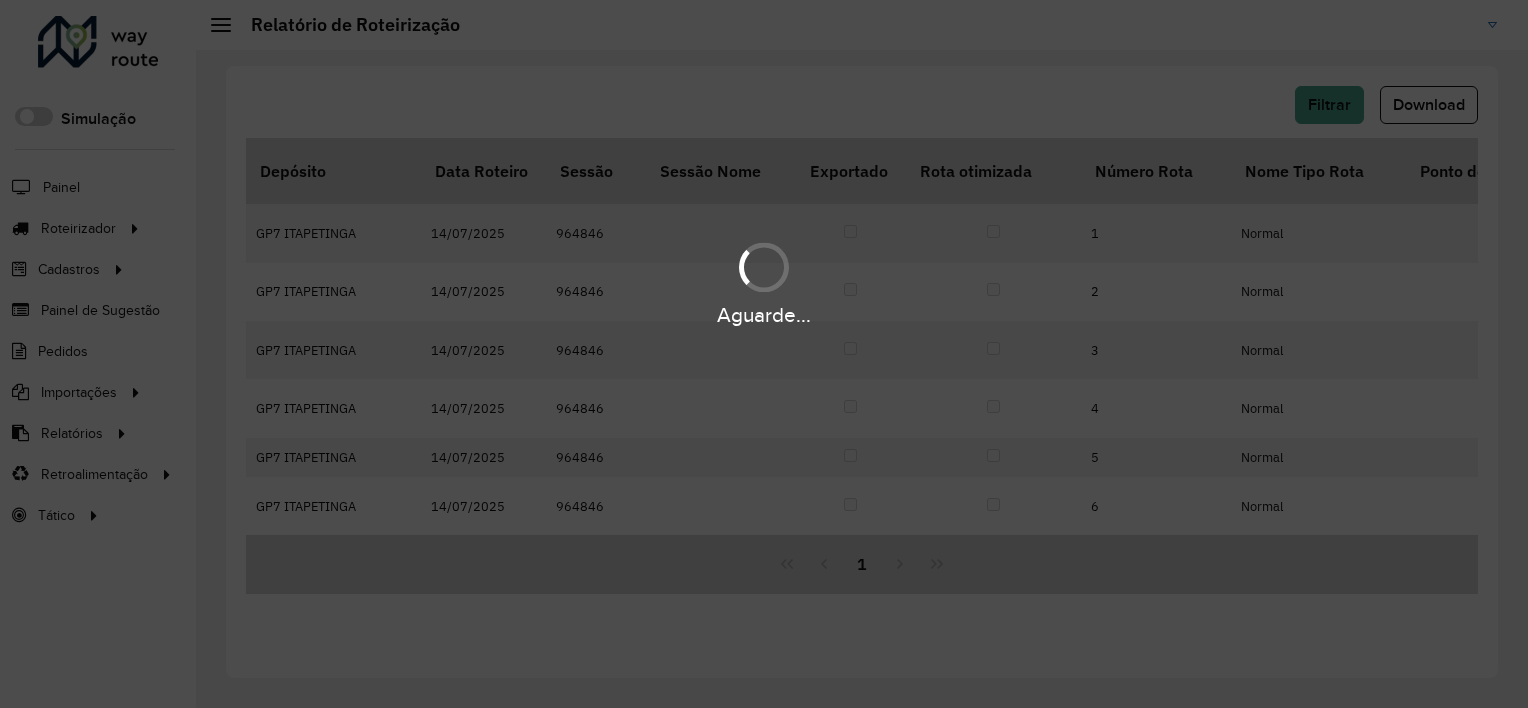 scroll, scrollTop: 0, scrollLeft: 0, axis: both 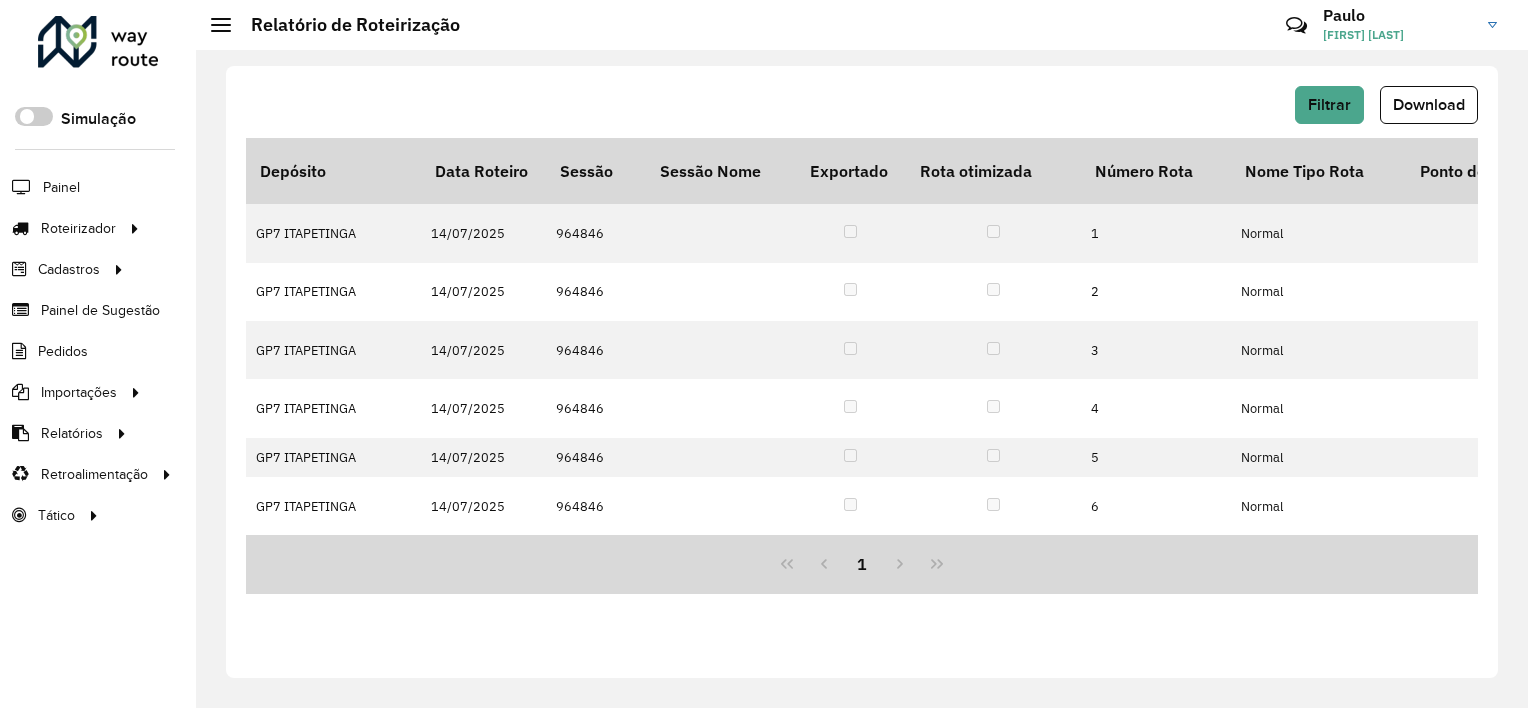 click on "Download" 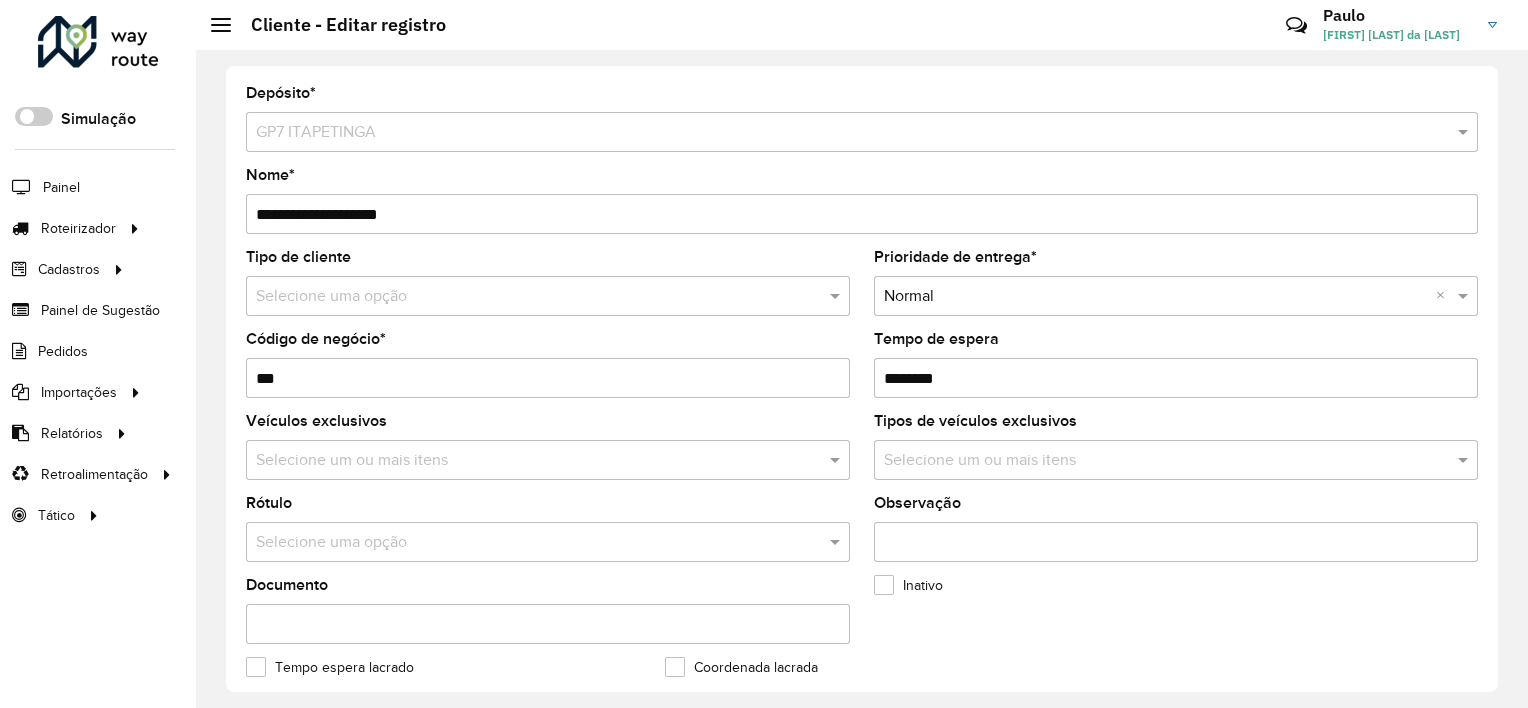 scroll, scrollTop: 0, scrollLeft: 0, axis: both 